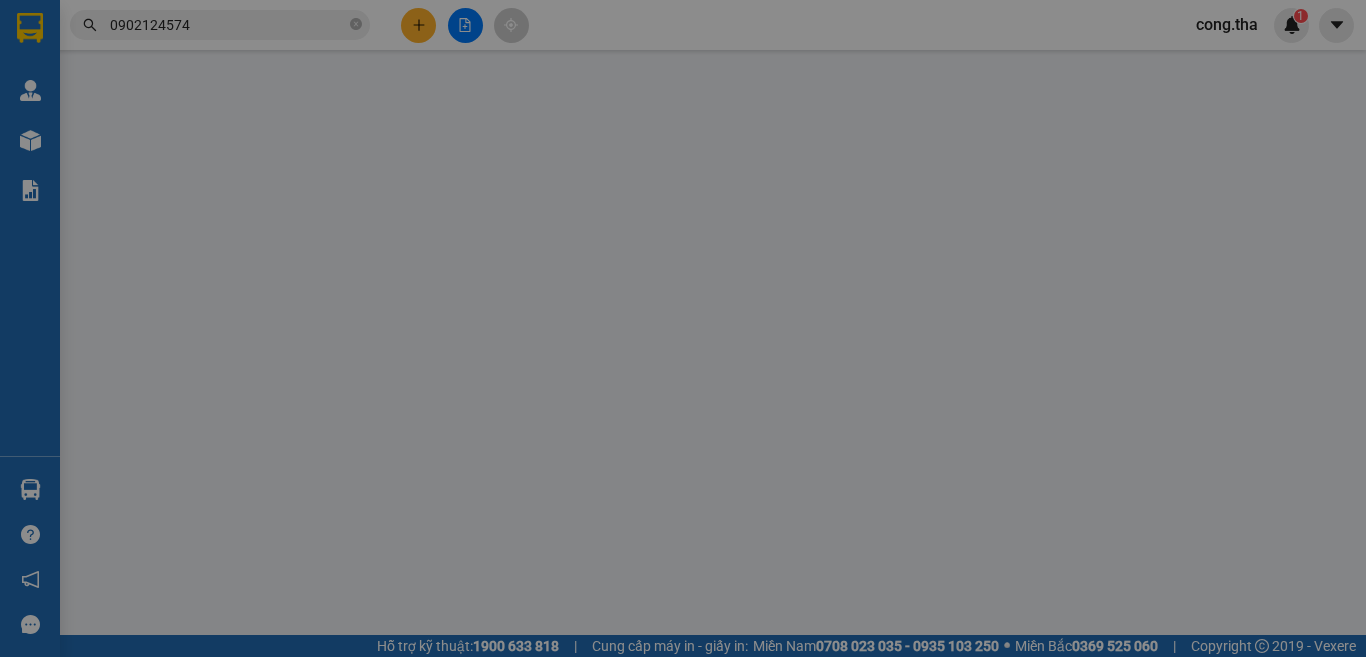 scroll, scrollTop: 0, scrollLeft: 0, axis: both 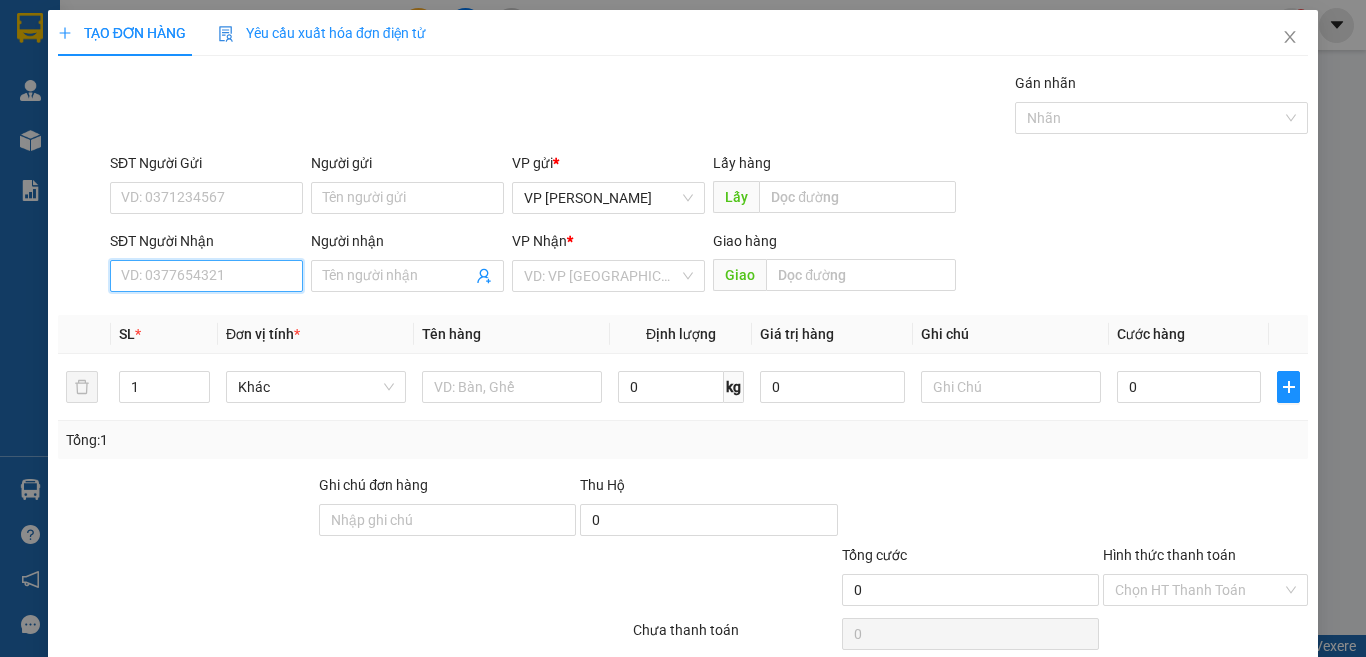 click on "SĐT Người Nhận" at bounding box center (206, 276) 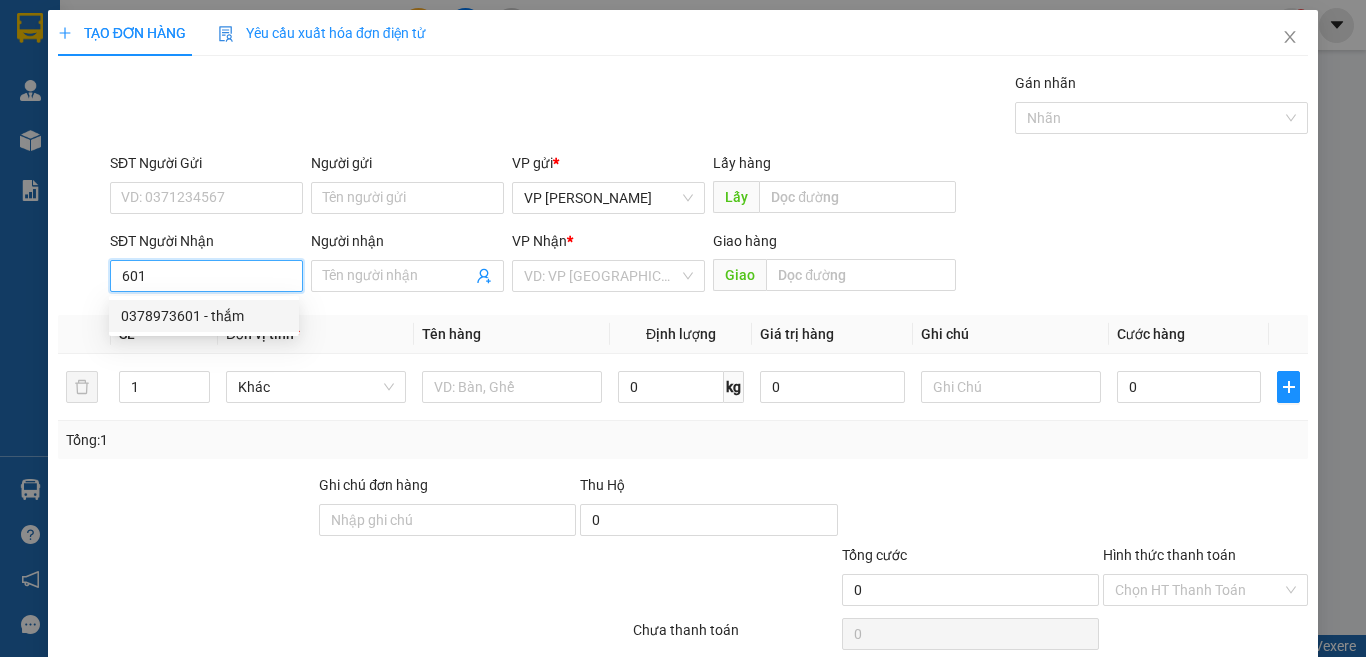 click on "0378973601 - thắm" at bounding box center [204, 316] 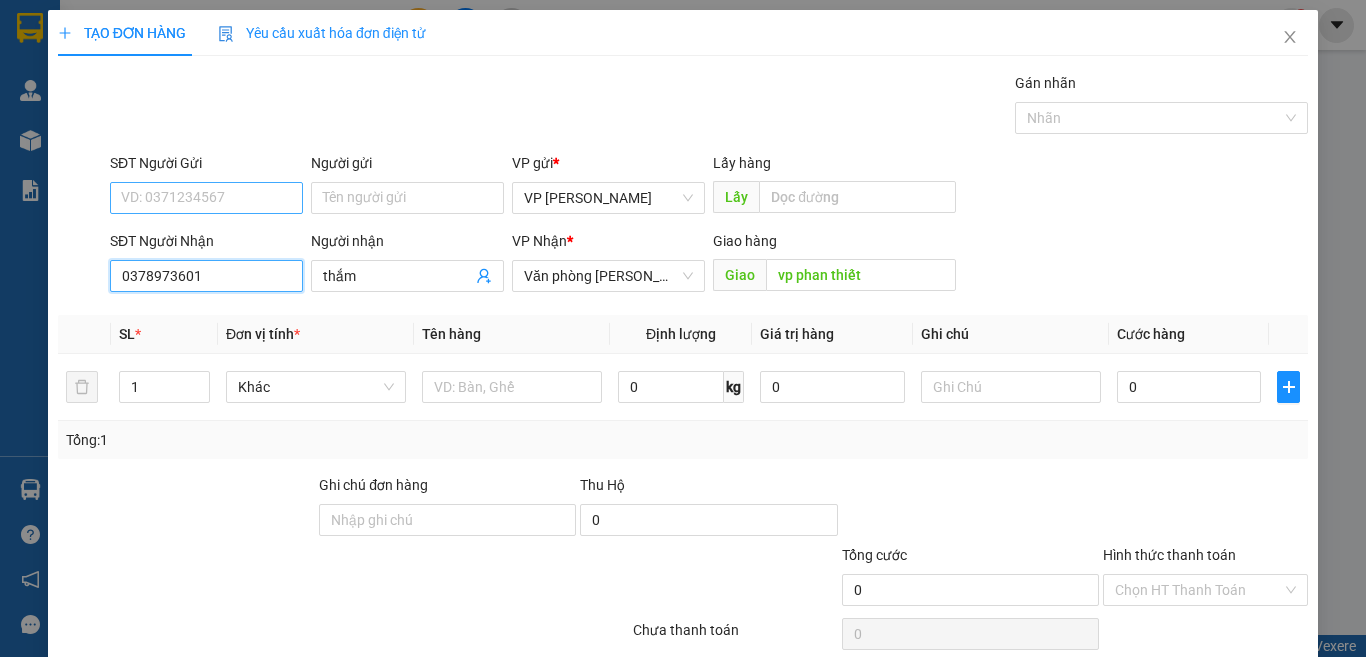 type on "0378973601" 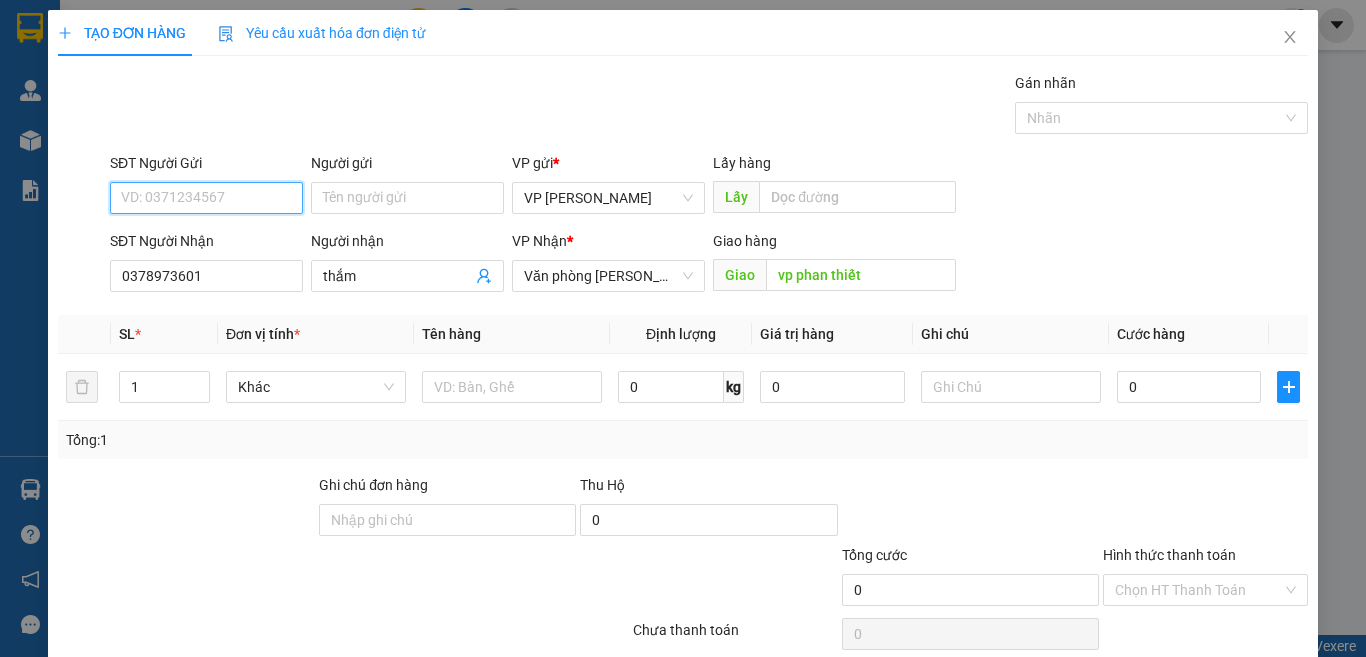 click on "SĐT Người Gửi" at bounding box center (206, 198) 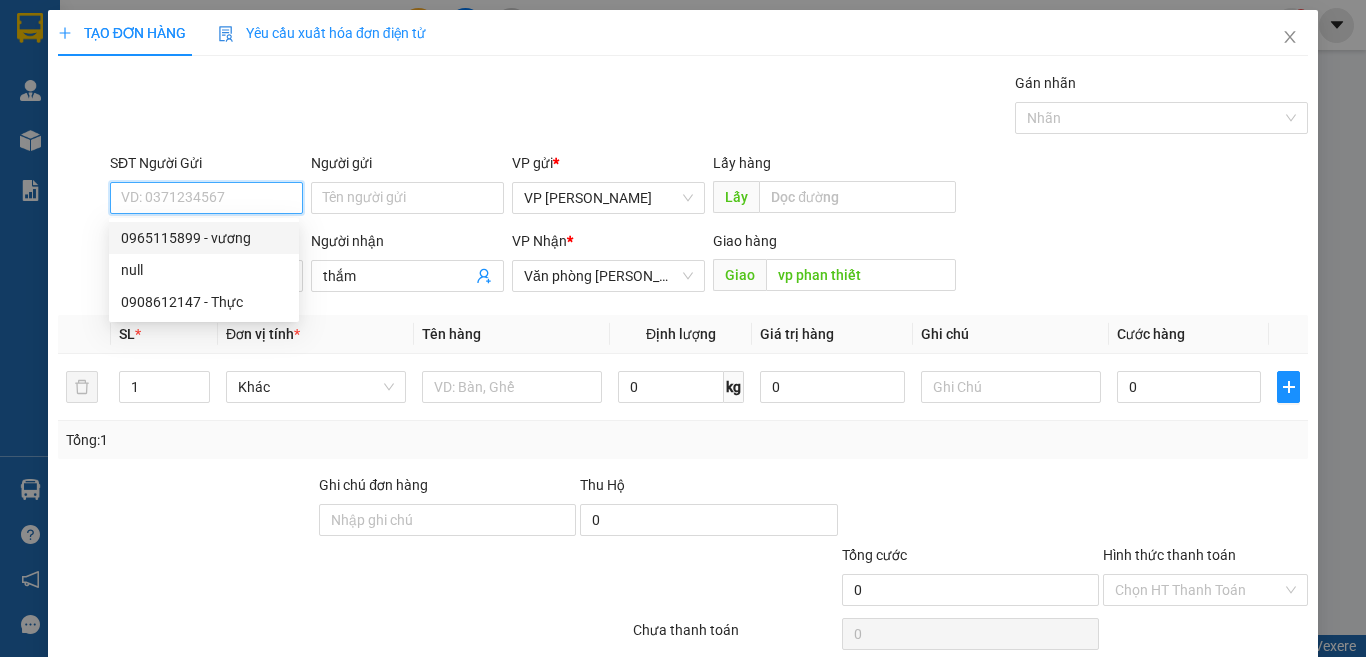 click on "0965115899 - vương" at bounding box center [204, 238] 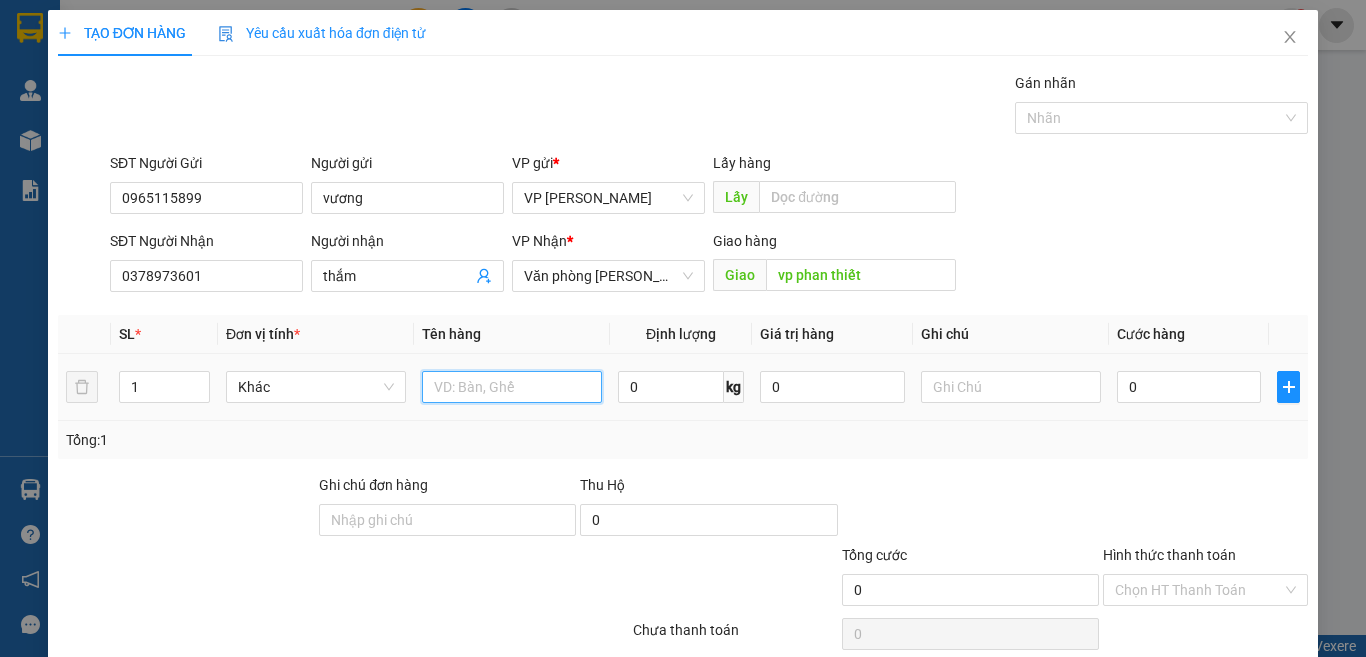 click at bounding box center [512, 387] 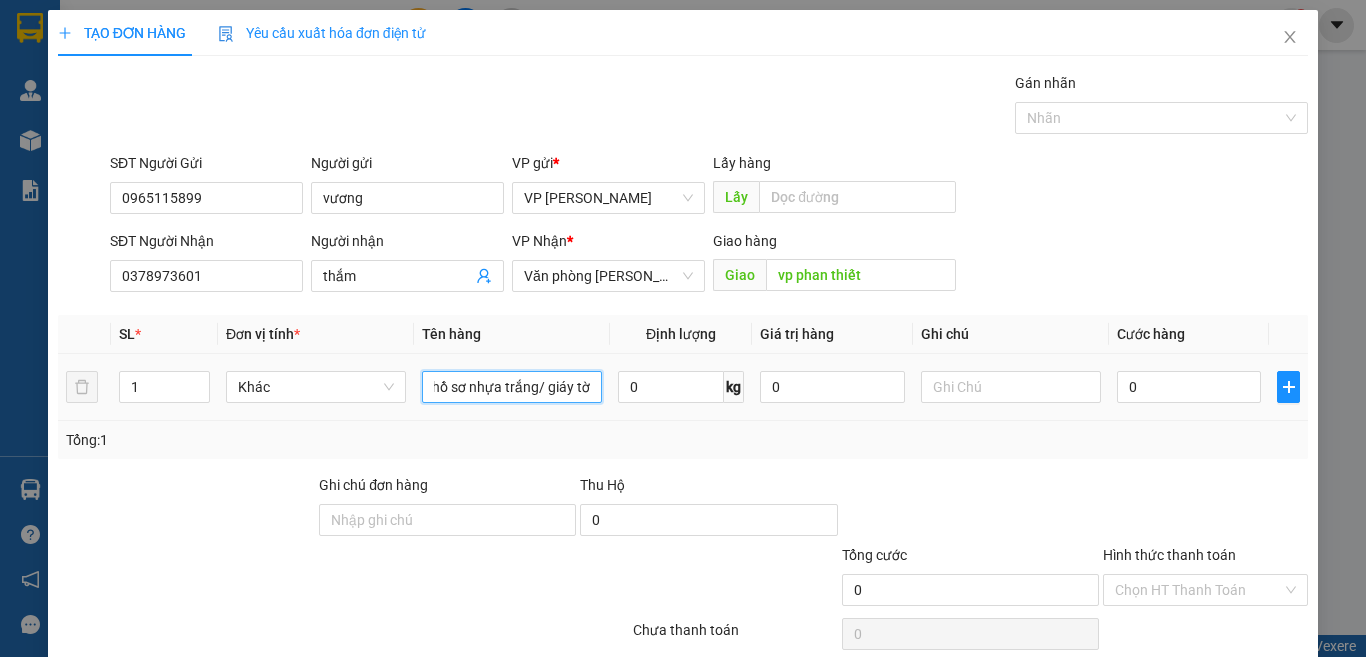 scroll, scrollTop: 0, scrollLeft: 20, axis: horizontal 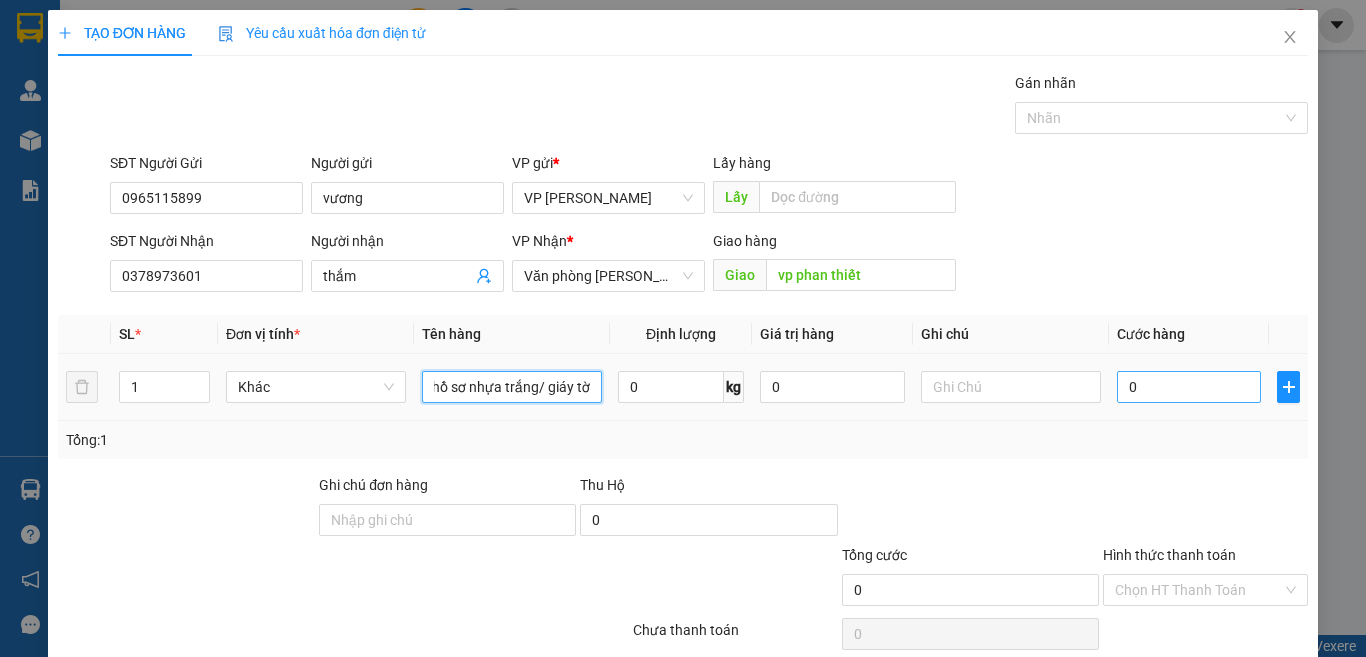 type on "1 hồ sơ nhựa trắng/ giáy tờ" 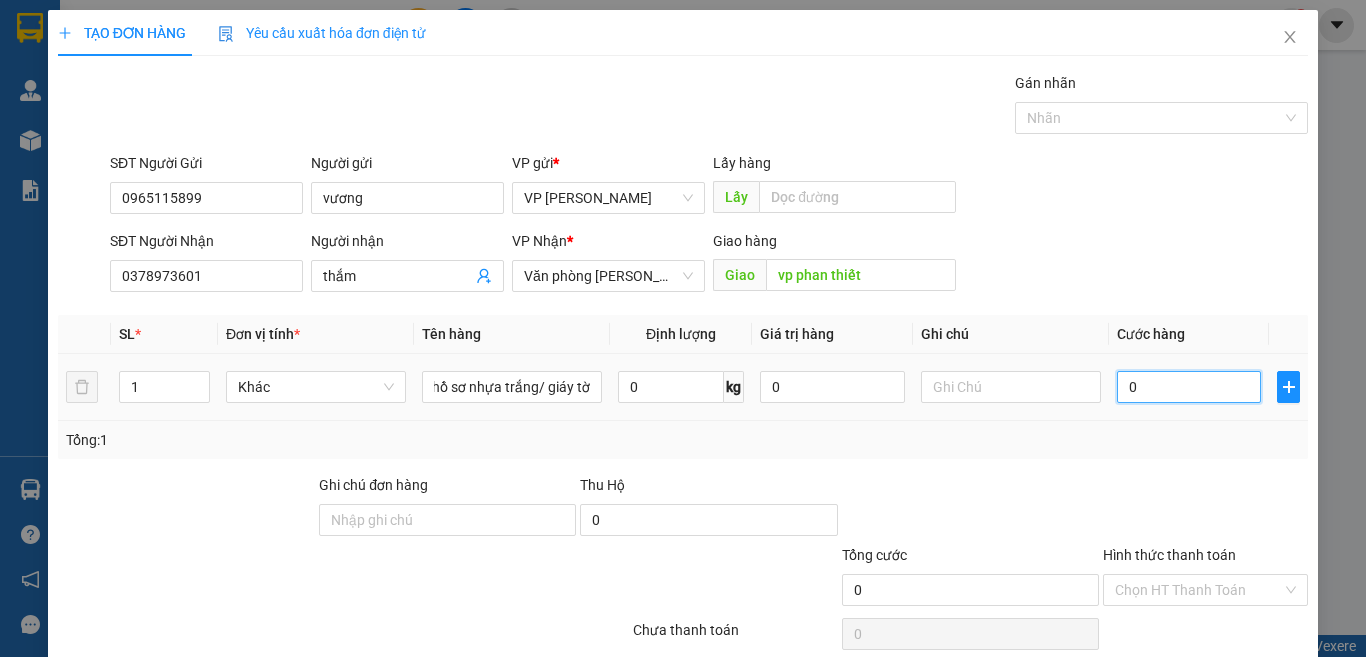 scroll, scrollTop: 0, scrollLeft: 0, axis: both 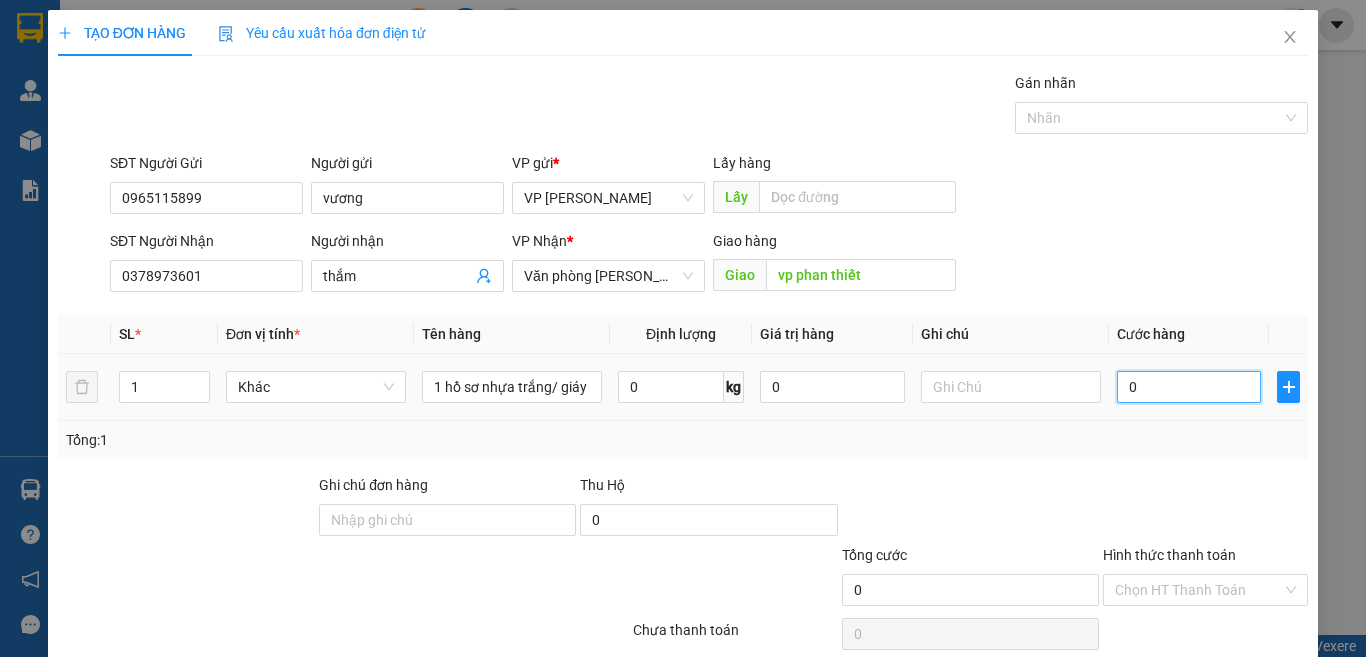 click on "0" at bounding box center (1189, 387) 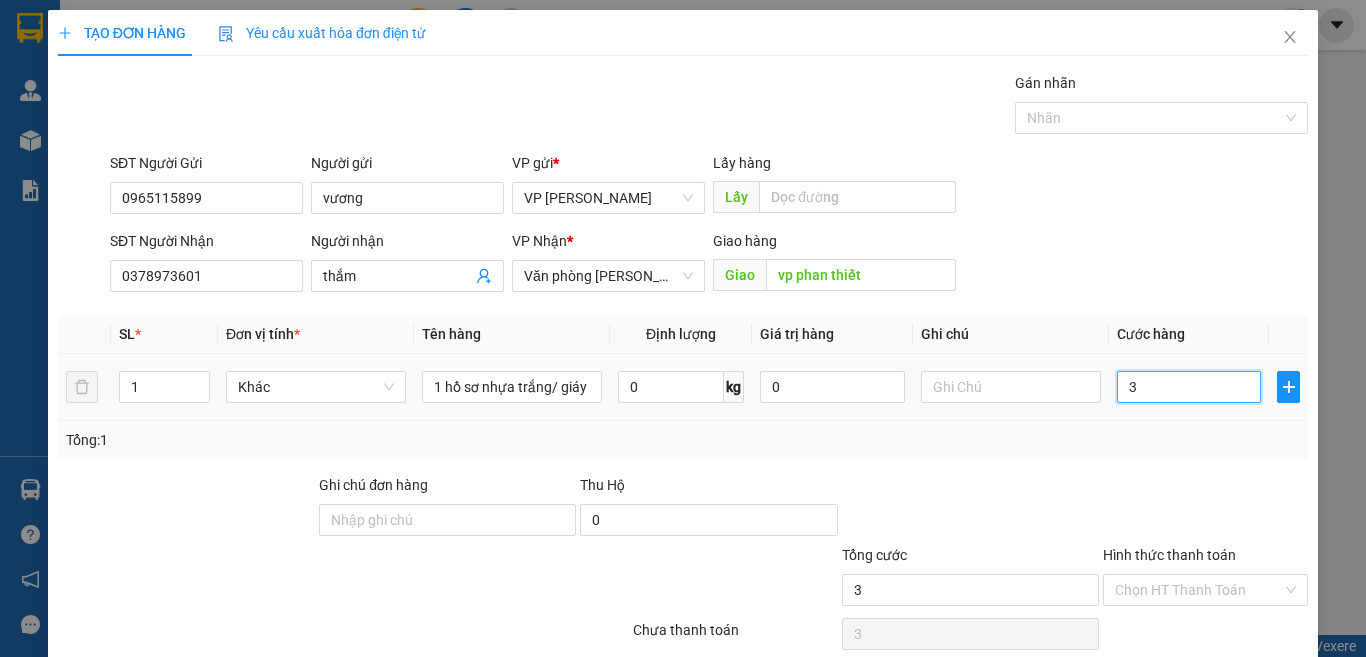 type on "30" 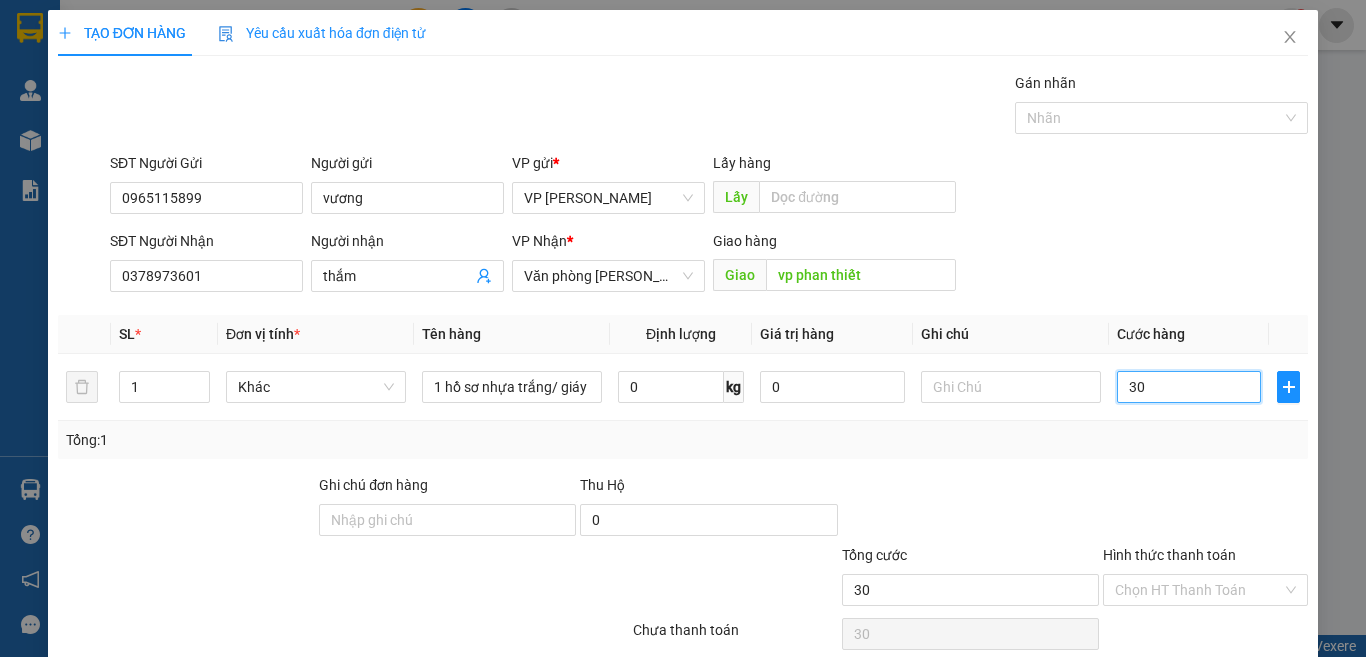 scroll, scrollTop: 83, scrollLeft: 0, axis: vertical 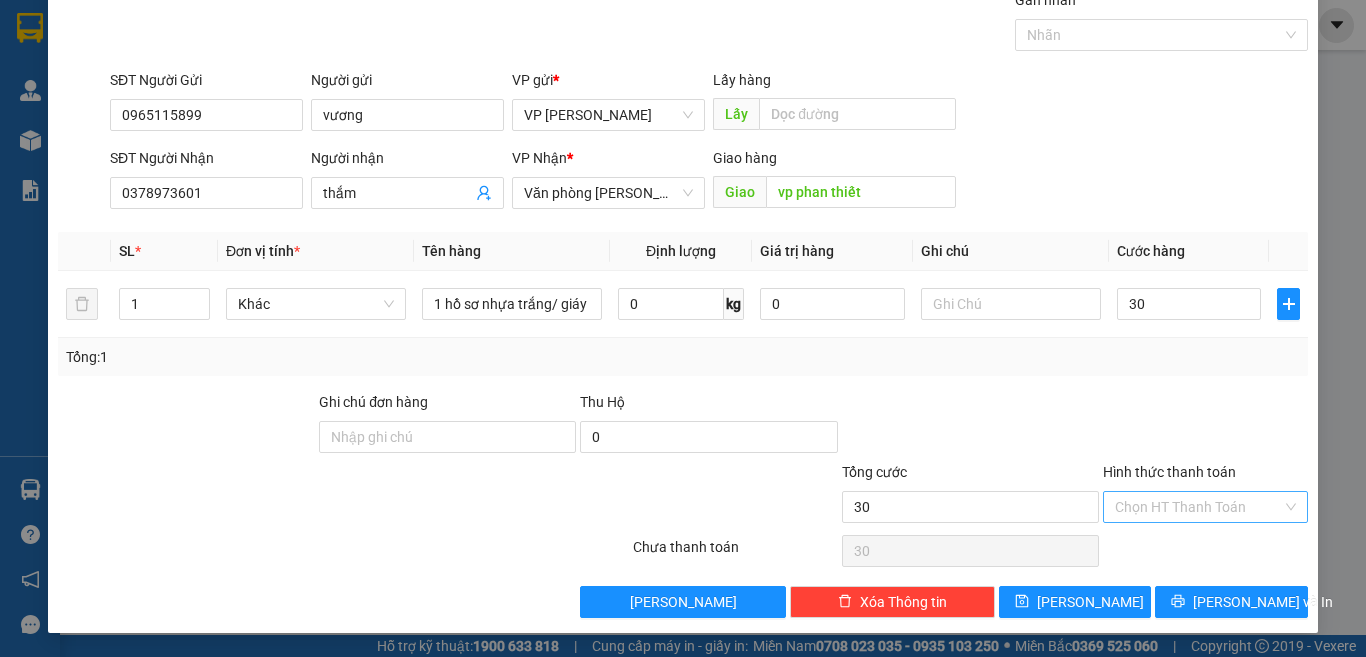 click on "Hình thức thanh toán" at bounding box center [1198, 507] 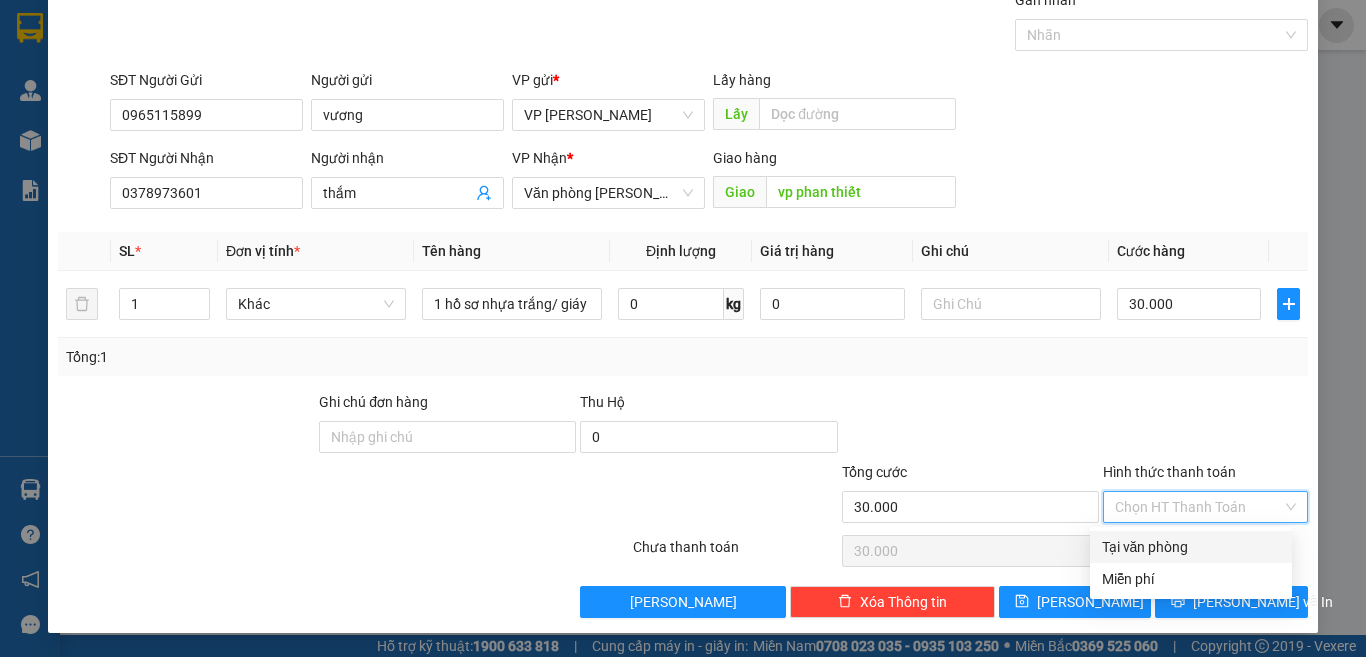 click on "Tại văn phòng" at bounding box center [1191, 547] 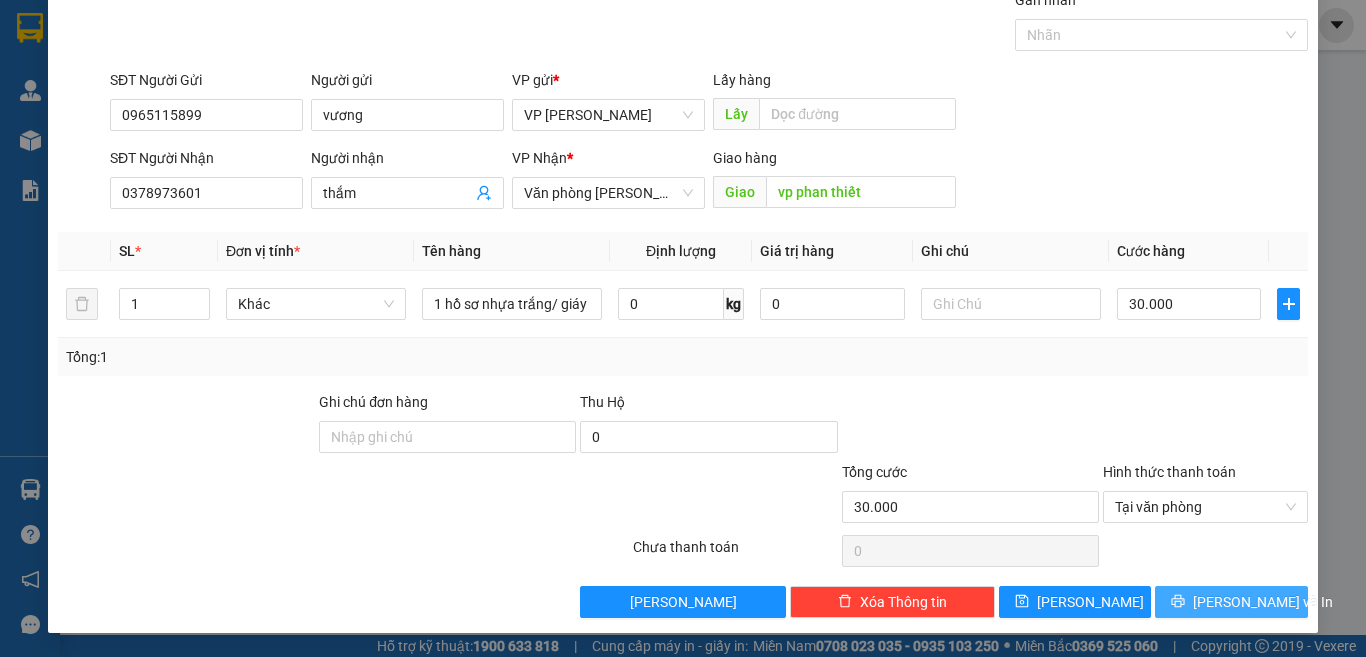 click on "[PERSON_NAME] và In" at bounding box center [1231, 602] 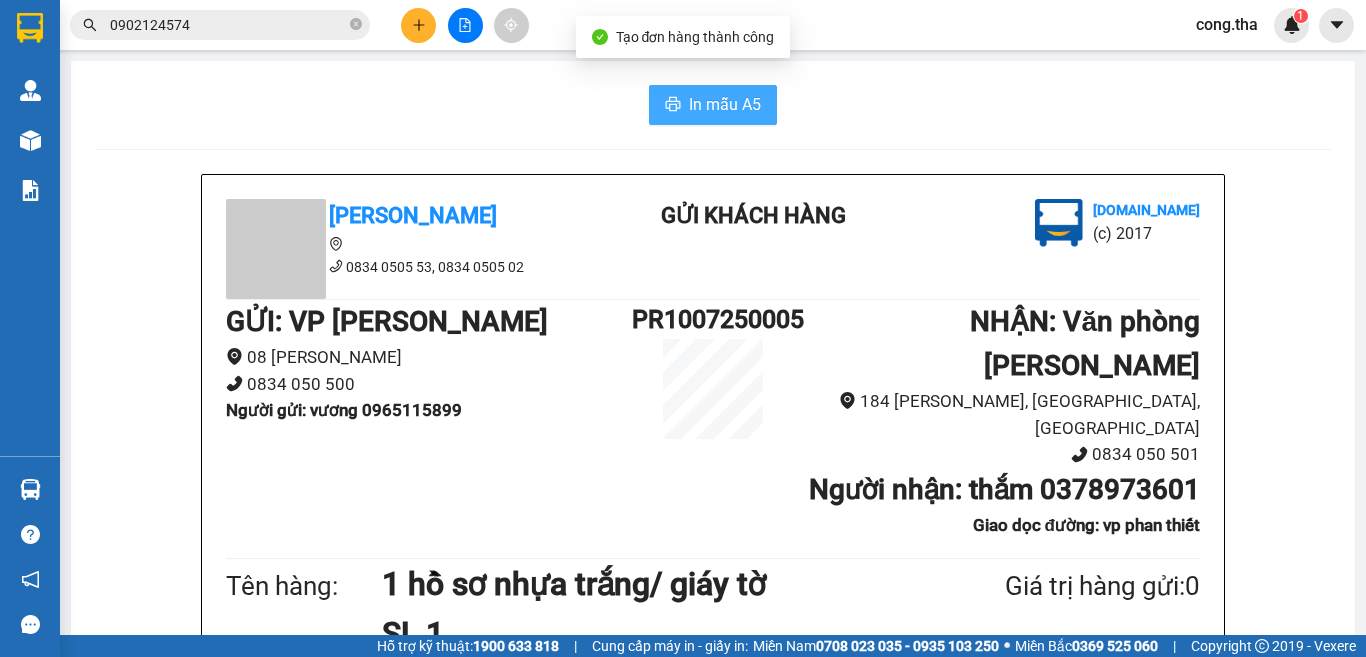 click on "In mẫu A5" at bounding box center (725, 104) 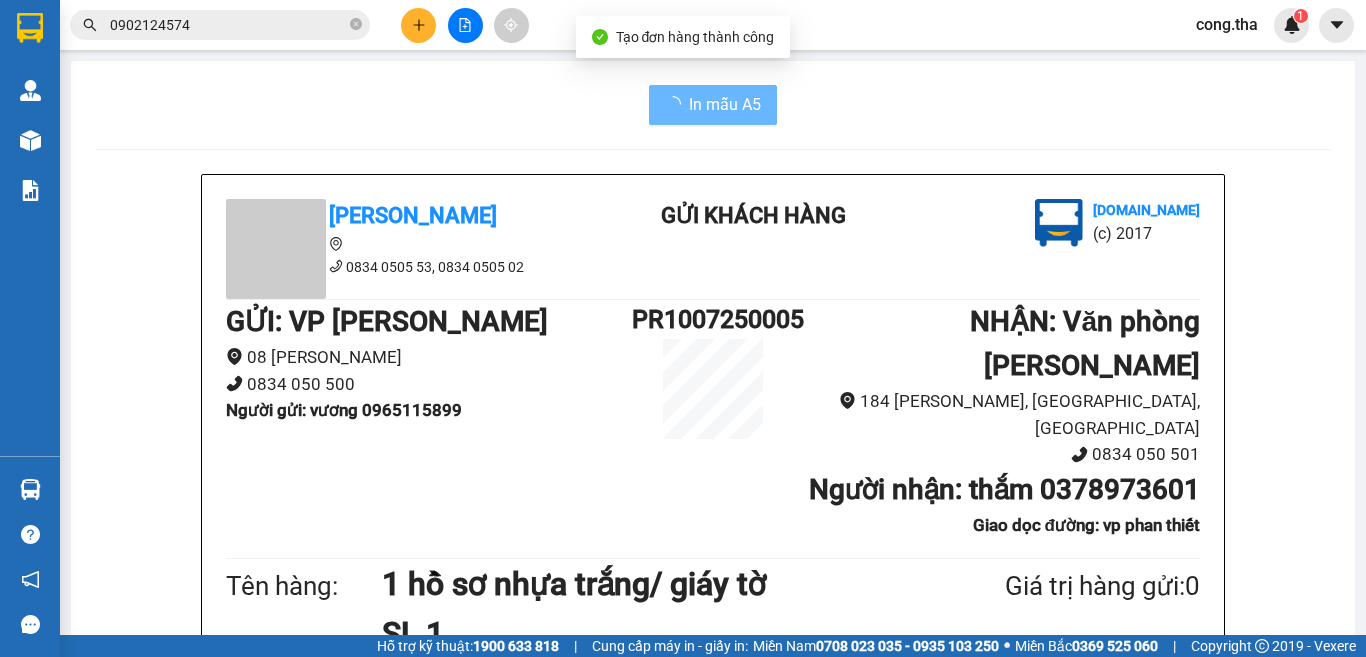 scroll, scrollTop: 0, scrollLeft: 0, axis: both 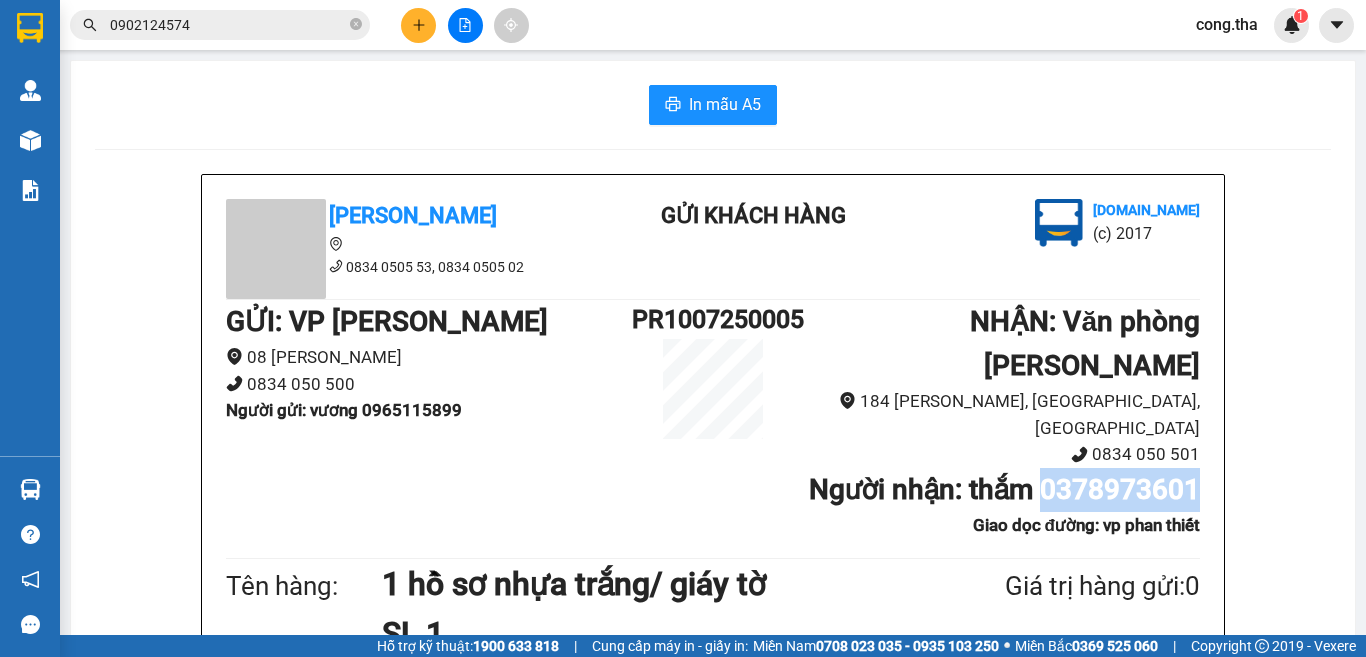 drag, startPoint x: 1034, startPoint y: 495, endPoint x: 1204, endPoint y: 498, distance: 170.02647 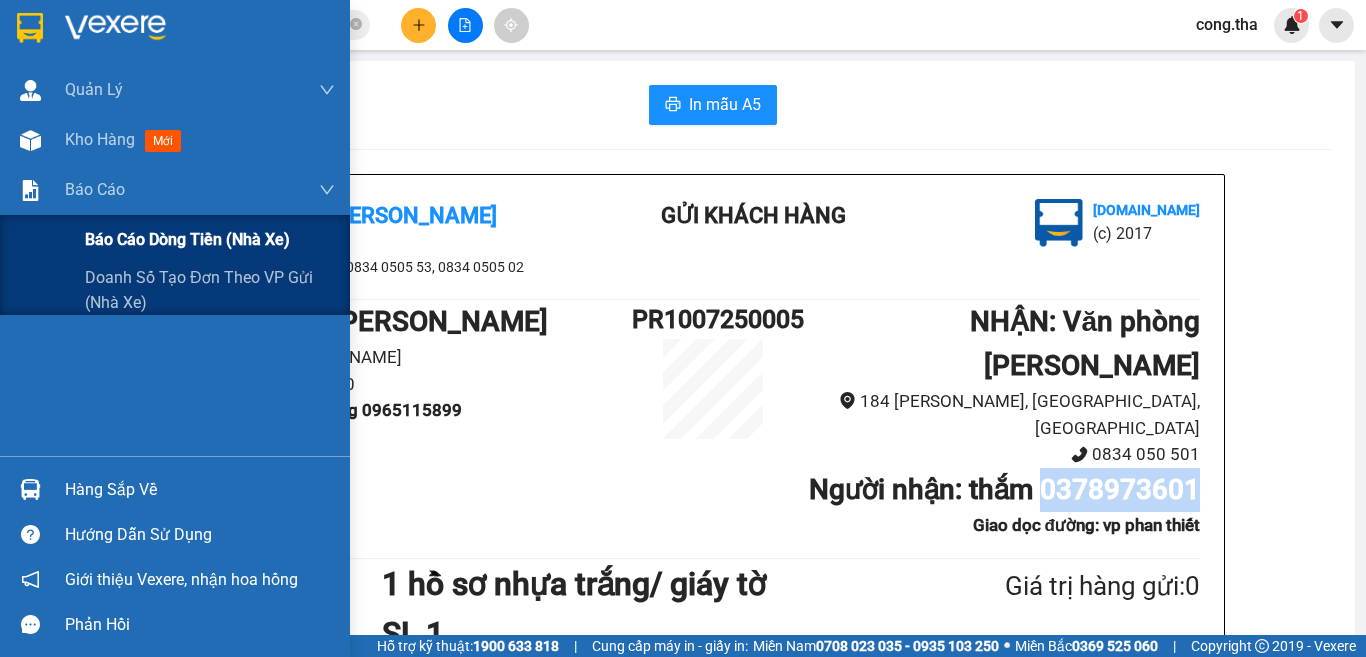 click on "Báo cáo dòng tiền (nhà xe)" at bounding box center (187, 239) 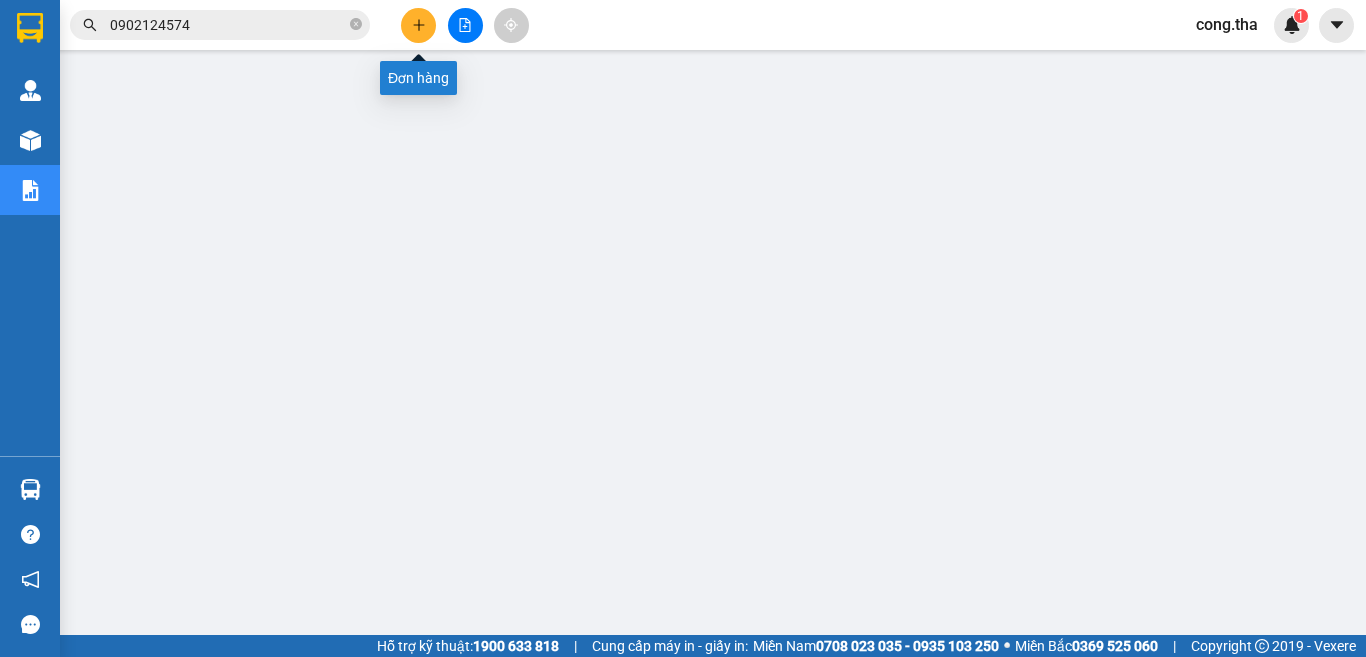 click at bounding box center (418, 25) 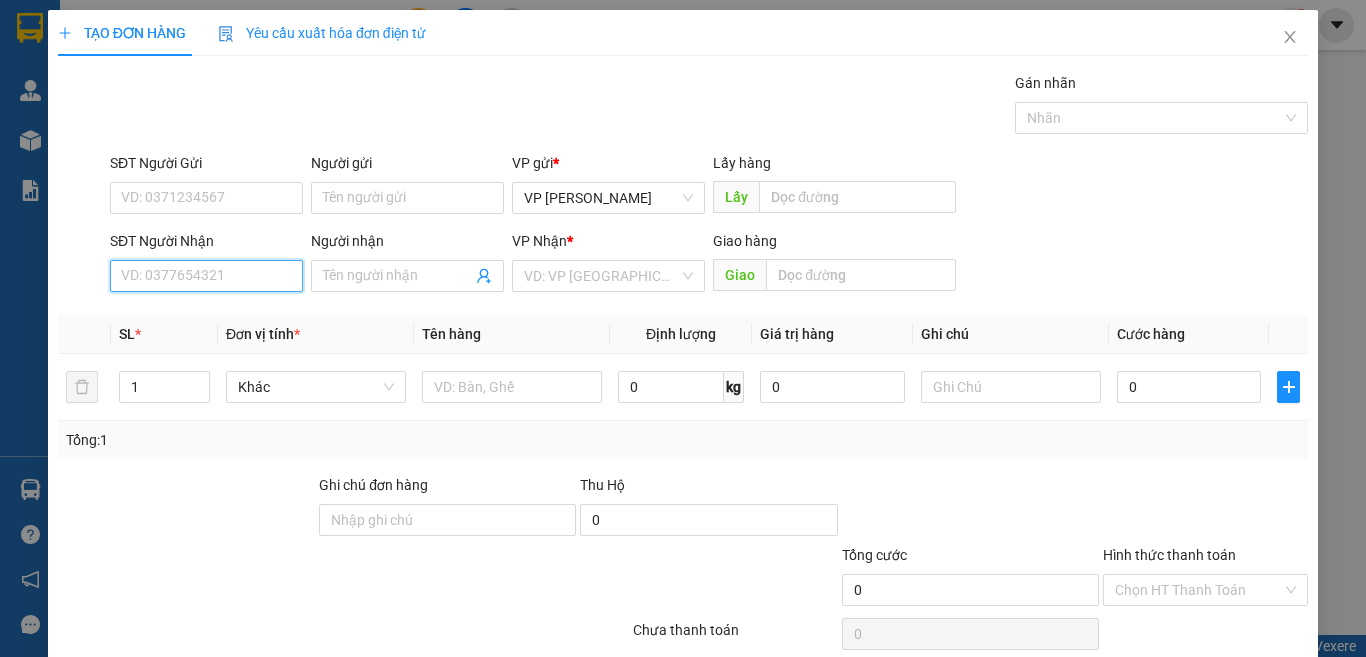click on "SĐT Người Nhận" at bounding box center (206, 276) 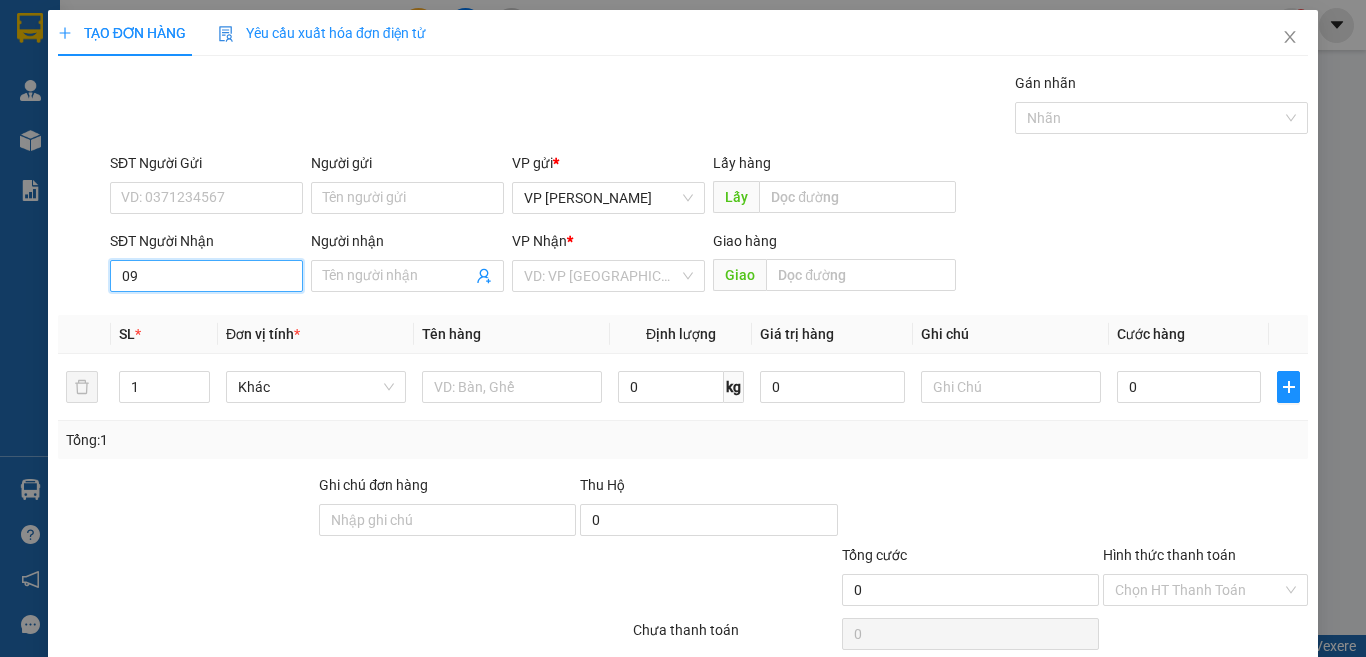 type on "0" 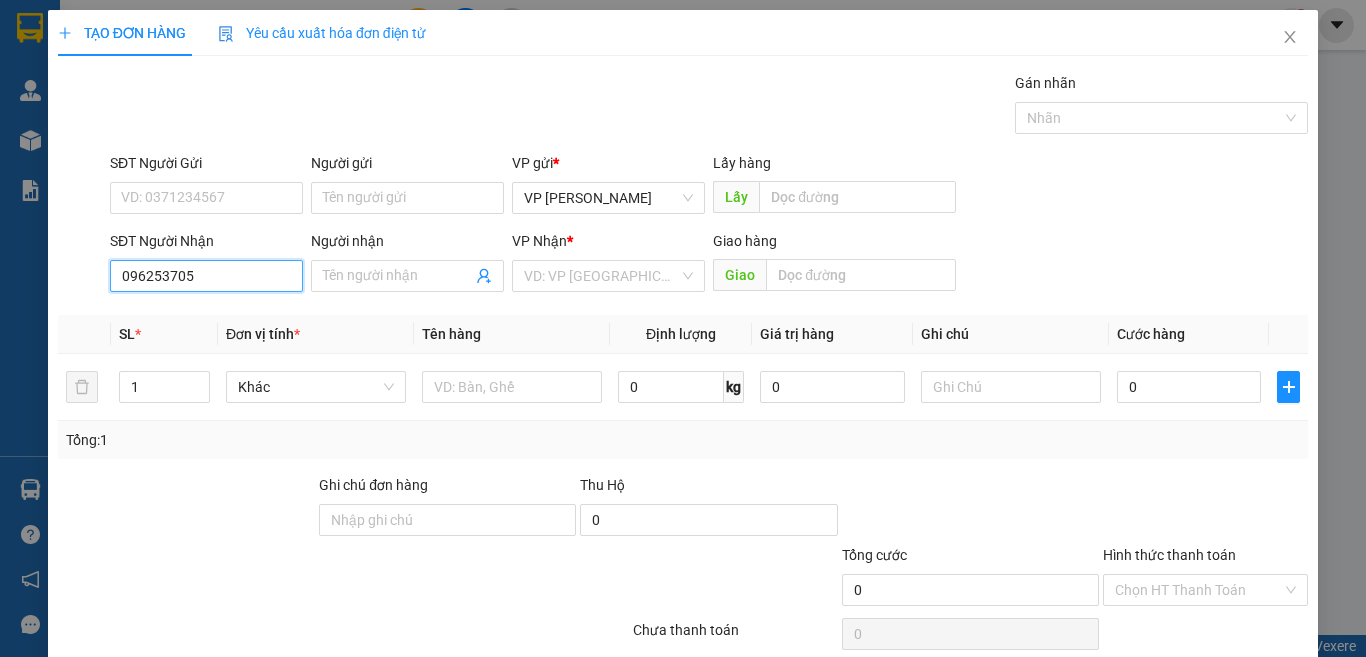 type on "0962537058" 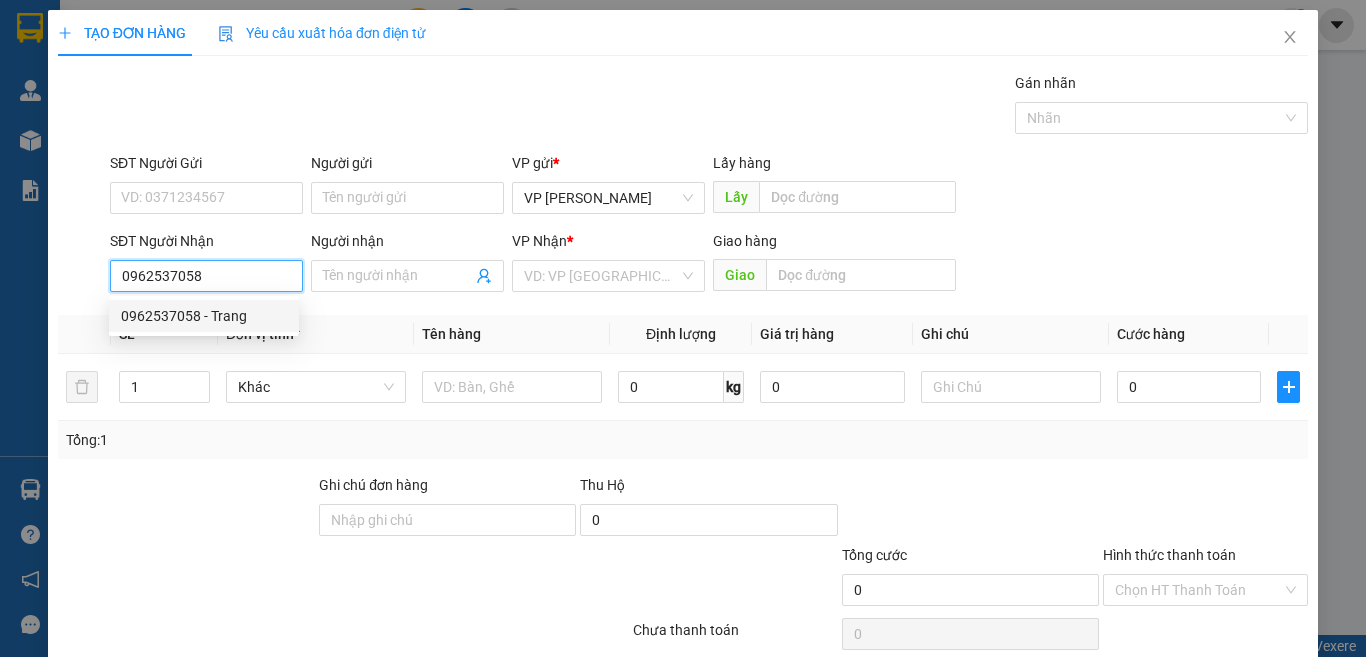 click on "0962537058 - Trang" at bounding box center [204, 316] 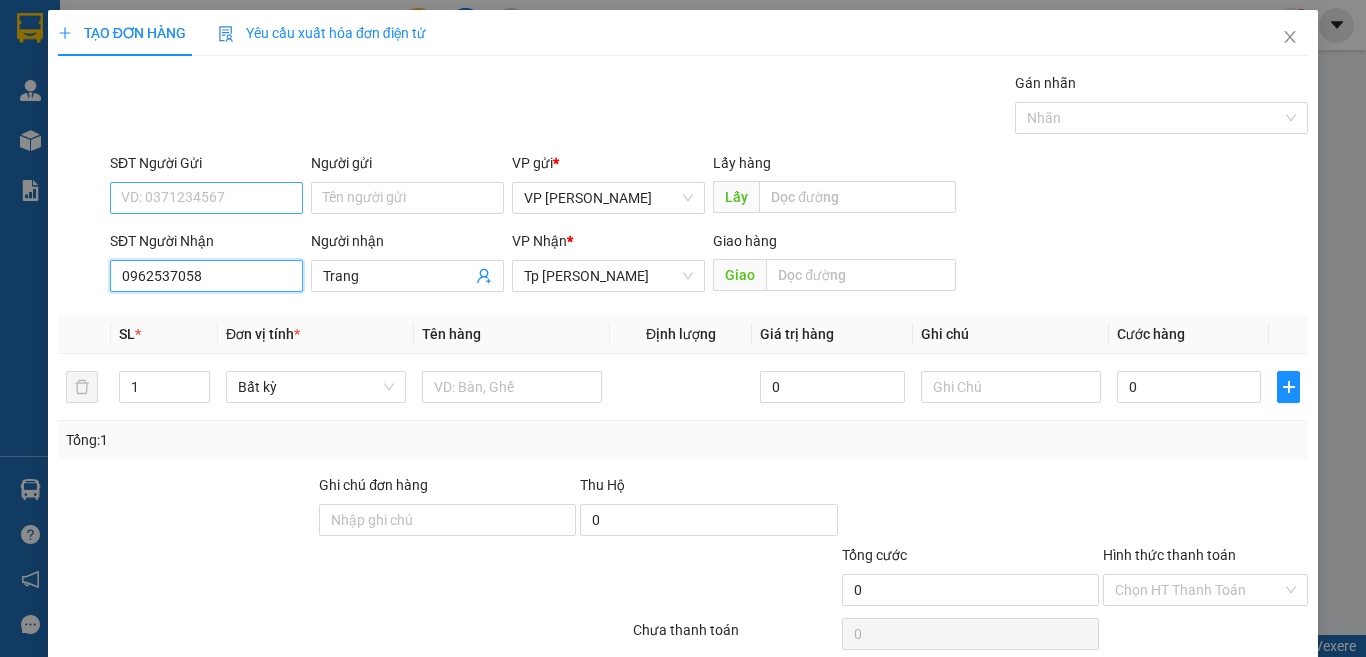 type on "0962537058" 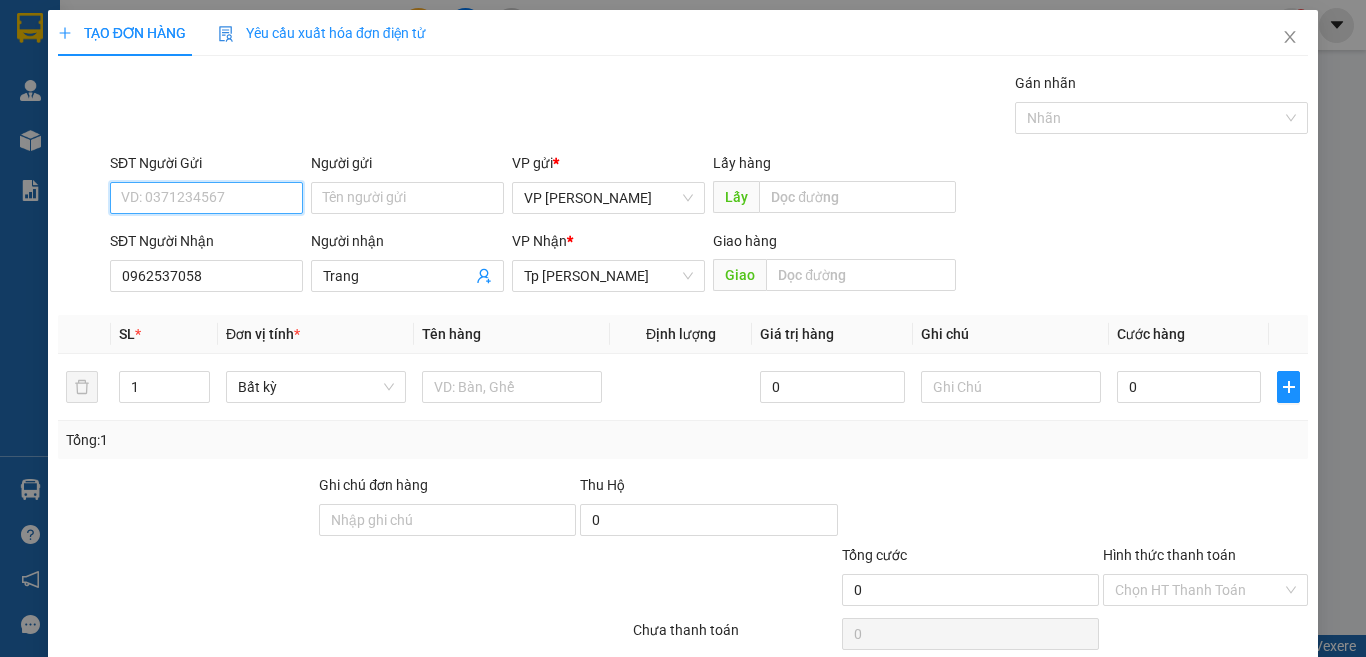 click on "SĐT Người Gửi" at bounding box center [206, 198] 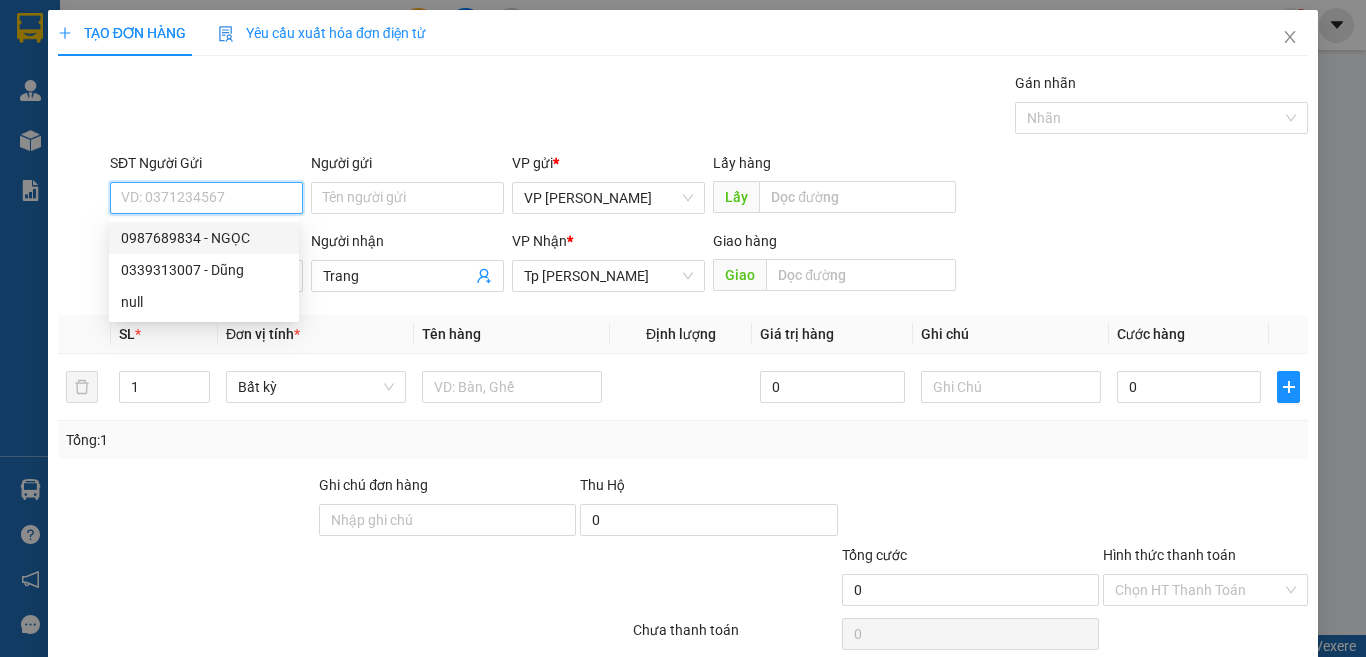 click on "0987689834 - NGỌC" at bounding box center (204, 238) 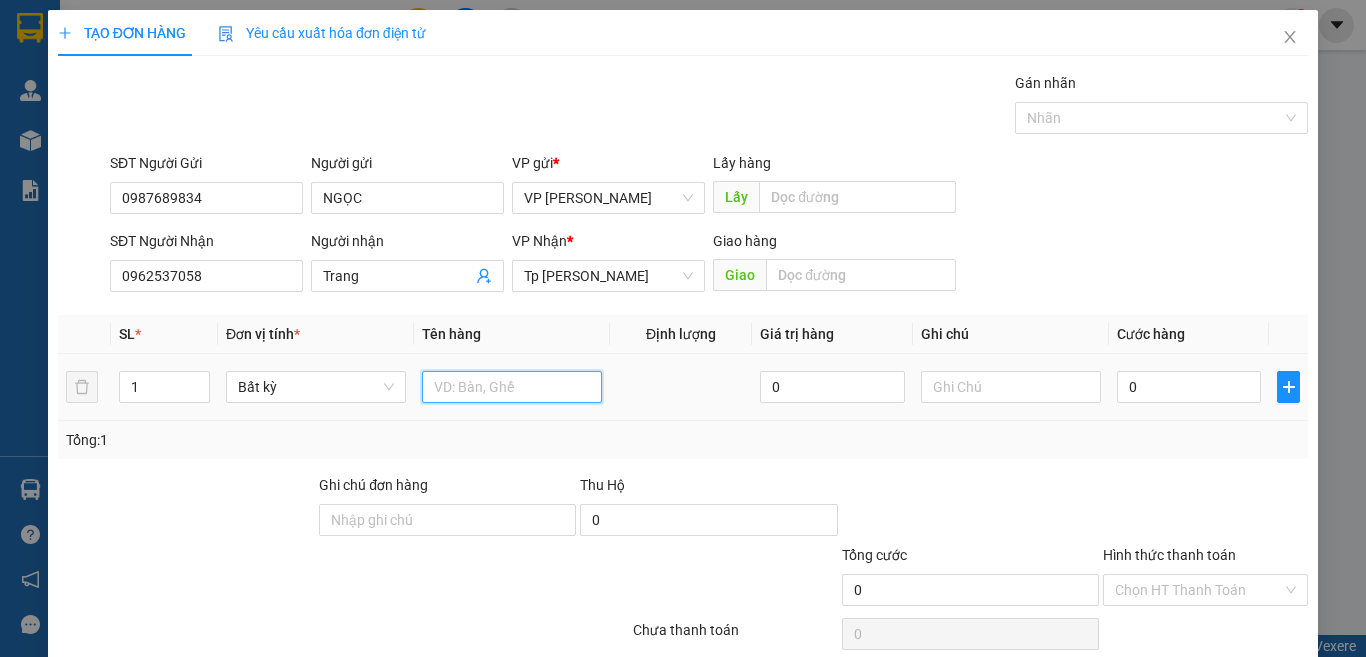 click at bounding box center (512, 387) 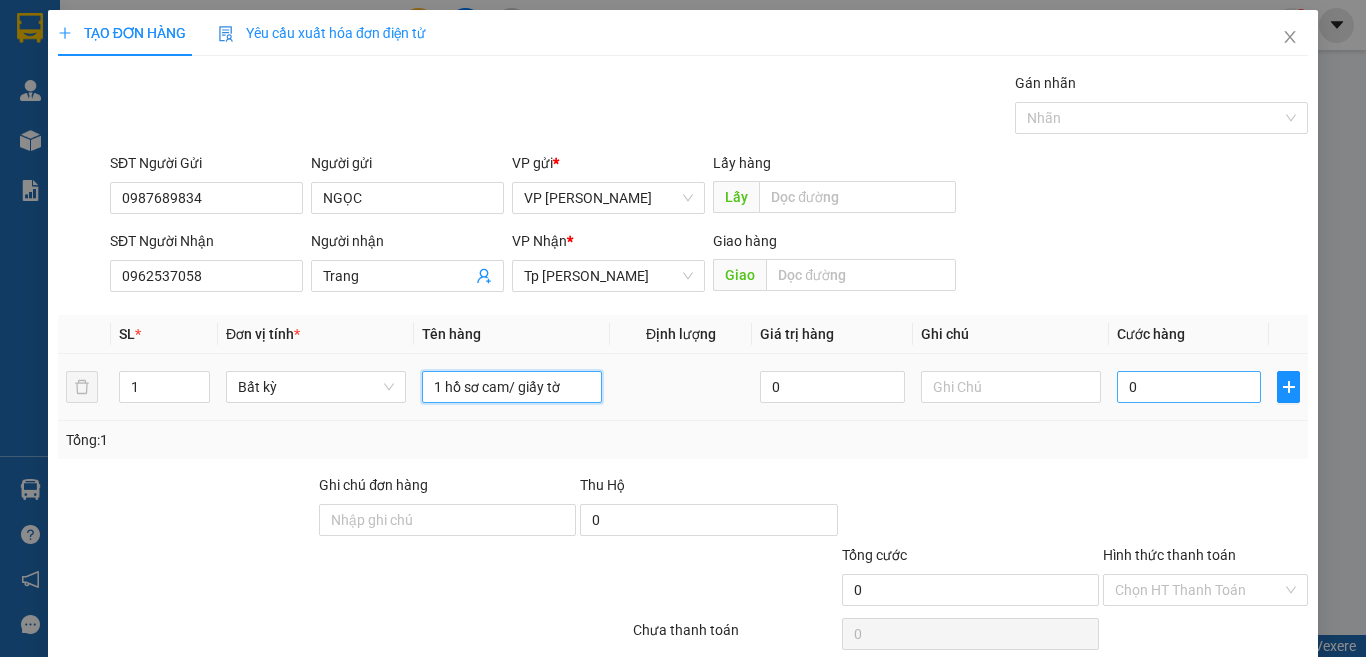 type on "1 hồ sơ cam/ giấy tờ" 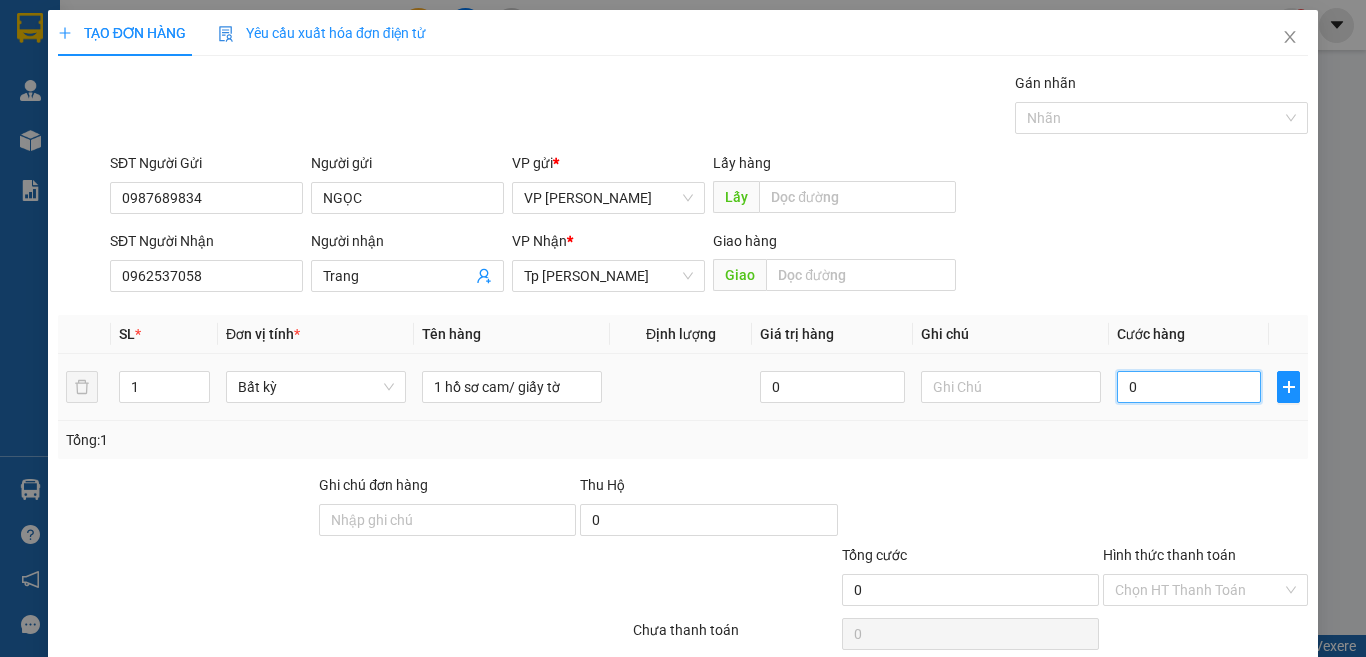 click on "0" at bounding box center (1189, 387) 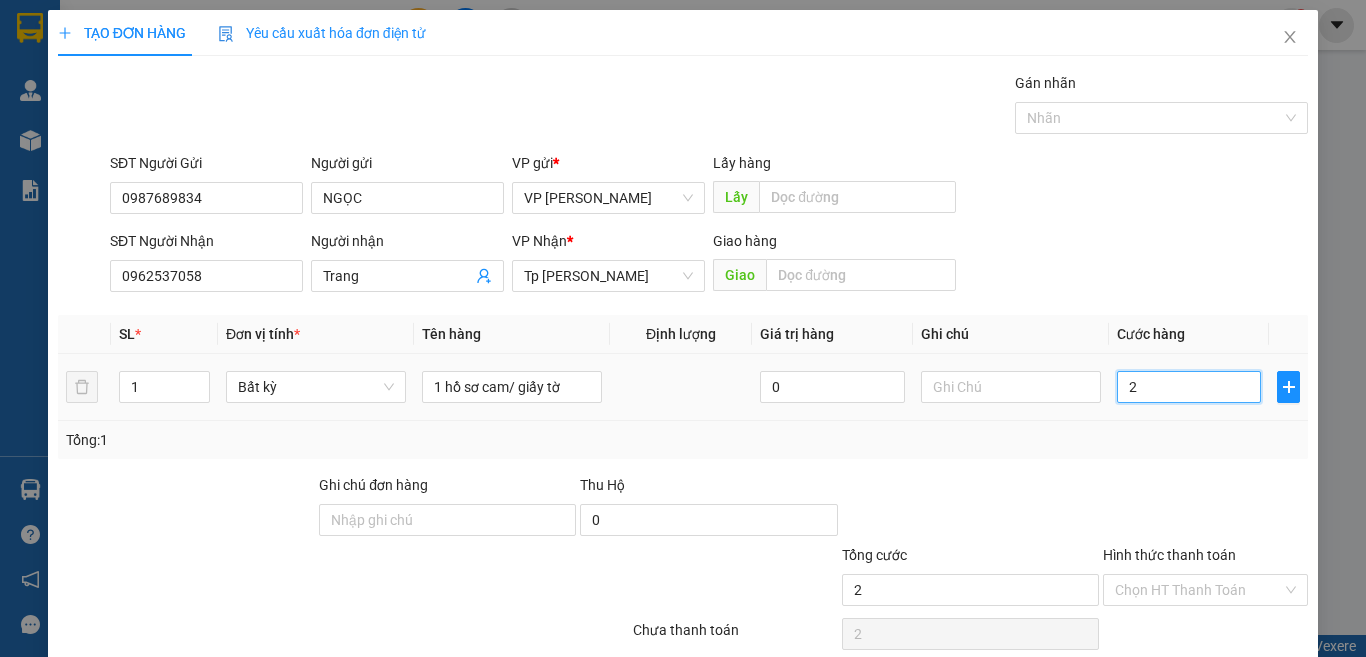 type on "20" 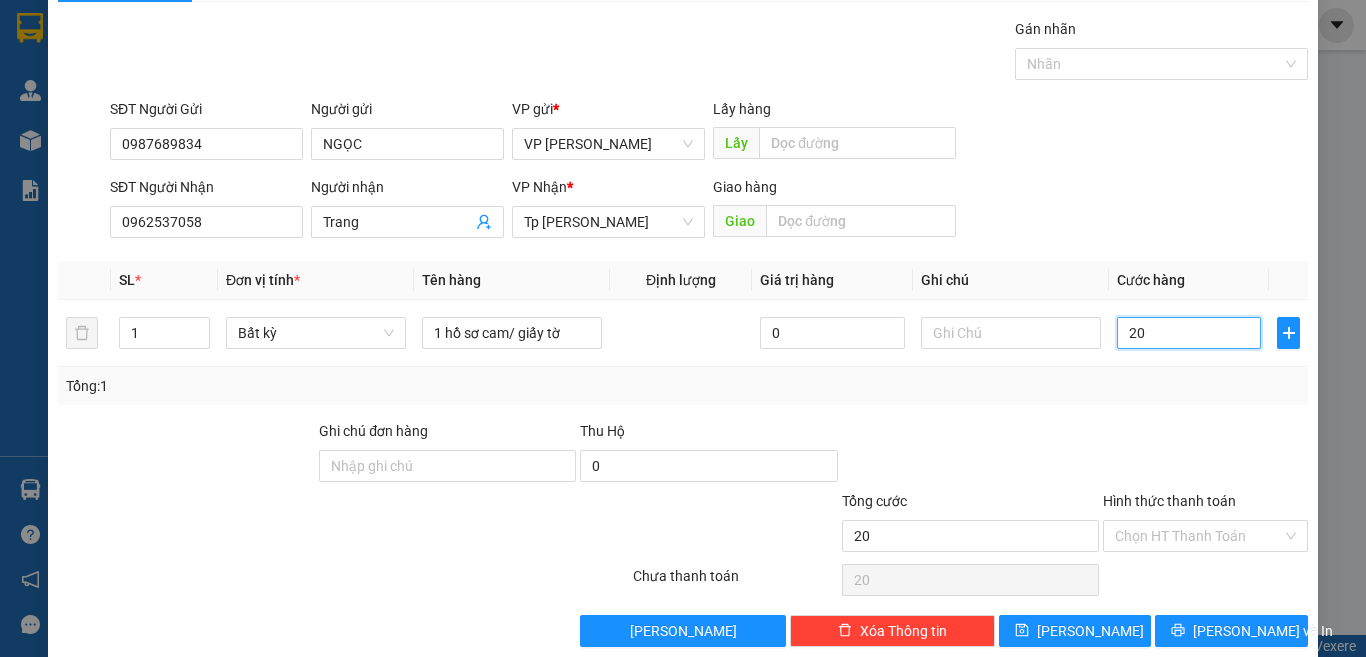 scroll, scrollTop: 83, scrollLeft: 0, axis: vertical 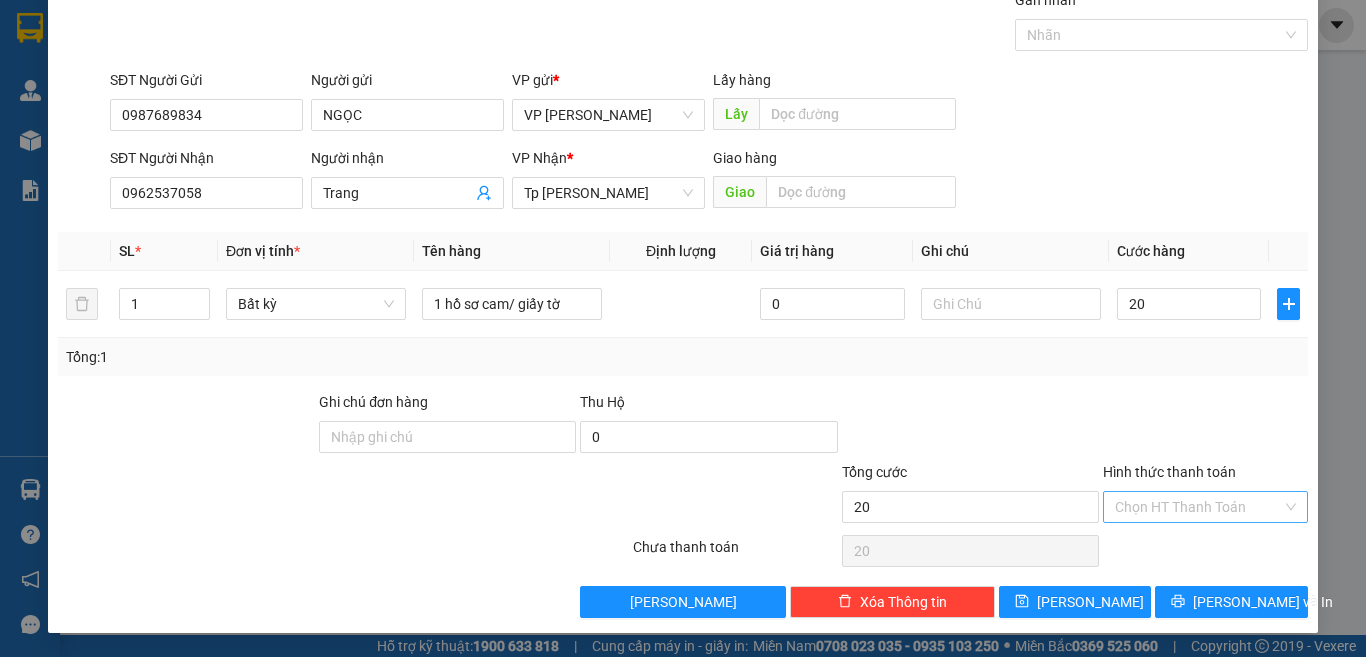 type on "20.000" 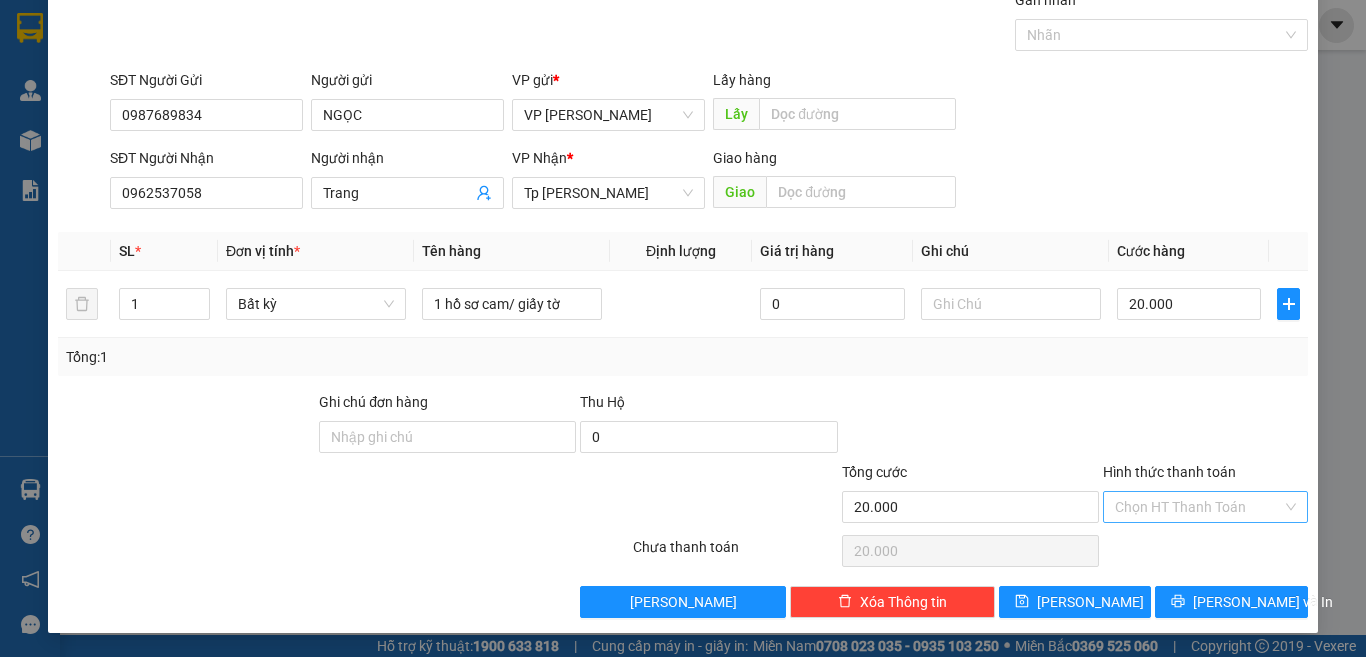 click on "Hình thức thanh toán" at bounding box center [1198, 507] 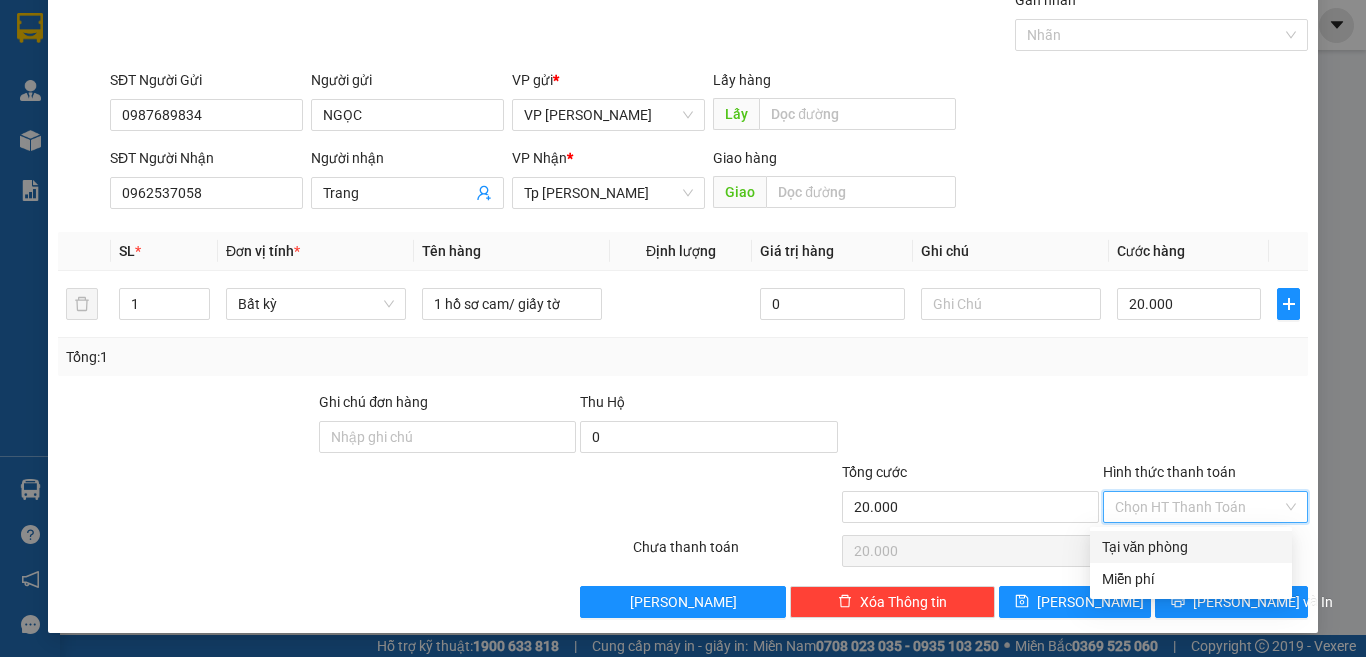 click on "Tại văn phòng" at bounding box center (1191, 547) 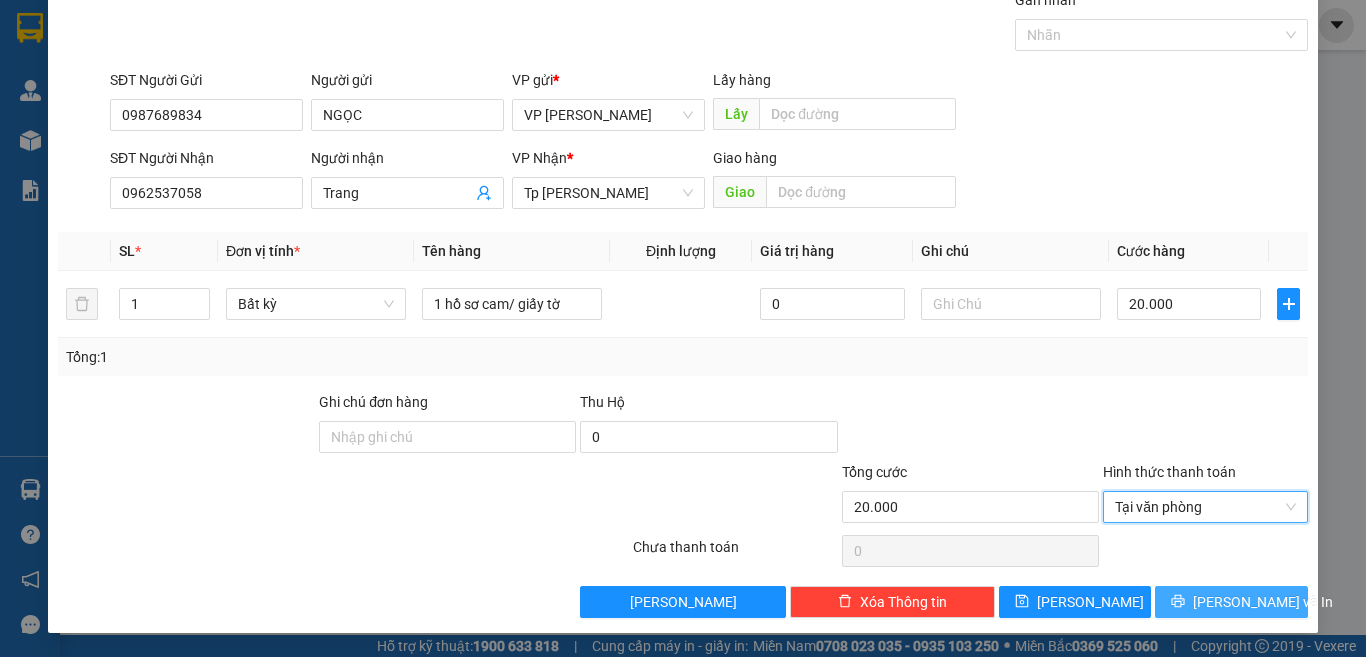 click on "[PERSON_NAME] và In" at bounding box center [1231, 602] 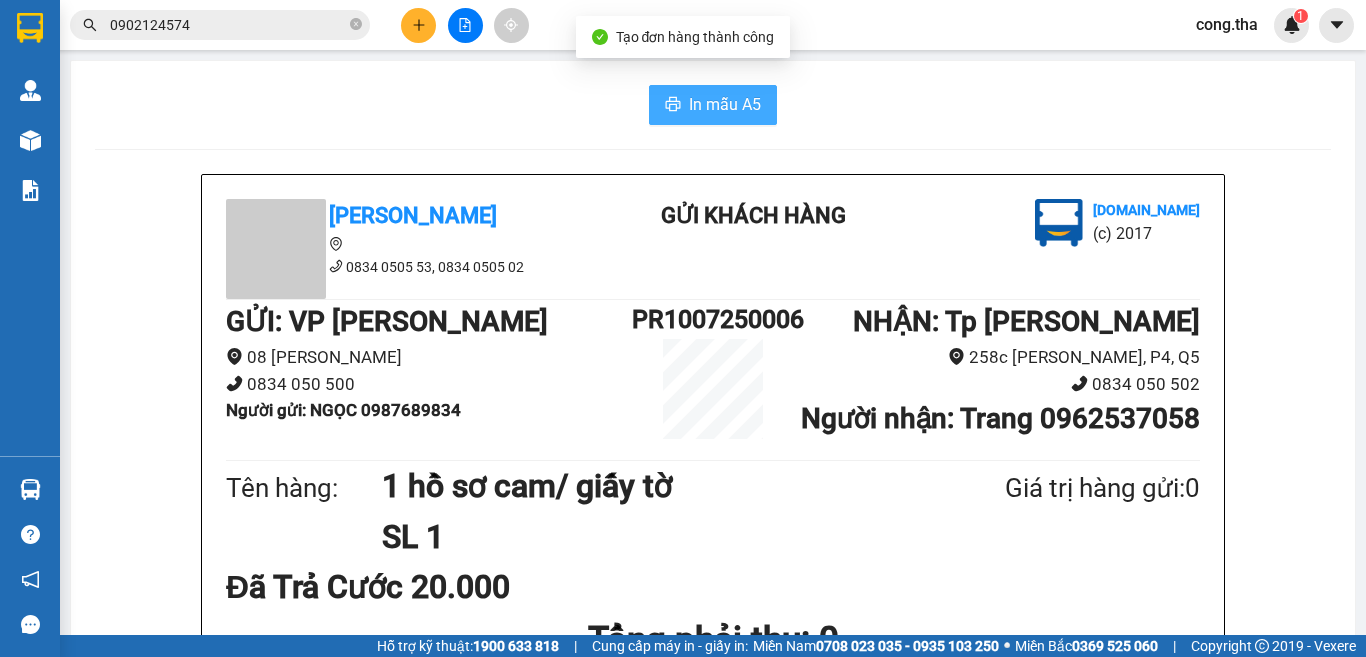 click on "In mẫu A5" at bounding box center (725, 104) 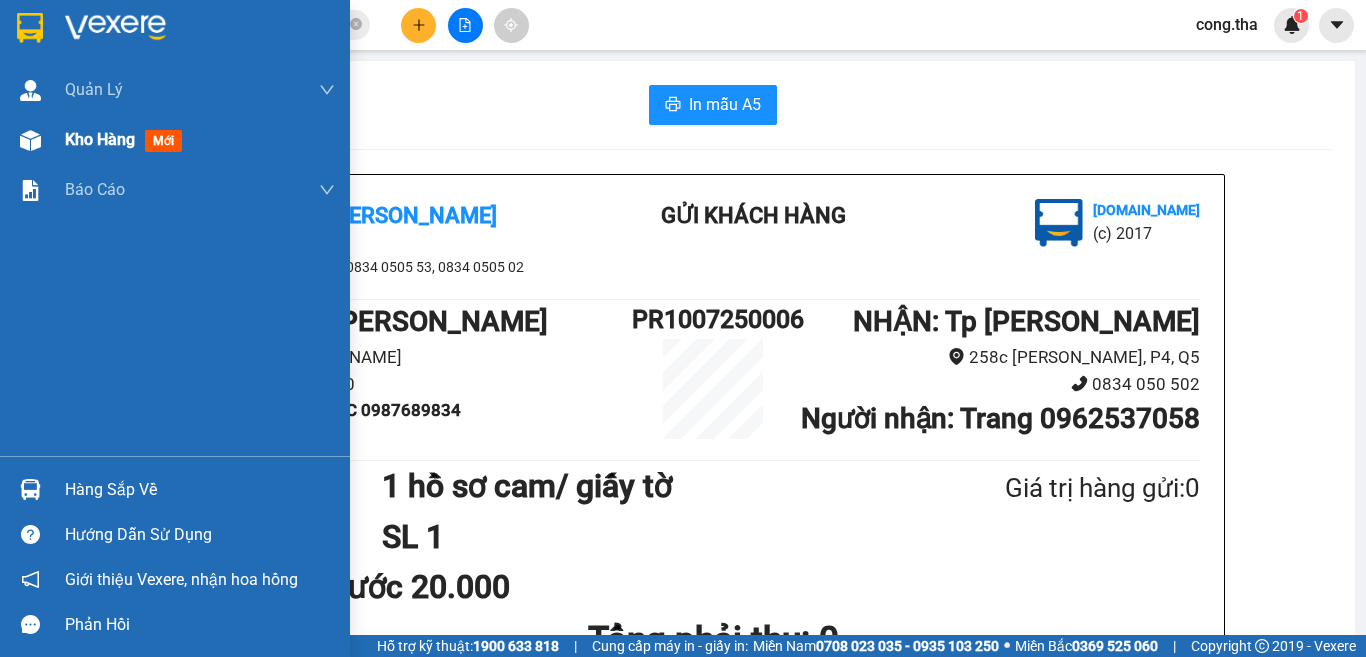 click on "Kho hàng mới" at bounding box center [175, 140] 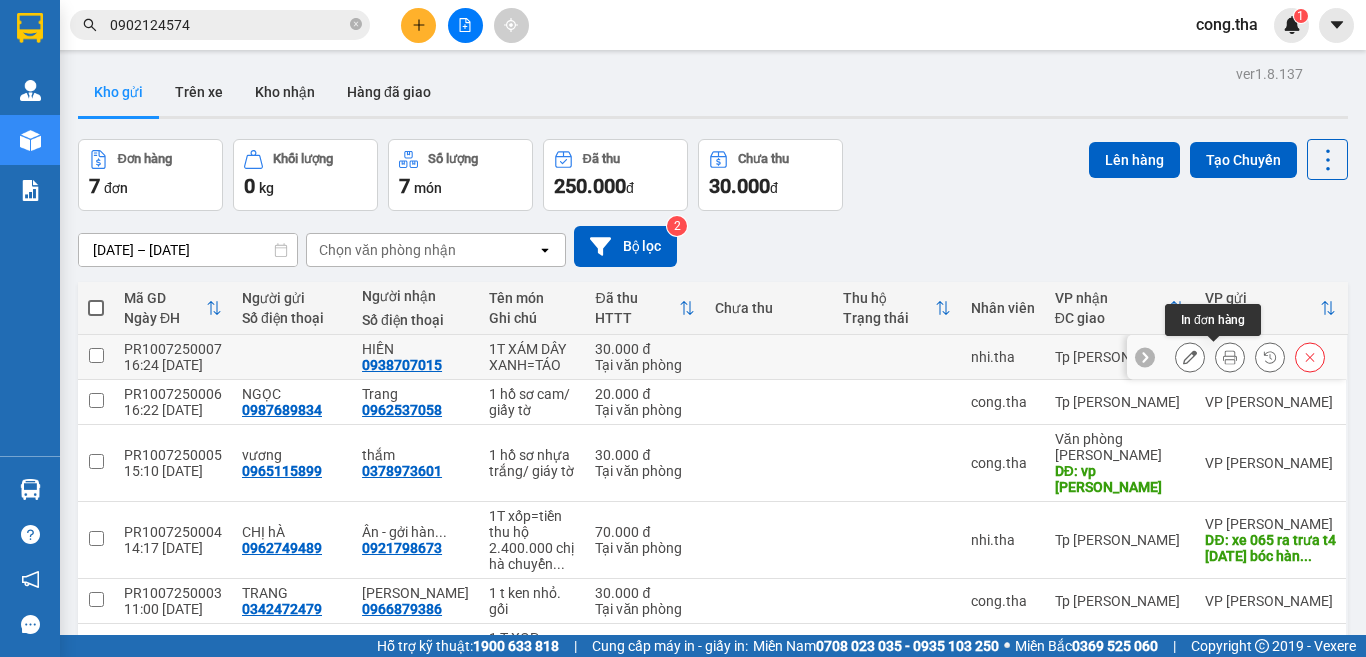 click 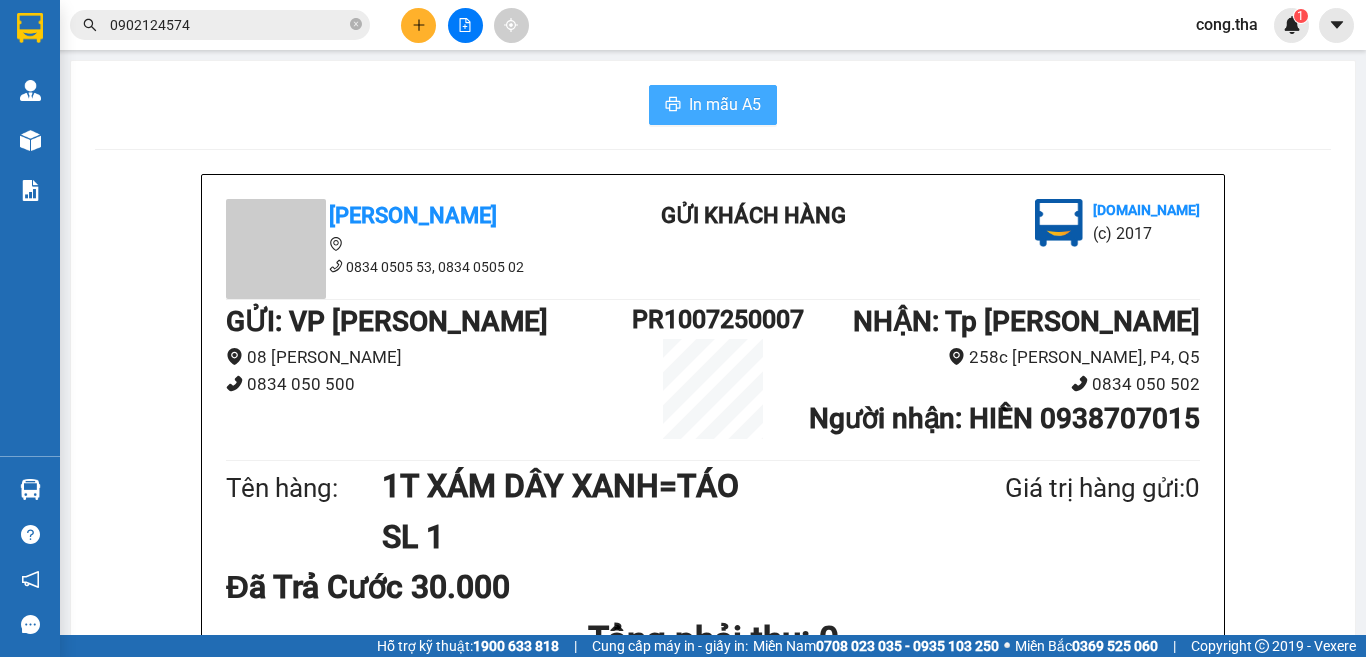 click on "In mẫu A5" at bounding box center (725, 104) 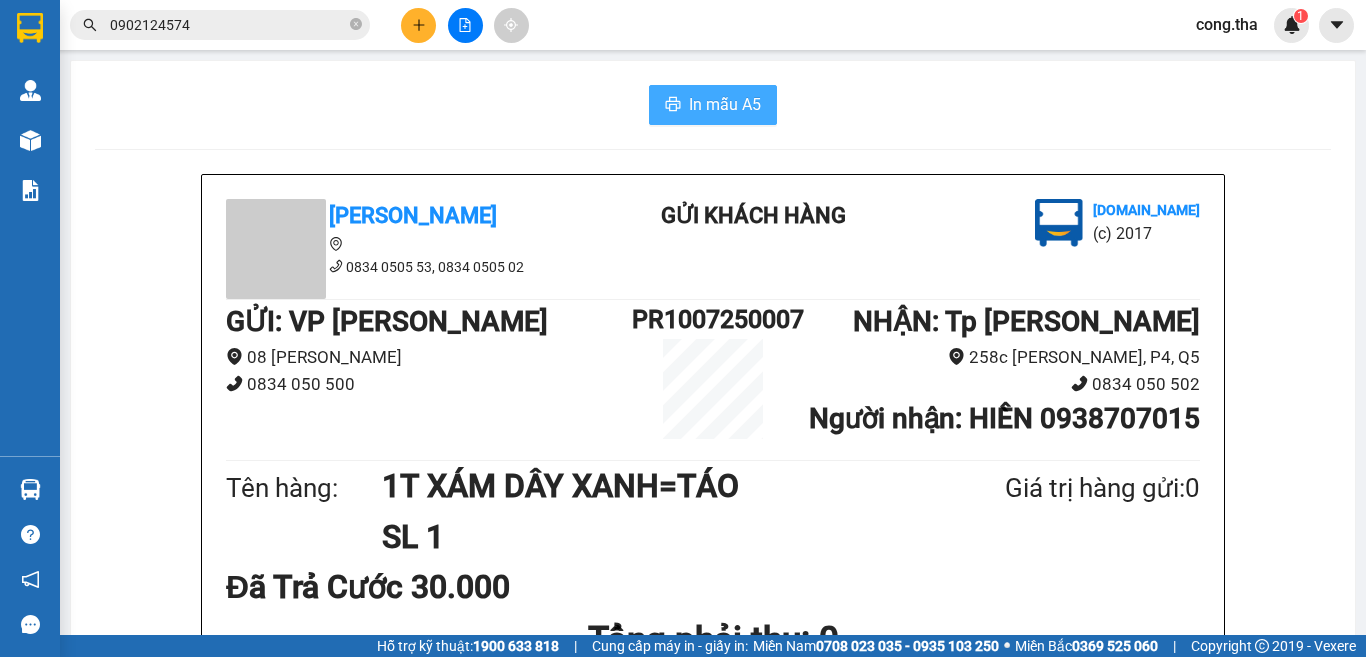 scroll, scrollTop: 0, scrollLeft: 0, axis: both 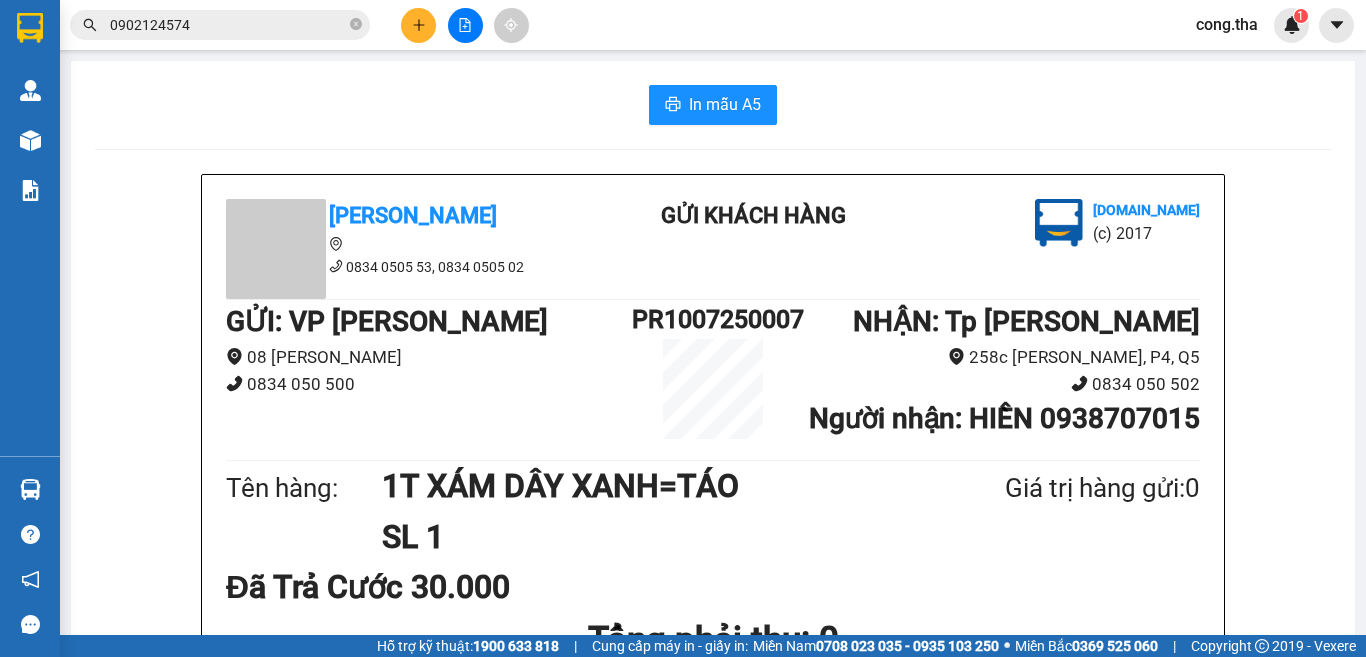 click 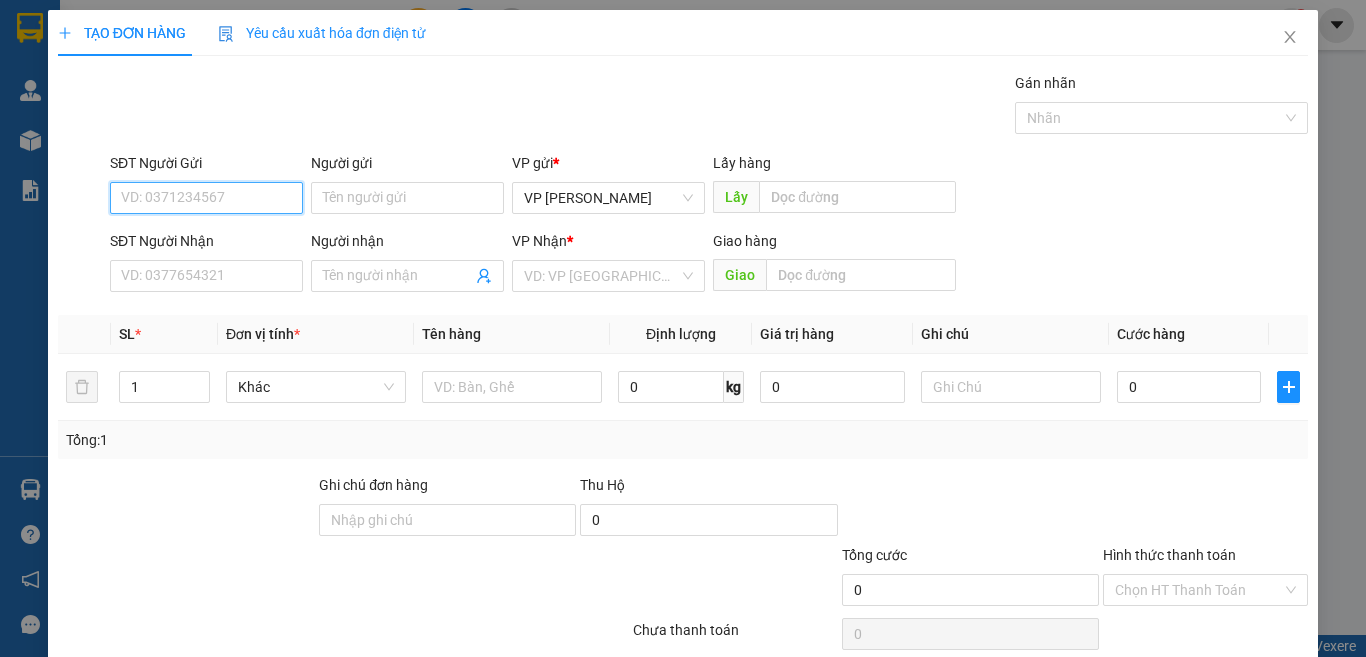 scroll, scrollTop: 83, scrollLeft: 0, axis: vertical 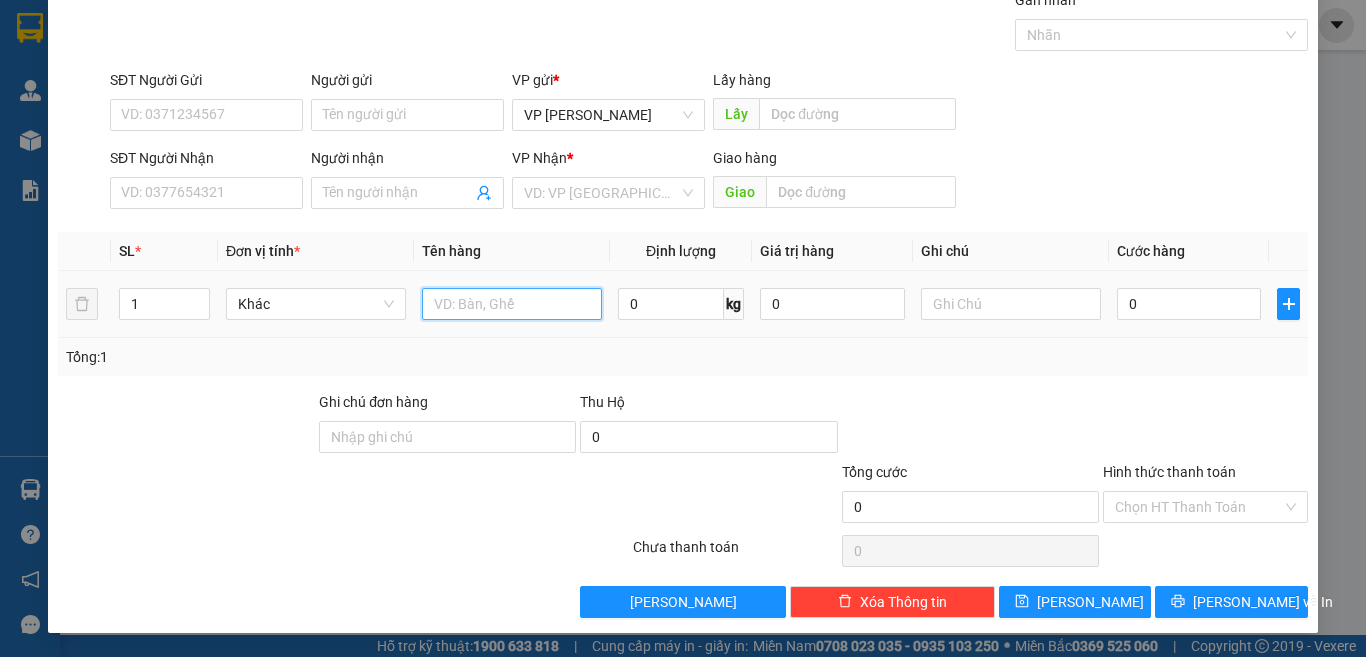 click at bounding box center (512, 304) 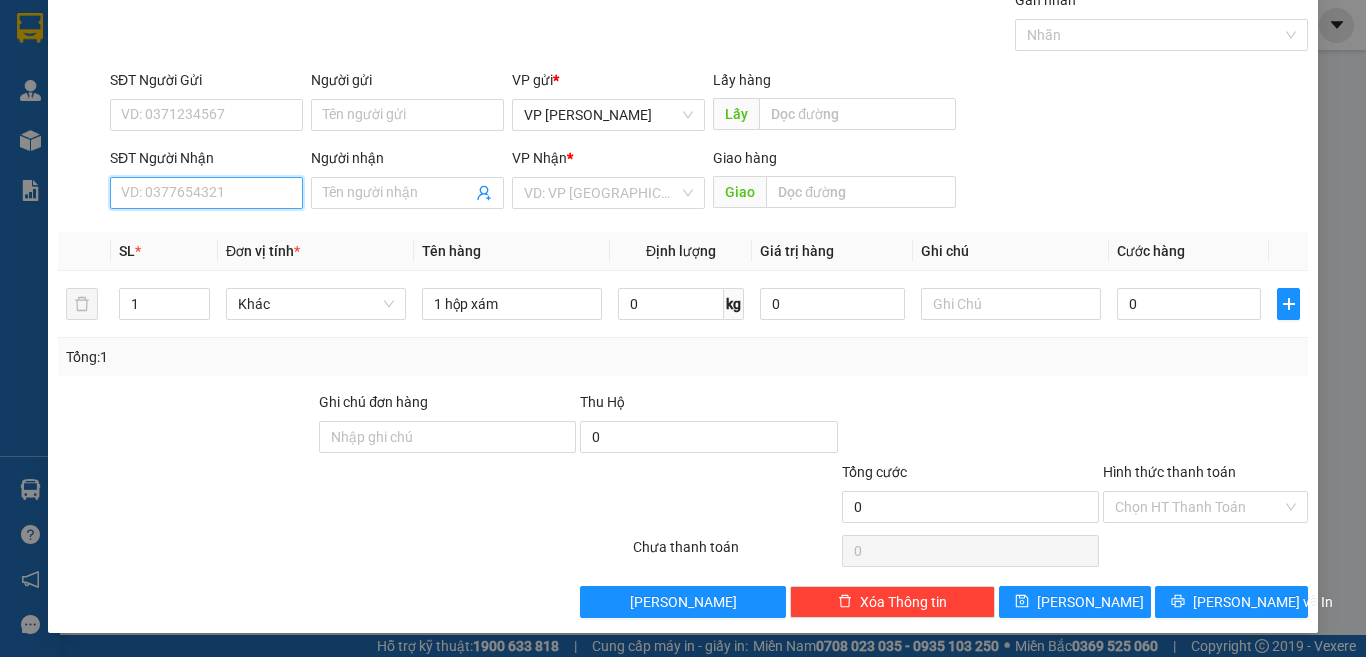 click on "SĐT Người Nhận" at bounding box center [206, 193] 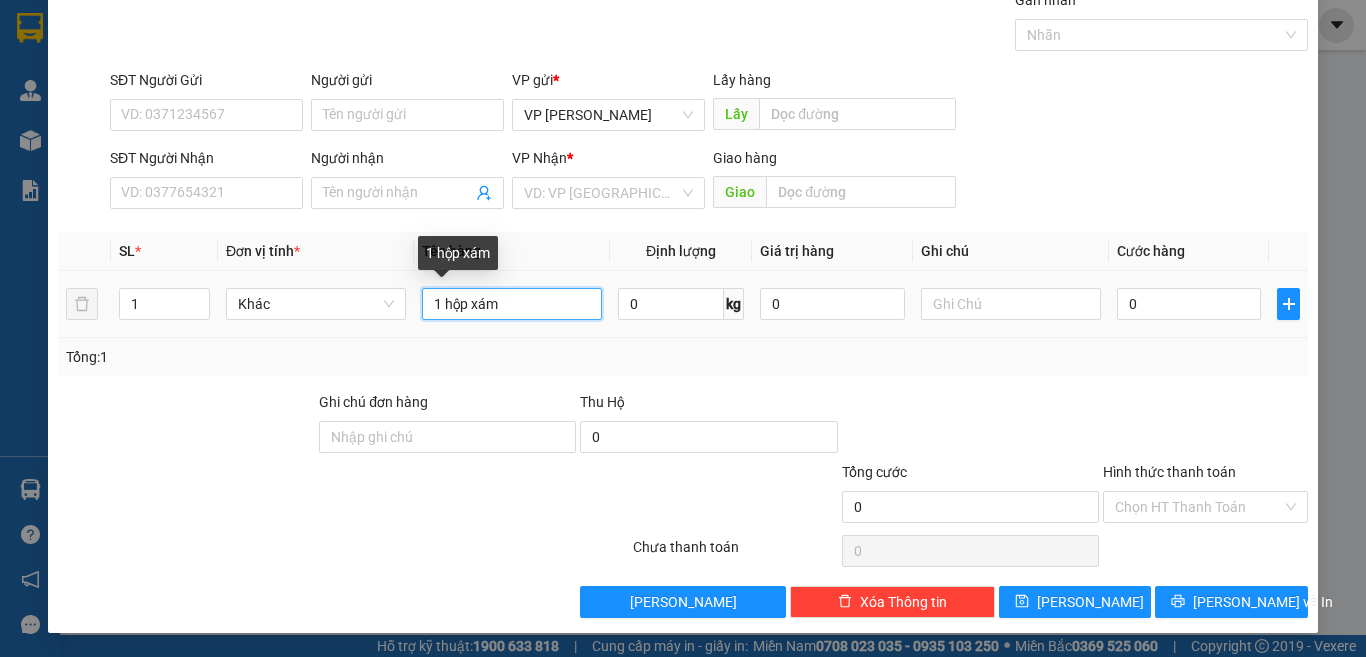click on "1 hộp xám" at bounding box center (512, 304) 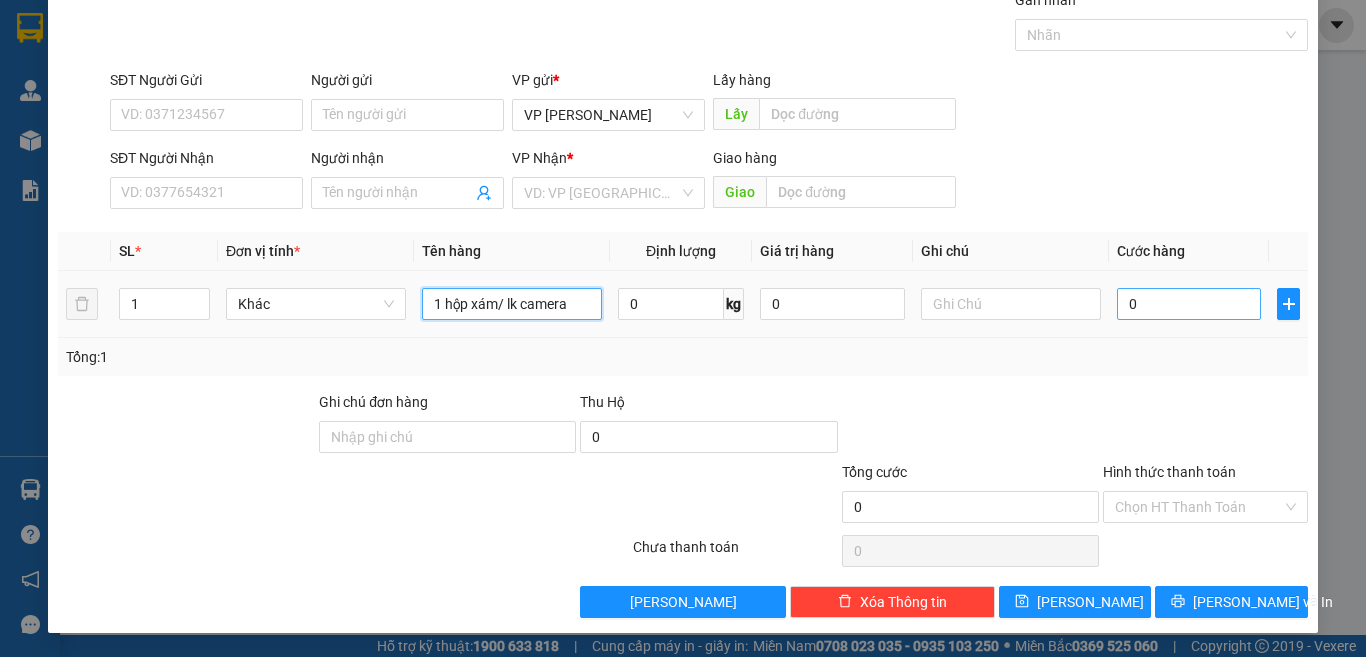type on "1 hộp xám/ lk camera" 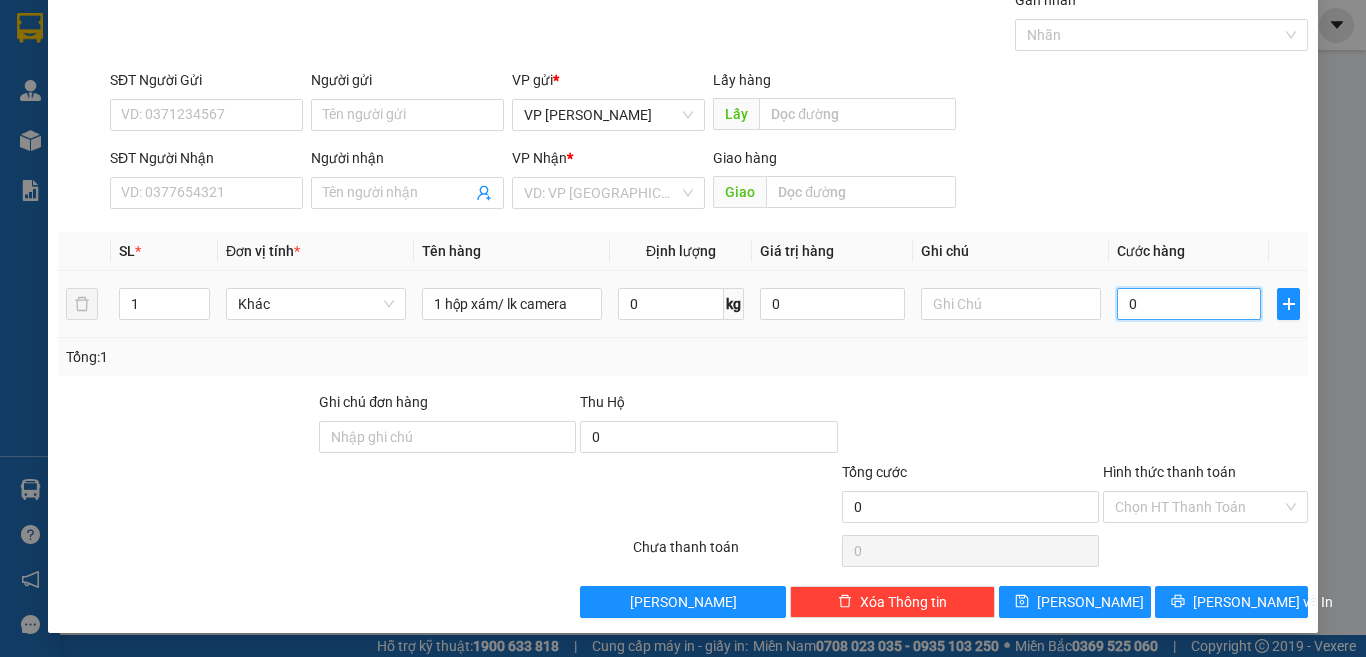 click on "0" at bounding box center (1189, 304) 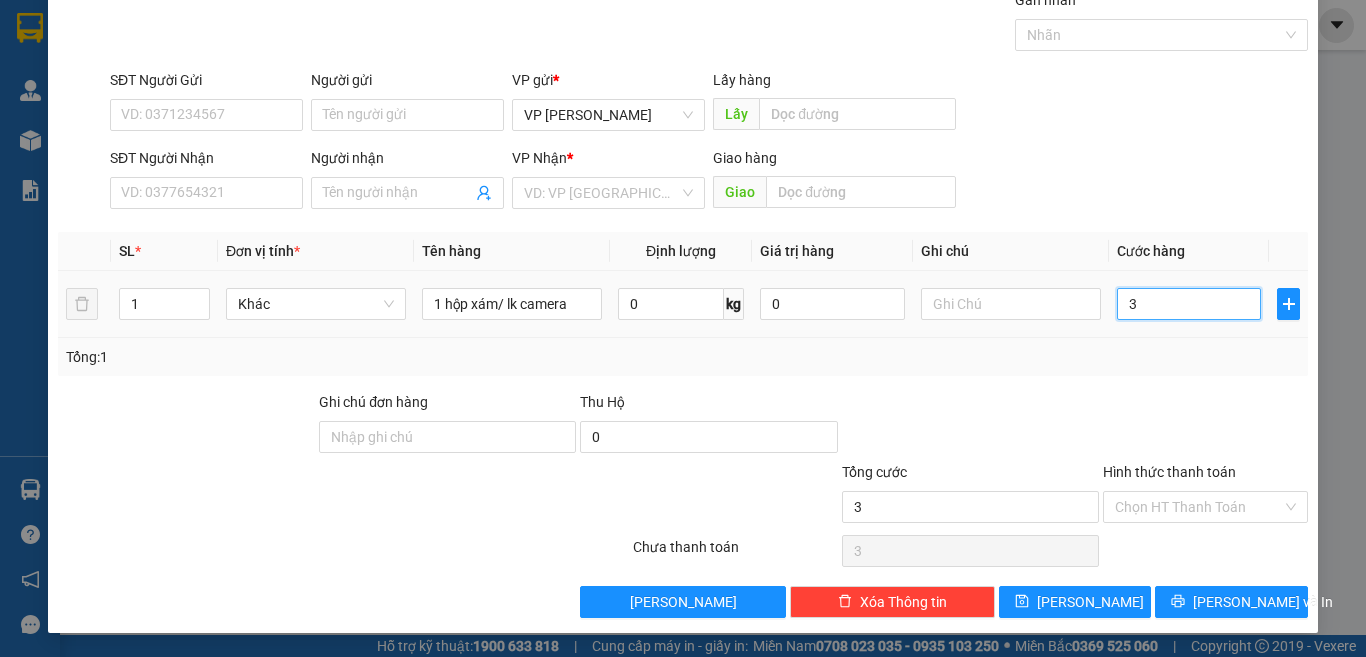 type on "30" 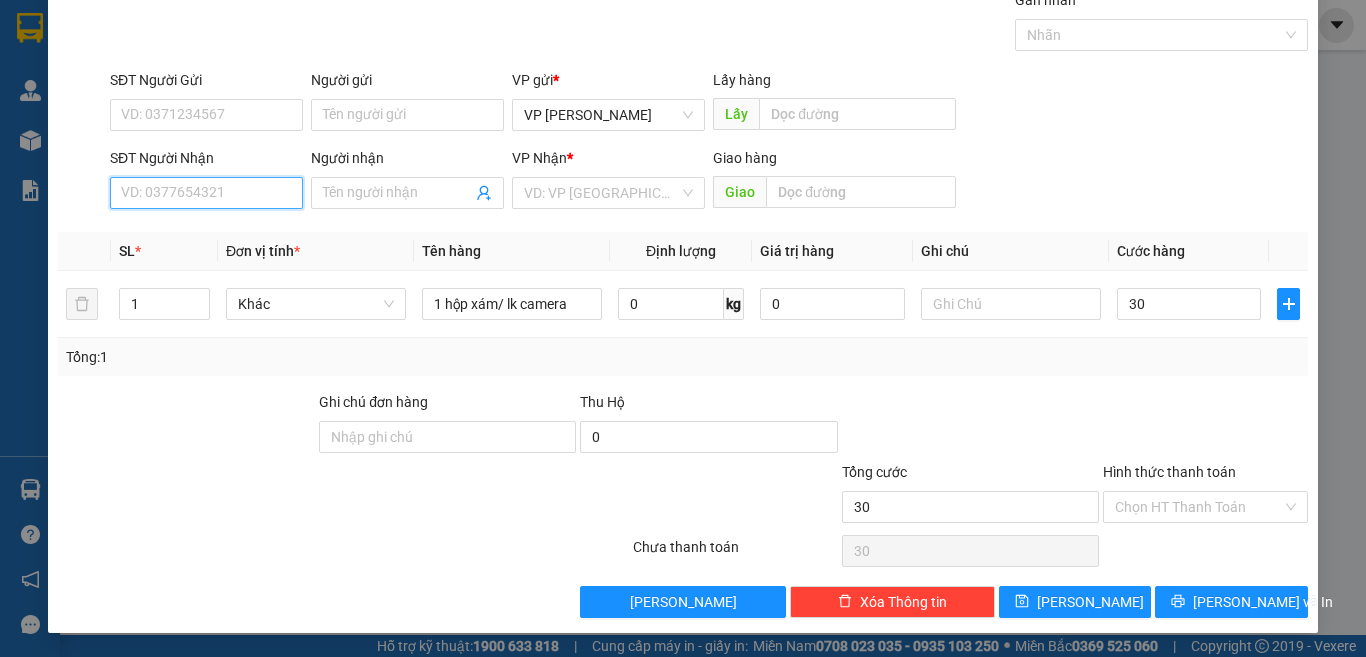 type on "30.000" 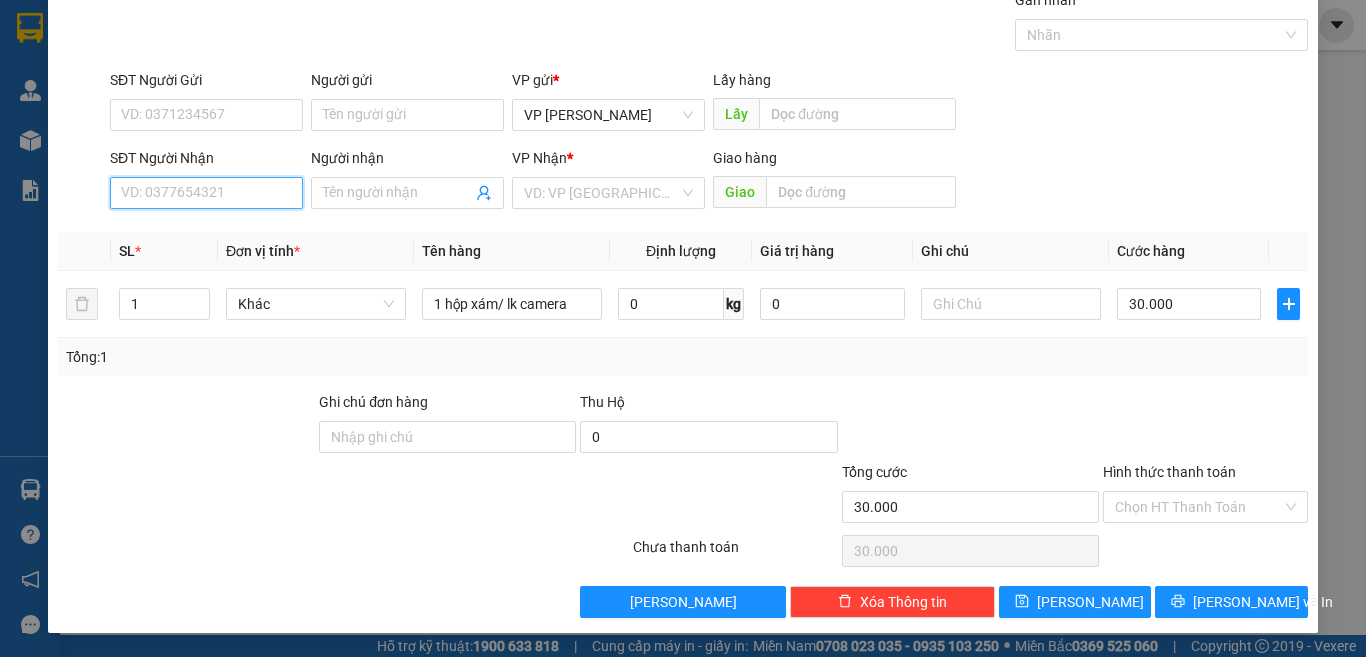 click on "SĐT Người Nhận" at bounding box center [206, 193] 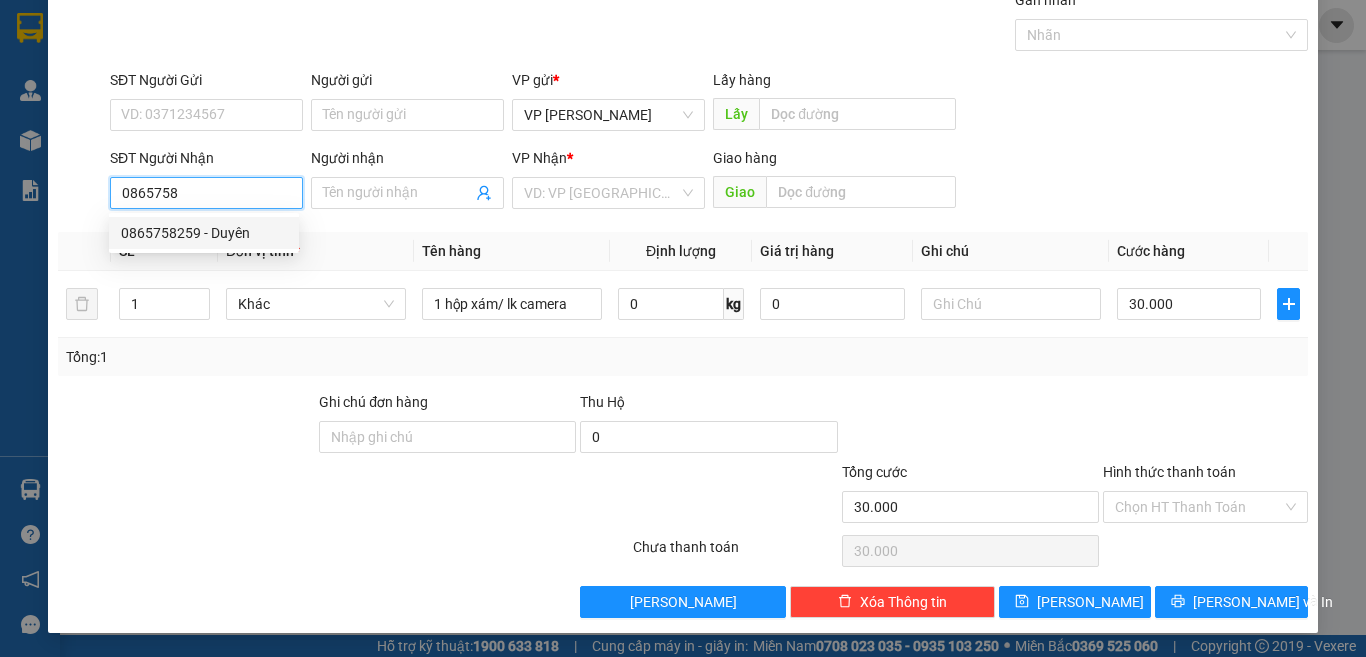 click on "0865758259 - Duyên" at bounding box center (204, 233) 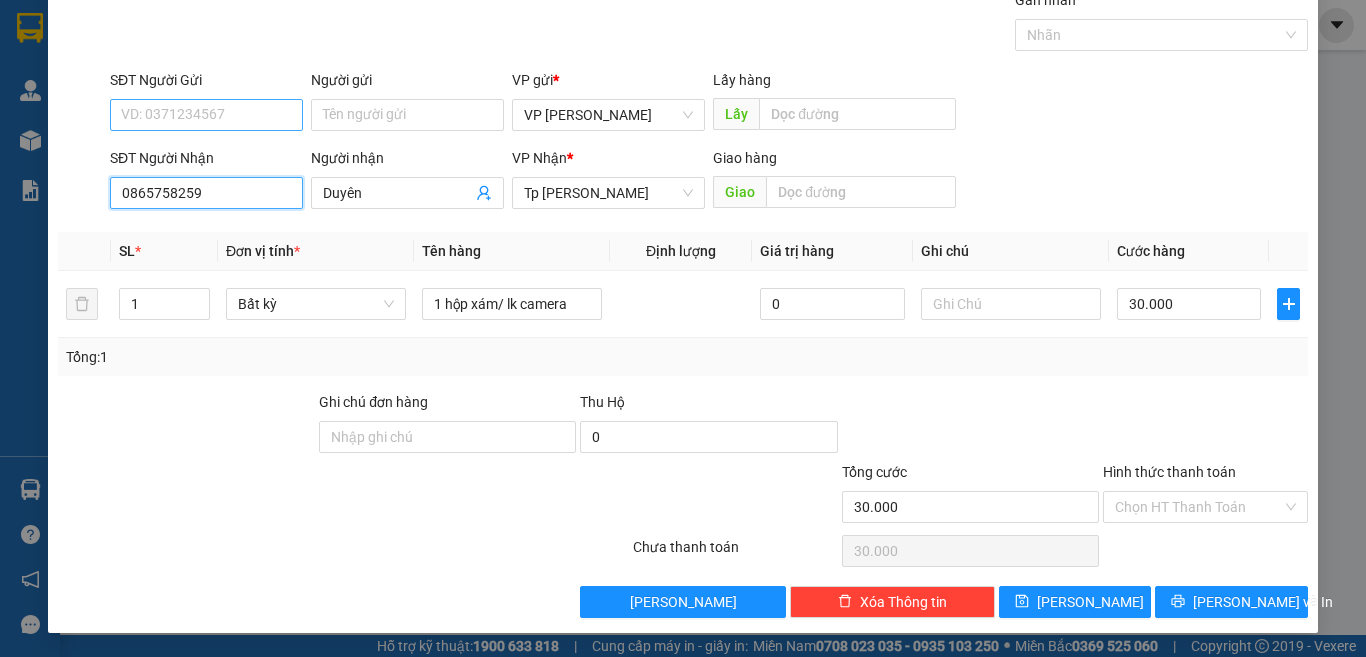 type on "0865758259" 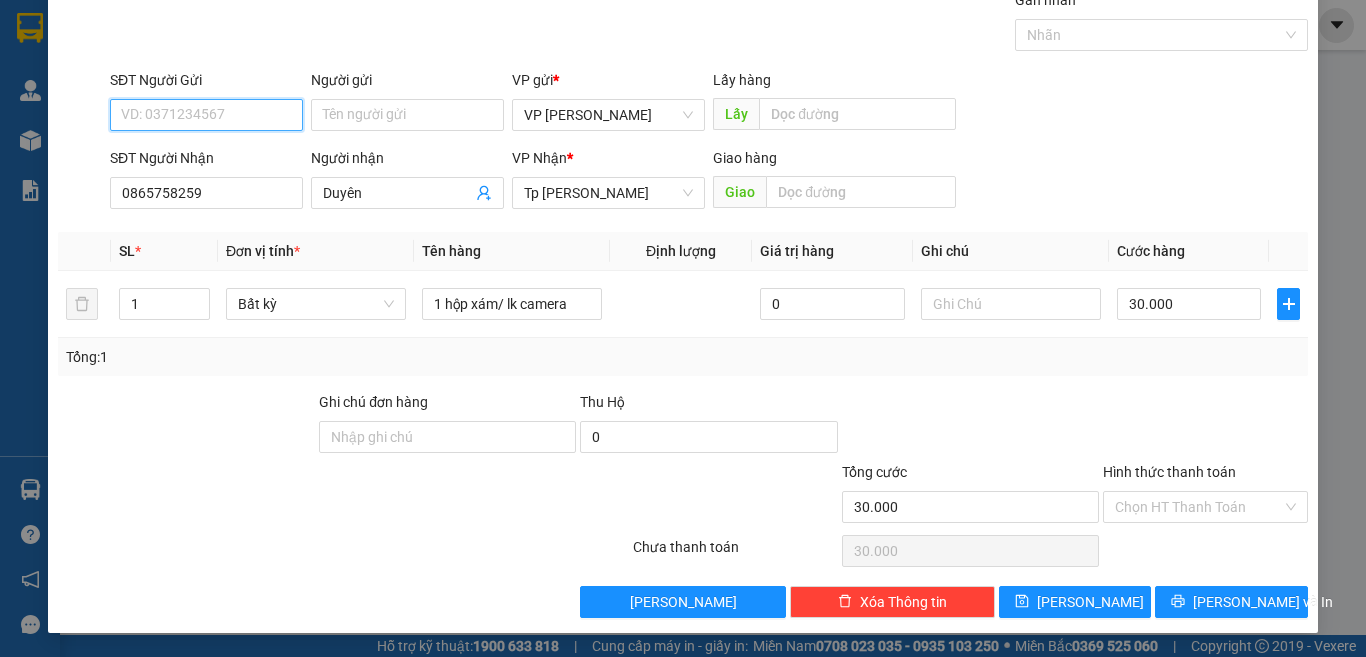 click on "SĐT Người Gửi" at bounding box center [206, 115] 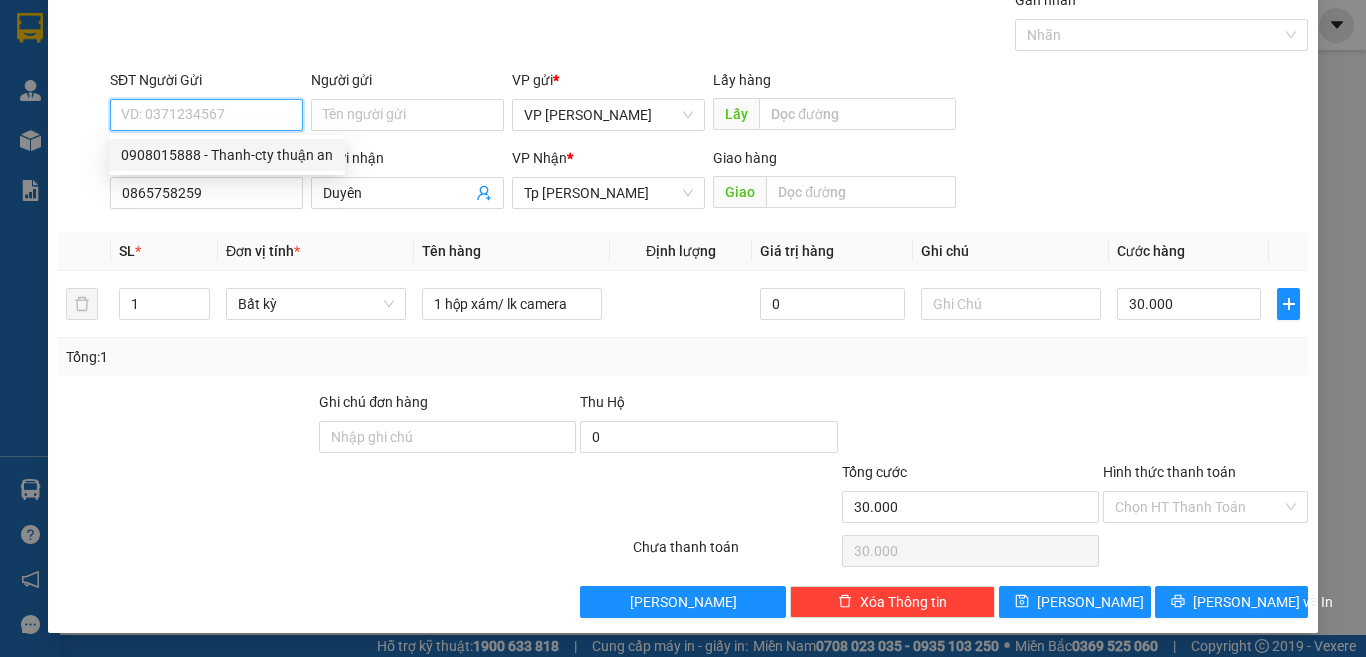 click on "0908015888 - Thanh-cty thuận an" at bounding box center [227, 155] 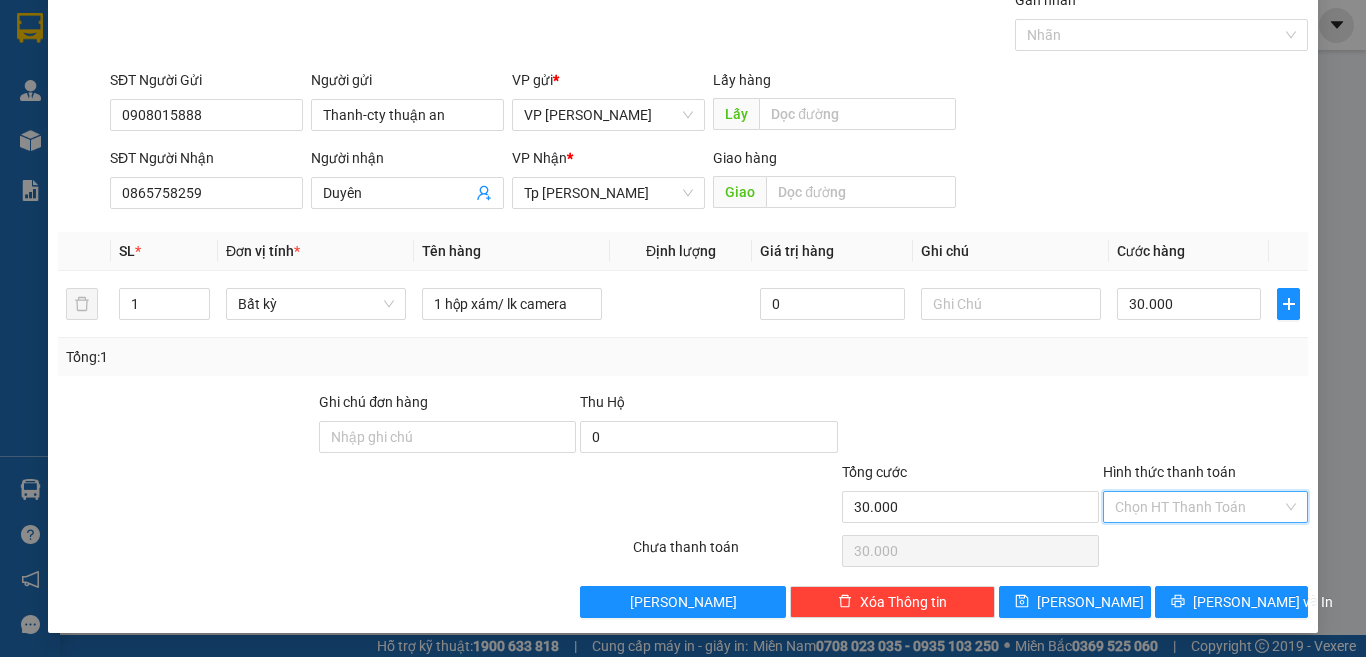 click on "Hình thức thanh toán" at bounding box center [1198, 507] 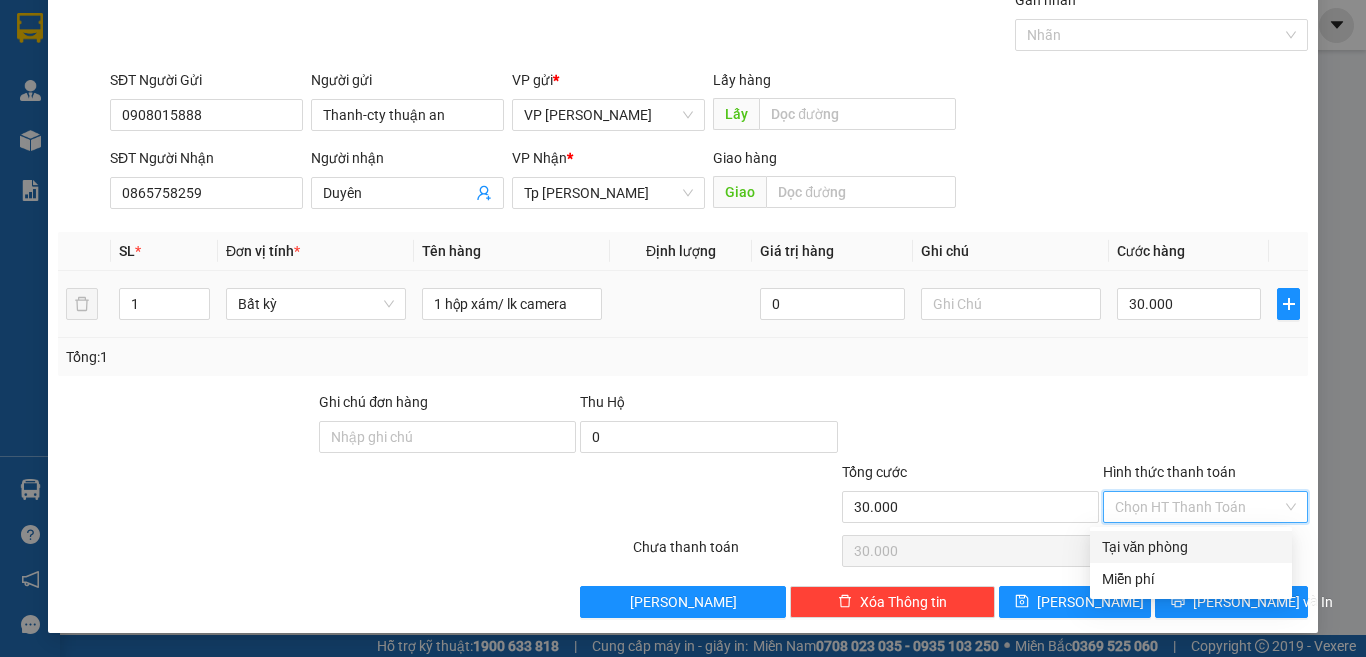 click on "30.000" at bounding box center (1189, 304) 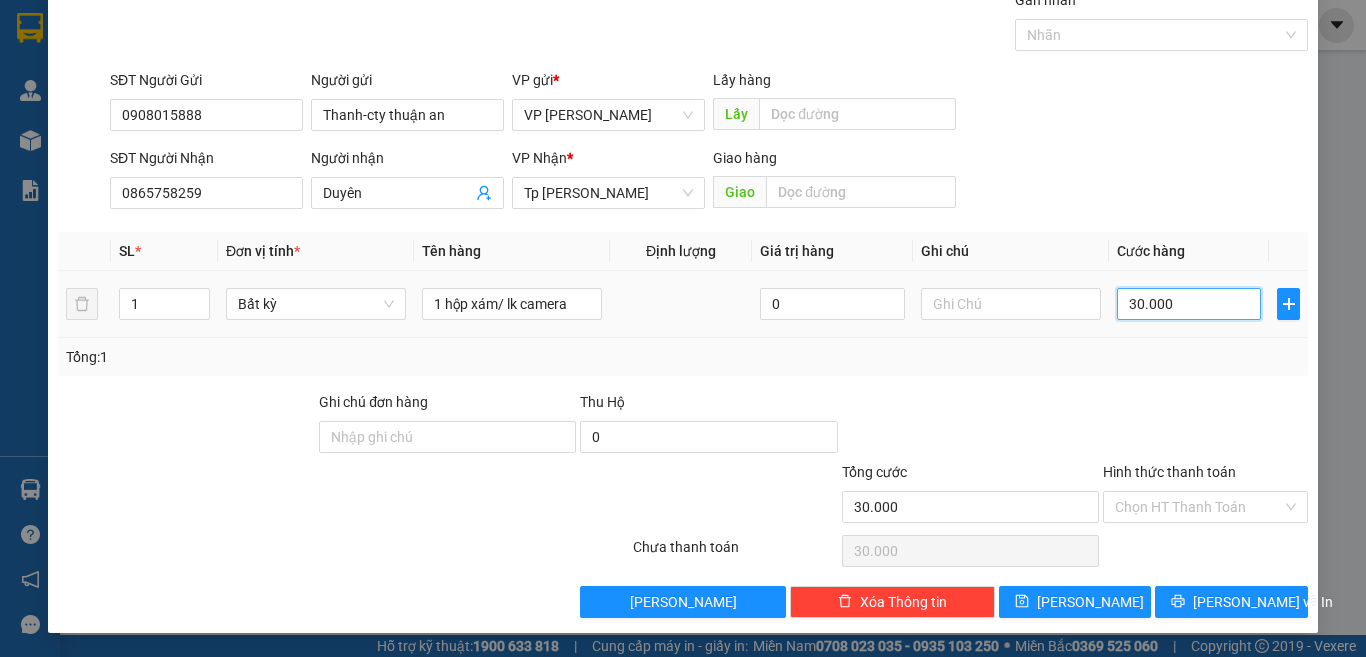 click on "30.000" at bounding box center [1189, 304] 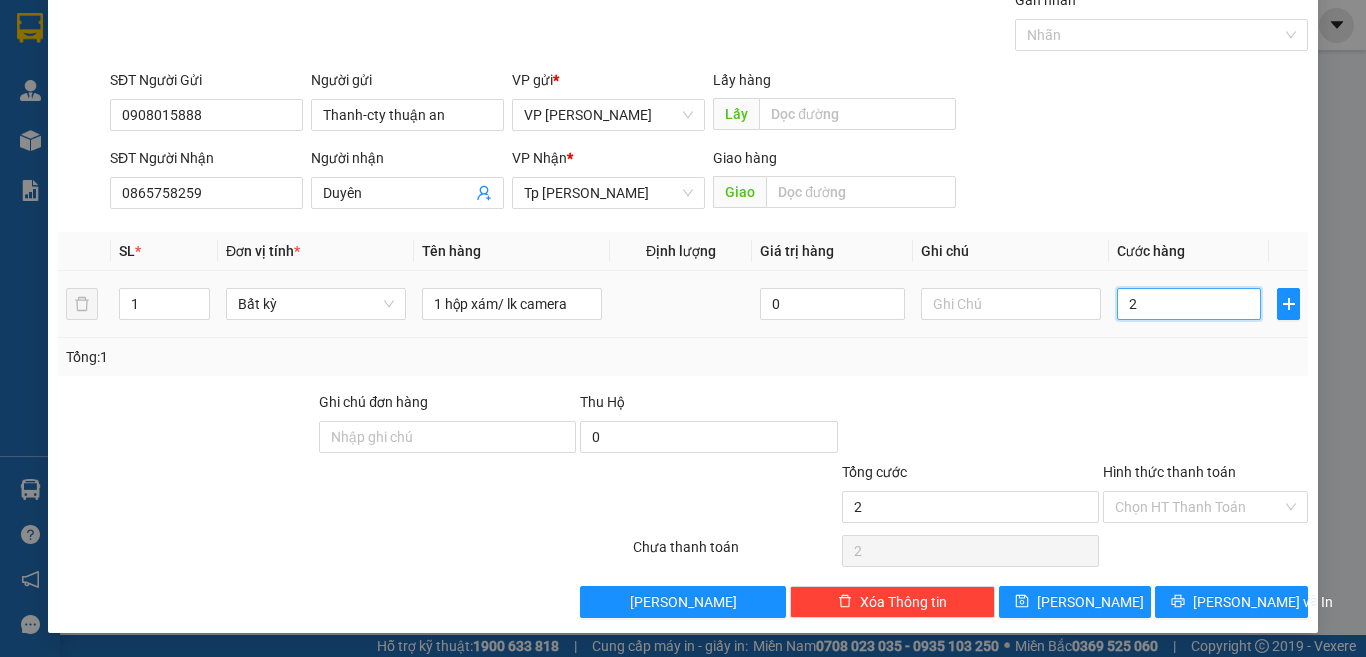 type on "20" 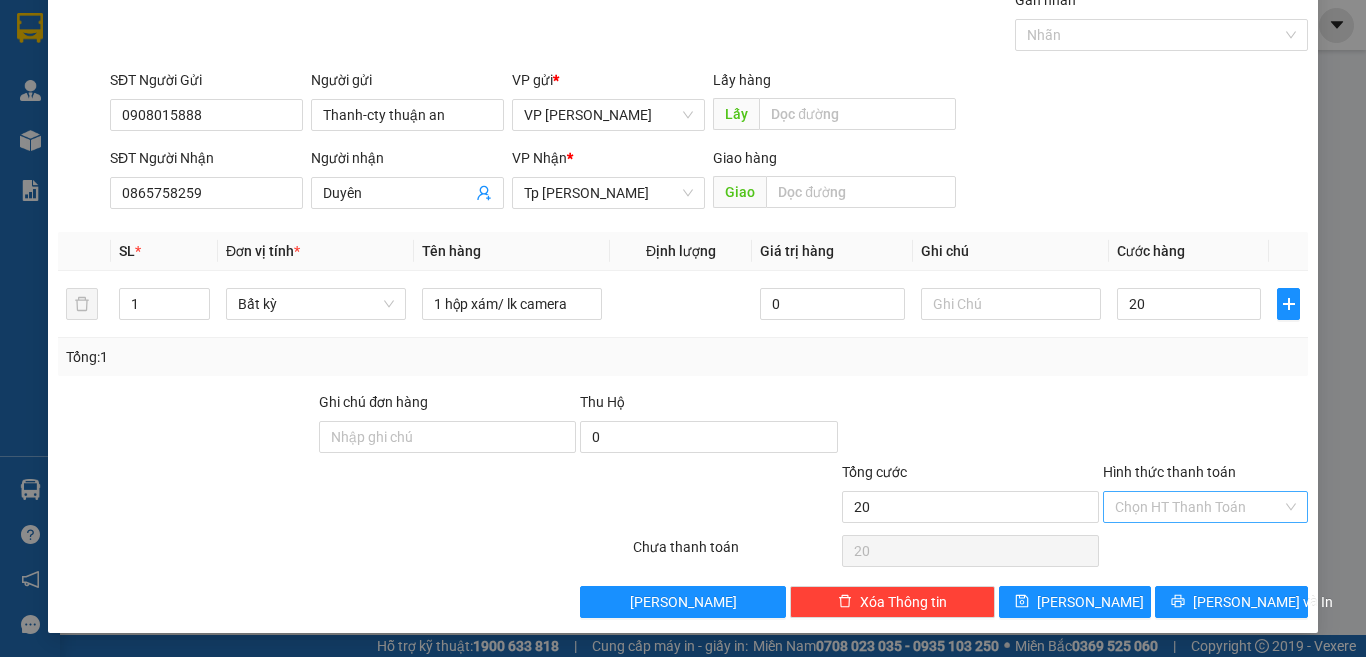 type on "20.000" 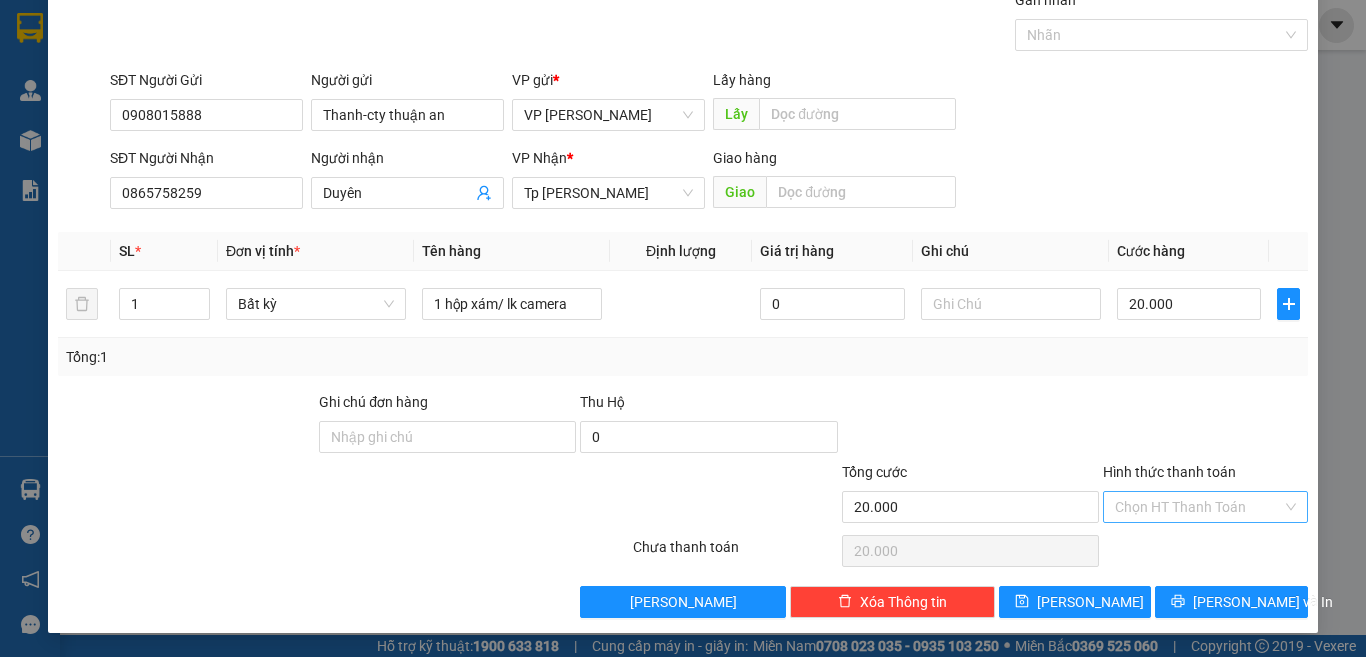 click on "Hình thức thanh toán" at bounding box center (1198, 507) 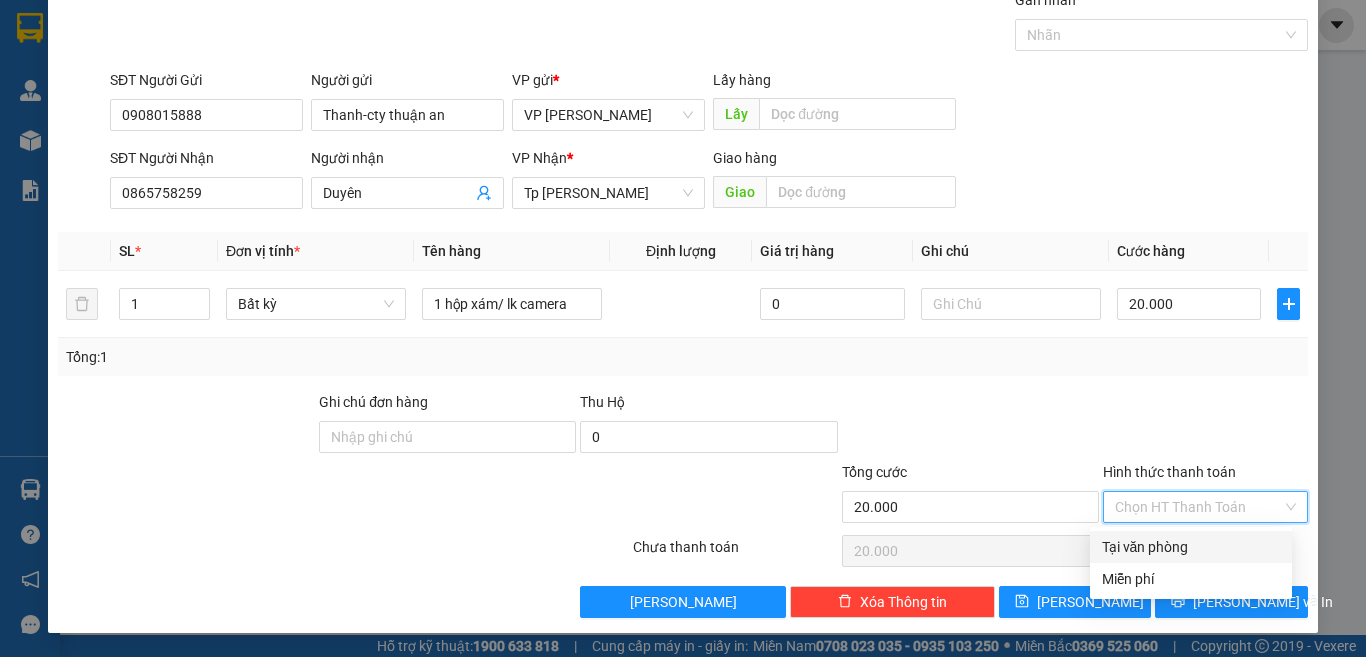 click on "Tại văn phòng" at bounding box center (1191, 547) 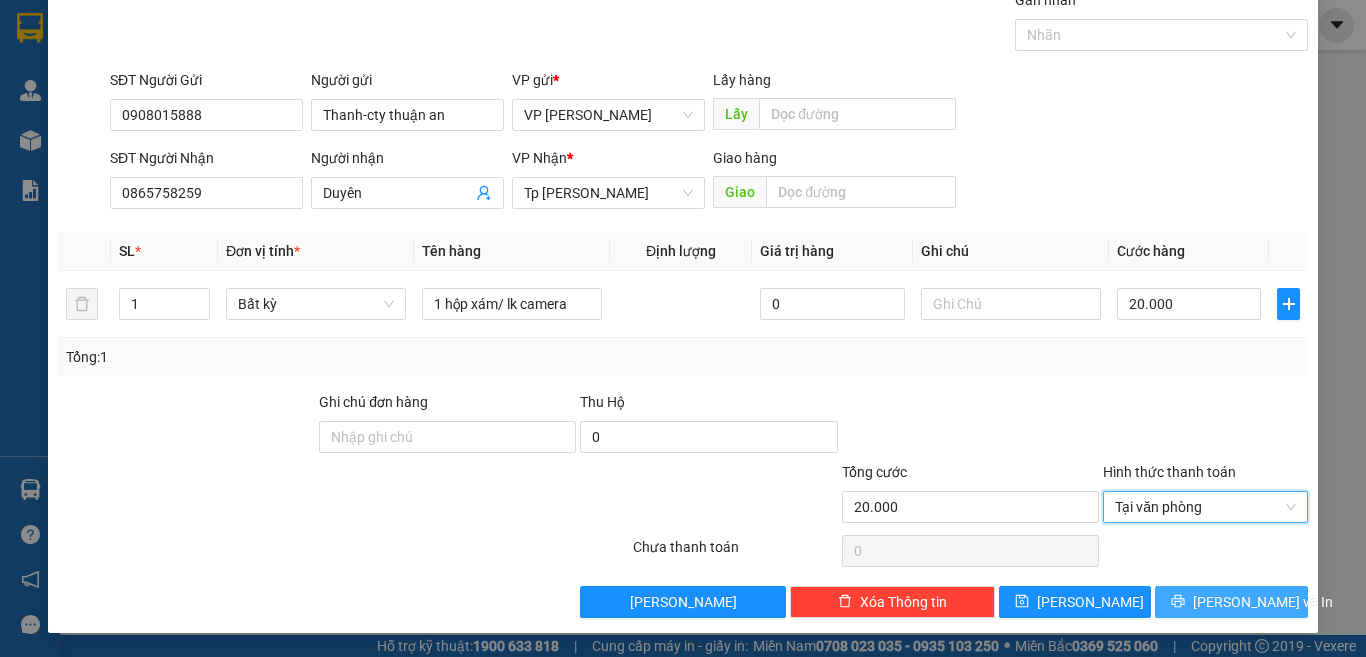 click on "[PERSON_NAME] và In" at bounding box center (1263, 602) 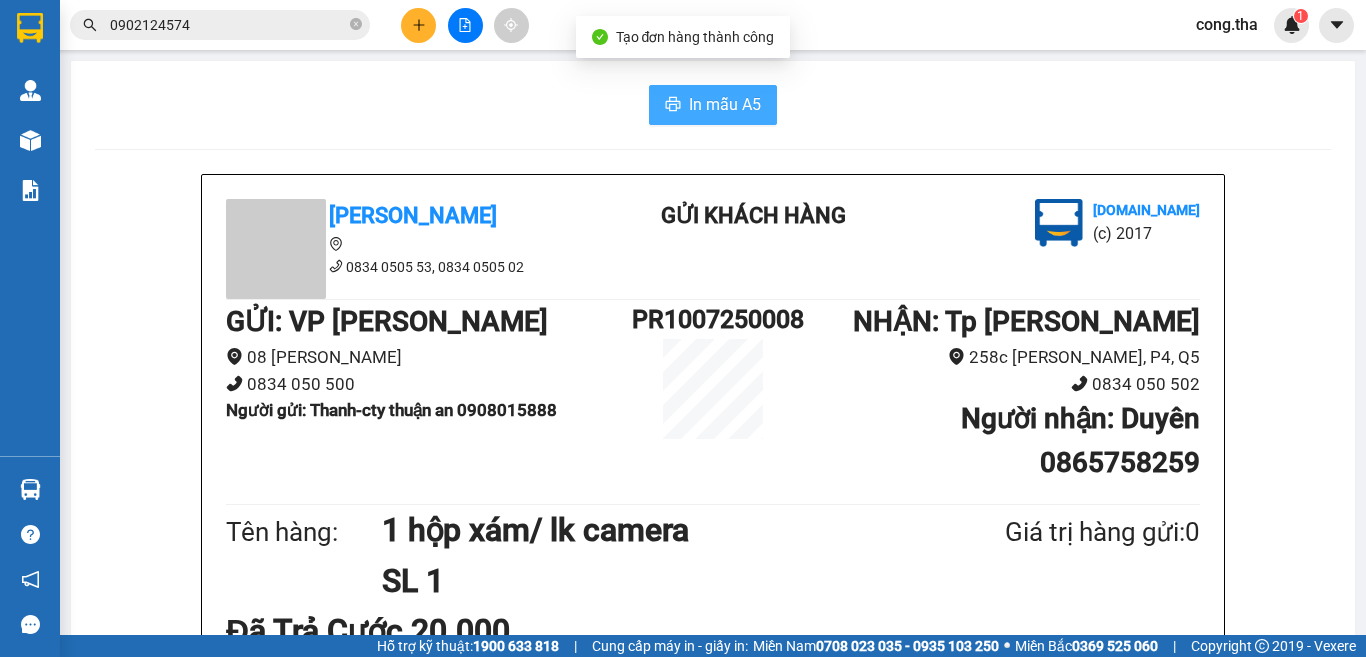 click on "In mẫu A5" at bounding box center (725, 104) 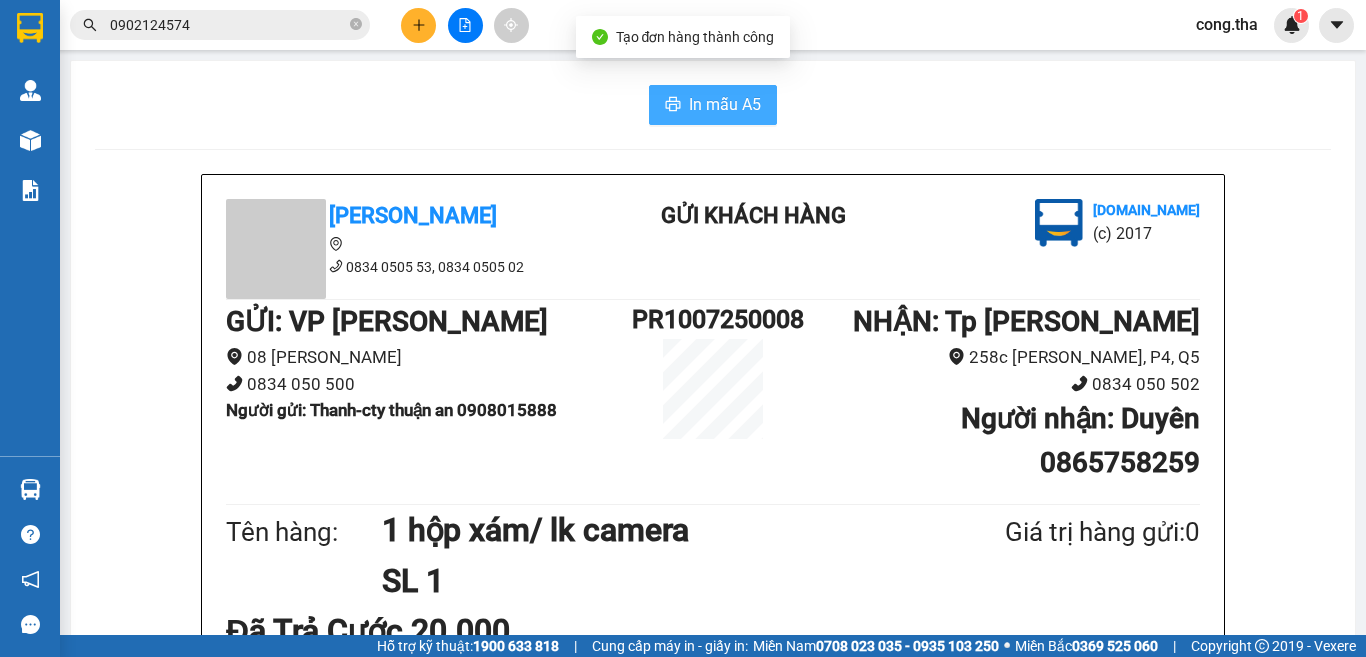 scroll, scrollTop: 0, scrollLeft: 0, axis: both 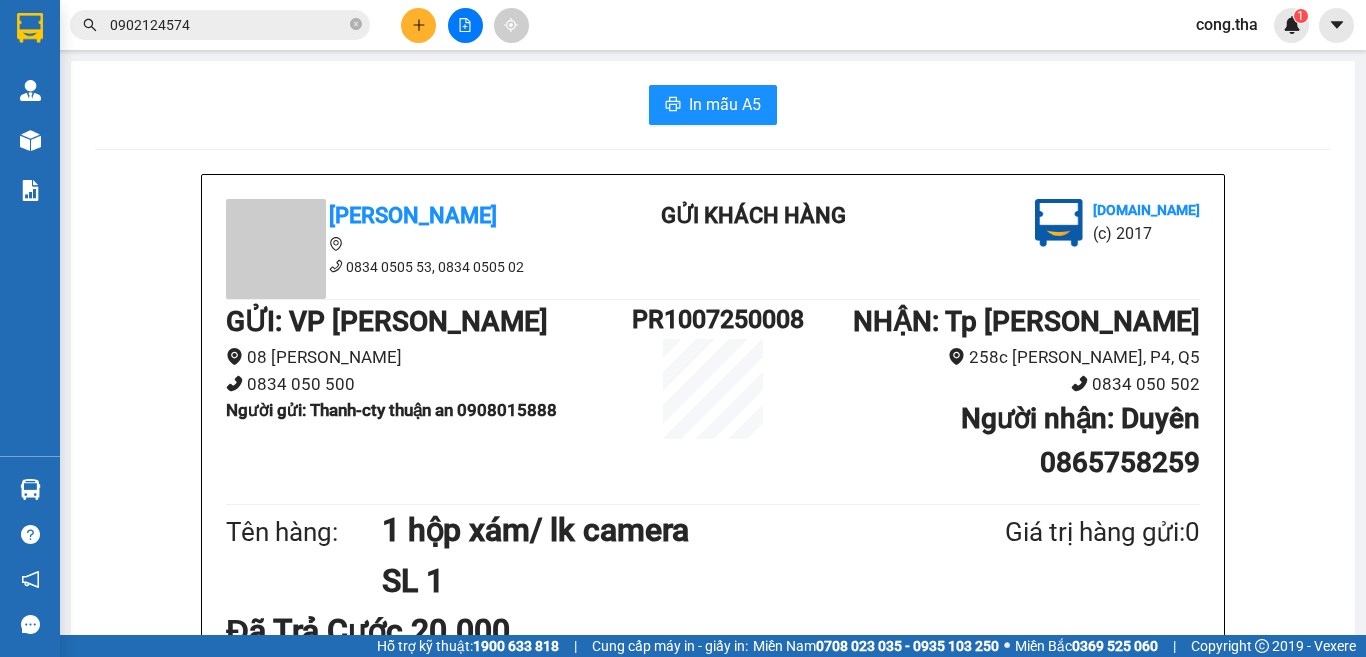 click 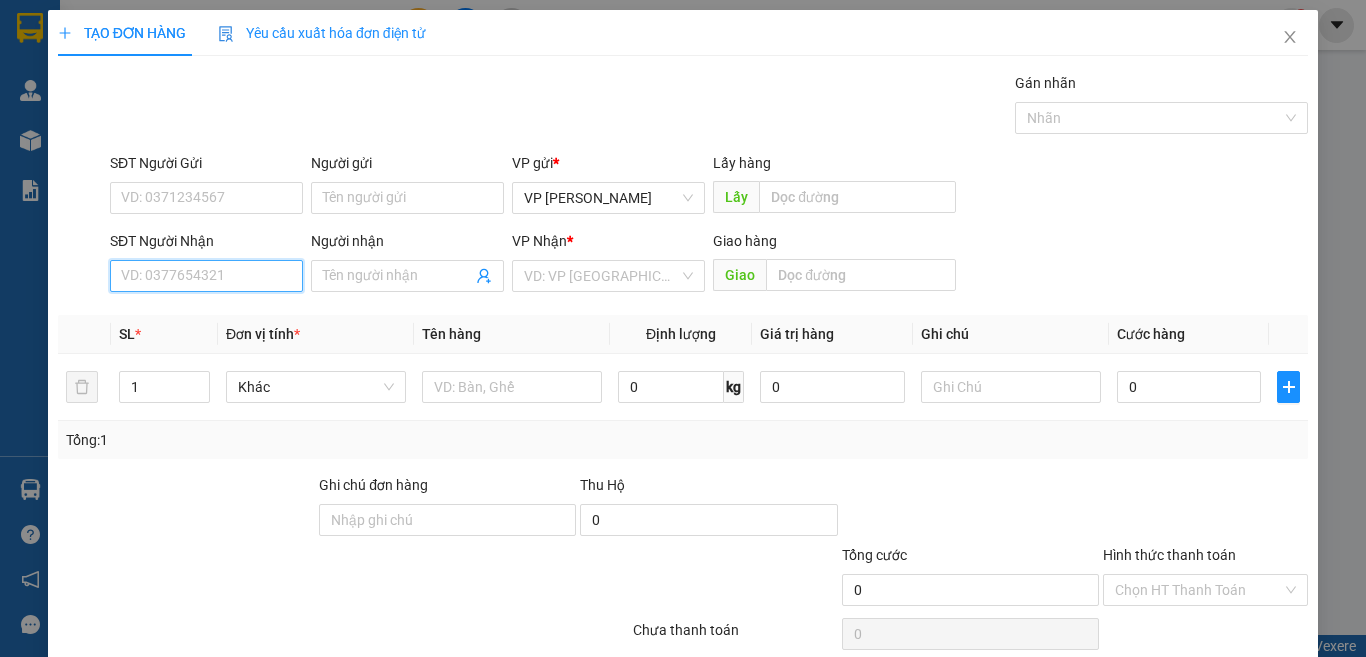 drag, startPoint x: 221, startPoint y: 277, endPoint x: 238, endPoint y: 258, distance: 25.495098 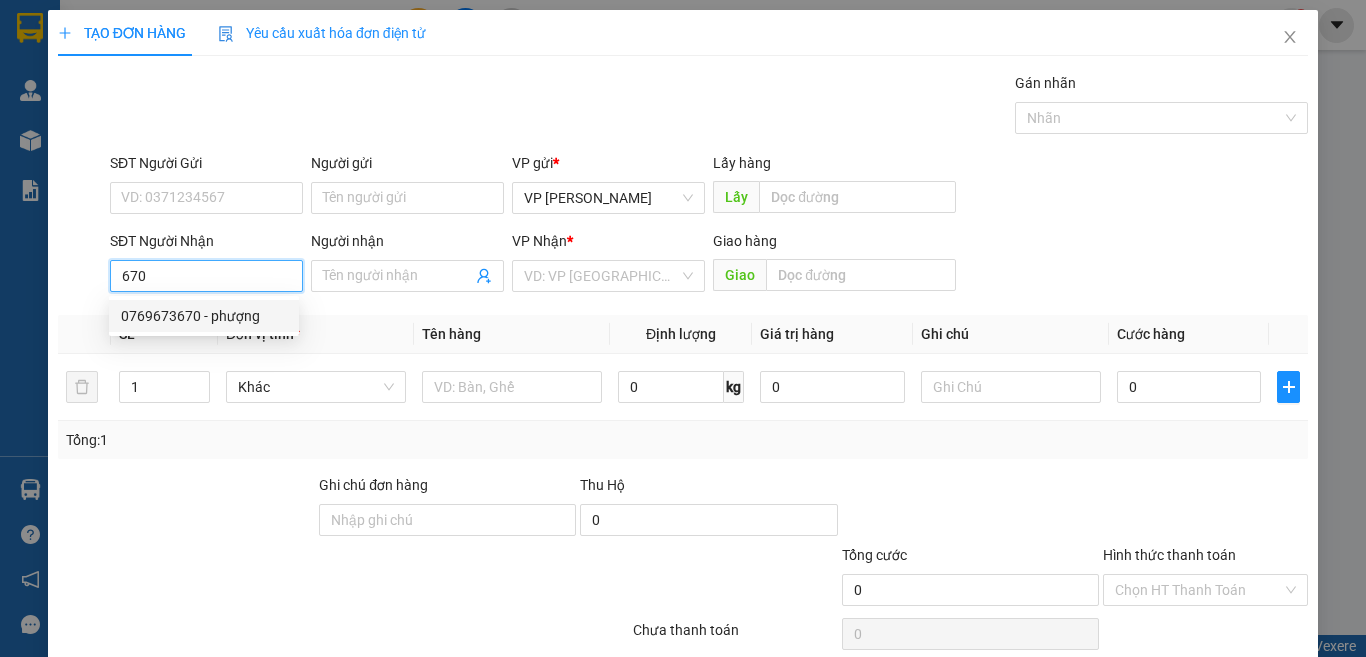 click on "0769673670 - phượng" at bounding box center (204, 316) 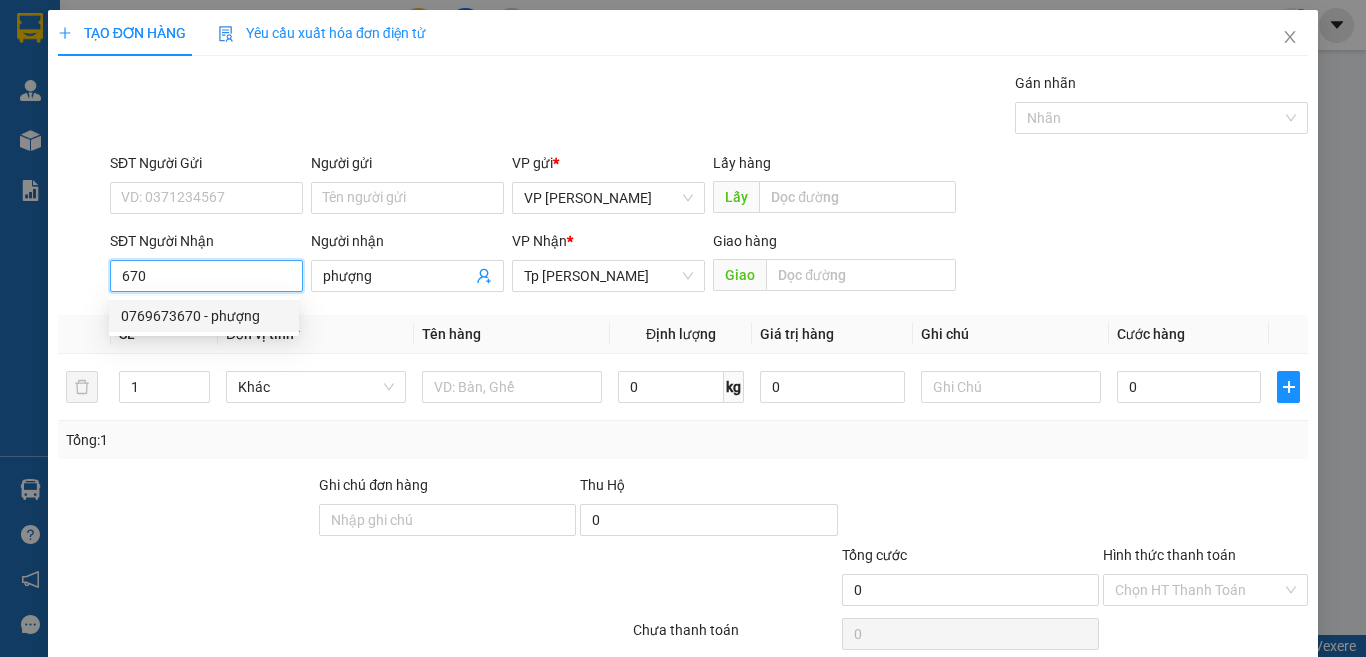 type on "0769673670" 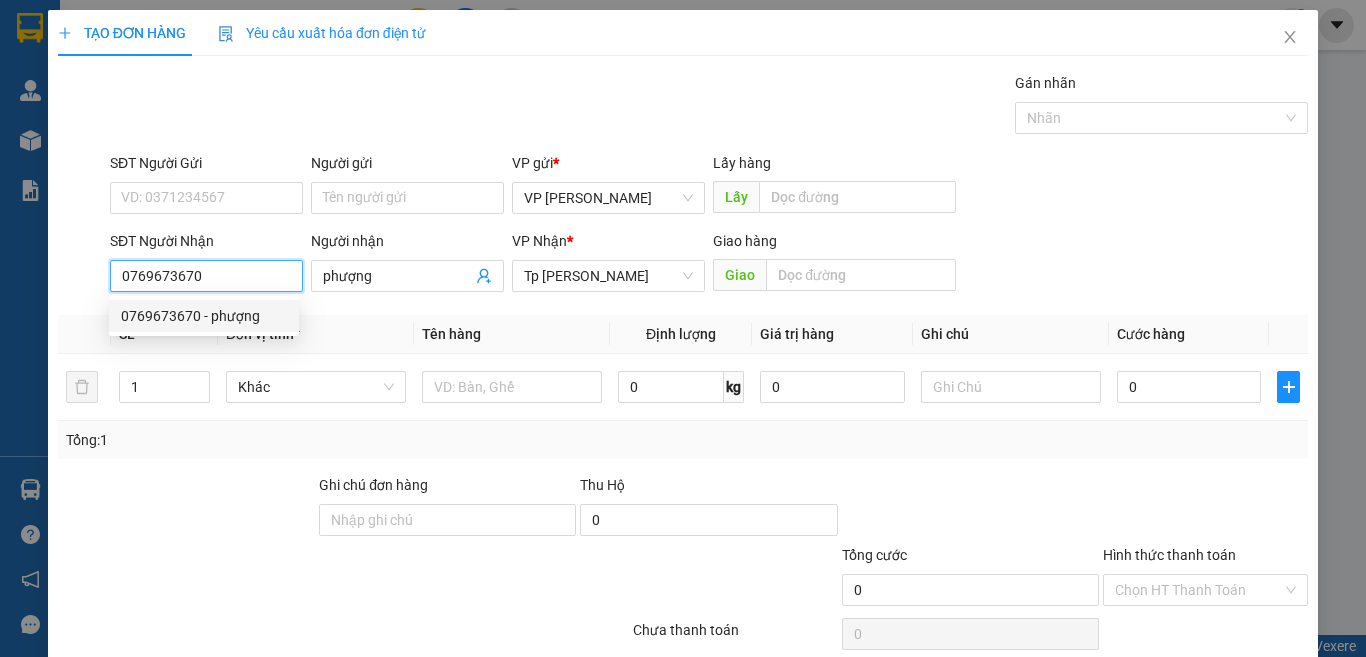 type on "phượng" 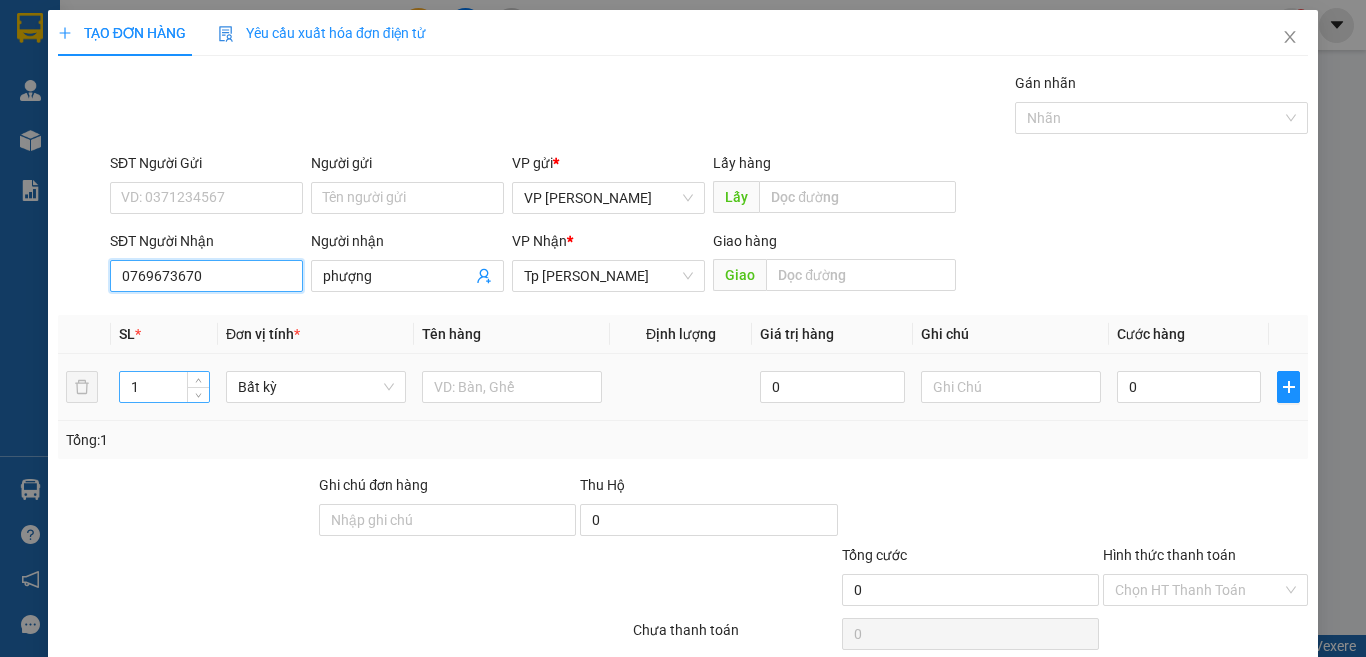 type on "0769673670" 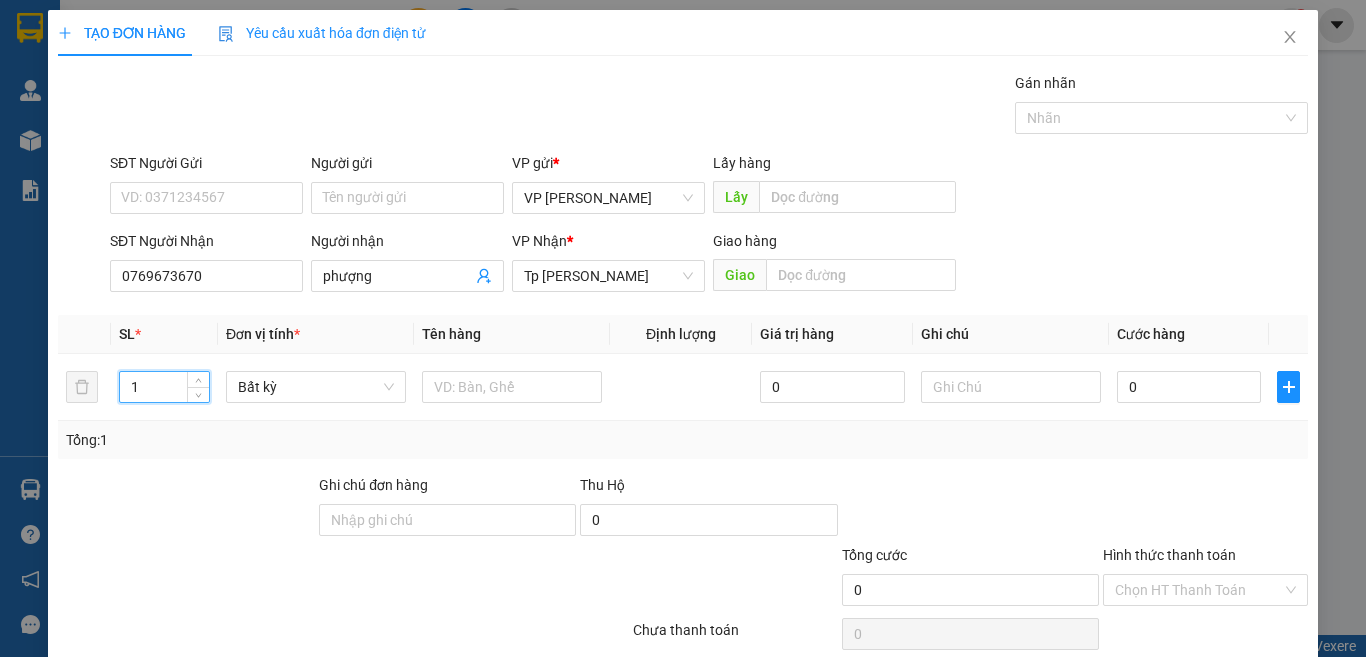 drag, startPoint x: 118, startPoint y: 402, endPoint x: 93, endPoint y: 426, distance: 34.655445 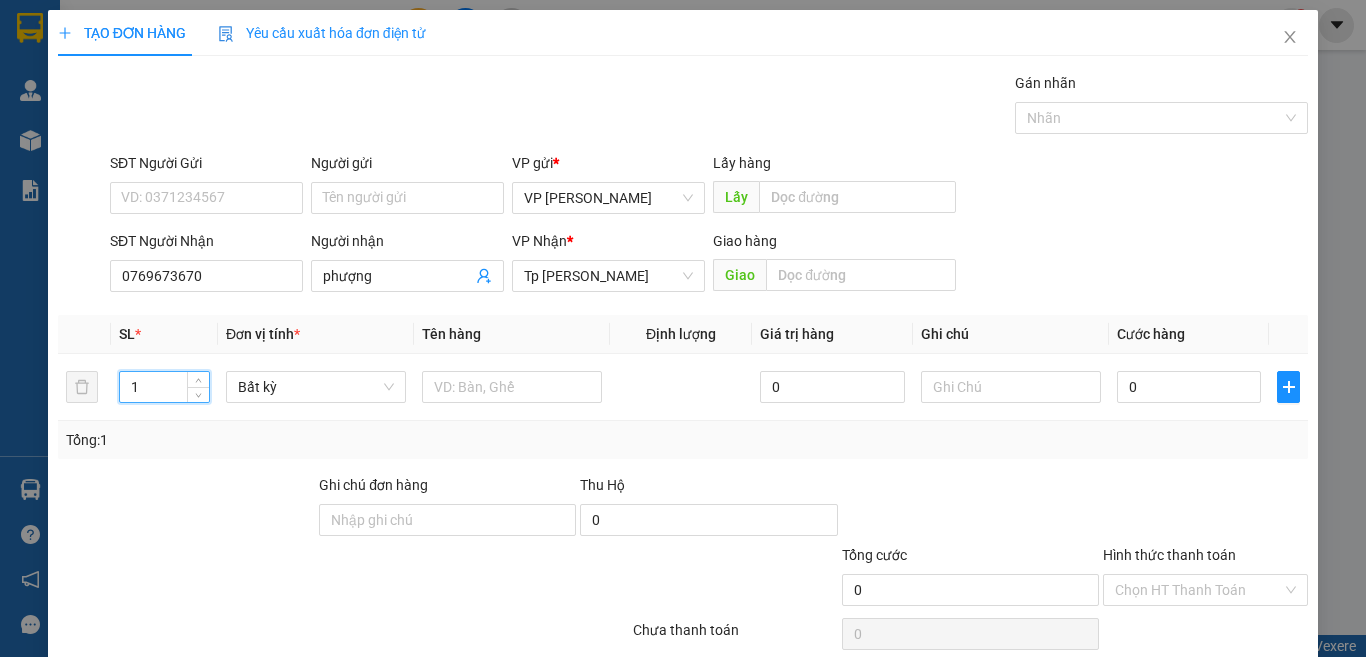 click on "SL  * Đơn vị tính  * Tên hàng  Định lượng Giá trị hàng Ghi chú Cước hàng                   1 Bất kỳ 0 0 Tổng:  1" at bounding box center (683, 387) 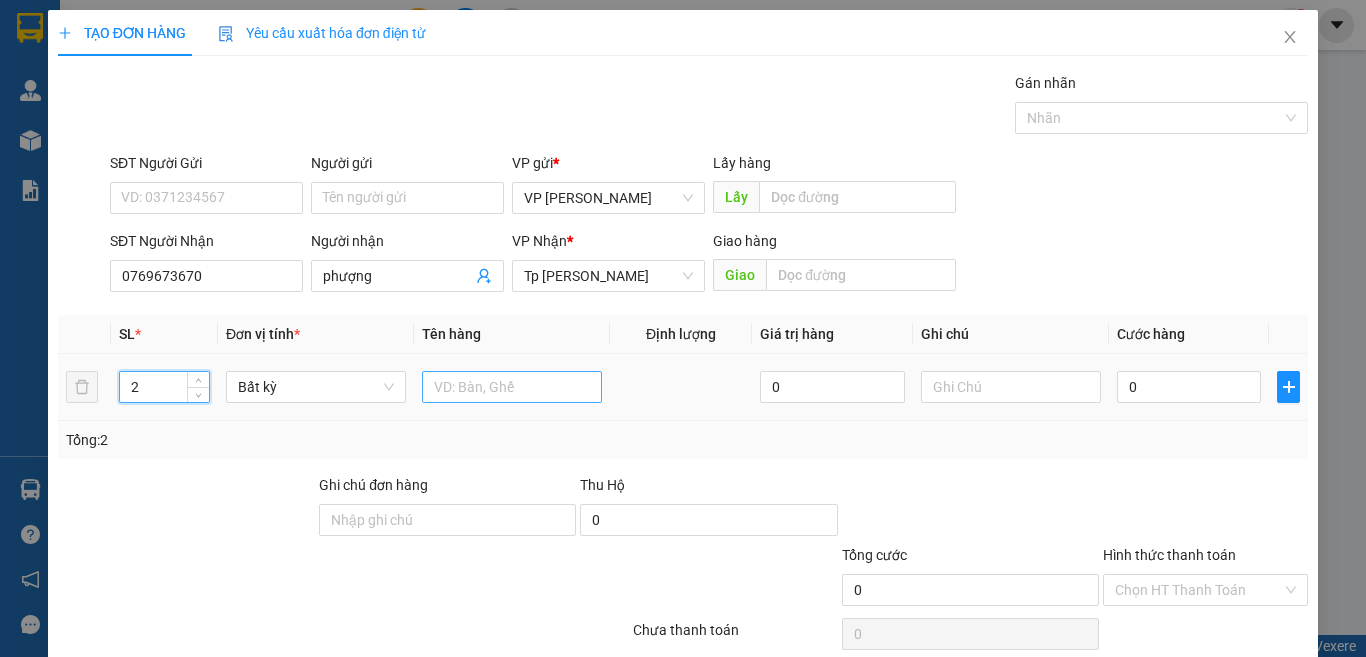 type on "2" 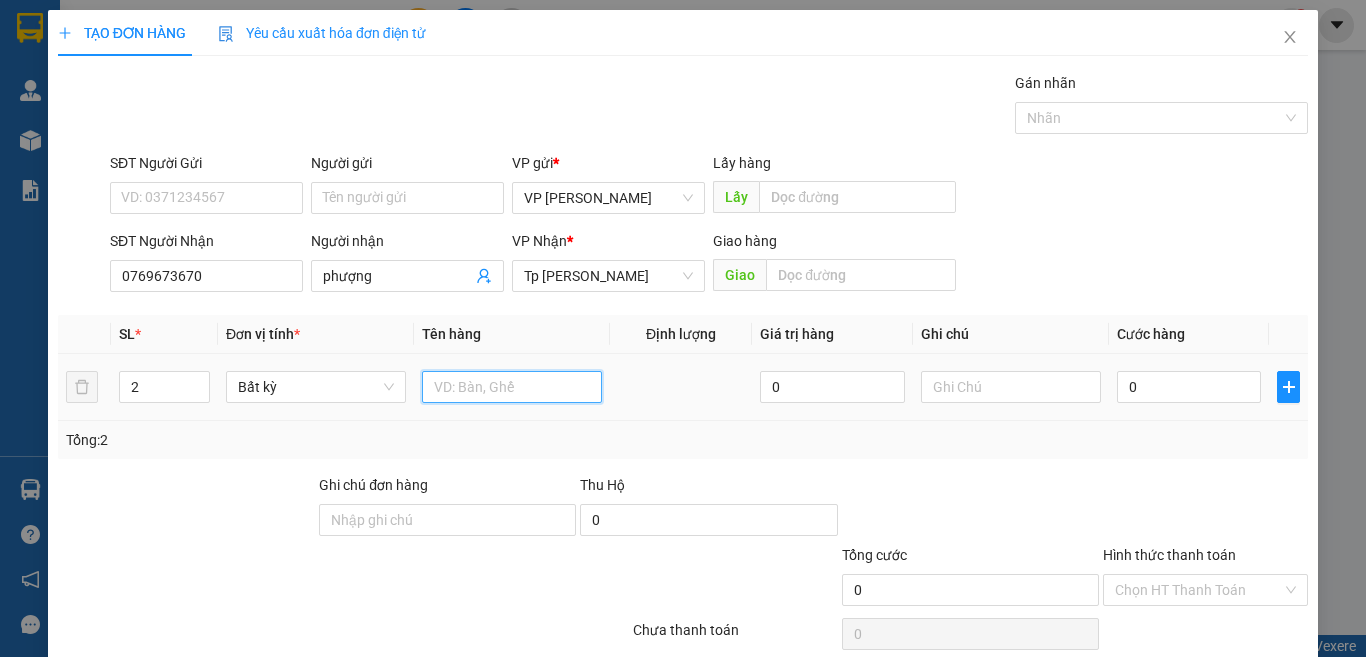click at bounding box center (512, 387) 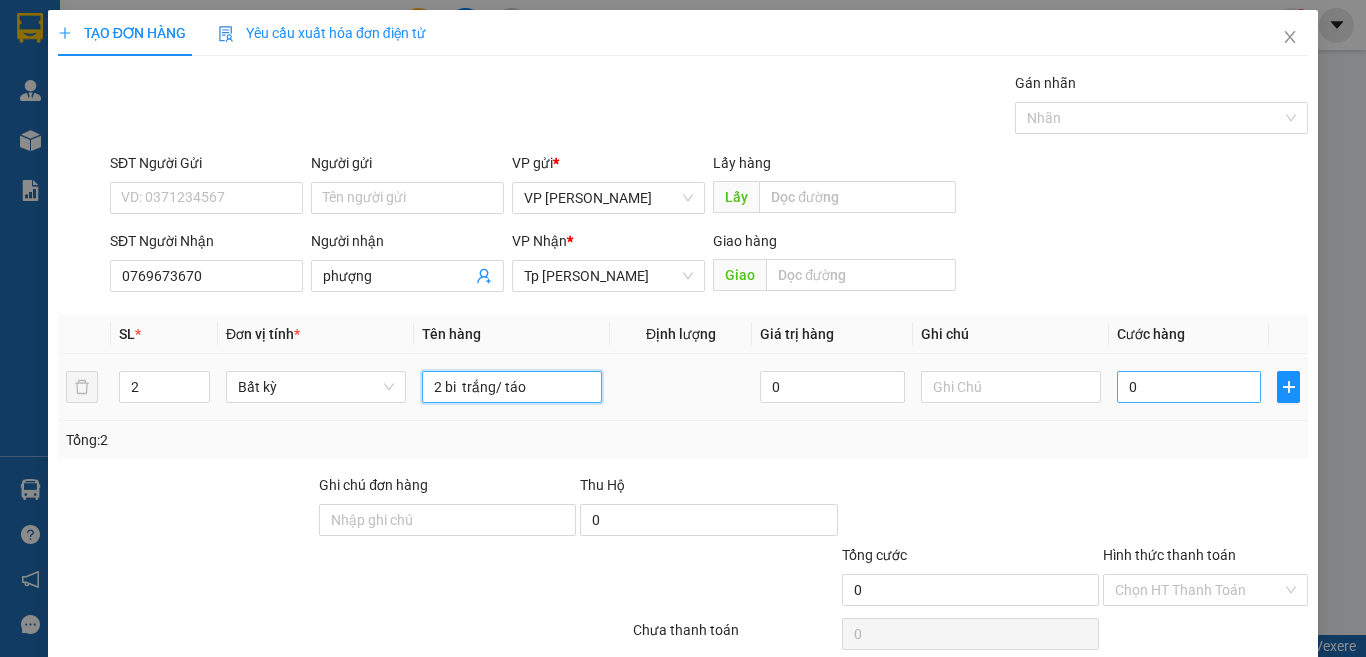 type on "2 bi  trắng/ táo" 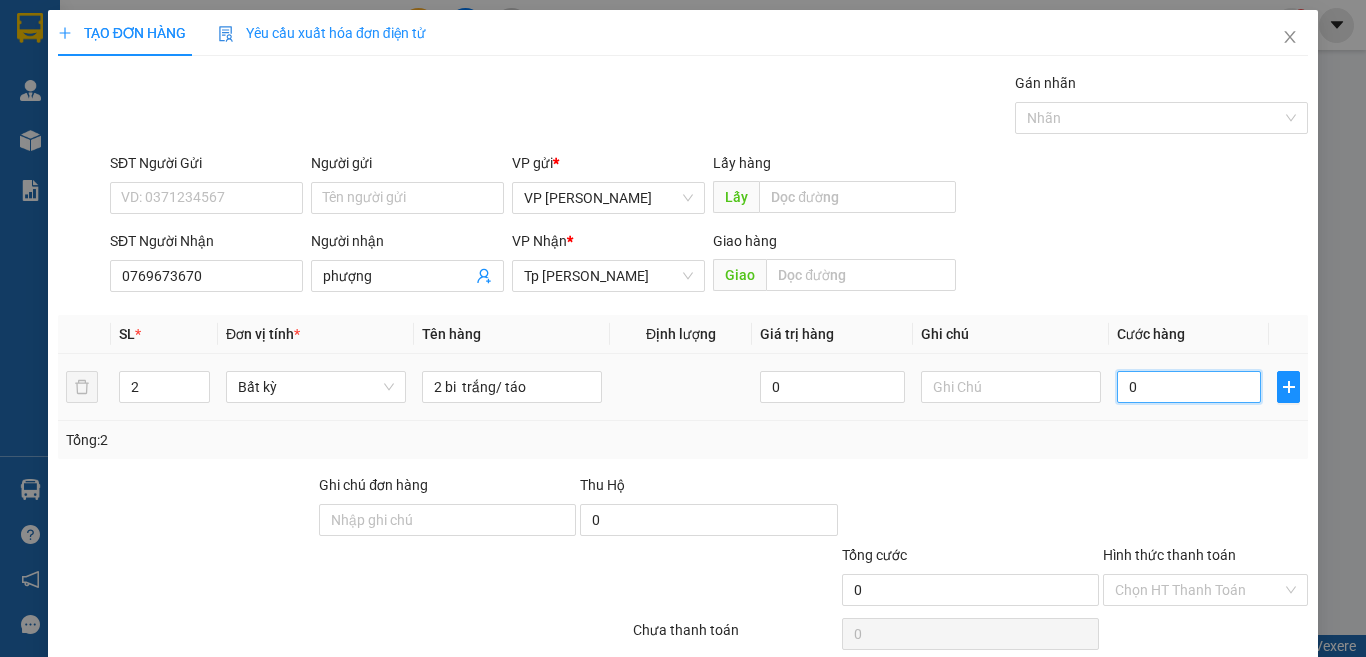 drag, startPoint x: 1165, startPoint y: 395, endPoint x: 1165, endPoint y: 358, distance: 37 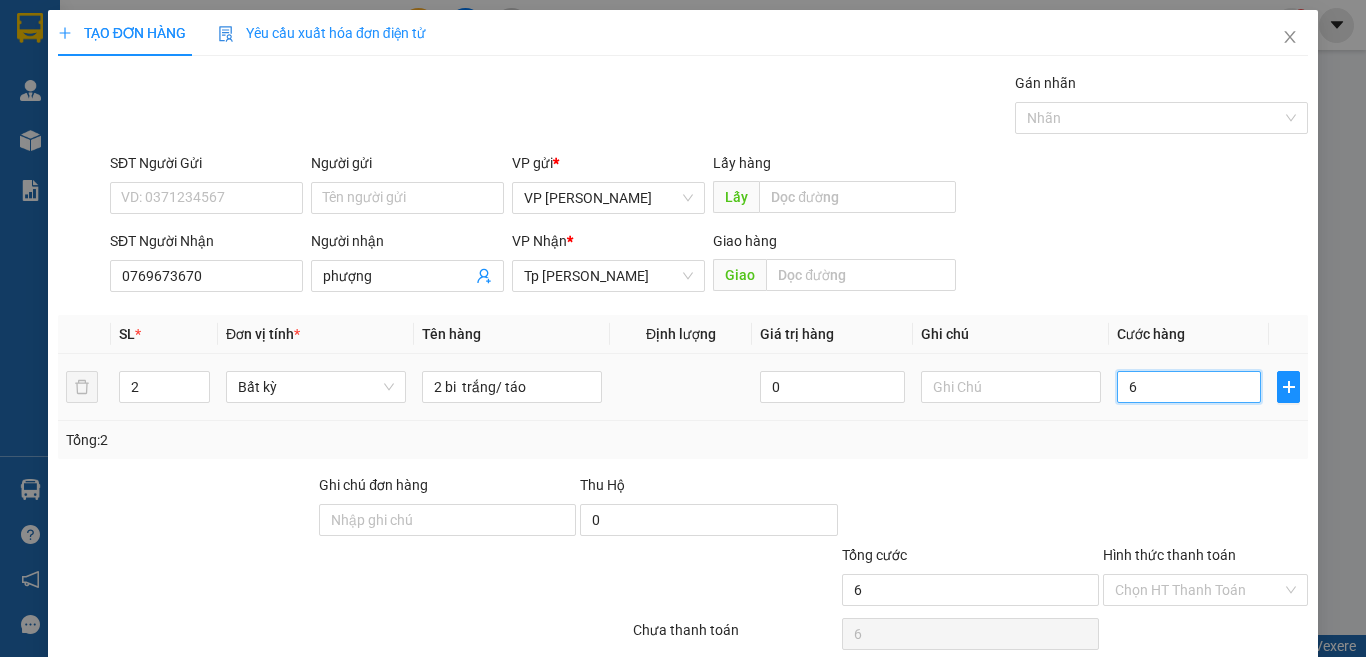 type on "60" 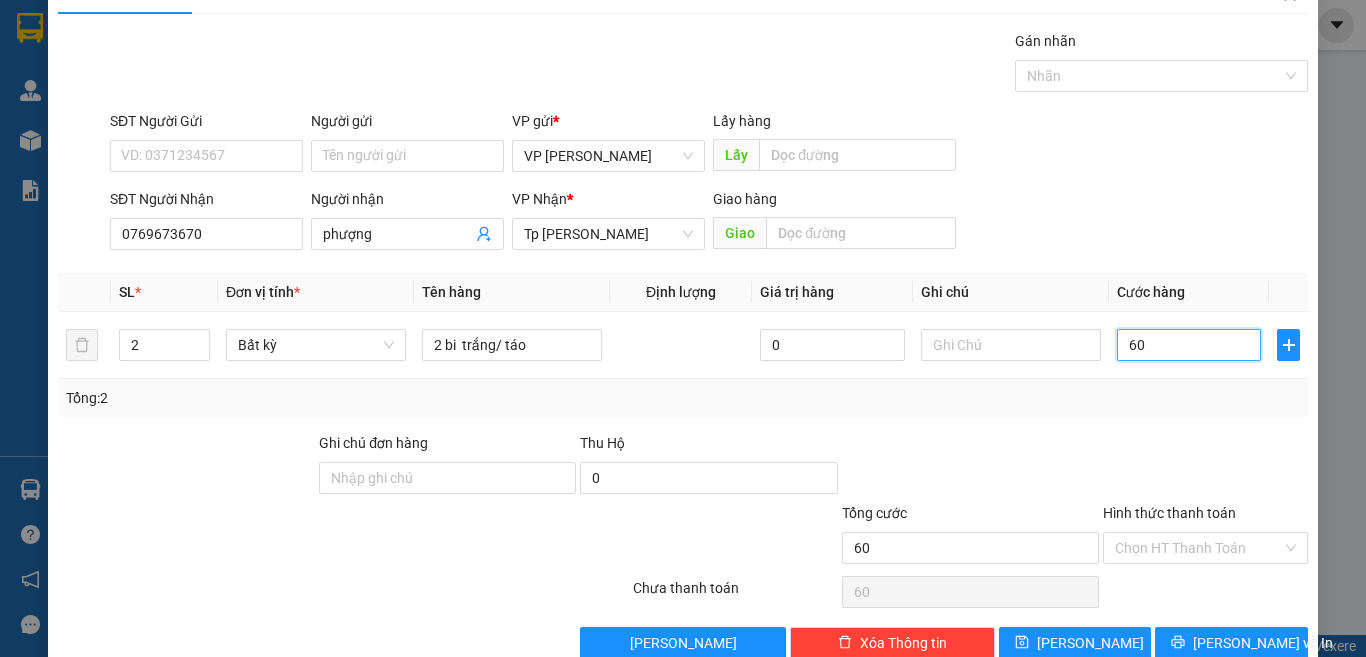 scroll, scrollTop: 83, scrollLeft: 0, axis: vertical 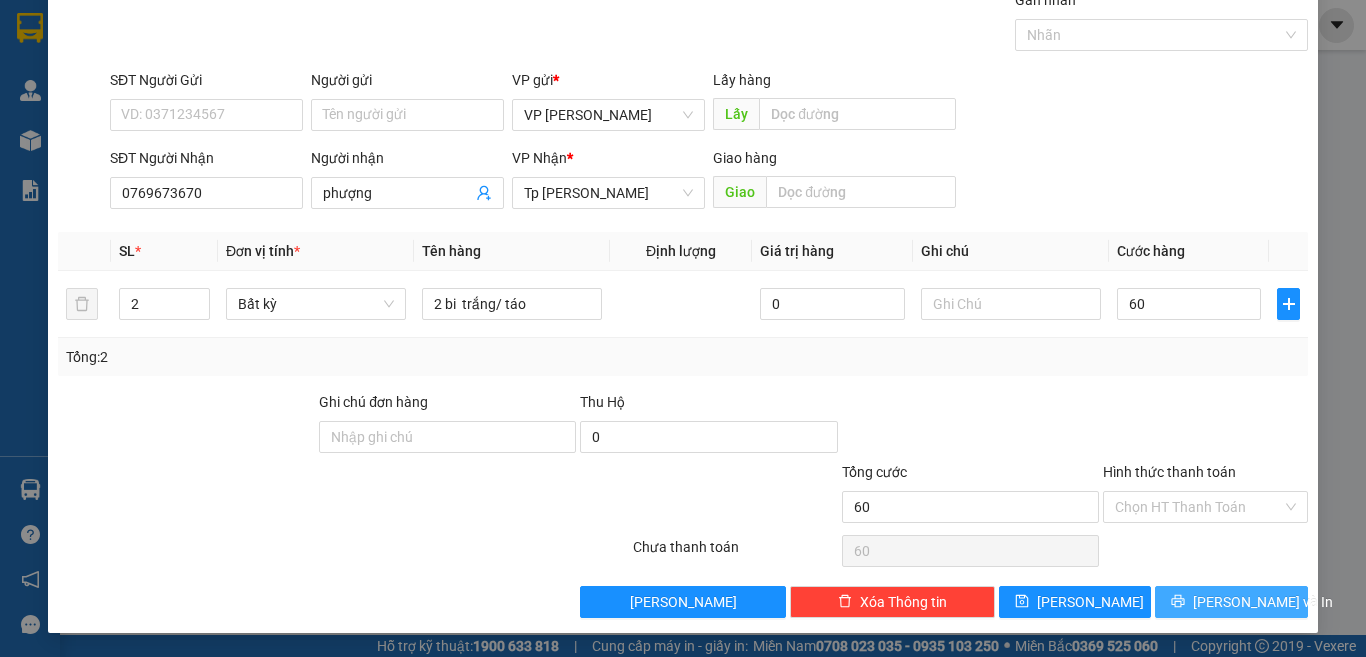 type on "60.000" 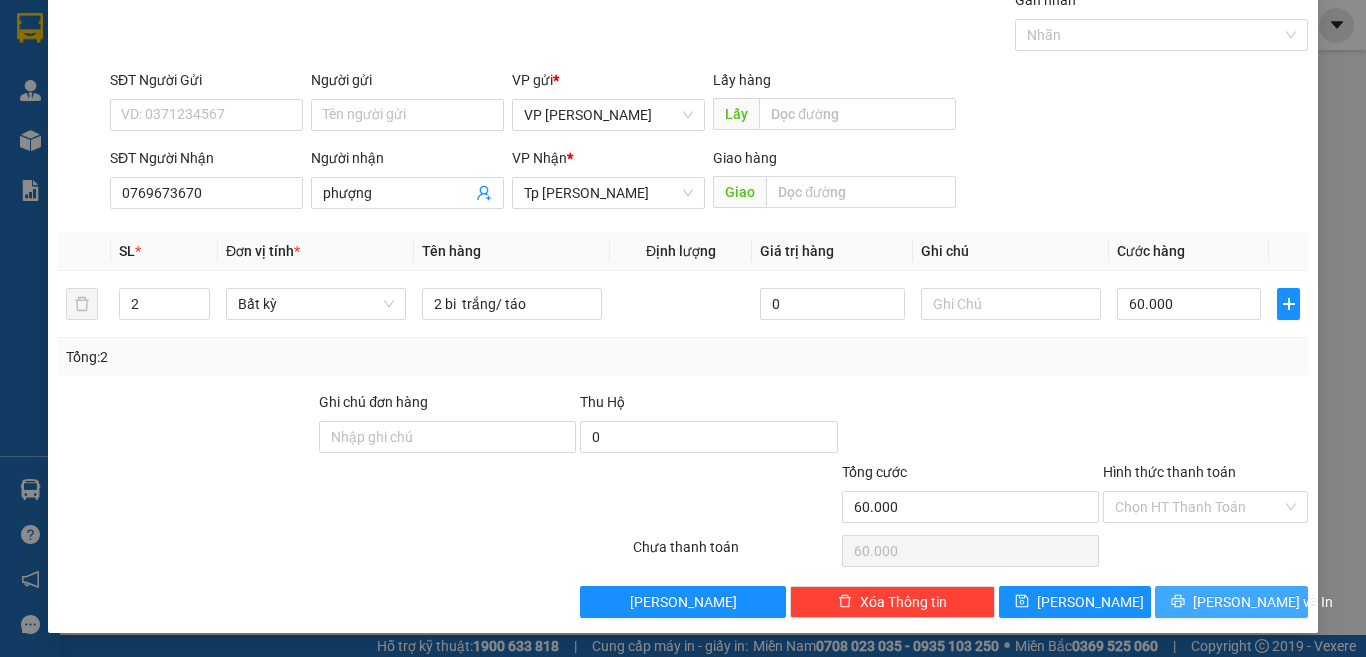 click on "[PERSON_NAME] và In" at bounding box center (1263, 602) 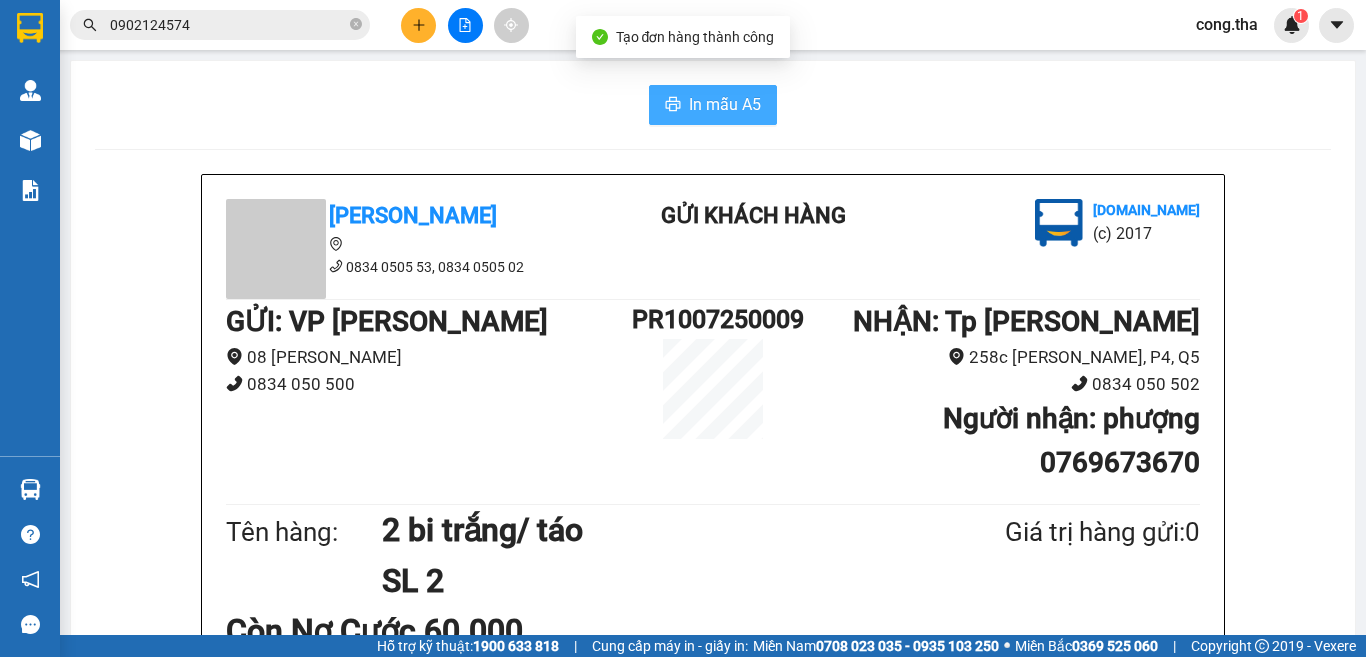 click on "In mẫu A5" at bounding box center (725, 104) 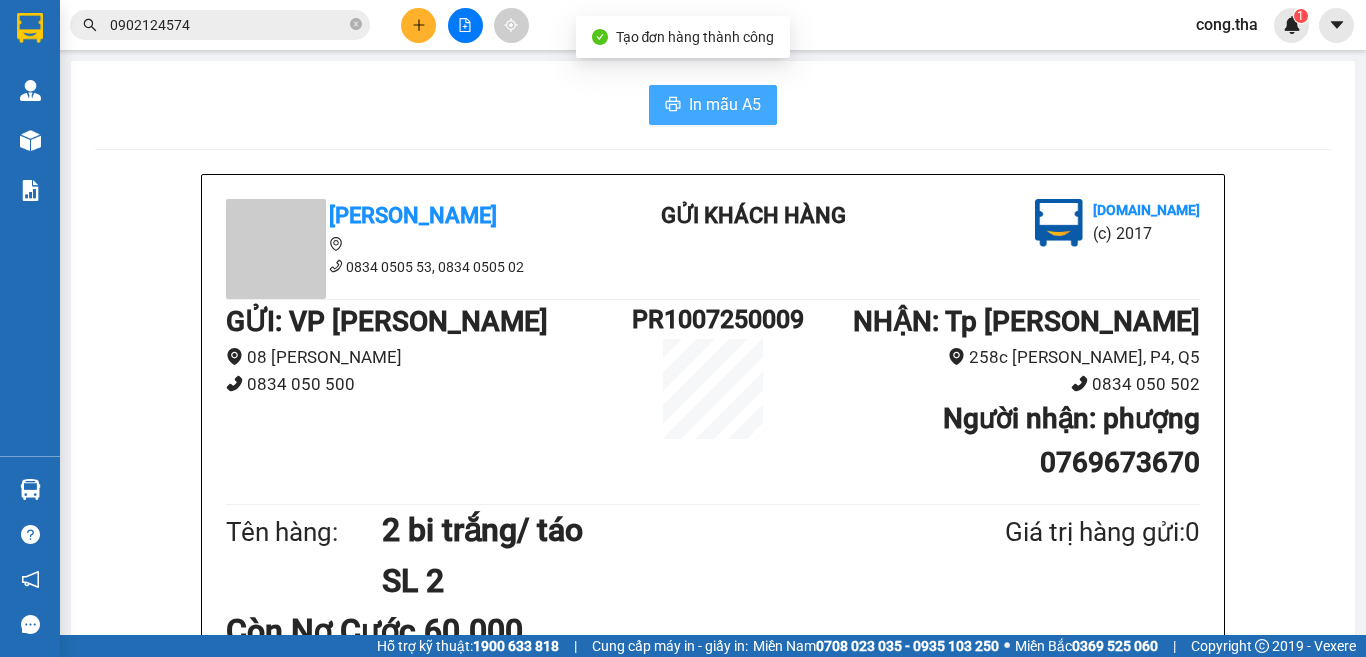 scroll, scrollTop: 0, scrollLeft: 0, axis: both 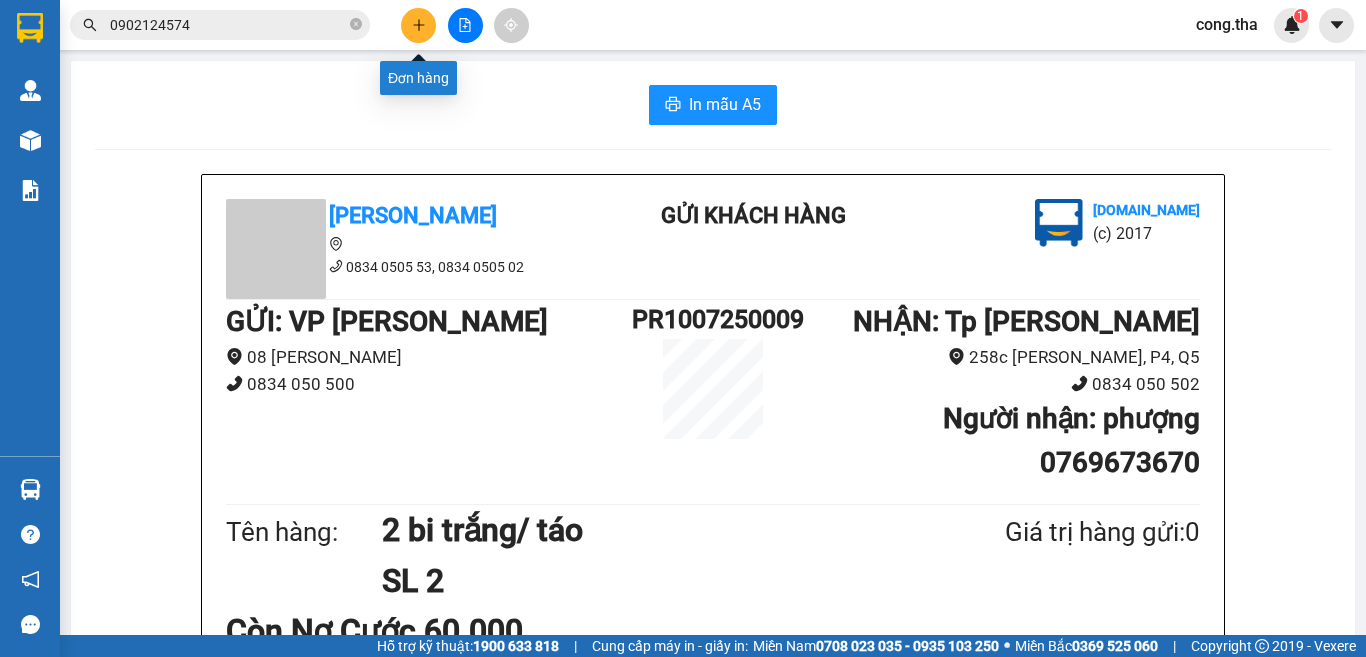 click at bounding box center (418, 25) 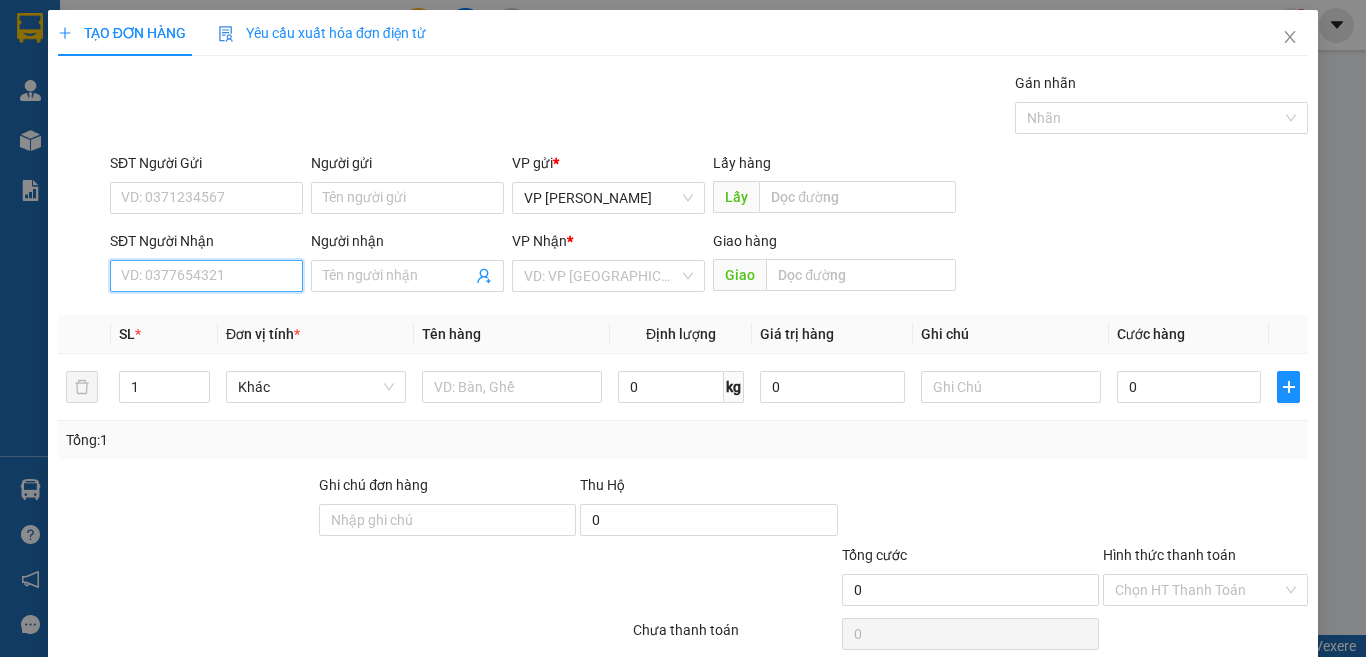 click on "SĐT Người Nhận" at bounding box center [206, 276] 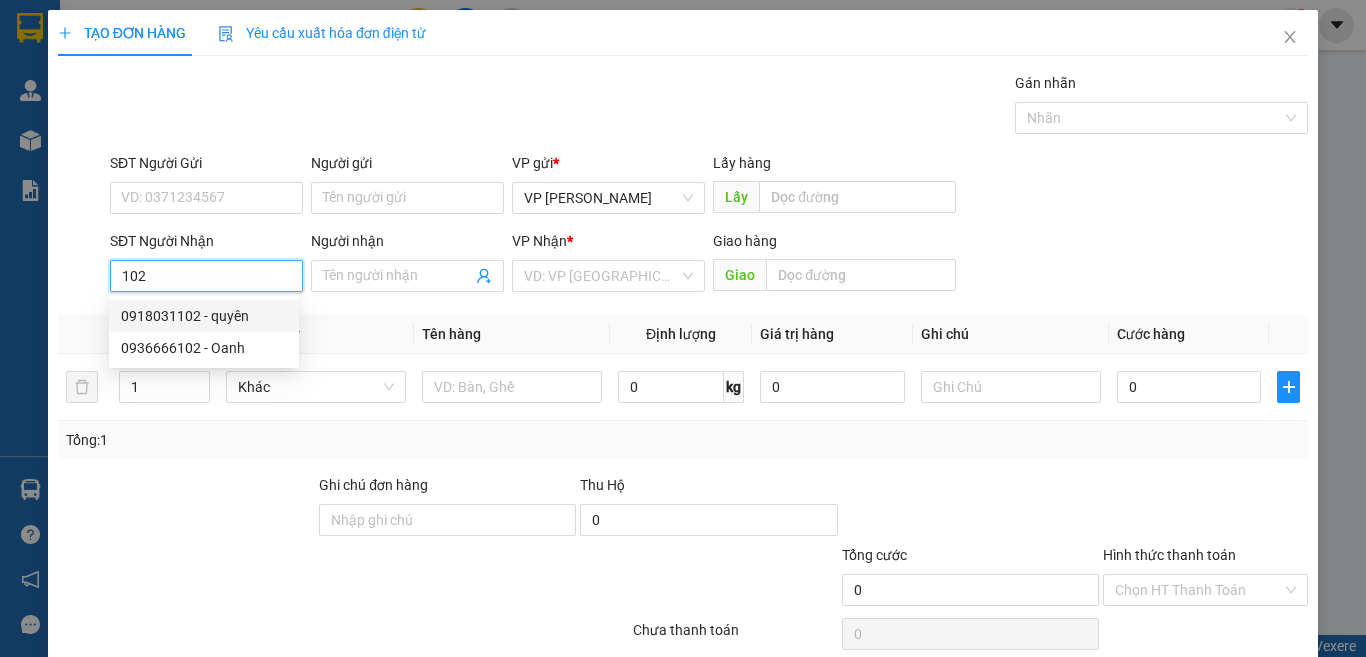 click on "0918031102 - quyên" at bounding box center [204, 316] 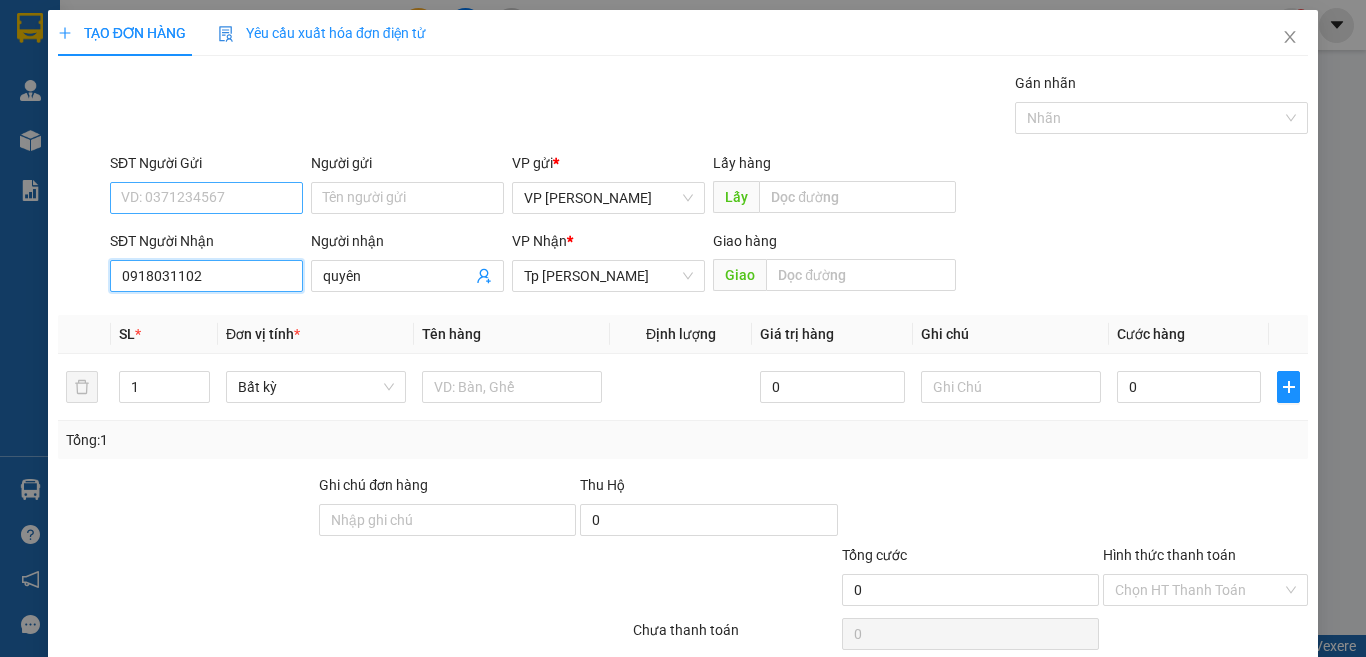 type on "0918031102" 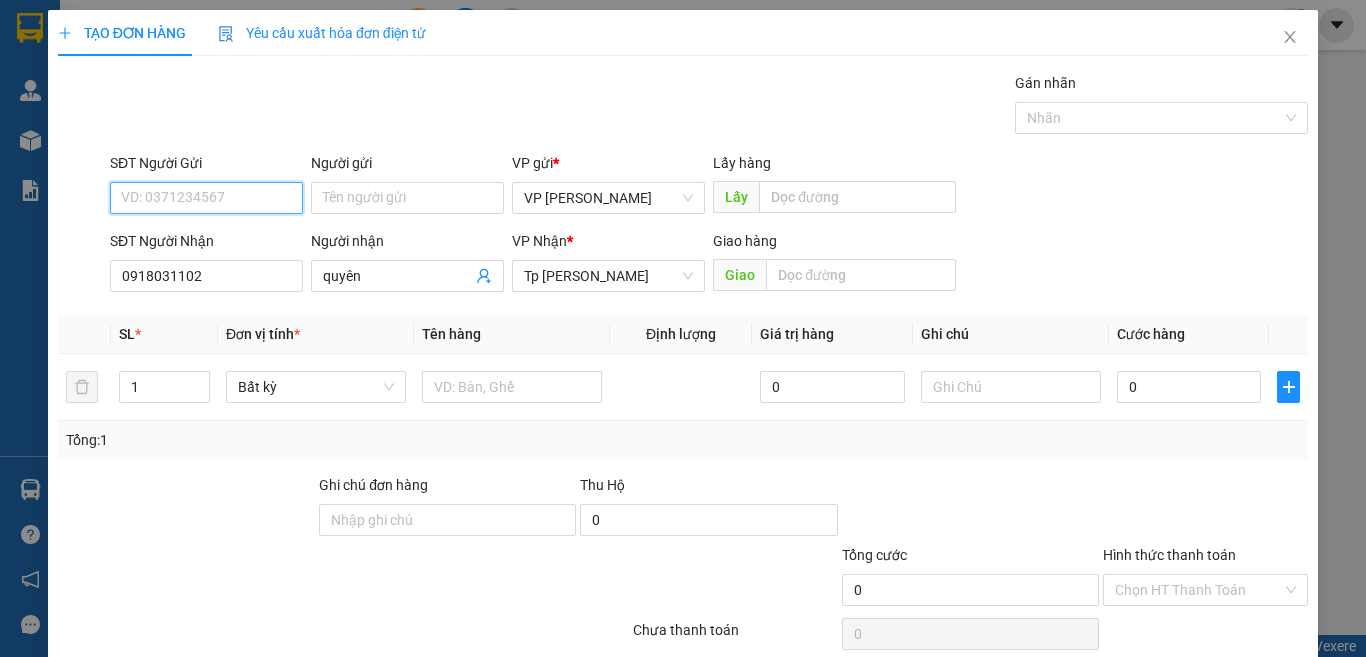 click on "SĐT Người Gửi" at bounding box center (206, 198) 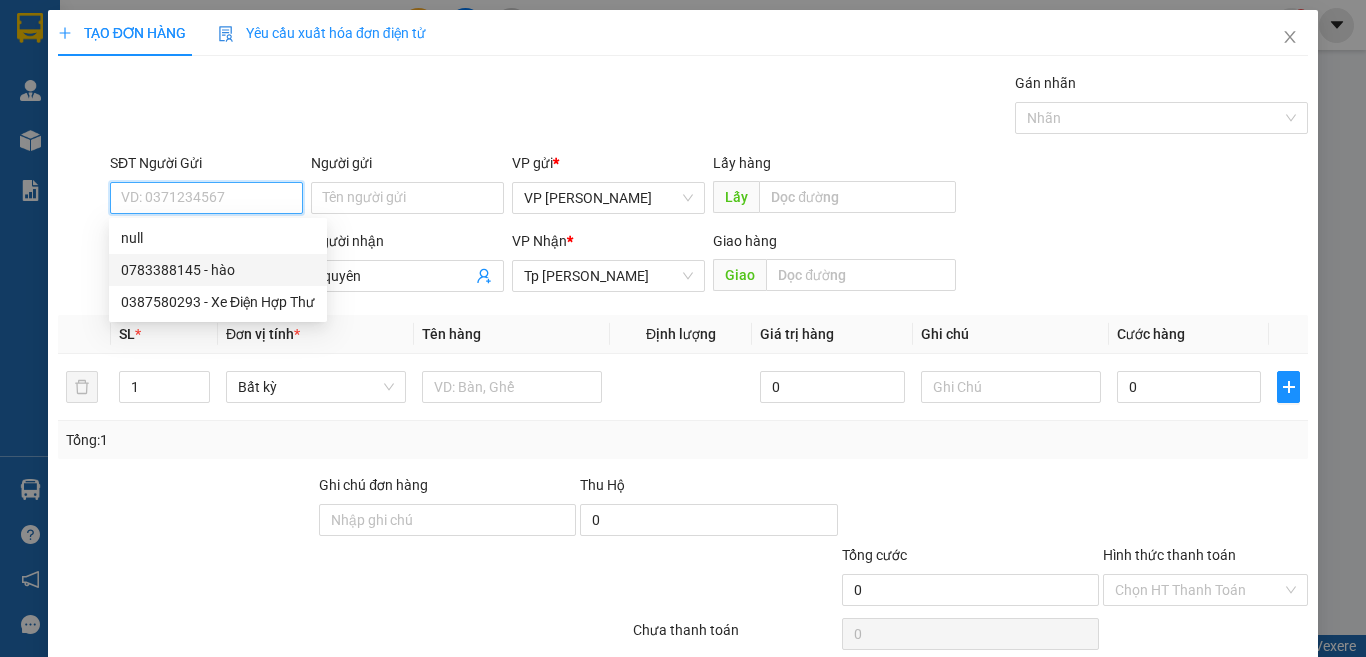 click on "0783388145 - hào" at bounding box center (218, 270) 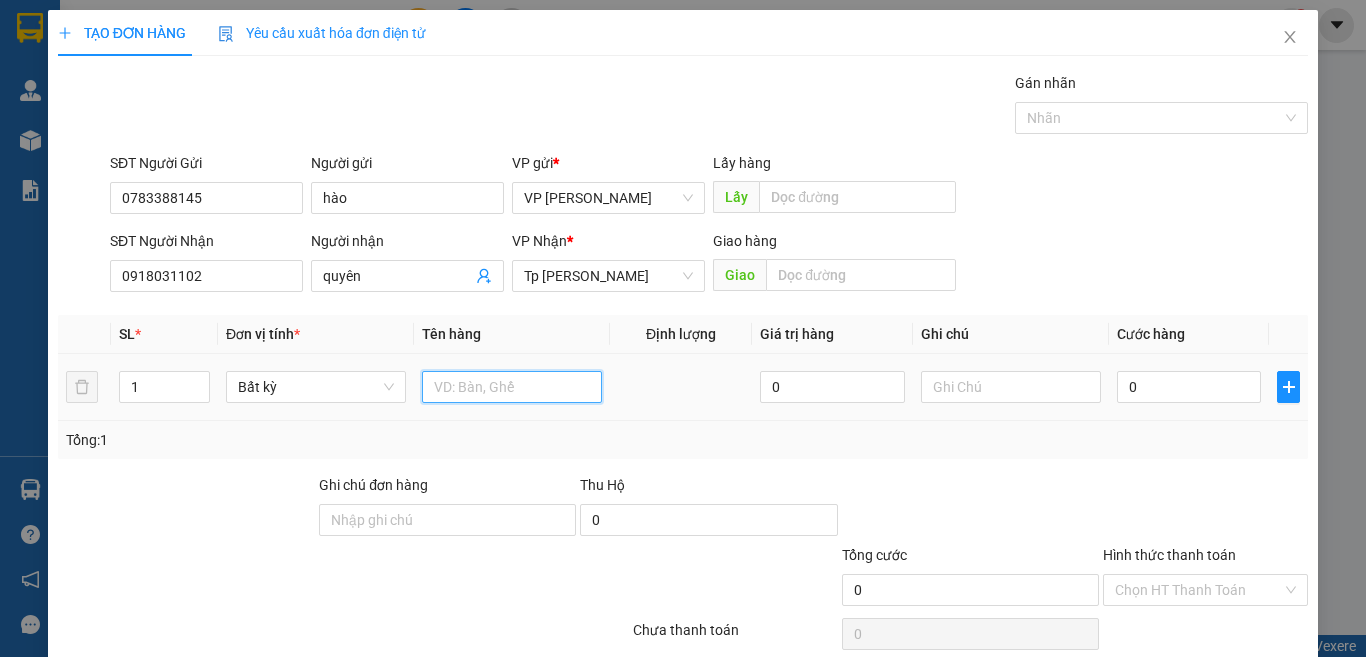 click at bounding box center (512, 387) 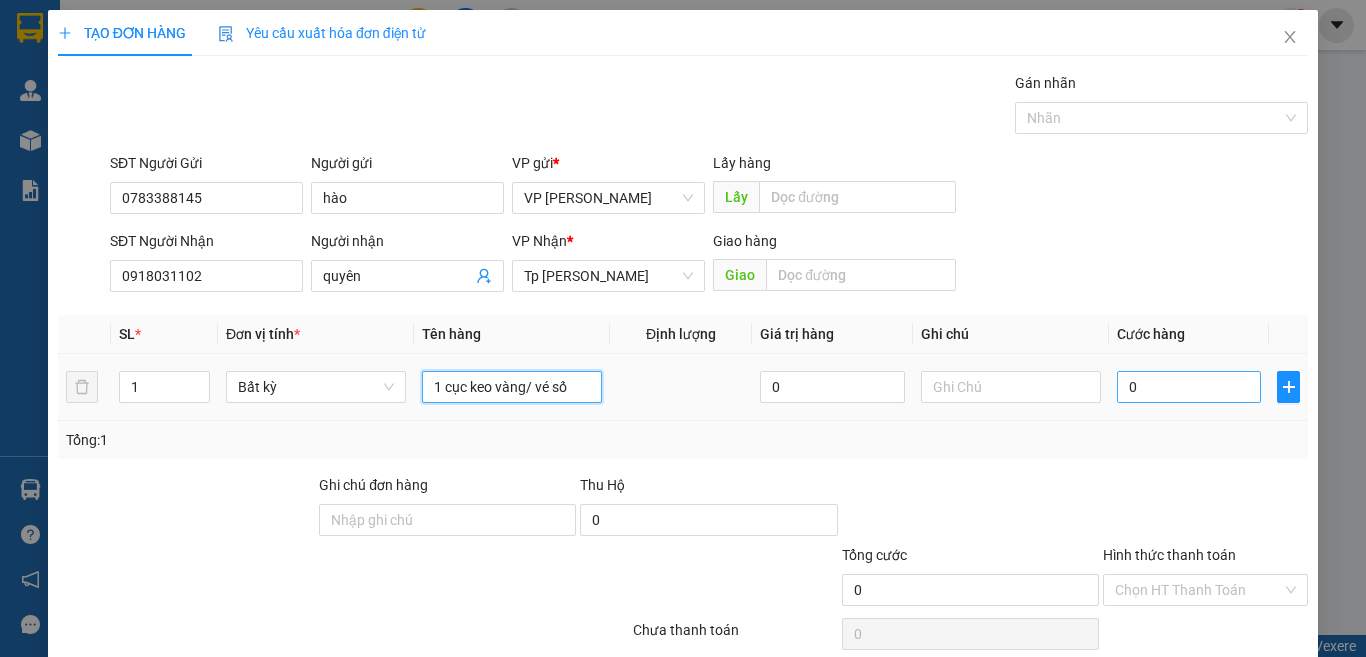 type on "1 cục keo vàng/ vé số" 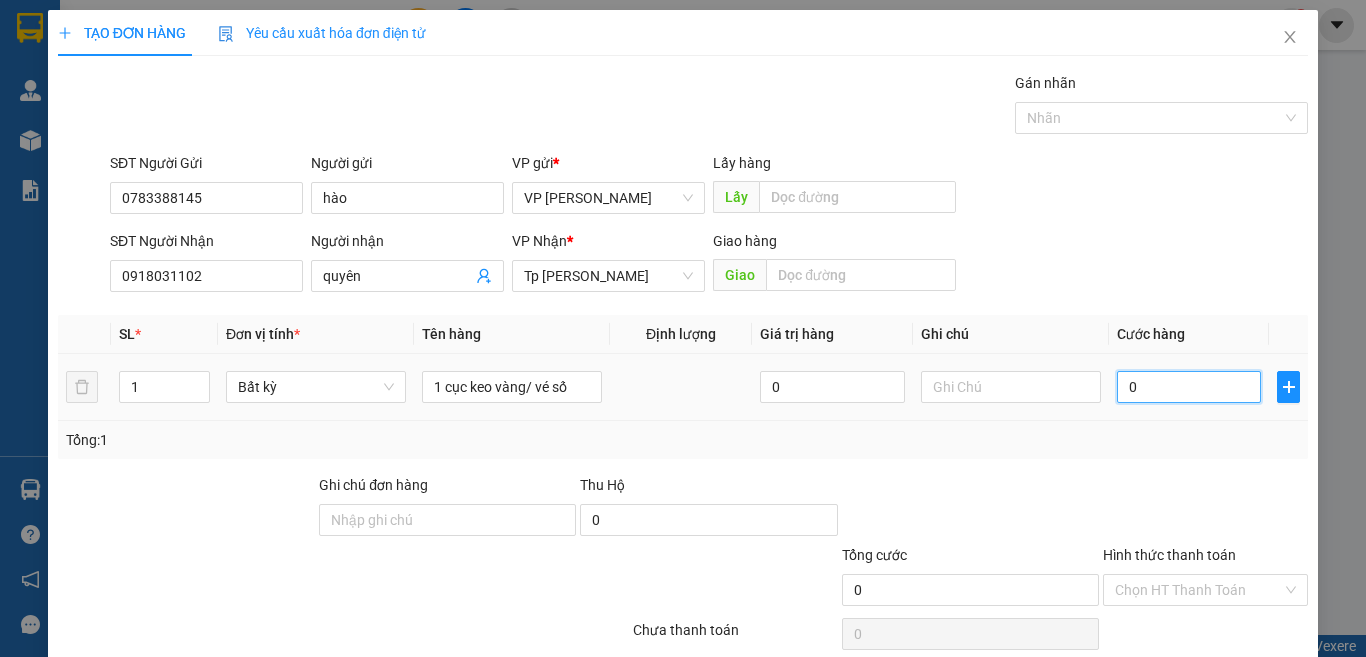 click on "0" at bounding box center (1189, 387) 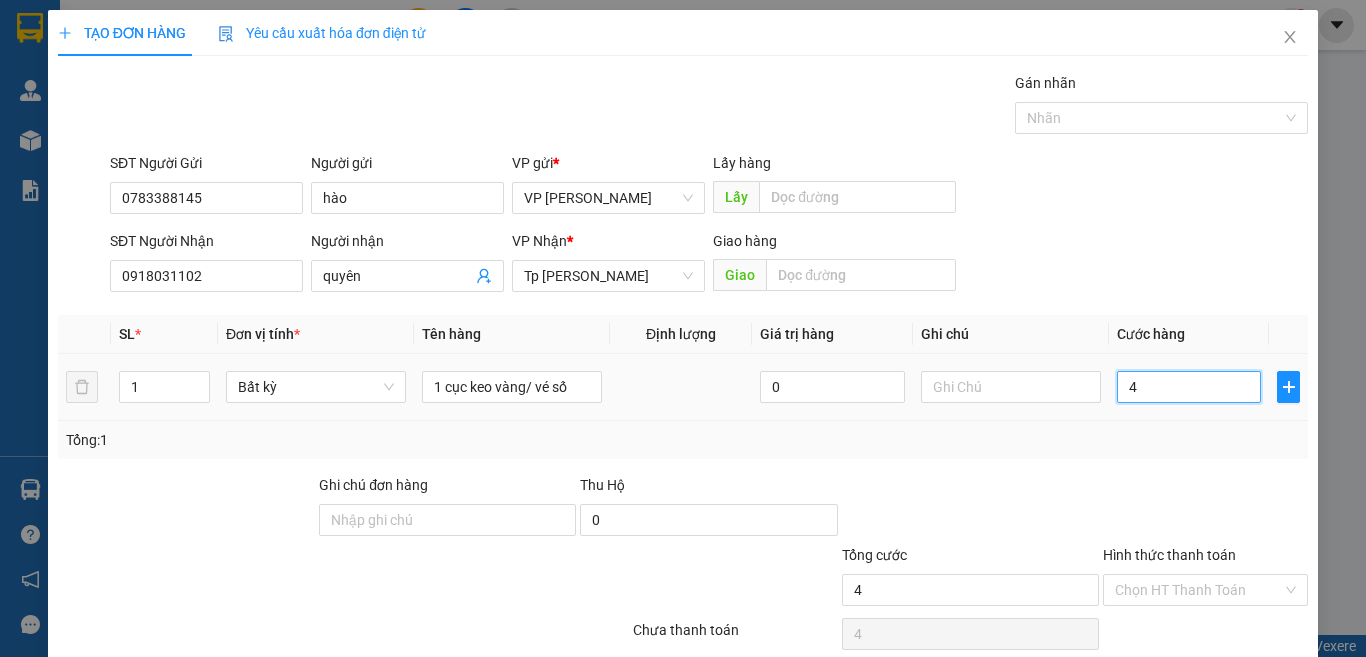 type on "40" 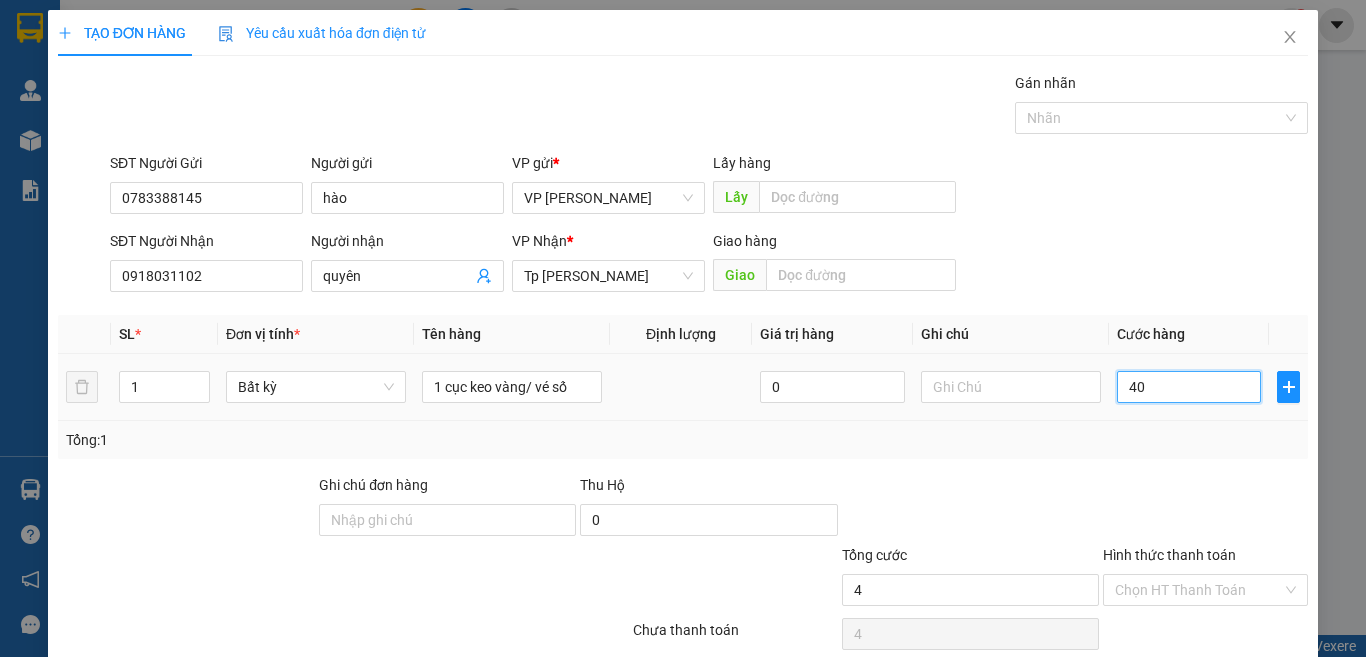 type on "40" 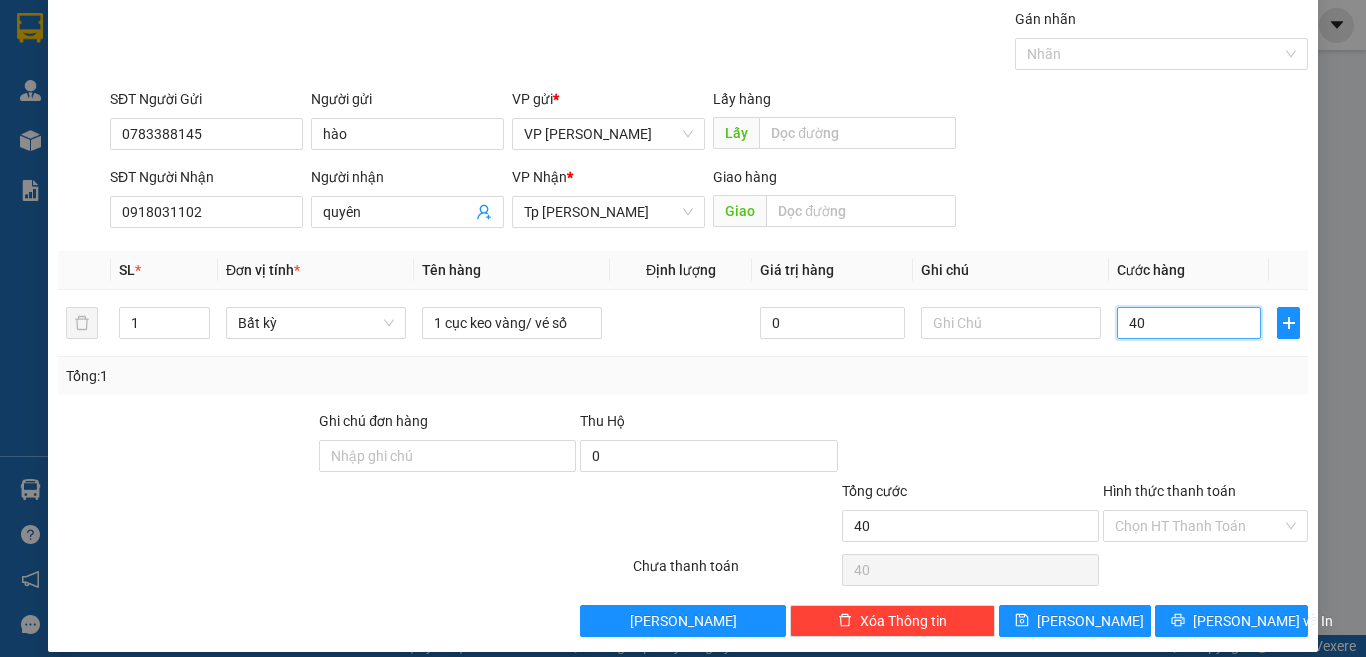 scroll, scrollTop: 83, scrollLeft: 0, axis: vertical 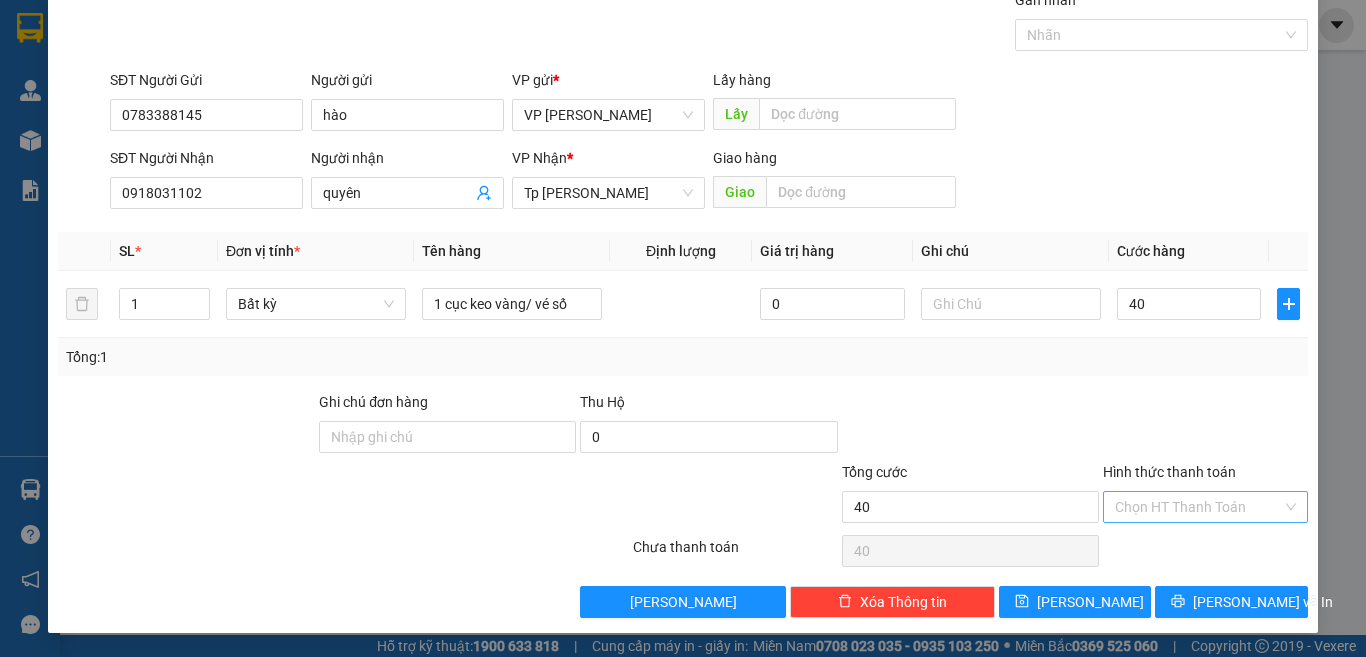 type on "40.000" 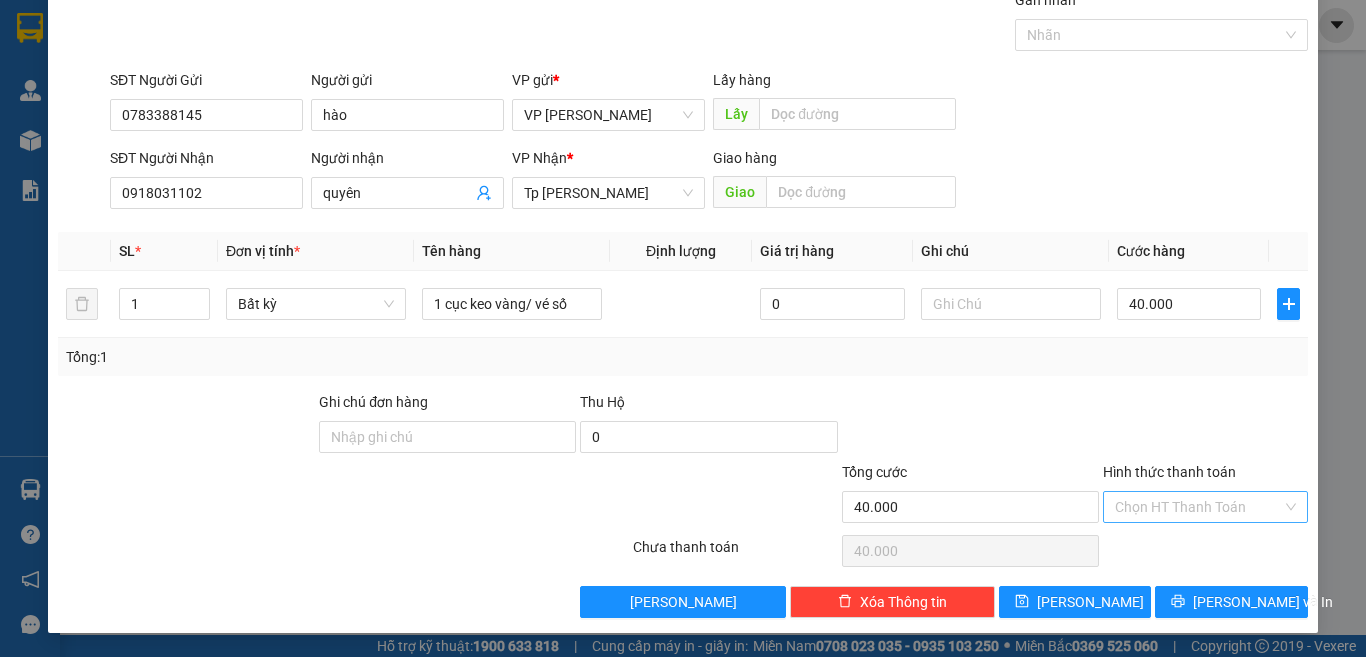 click on "Hình thức thanh toán" at bounding box center (1198, 507) 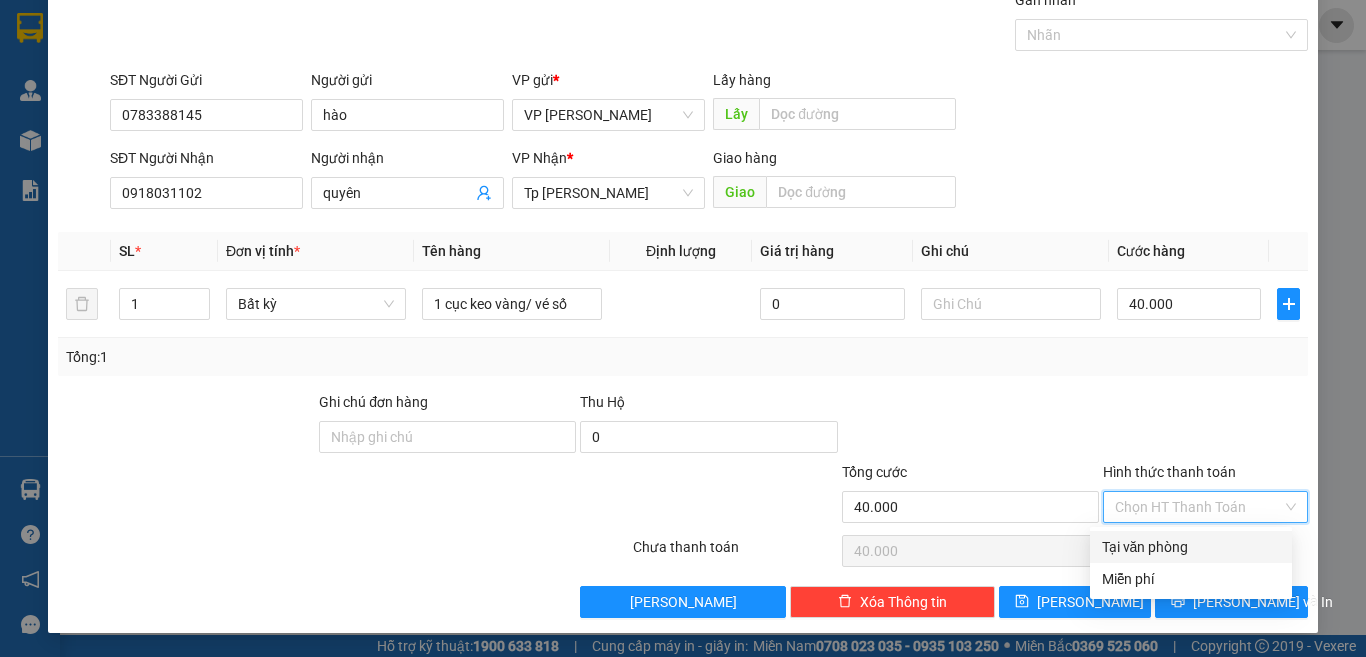 click on "Tại văn phòng" at bounding box center [1191, 547] 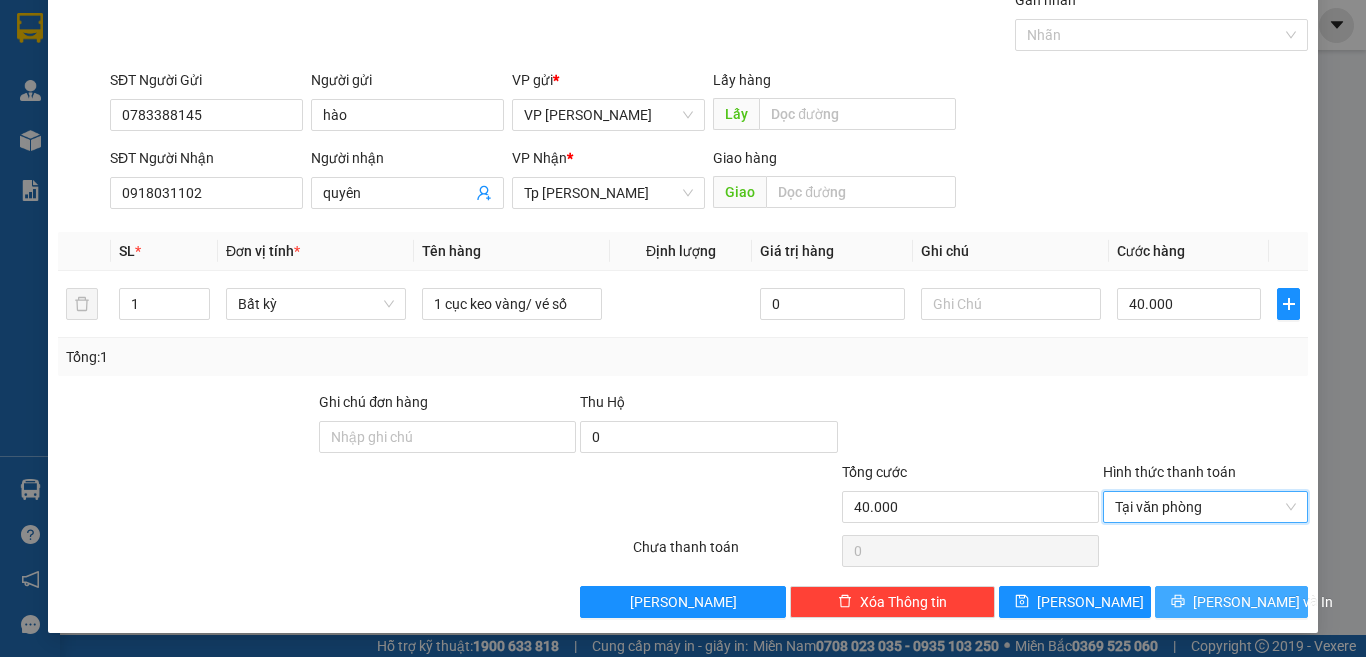 click on "[PERSON_NAME] và In" at bounding box center (1263, 602) 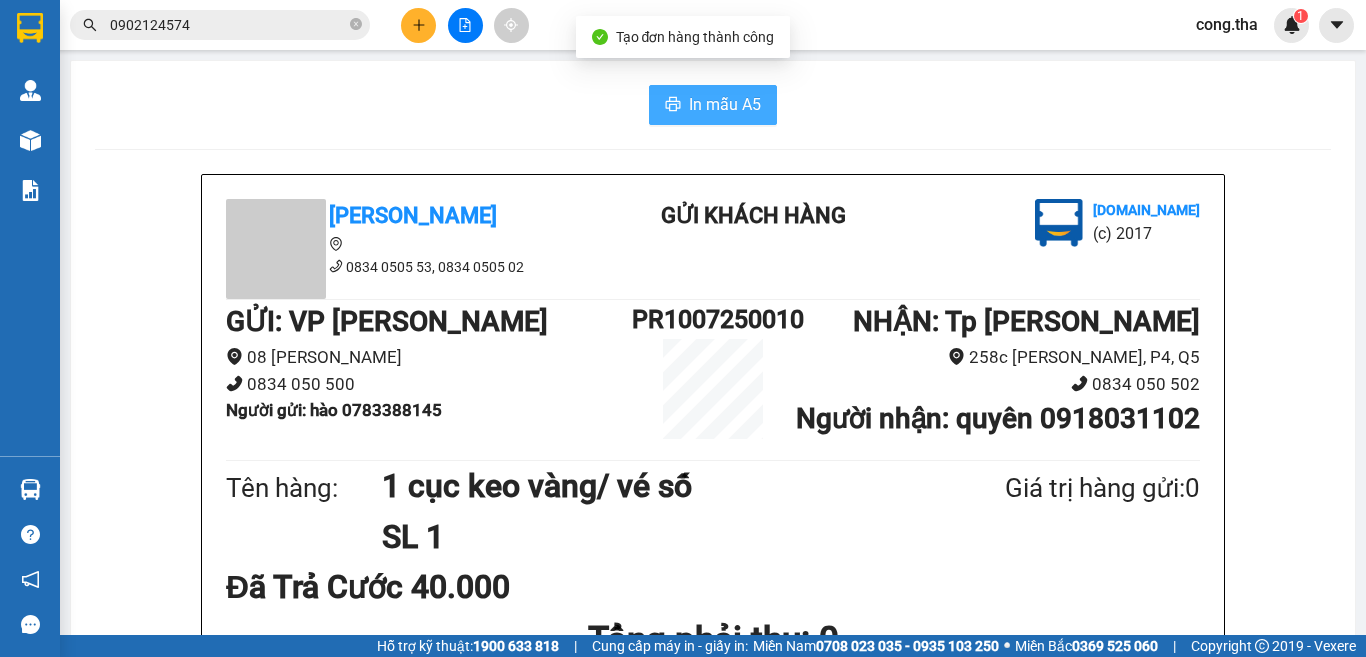click on "In mẫu A5" at bounding box center [725, 104] 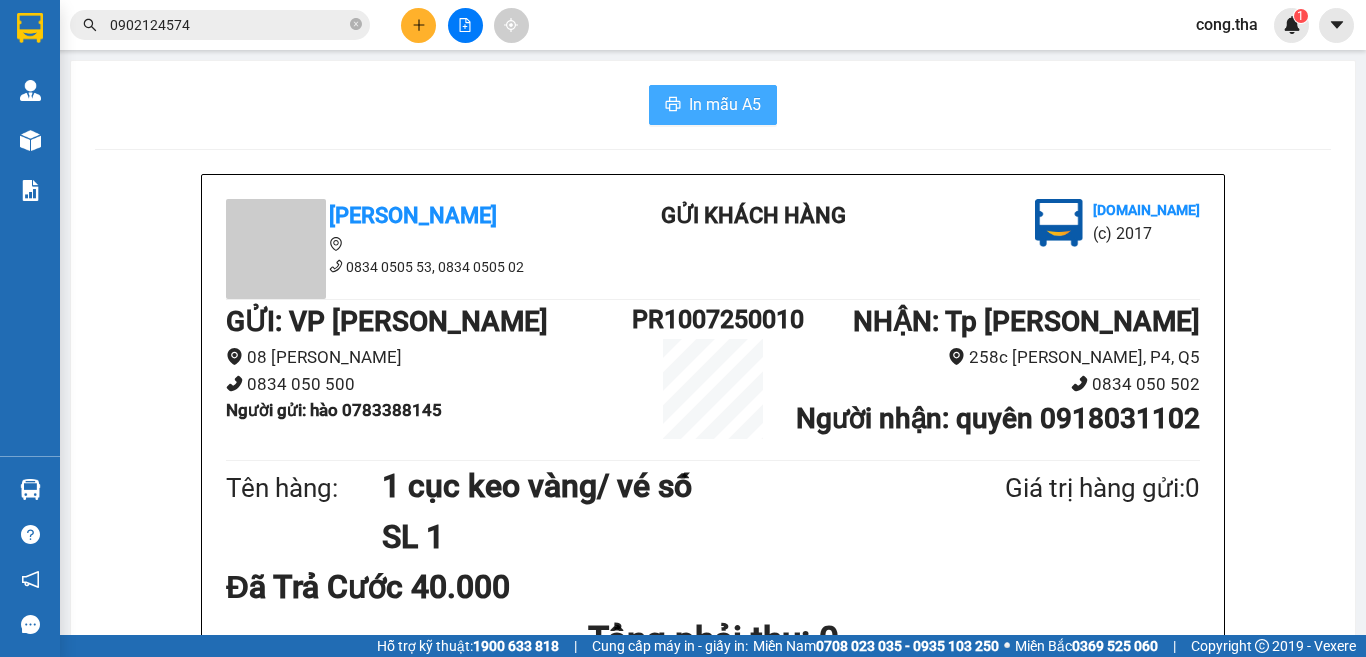 scroll, scrollTop: 0, scrollLeft: 0, axis: both 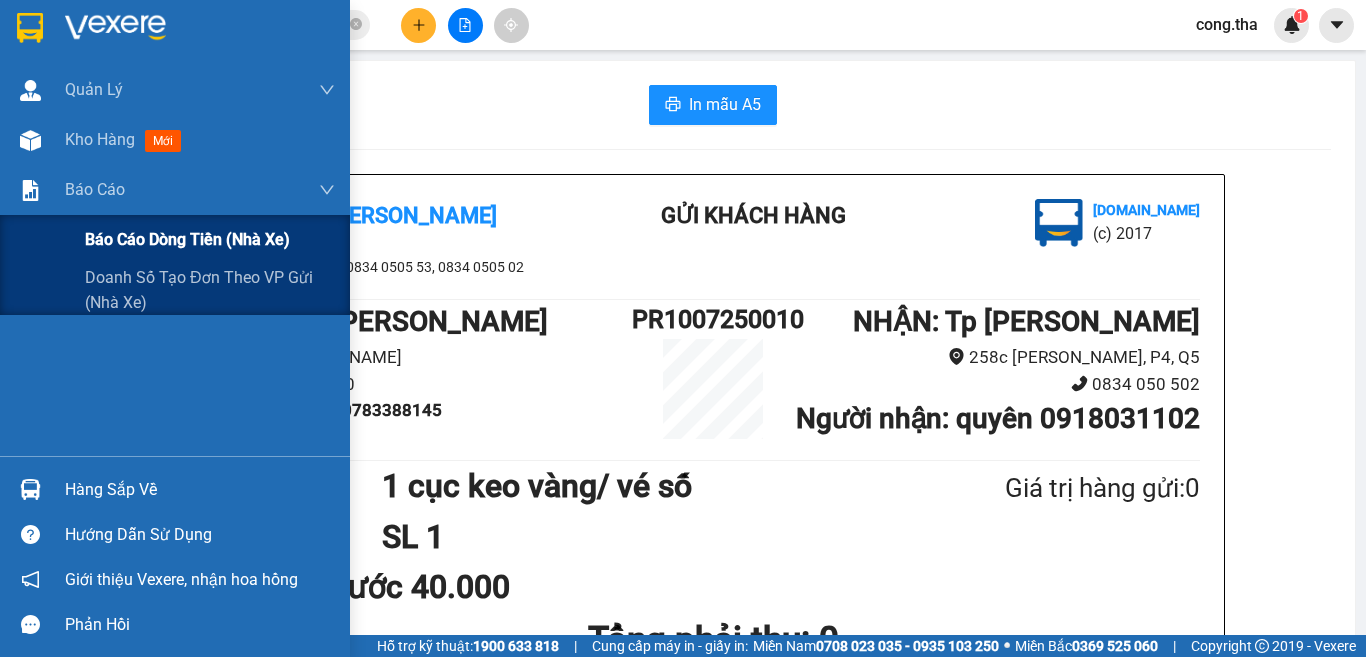 click on "Báo cáo dòng tiền (nhà xe)" at bounding box center (187, 239) 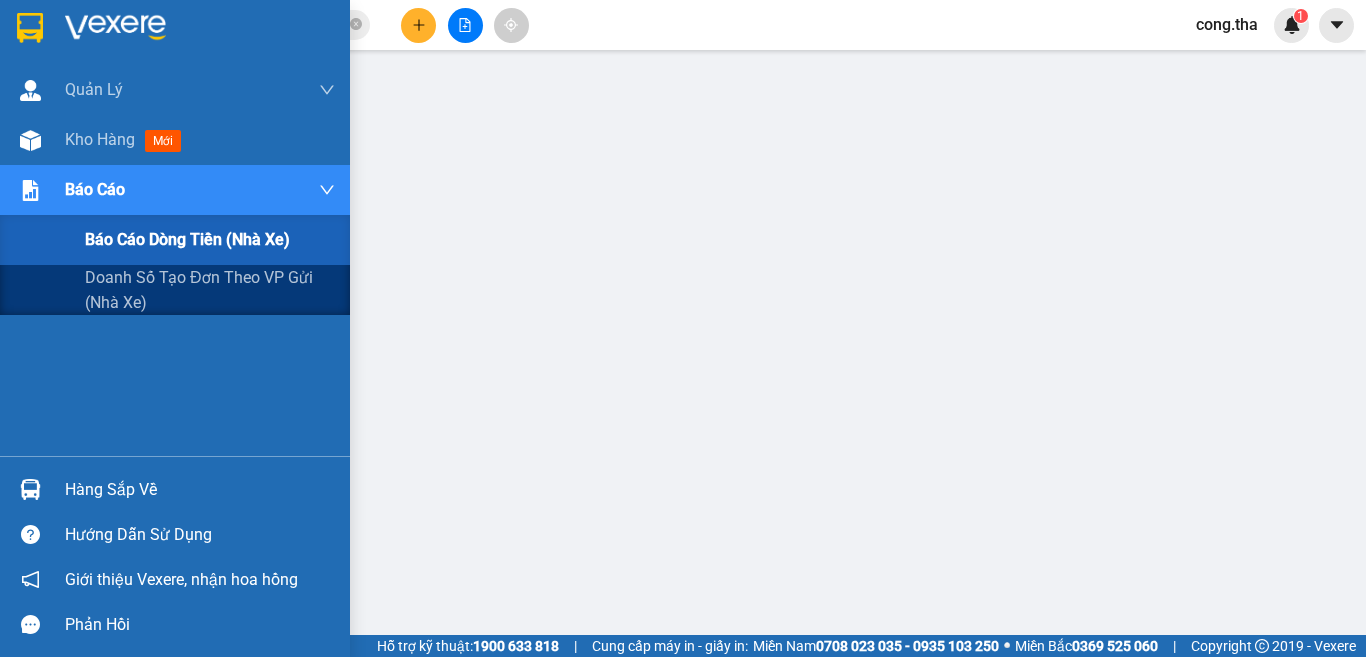 click on "Báo cáo dòng tiền (nhà xe)" at bounding box center [187, 239] 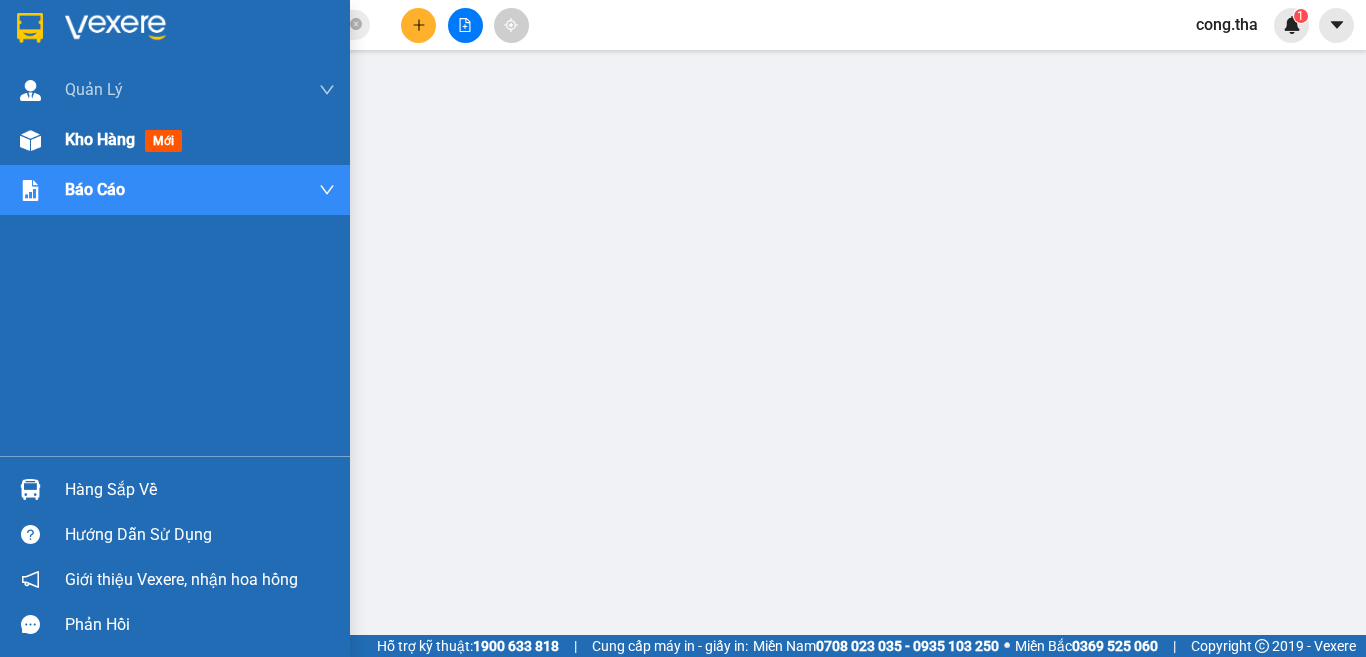 click on "Kho hàng" at bounding box center (100, 139) 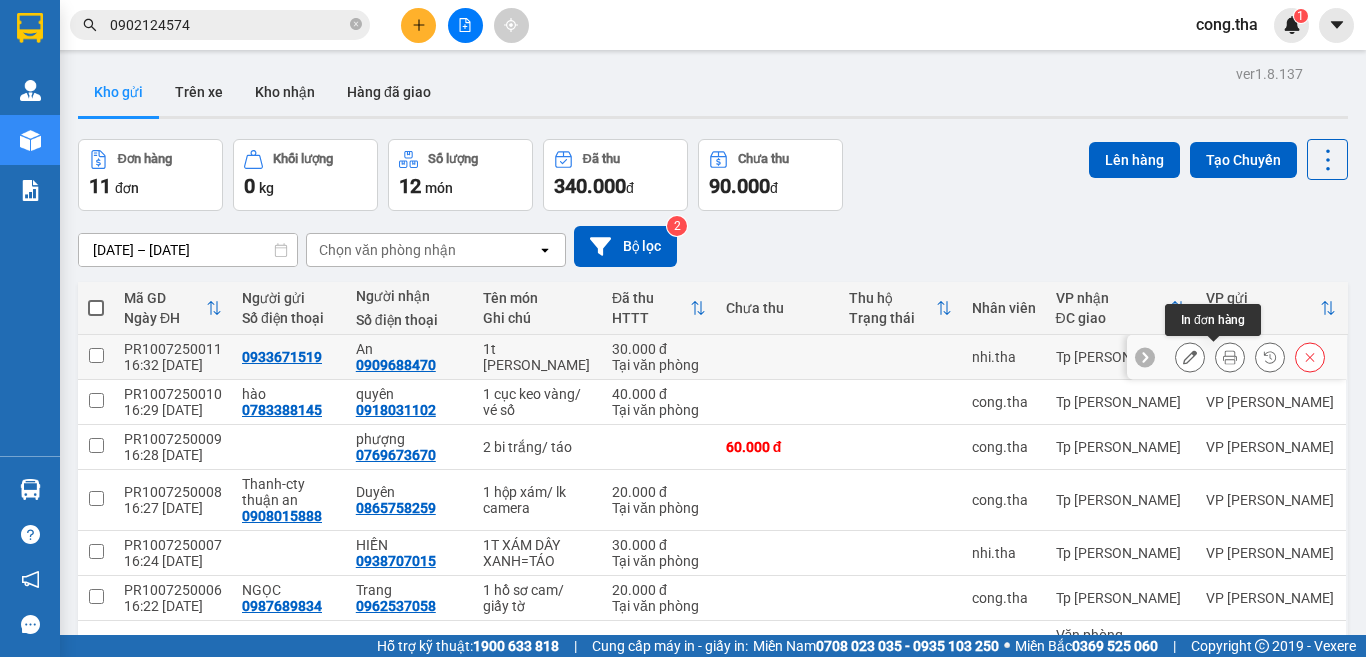 click at bounding box center (1230, 357) 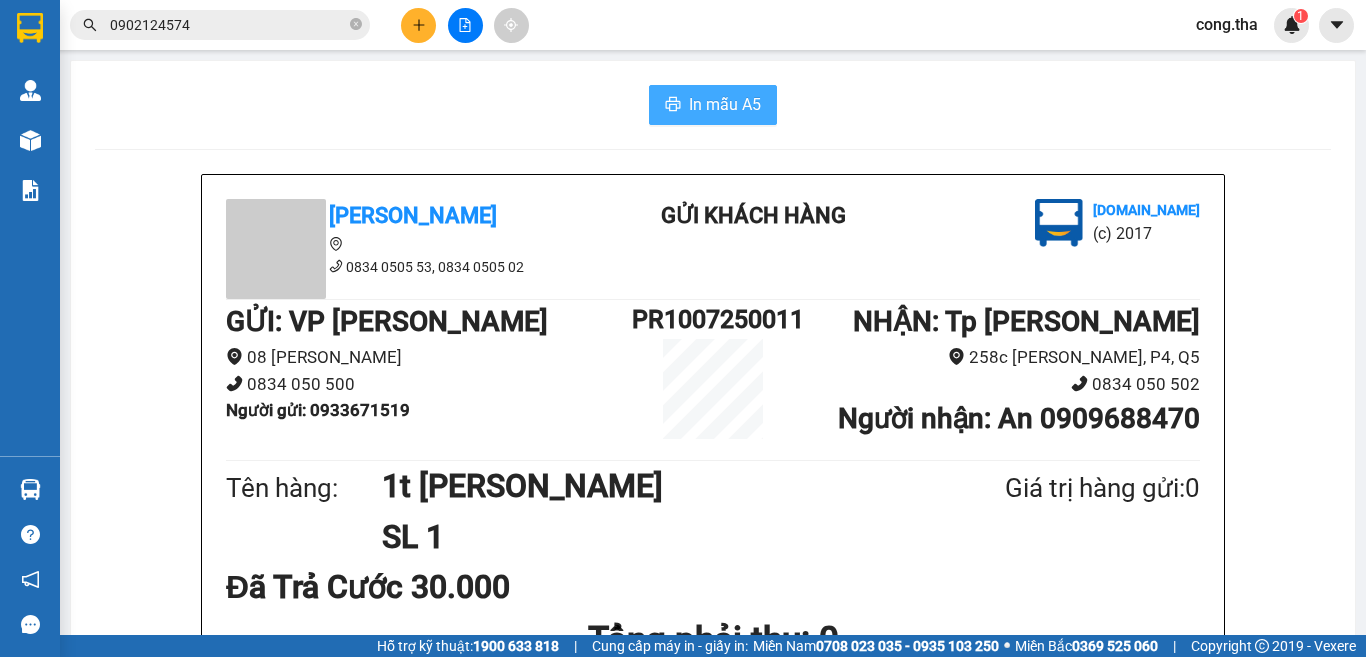 click on "In mẫu A5" at bounding box center [725, 104] 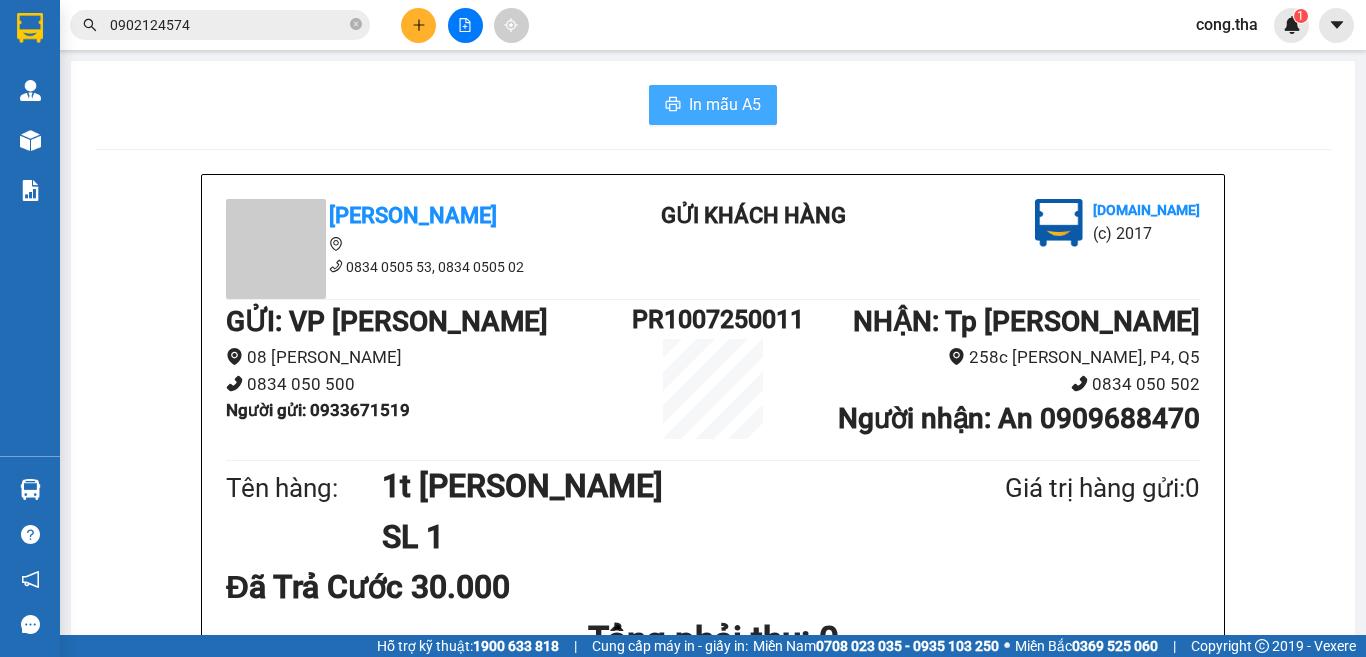 scroll, scrollTop: 0, scrollLeft: 0, axis: both 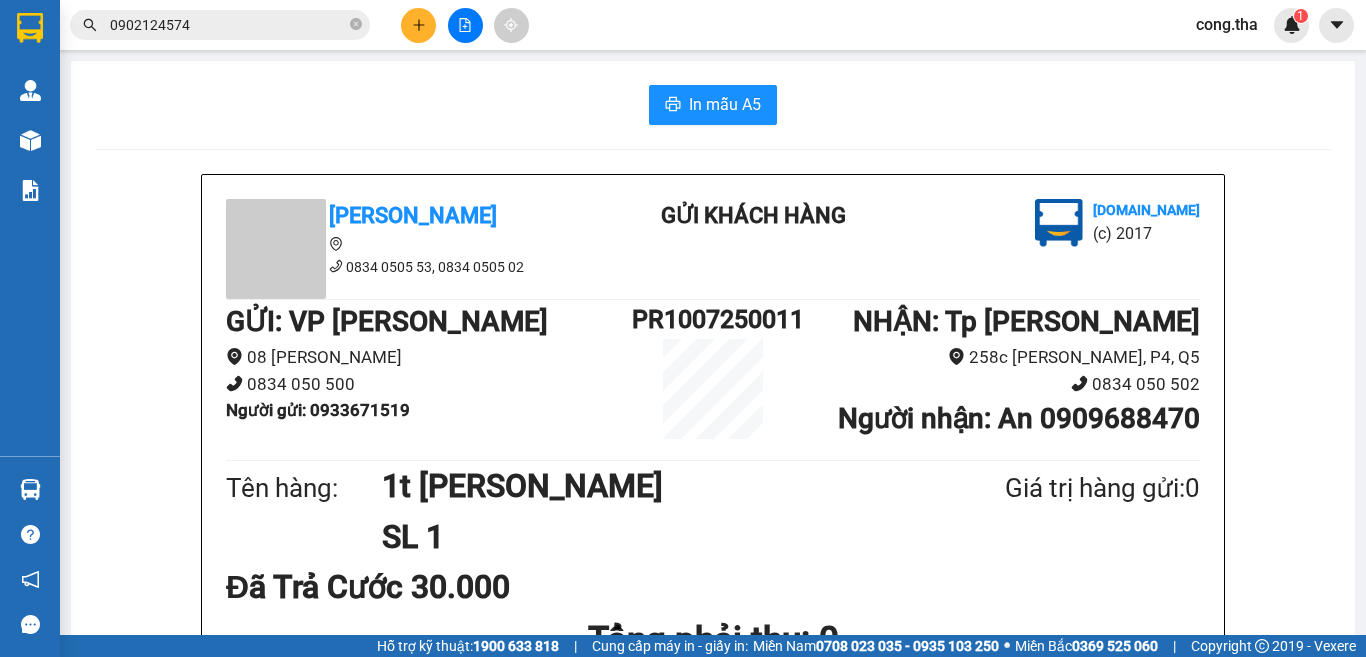 click at bounding box center [418, 25] 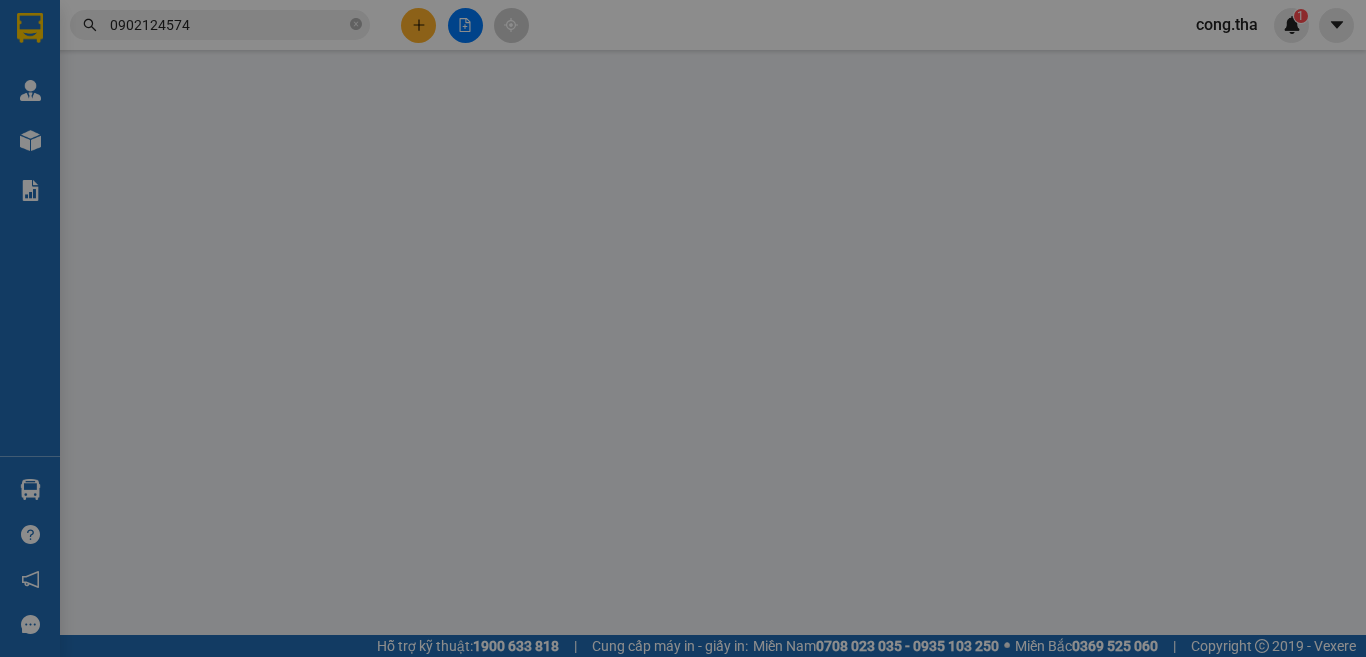click on "TẠO ĐƠN HÀNG Yêu cầu xuất hóa đơn điện tử" at bounding box center (683, 33) 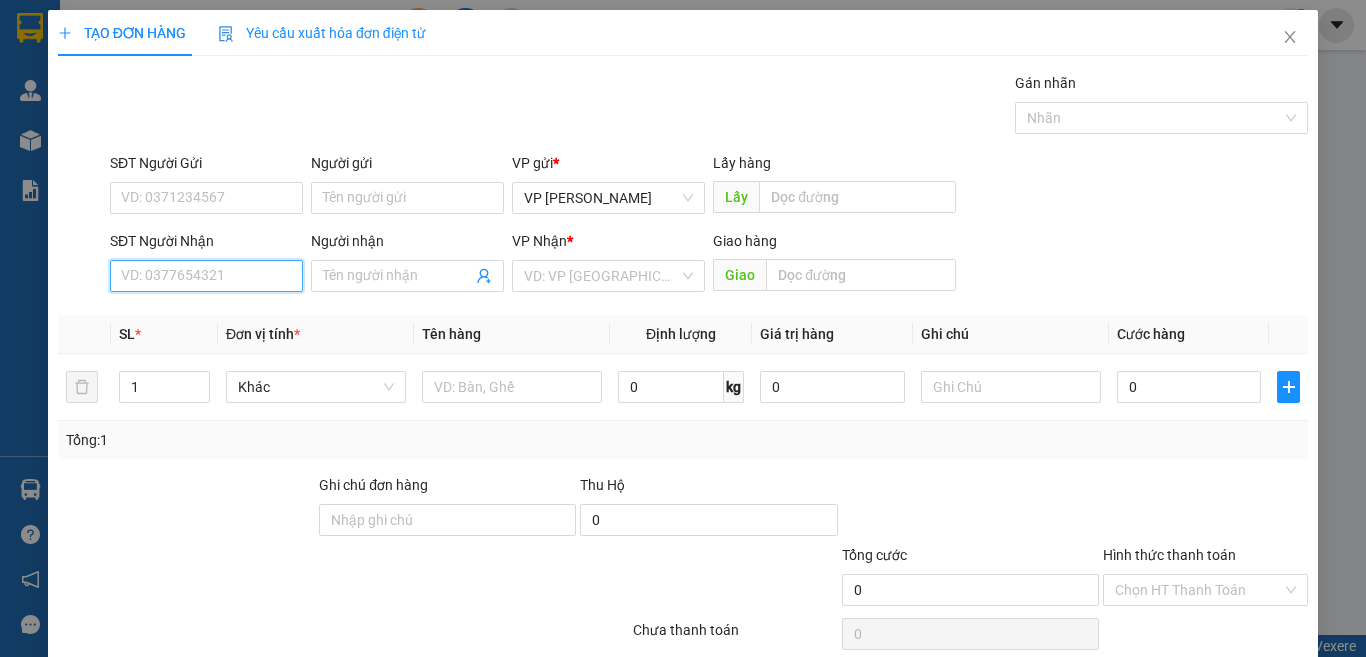 click on "SĐT Người Nhận" at bounding box center [206, 276] 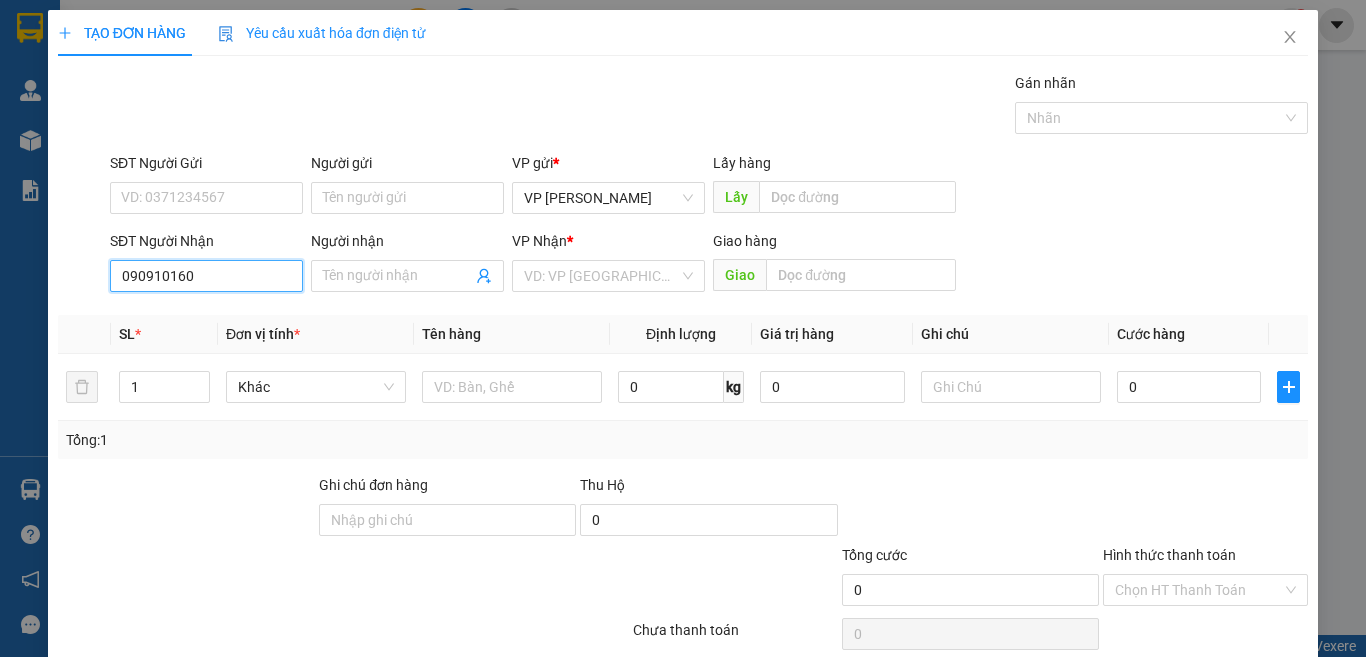 type on "0909101600" 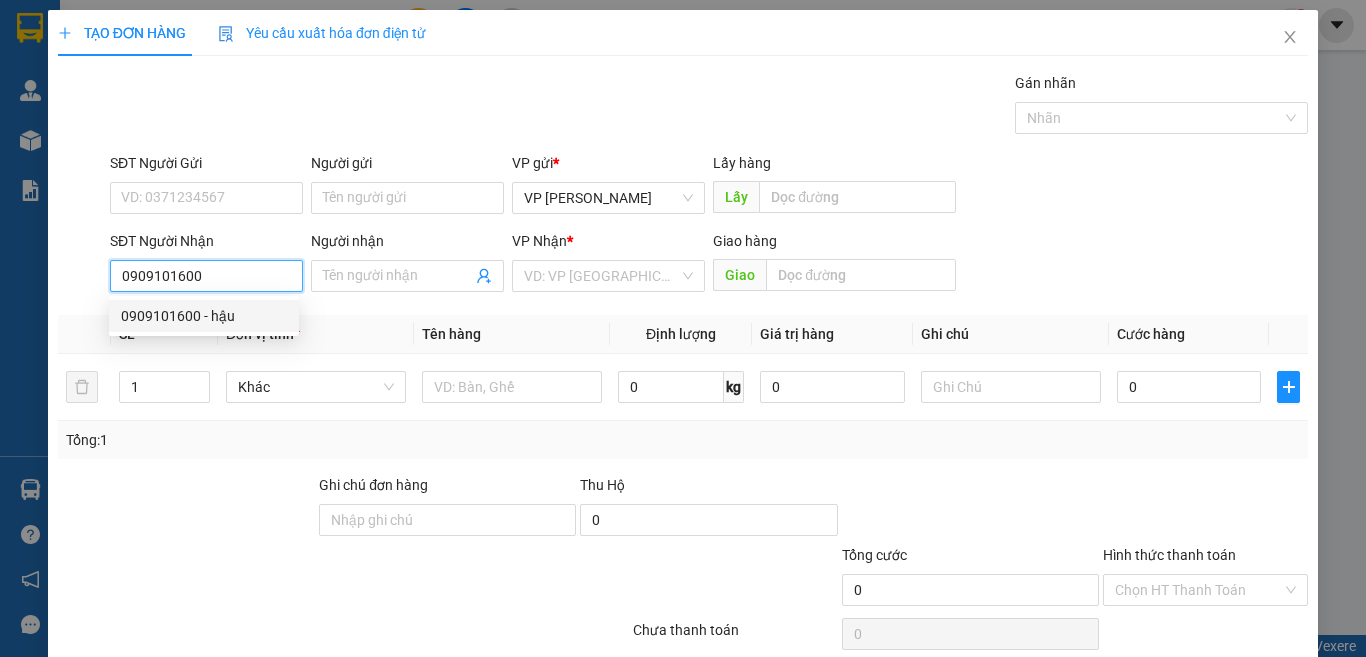 click on "0909101600" at bounding box center [206, 276] 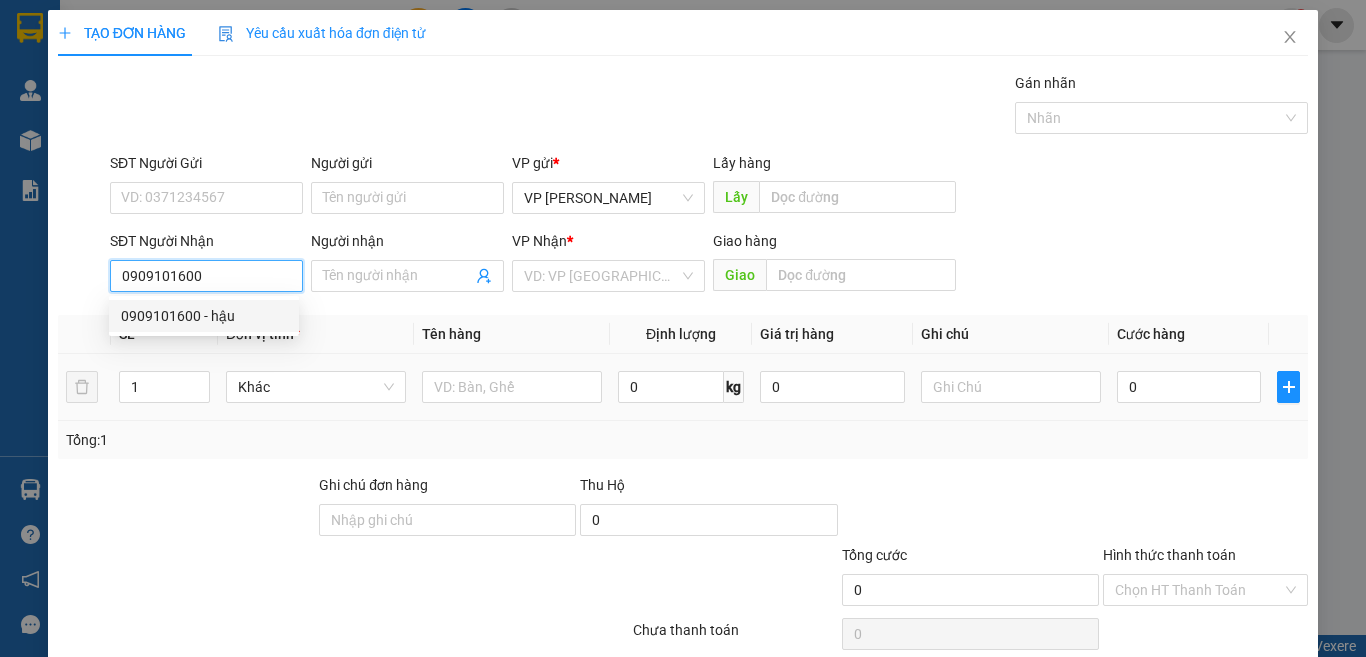type on "hậu" 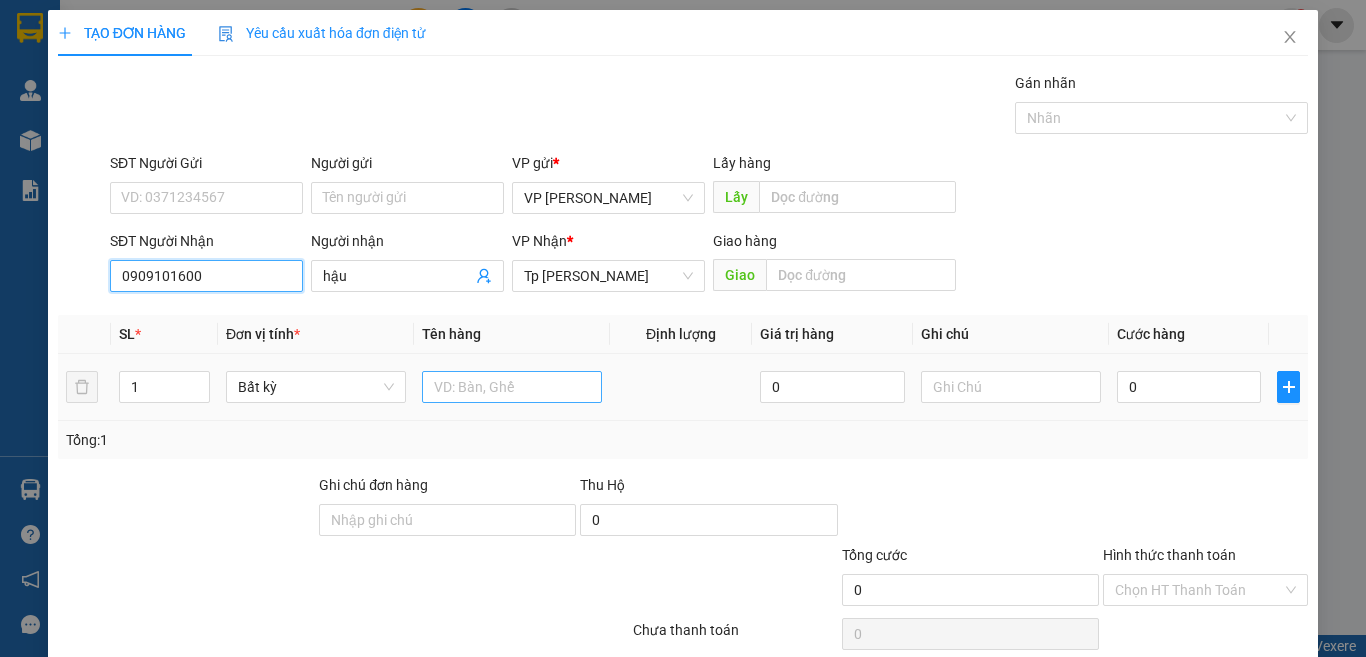 type on "0909101600" 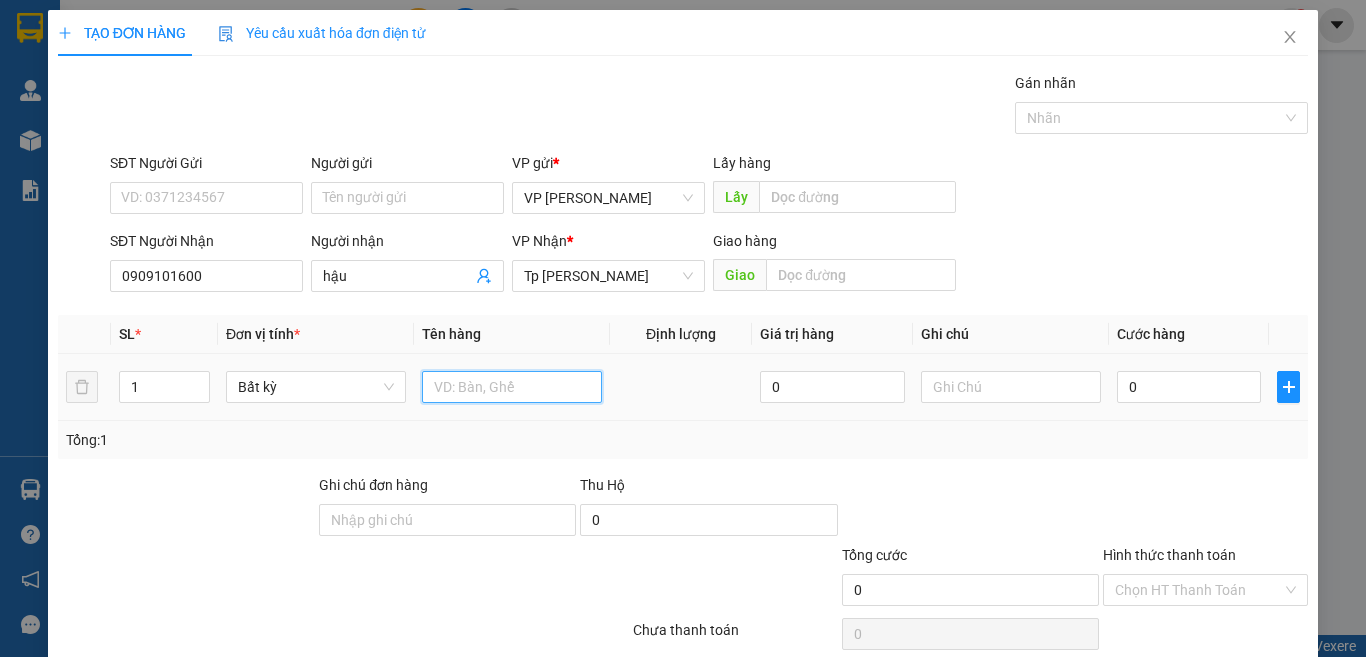 click at bounding box center (512, 387) 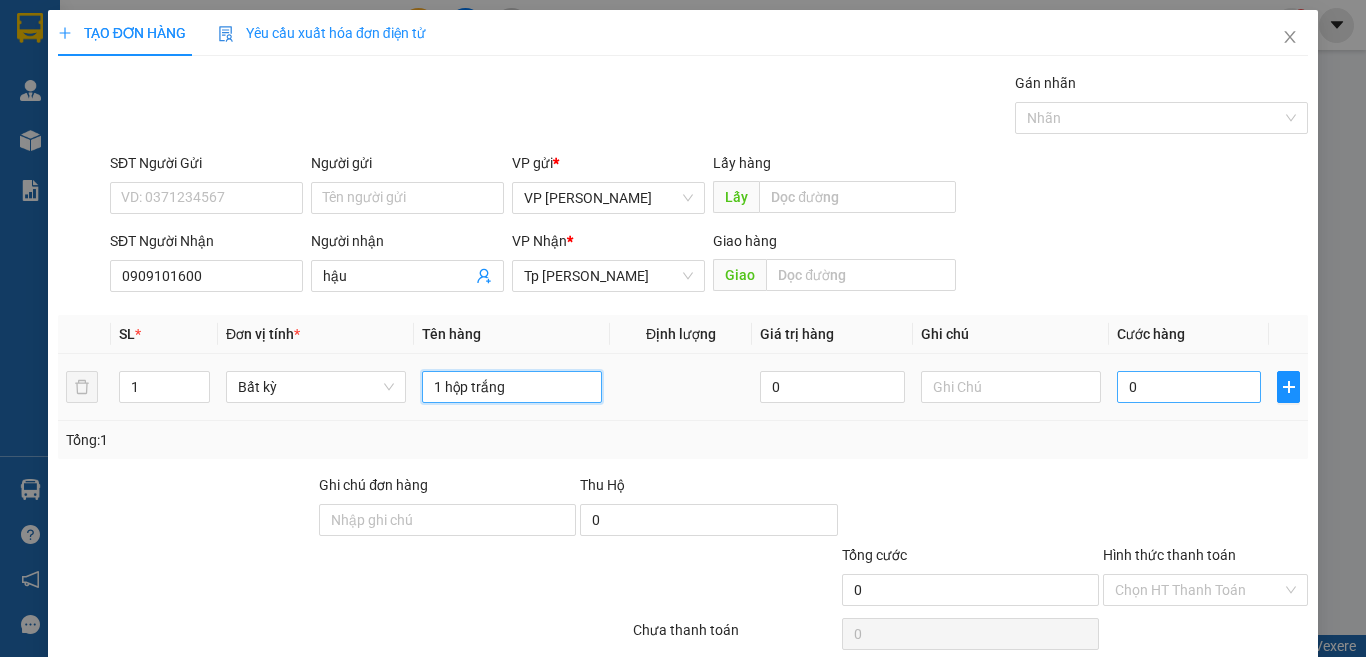 type on "1 hộp trắng" 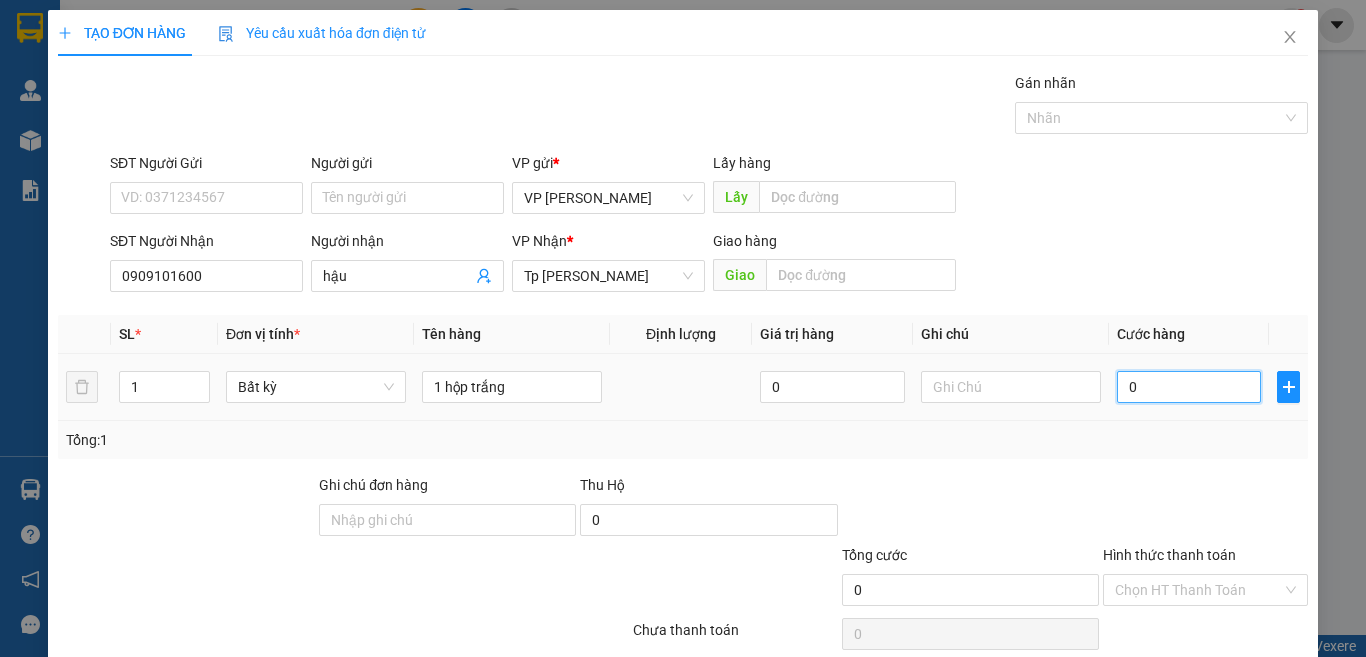 click on "0" at bounding box center (1189, 387) 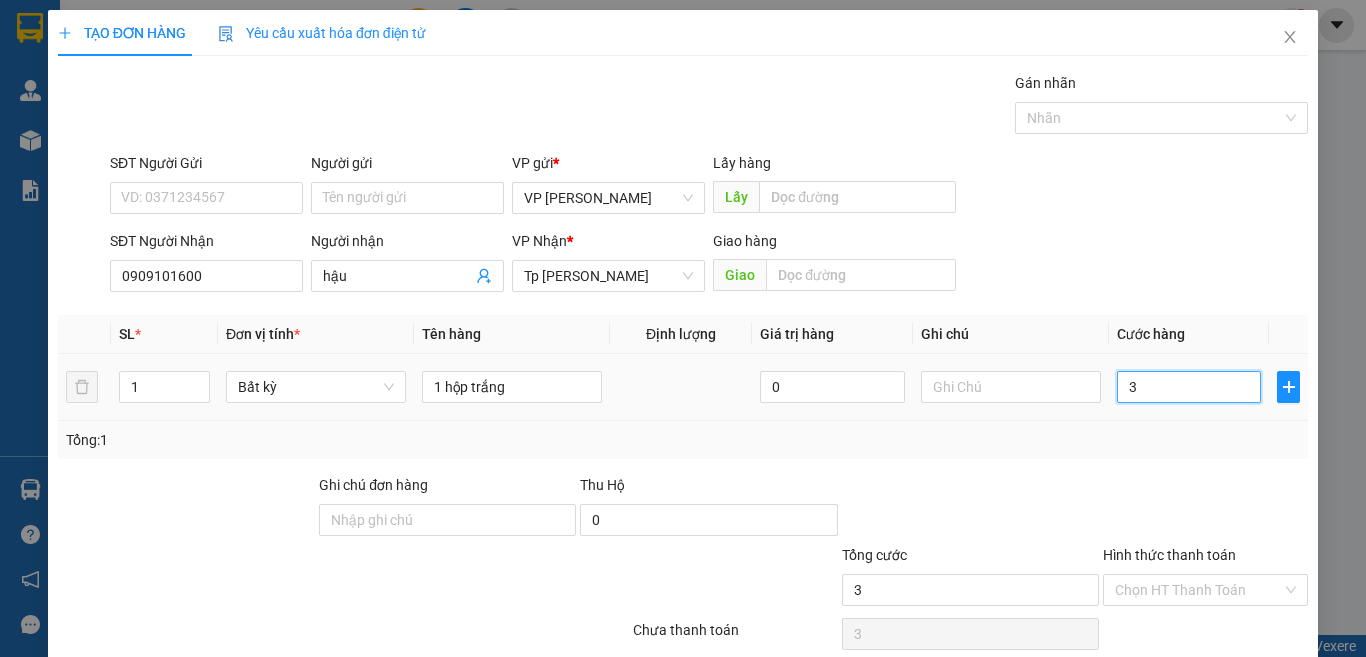 type on "0" 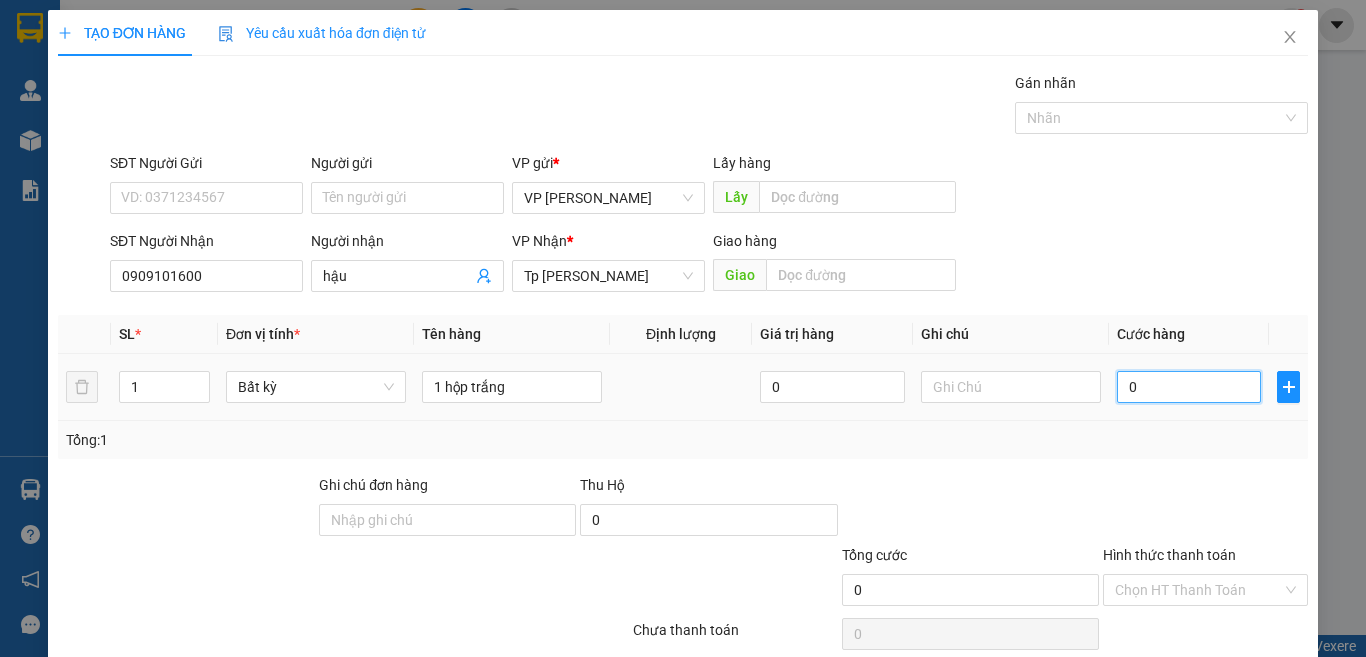 type on "02" 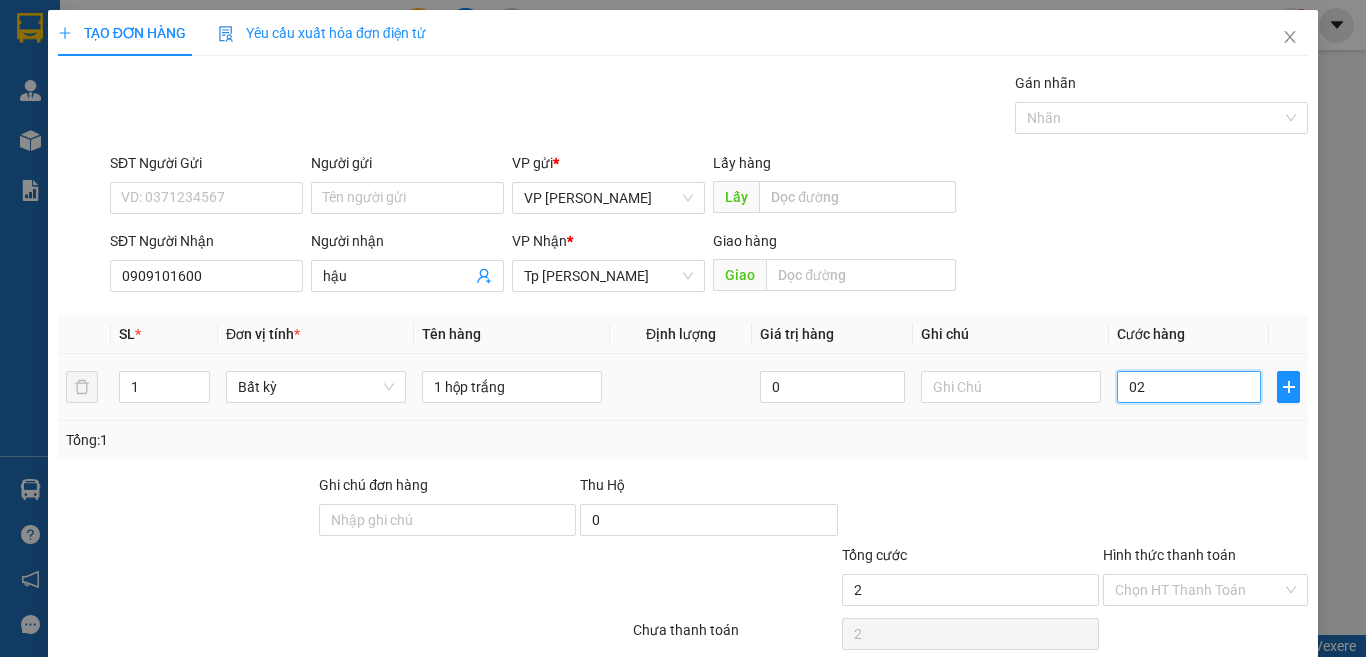 type on "020" 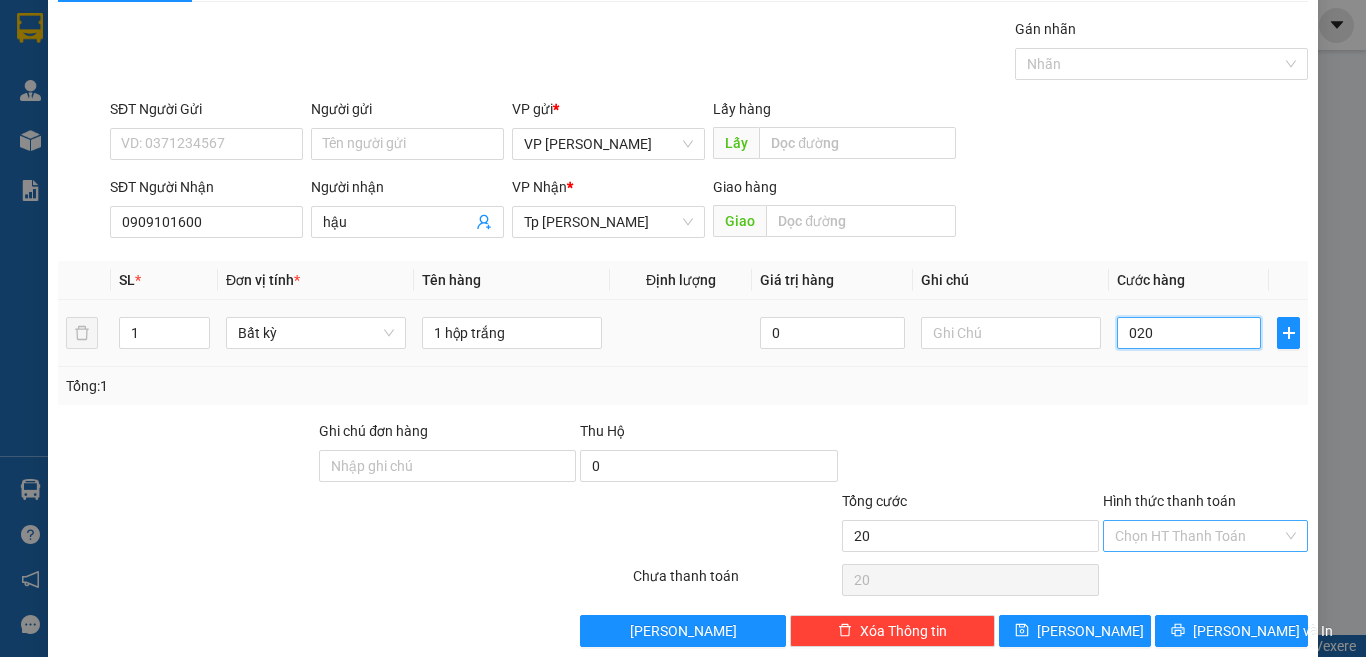 scroll, scrollTop: 83, scrollLeft: 0, axis: vertical 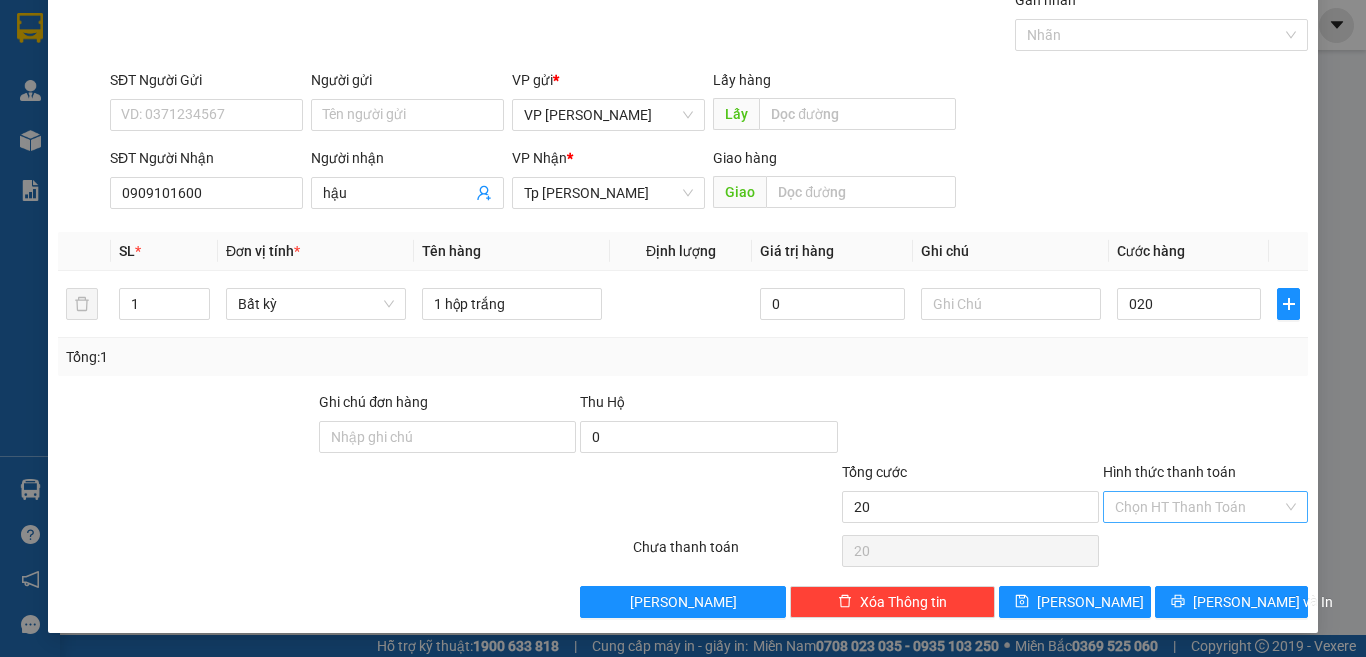 click on "Hình thức thanh toán" at bounding box center [1198, 507] 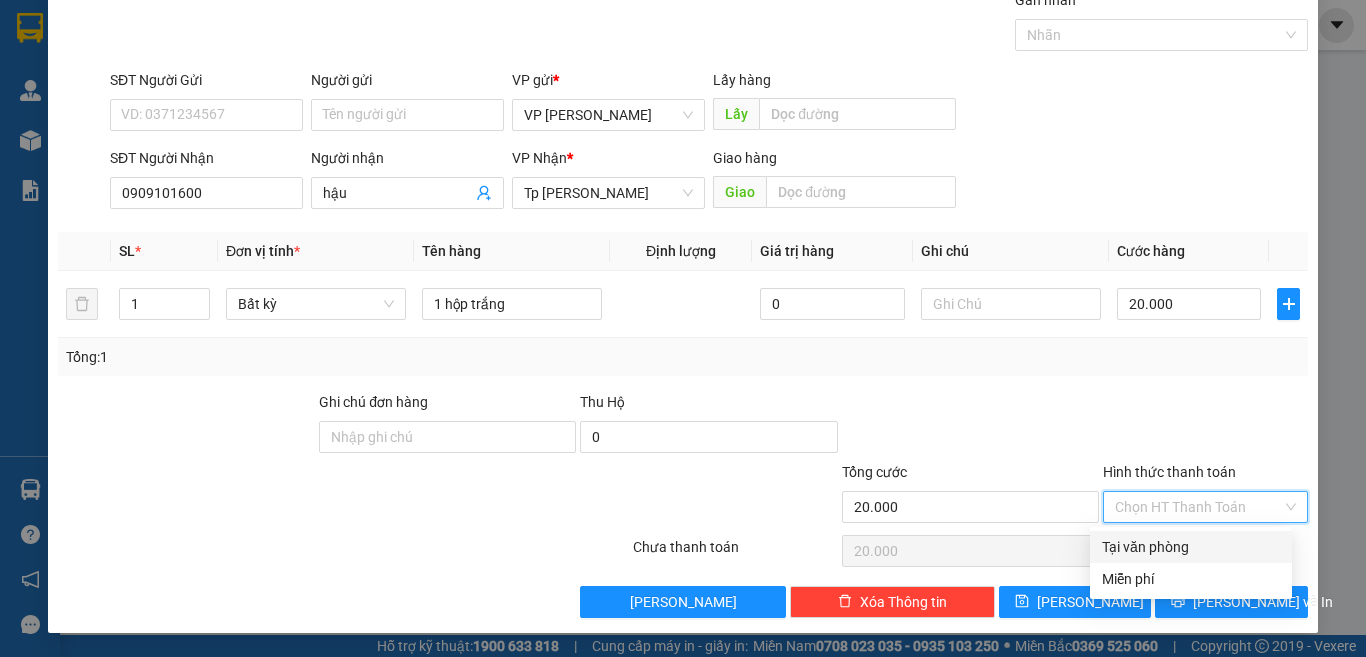 click on "Tại văn phòng" at bounding box center (1191, 547) 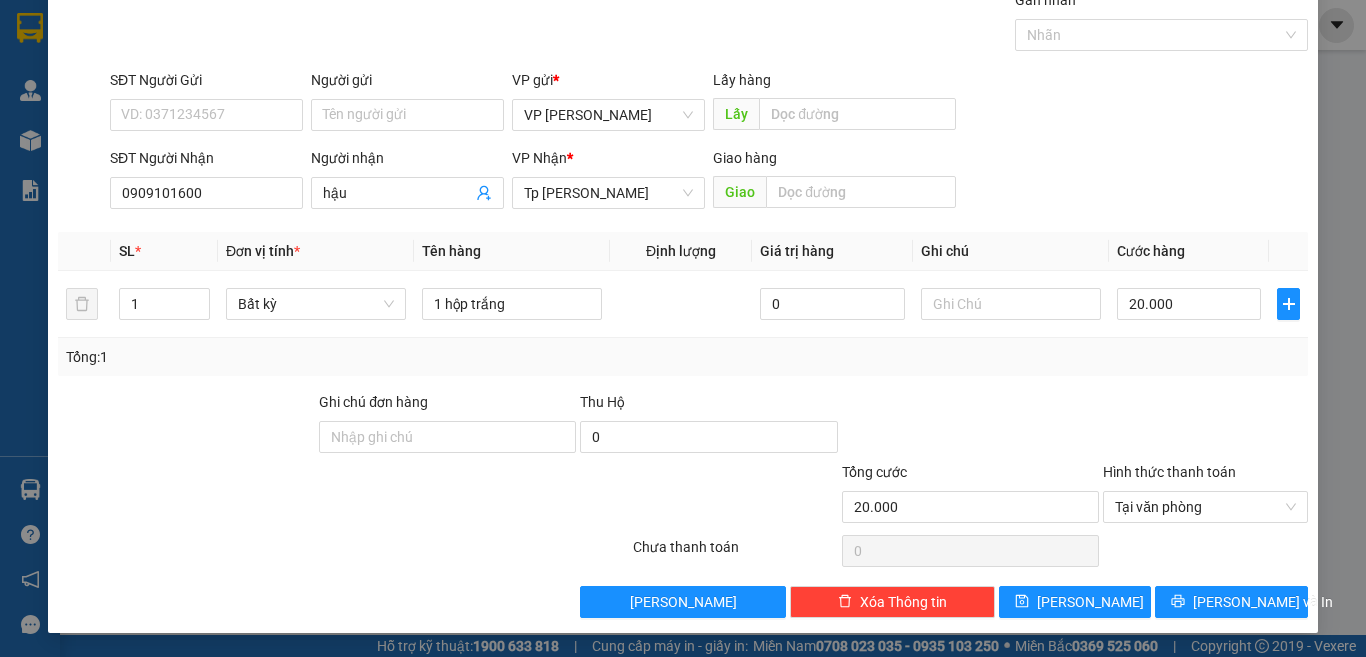 click at bounding box center [1205, 426] 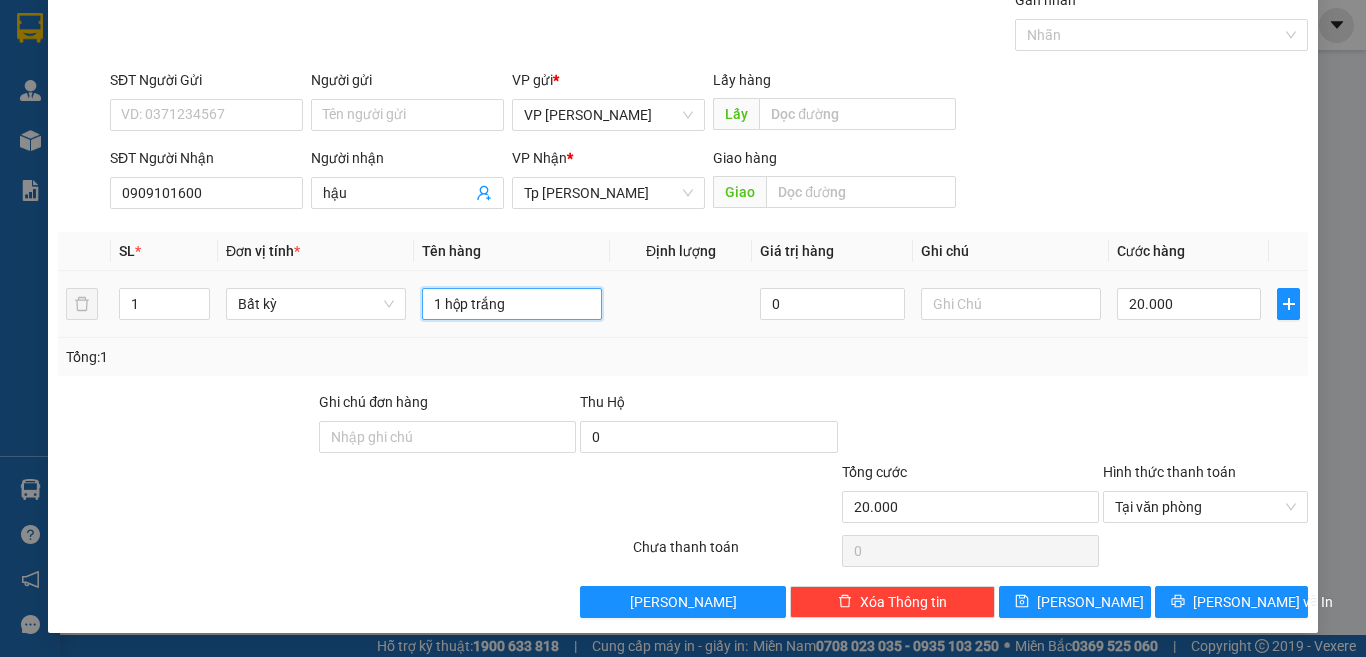 click on "1 hộp trắng" at bounding box center [512, 304] 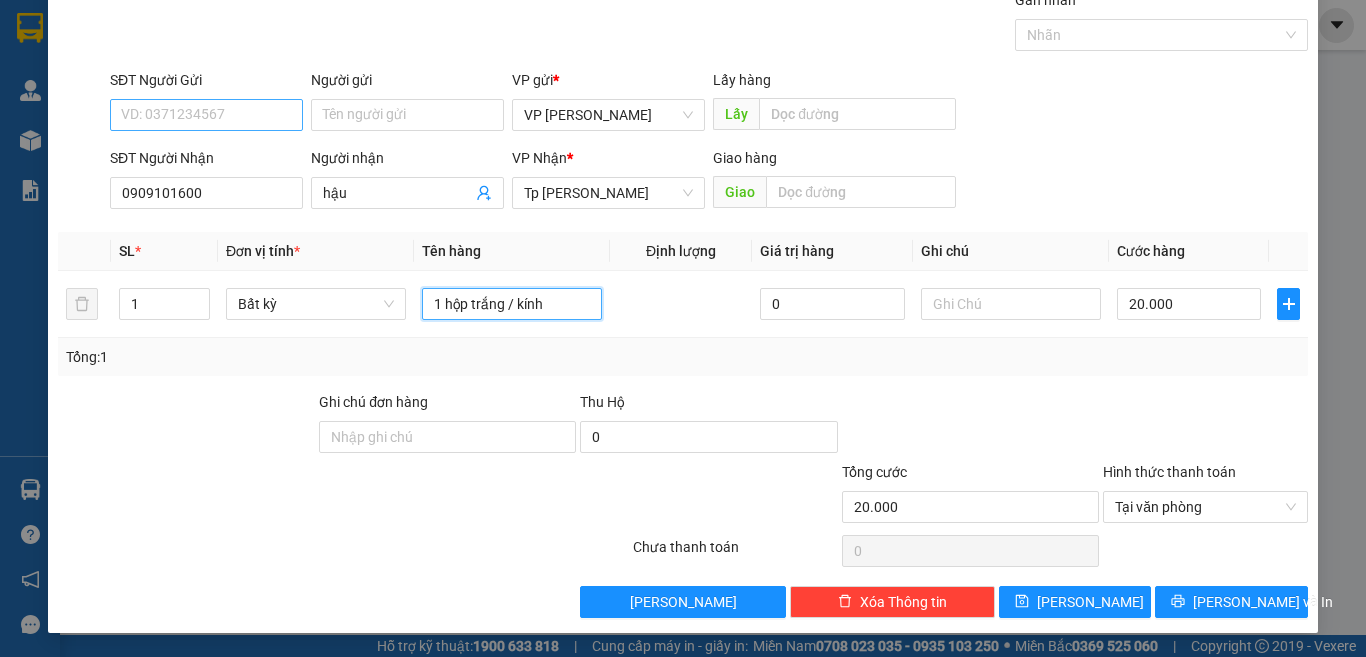 type on "1 hộp trắng / kính" 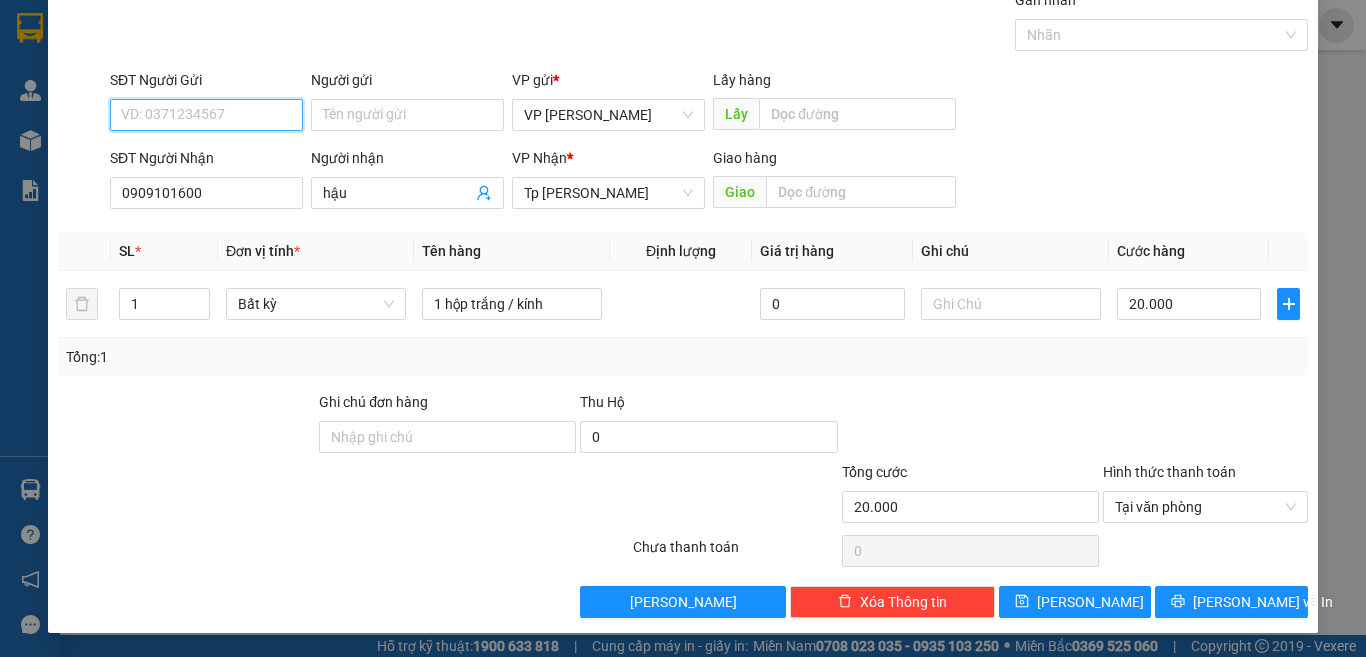 click on "SĐT Người Gửi" at bounding box center (206, 115) 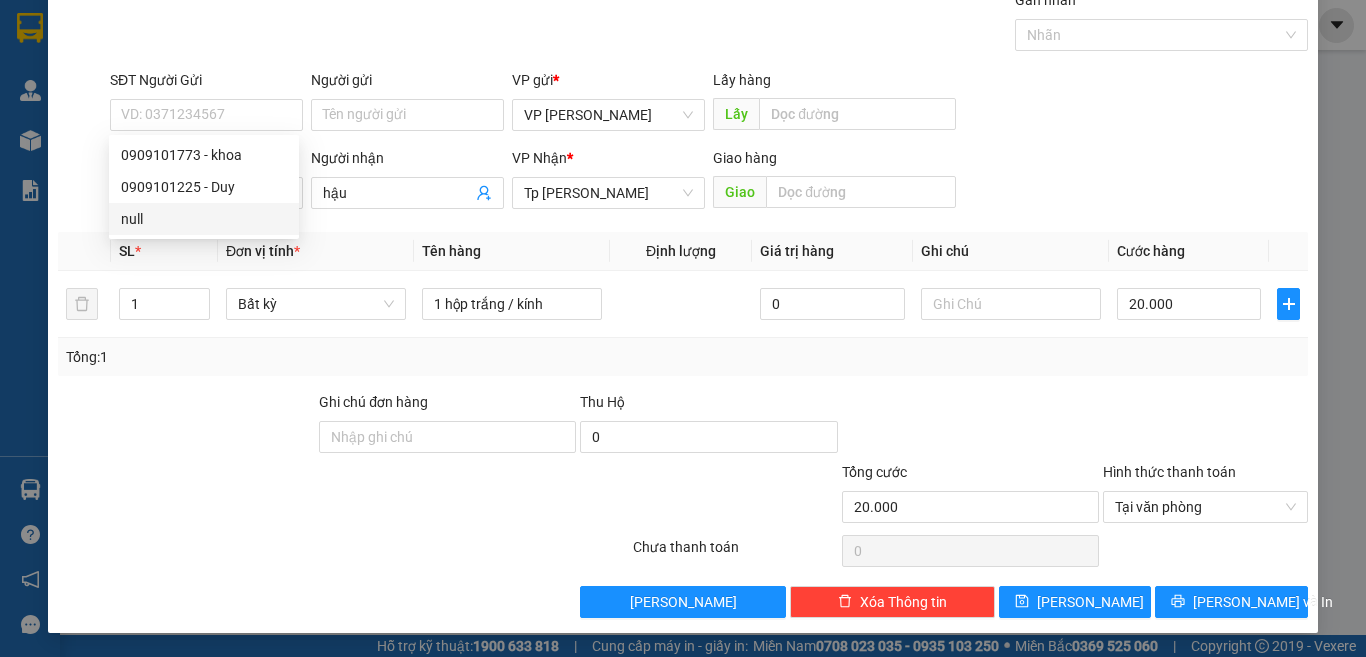 click at bounding box center (970, 426) 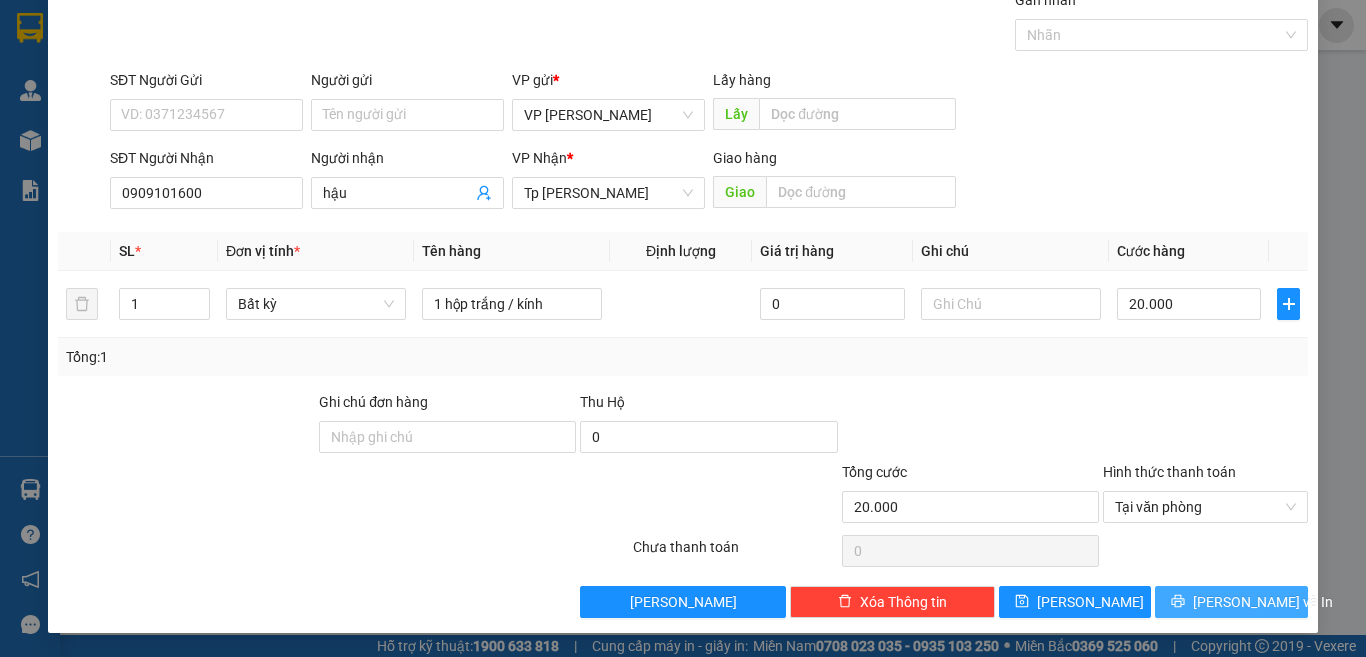 click on "[PERSON_NAME] và In" at bounding box center (1263, 602) 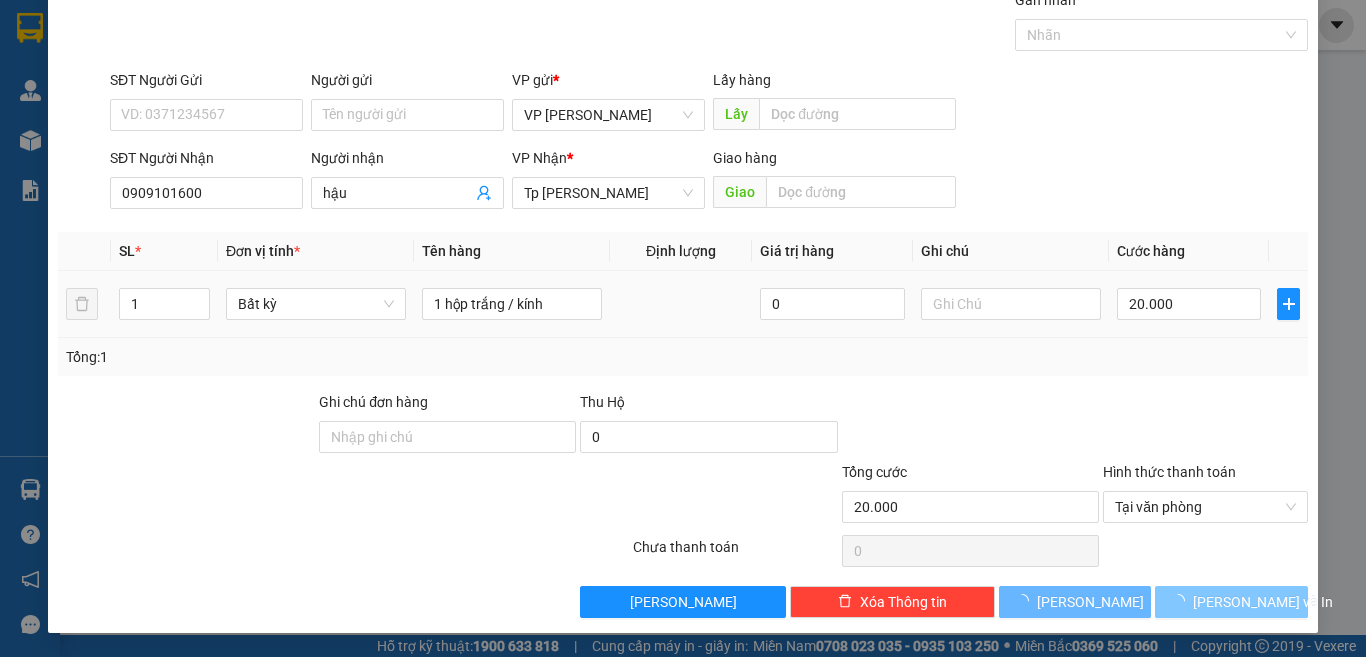 scroll, scrollTop: 0, scrollLeft: 0, axis: both 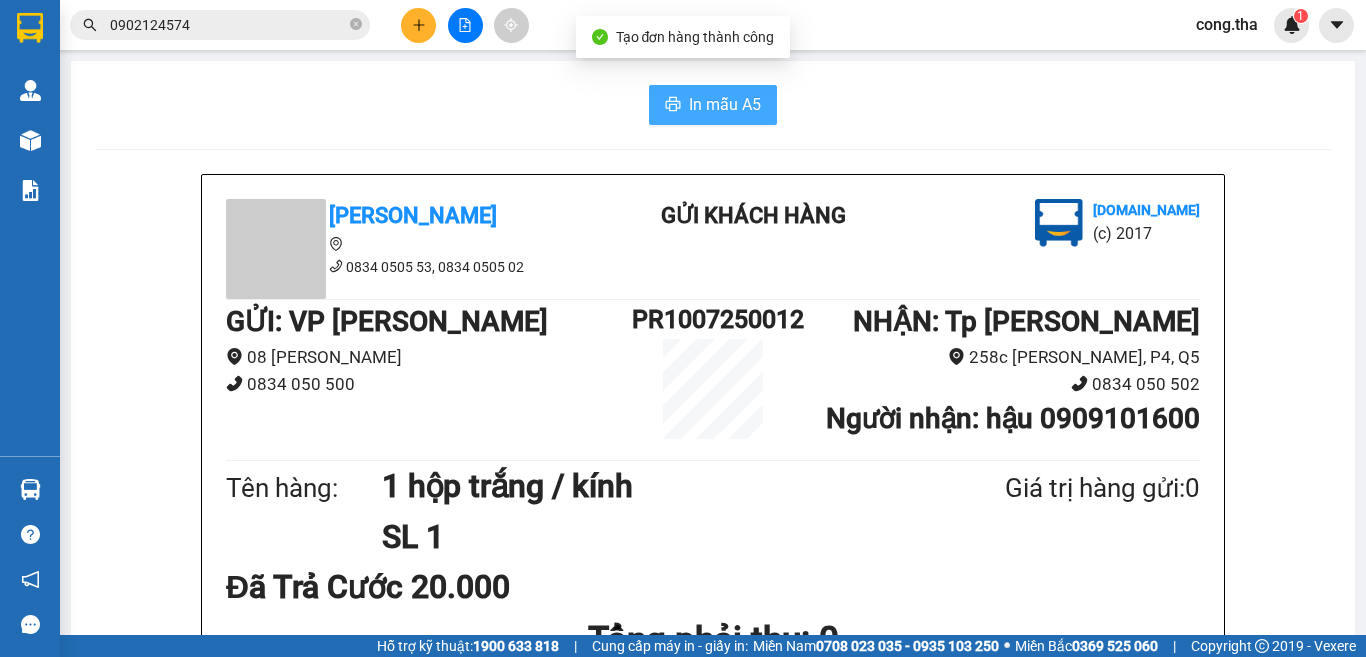 click on "In mẫu A5" at bounding box center (725, 104) 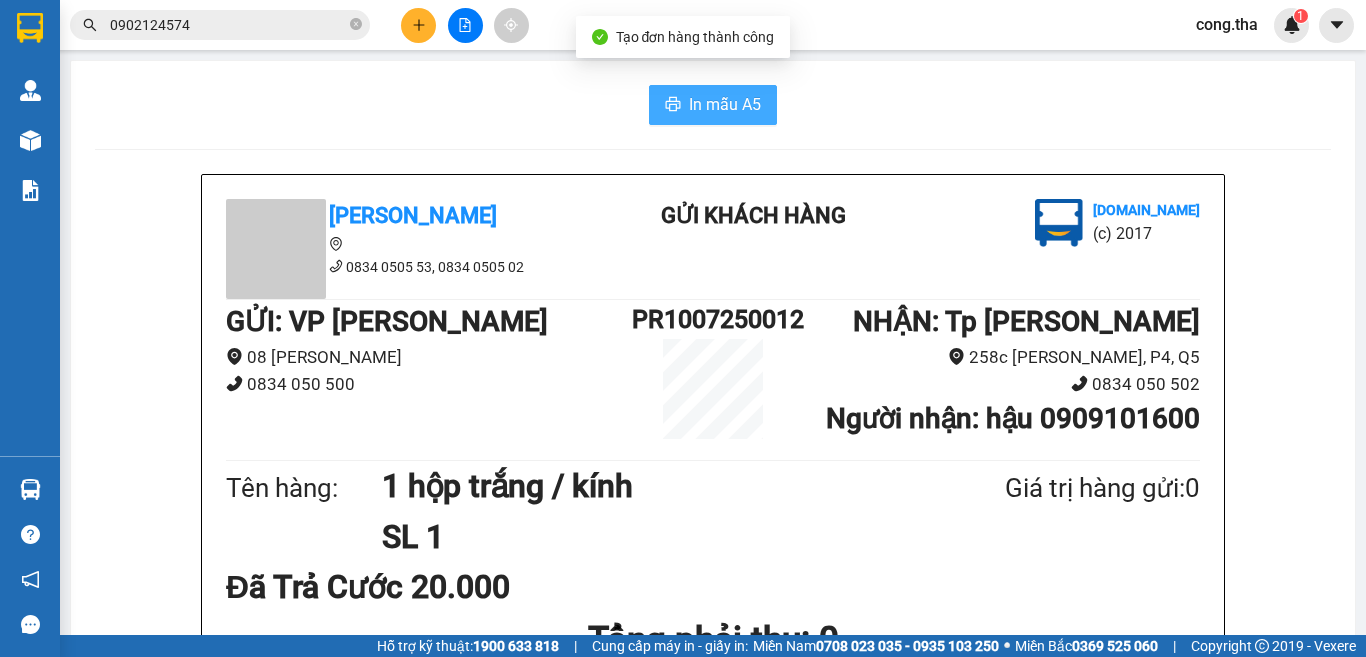 scroll, scrollTop: 0, scrollLeft: 0, axis: both 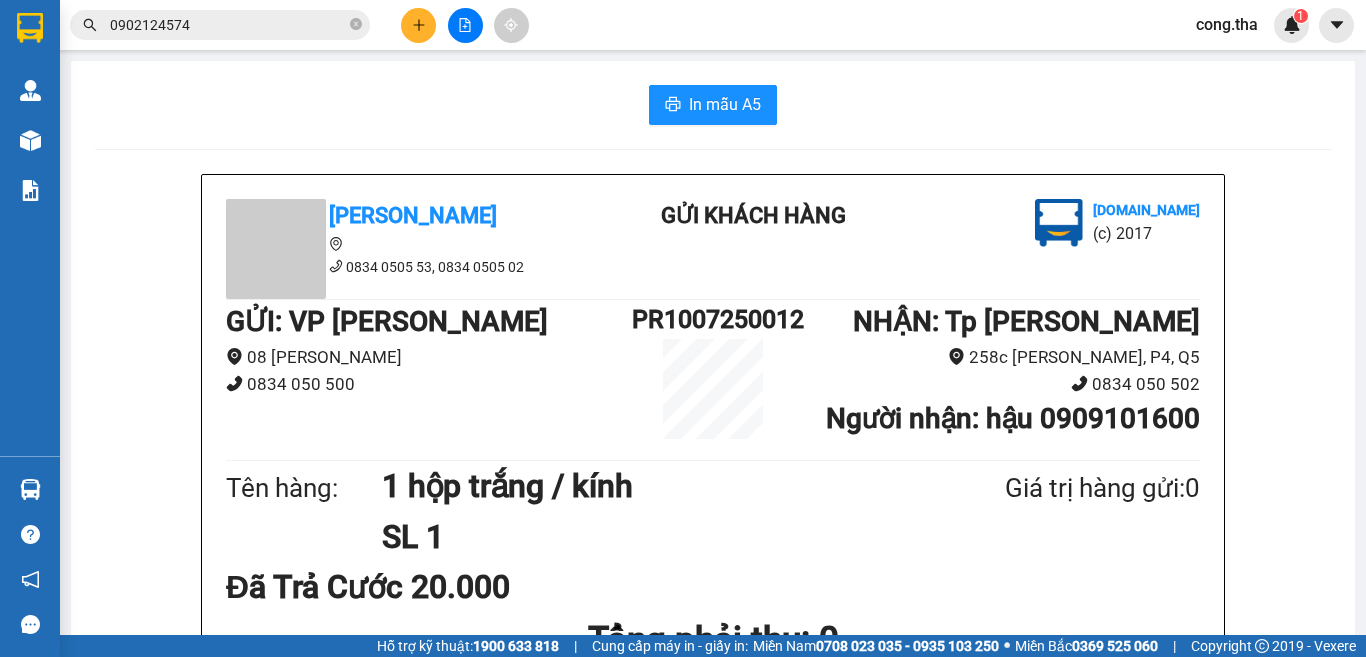 click at bounding box center (418, 25) 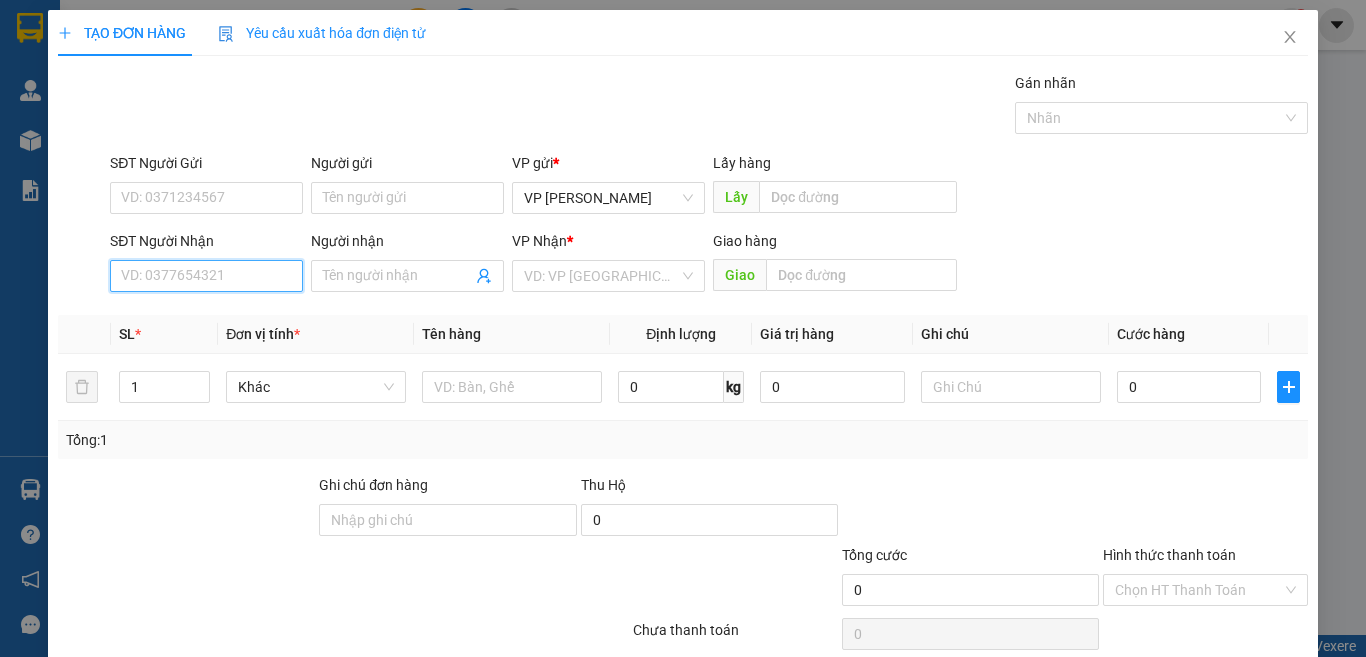 click on "SĐT Người Nhận" at bounding box center [206, 276] 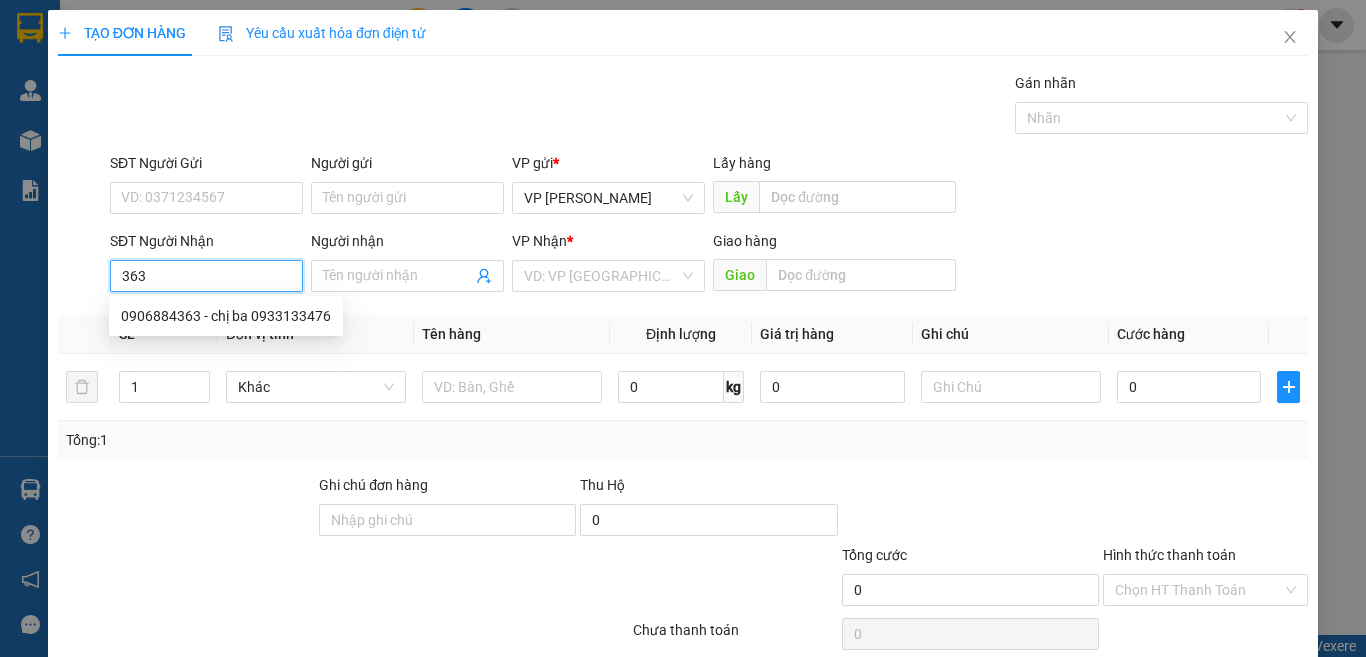 click on "363" at bounding box center (206, 276) 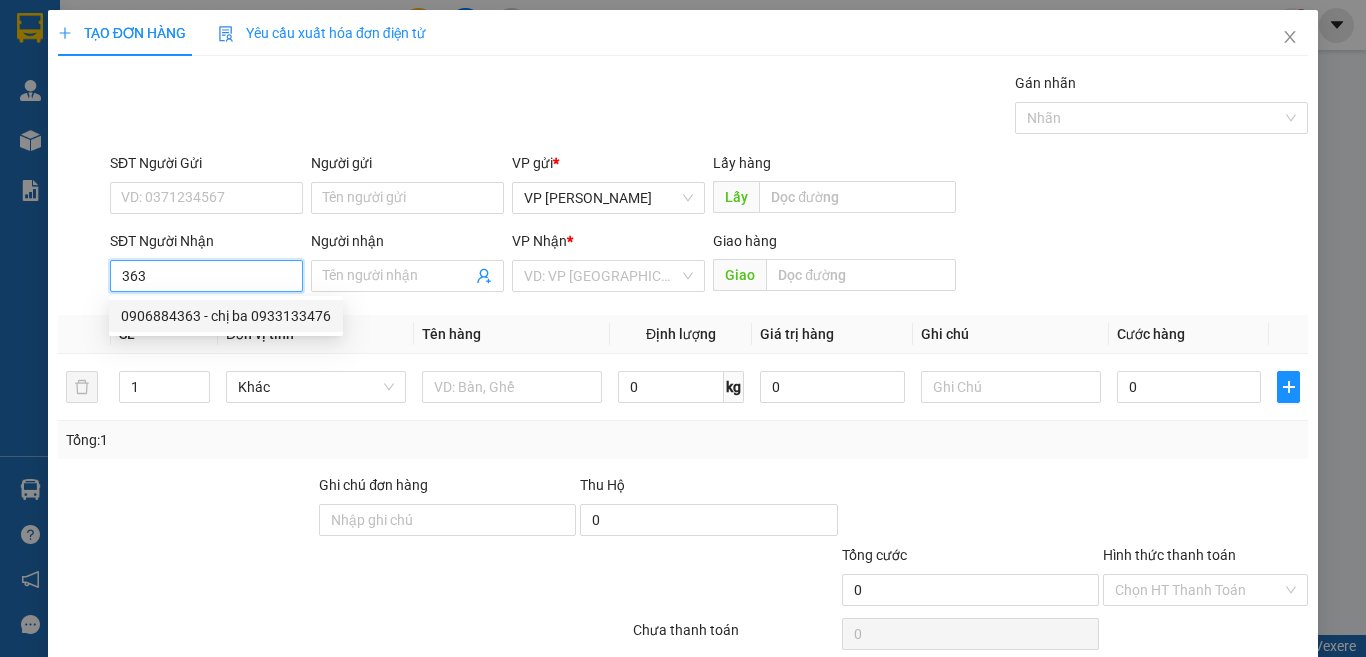 click on "0906884363 - chị ba 0933133476" at bounding box center [226, 316] 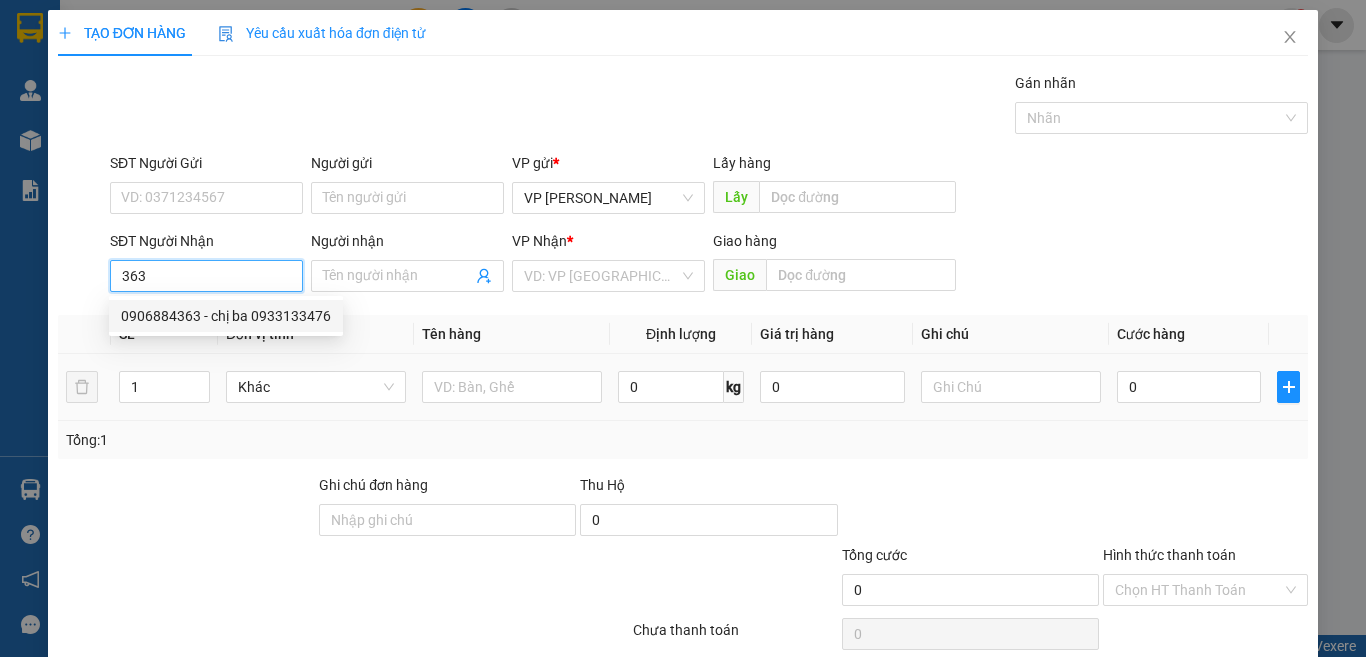 type on "0906884363" 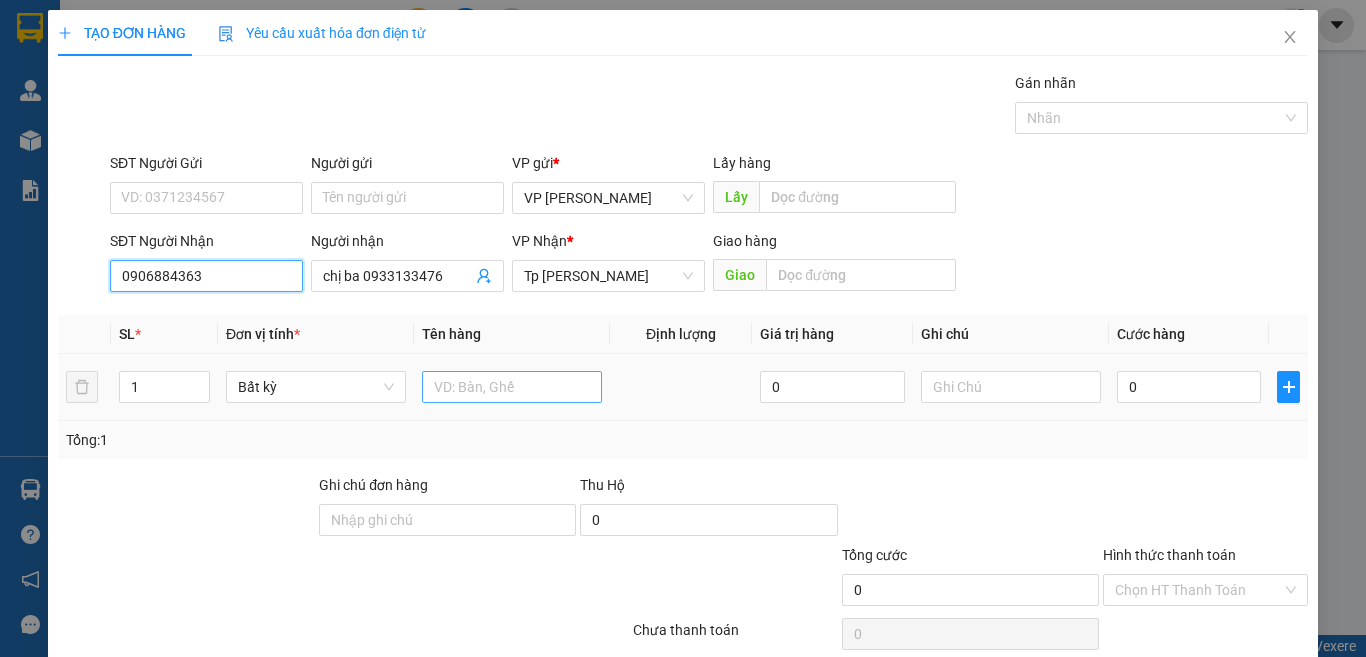 type on "0906884363" 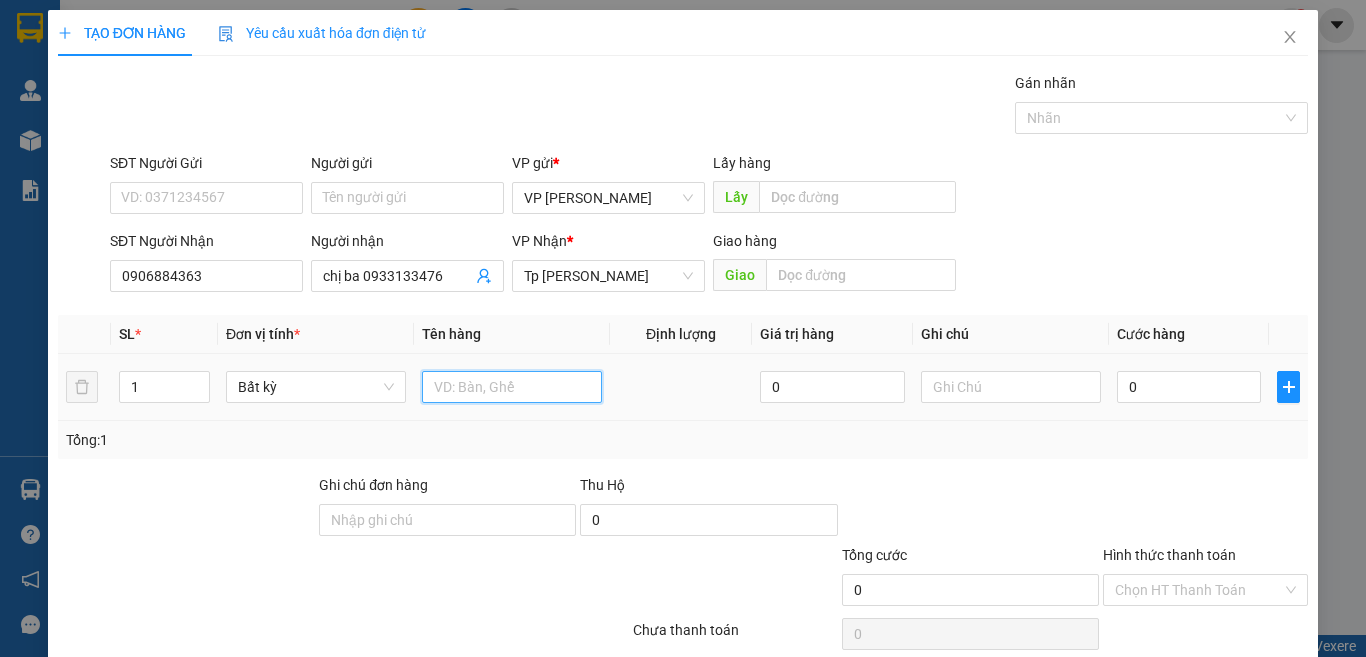 click at bounding box center (512, 387) 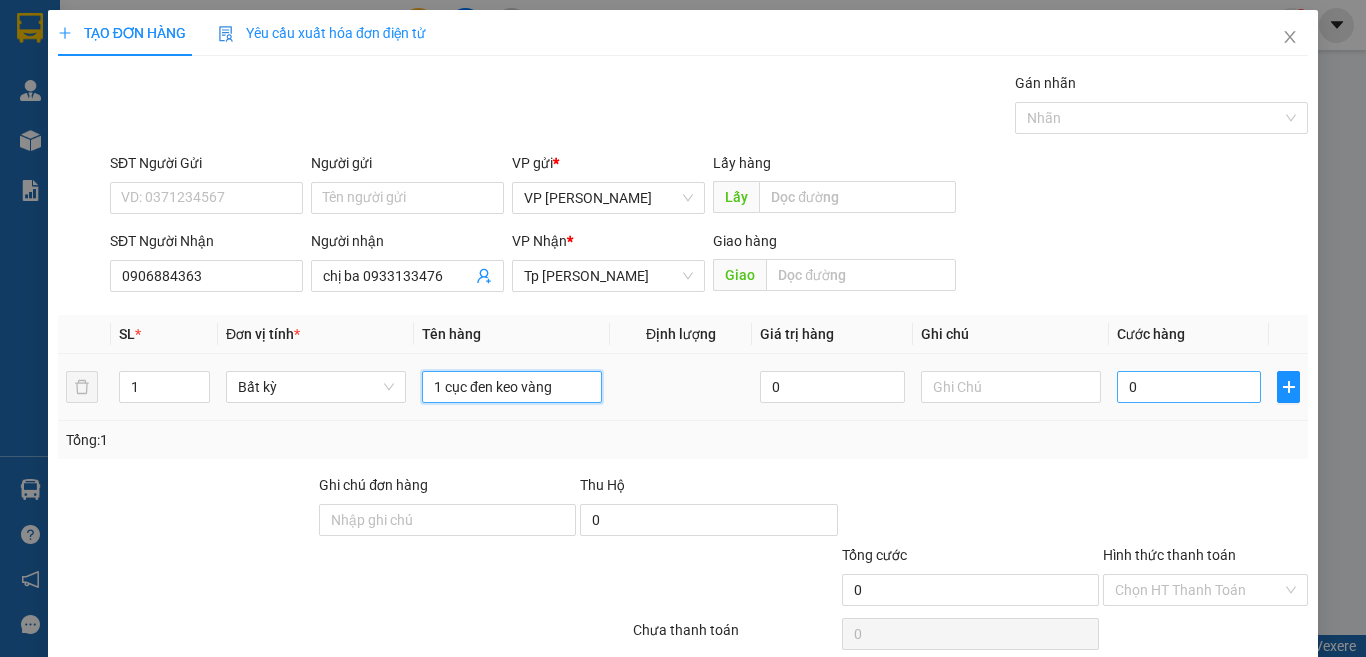 type on "1 cục đen keo vàng" 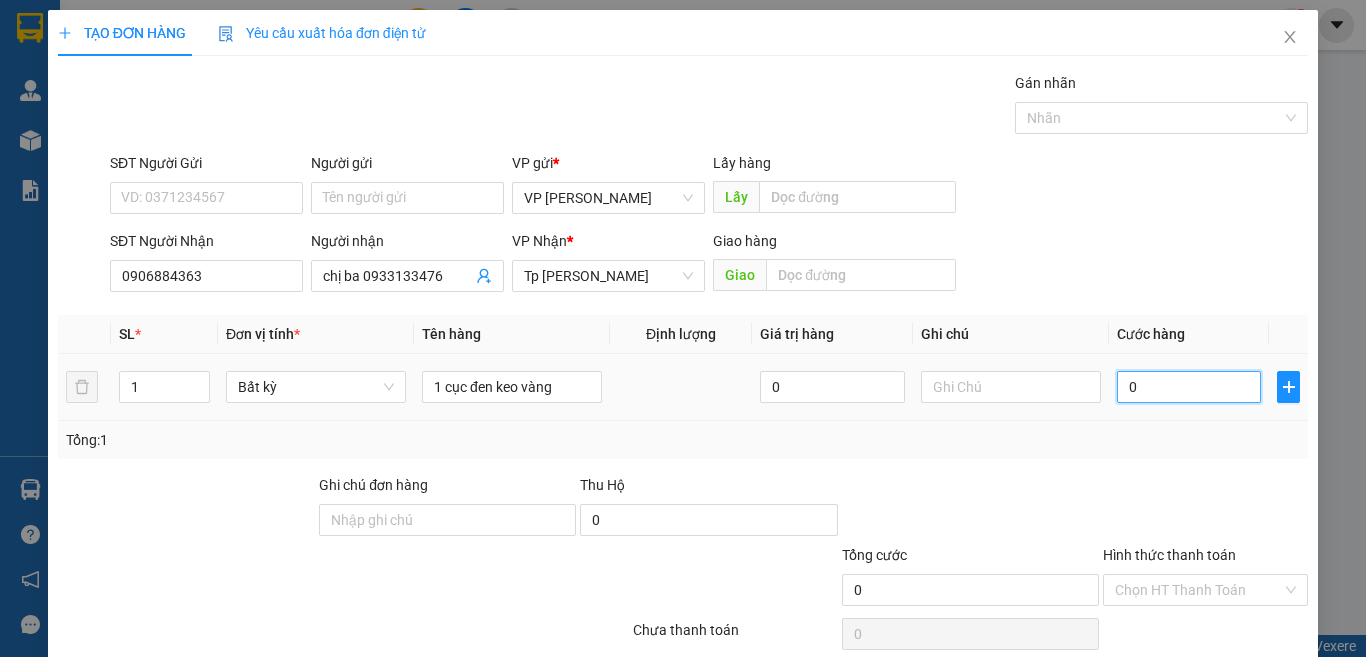 click on "0" at bounding box center [1189, 387] 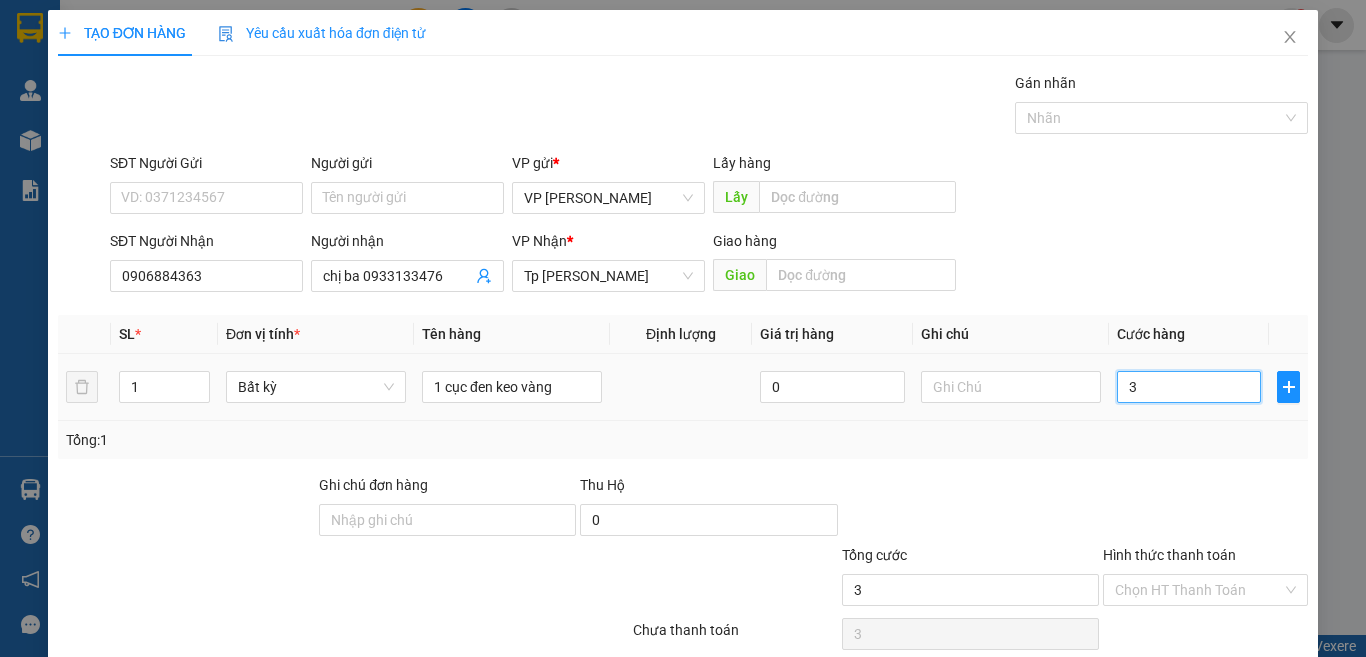 type on "30" 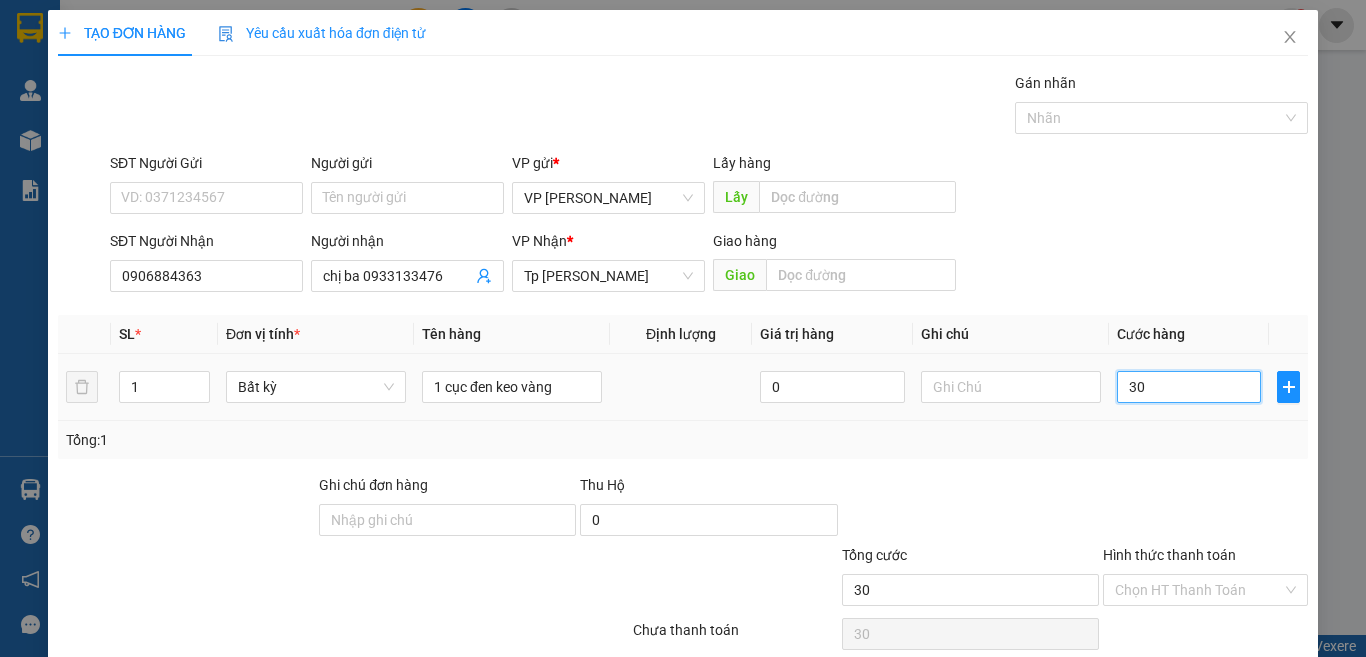 scroll, scrollTop: 83, scrollLeft: 0, axis: vertical 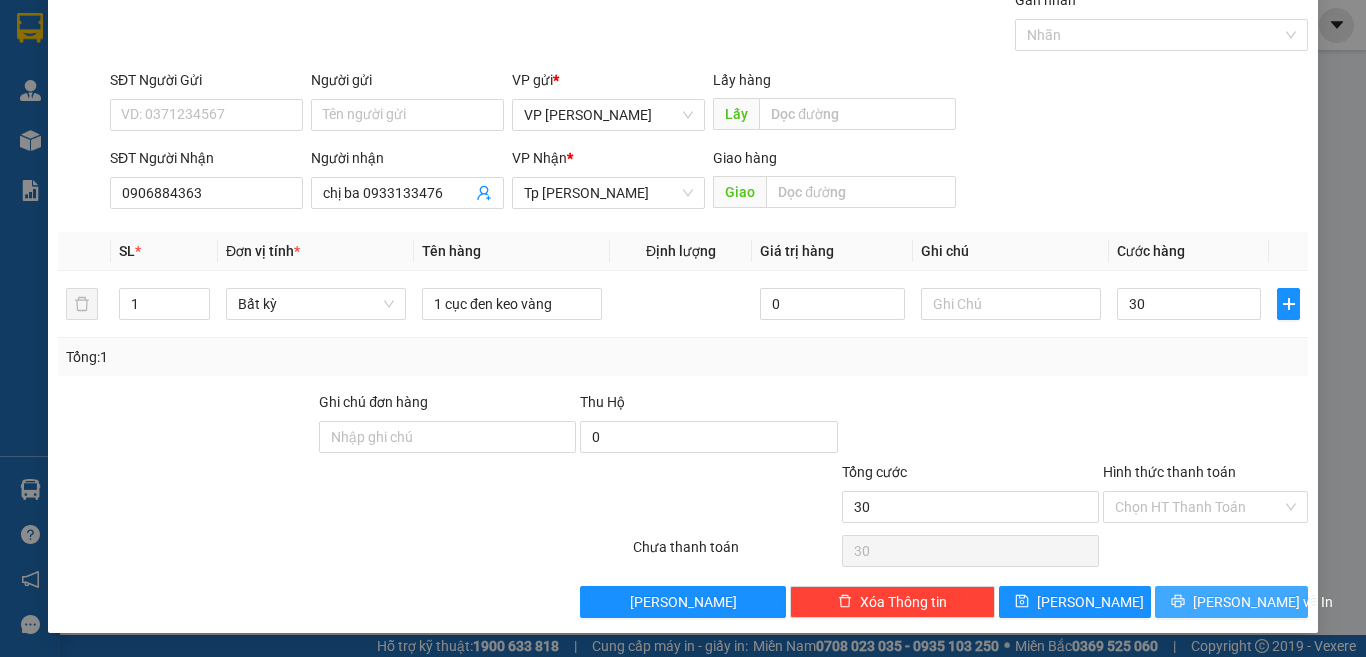 type on "30.000" 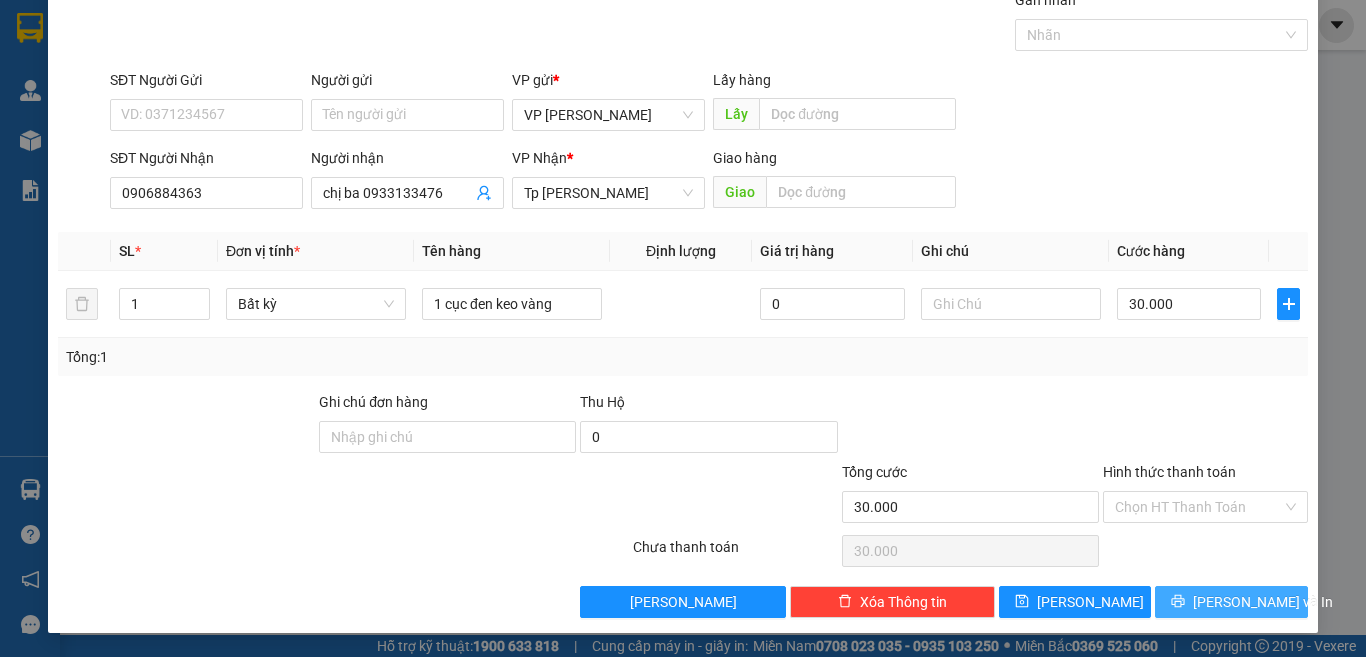 click 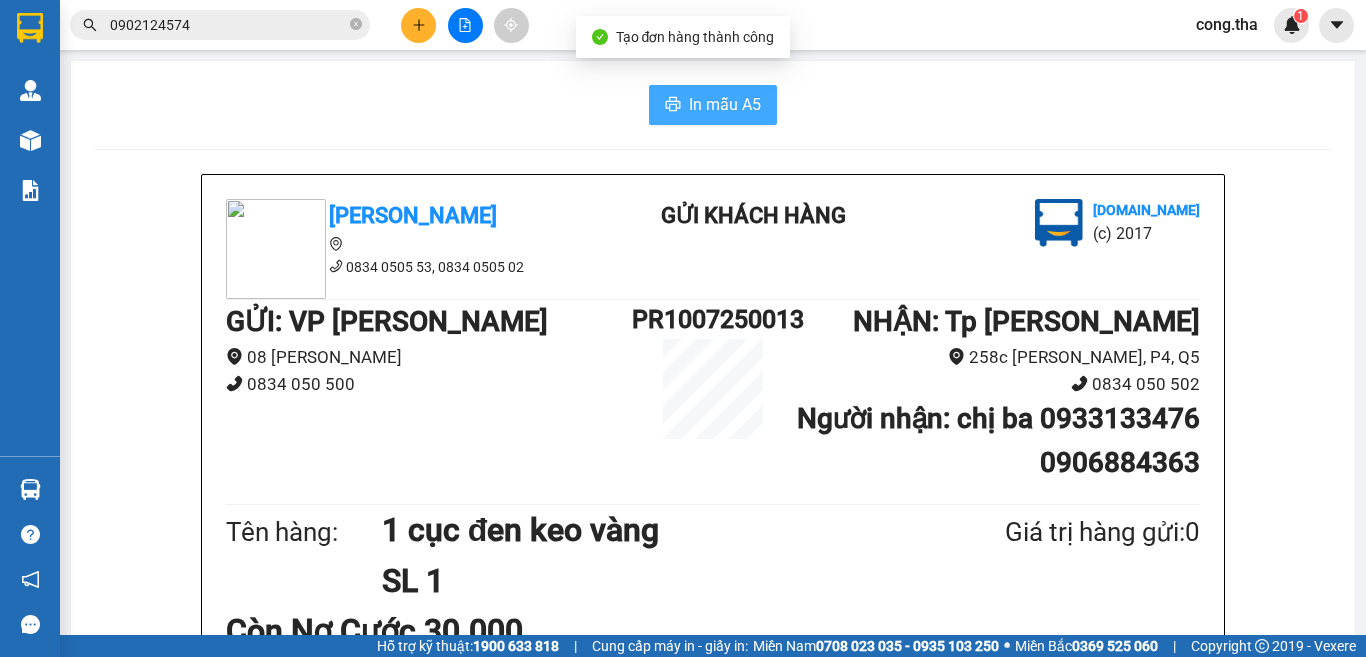 click on "In mẫu A5" at bounding box center [725, 104] 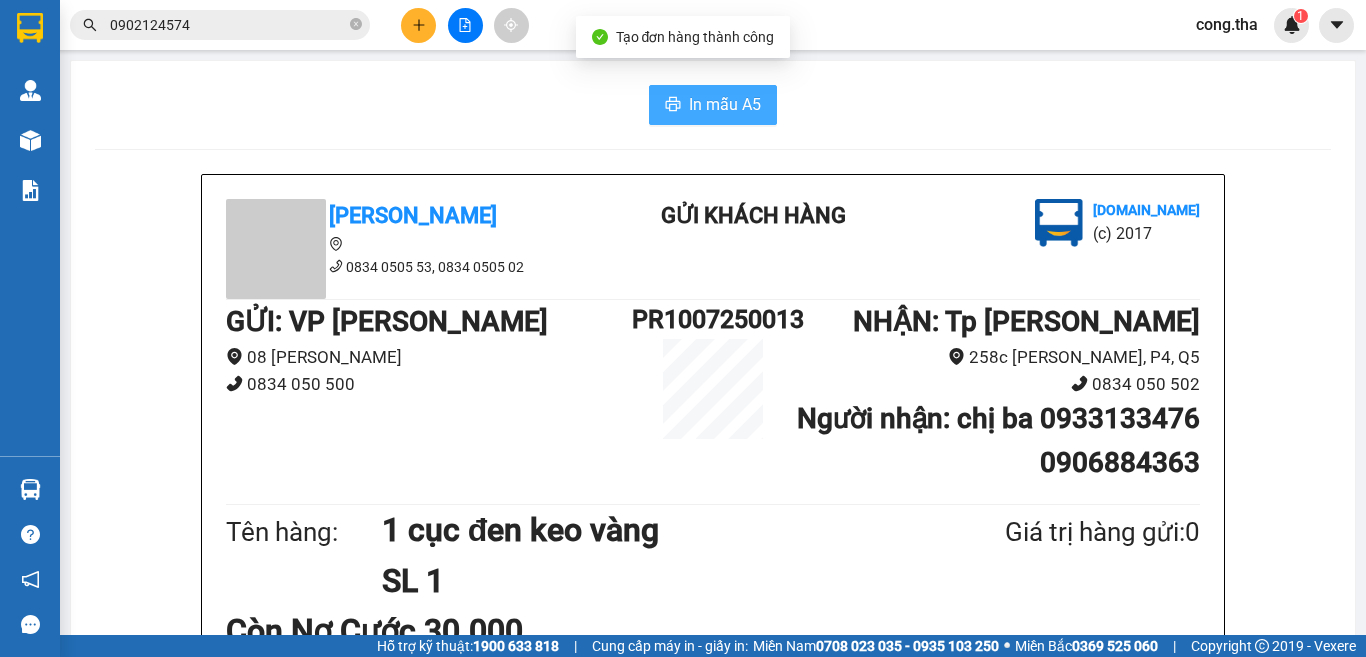 scroll, scrollTop: 0, scrollLeft: 0, axis: both 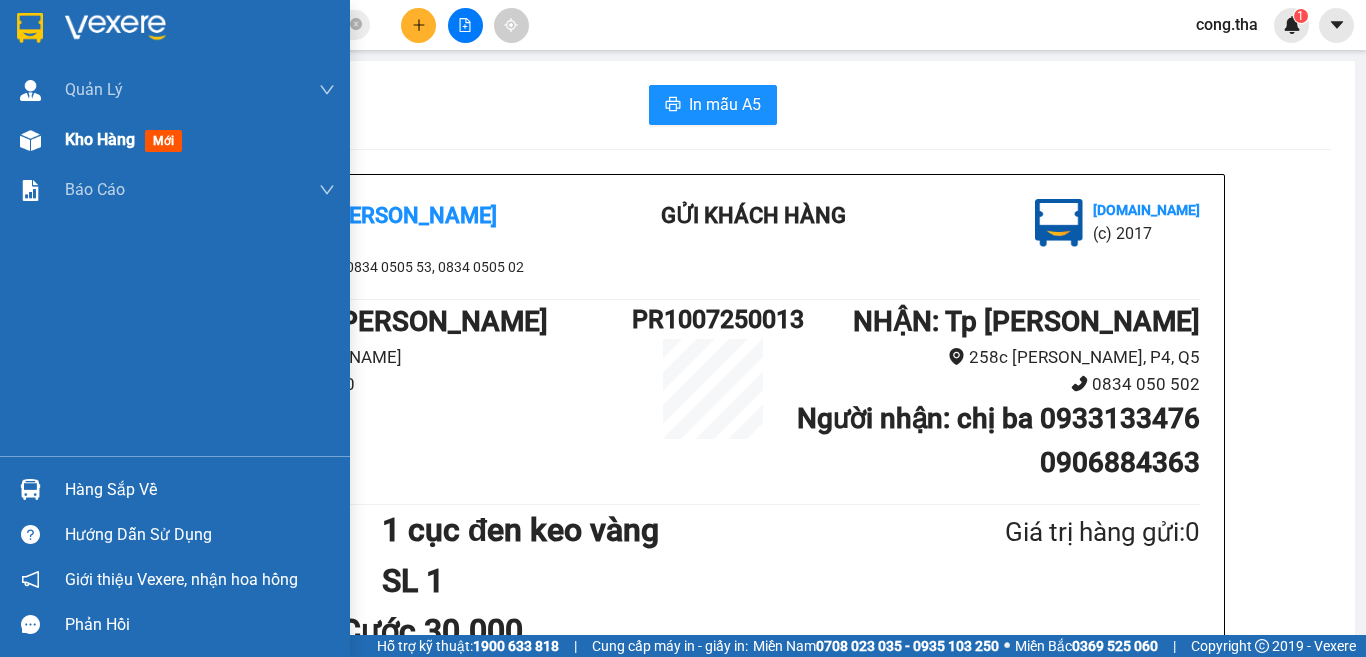 click at bounding box center (30, 140) 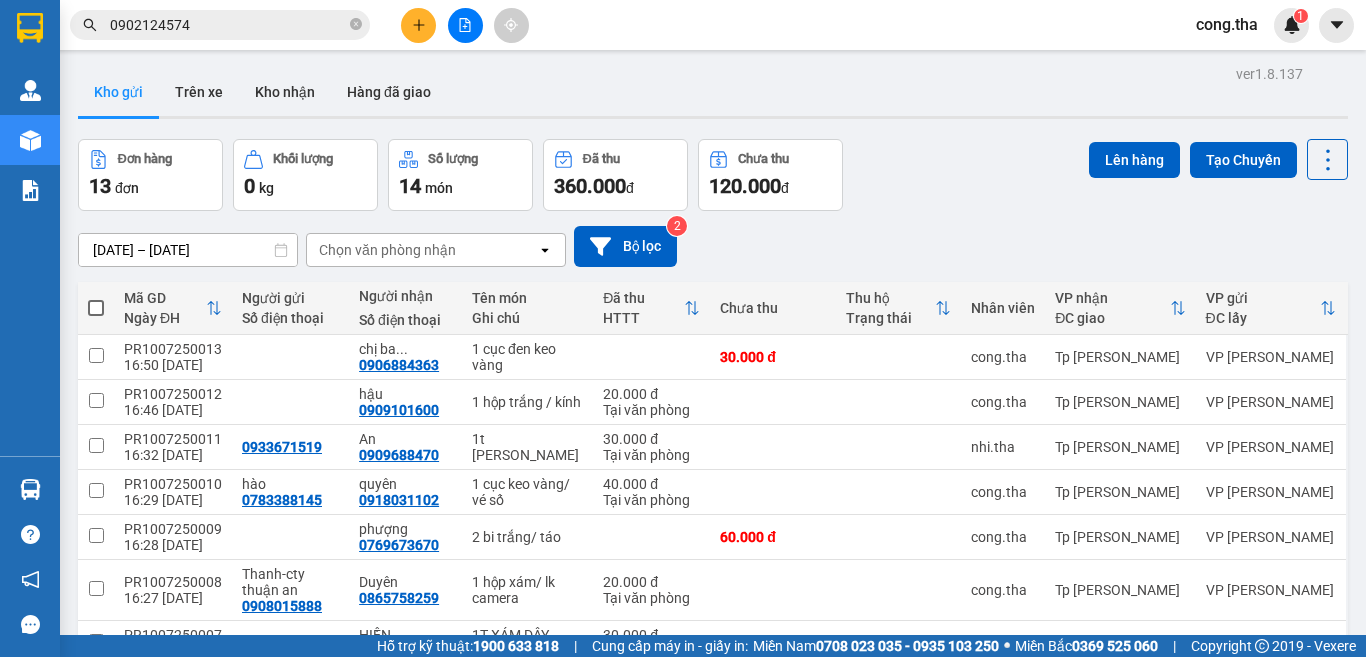 click 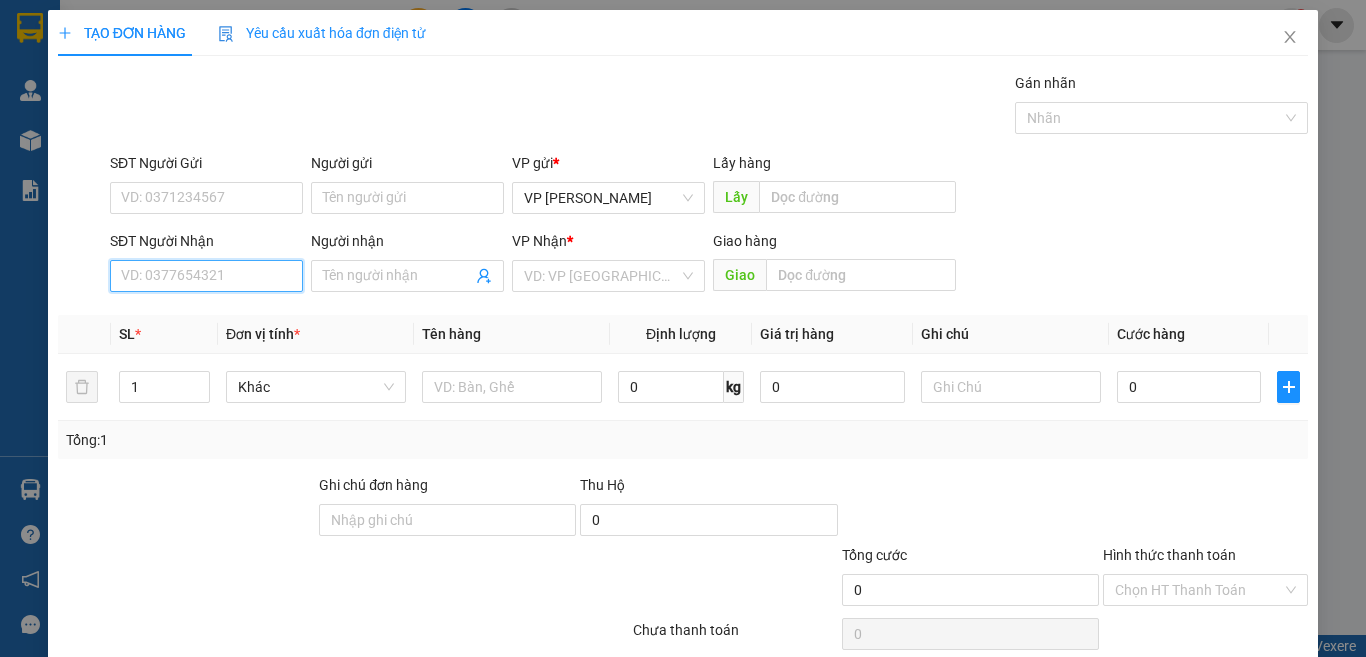 click on "SĐT Người Nhận" at bounding box center [206, 276] 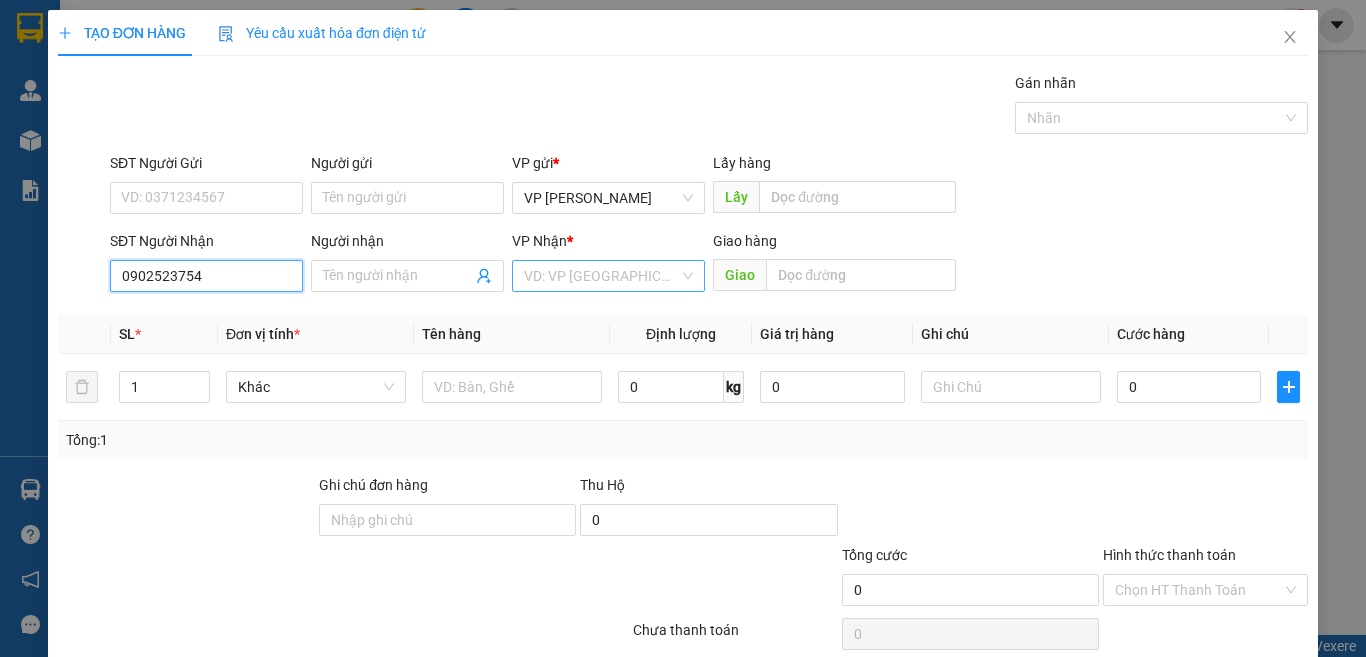 type on "0902523754" 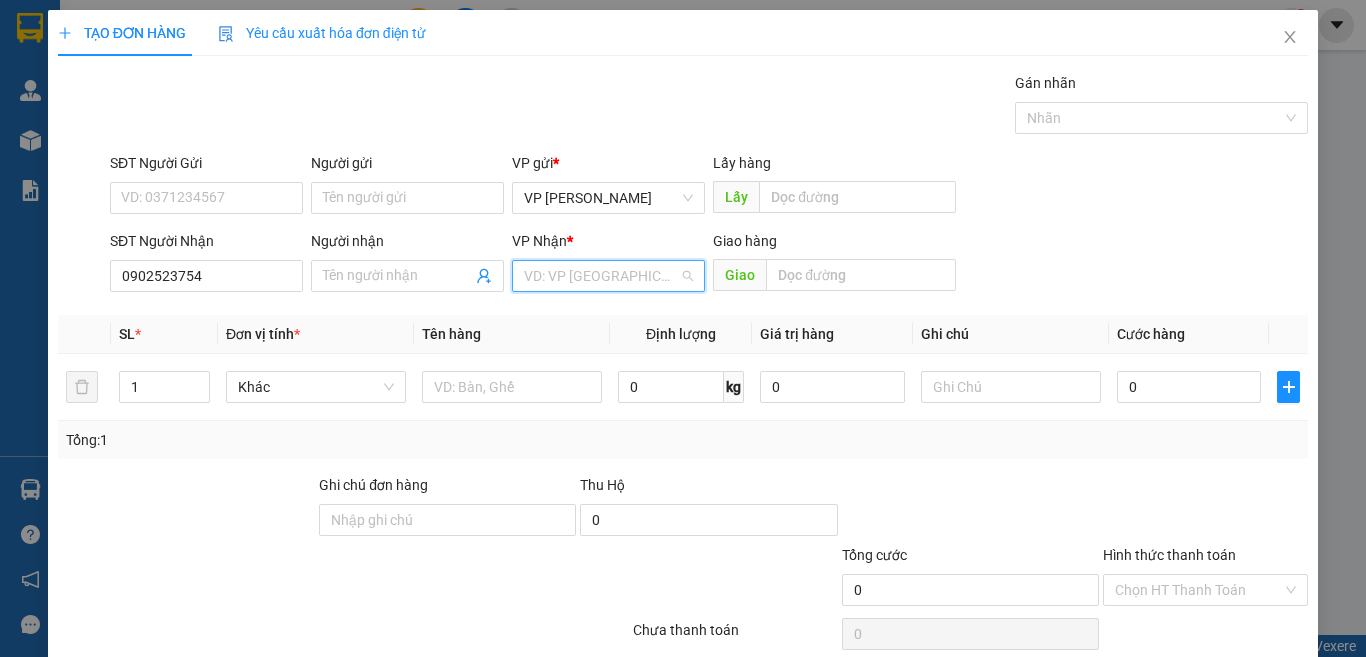 click at bounding box center (601, 276) 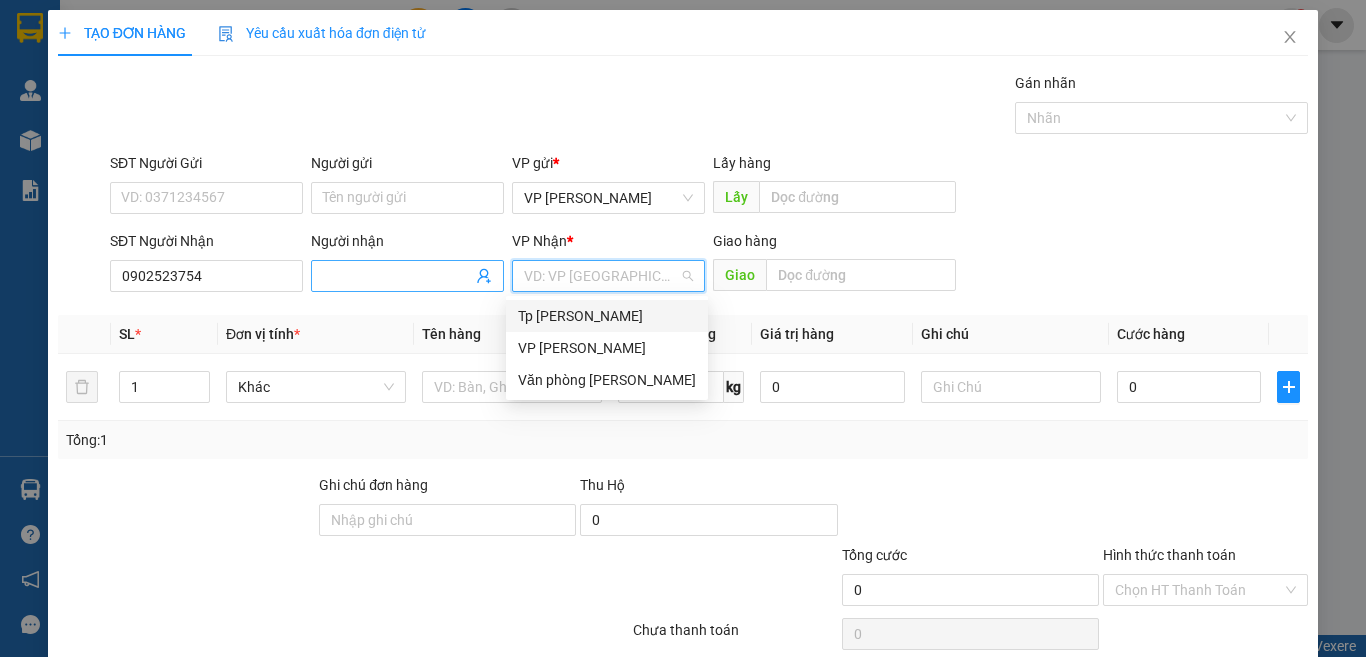 click at bounding box center (407, 276) 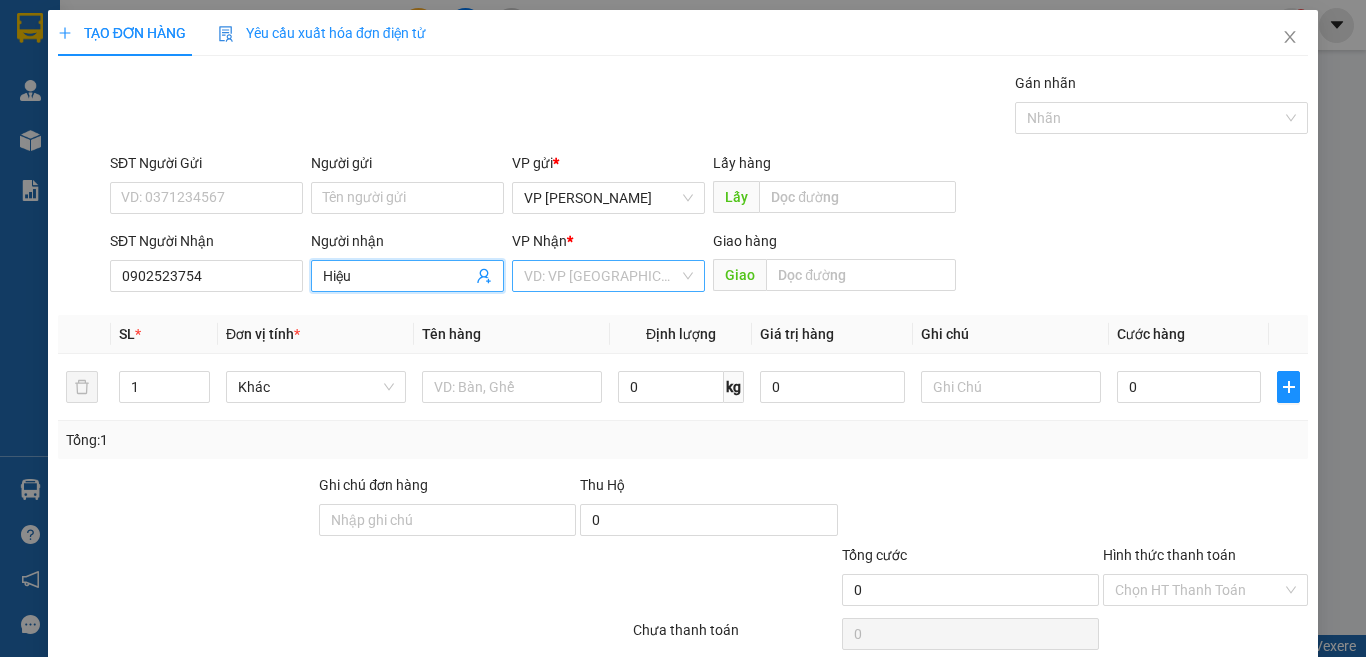 type on "Hiệu" 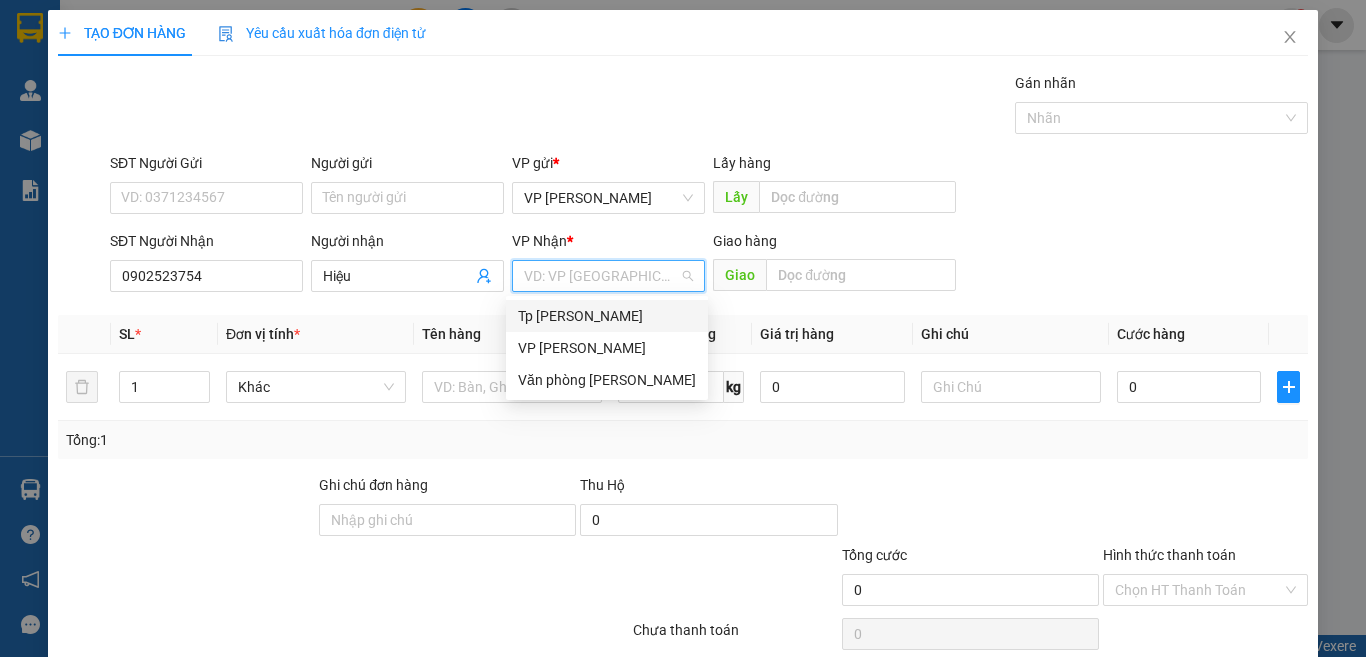 click on "Tp [PERSON_NAME]" at bounding box center (607, 316) 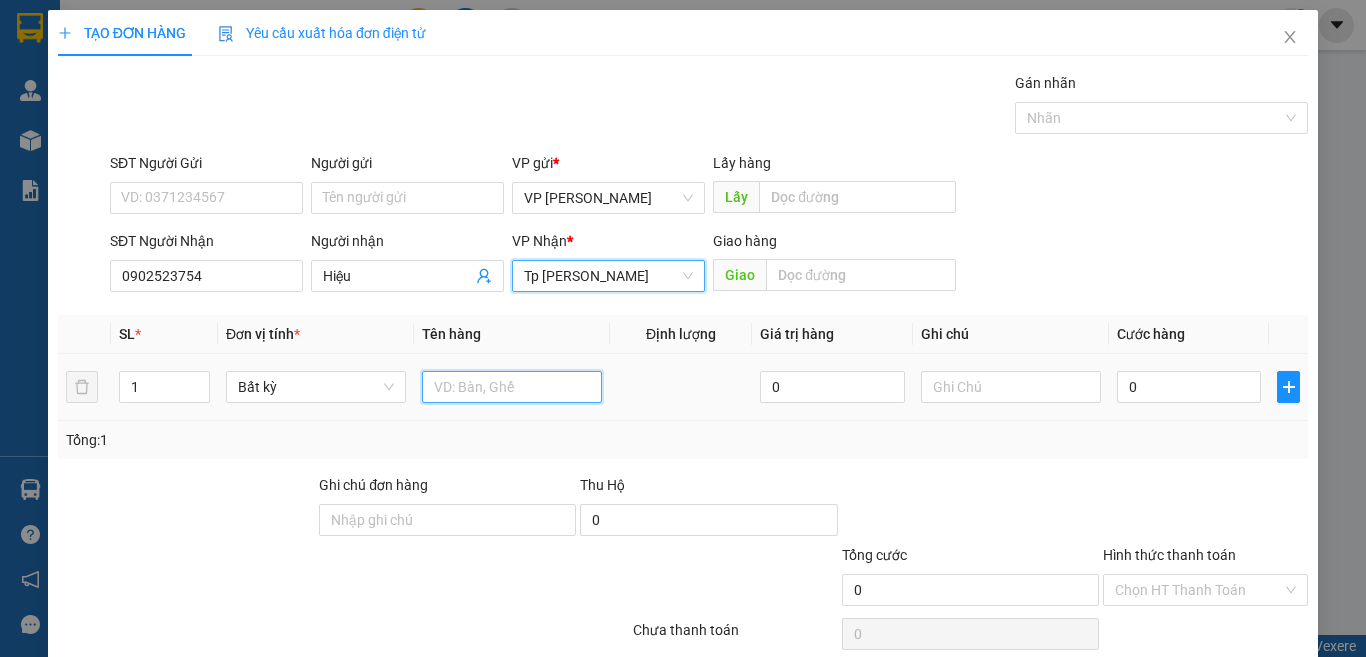 click at bounding box center [512, 387] 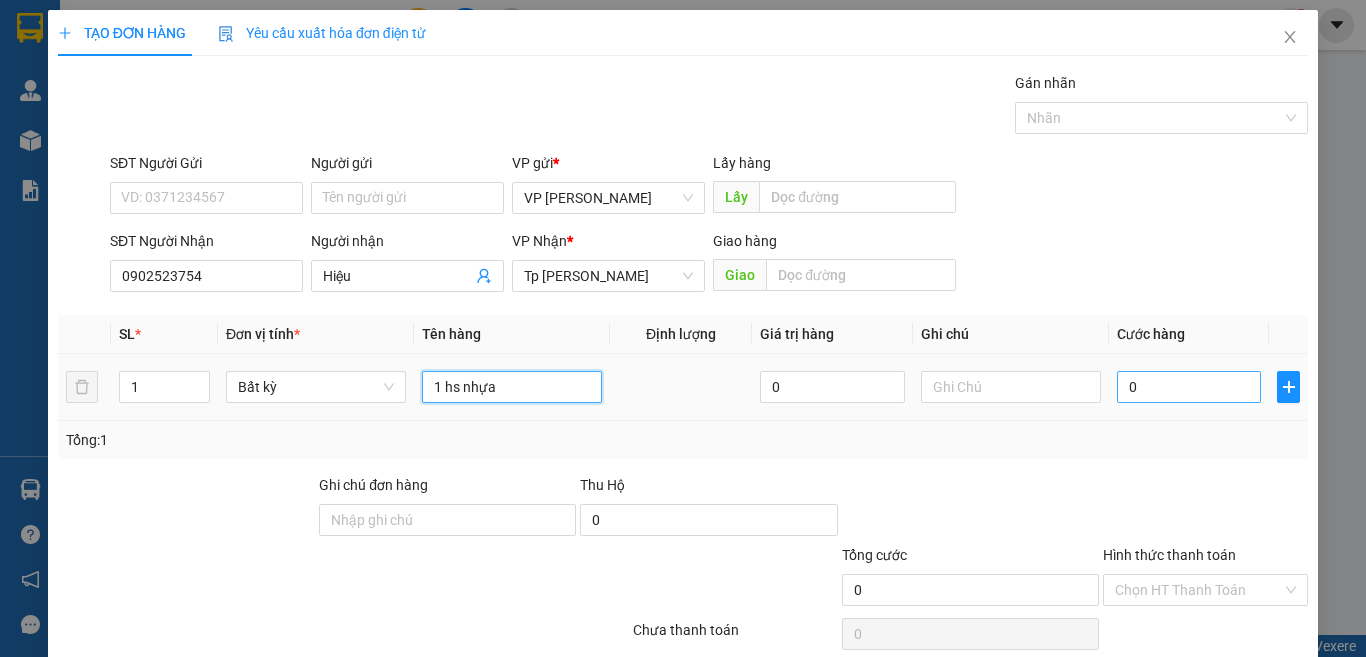 type on "1 hs nhựa" 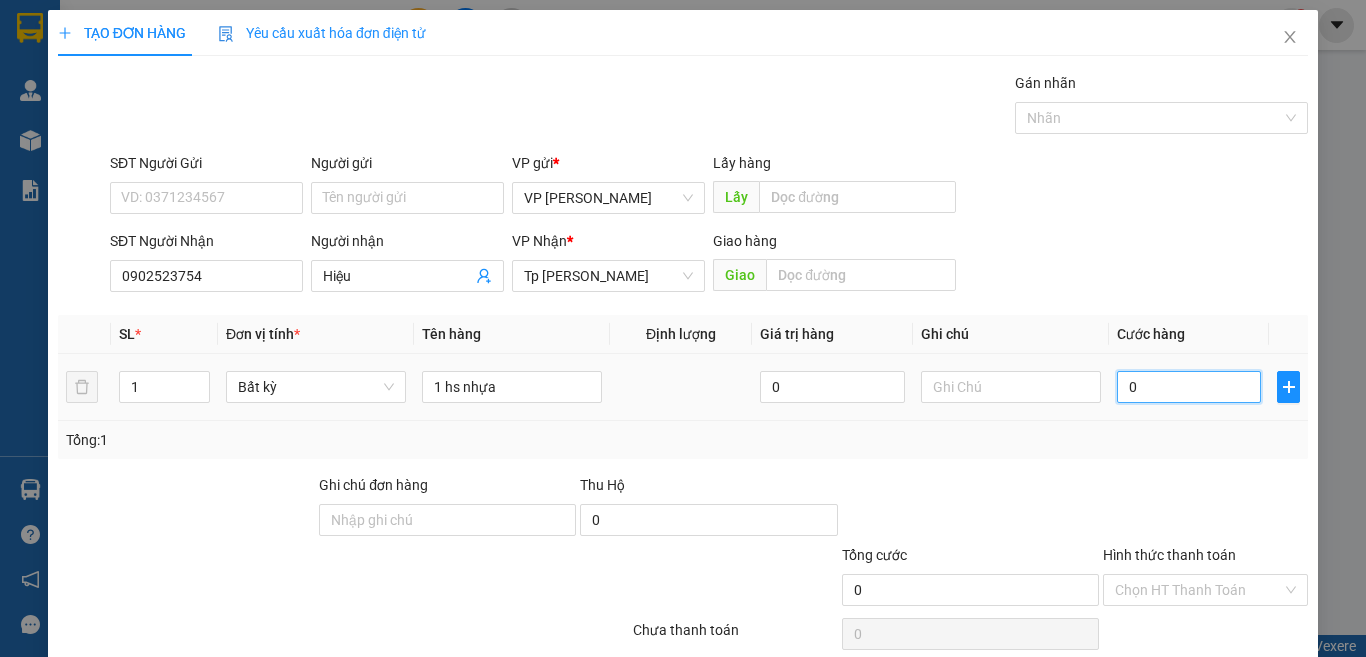 click on "0" at bounding box center (1189, 387) 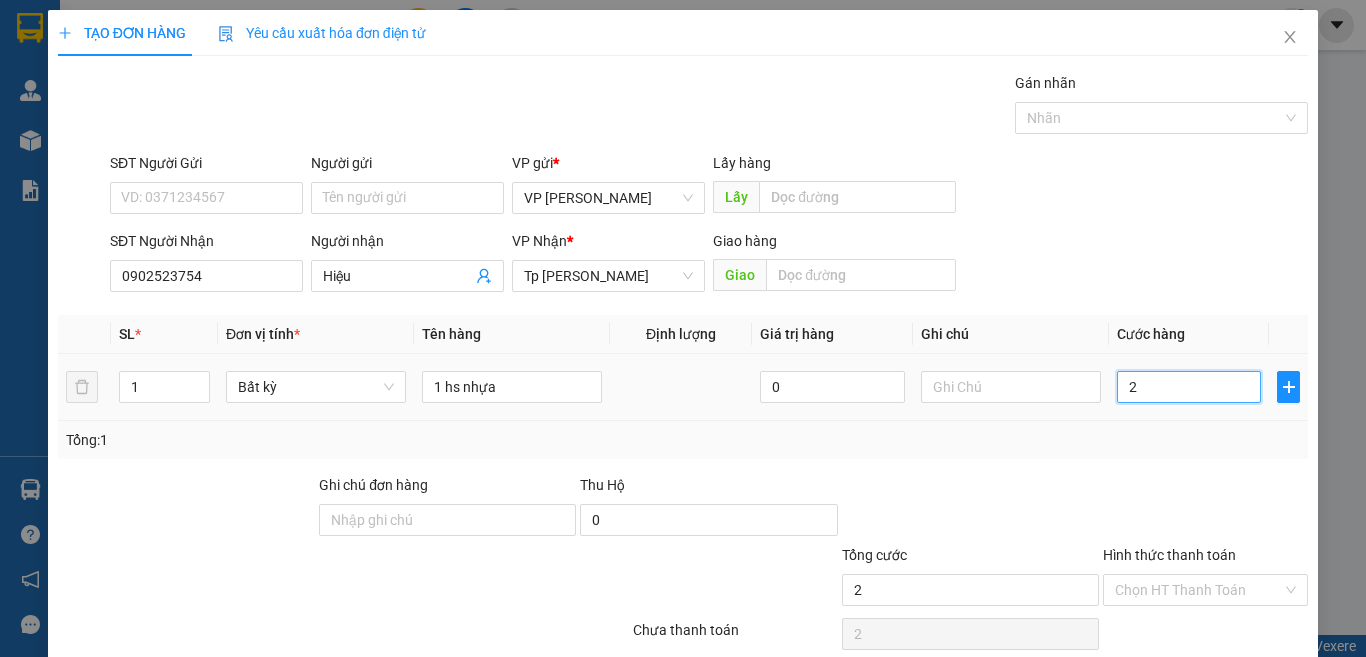 type on "20" 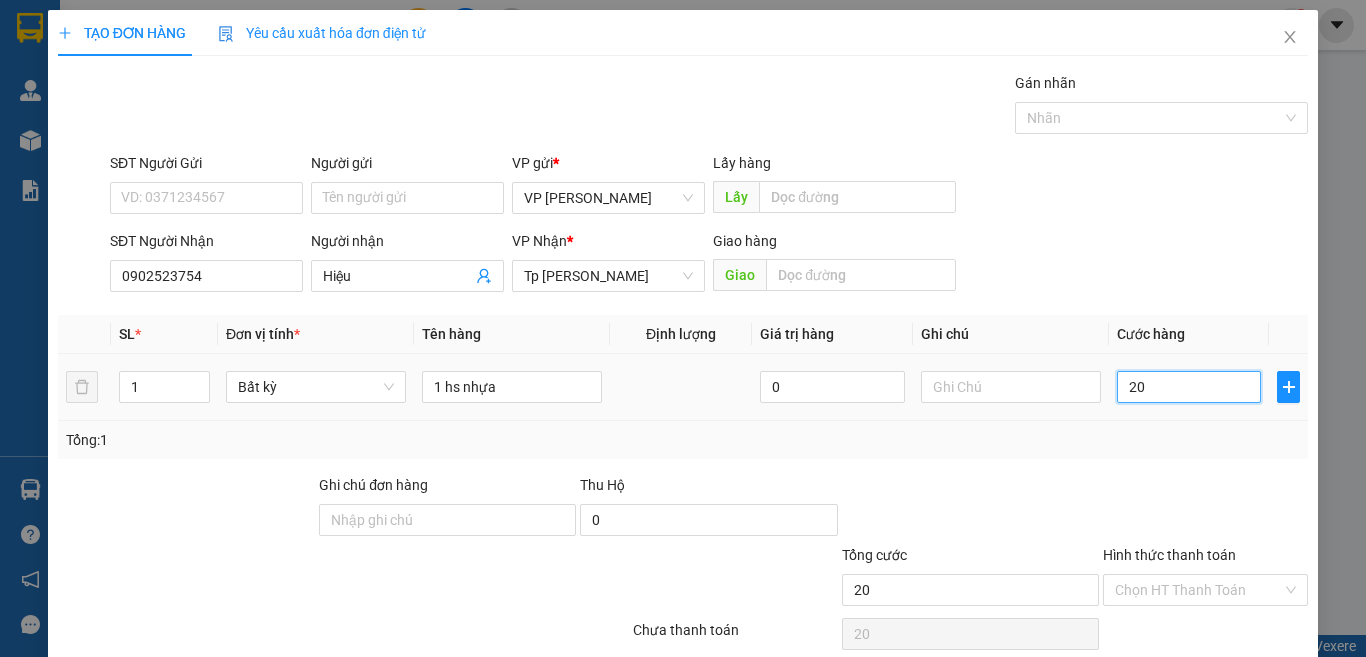 scroll, scrollTop: 83, scrollLeft: 0, axis: vertical 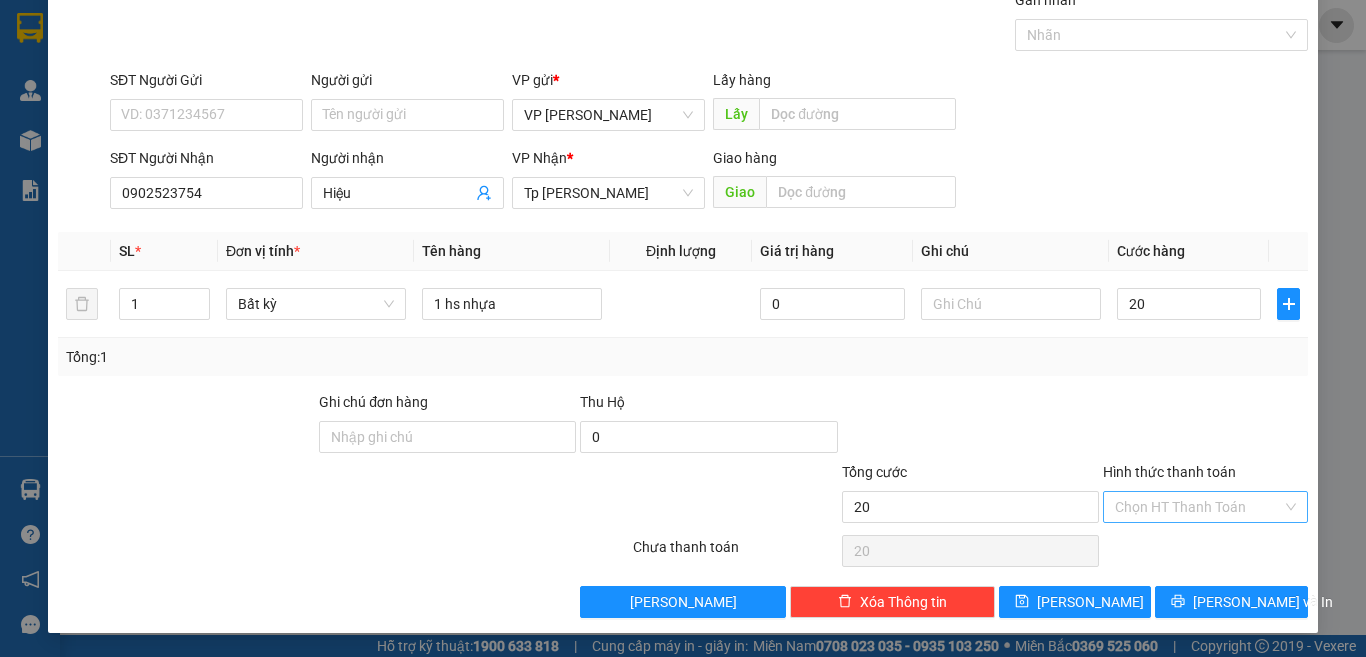 click on "Hình thức thanh toán" at bounding box center (1198, 507) 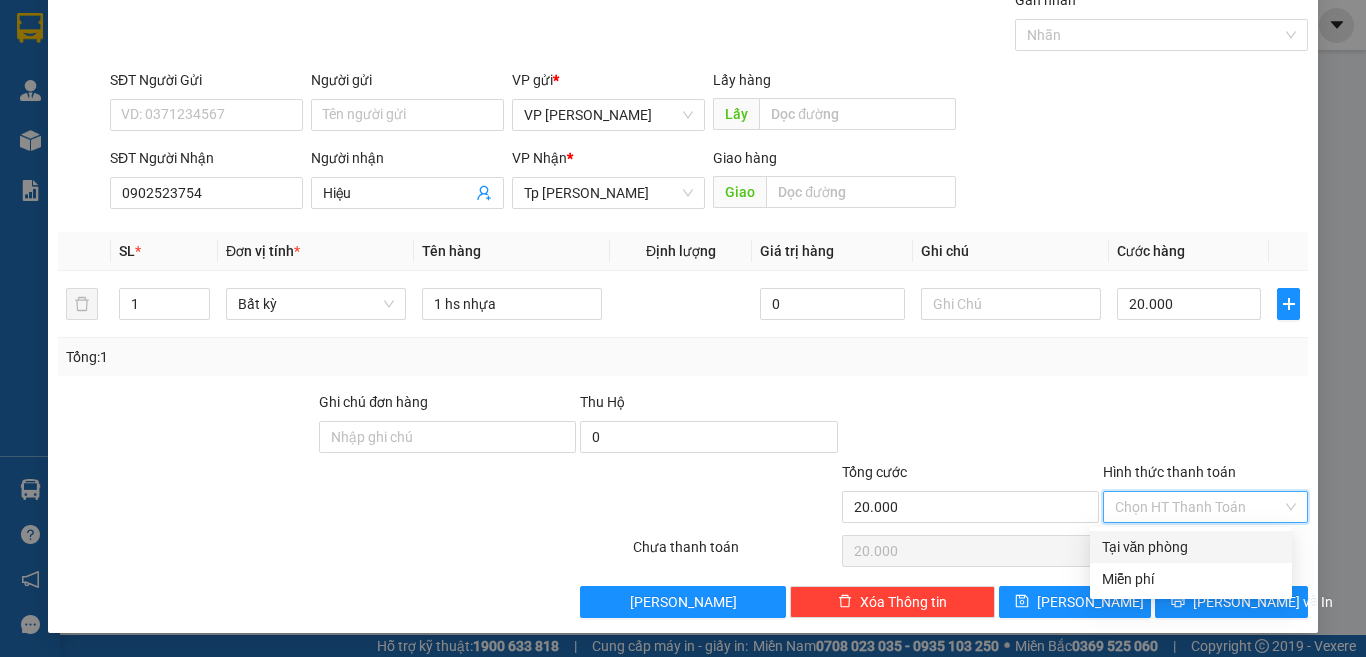 click on "Tại văn phòng" at bounding box center [1191, 547] 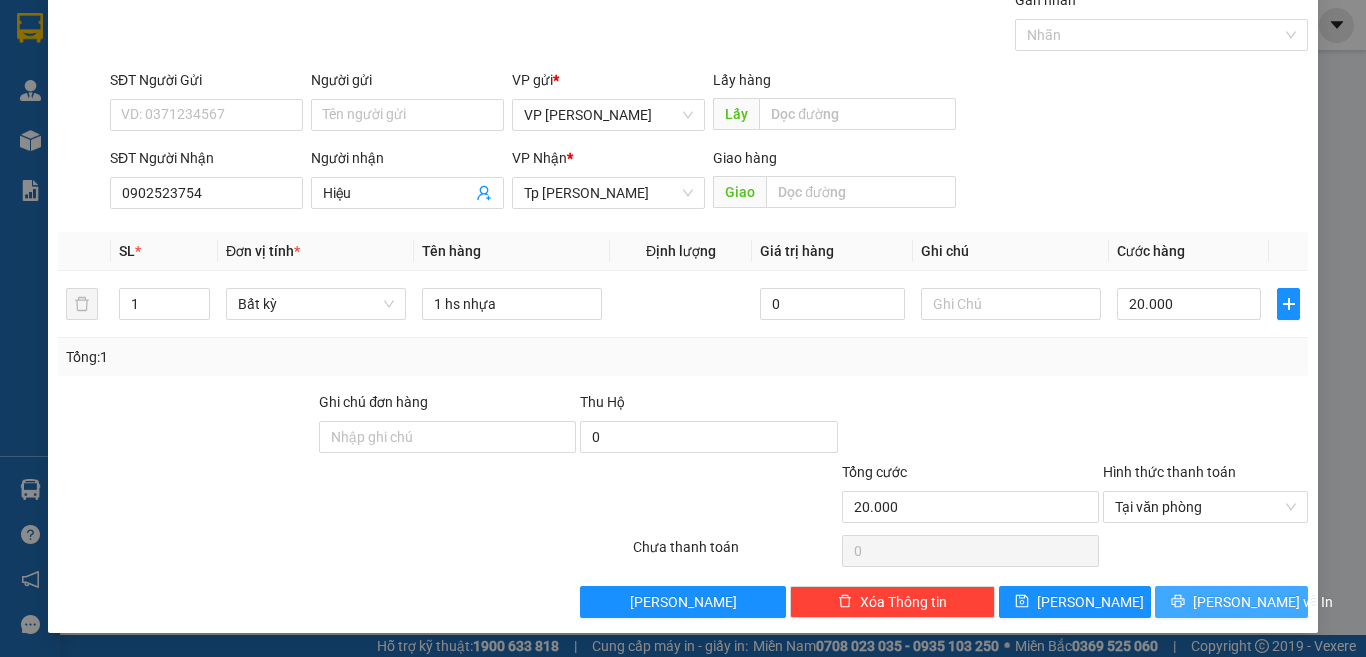 click on "[PERSON_NAME] và In" at bounding box center (1263, 602) 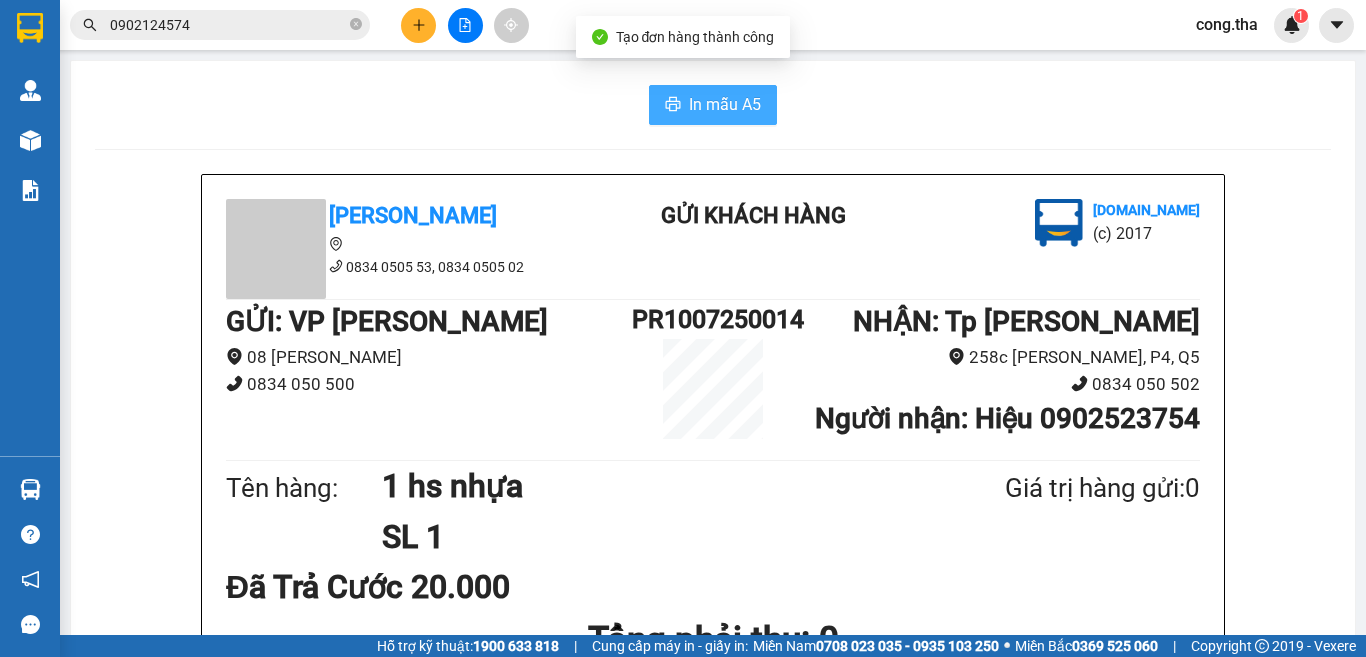 click on "In mẫu A5" at bounding box center (725, 104) 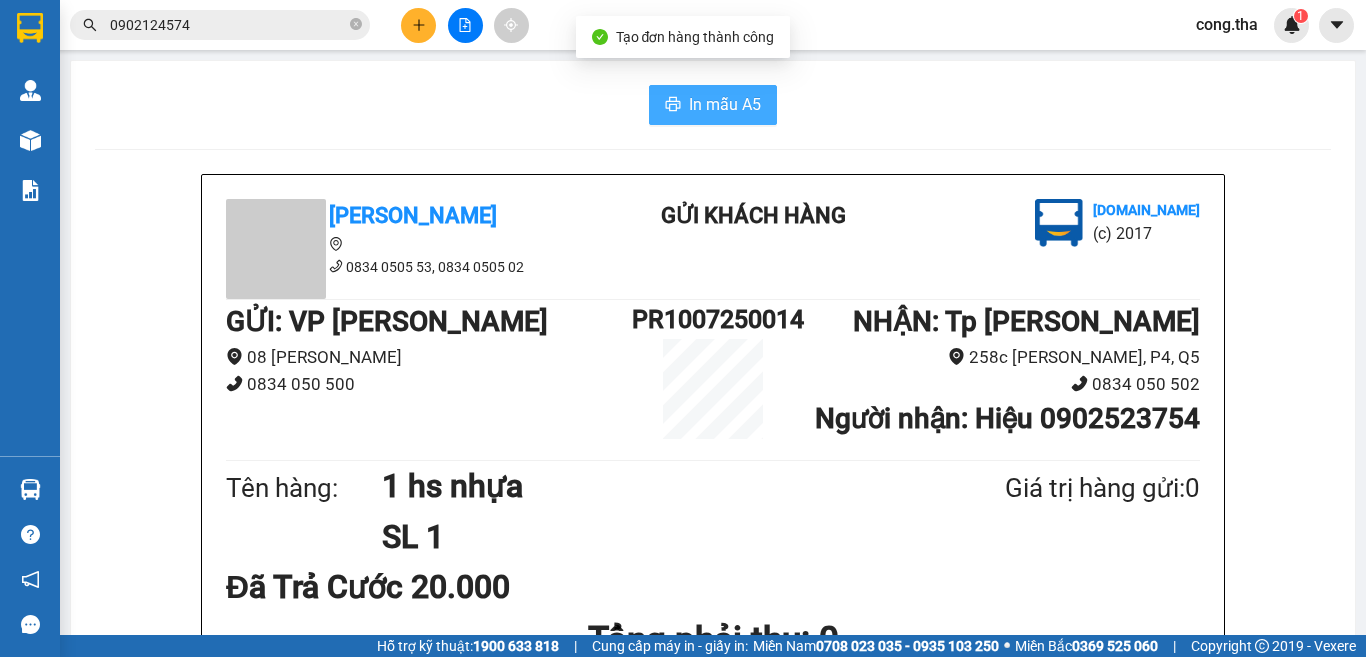 scroll, scrollTop: 0, scrollLeft: 0, axis: both 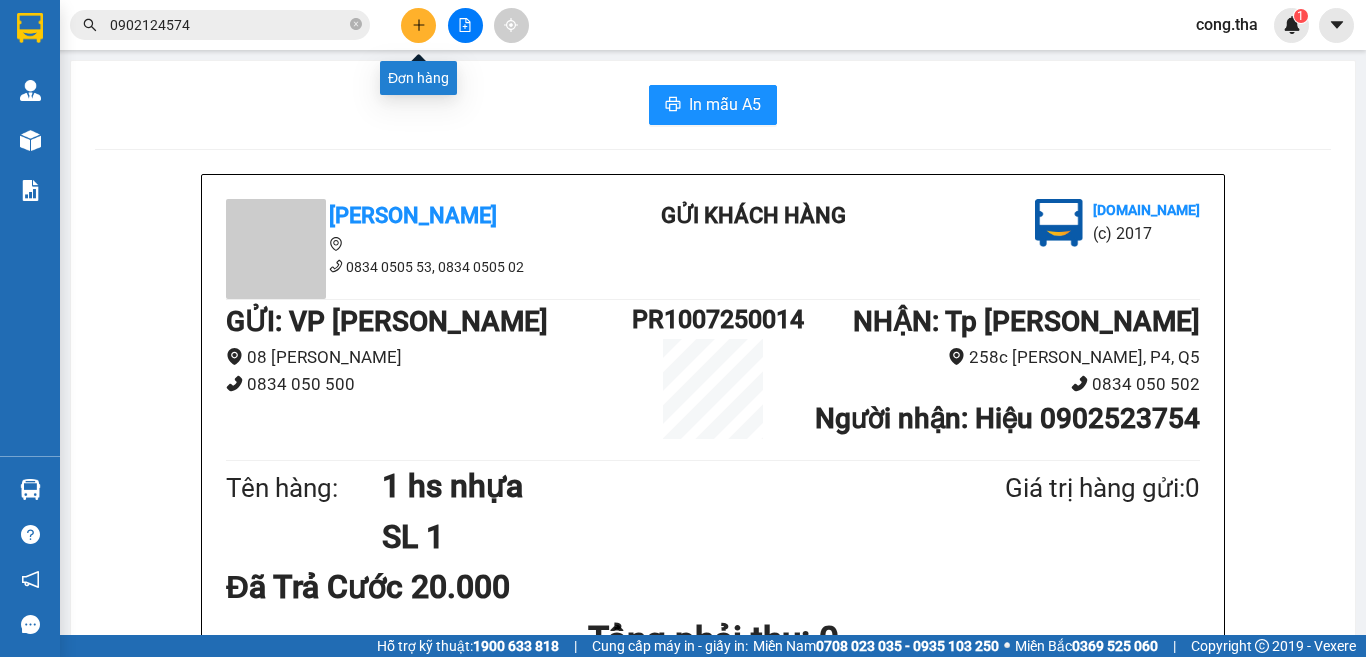 click 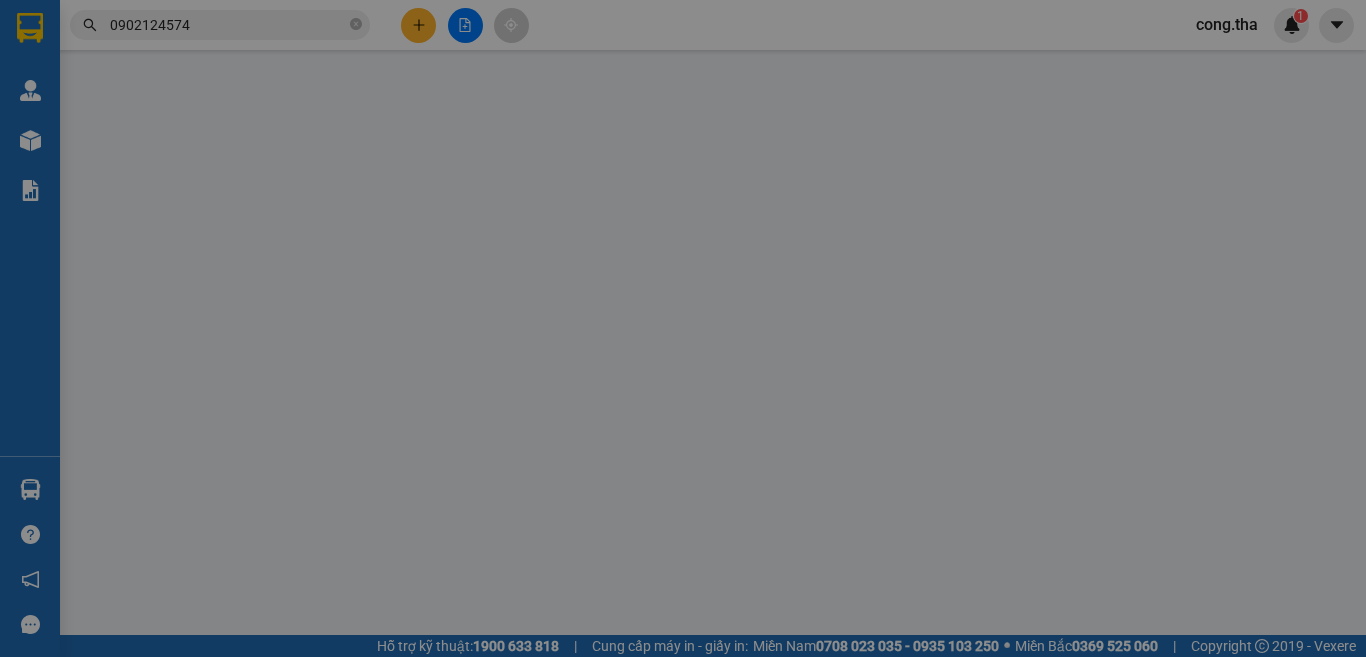 click on "TẠO ĐƠN HÀNG Yêu cầu xuất hóa đơn điện tử Transit Pickup Surcharge Ids Transit Deliver Surcharge Ids Transit Deliver Surcharge Transit Deliver Surcharge Gói vận chuyển  * Tiêu chuẩn Gán nhãn   Nhãn SĐT Người Gửi VD: 0371234567 Người gửi Tên người gửi VP gửi  * VP [PERSON_NAME] Lấy hàng Lấy SĐT Người Nhận VD: 0377654321 Người nhận Tên người nhận VP Nhận  * VD: VP Sài Gòn Giao hàng Giao SL  * Đơn vị tính  * Tên hàng  Định lượng Giá trị hàng Ghi chú Cước hàng                   1 Khác 0 kg 0 0 Tổng:  1 Ghi chú đơn hàng Thu Hộ 0 Tổng cước 0 Hình thức thanh toán Chọn HT Thanh Toán Số tiền thu trước Chưa thanh toán 0 Chọn HT Thanh Toán Lưu nháp Xóa Thông tin [PERSON_NAME] và In" at bounding box center (683, 355) 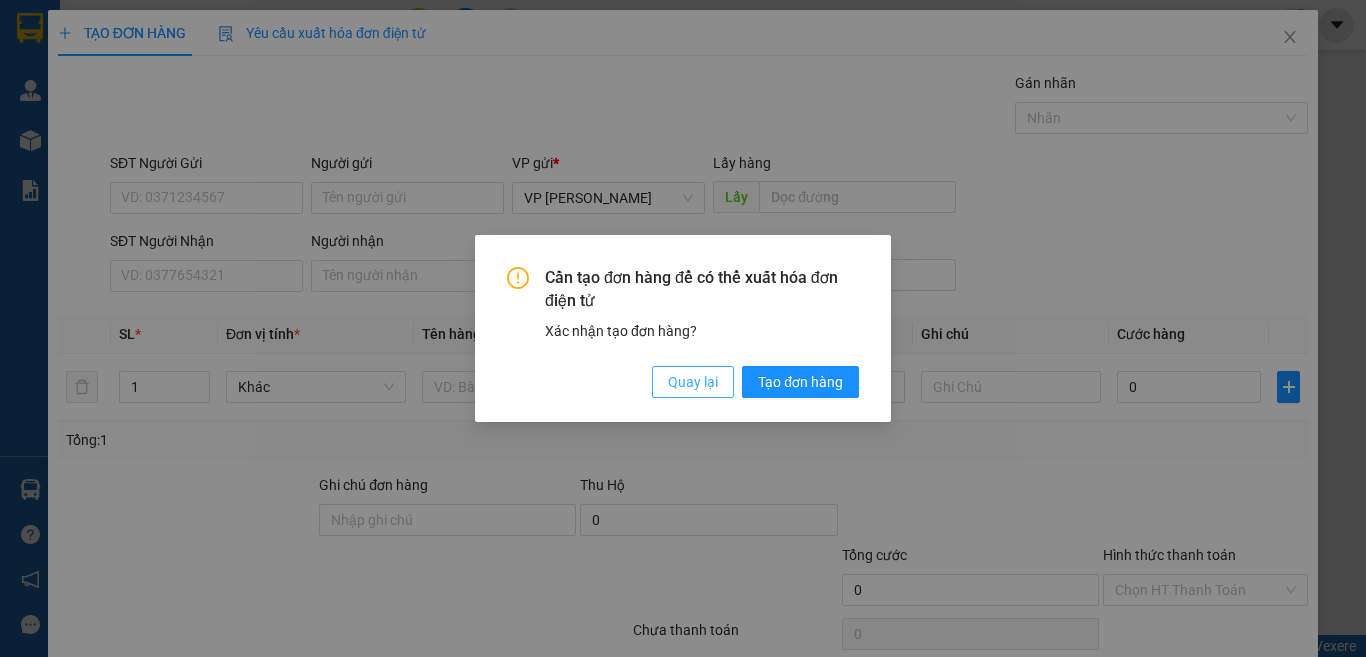 click on "Quay lại" at bounding box center [693, 382] 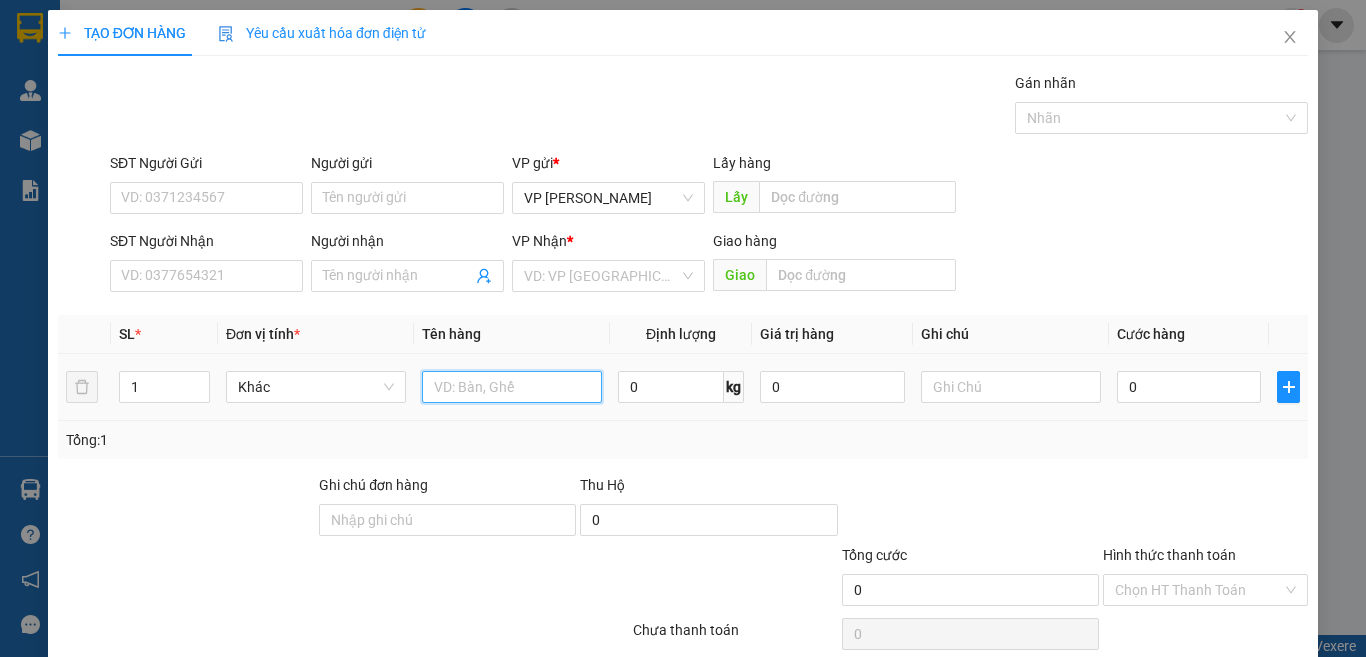 click at bounding box center (512, 387) 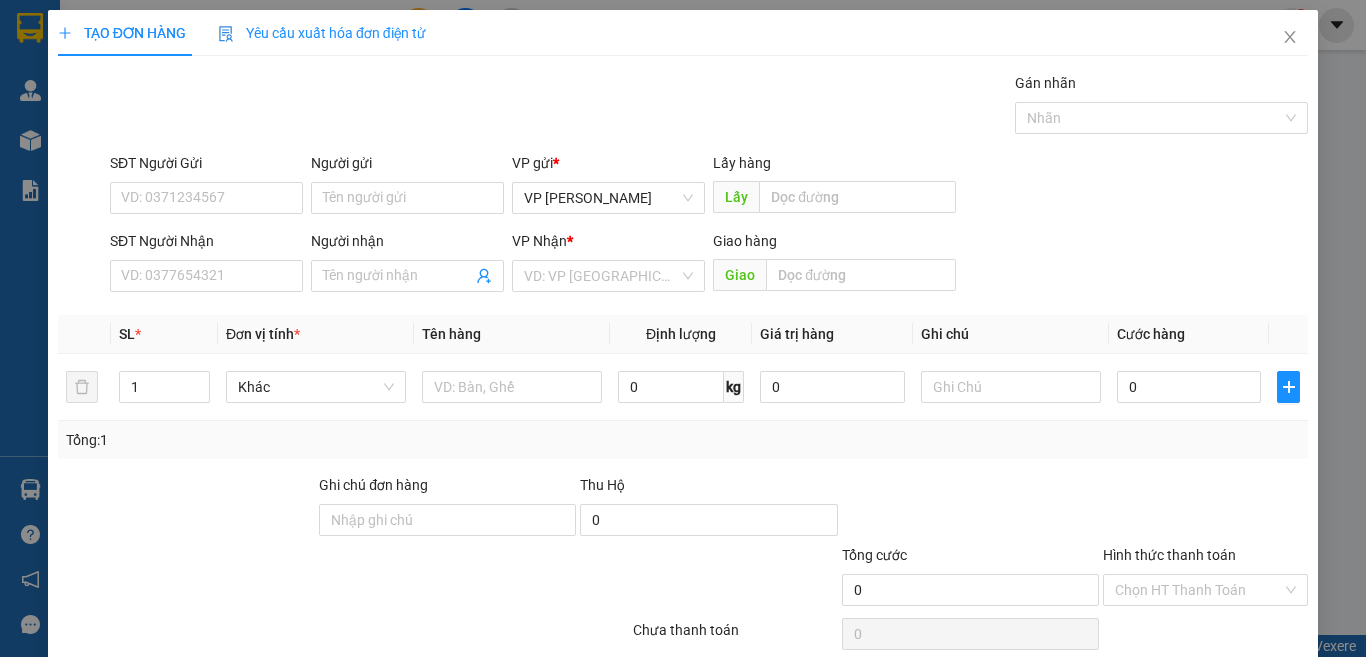 click on "VP Nhận  *" at bounding box center [608, 245] 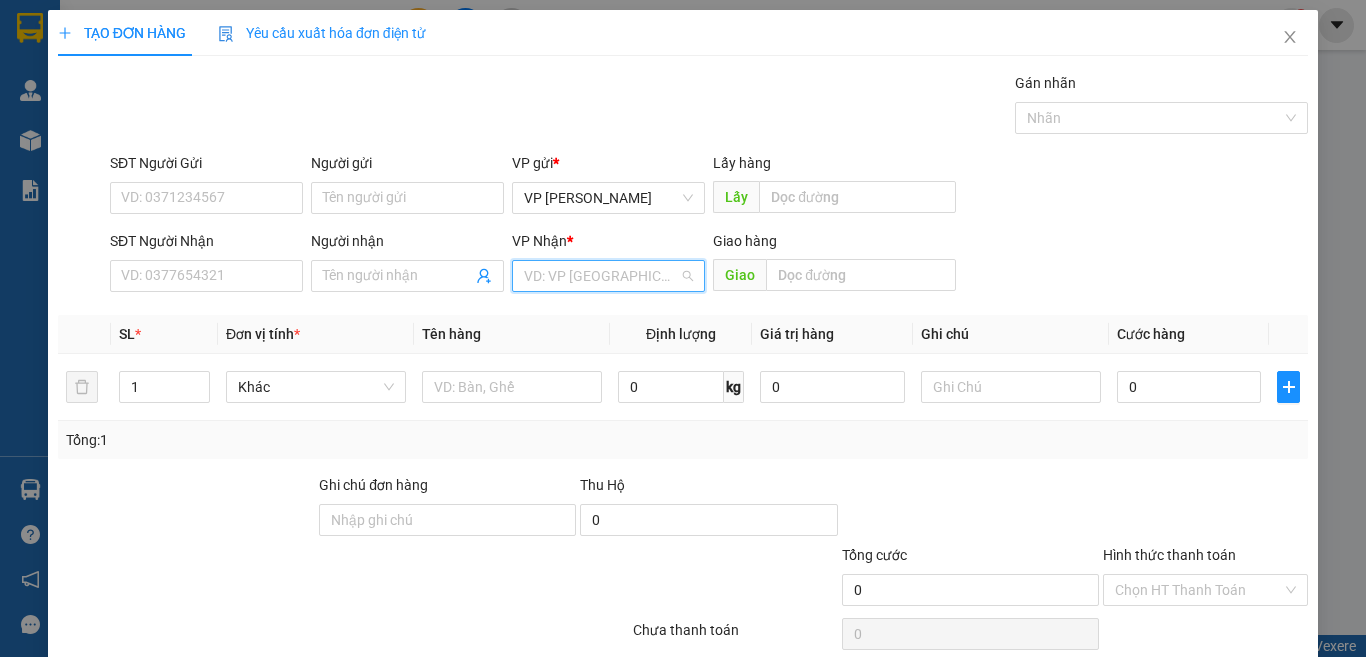 drag, startPoint x: 599, startPoint y: 280, endPoint x: 585, endPoint y: 297, distance: 22.022715 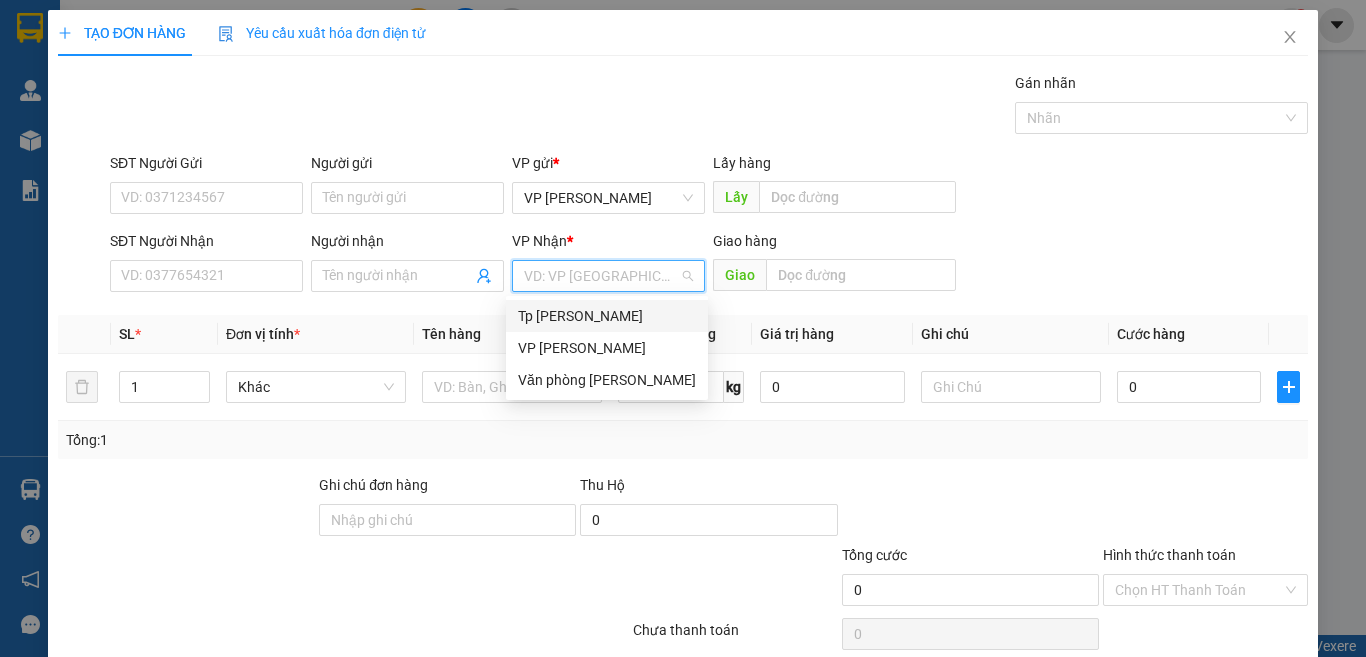 click on "Tp [PERSON_NAME]" at bounding box center [607, 316] 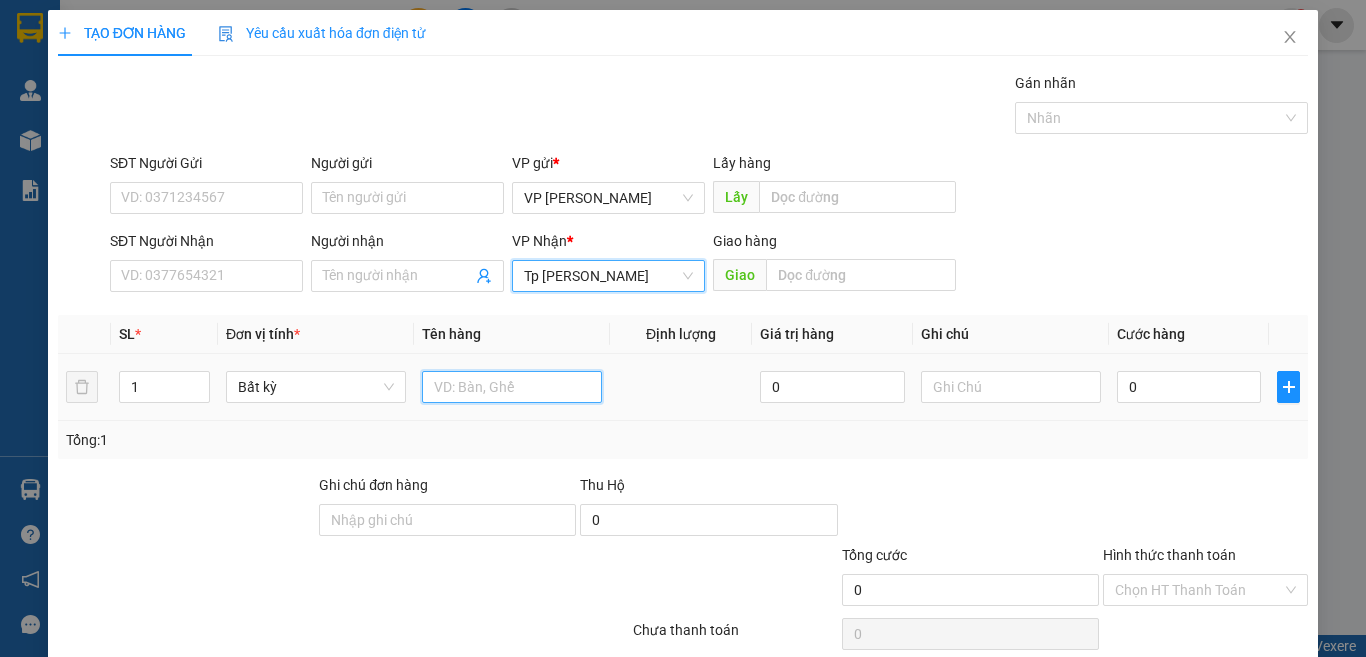 click at bounding box center [512, 387] 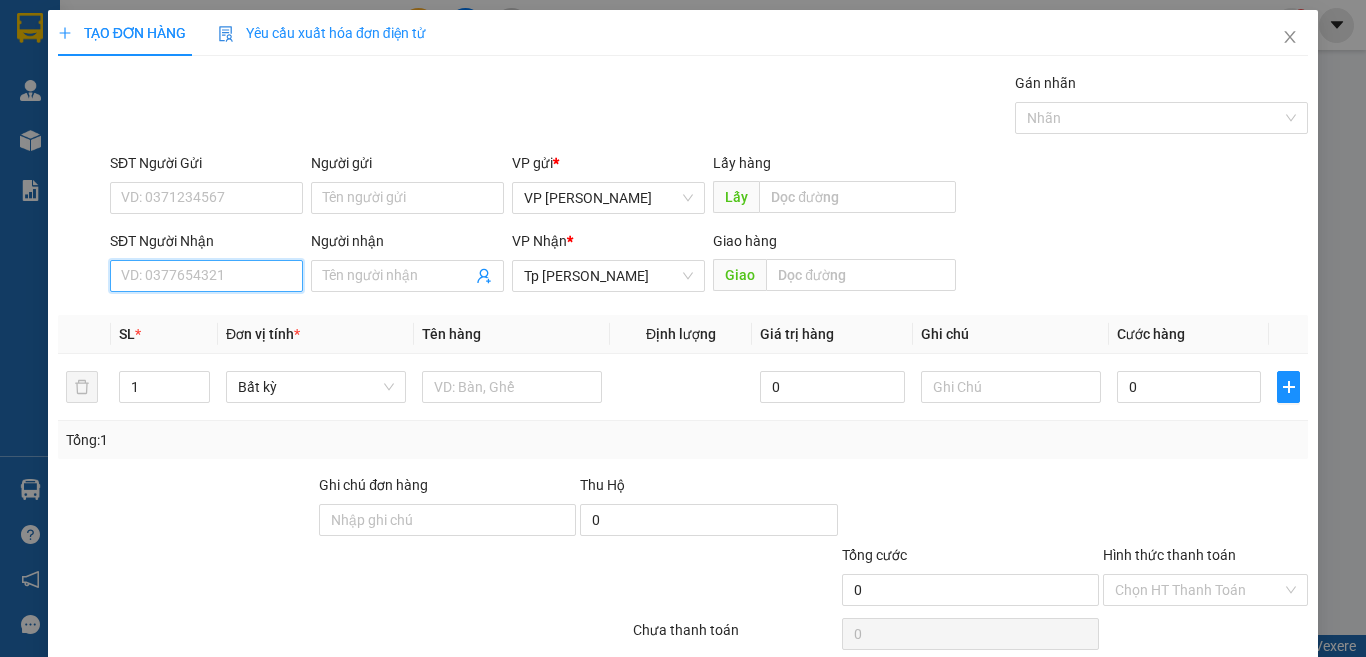 click on "SĐT Người Nhận" at bounding box center (206, 276) 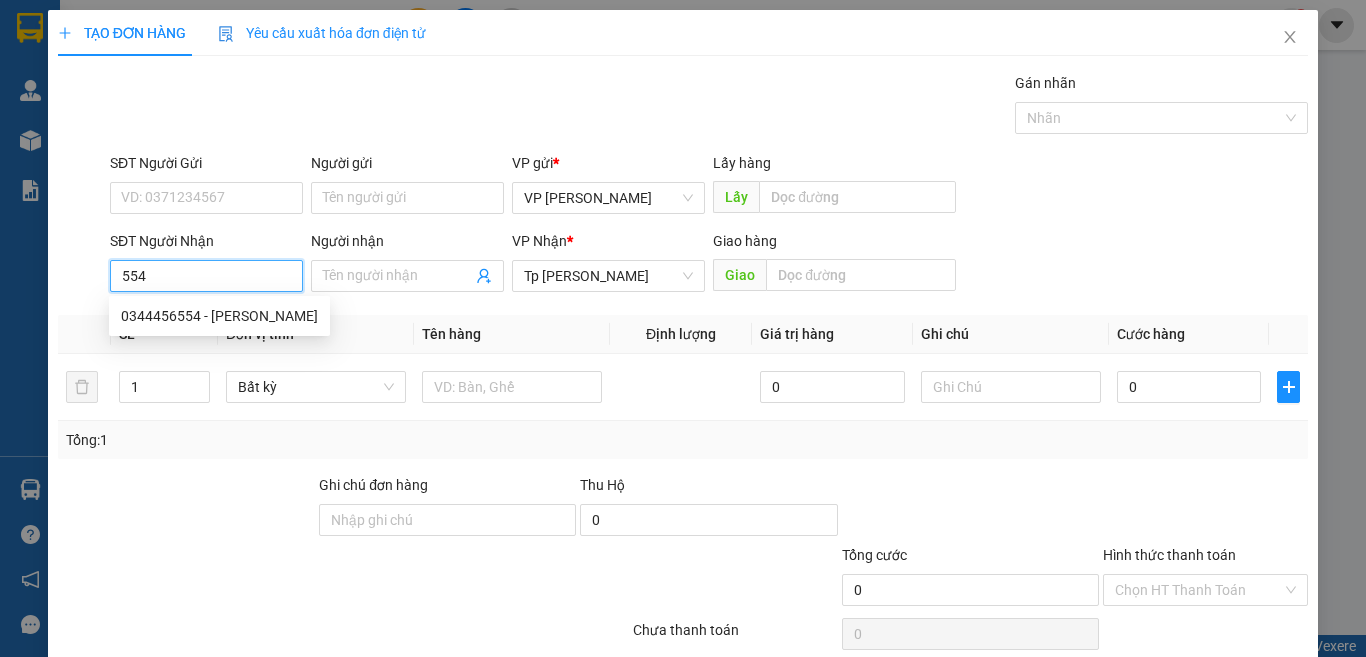 click on "554" at bounding box center (206, 276) 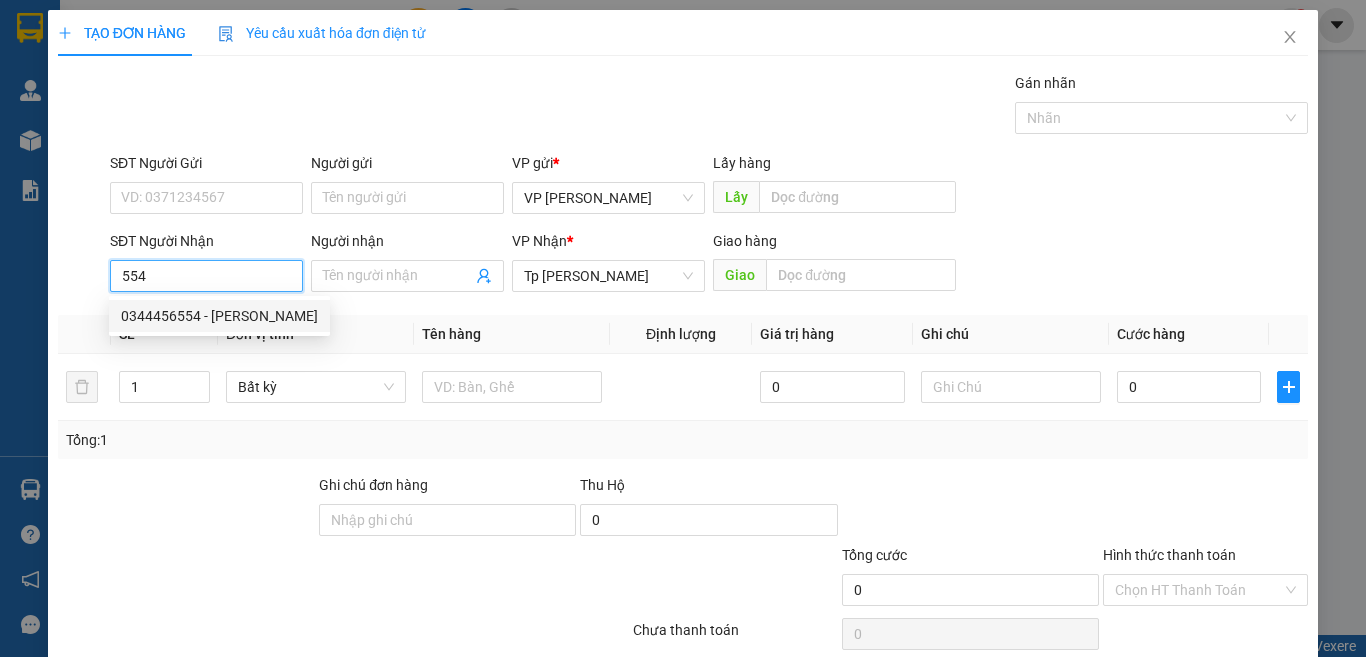 drag, startPoint x: 213, startPoint y: 288, endPoint x: 39, endPoint y: 328, distance: 178.53851 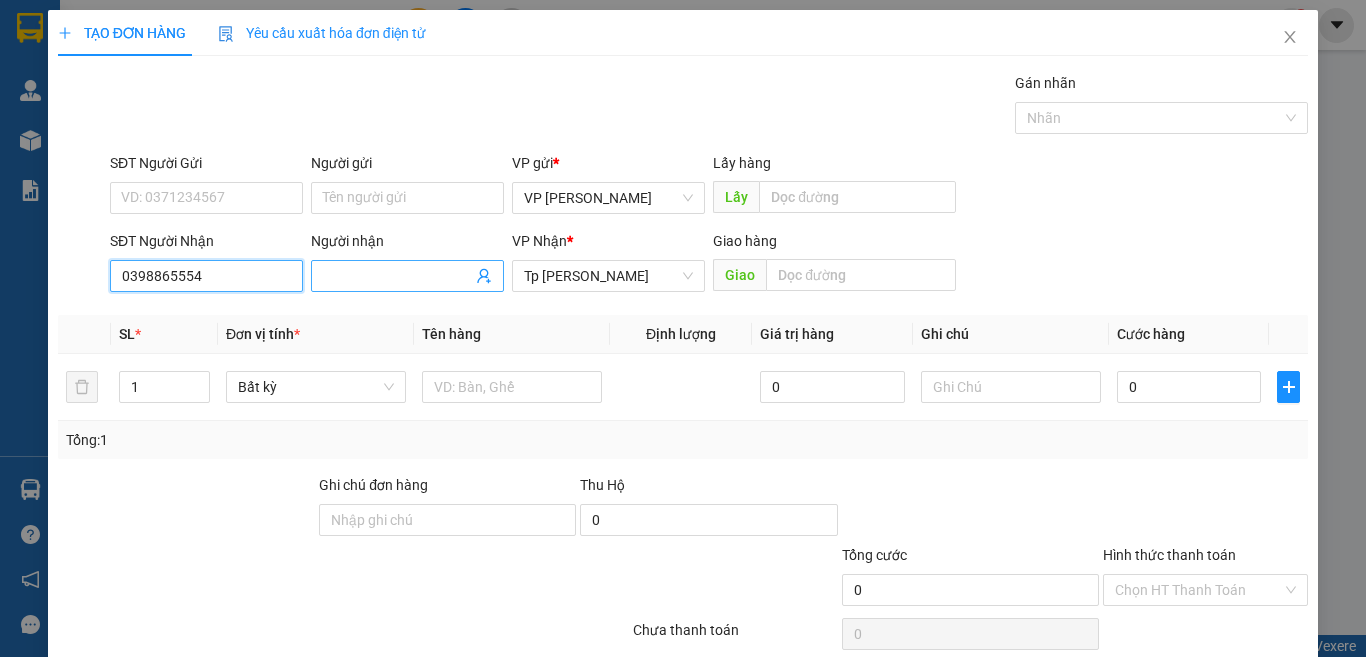 type on "0398865554" 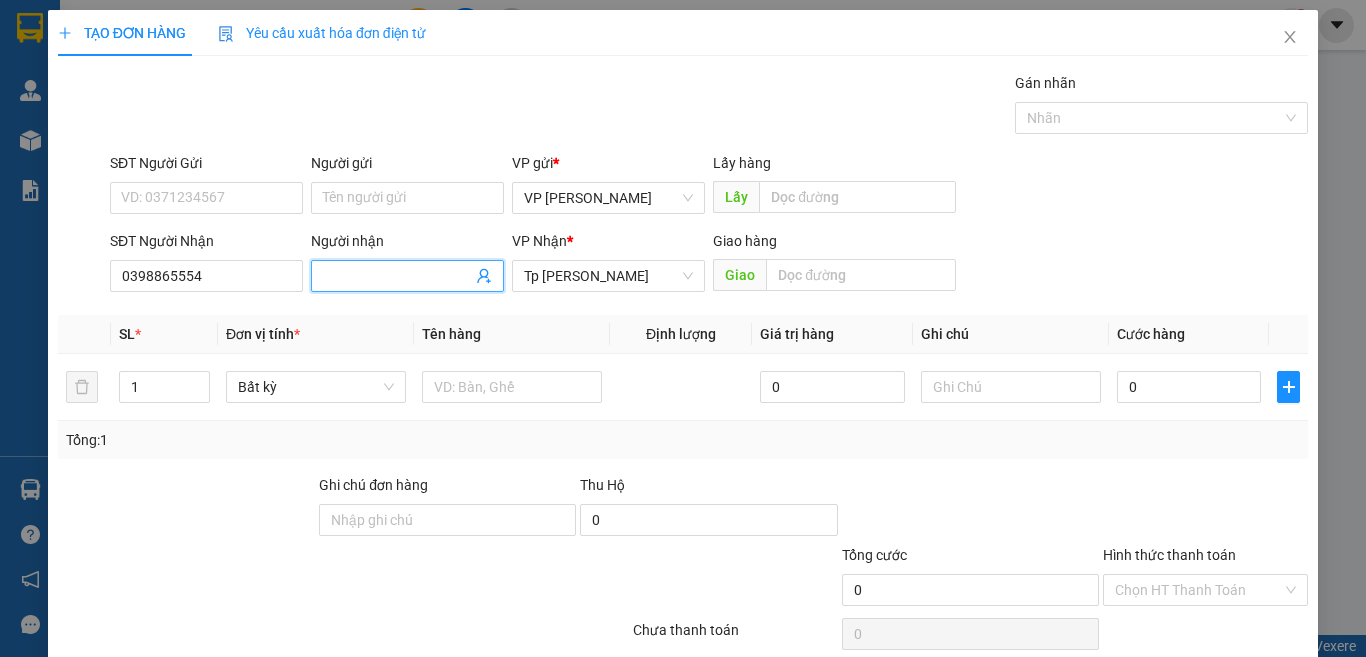 click on "Người nhận" at bounding box center (397, 276) 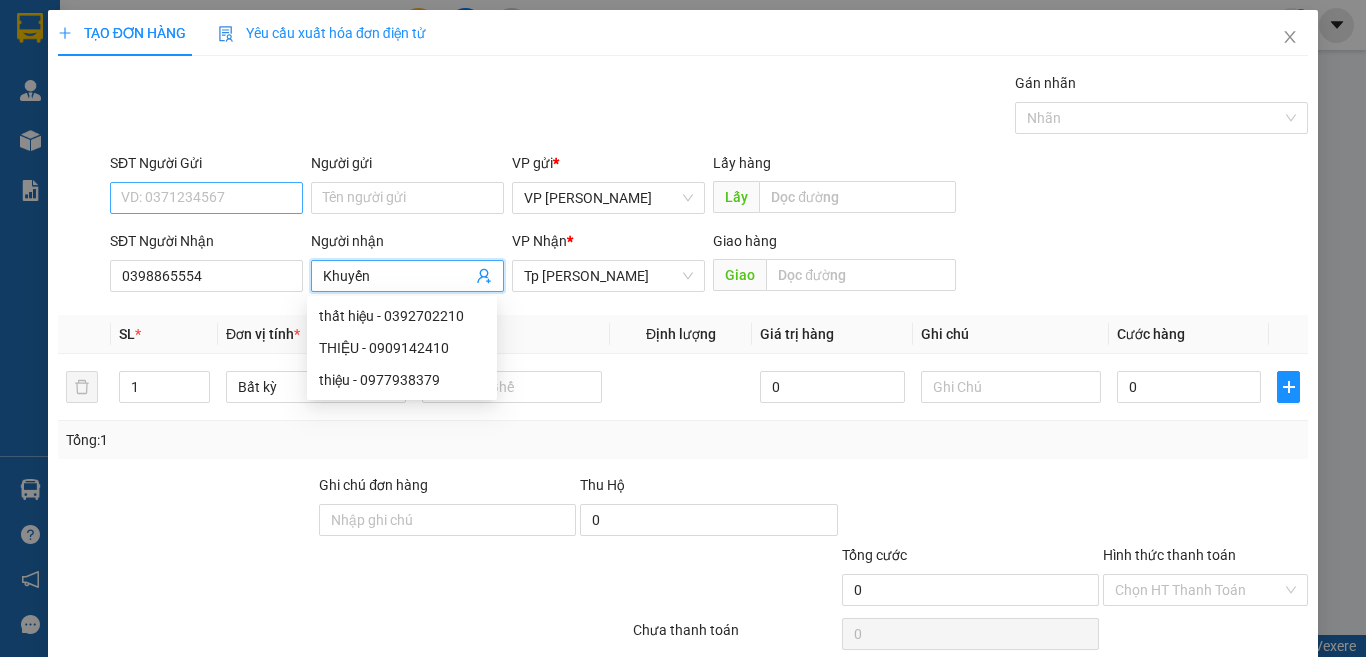 type on "Khuyến" 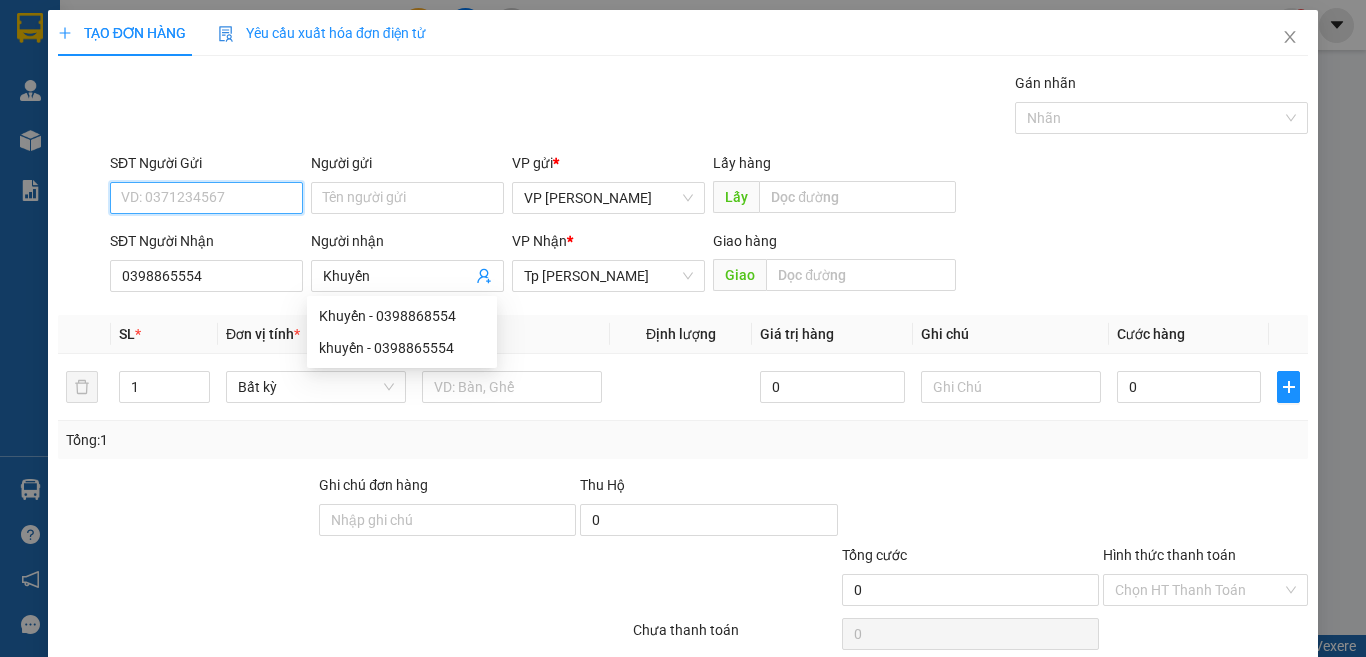 click on "SĐT Người Gửi" at bounding box center [206, 198] 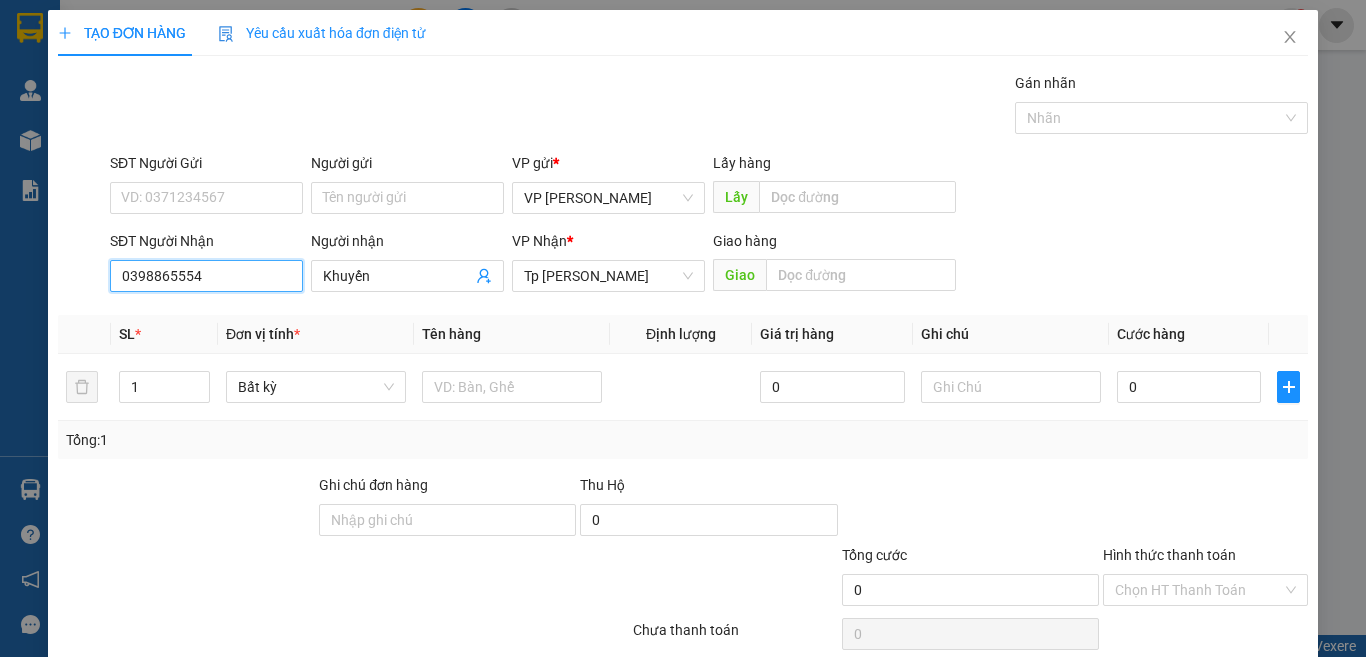 click on "0398865554" at bounding box center [206, 276] 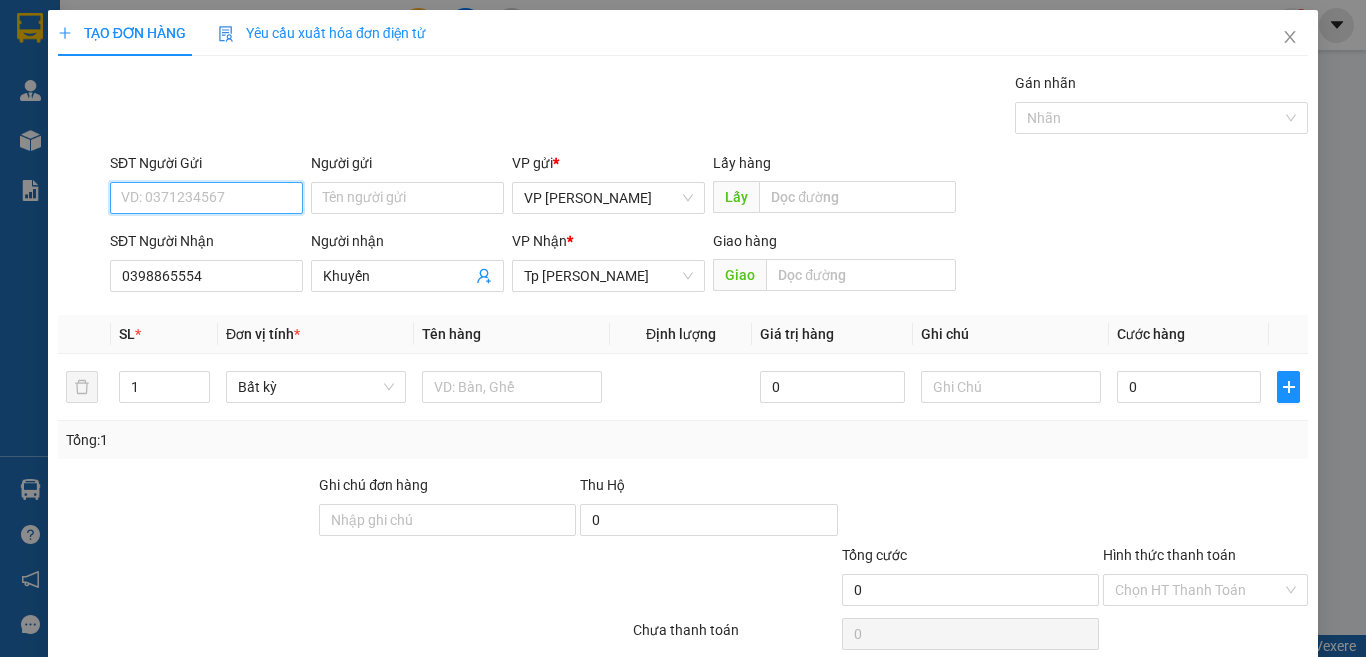 paste on "0398865554" 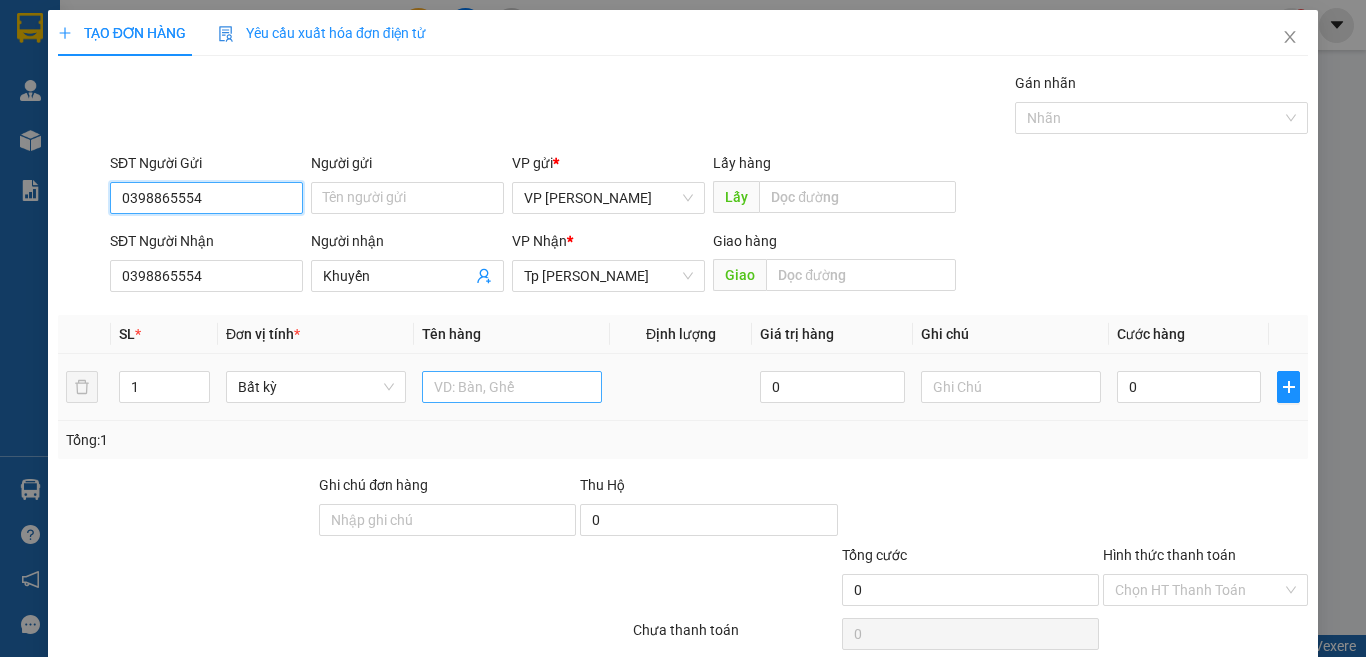 type on "0398865554" 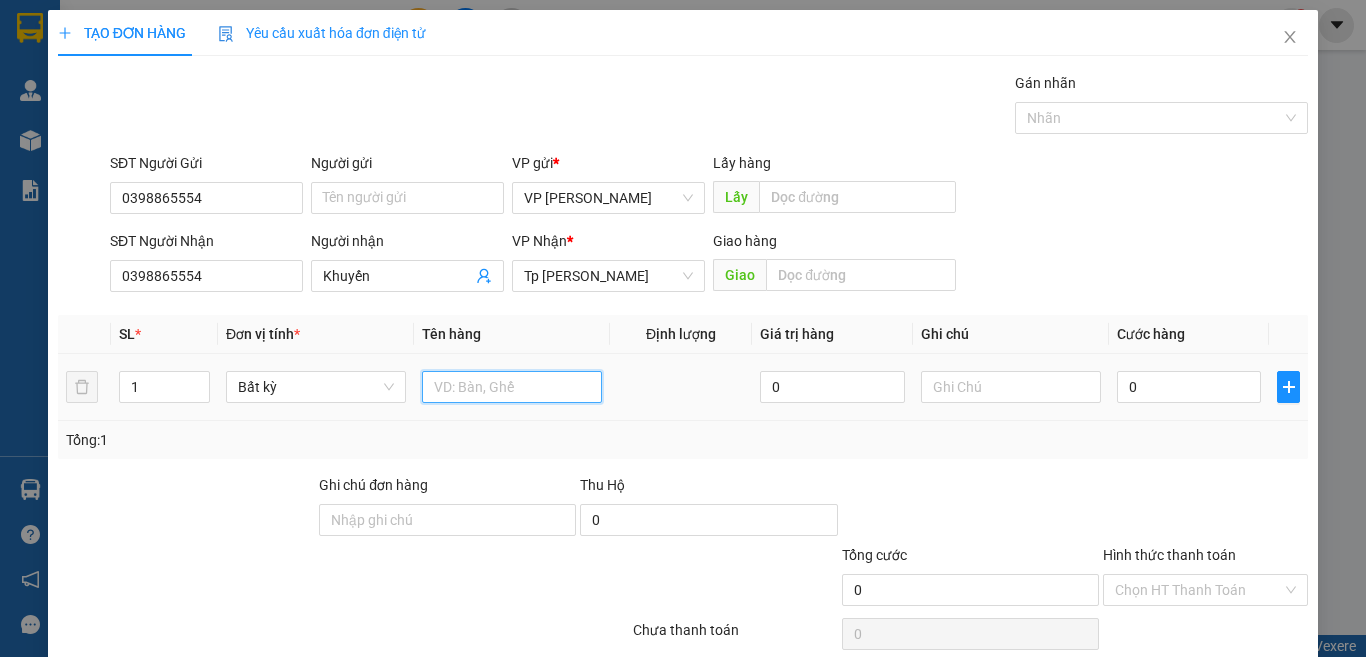 click at bounding box center (512, 387) 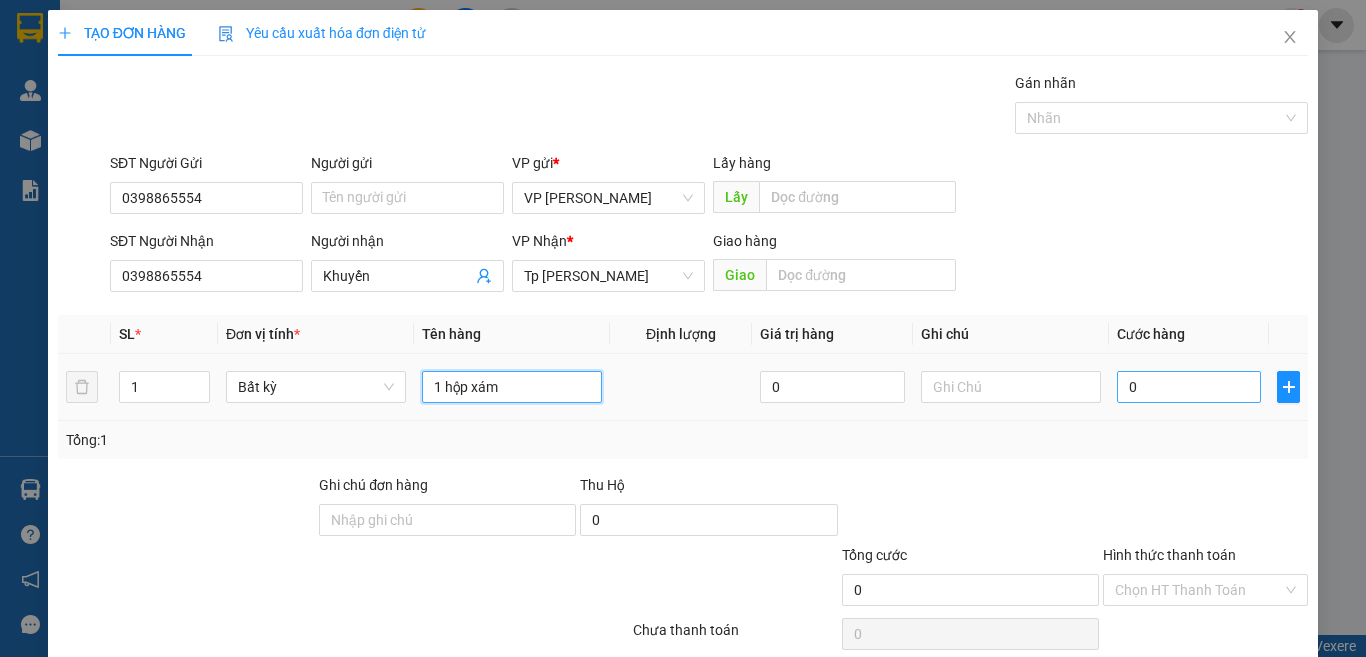 type on "1 hộp xám" 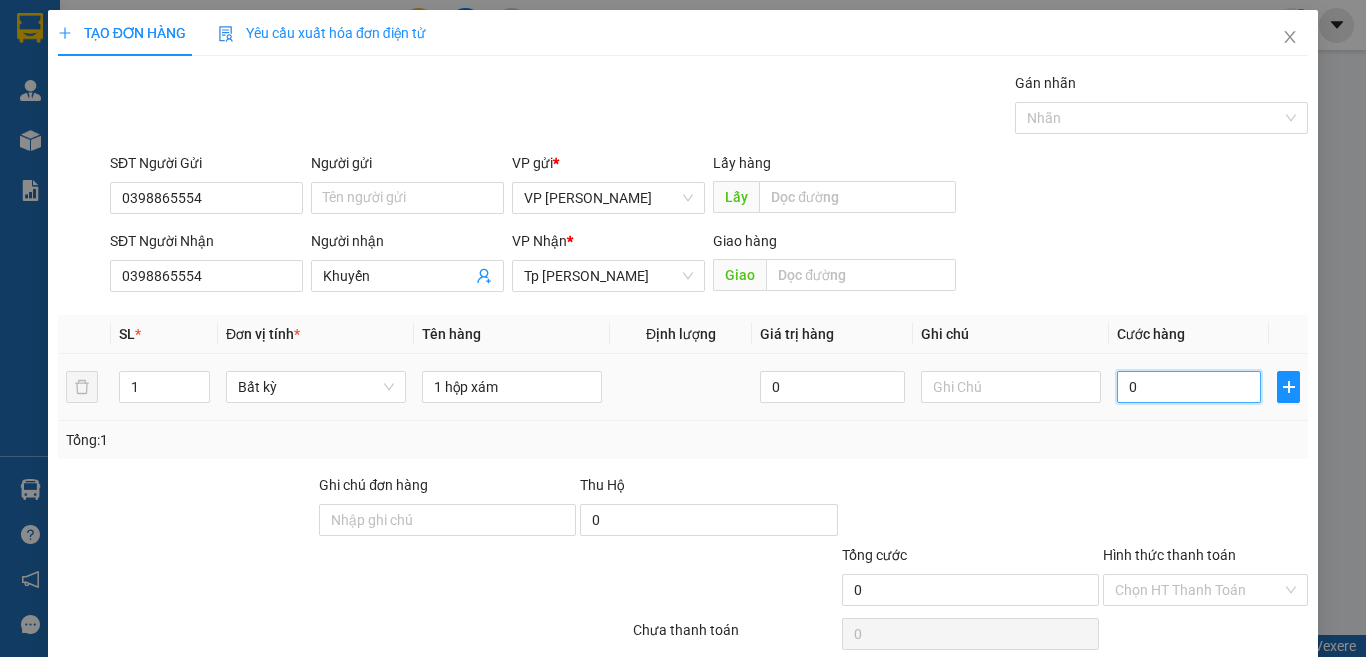 click on "0" at bounding box center [1189, 387] 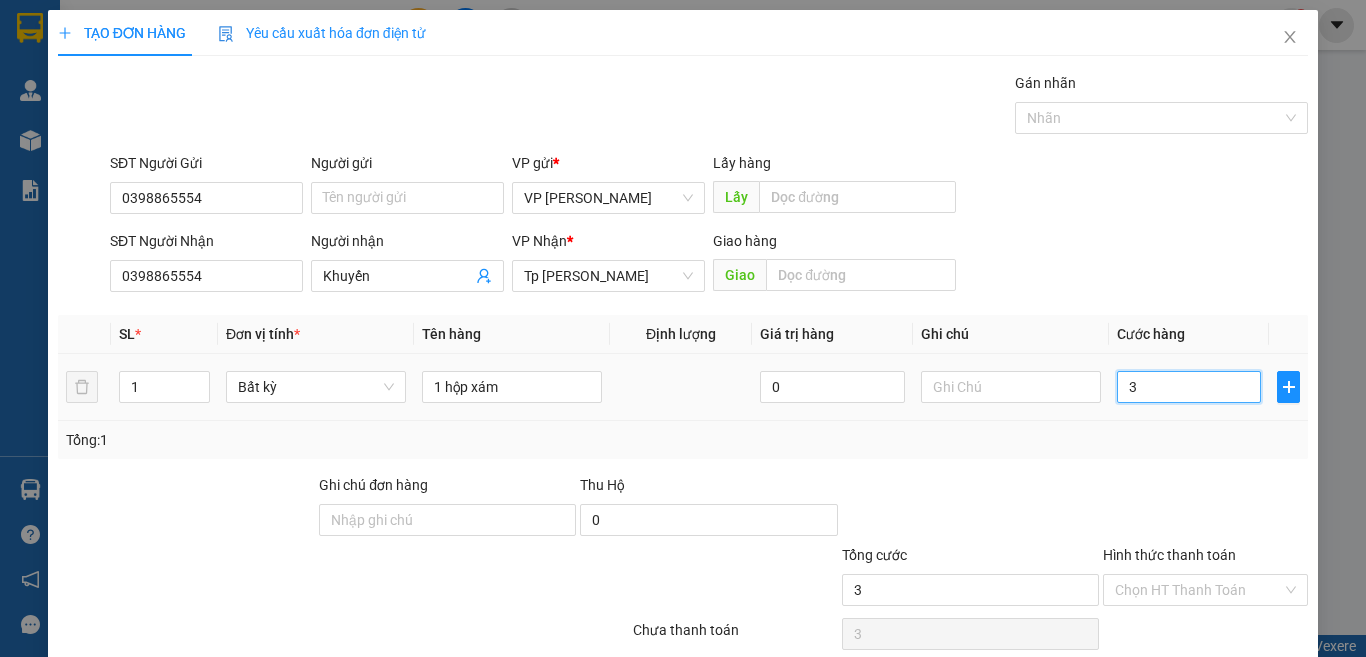 type on "30" 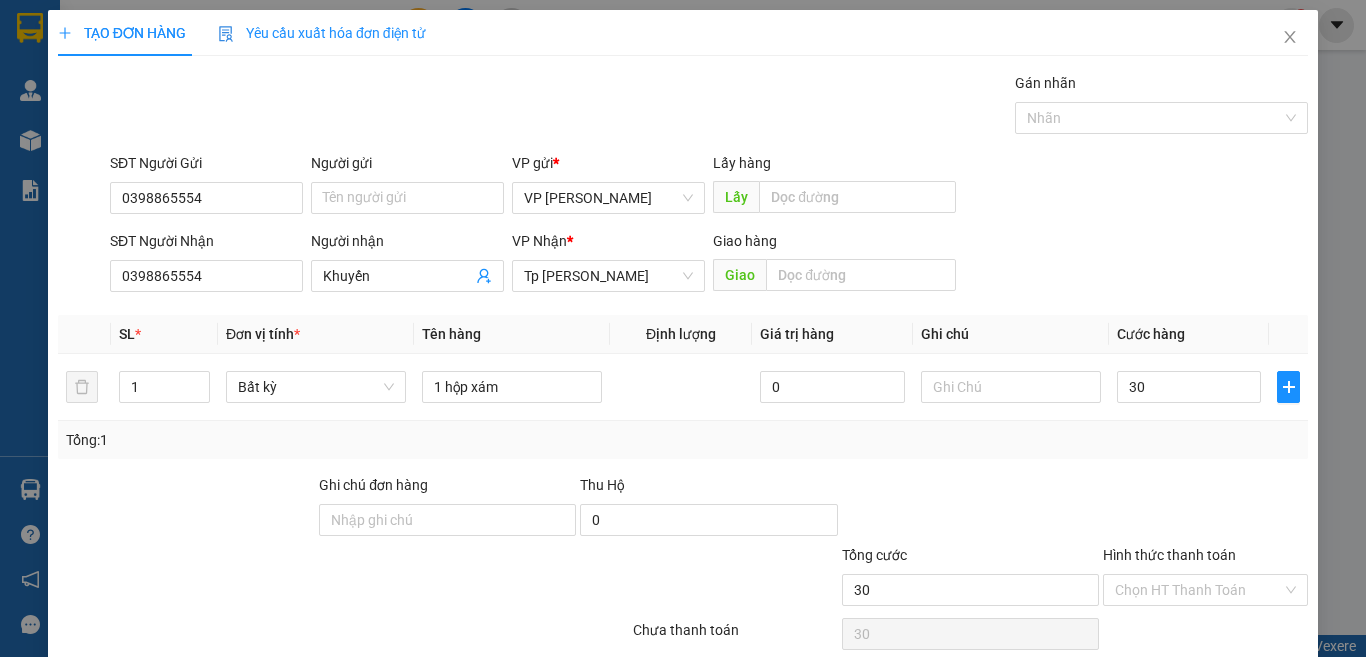 type on "30.000" 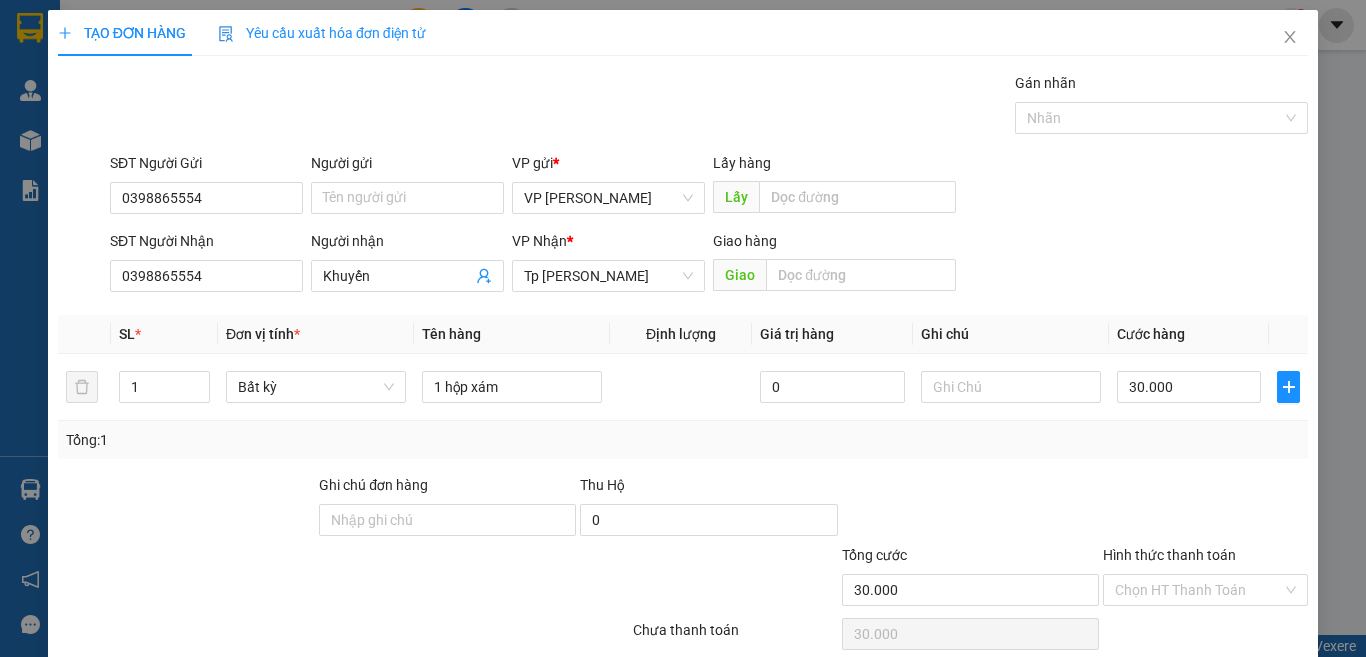 click on "Transit Pickup Surcharge Ids Transit Deliver Surcharge Ids Transit Deliver Surcharge Transit Deliver Surcharge Gói vận chuyển  * Tiêu chuẩn Gán nhãn   Nhãn SĐT Người Gửi 0398865554 Người gửi Tên người gửi VP gửi  * VP [PERSON_NAME] Lấy hàng Lấy SĐT Người Nhận 0398865554 Người nhận Khuyến VP Nhận  * Tp [PERSON_NAME] hàng Giao SL  * Đơn vị tính  * Tên hàng  Định lượng Giá trị hàng Ghi chú Cước hàng                   1 Bất kỳ 1 hộp xám 0 30.000 Tổng:  1 Ghi chú đơn hàng Thu Hộ 0 Tổng cước 30.000 Hình thức thanh toán Chọn HT Thanh Toán Số tiền thu trước 0 Chưa thanh toán 30.000 Chọn HT Thanh Toán Lưu nháp Xóa Thông tin [PERSON_NAME] và In 1 hộp xám" at bounding box center (683, 386) 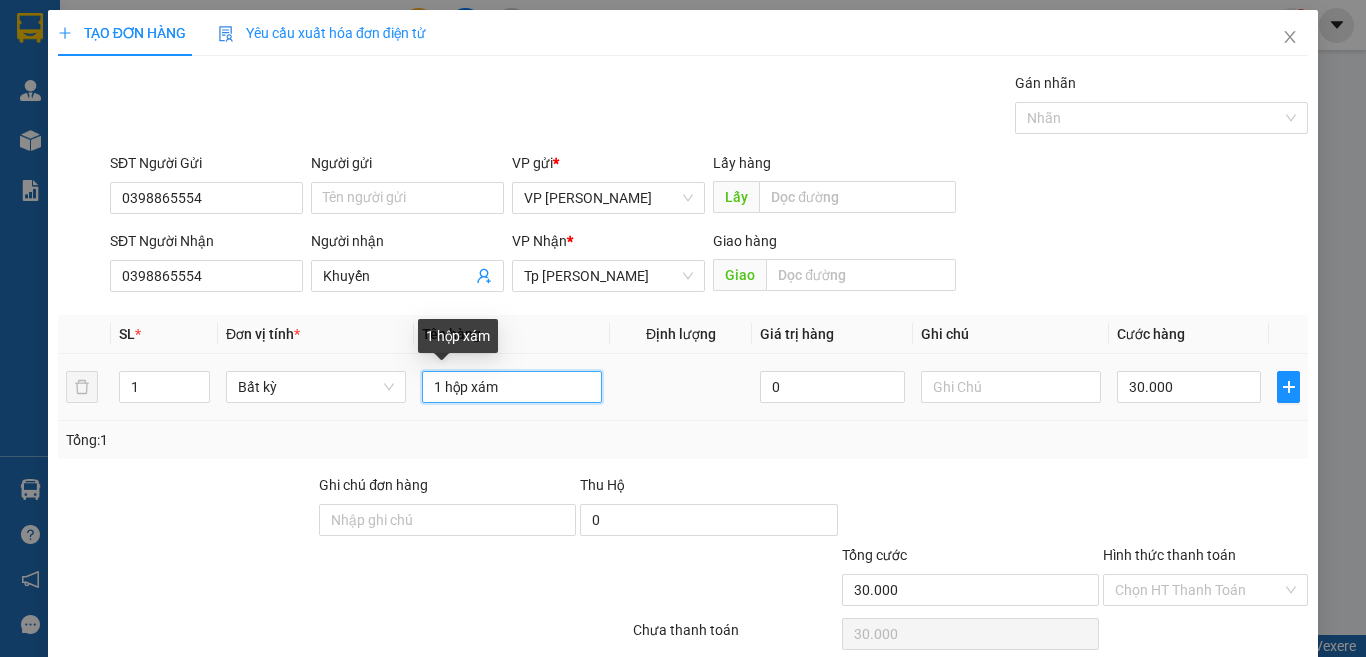 click on "1 hộp xám" at bounding box center (512, 387) 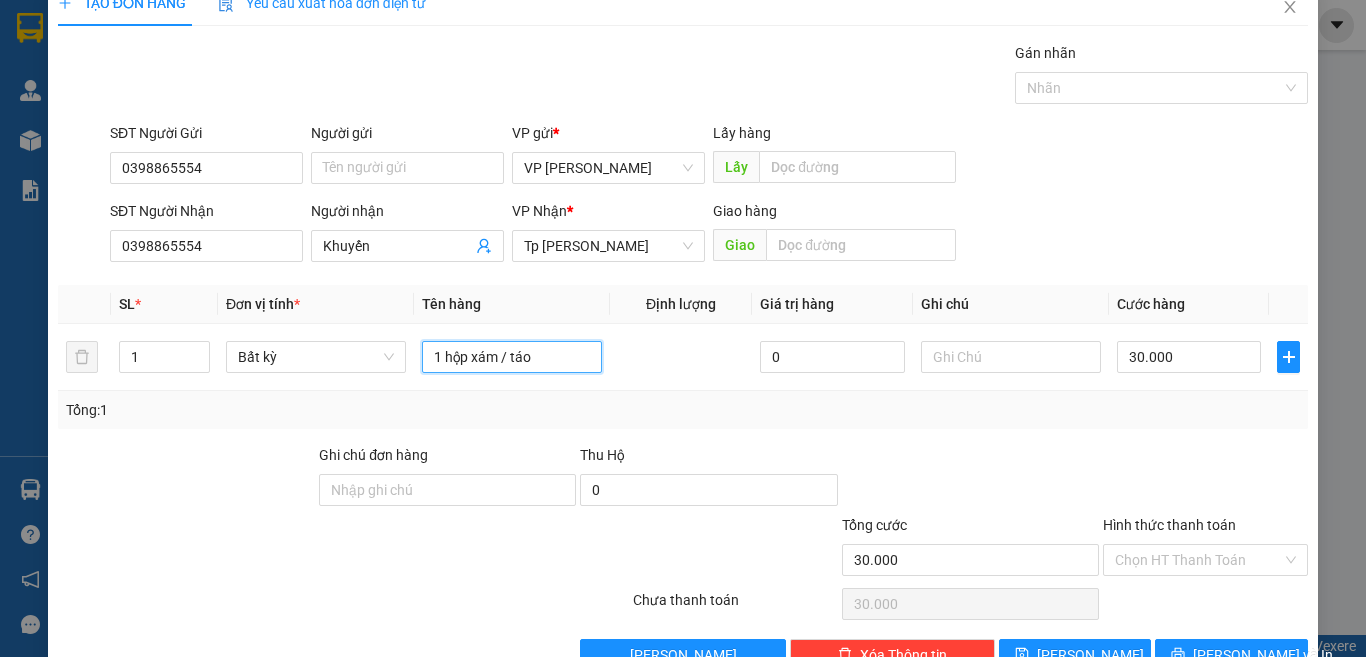 scroll, scrollTop: 83, scrollLeft: 0, axis: vertical 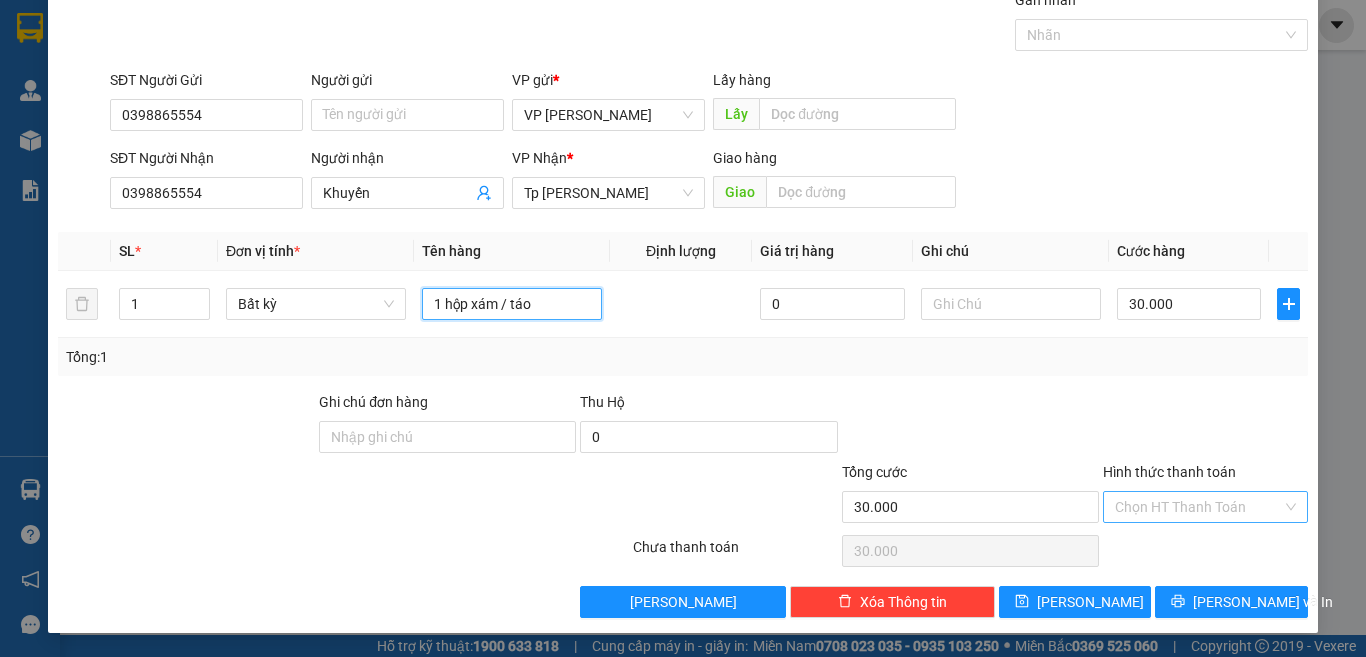 type on "1 hộp xám / táo" 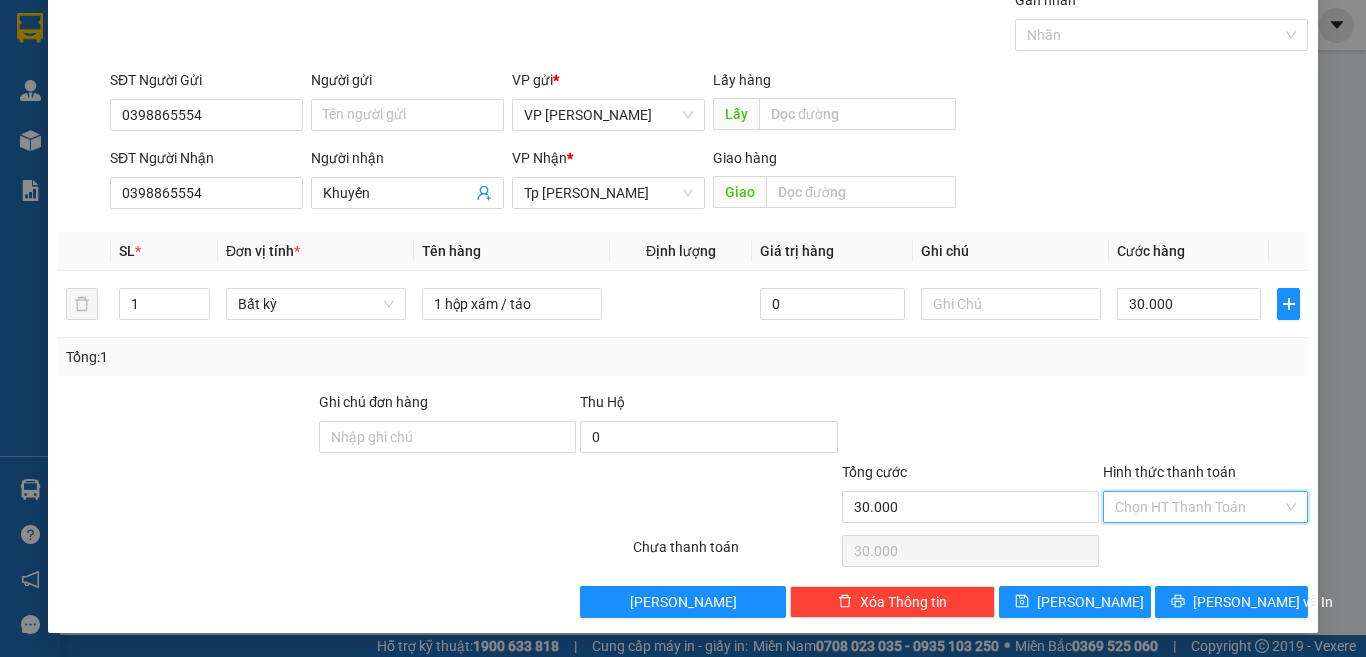 click on "Hình thức thanh toán" at bounding box center (1198, 507) 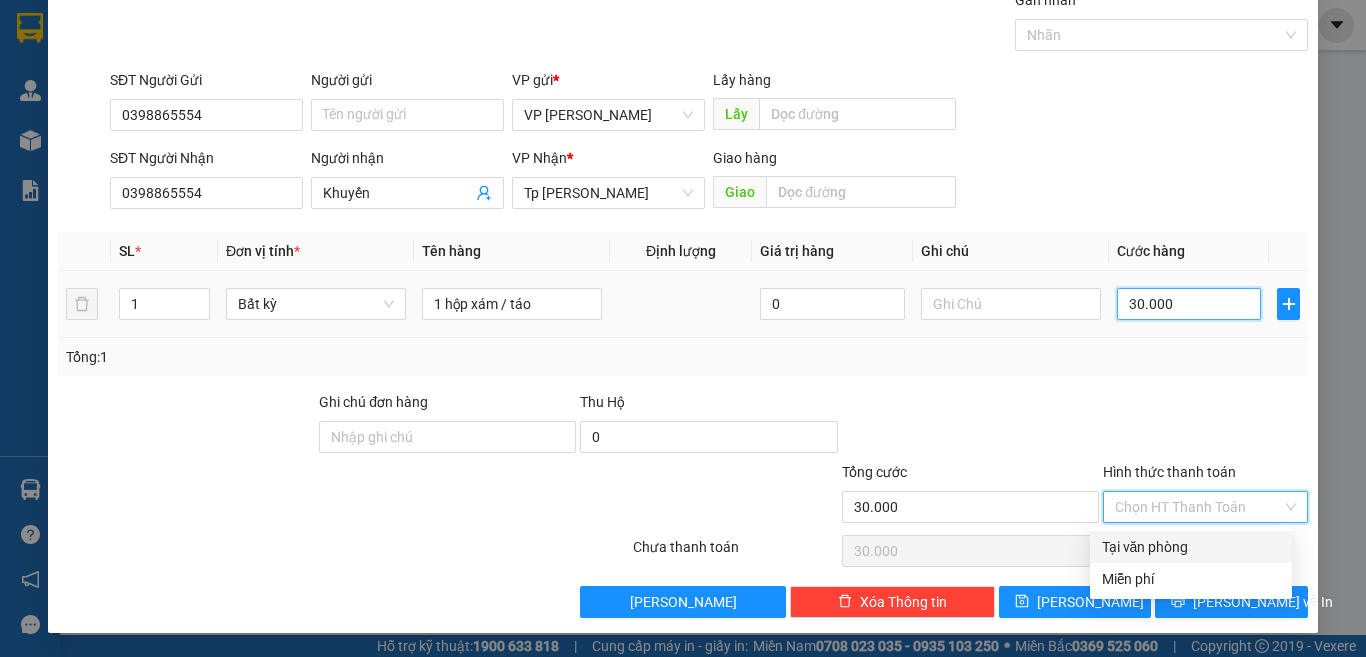 click on "30.000" at bounding box center [1189, 304] 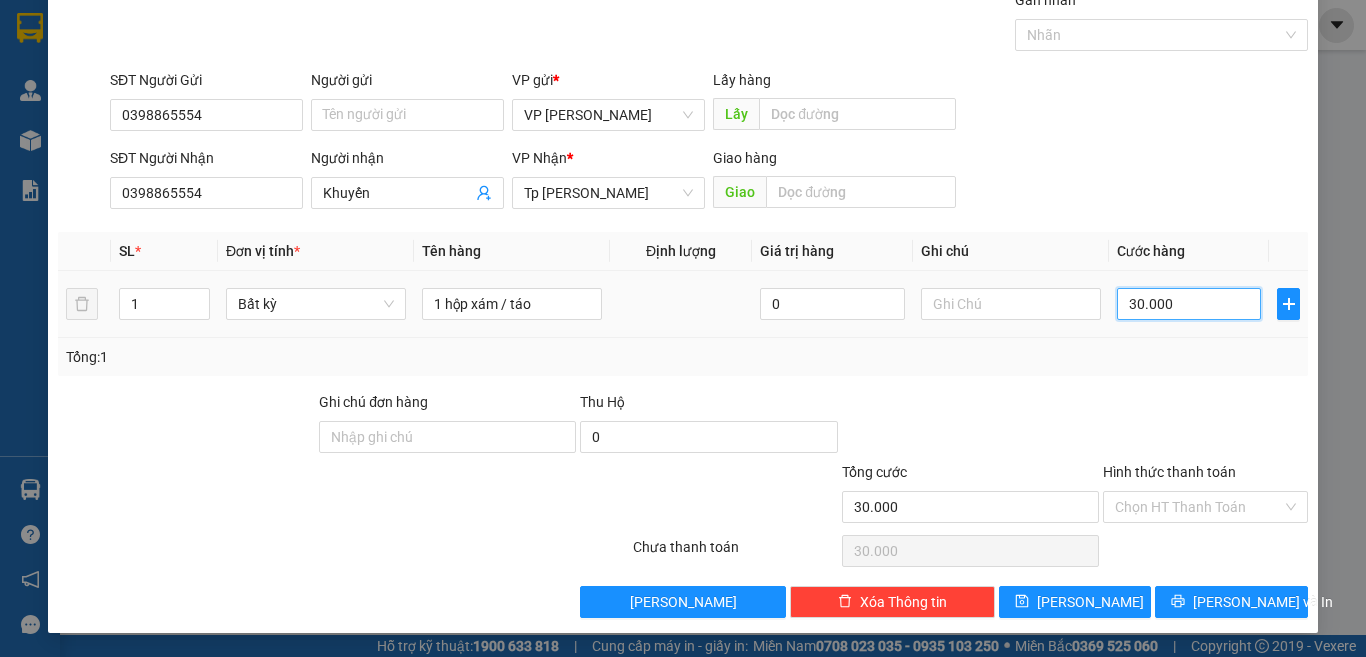 type on "2" 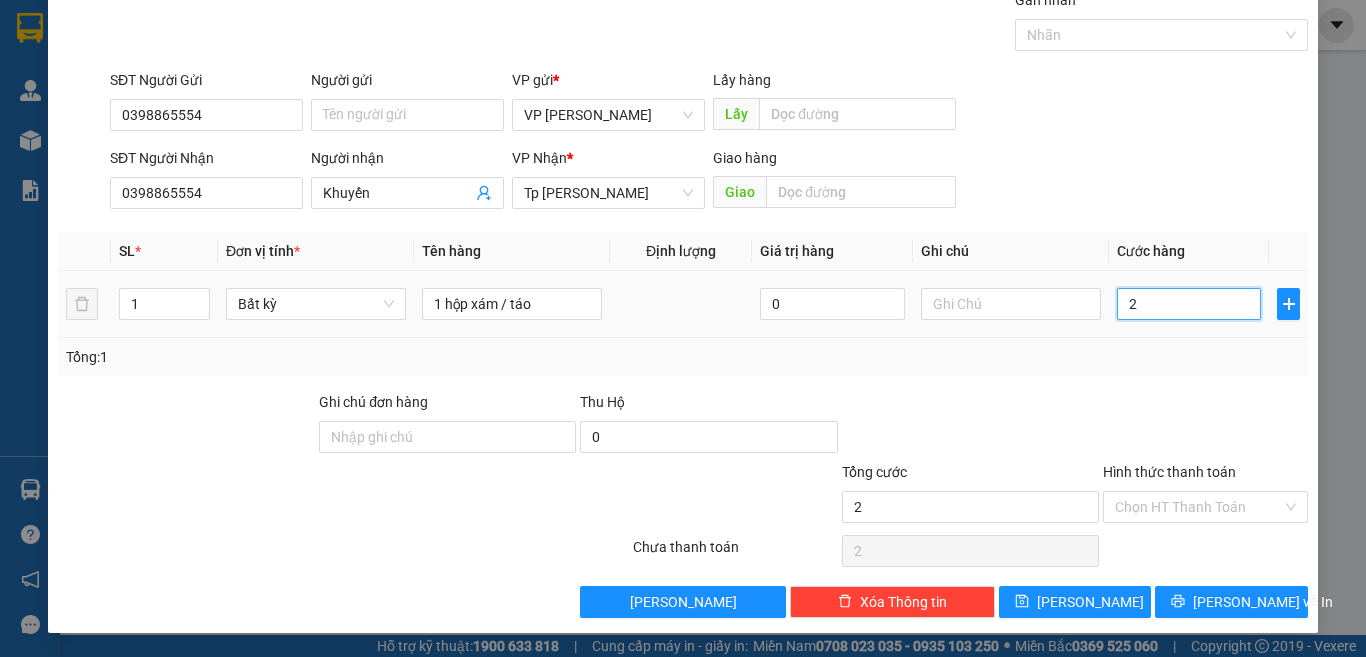 type on "20" 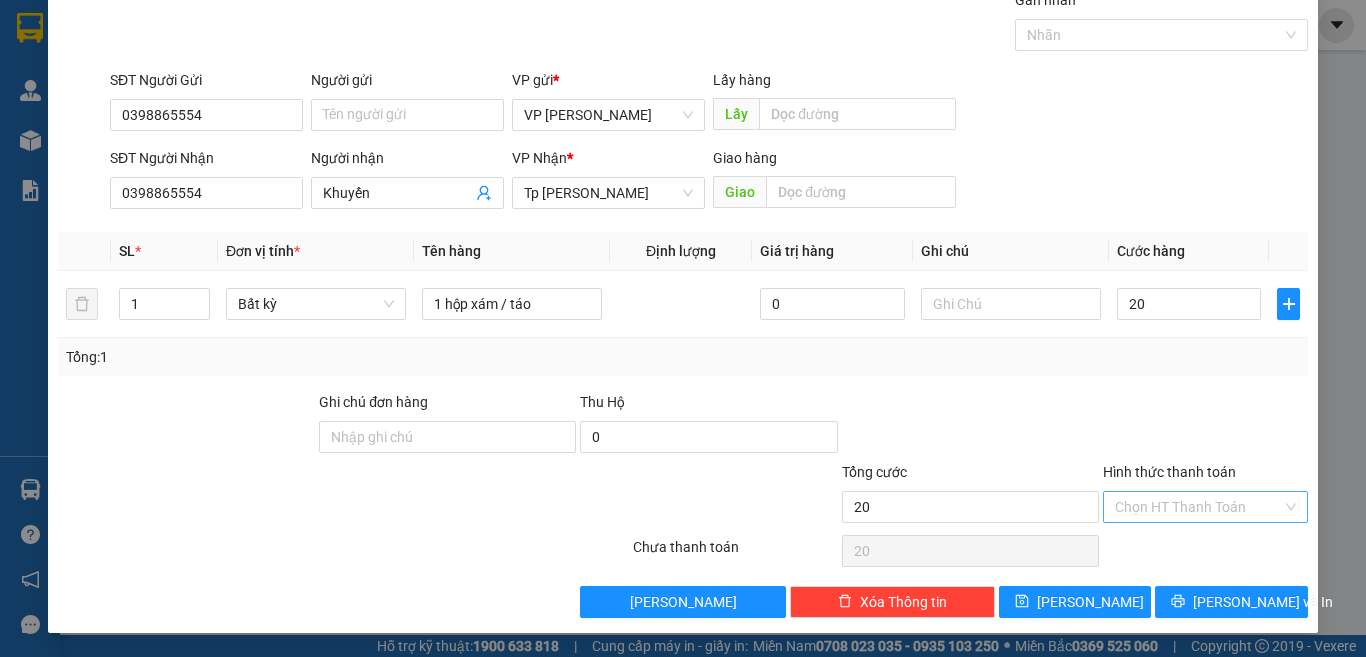 click on "Hình thức thanh toán" at bounding box center (1198, 507) 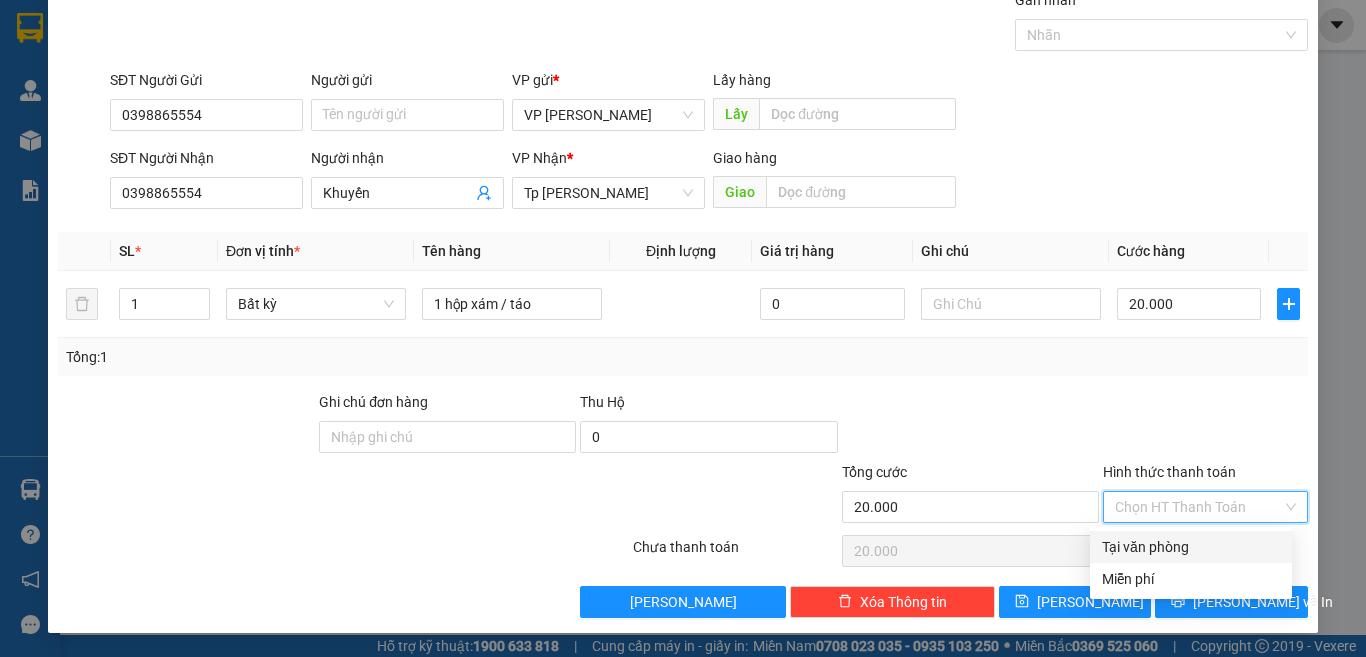 drag, startPoint x: 1161, startPoint y: 548, endPoint x: 1141, endPoint y: 556, distance: 21.540659 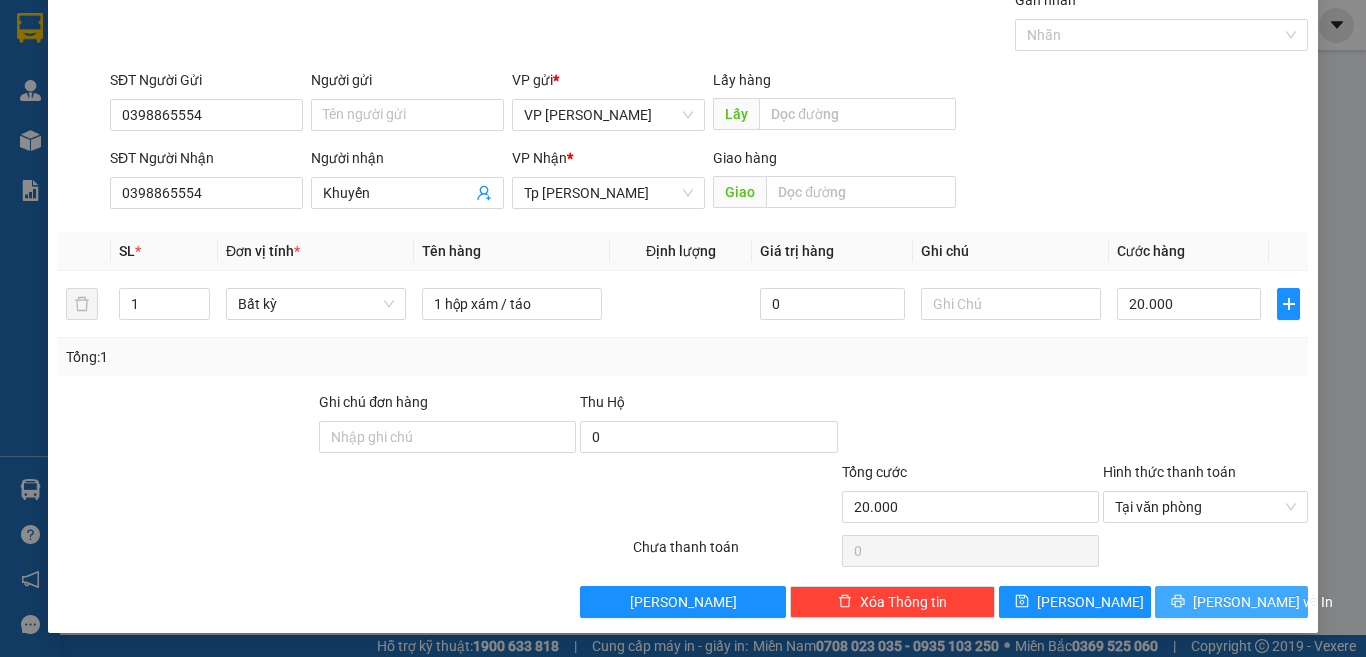 drag, startPoint x: 1188, startPoint y: 612, endPoint x: 1177, endPoint y: 603, distance: 14.21267 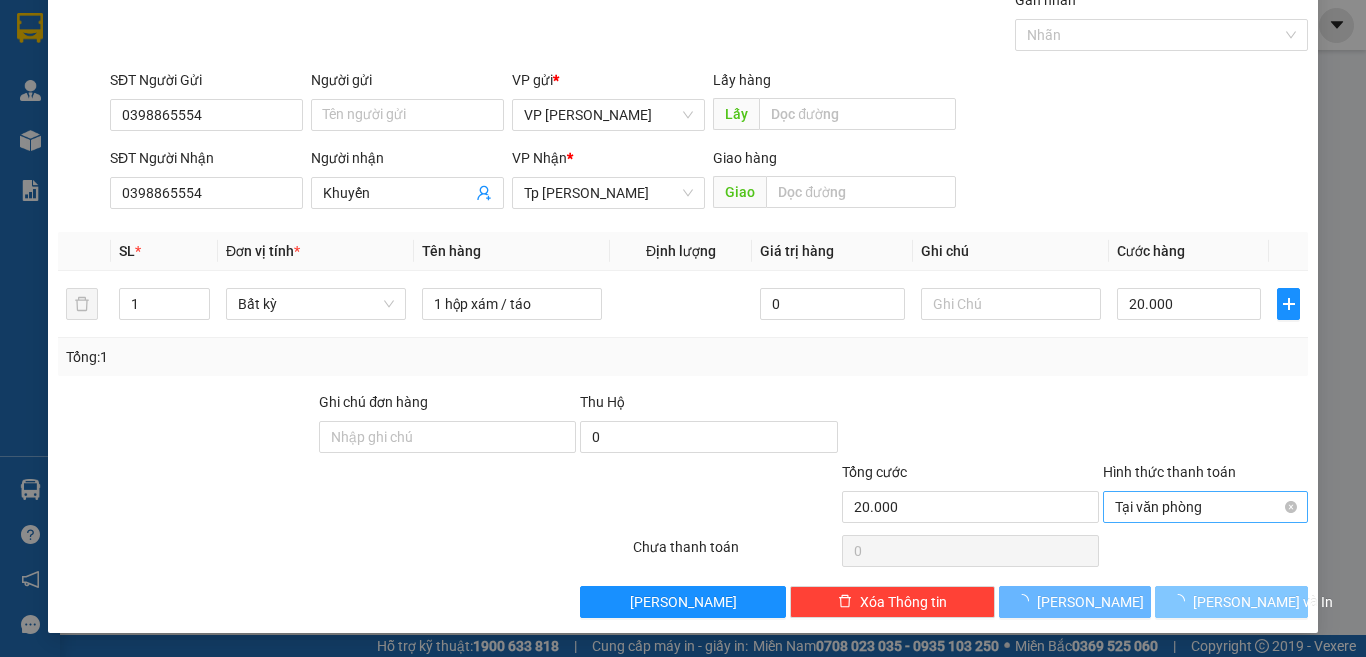scroll, scrollTop: 29, scrollLeft: 0, axis: vertical 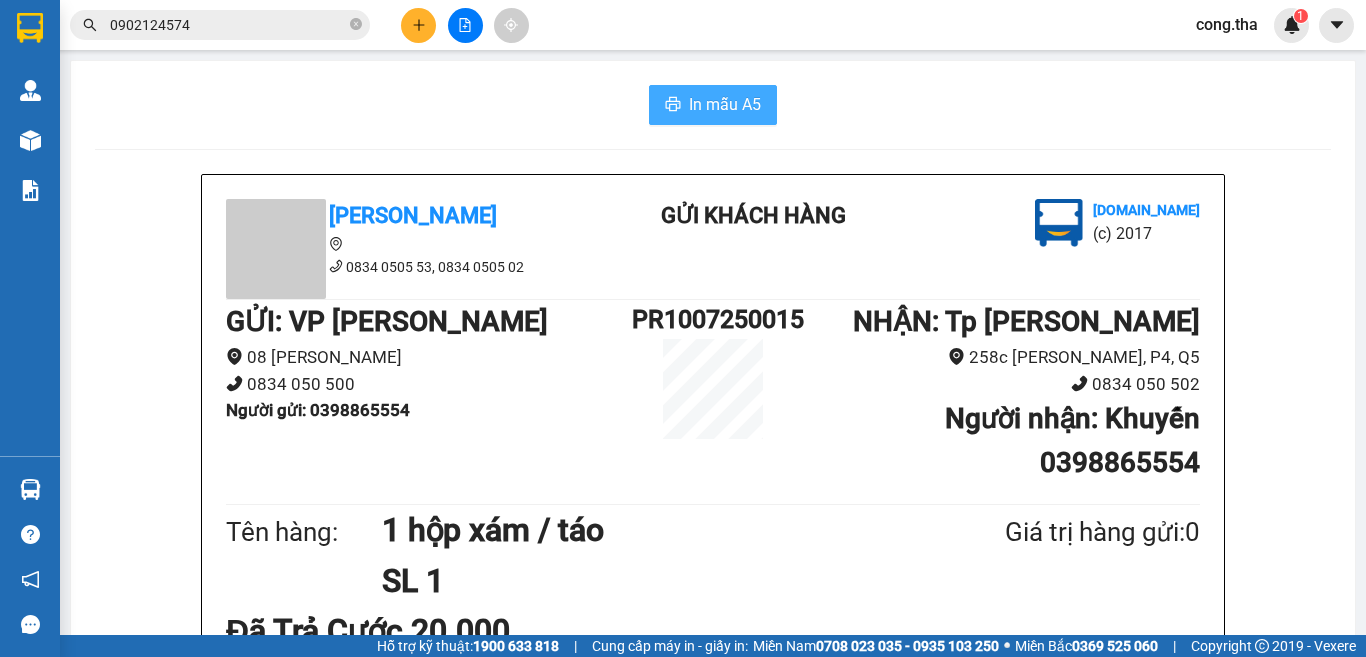 click on "In mẫu A5" at bounding box center [725, 104] 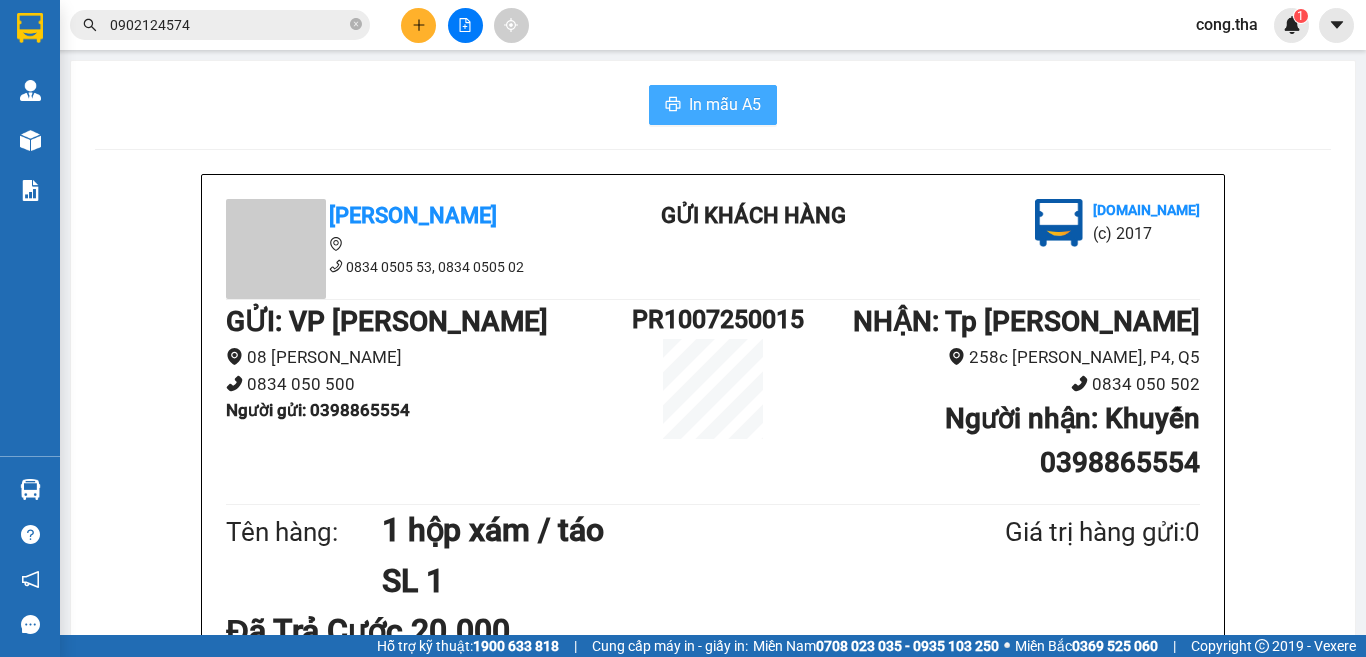 scroll, scrollTop: 0, scrollLeft: 0, axis: both 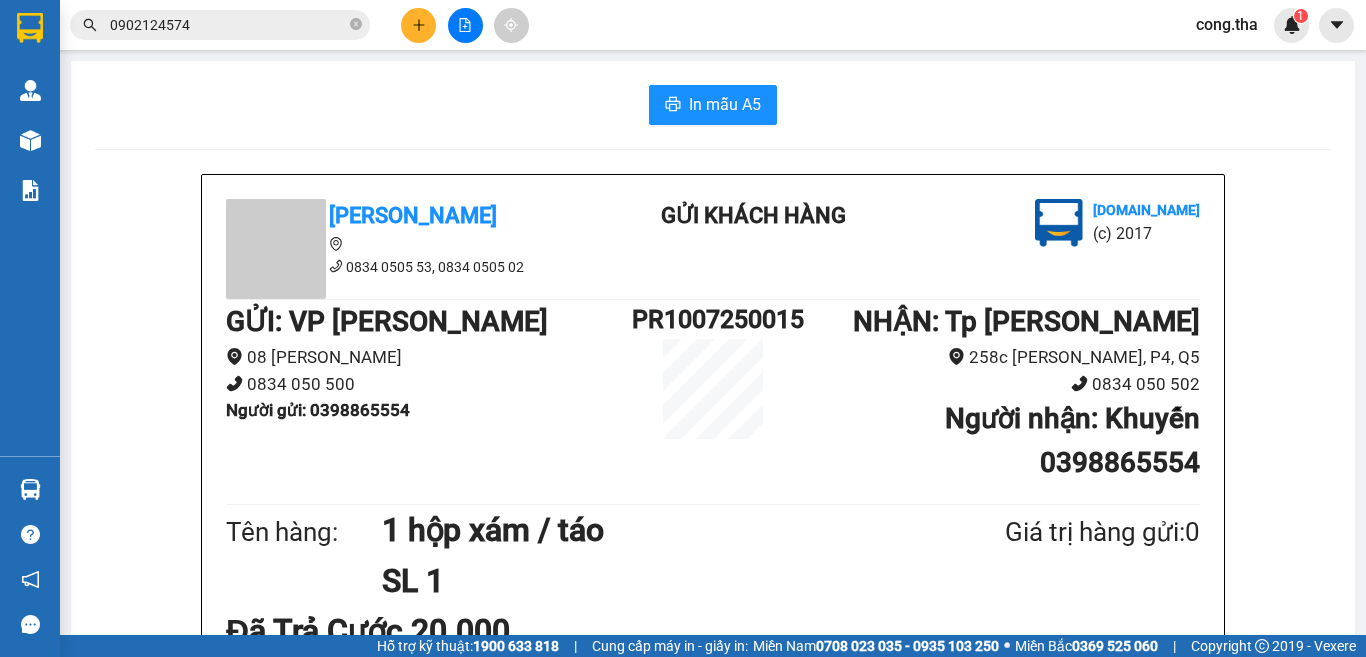 drag, startPoint x: 355, startPoint y: 27, endPoint x: 345, endPoint y: 23, distance: 10.770329 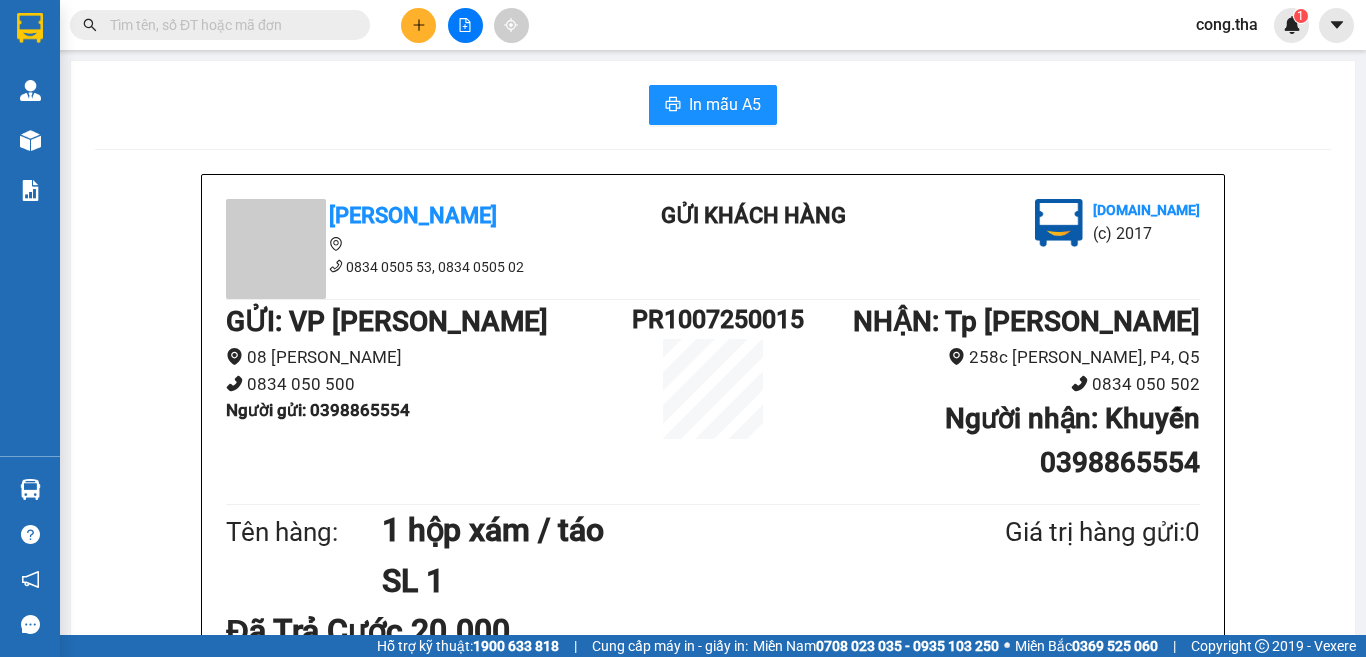 click at bounding box center (228, 25) 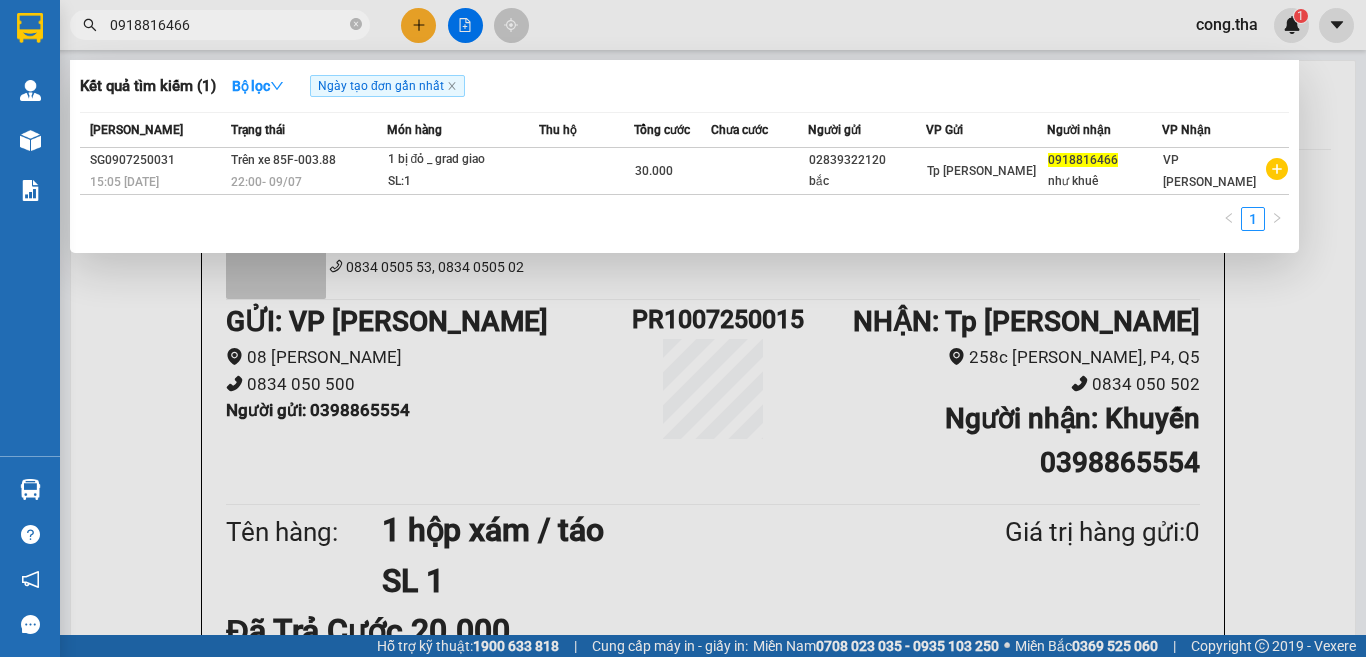 type on "0918816466" 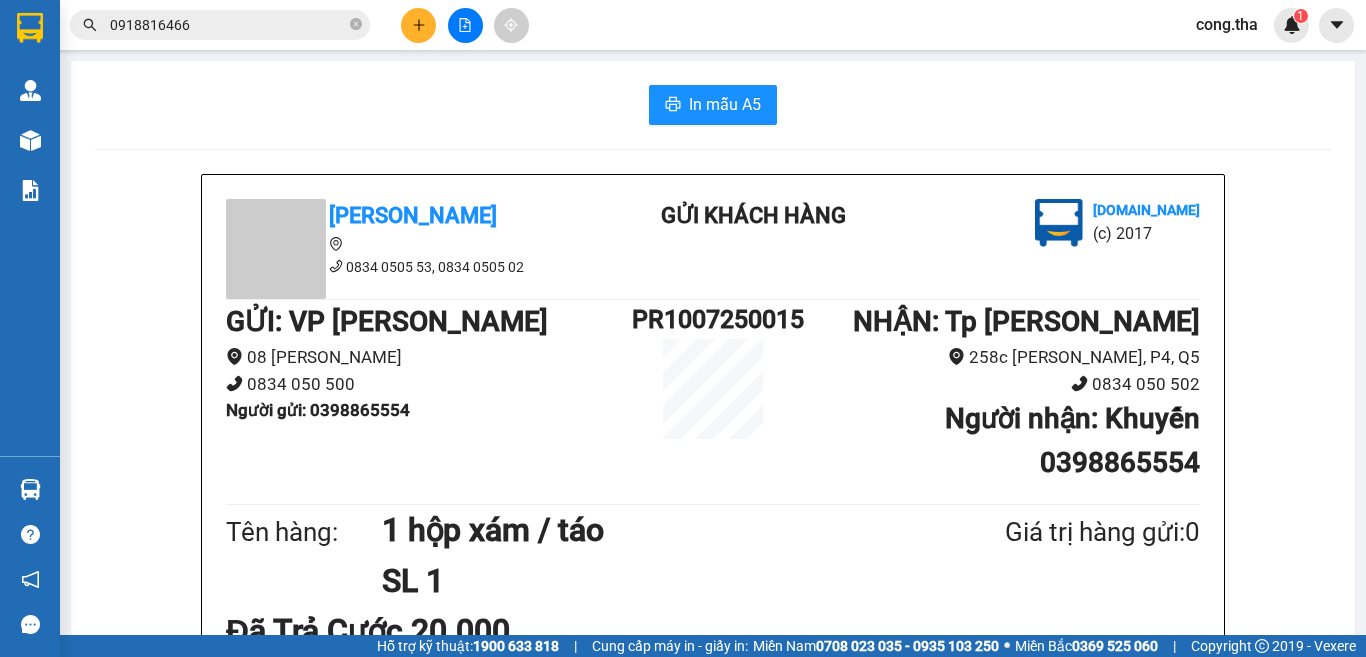 click at bounding box center (418, 25) 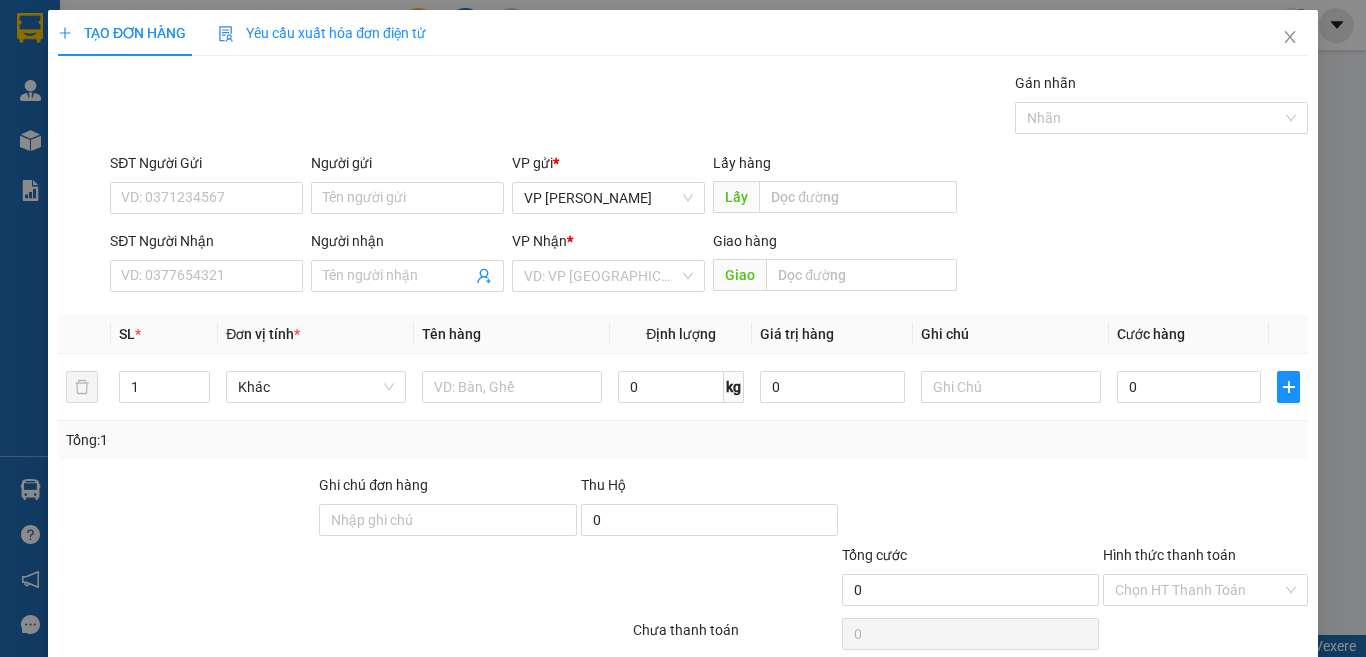 click on "Yêu cầu xuất hóa đơn điện tử" at bounding box center (322, 33) 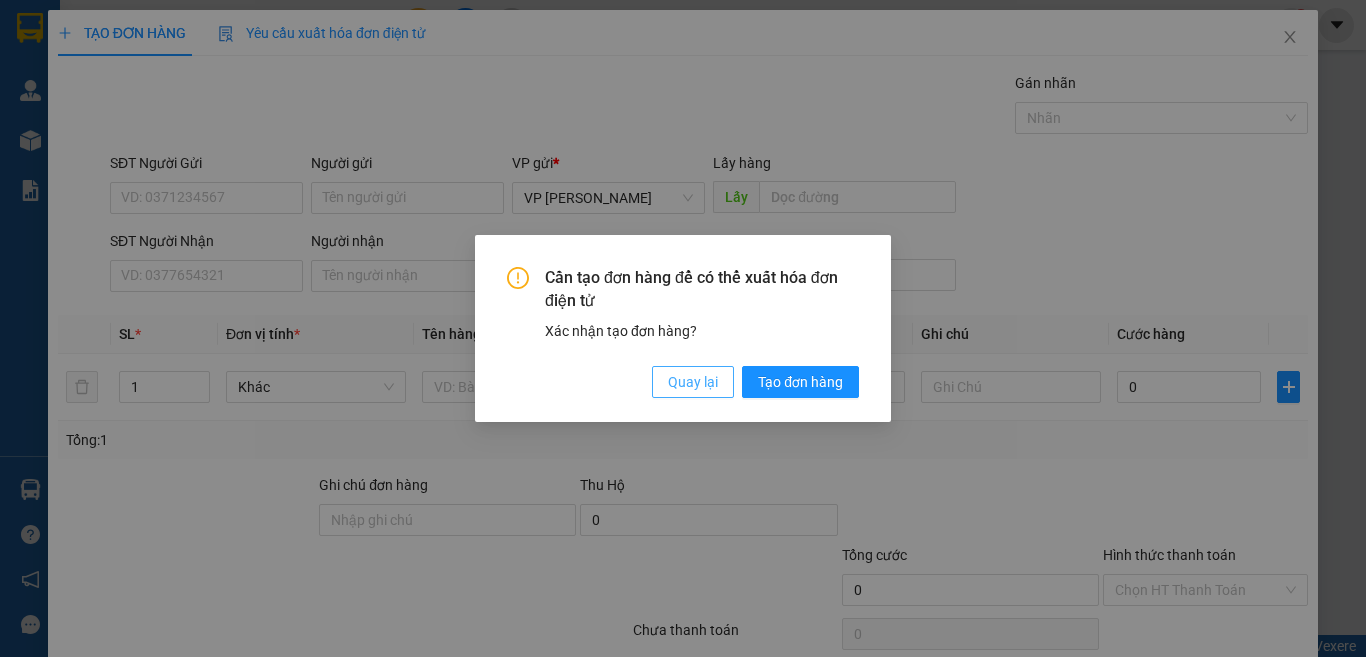click on "Quay lại" at bounding box center (693, 382) 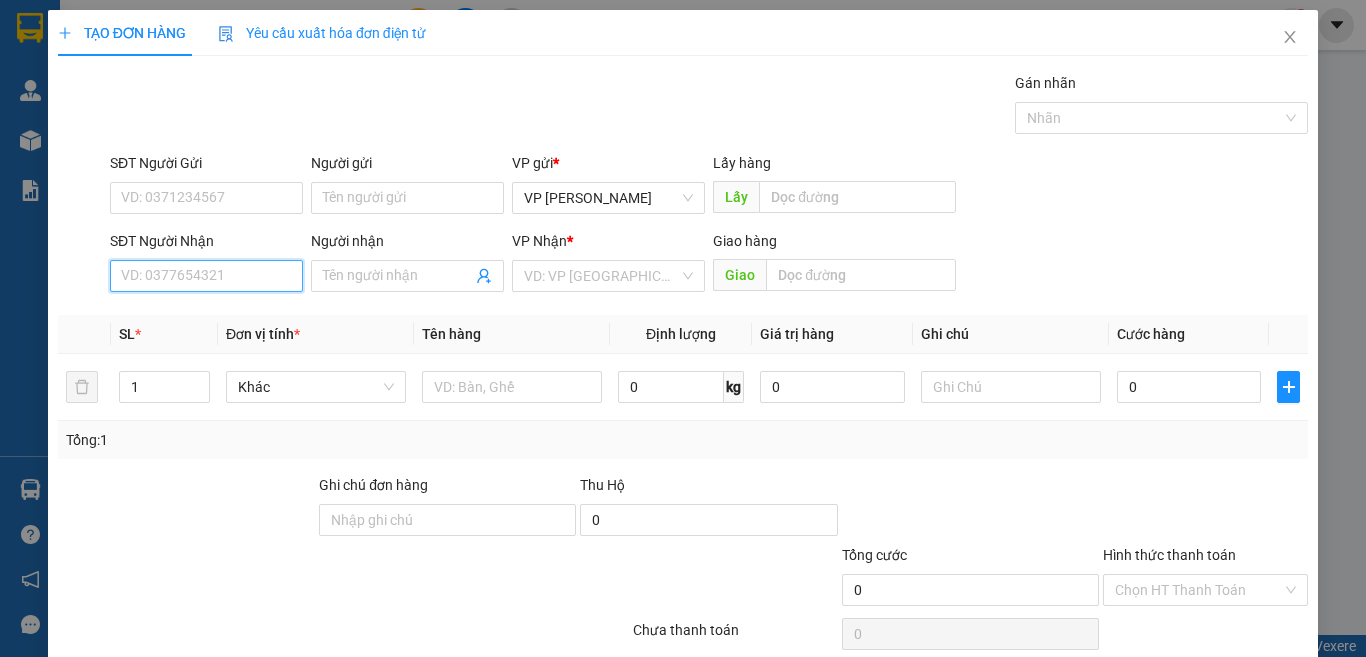 drag, startPoint x: 245, startPoint y: 271, endPoint x: 243, endPoint y: 174, distance: 97.020615 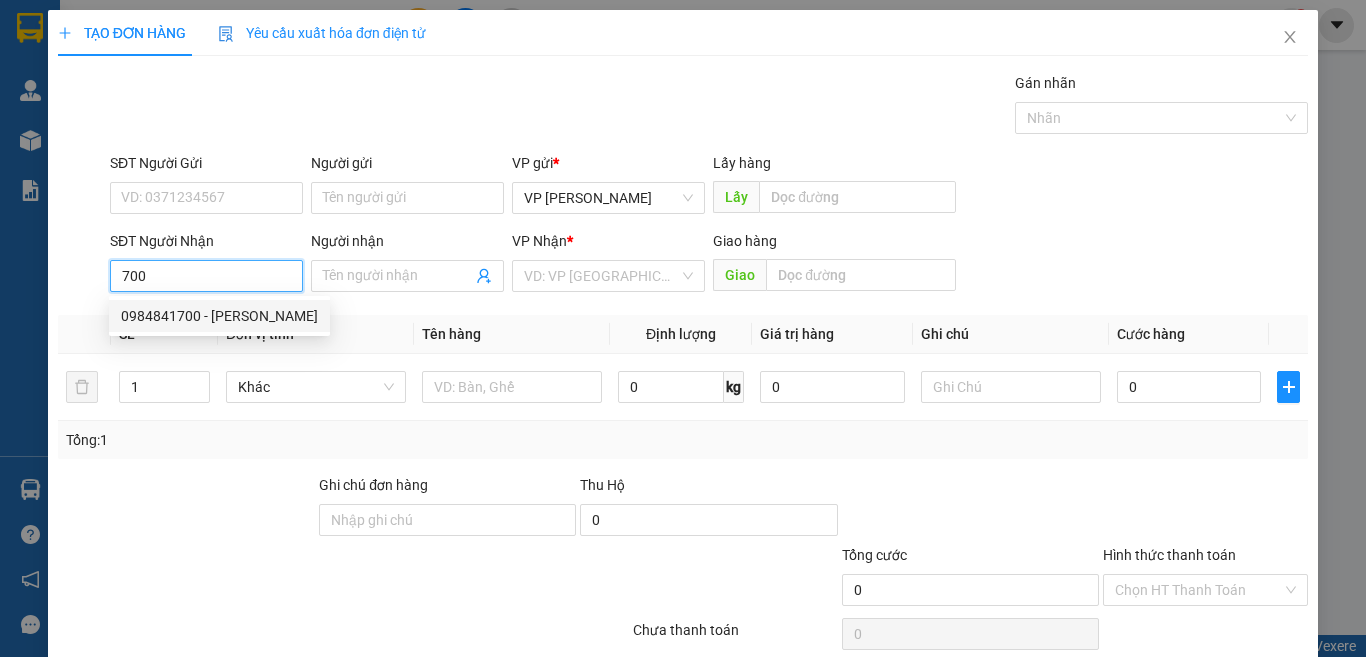 click on "0984841700 - [PERSON_NAME]" at bounding box center [219, 316] 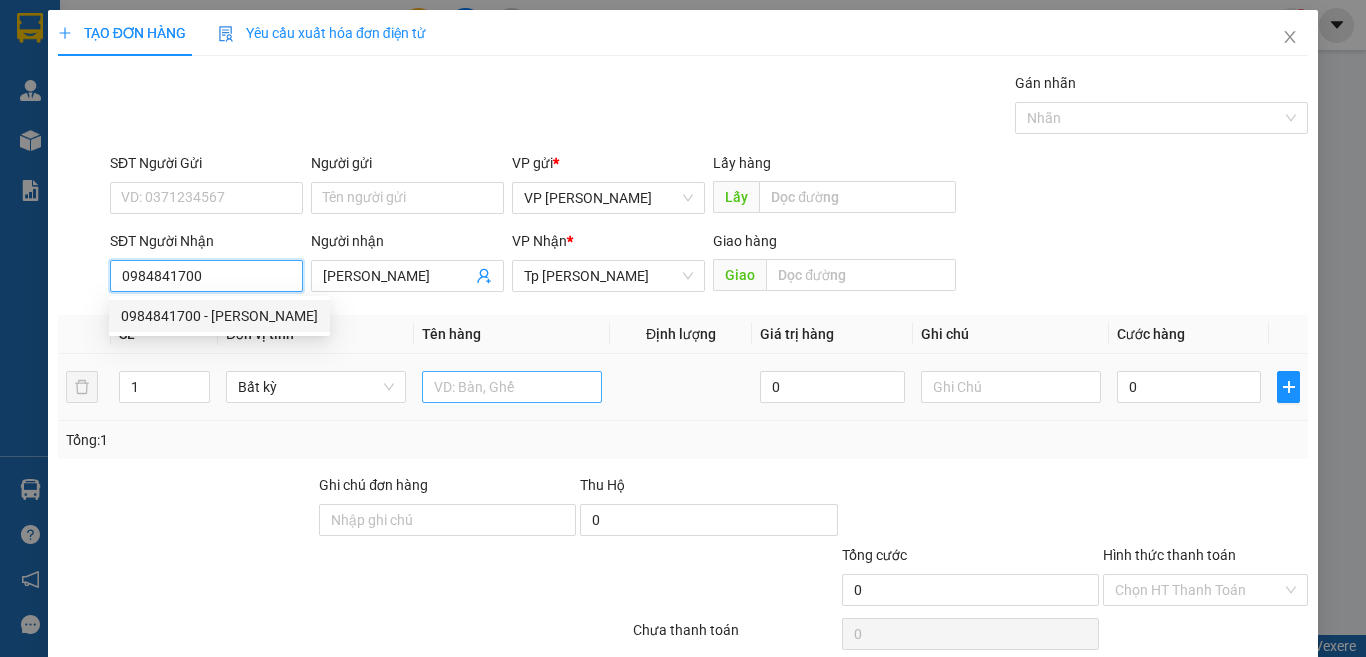 type on "0984841700" 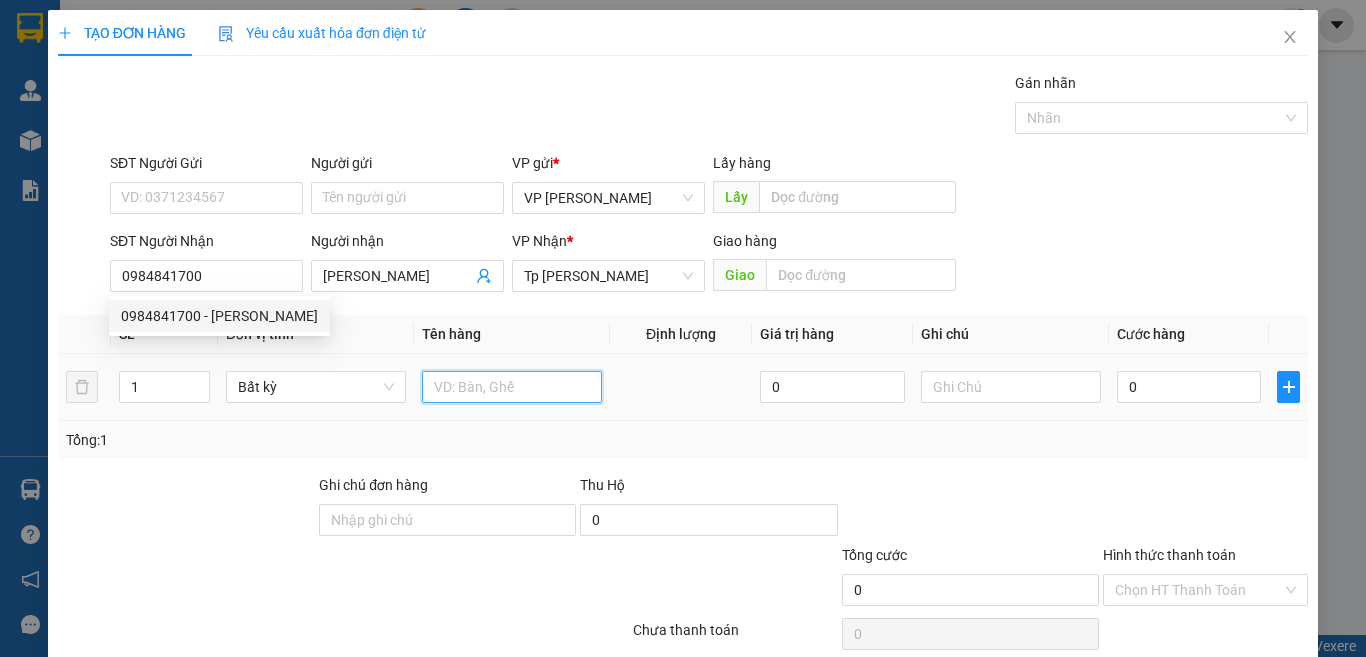 click at bounding box center [512, 387] 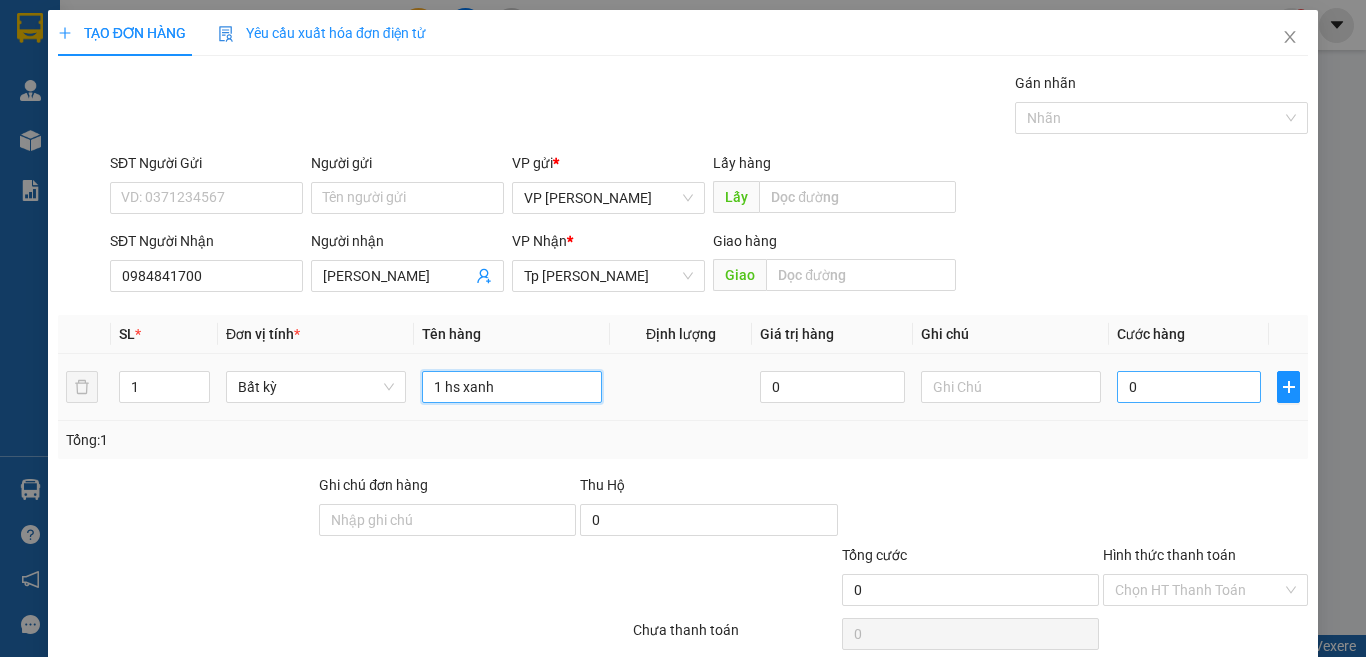 type on "1 hs xanh" 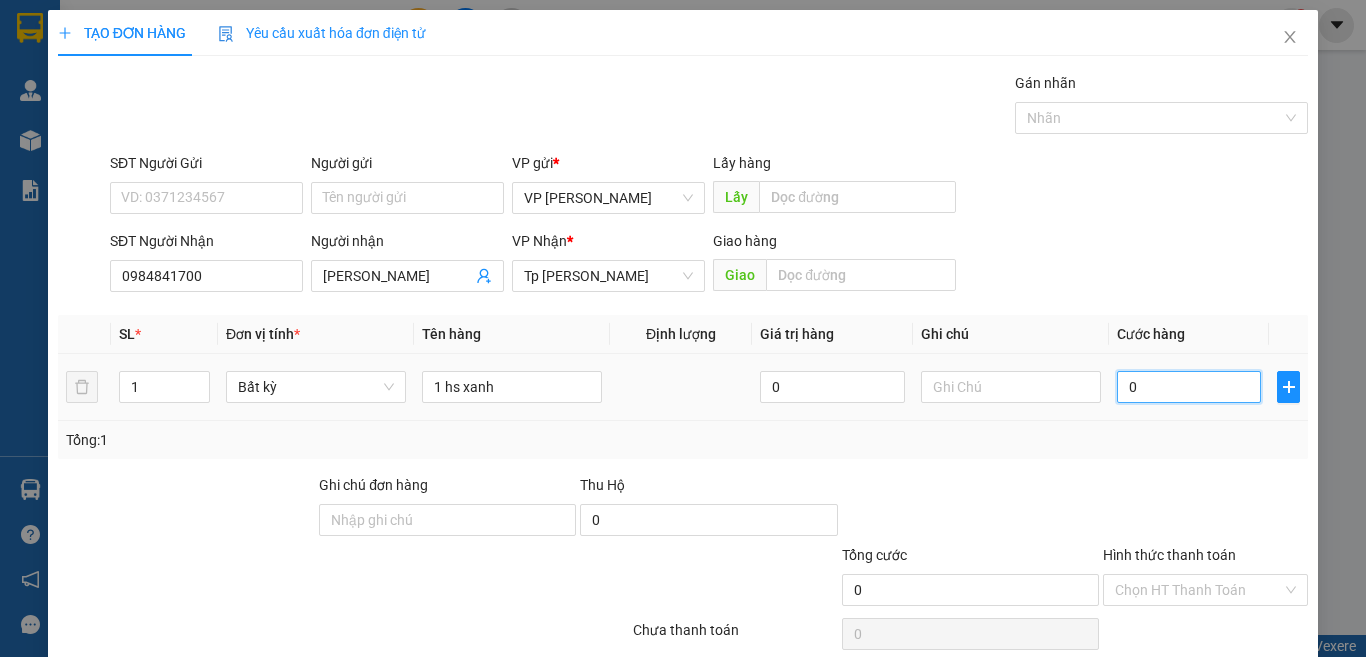 type on "2" 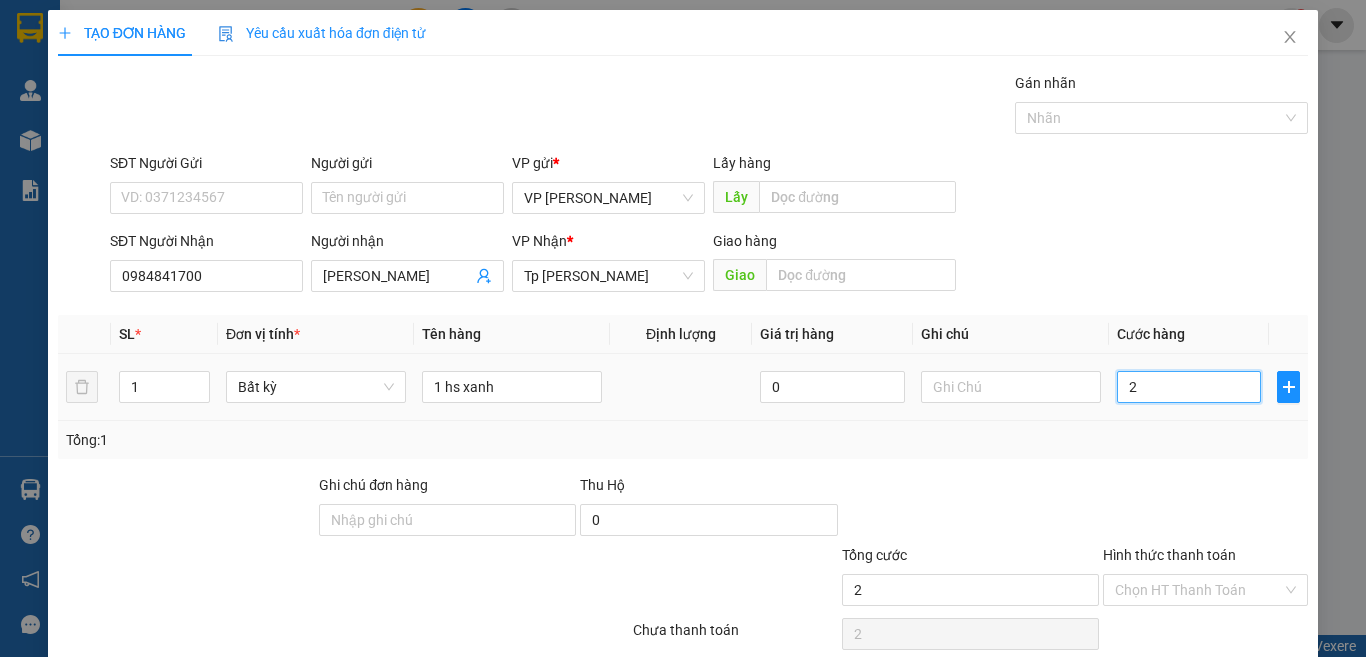 type on "20" 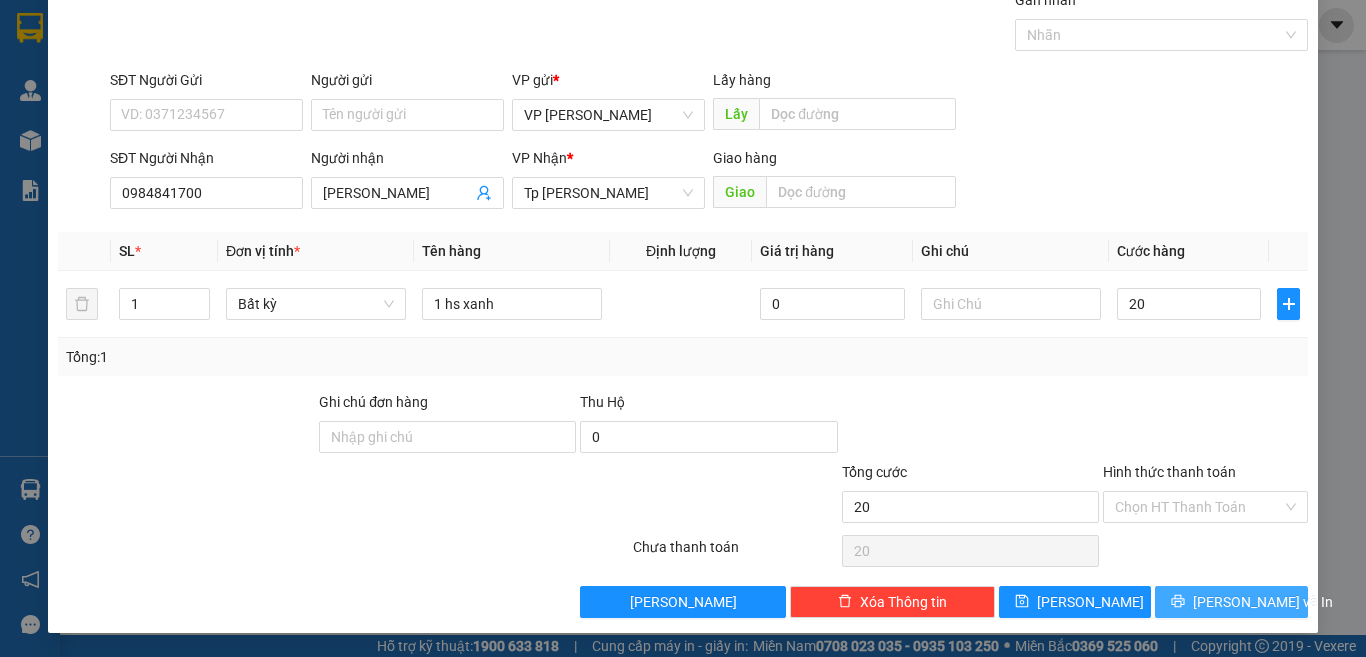 click 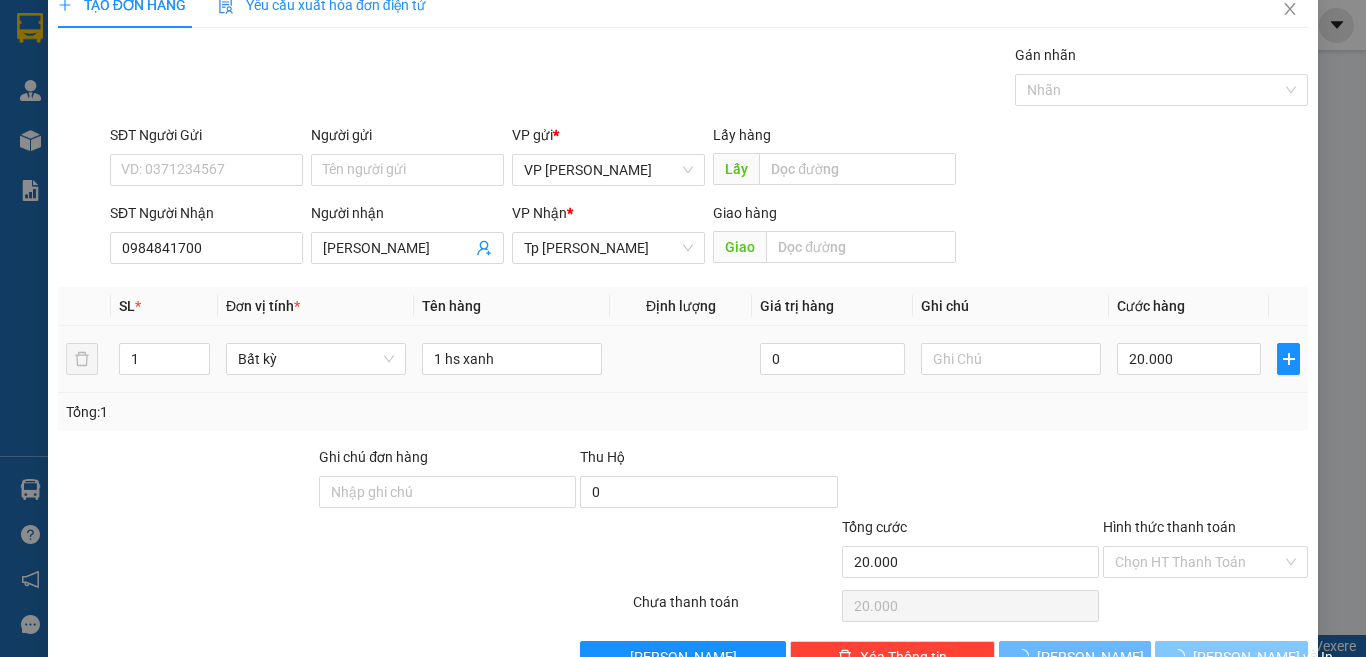 scroll, scrollTop: 0, scrollLeft: 0, axis: both 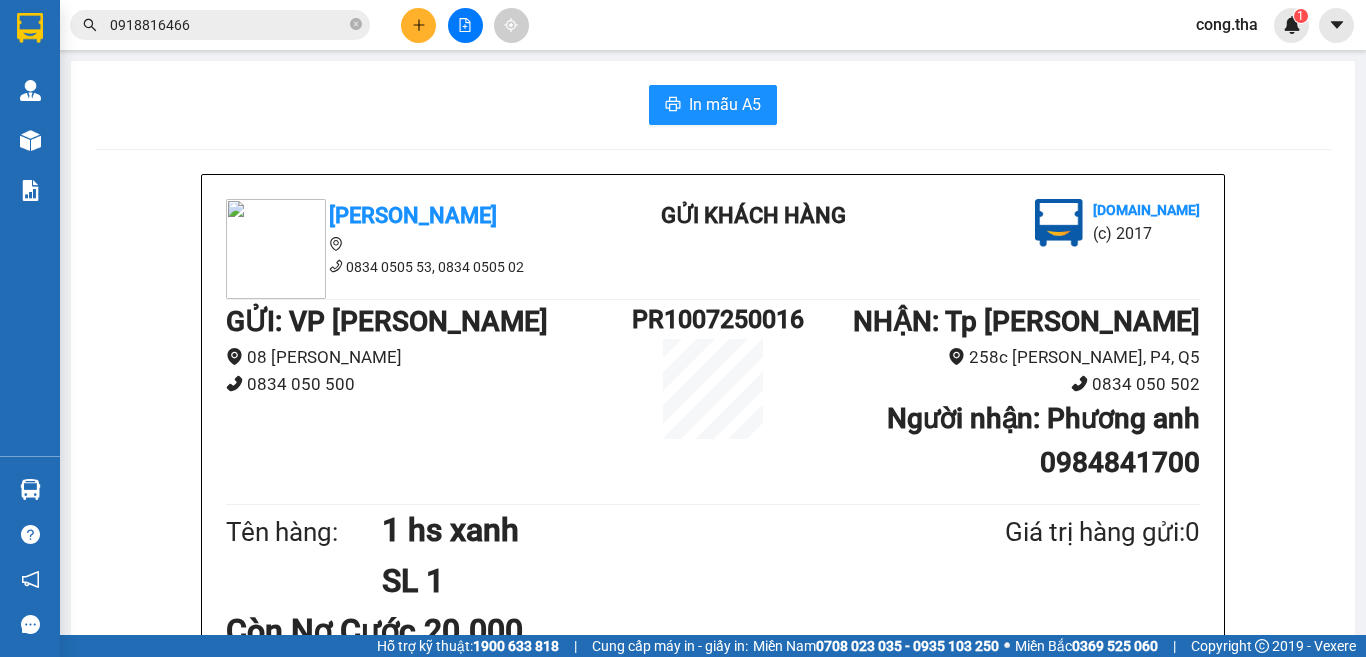 click on "In mẫu A5
Tân Hoàng Anh     0834 0505 53, 0834 0505 02 Gửi khách hàng [DOMAIN_NAME] (c) 2017 GỬI :   VP [PERSON_NAME]   08 Đoàn Thị Điểm    0834 050 500 PR1007250016 NHẬN :   Tp [PERSON_NAME]   258c [PERSON_NAME], P4, Q5   0834 050 502 Người nhận :   Phương anh 0984841700 Tên hàng: 1 hs xanh SL 1 Giá trị hàng gửi:  0 Còn Nợ Cước   20.000 Tổng phải thu:   20.000 Quy định nhận/gửi hàng : 1/ KH tự báo mã số gửi hàng cho người nhận trong vòng 1 ngày (Không để lâu) - nhận hàng trong vòng 3 ngày - quá 3 ngày thất lạc khách tự chịu 2/ Nếu HH thất lạc, KH không có biên nhận gửi hàng điện tử thì NX không đền bù (Không nói miệng) 3/ Hàng gửi không khai báo giá trị, nếu lỡ thất lạc chỉ đền bù (gấp mười lần theo giá cước vận chuyển) Tân Hoàng Anh [DOMAIN_NAME] [DATE] 17:40 VP  VP [PERSON_NAME]:    PR1007250016  -   SG VP nhận: VP  Tp [PERSON_NAME]   SL 1 0" at bounding box center (713, 920) 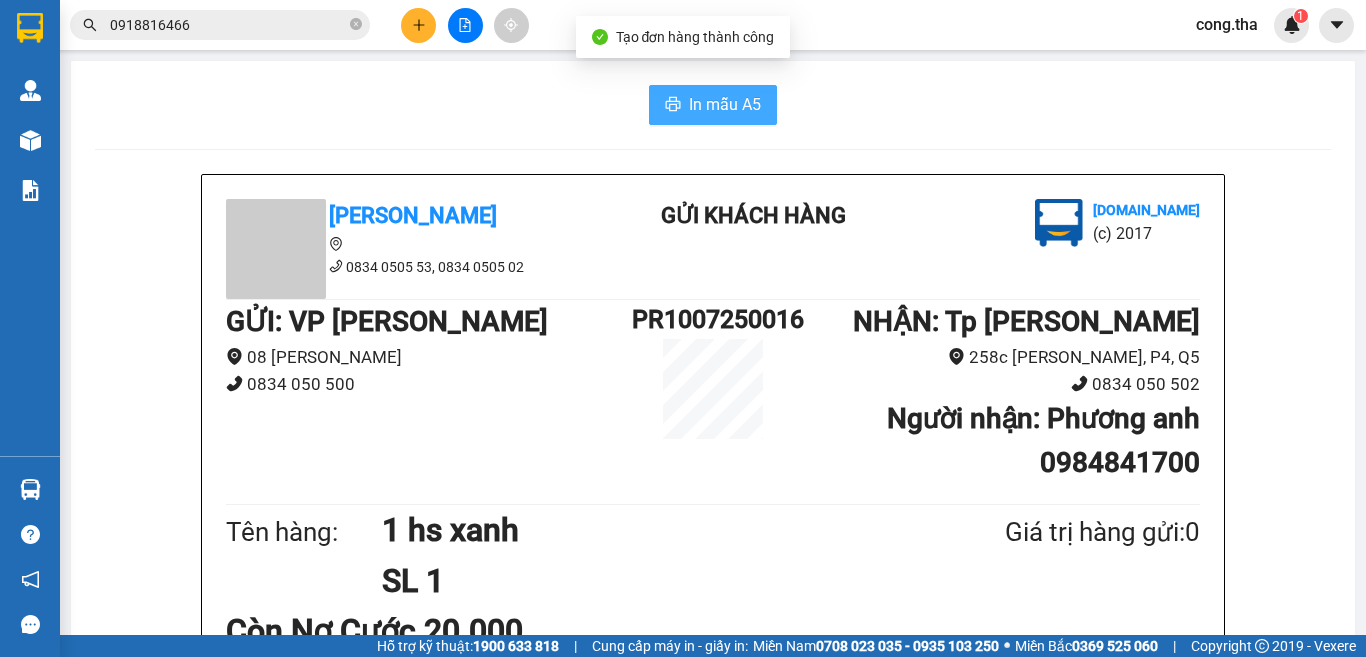 click on "In mẫu A5" at bounding box center (725, 104) 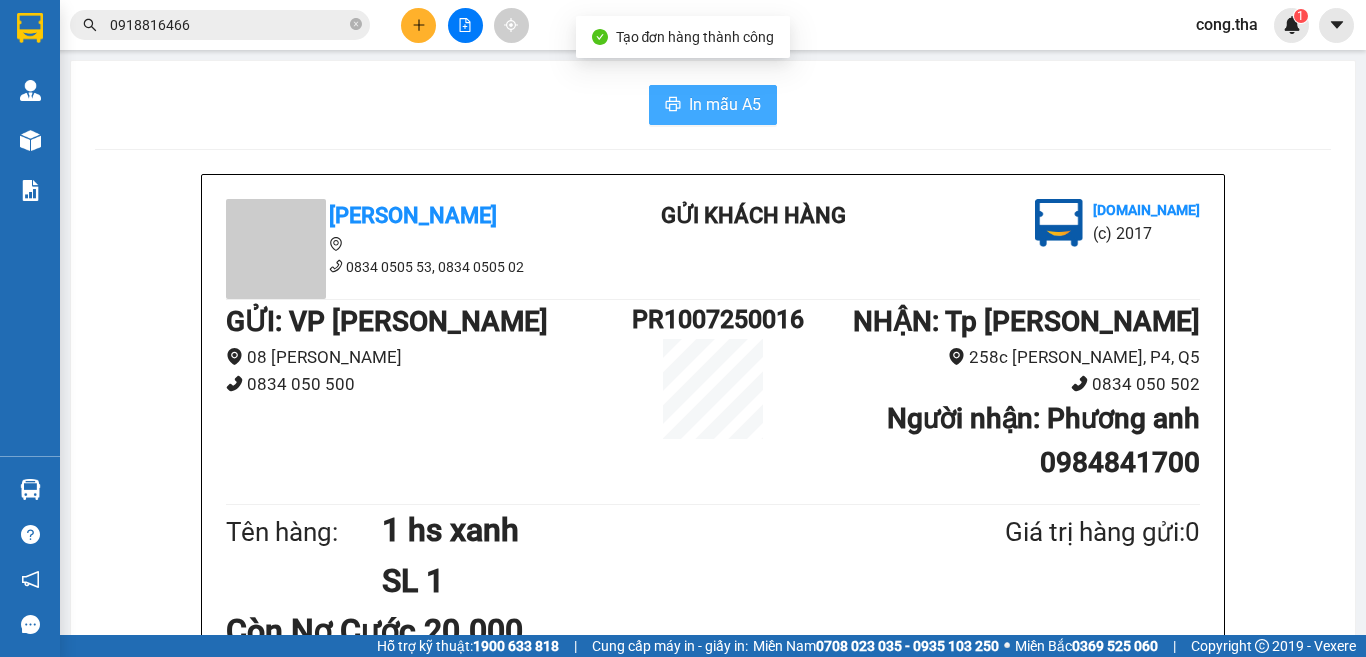 scroll, scrollTop: 0, scrollLeft: 0, axis: both 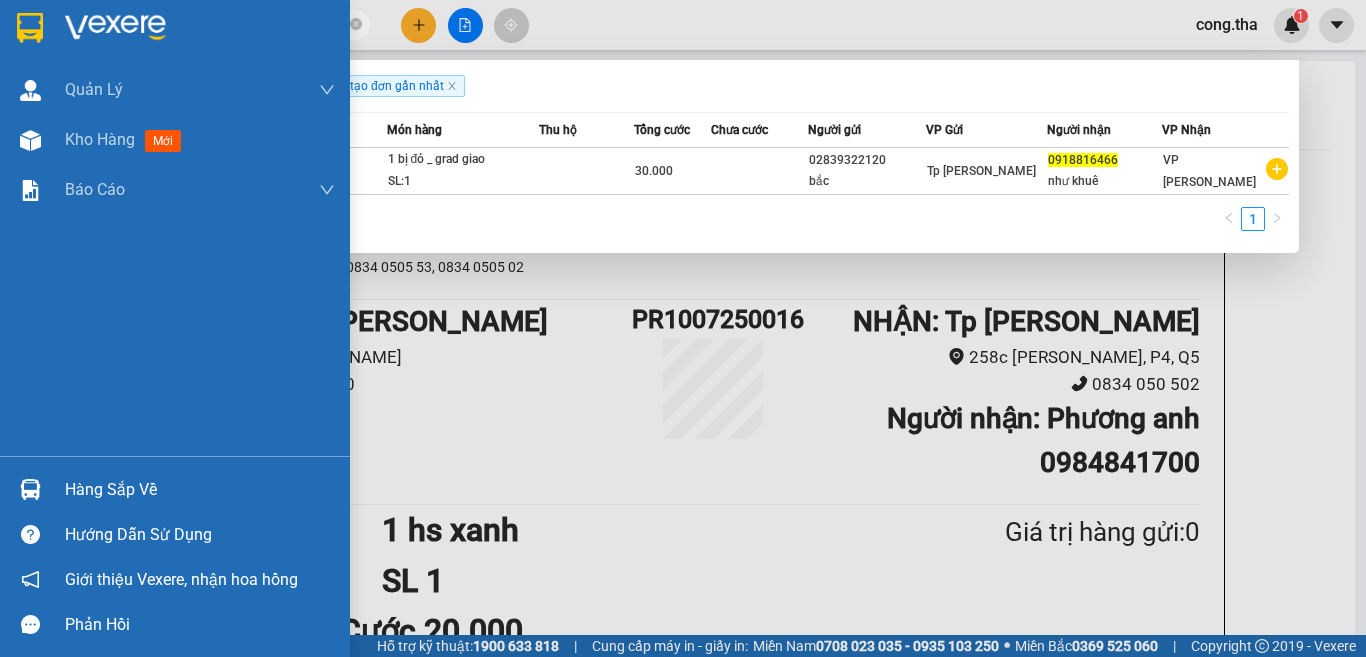 drag, startPoint x: 191, startPoint y: 35, endPoint x: 20, endPoint y: 47, distance: 171.42053 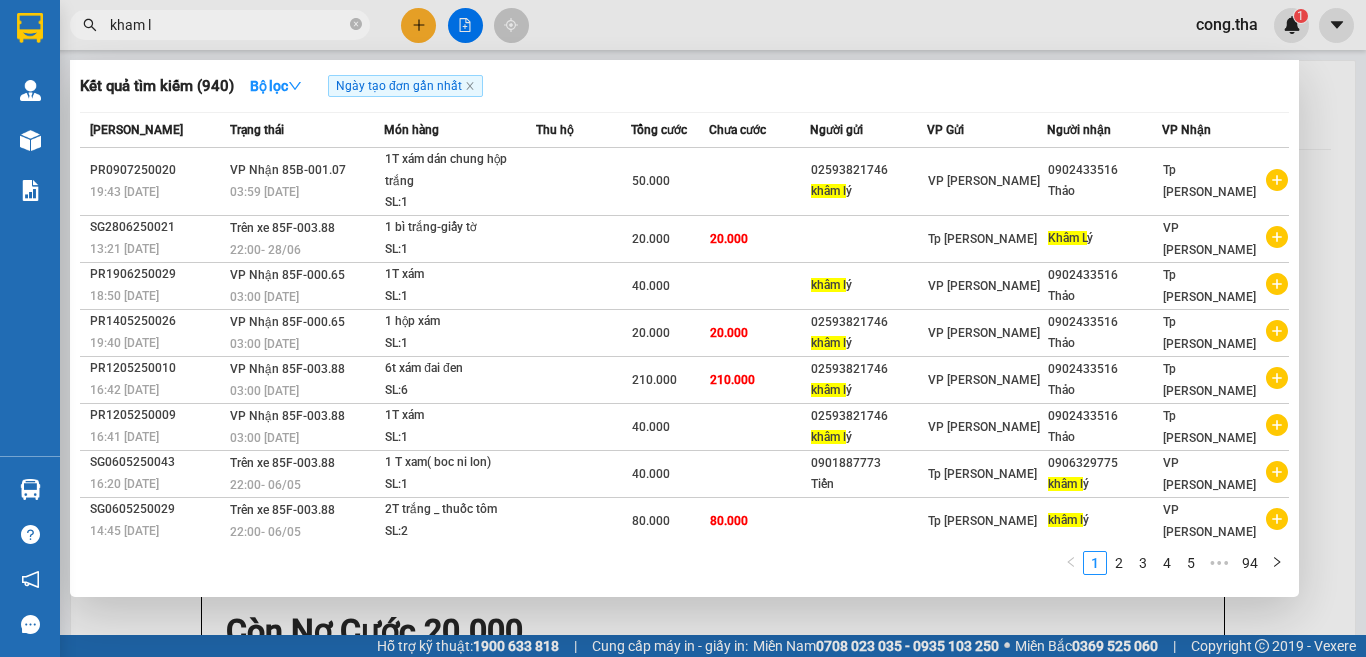 type on "kham ly" 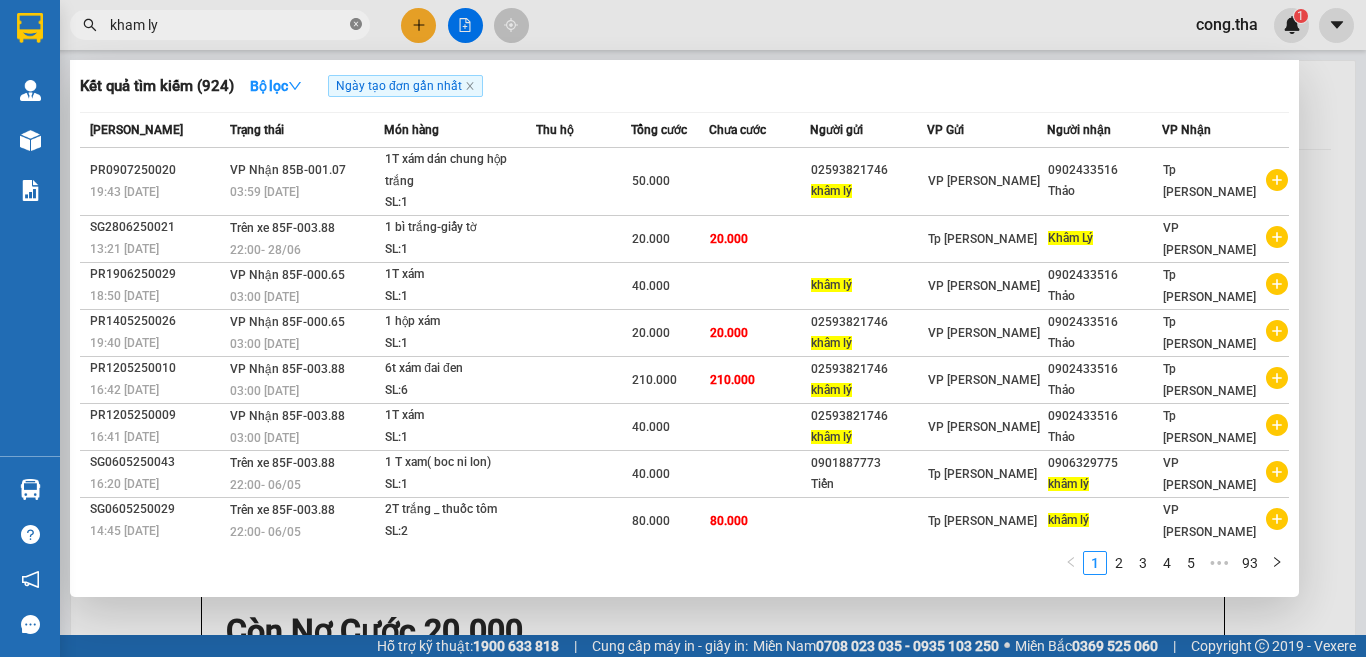 click 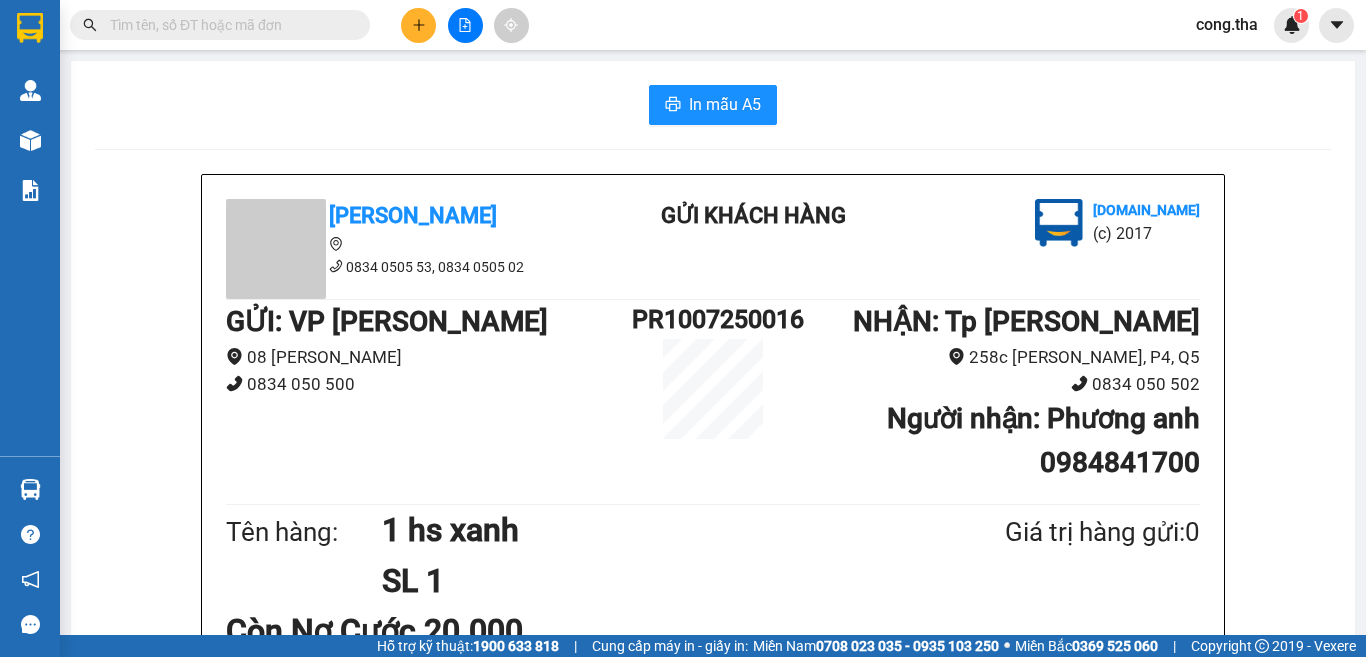 click at bounding box center [228, 25] 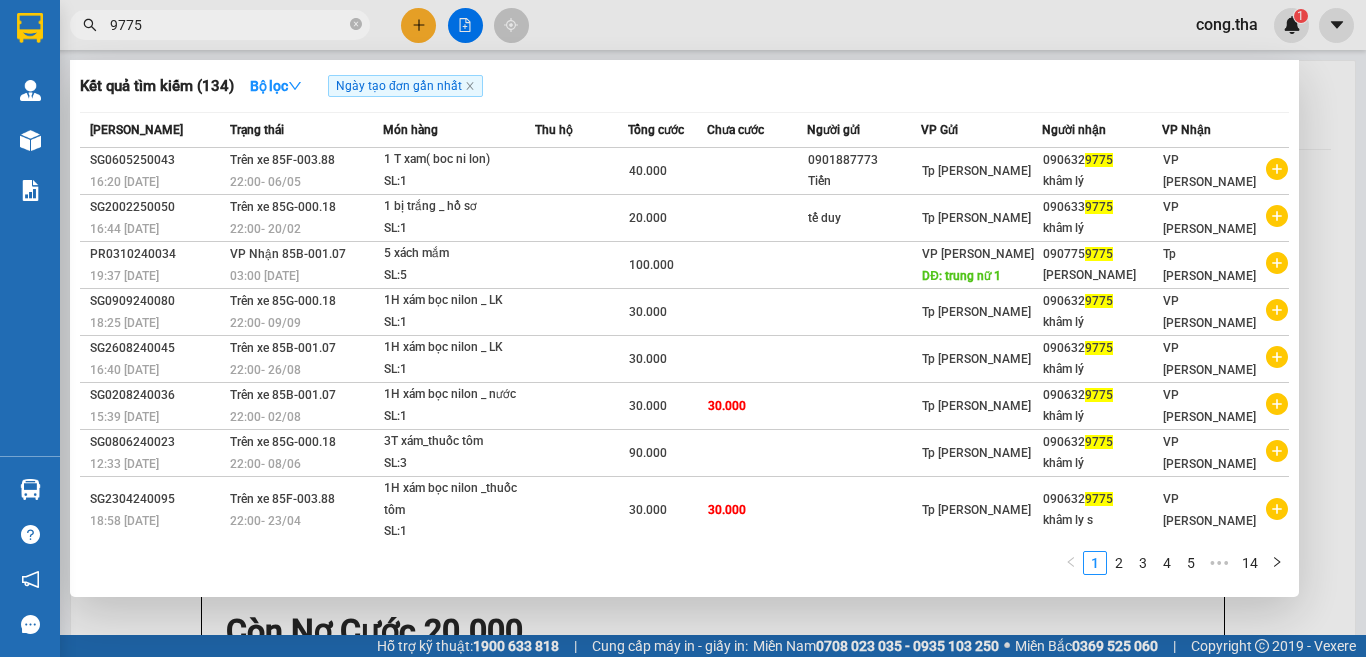 drag, startPoint x: 151, startPoint y: 24, endPoint x: 65, endPoint y: 54, distance: 91.08238 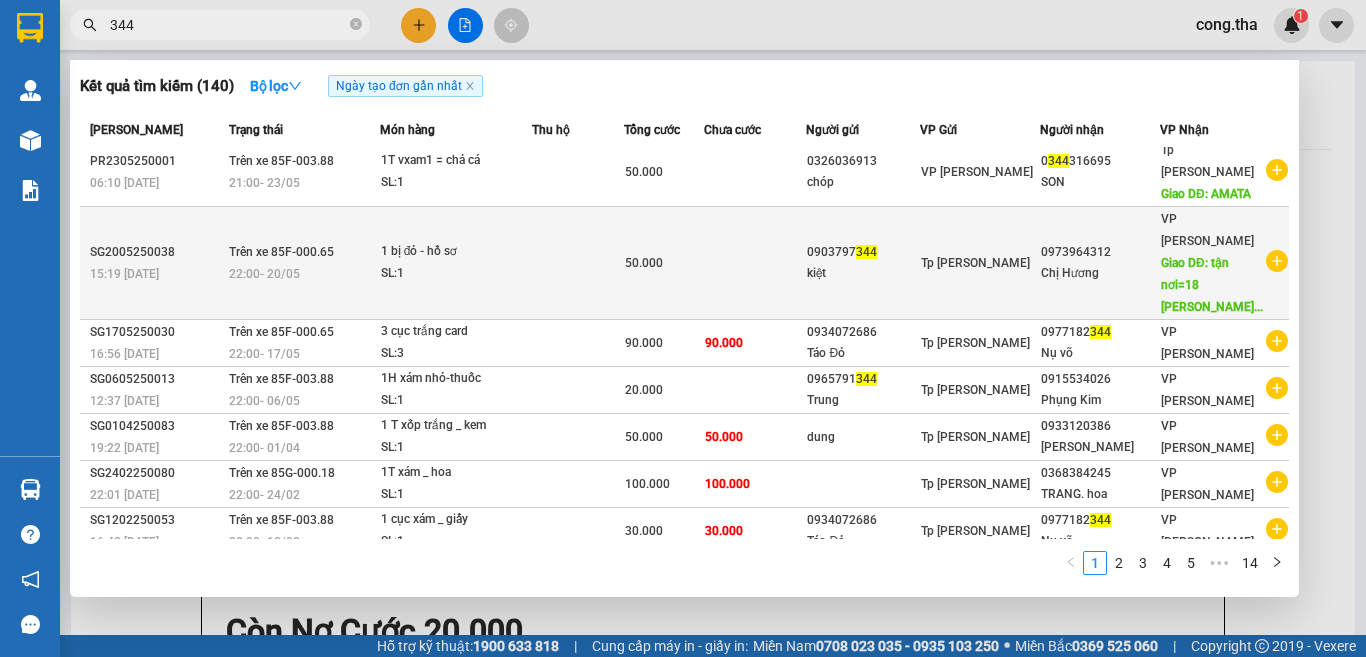 scroll, scrollTop: 211, scrollLeft: 0, axis: vertical 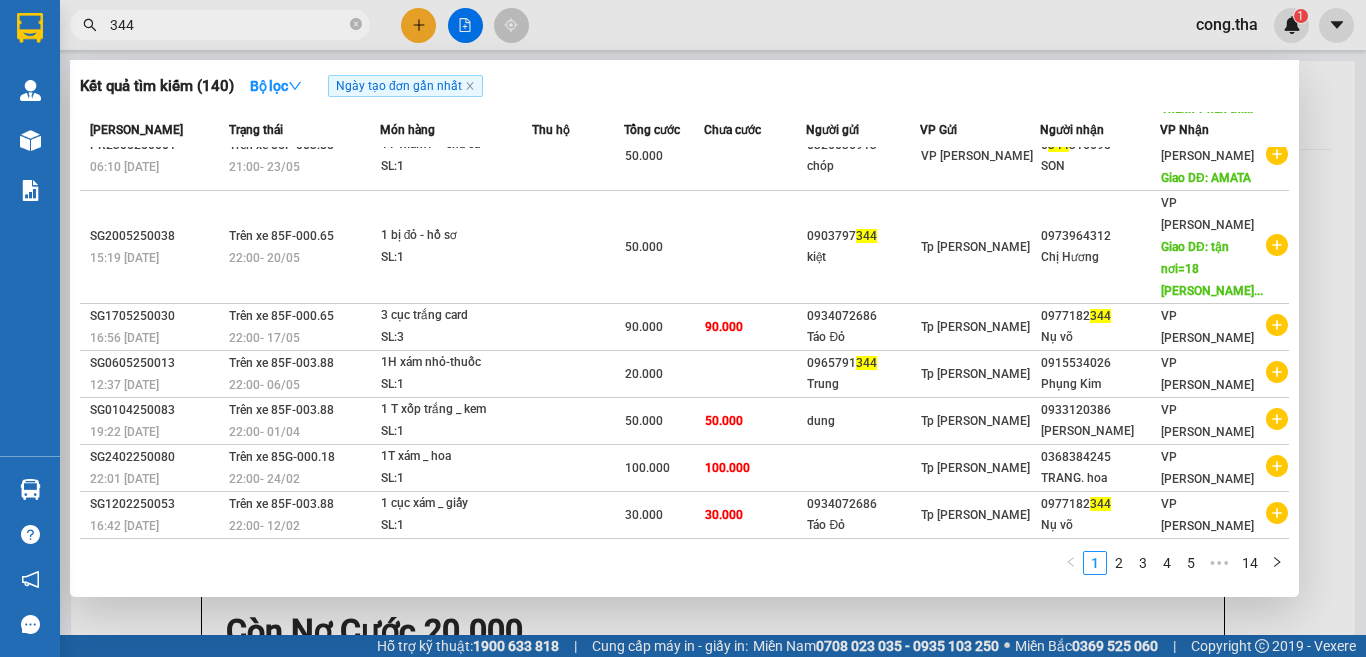drag, startPoint x: 148, startPoint y: 25, endPoint x: 142, endPoint y: 34, distance: 10.816654 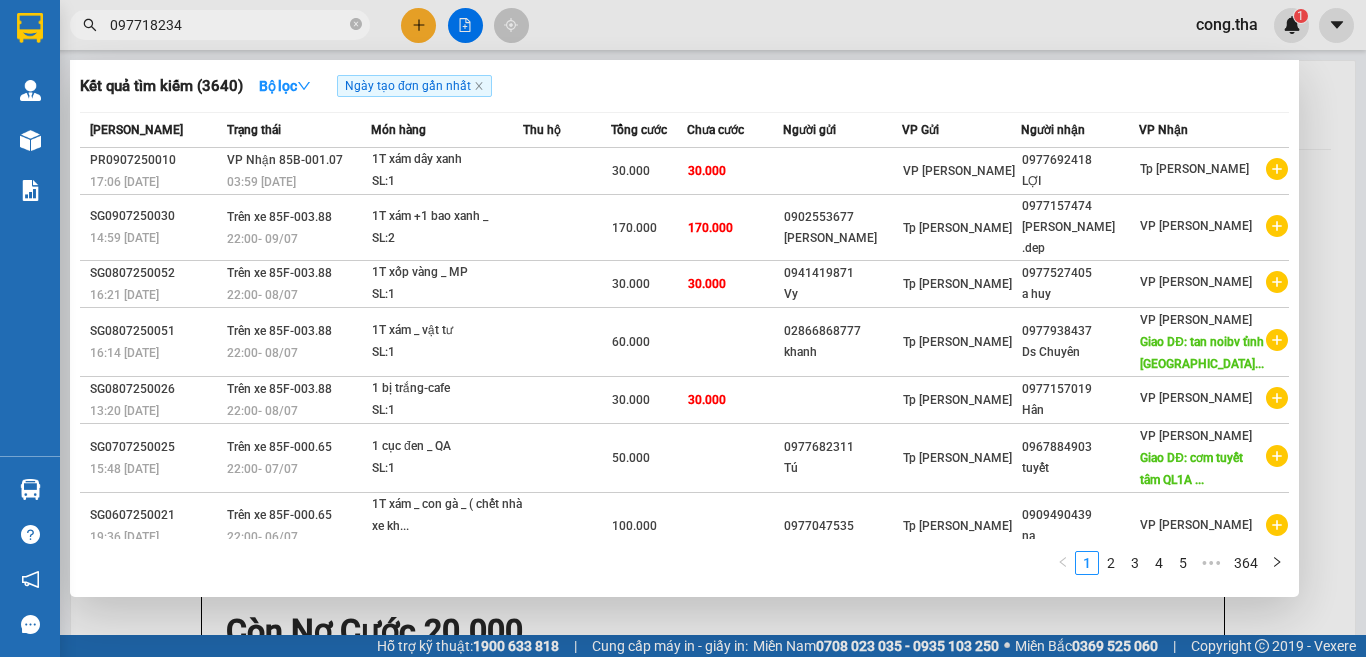 type on "0977182344" 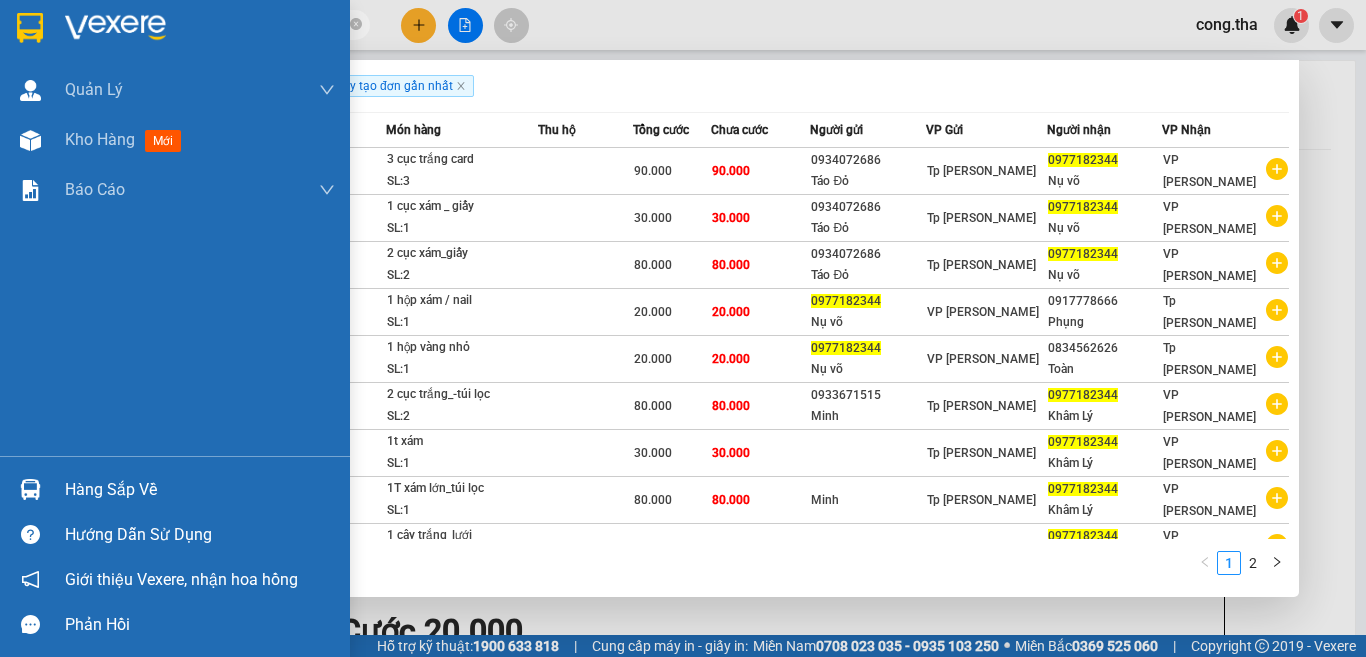 drag, startPoint x: 193, startPoint y: 32, endPoint x: 31, endPoint y: 33, distance: 162.00308 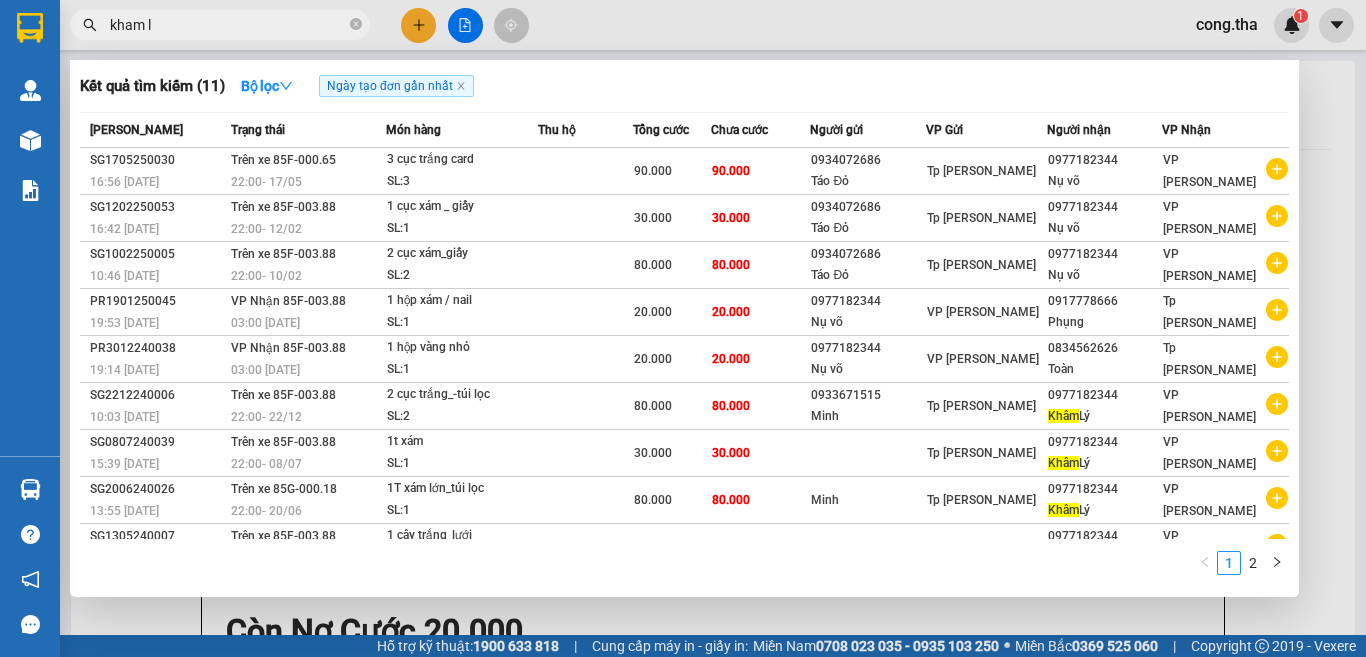 type on "kham ly" 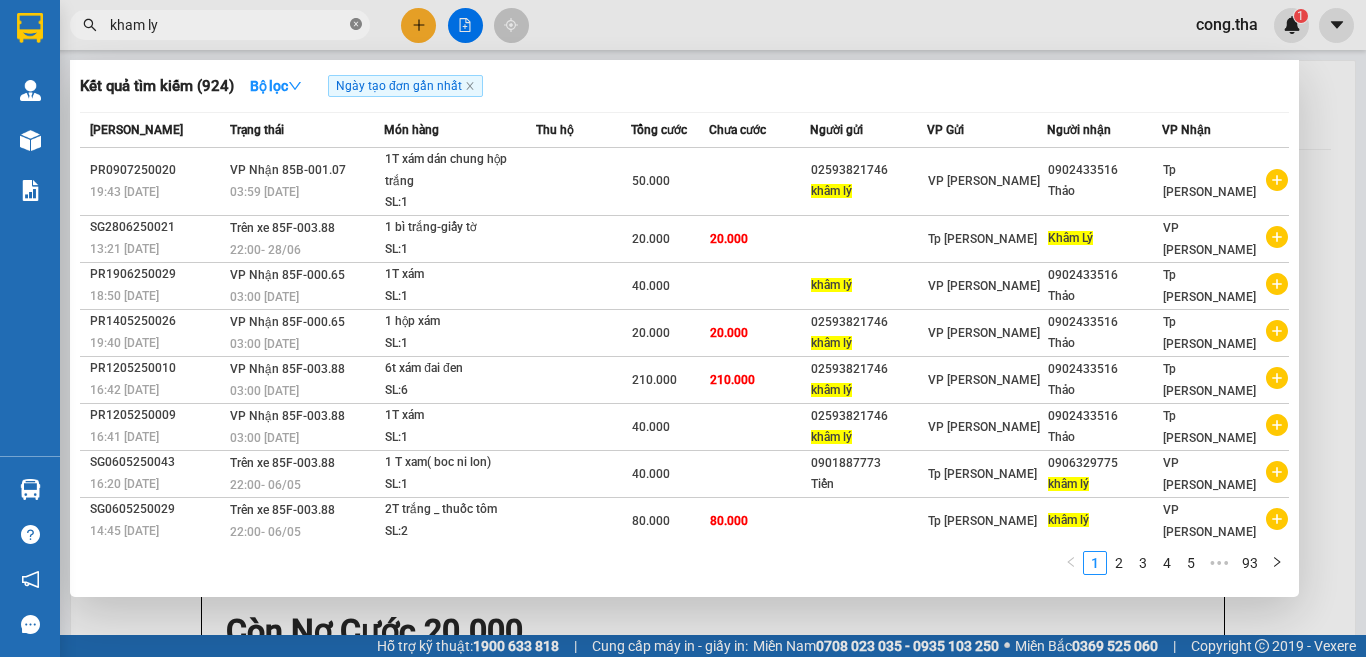 click 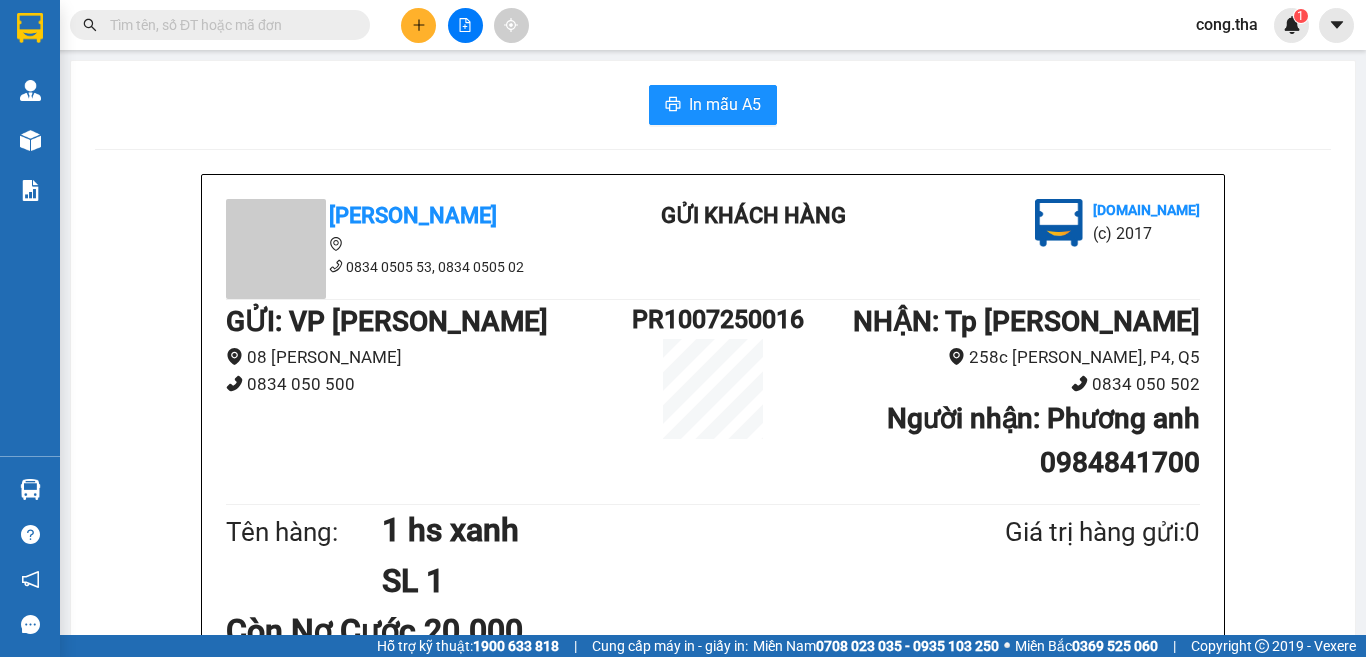click at bounding box center (228, 25) 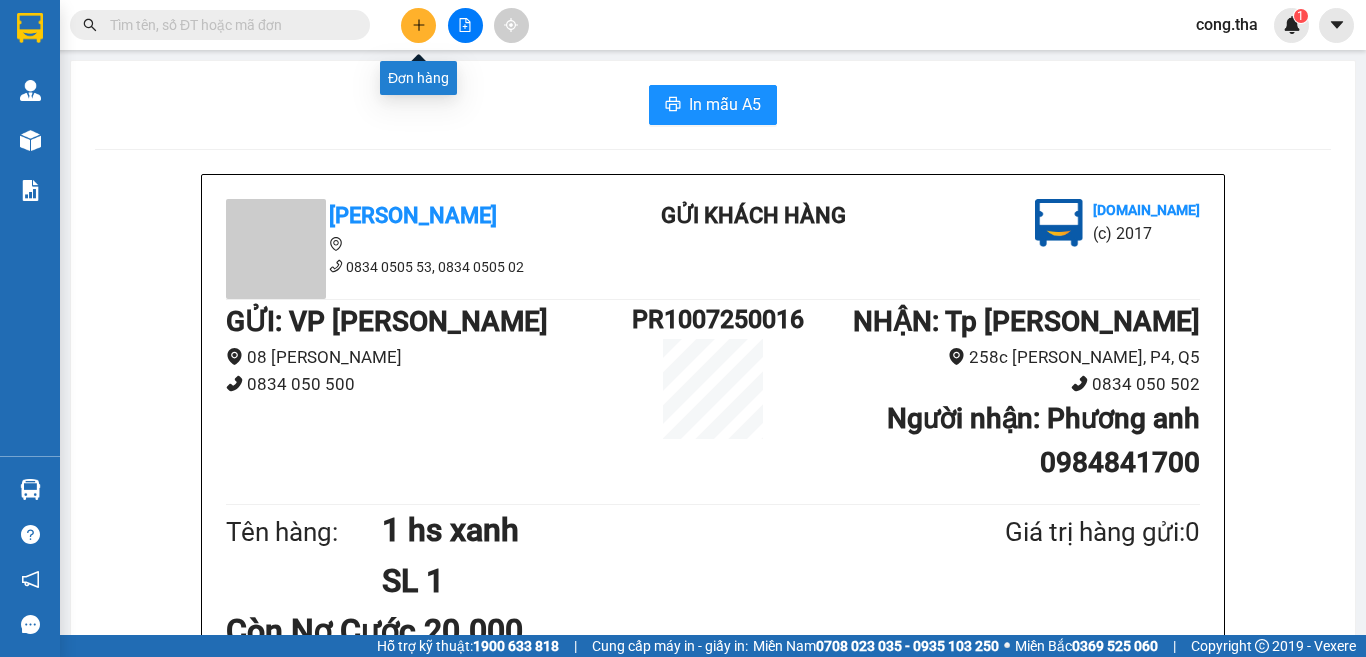 click at bounding box center (418, 25) 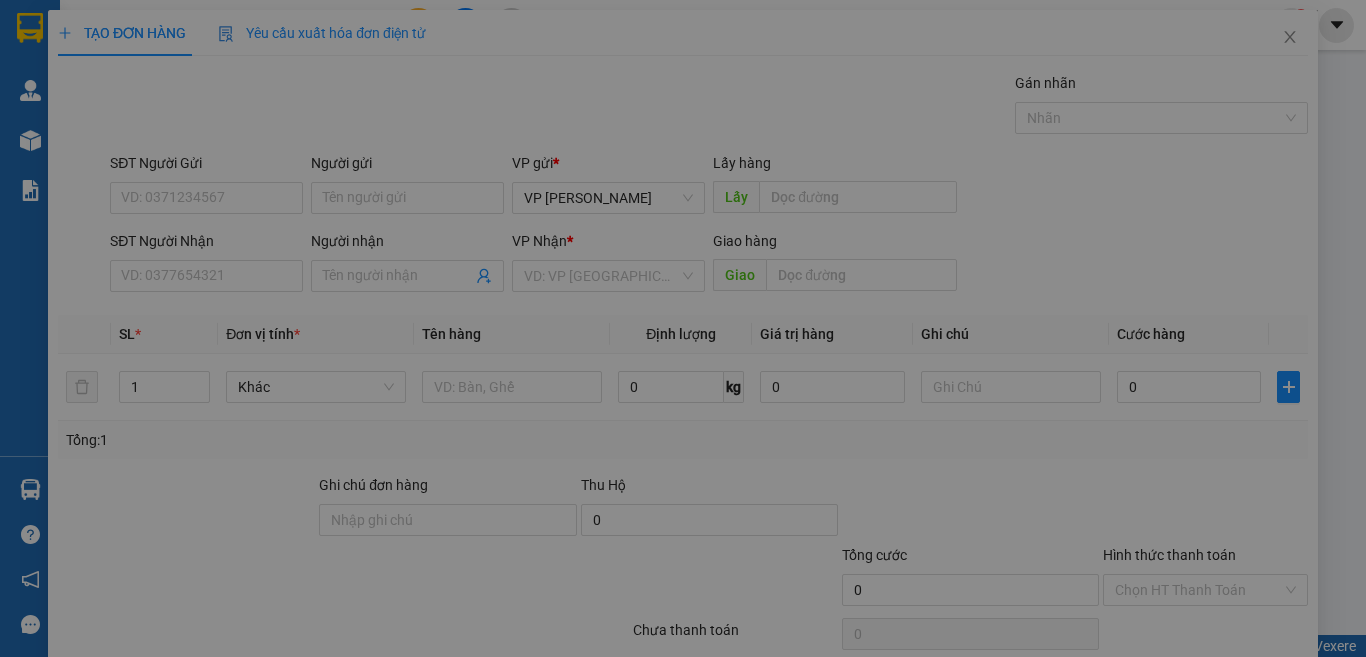 click on "Cần tạo đơn hàng để có thể xuất hóa đơn điện tử Xác nhận tạo đơn hàng? Quay lại Tạo đơn hàng" at bounding box center (683, 375) 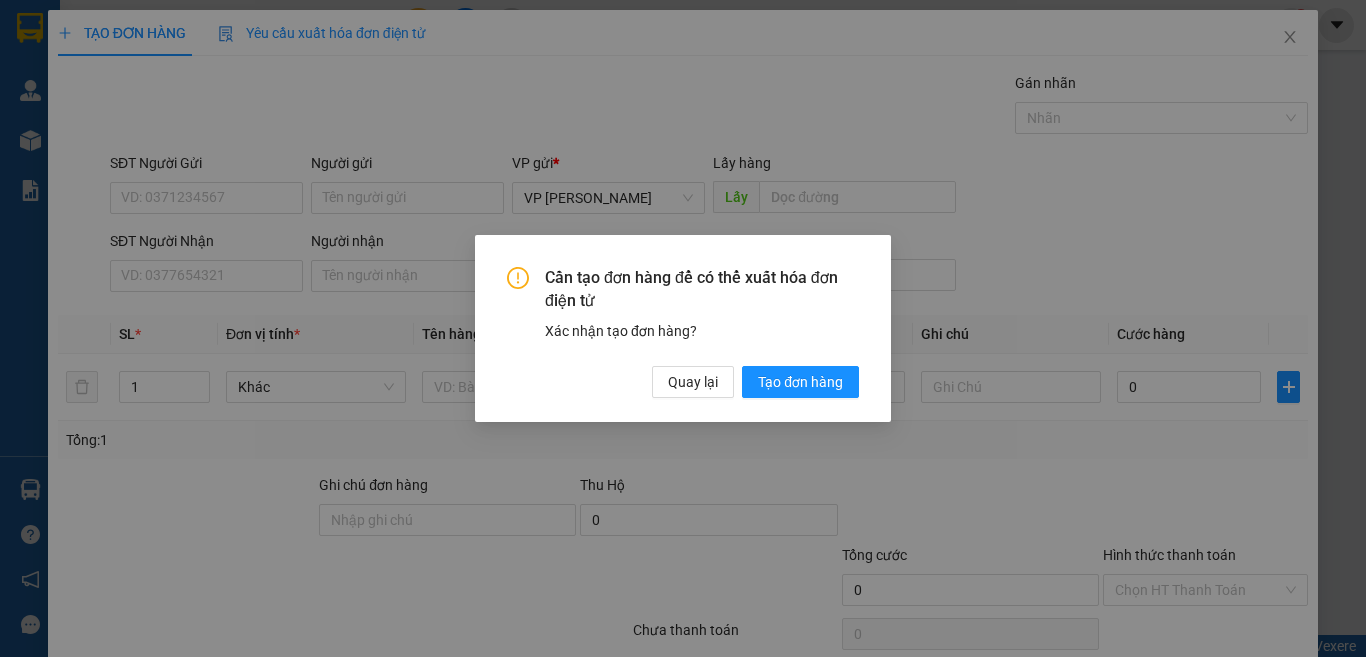click on "Cần tạo đơn hàng để có thể xuất hóa đơn điện tử Xác nhận tạo đơn hàng? Quay lại Tạo đơn hàng" at bounding box center (683, 328) 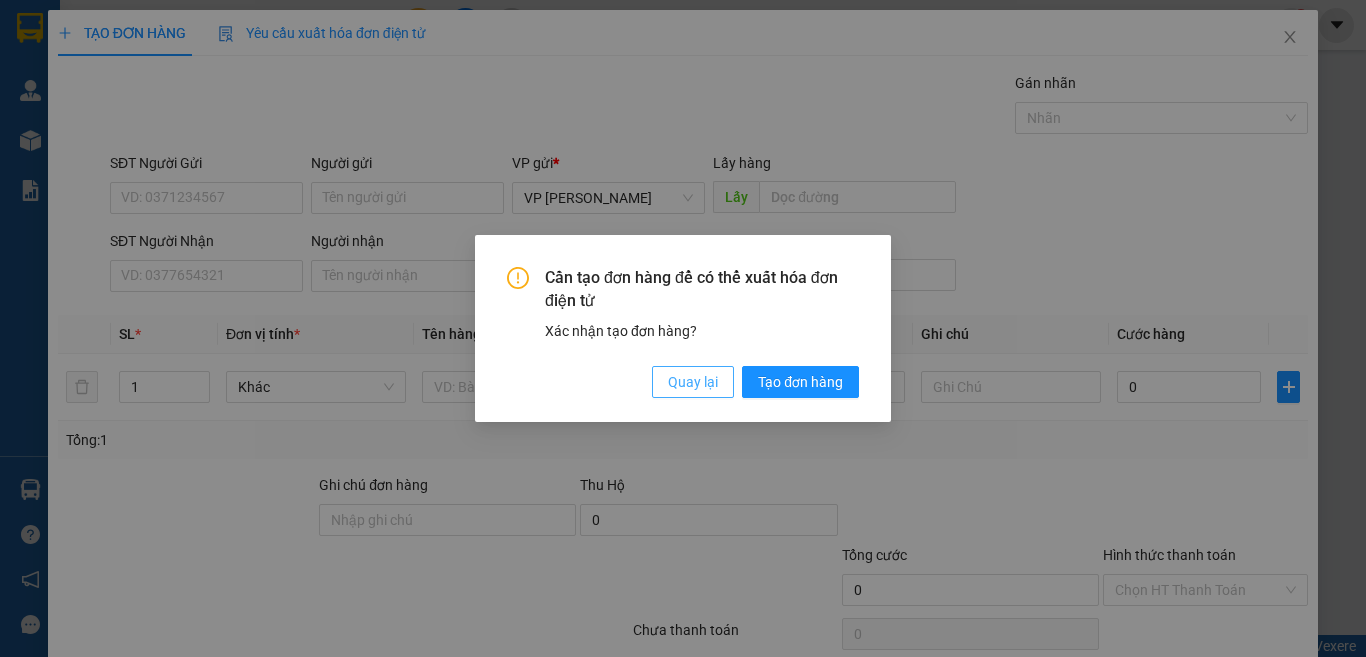 click on "Quay lại" at bounding box center [693, 382] 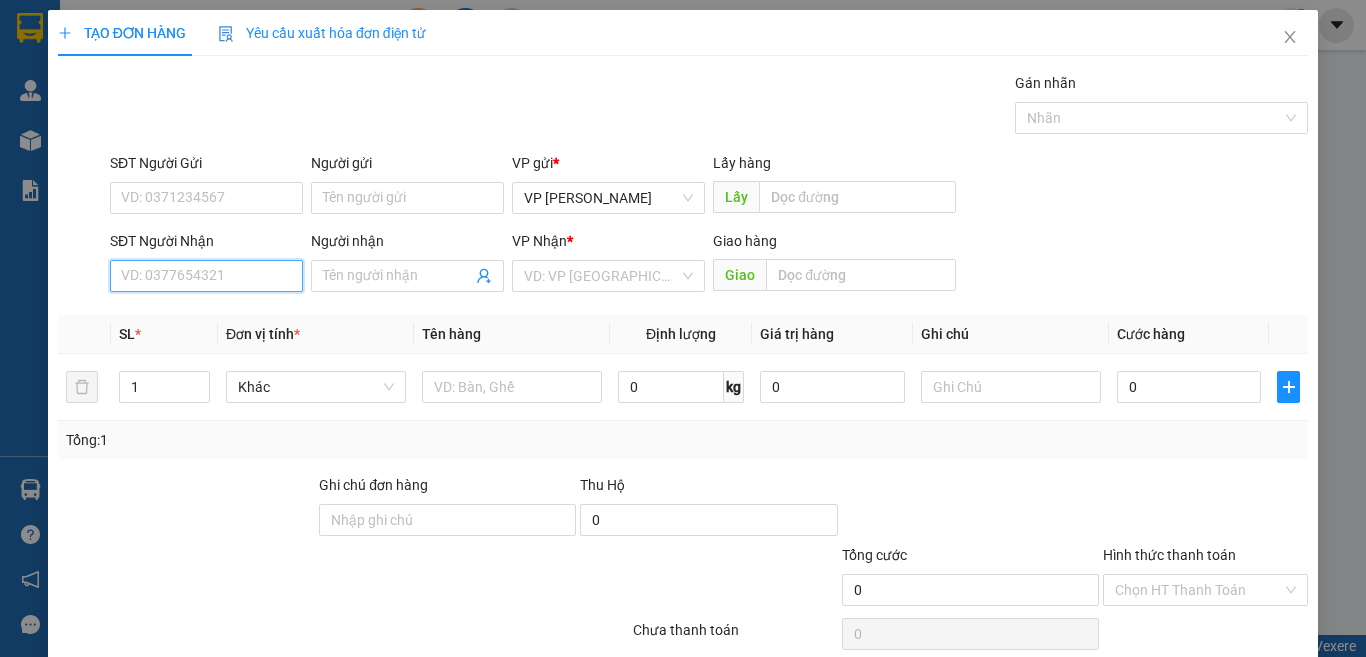 click on "SĐT Người Nhận" at bounding box center [206, 276] 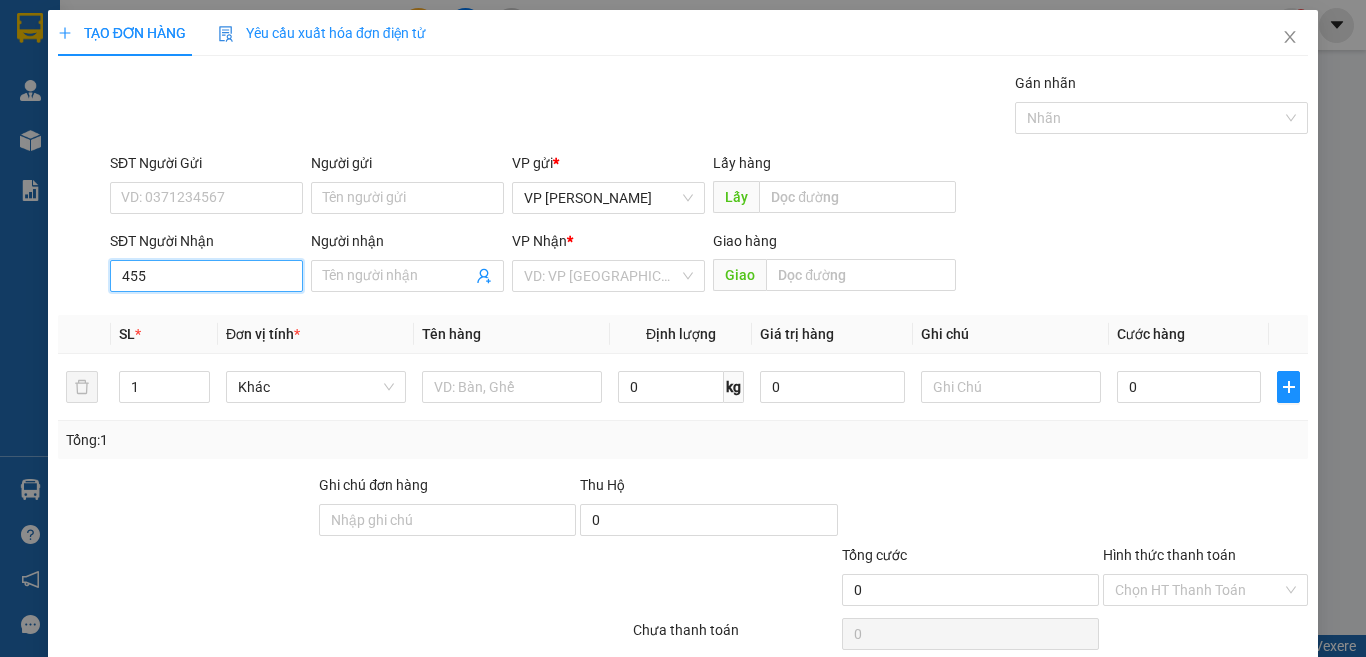 click on "455" at bounding box center [206, 276] 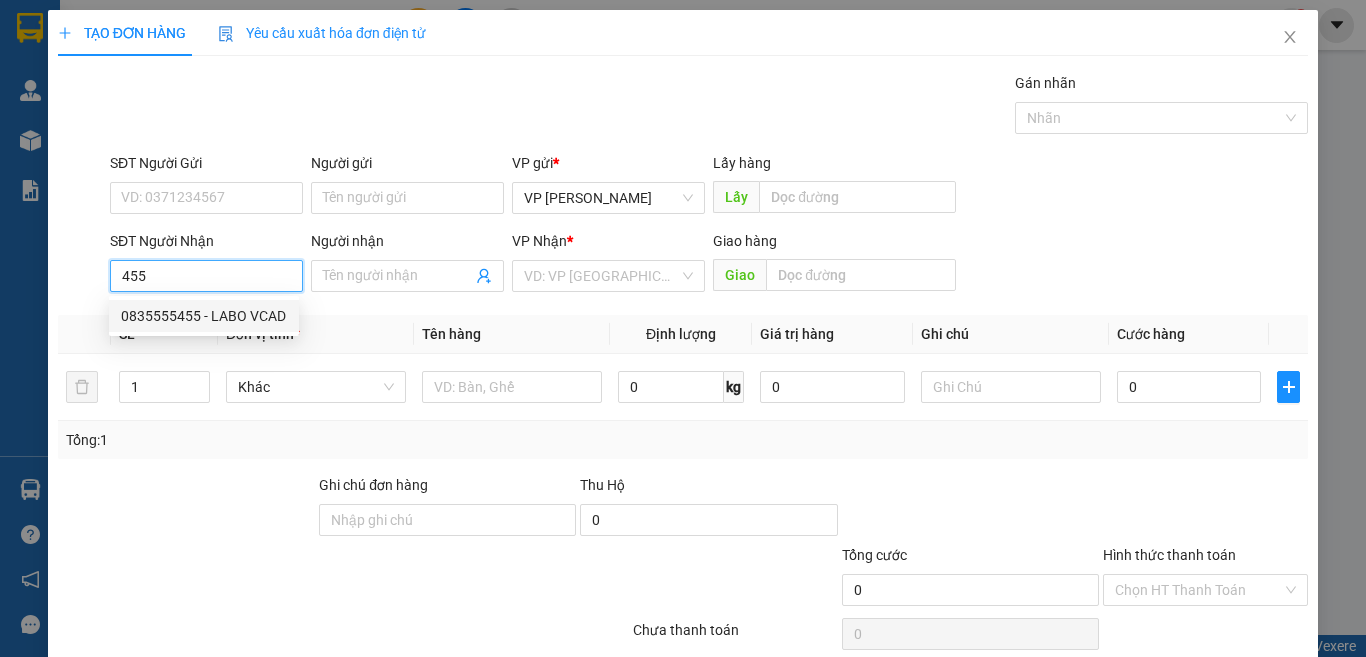 click on "0835555455 - LABO VCAD" at bounding box center [204, 316] 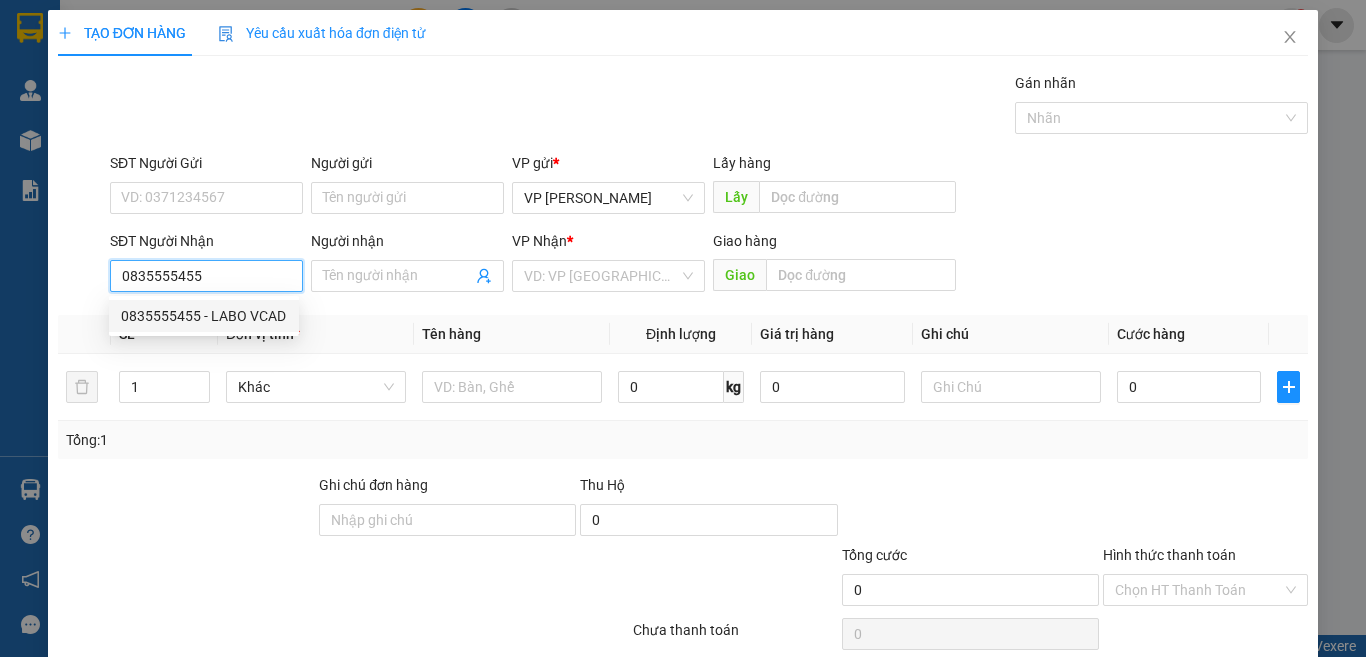 type on "LABO VCAD" 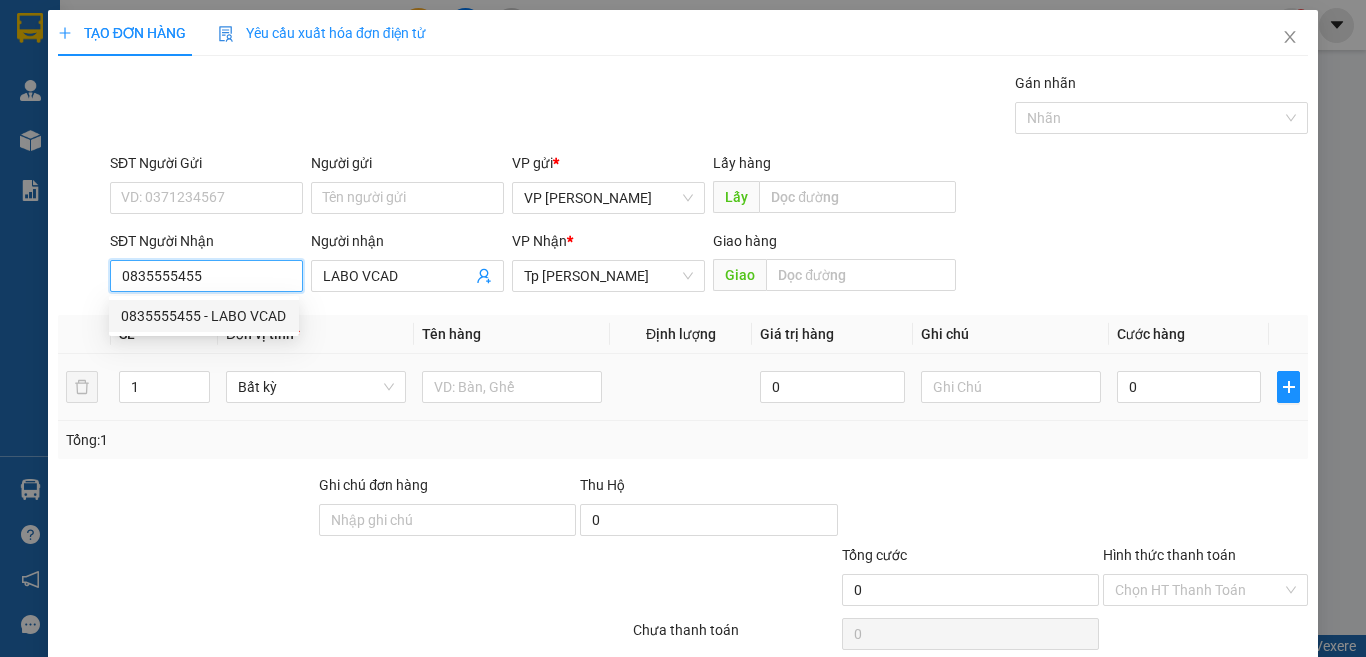 type on "0835555455" 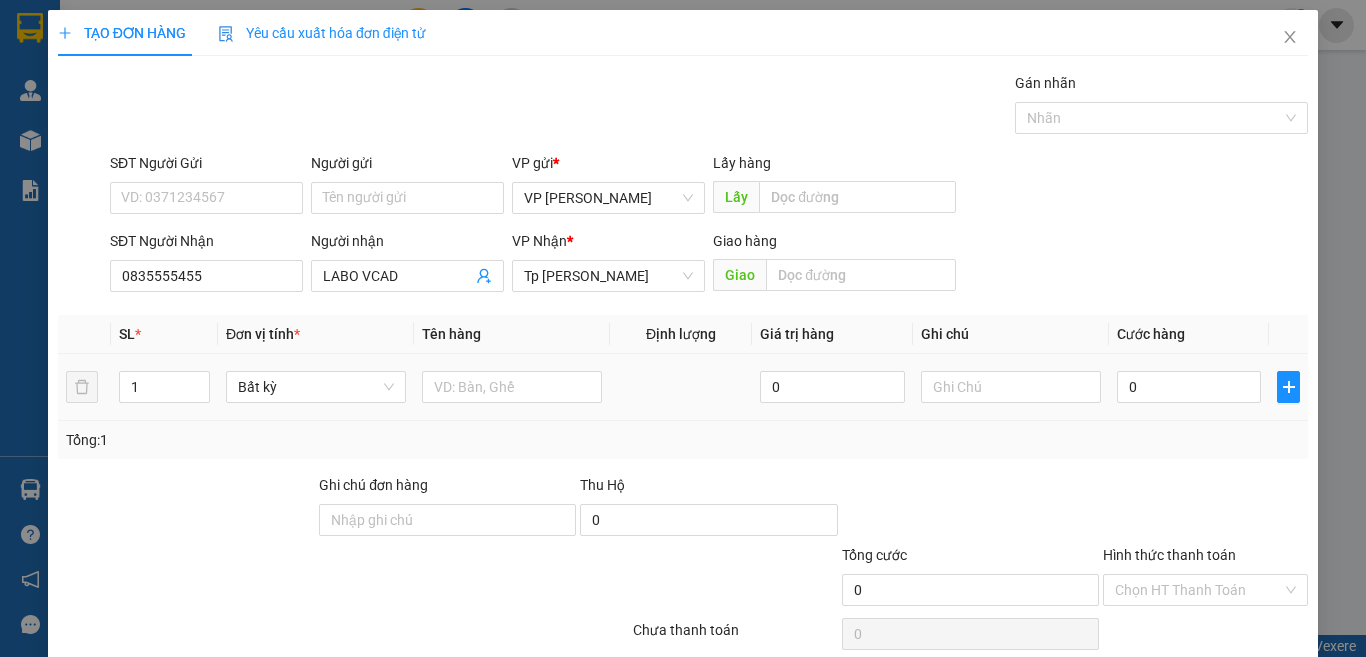 click at bounding box center (512, 387) 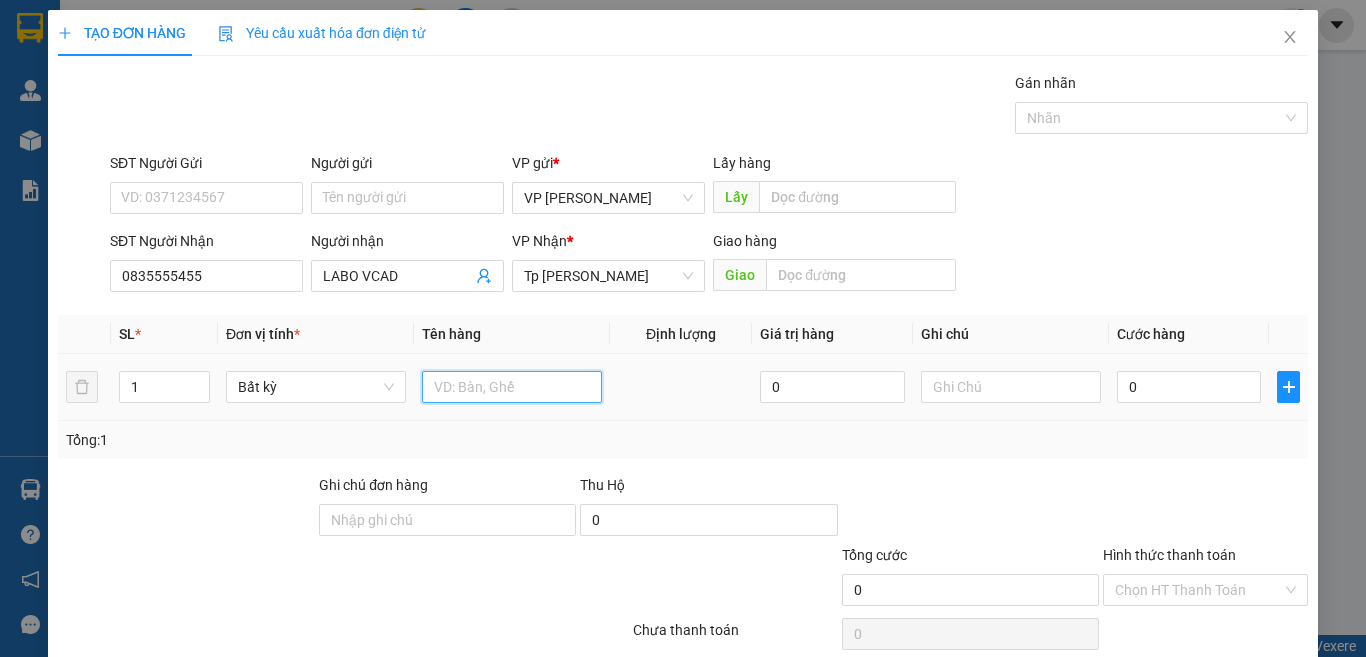 click at bounding box center [512, 387] 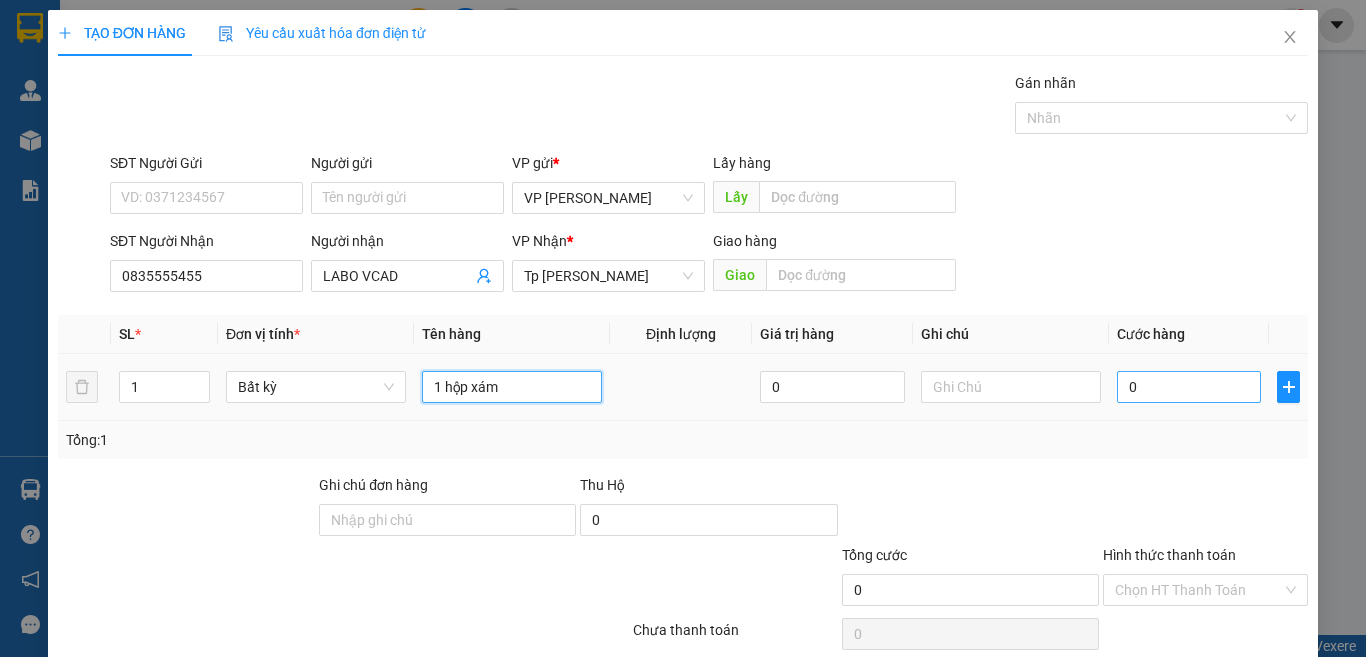 type on "1 hộp xám" 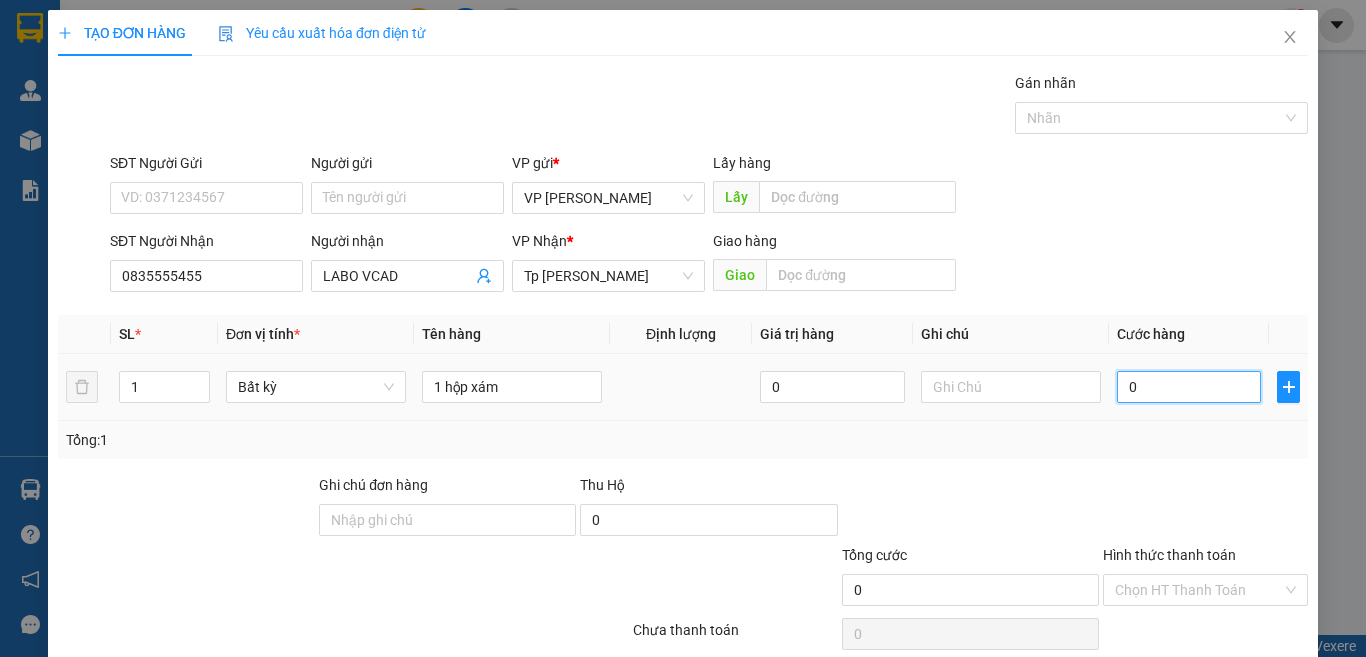 click on "0" at bounding box center [1189, 387] 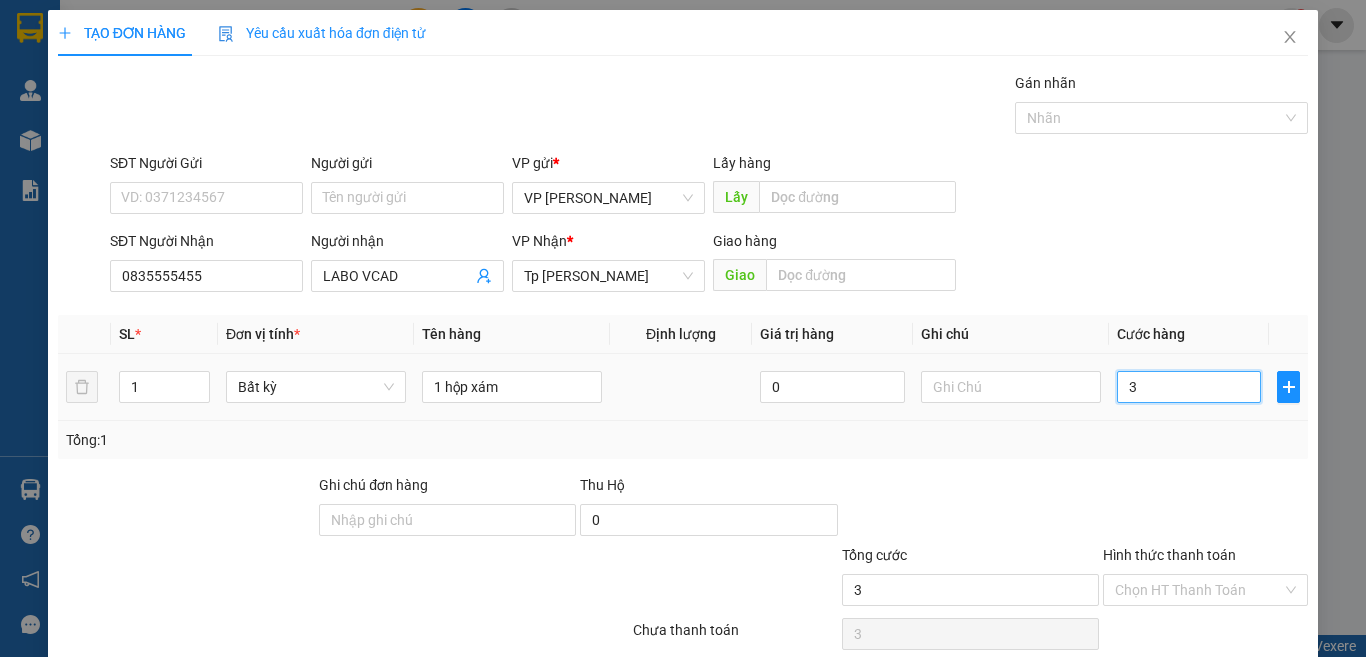 type on "30" 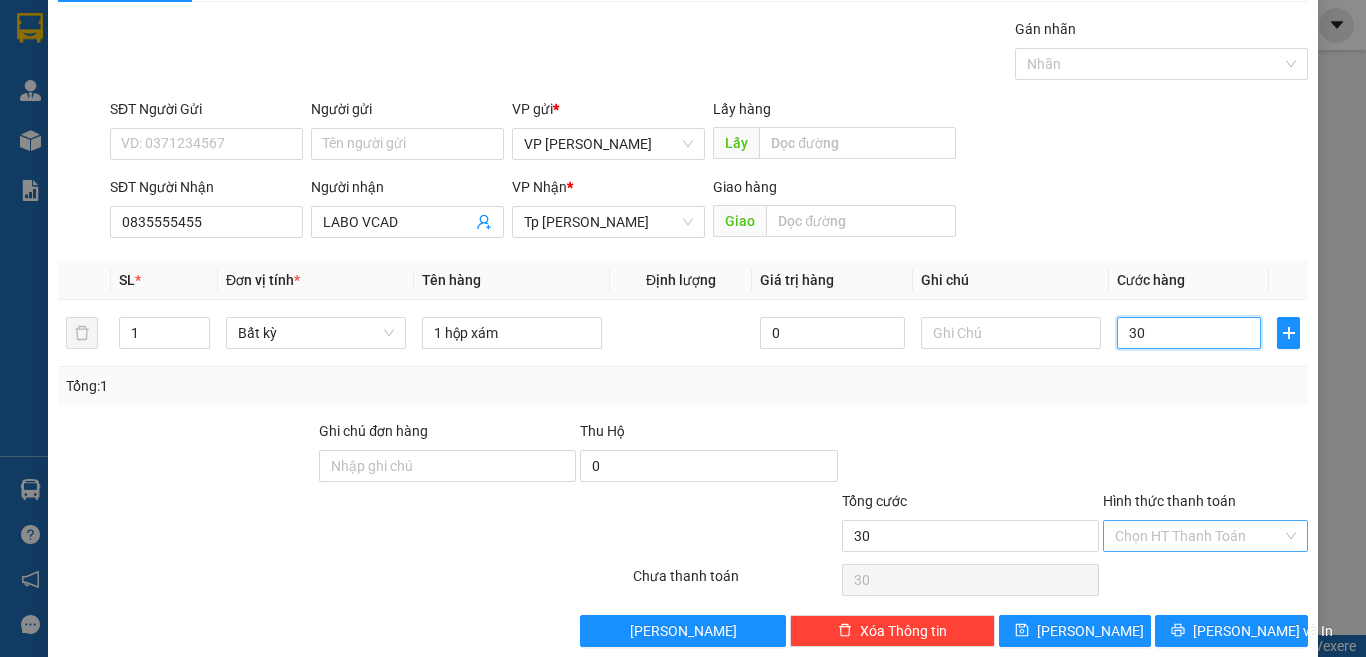 scroll, scrollTop: 83, scrollLeft: 0, axis: vertical 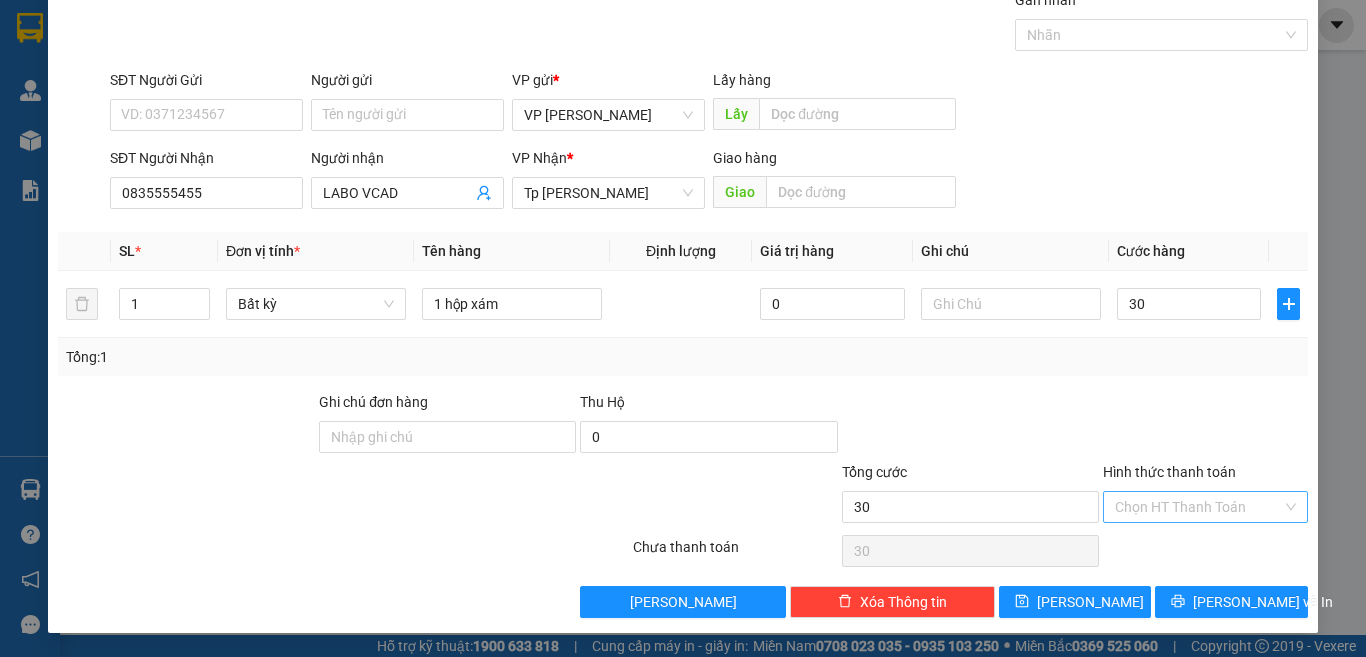 type on "30.000" 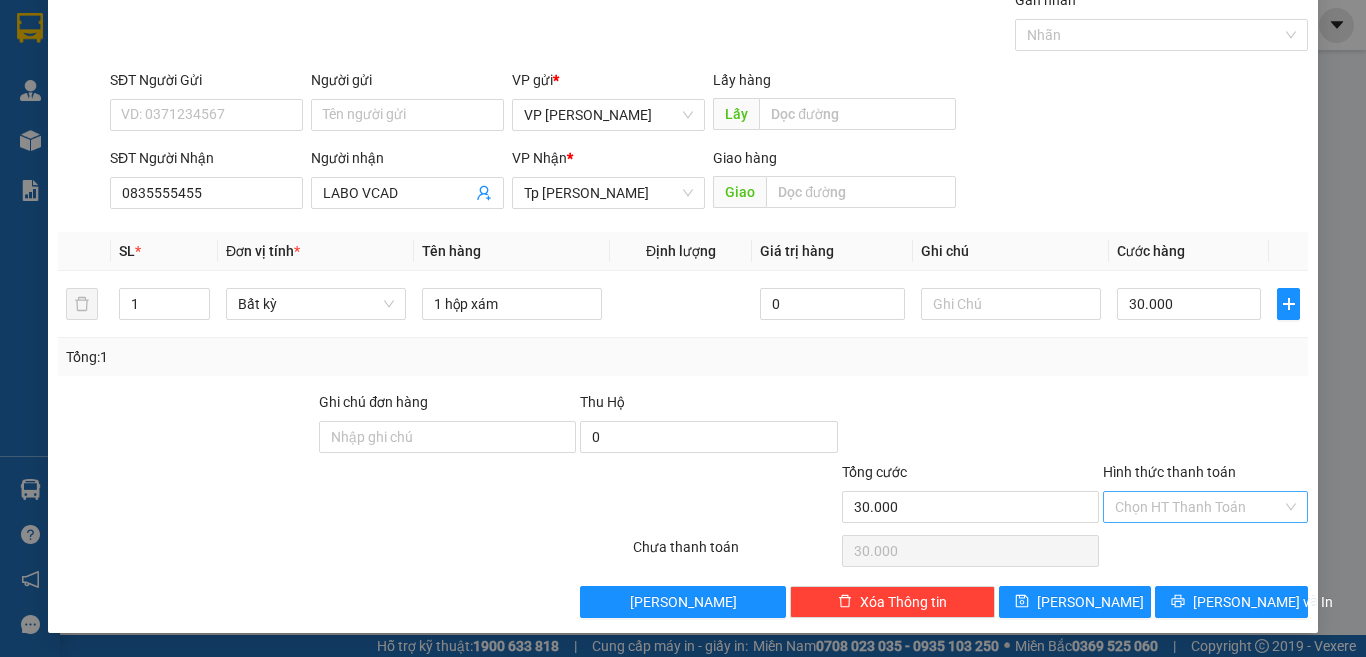 click on "Hình thức thanh toán" at bounding box center (1198, 507) 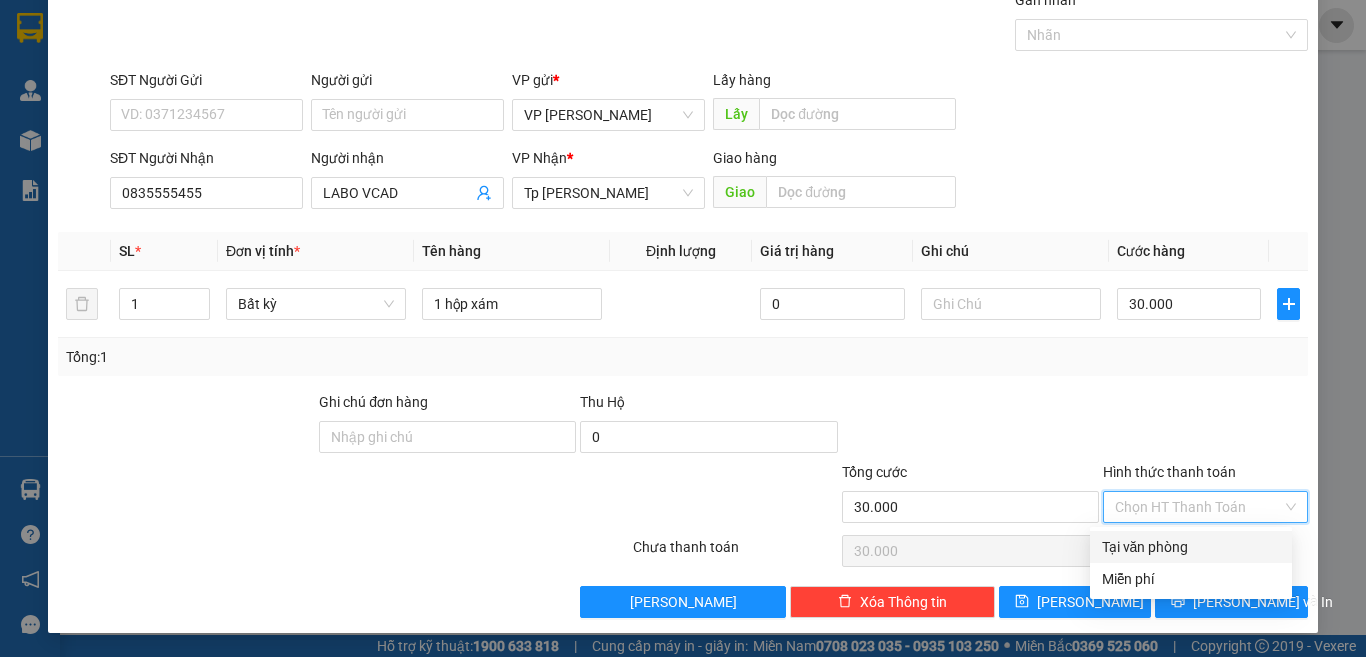 click on "Tại văn phòng" at bounding box center [1191, 547] 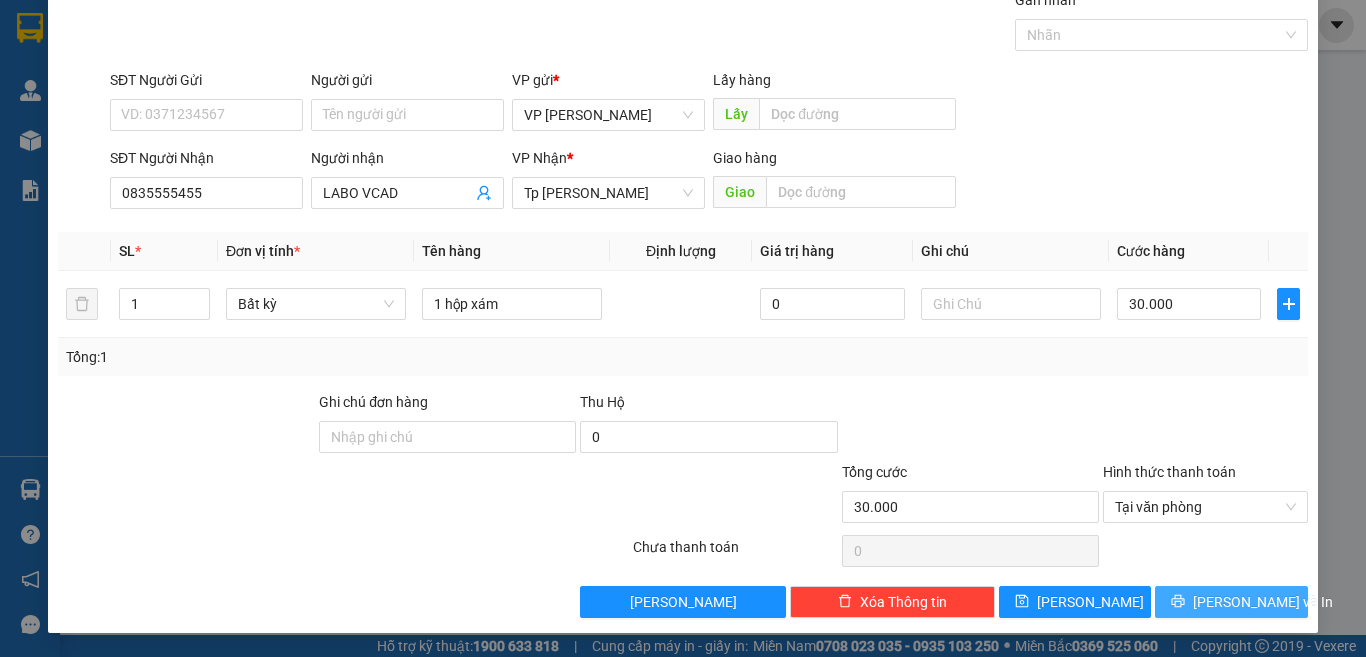 click on "[PERSON_NAME] và In" at bounding box center [1231, 602] 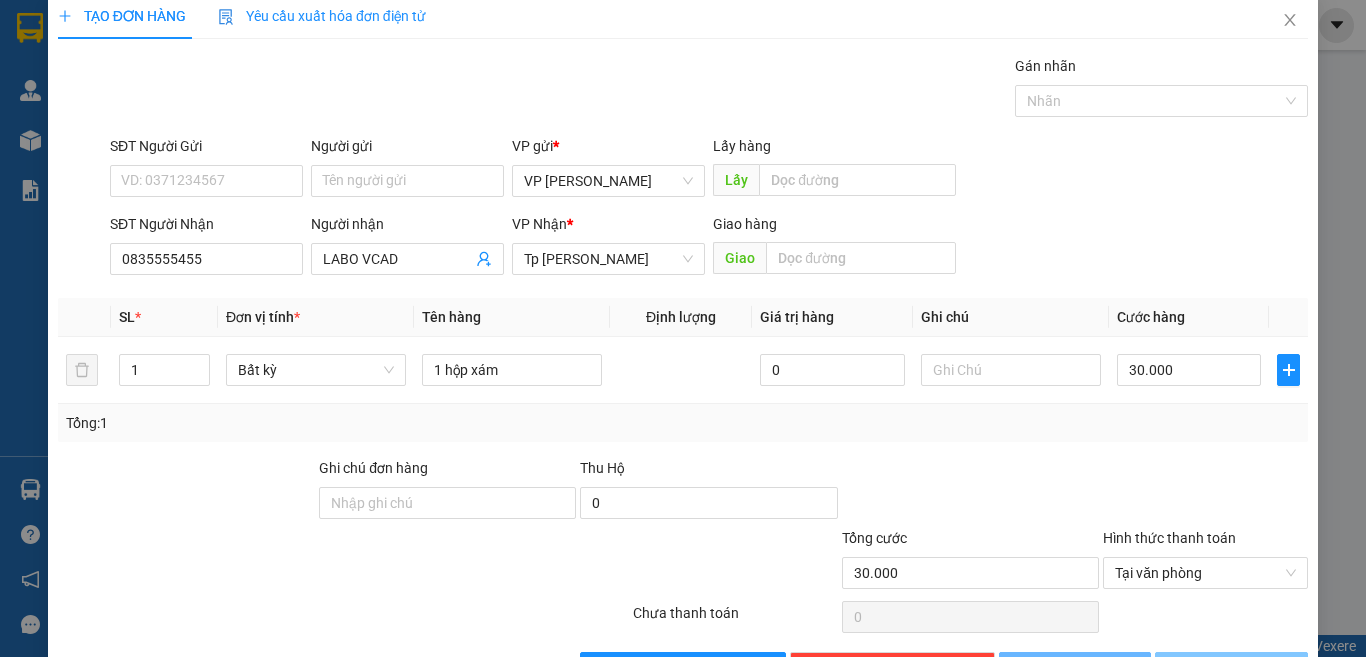 scroll, scrollTop: 0, scrollLeft: 0, axis: both 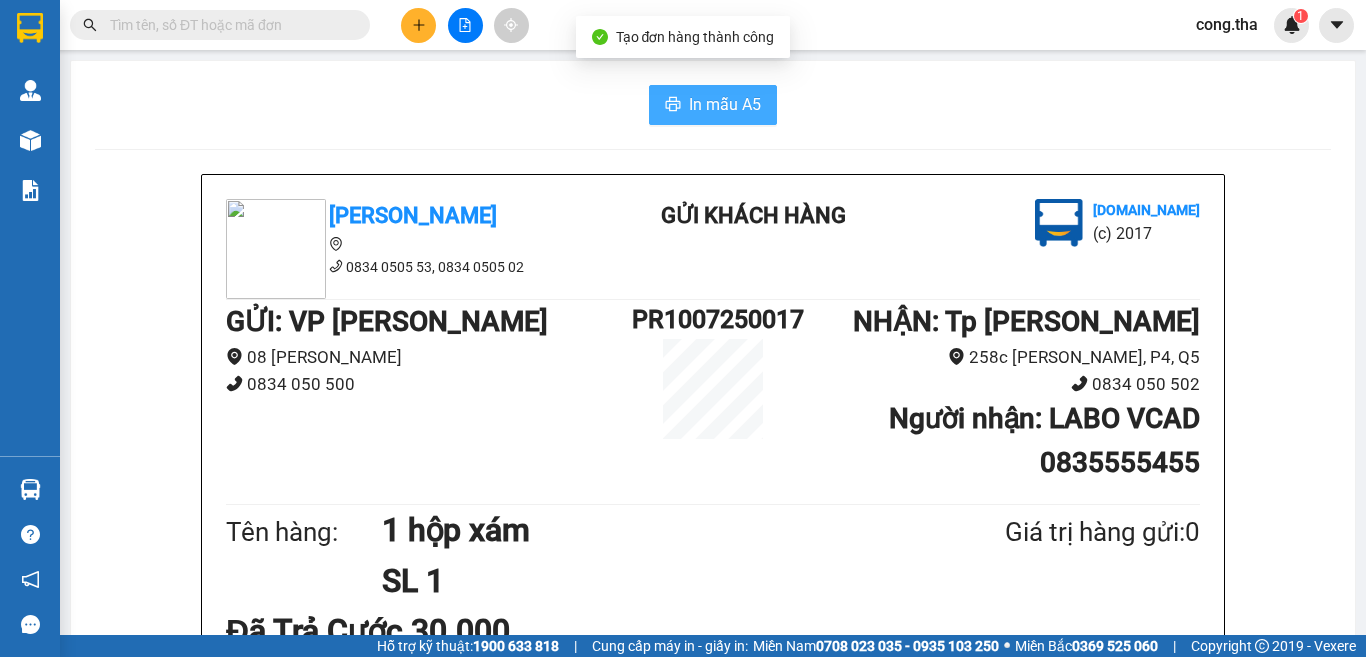 click on "In mẫu A5" at bounding box center [725, 104] 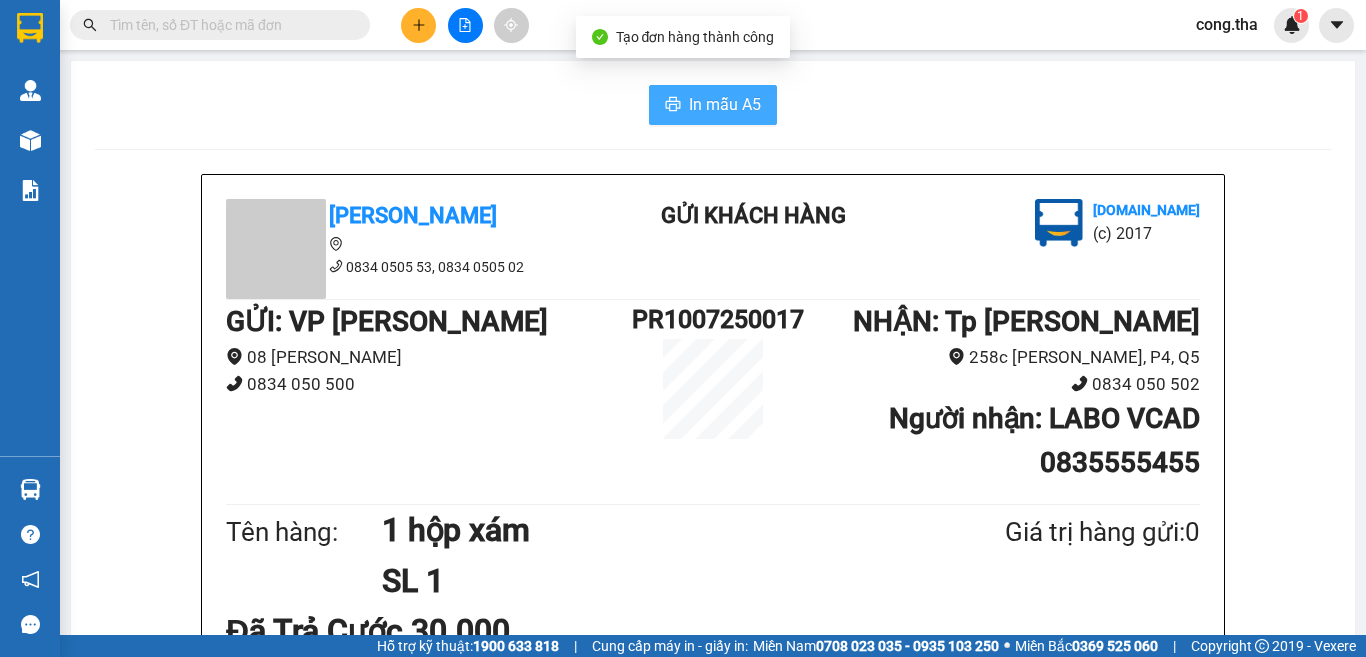 scroll, scrollTop: 0, scrollLeft: 0, axis: both 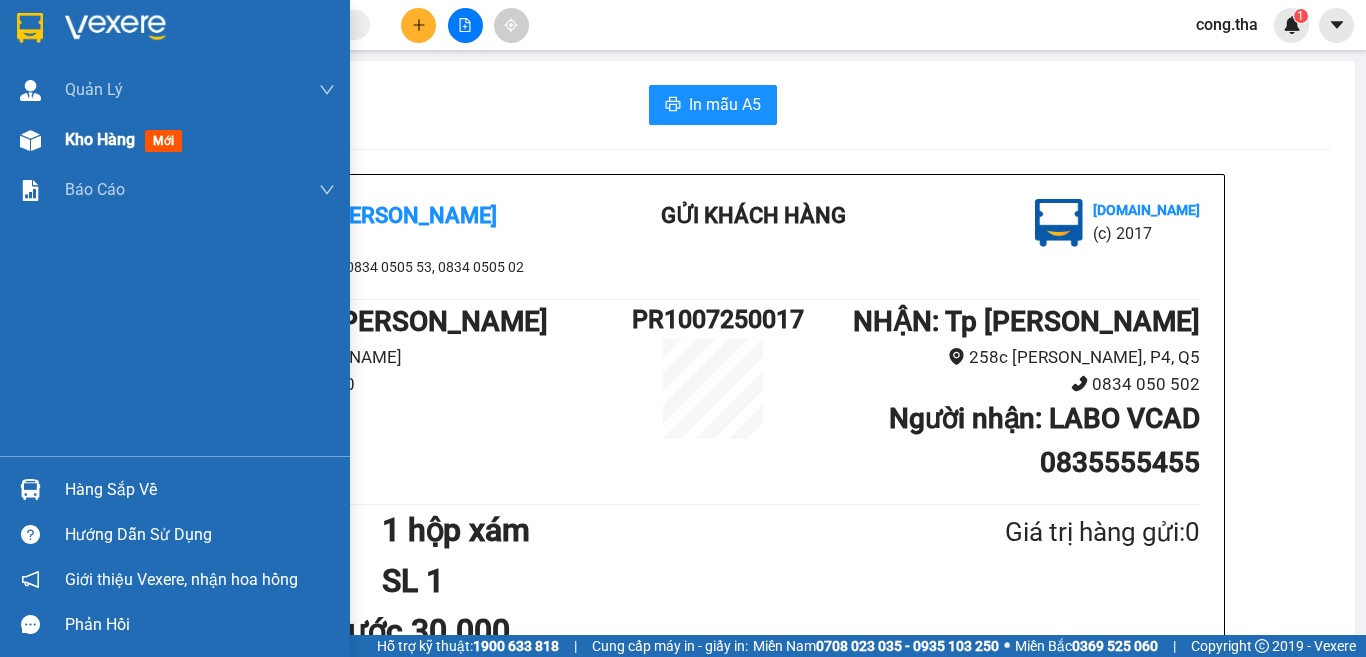 click at bounding box center [30, 140] 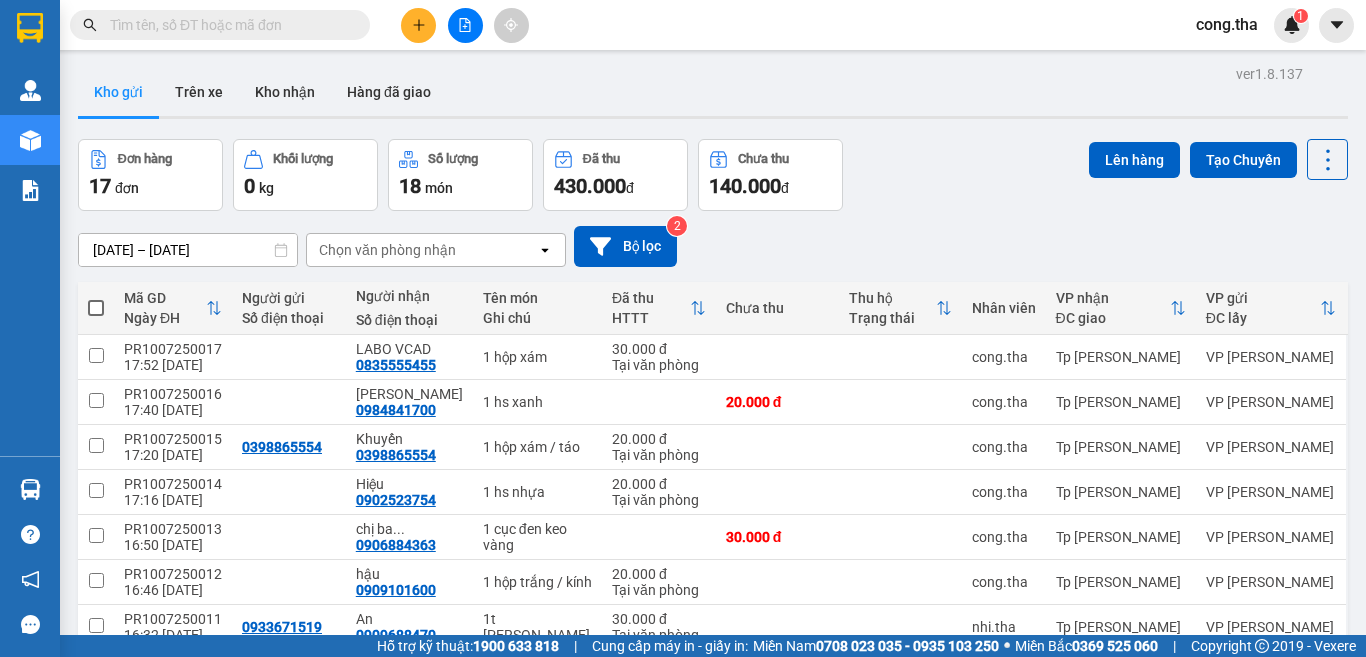 click 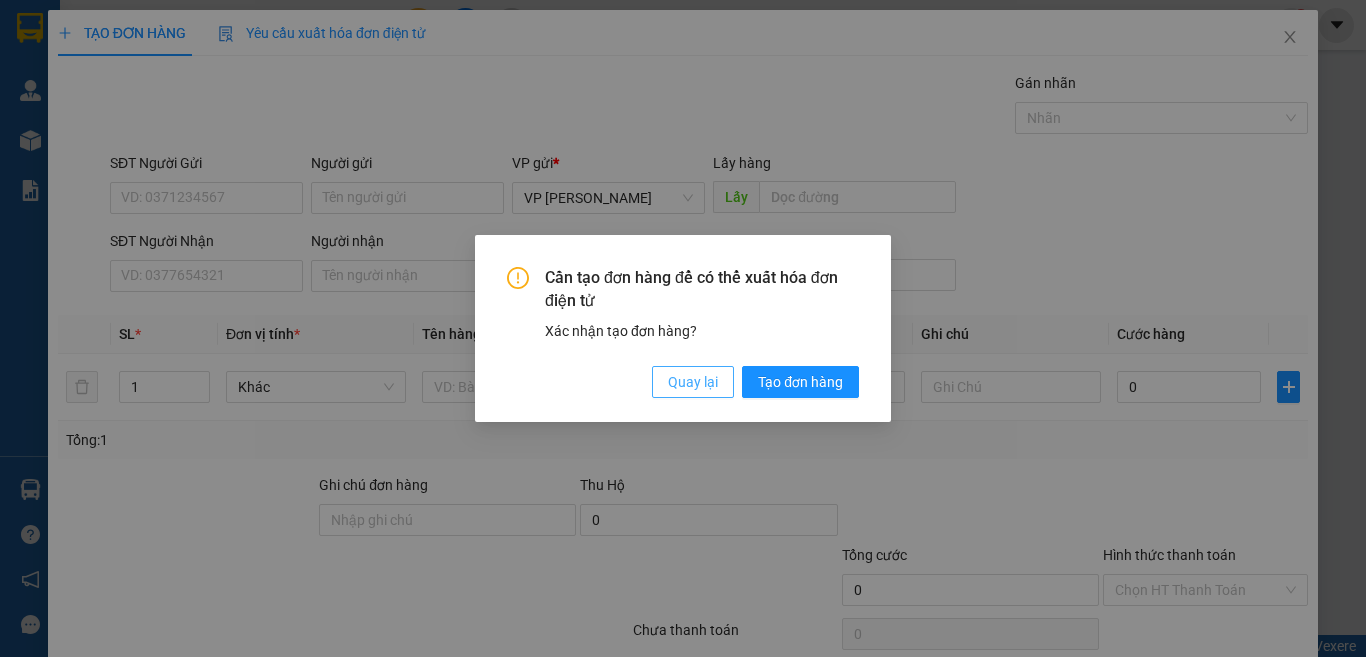 click on "Quay lại" at bounding box center (693, 382) 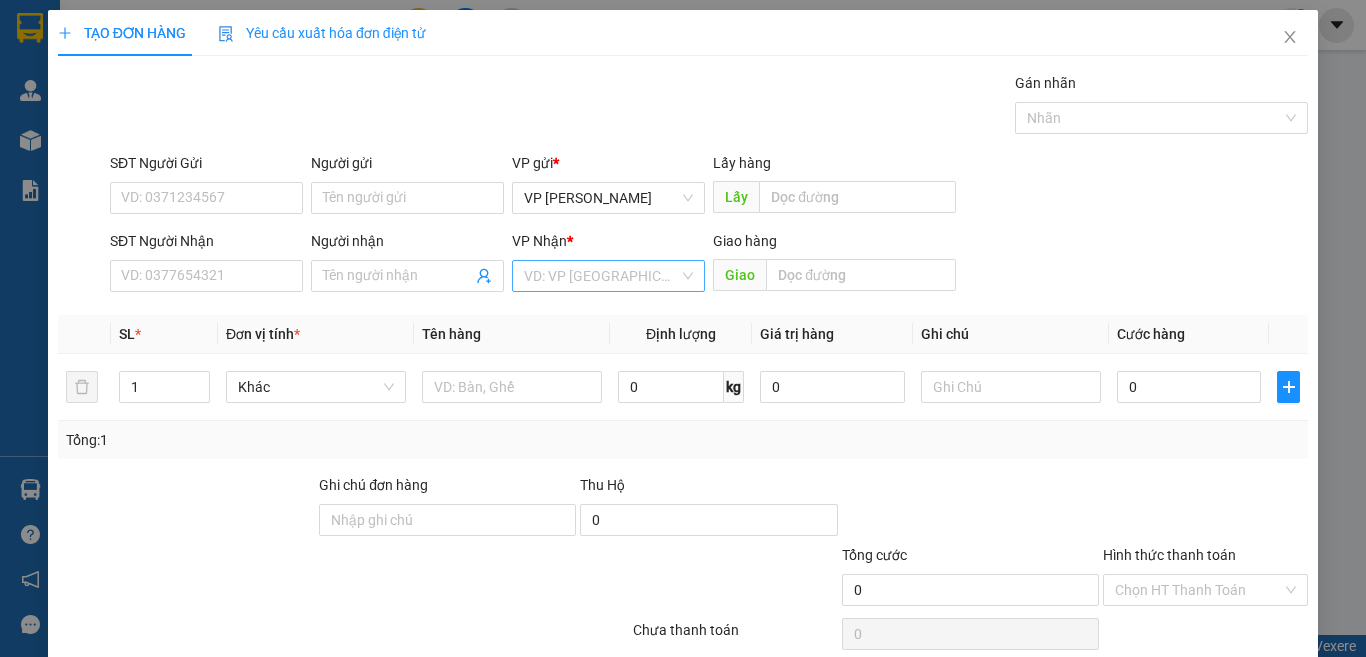 click at bounding box center [601, 276] 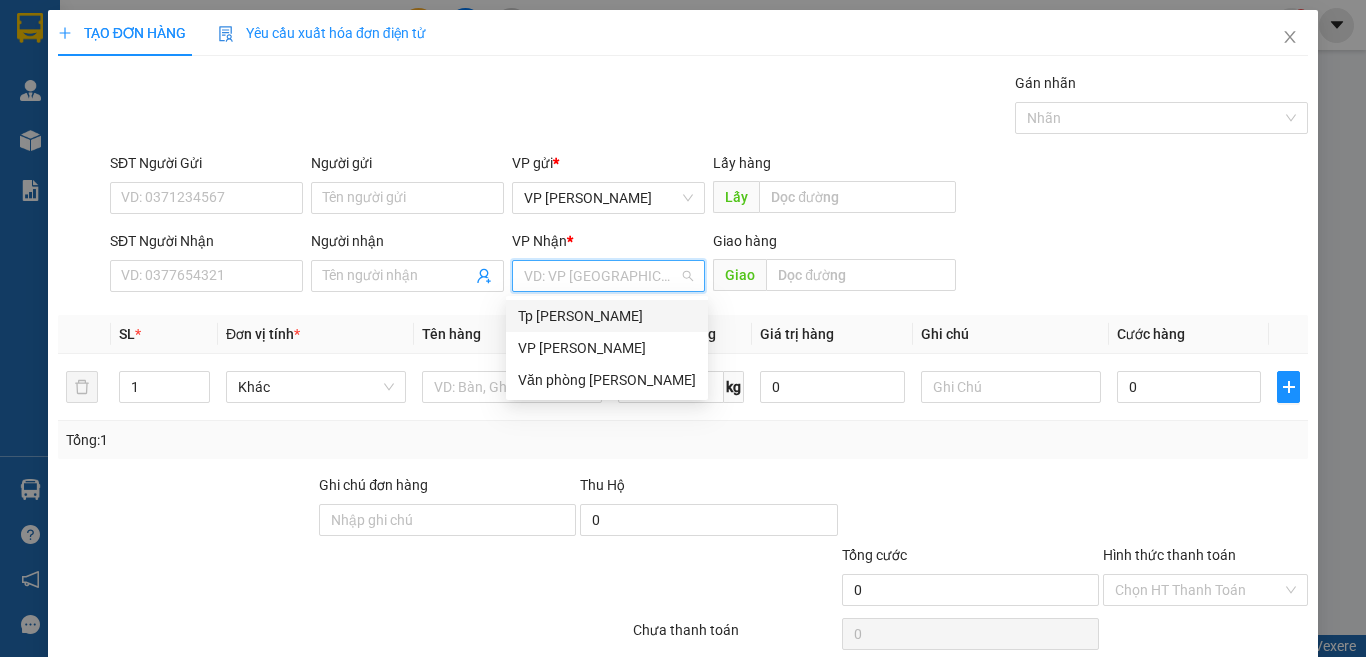 drag, startPoint x: 566, startPoint y: 310, endPoint x: 590, endPoint y: 273, distance: 44.102154 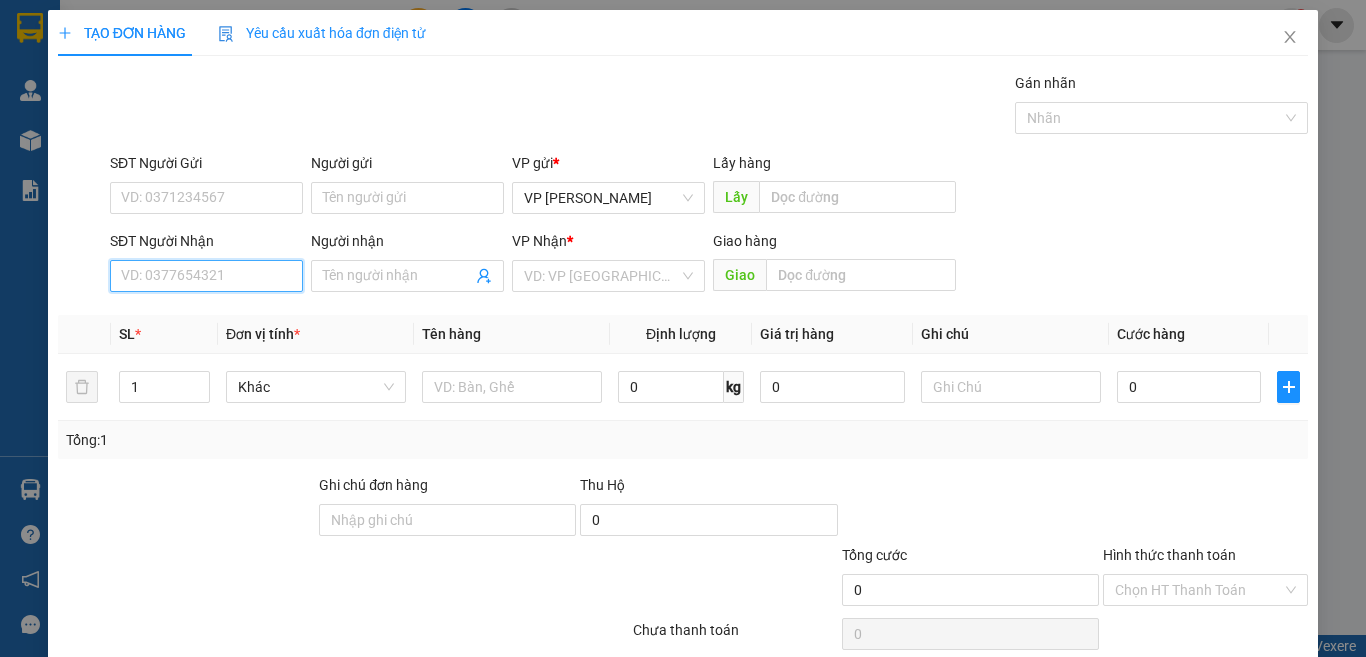 click on "SĐT Người Nhận" at bounding box center (206, 276) 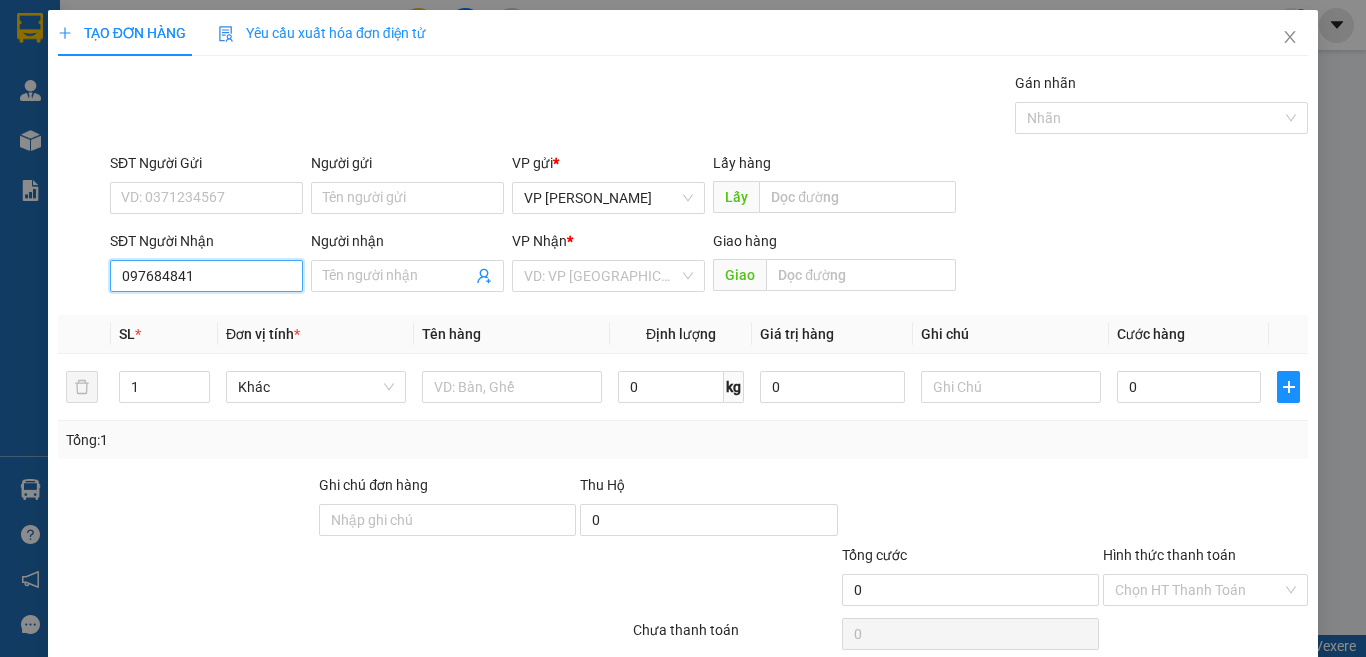 type on "0976848410" 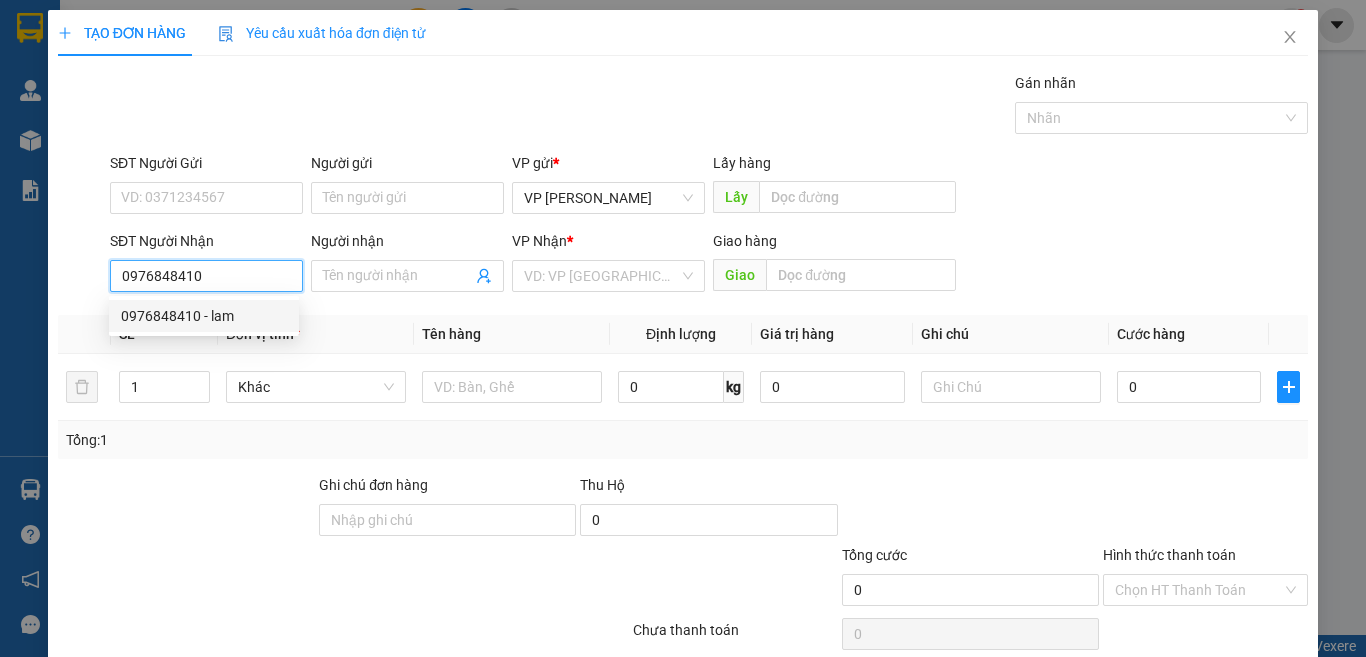 click on "0976848410 - lam" at bounding box center (204, 316) 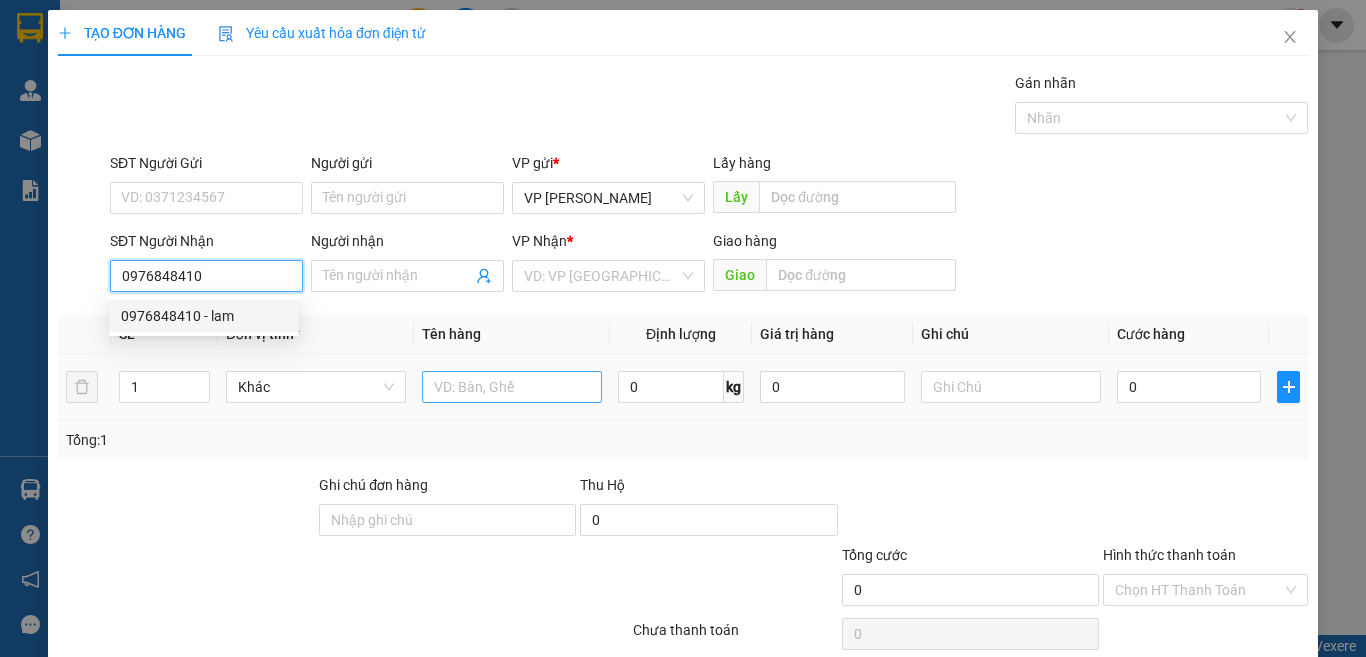 type on "lam" 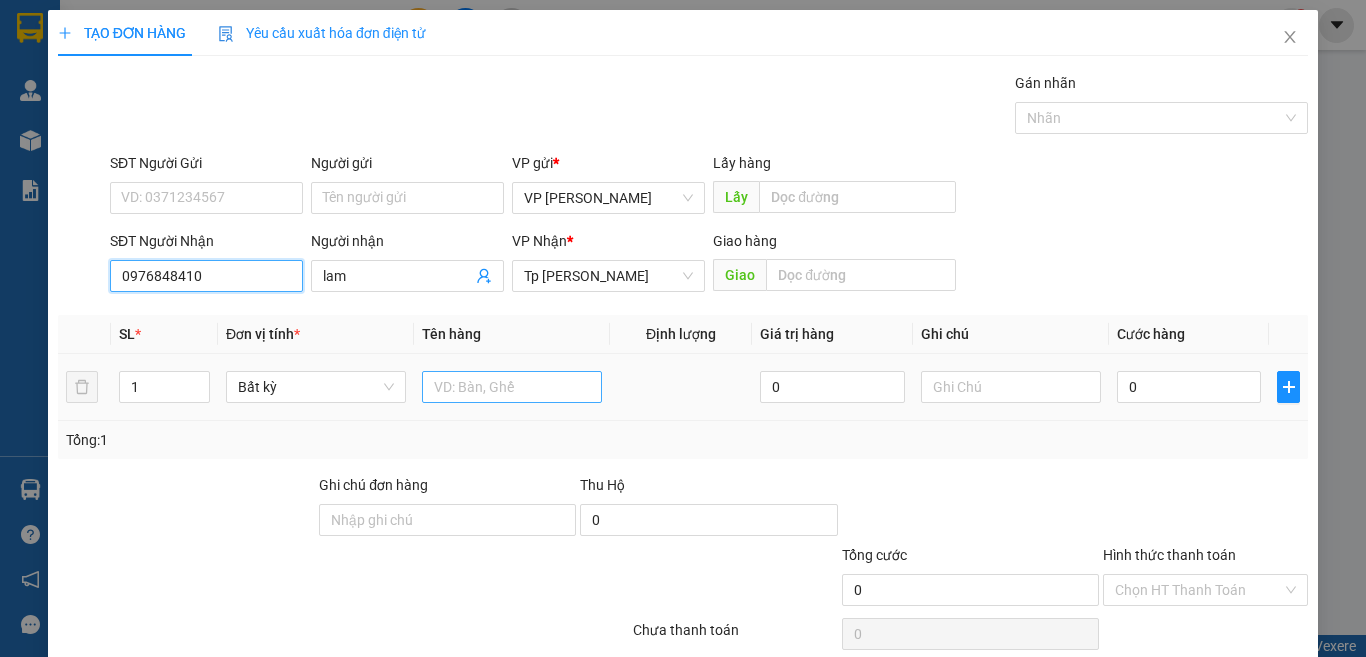 type on "0976848410" 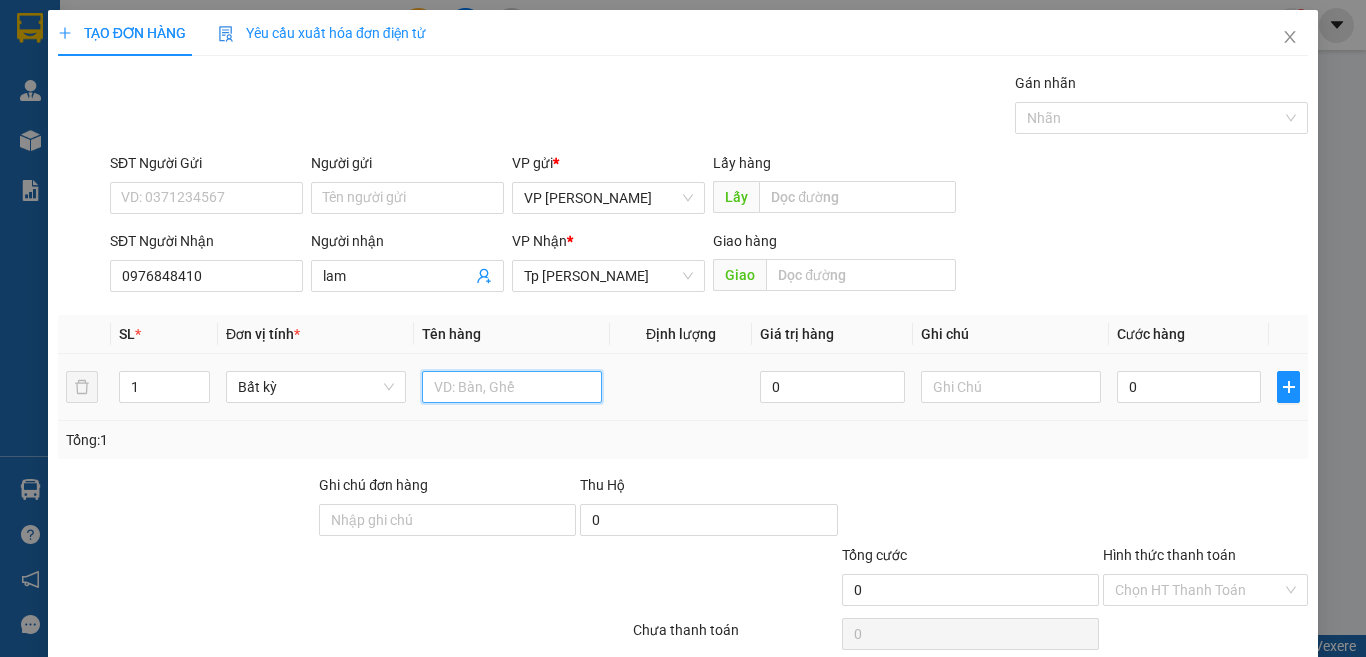 click at bounding box center (512, 387) 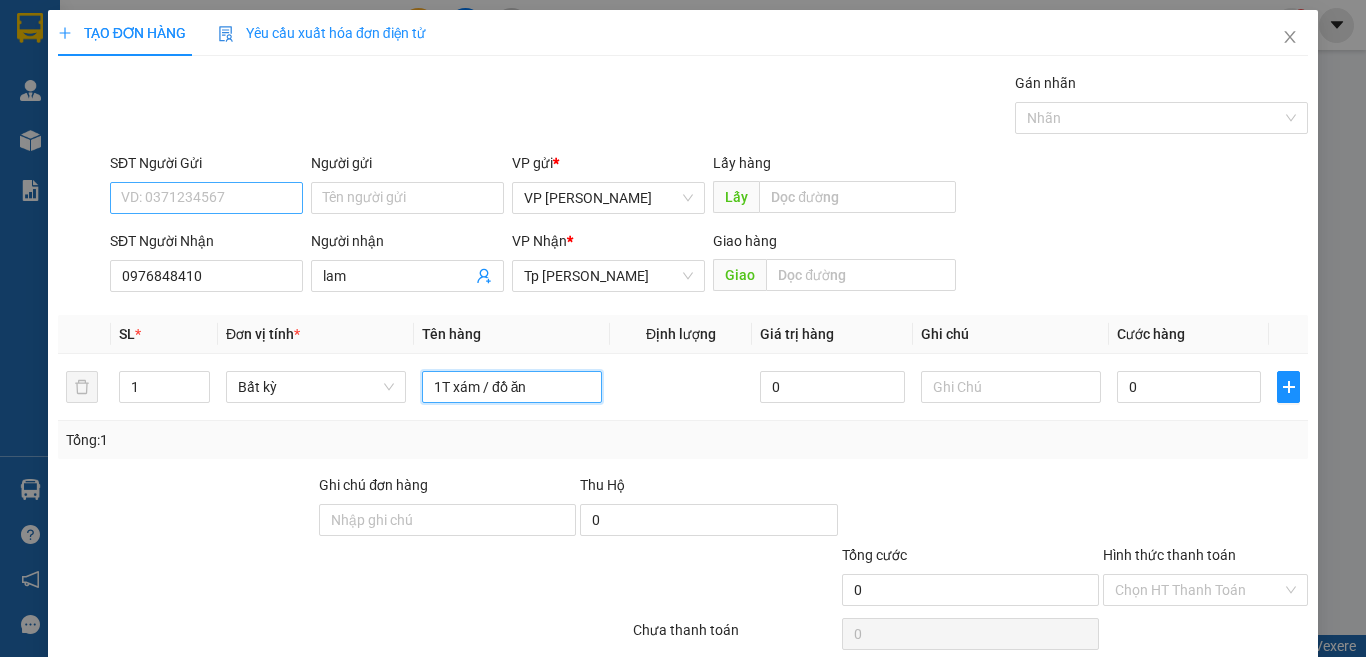type on "1T xám / đồ ăn" 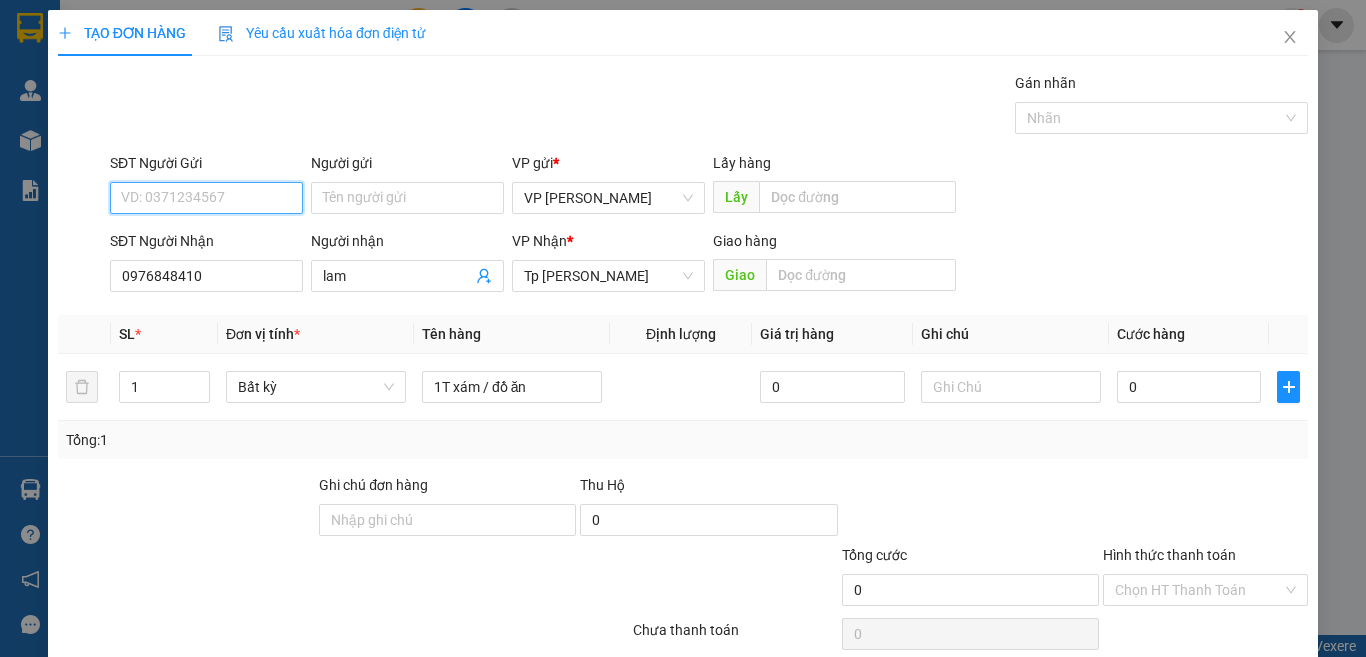 click on "SĐT Người Gửi" at bounding box center (206, 198) 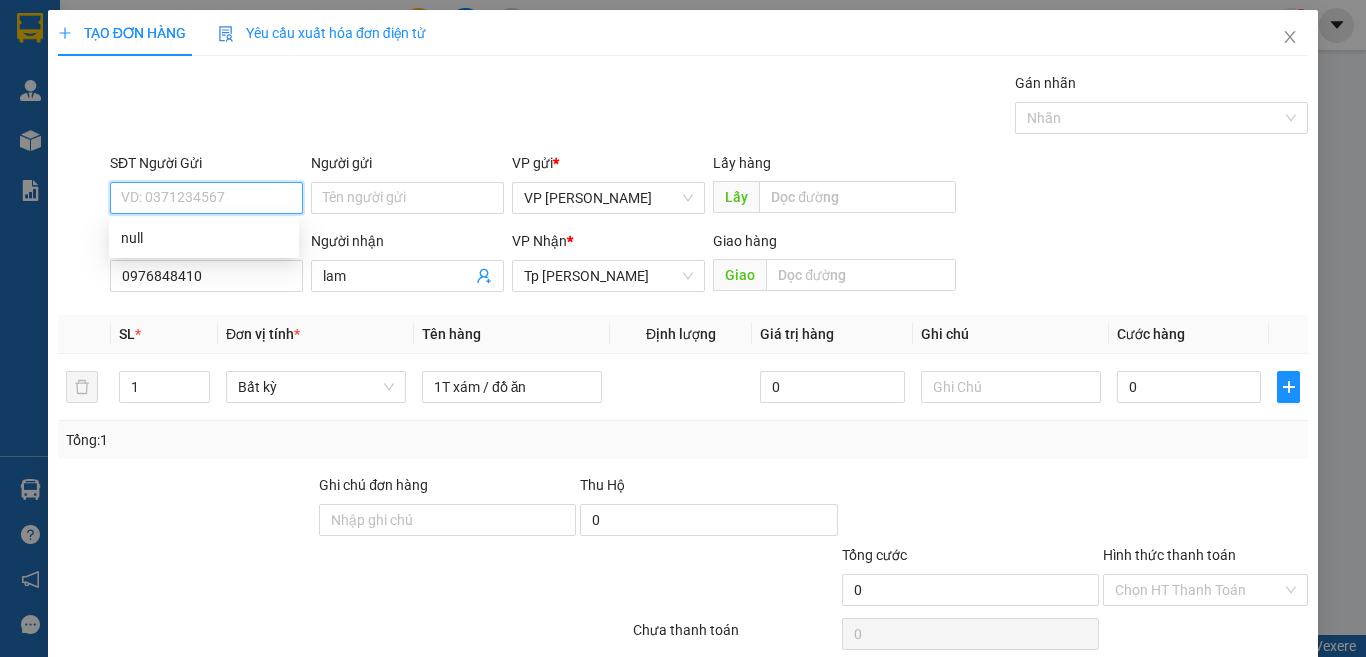 click on "SĐT Người Gửi" at bounding box center [206, 198] 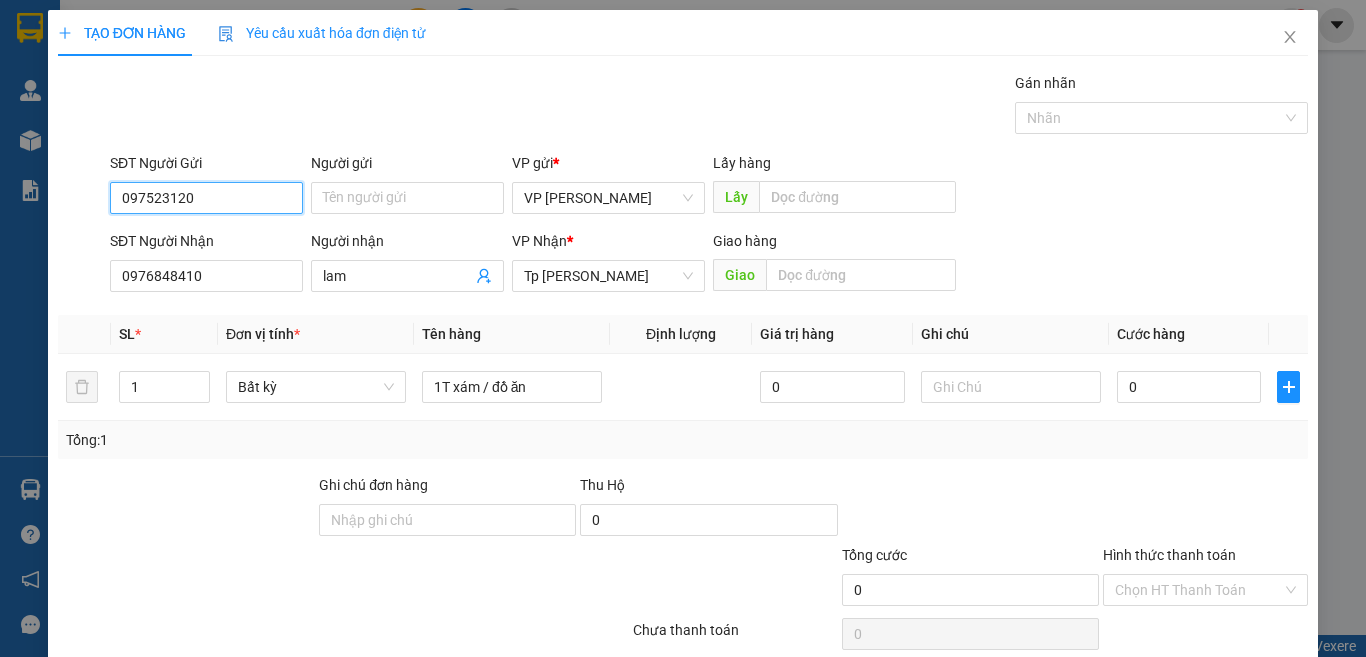 type on "0975231201" 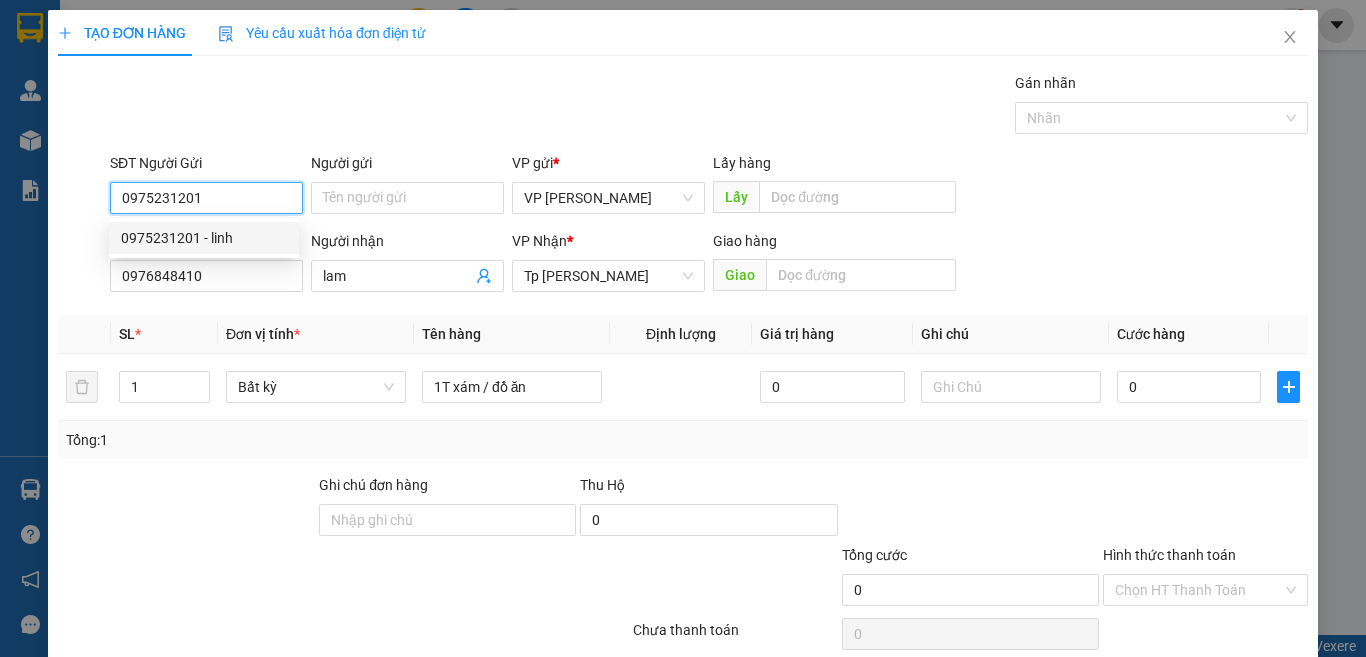 click on "0975231201 - linh" at bounding box center [204, 238] 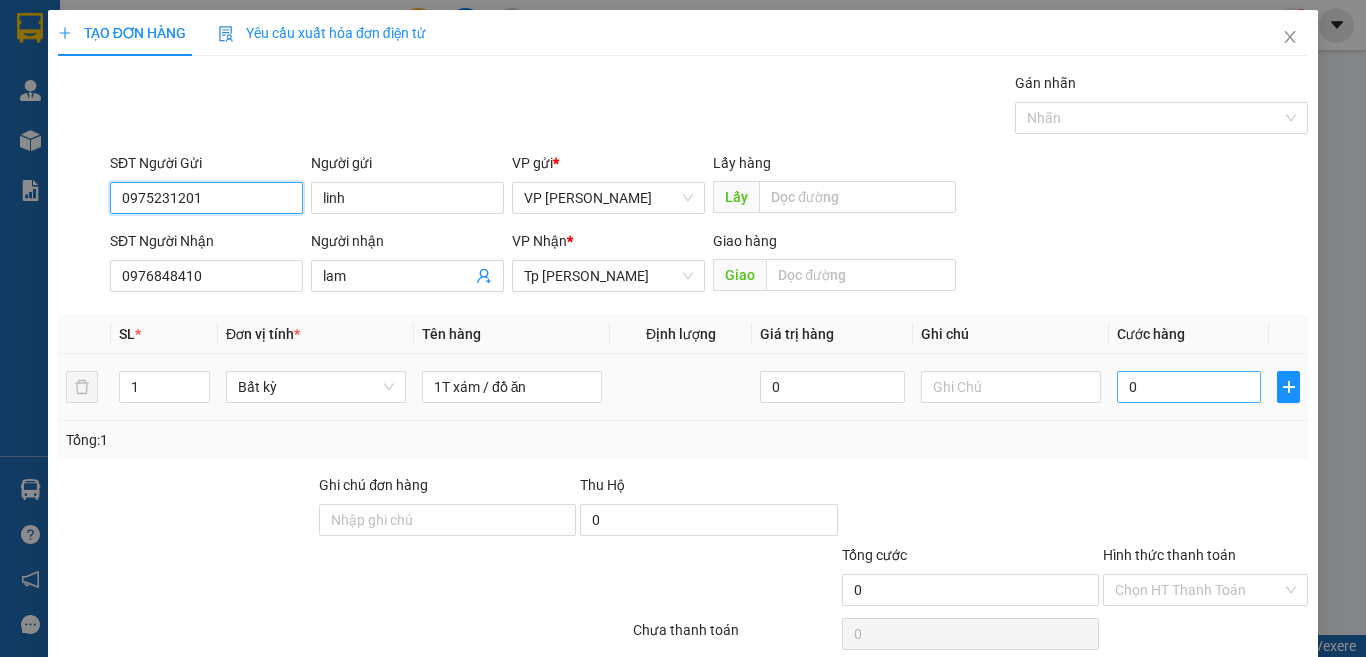 type on "0975231201" 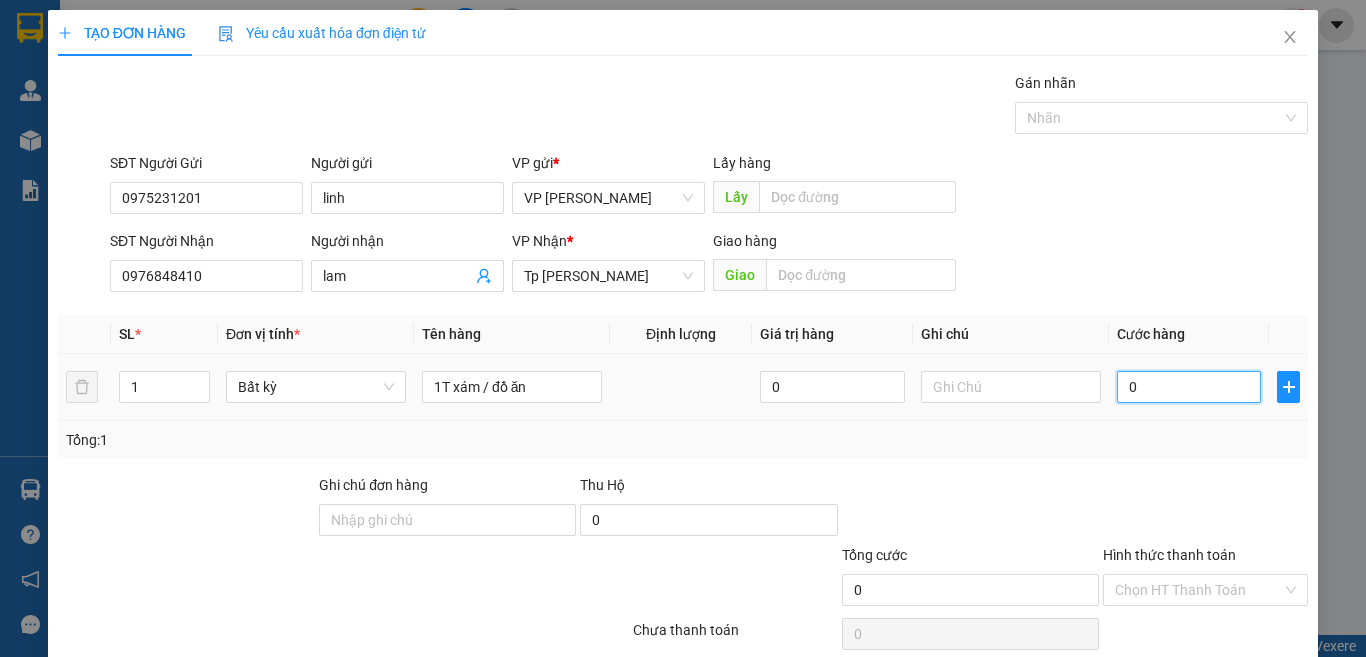 click on "0" at bounding box center [1189, 387] 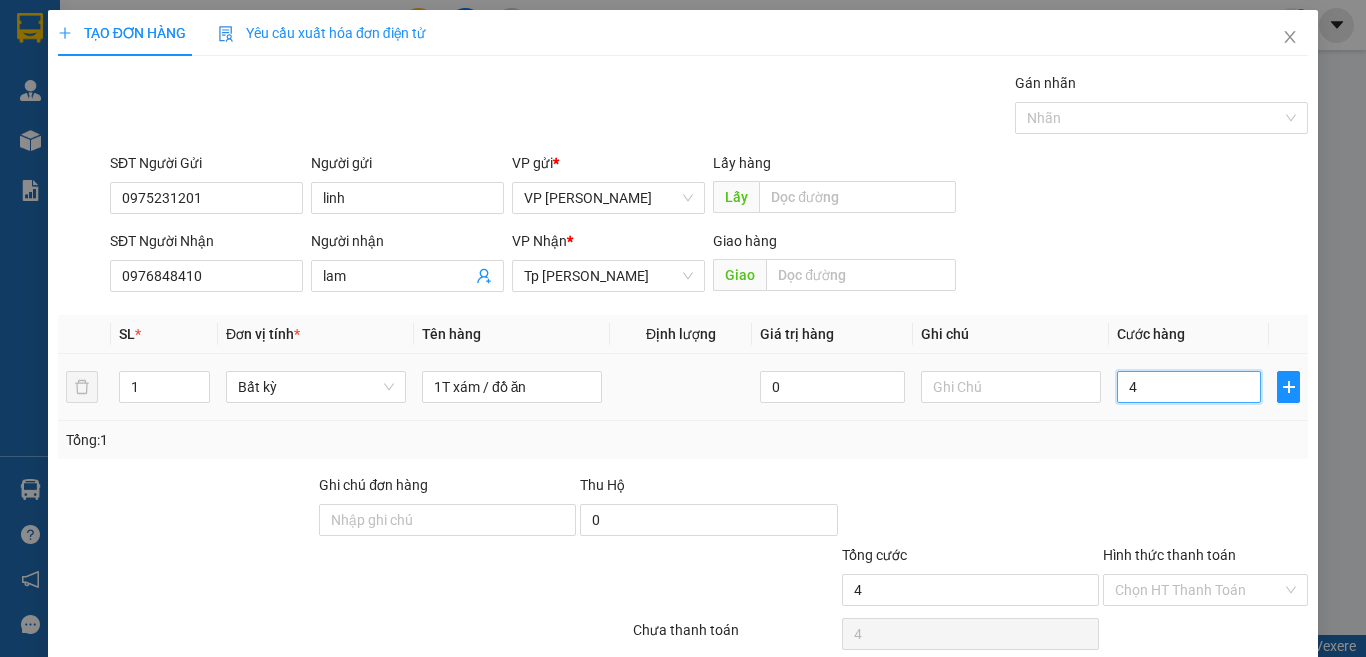 type on "40" 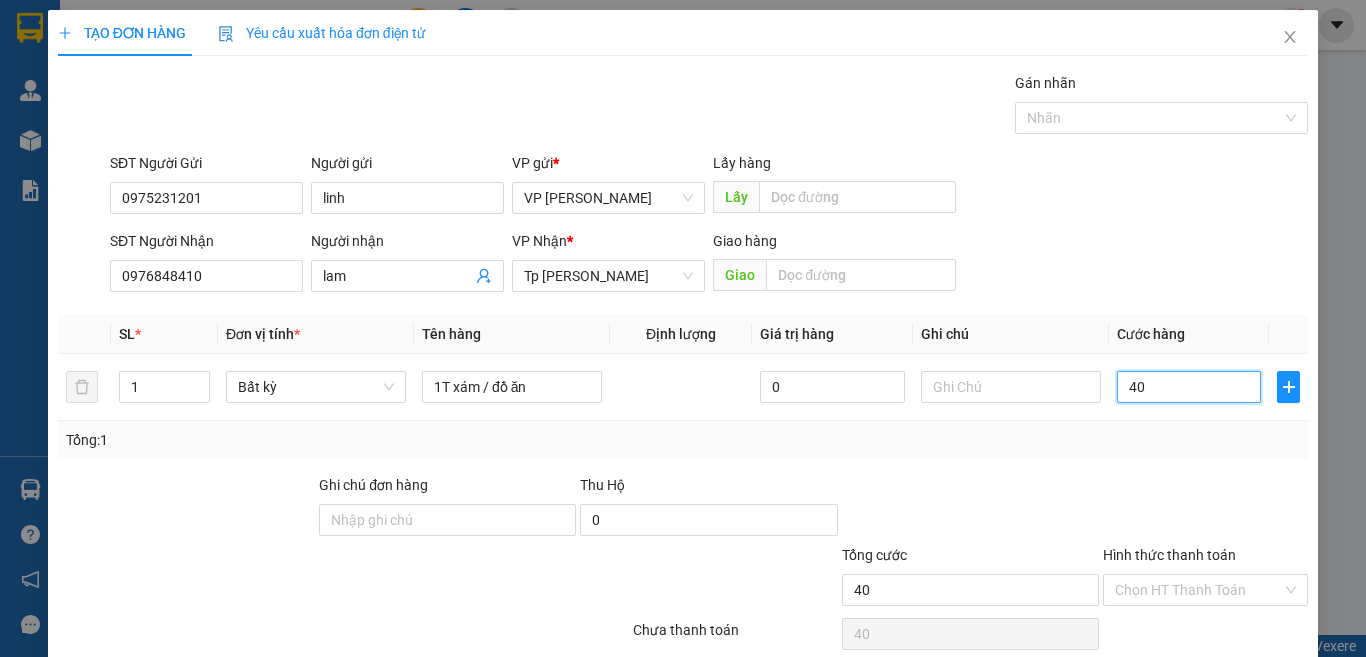 scroll, scrollTop: 83, scrollLeft: 0, axis: vertical 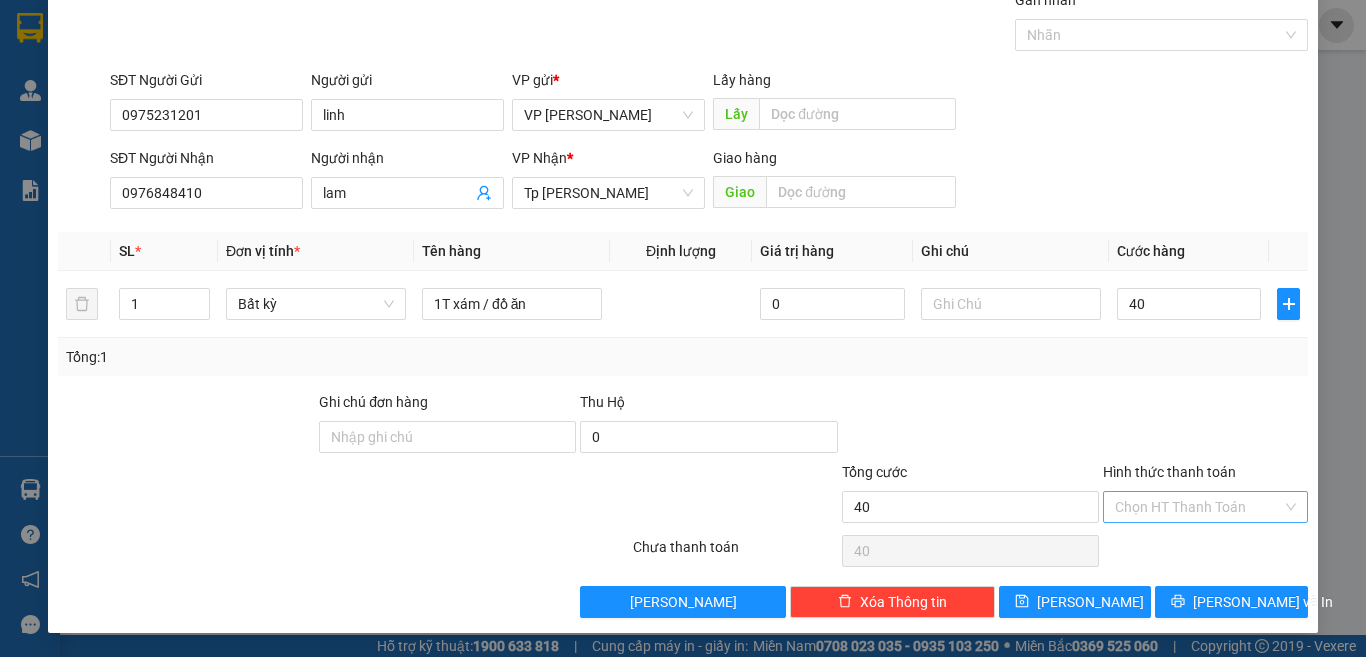type on "40.000" 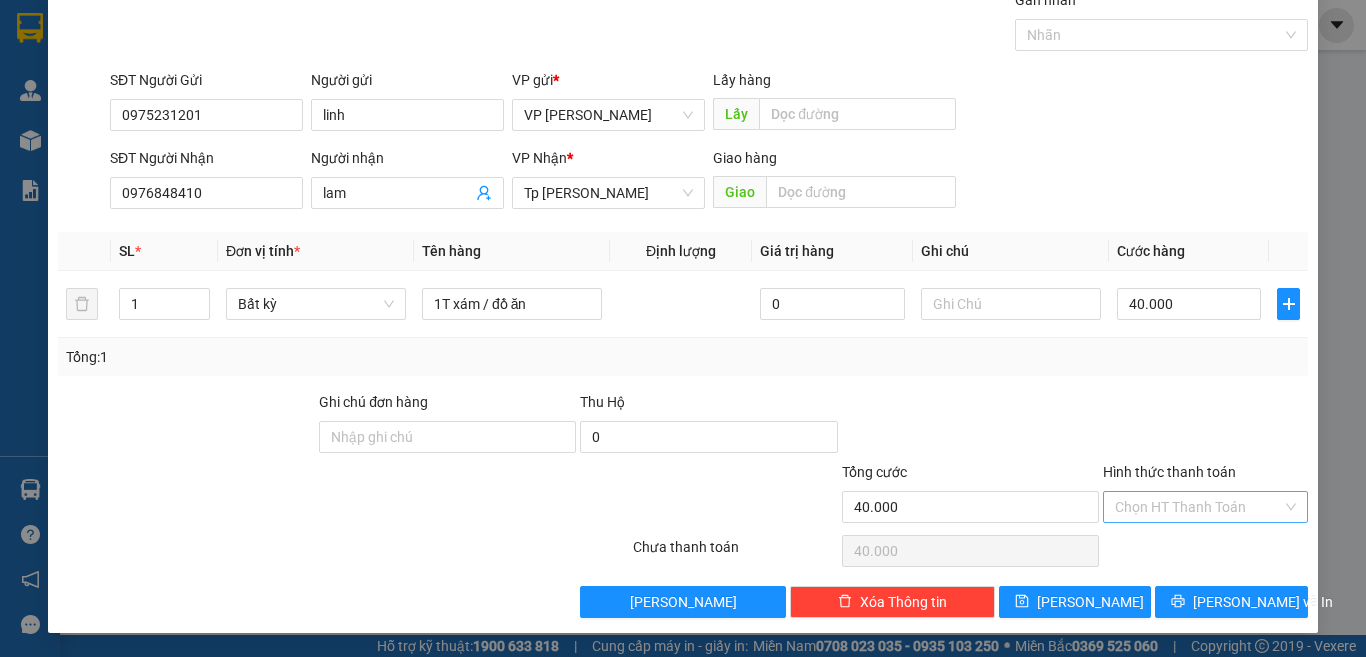 click on "Hình thức thanh toán" at bounding box center (1198, 507) 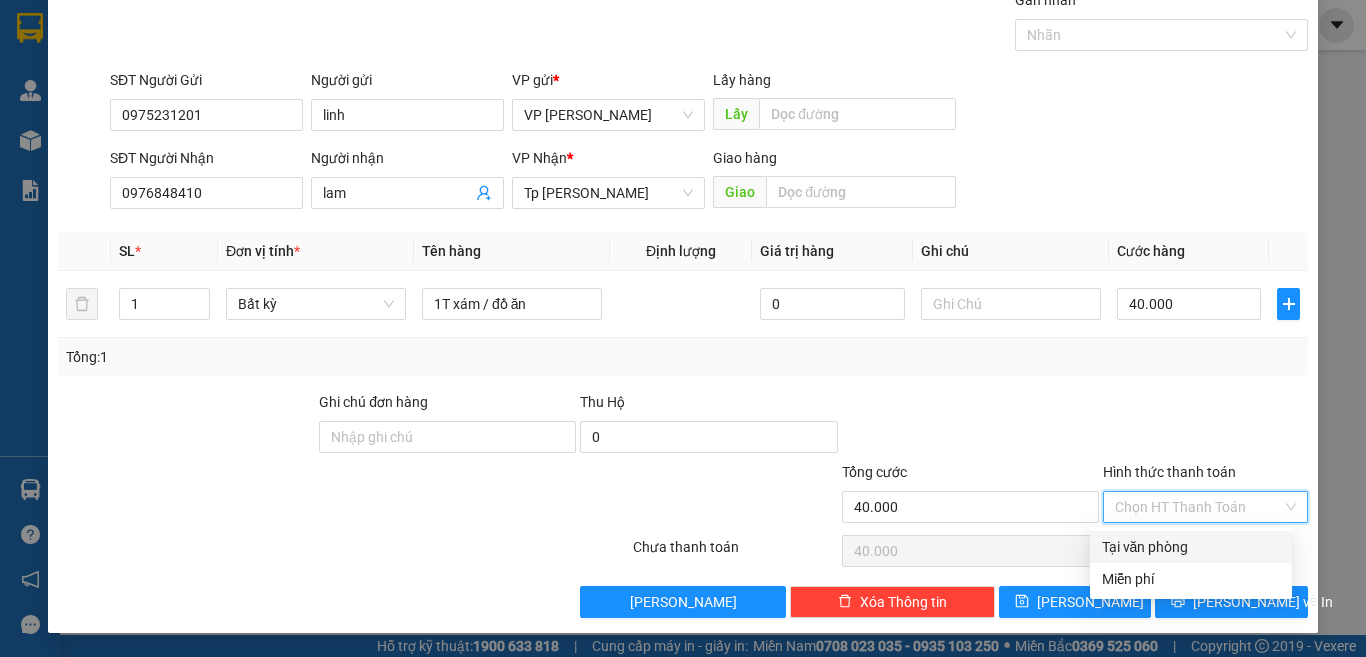 click on "Tại văn phòng" at bounding box center [1191, 547] 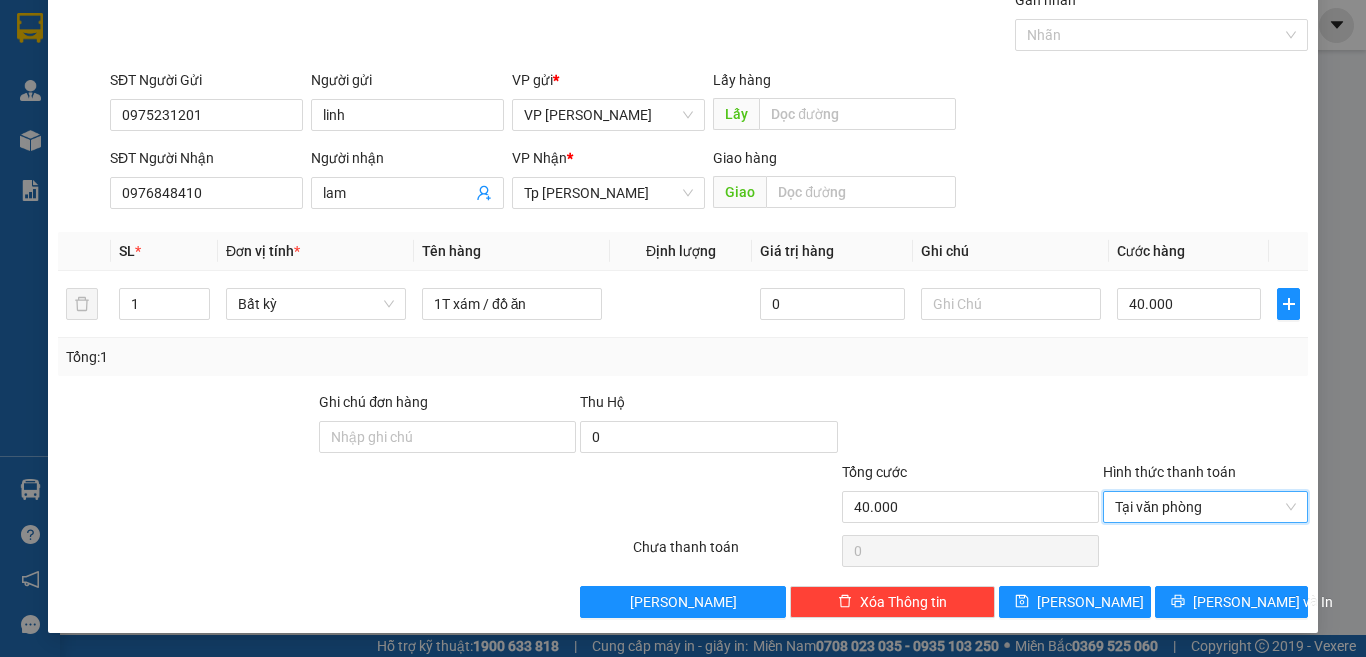 click at bounding box center (970, 426) 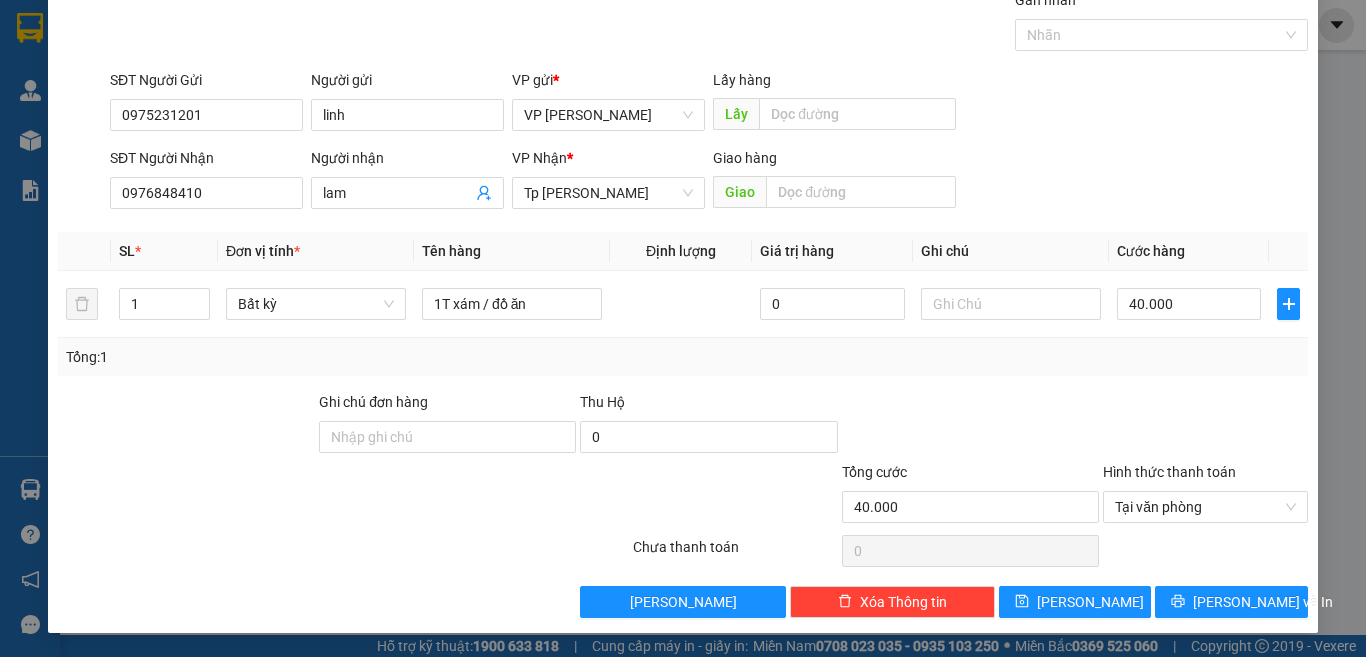 click at bounding box center (1205, 426) 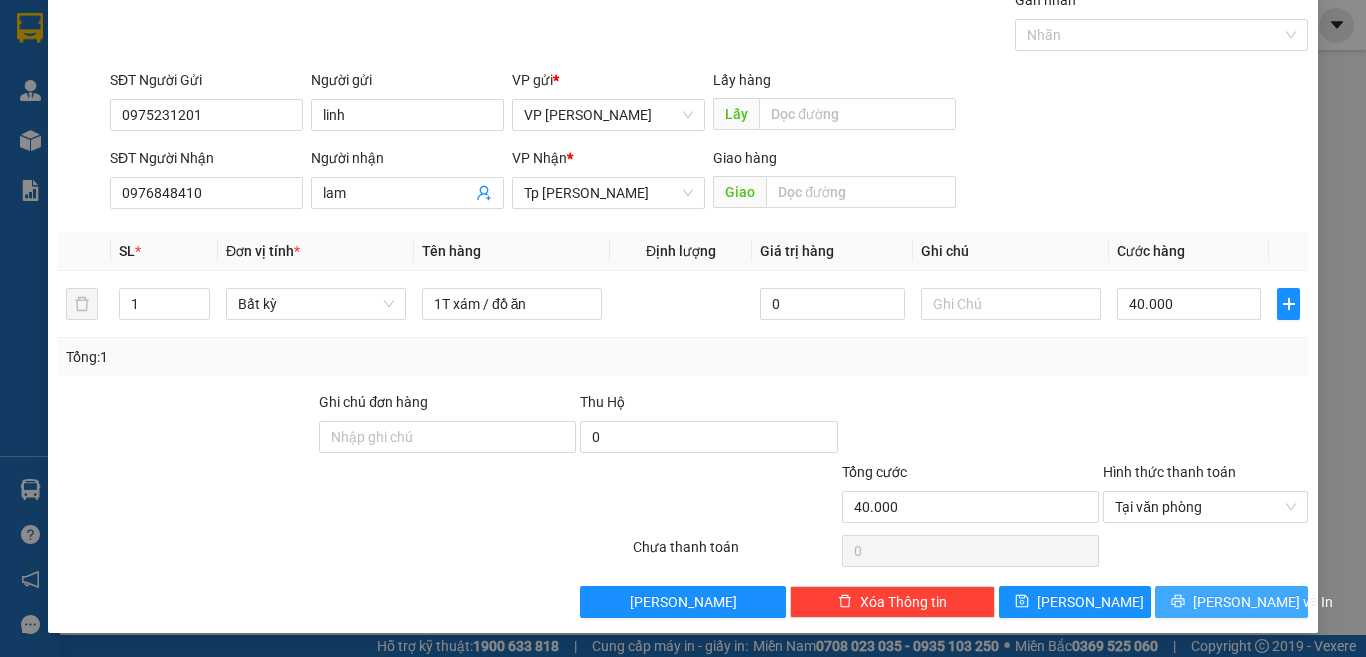 click on "[PERSON_NAME] và In" at bounding box center (1231, 602) 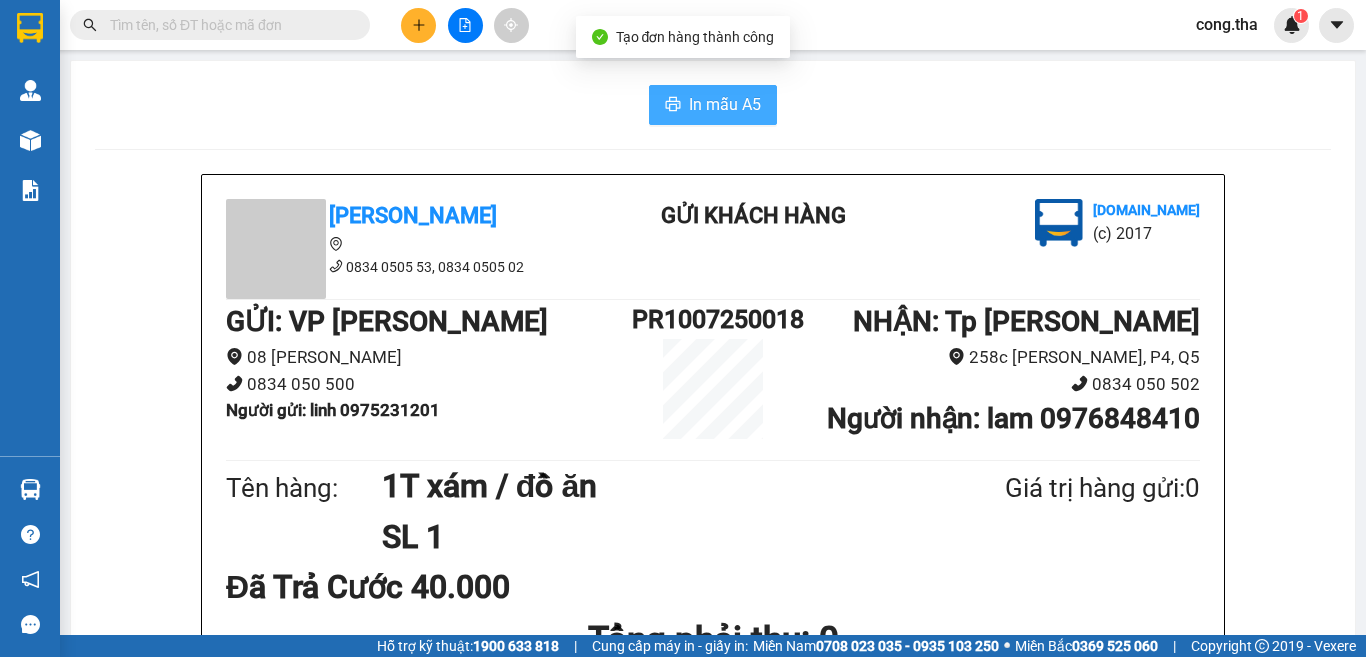 click on "In mẫu A5" at bounding box center (725, 104) 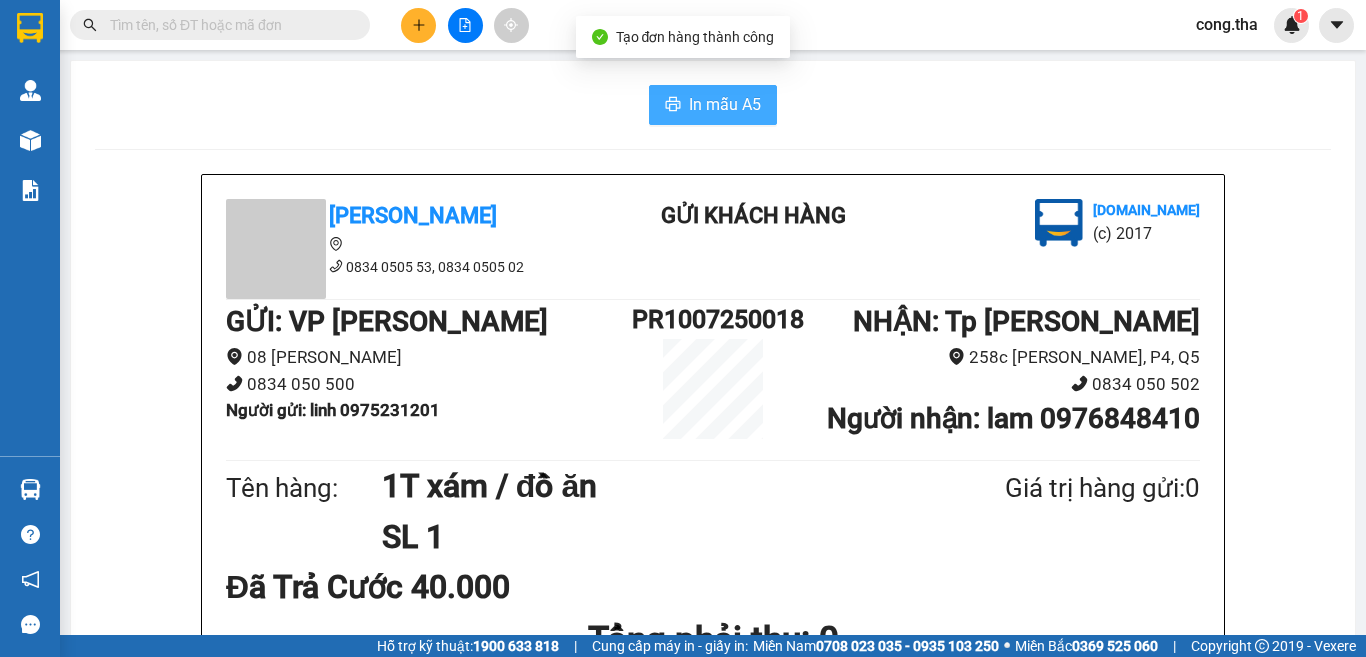 scroll, scrollTop: 0, scrollLeft: 0, axis: both 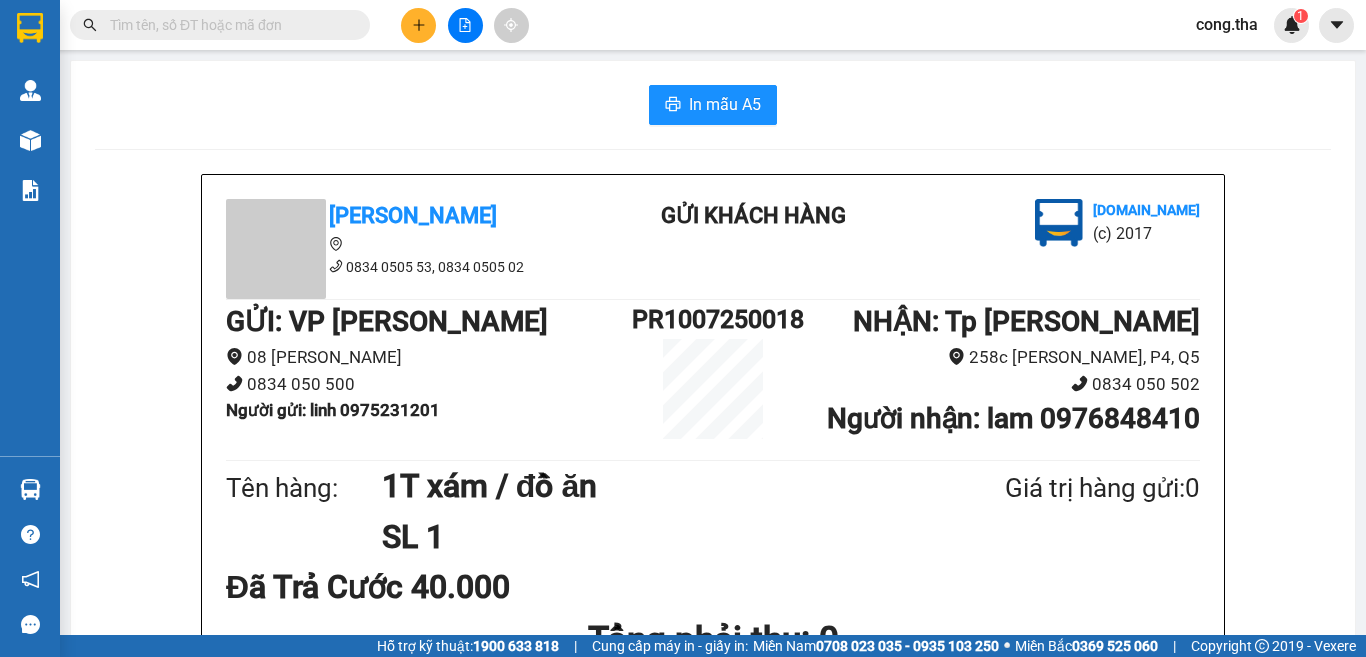 click on "0834 0505 53, 0834 0505 02" at bounding box center [406, 267] 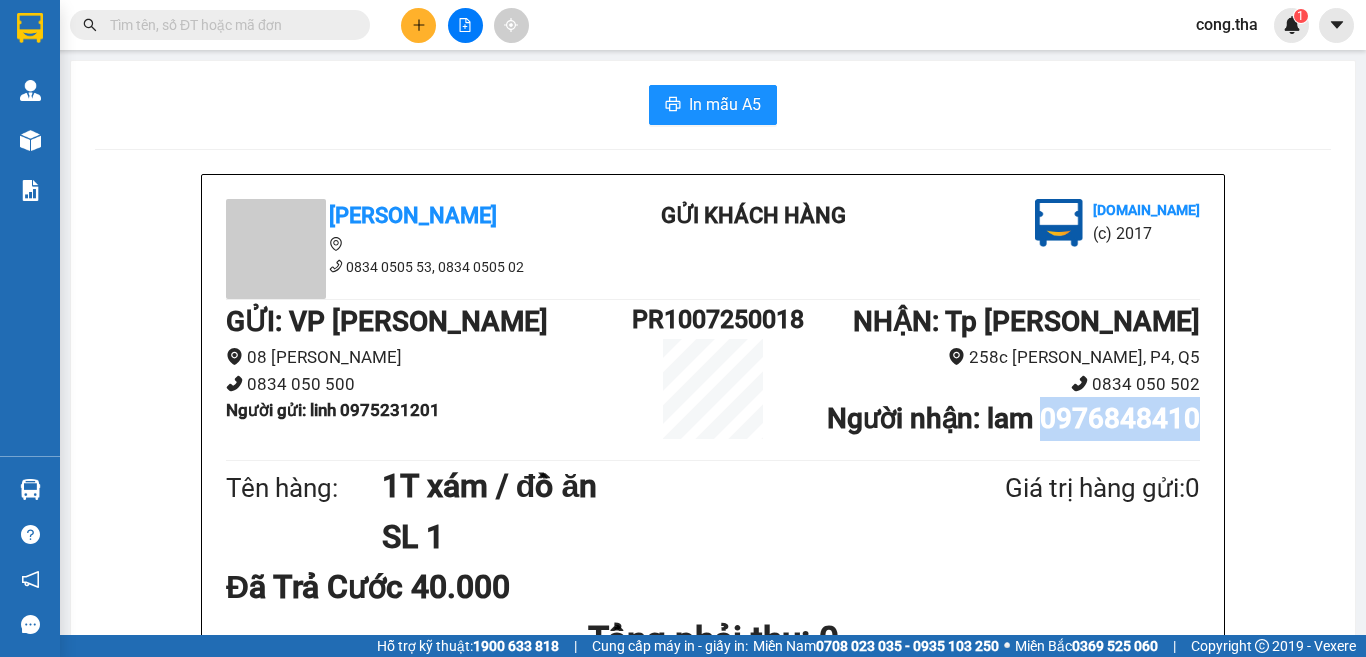 drag, startPoint x: 1035, startPoint y: 419, endPoint x: 1185, endPoint y: 421, distance: 150.01334 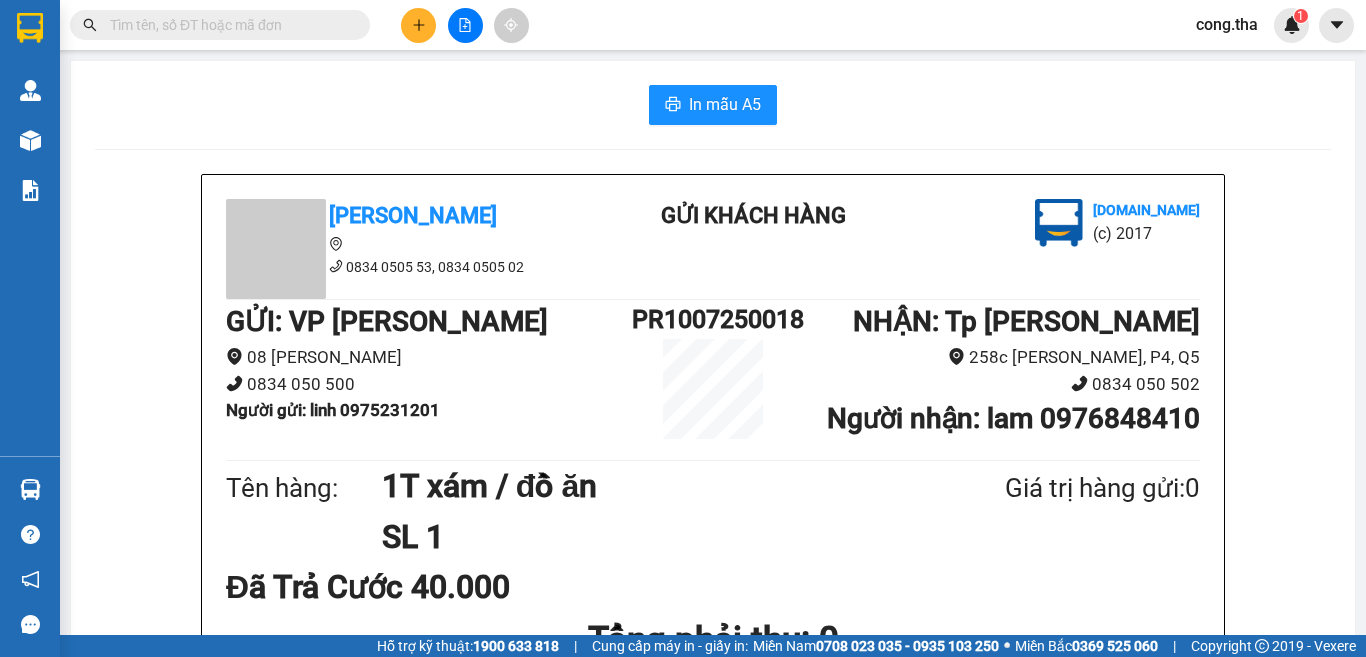 paste on "0976848410" 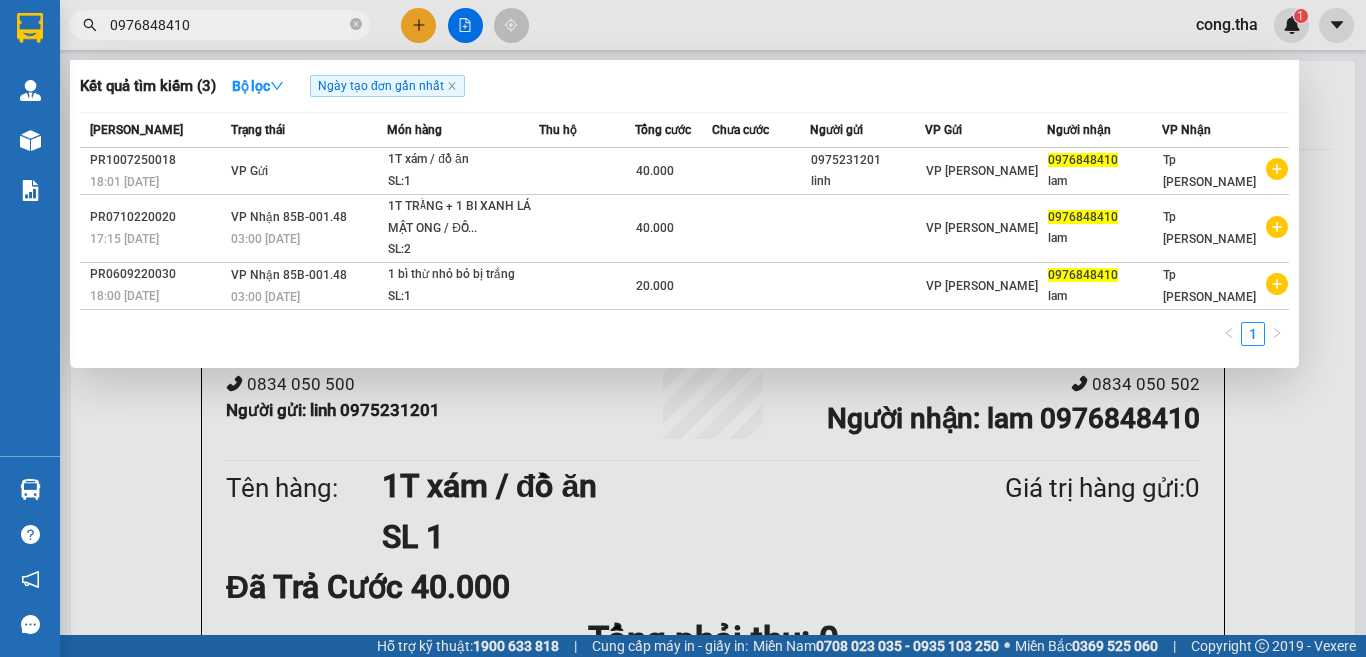 type 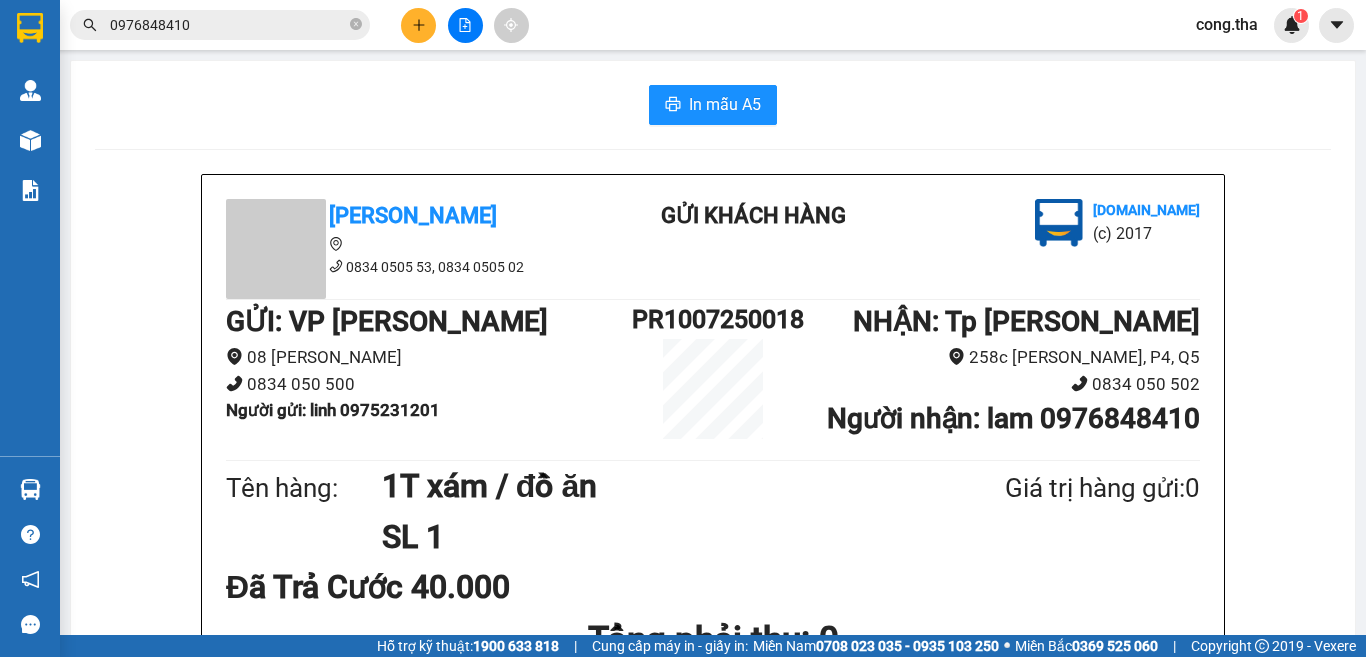 click 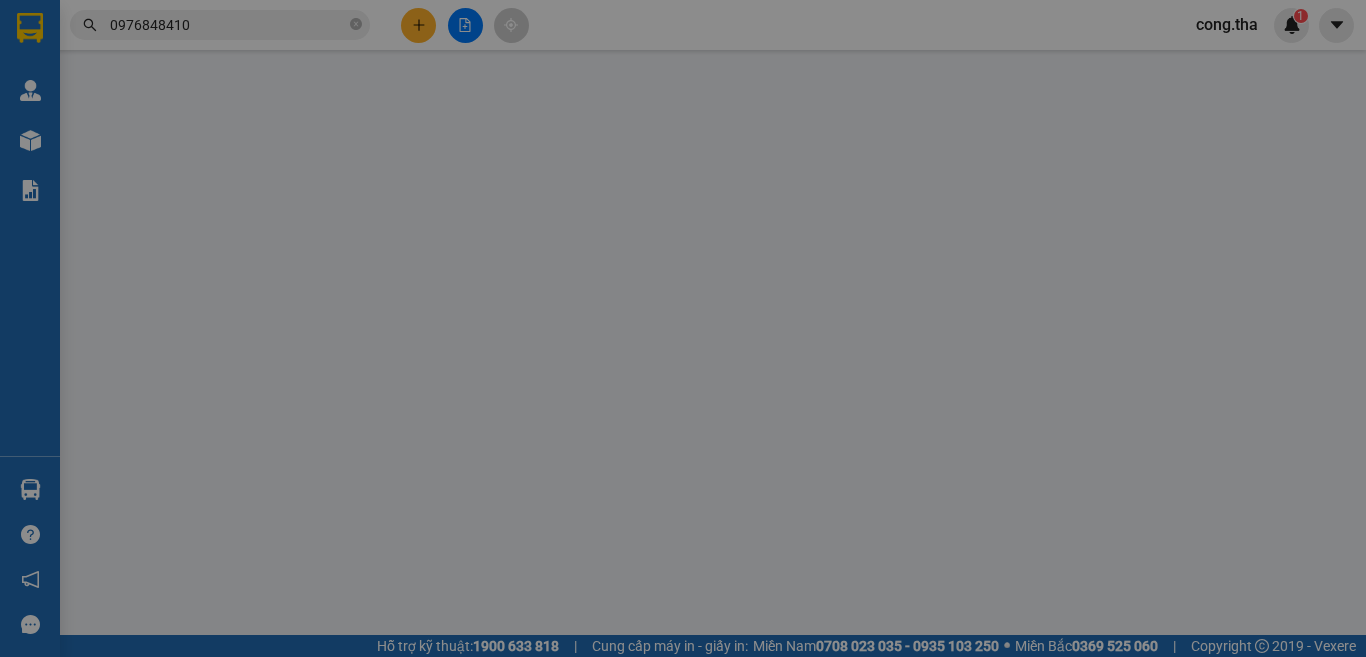 click on "Transit Pickup Surcharge Ids Transit Deliver Surcharge Ids Transit Deliver Surcharge Transit Deliver Surcharge Gói vận chuyển  * Tiêu chuẩn Gán nhãn   Nhãn SĐT Người Gửi VD: 0371234567 Người gửi Tên người gửi VP gửi  * VP [PERSON_NAME] Lấy hàng Lấy SĐT Người Nhận VD: 0377654321 Người nhận Tên người nhận VP Nhận  * VD: VP Sài Gòn Giao hàng Giao SL  * Đơn vị tính  * Tên hàng  Định lượng Giá trị hàng Ghi chú Cước hàng                   1 Khác 0 kg 0 0 Tổng:  1 Ghi chú đơn hàng Thu Hộ 0 Tổng cước 0 Hình thức thanh toán Chọn HT Thanh Toán Số tiền thu trước Chưa thanh toán 0 Chọn HT Thanh Toán Lưu nháp Xóa Thông tin [PERSON_NAME] và In" at bounding box center [683, 386] 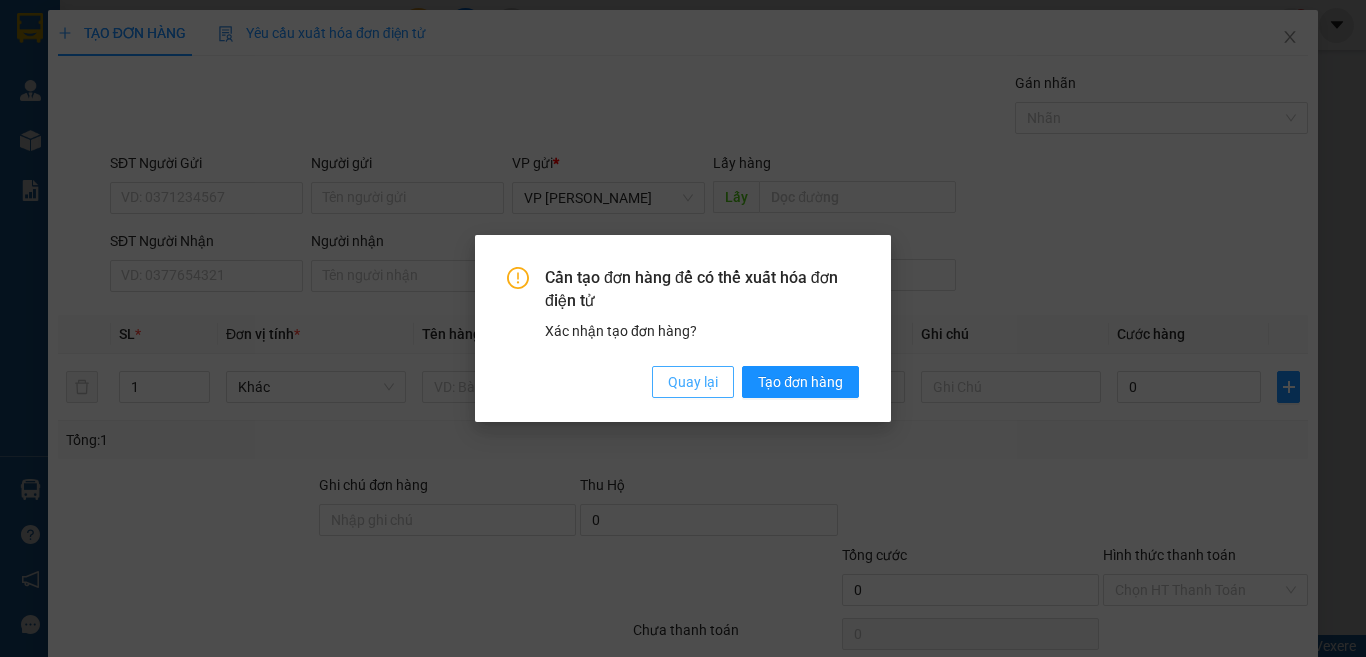 click on "Quay lại" at bounding box center [693, 382] 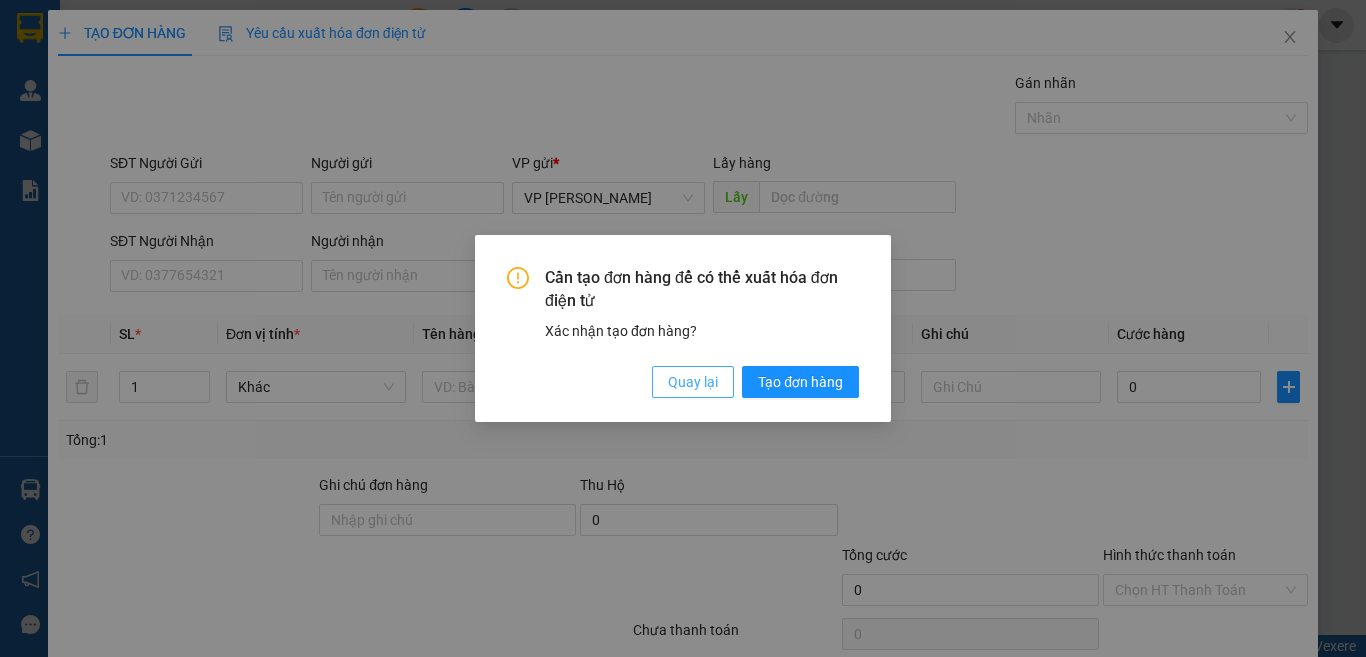 click on "Quay lại" at bounding box center [693, 382] 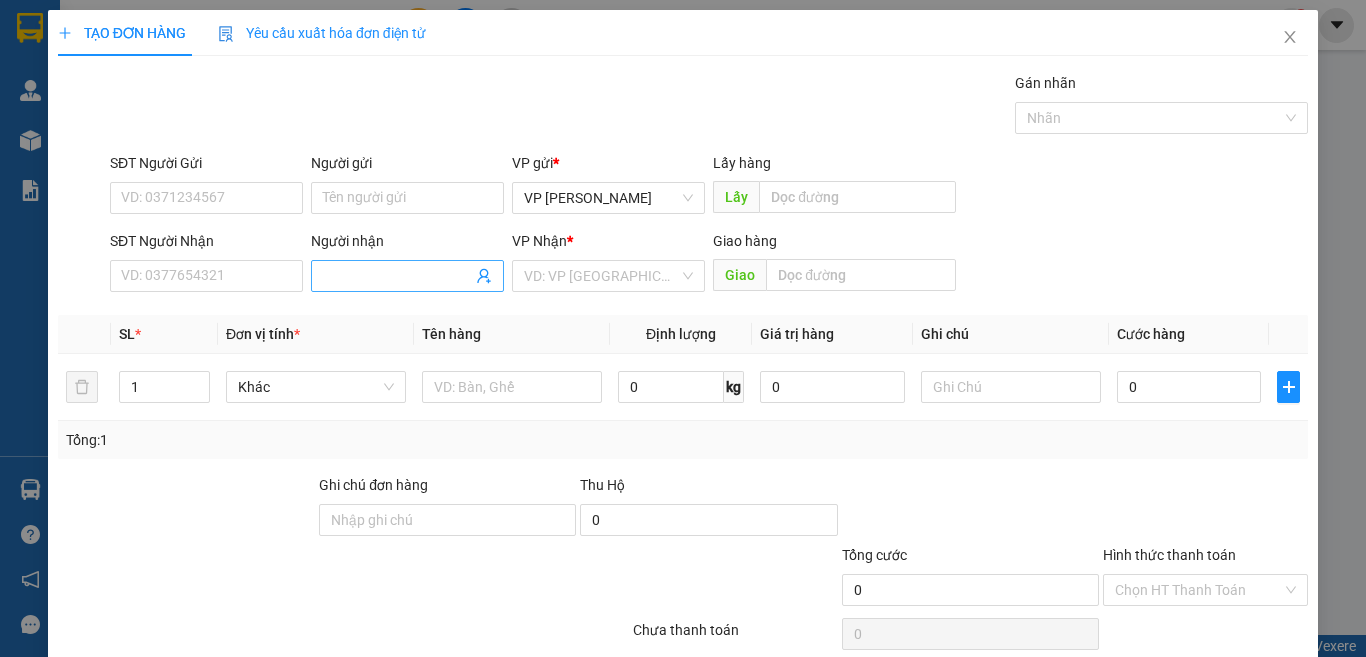 click on "Người nhận" at bounding box center [397, 276] 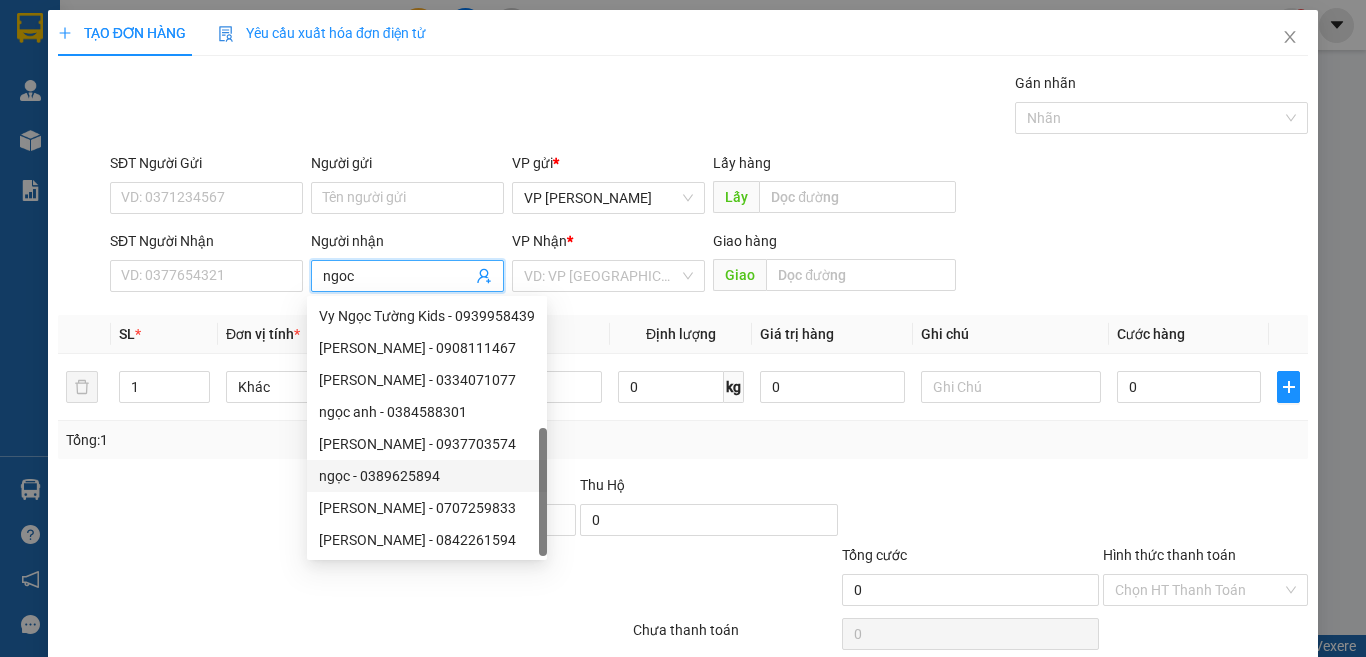 scroll, scrollTop: 0, scrollLeft: 0, axis: both 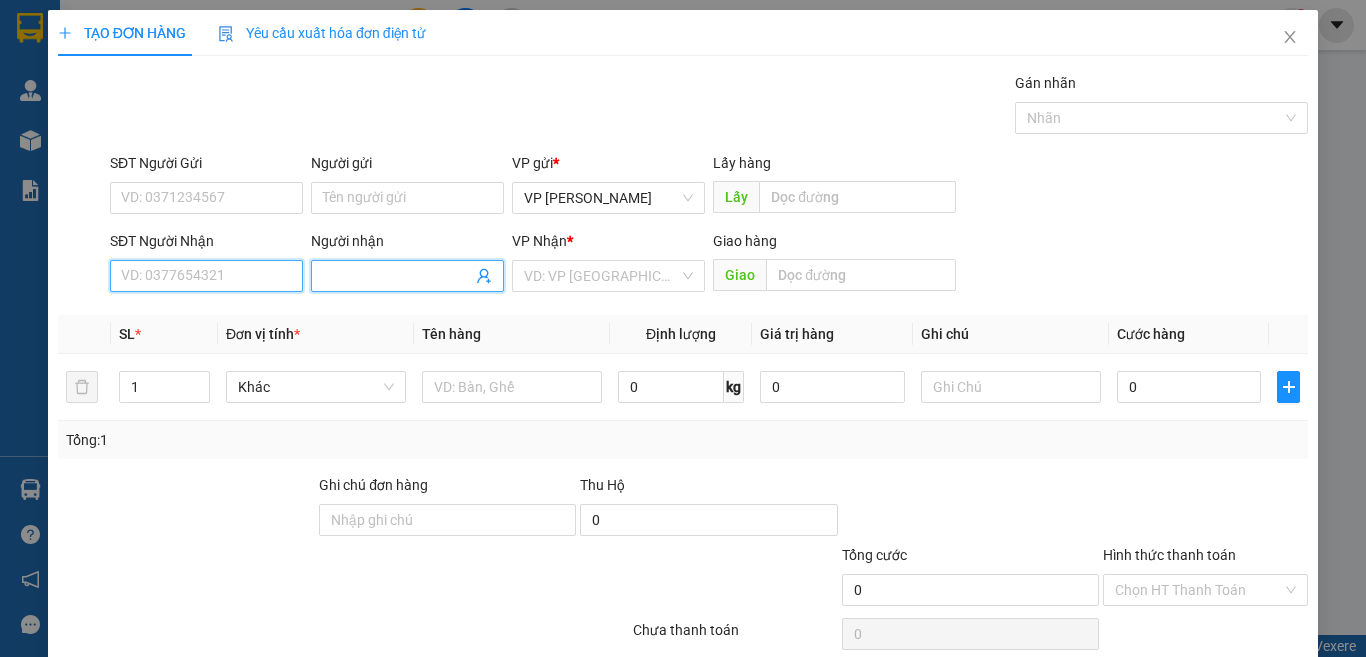 click on "SĐT Người Nhận" at bounding box center (206, 276) 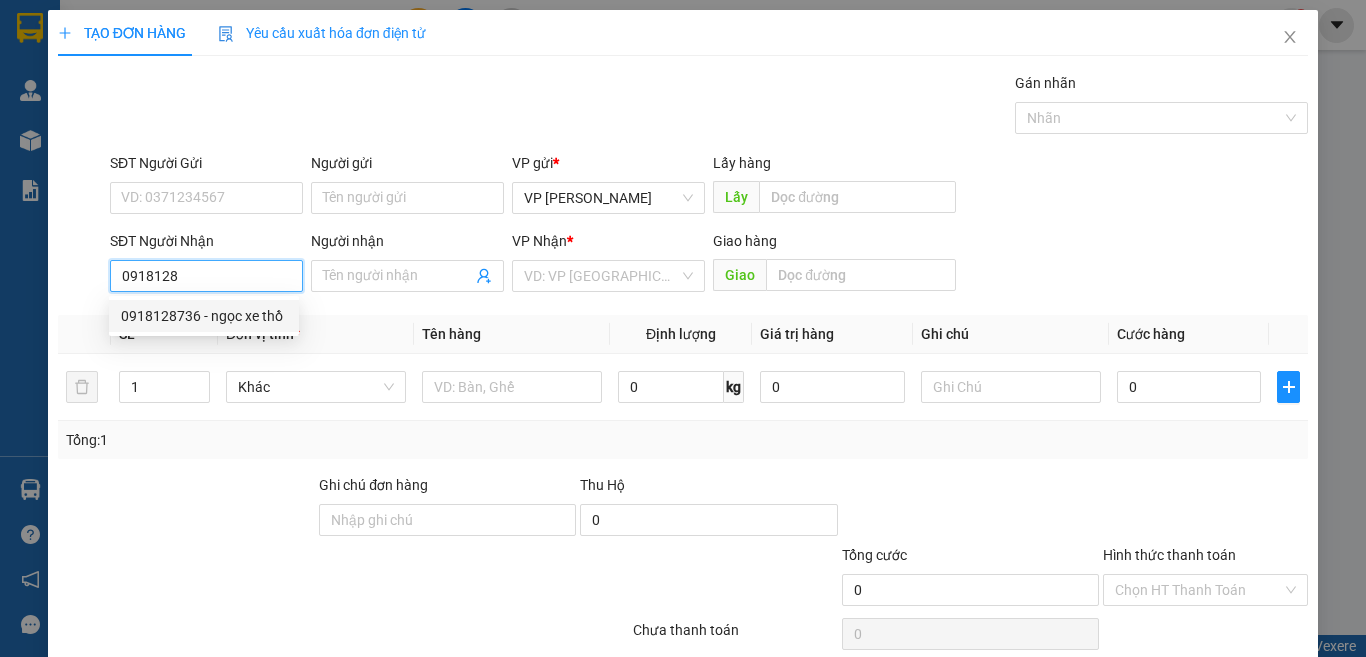 click on "0918128736 - ngọc xe thồ" at bounding box center [204, 316] 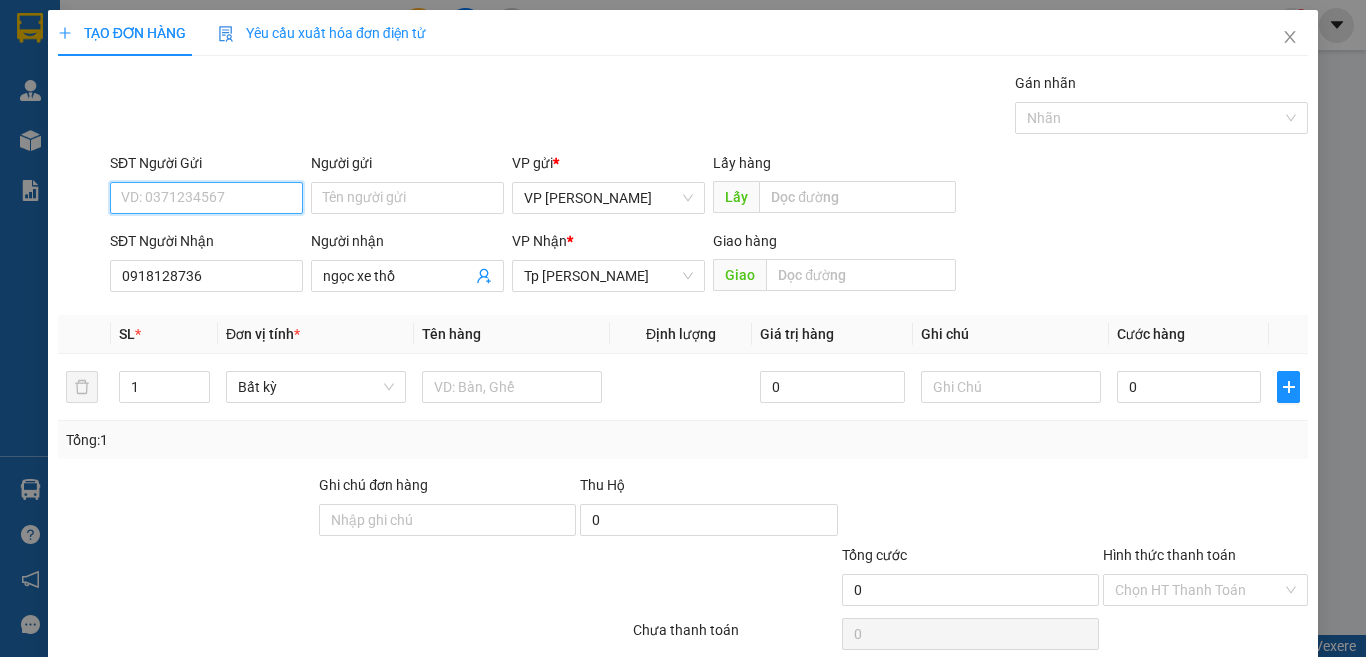 click on "SĐT Người Gửi" at bounding box center [206, 198] 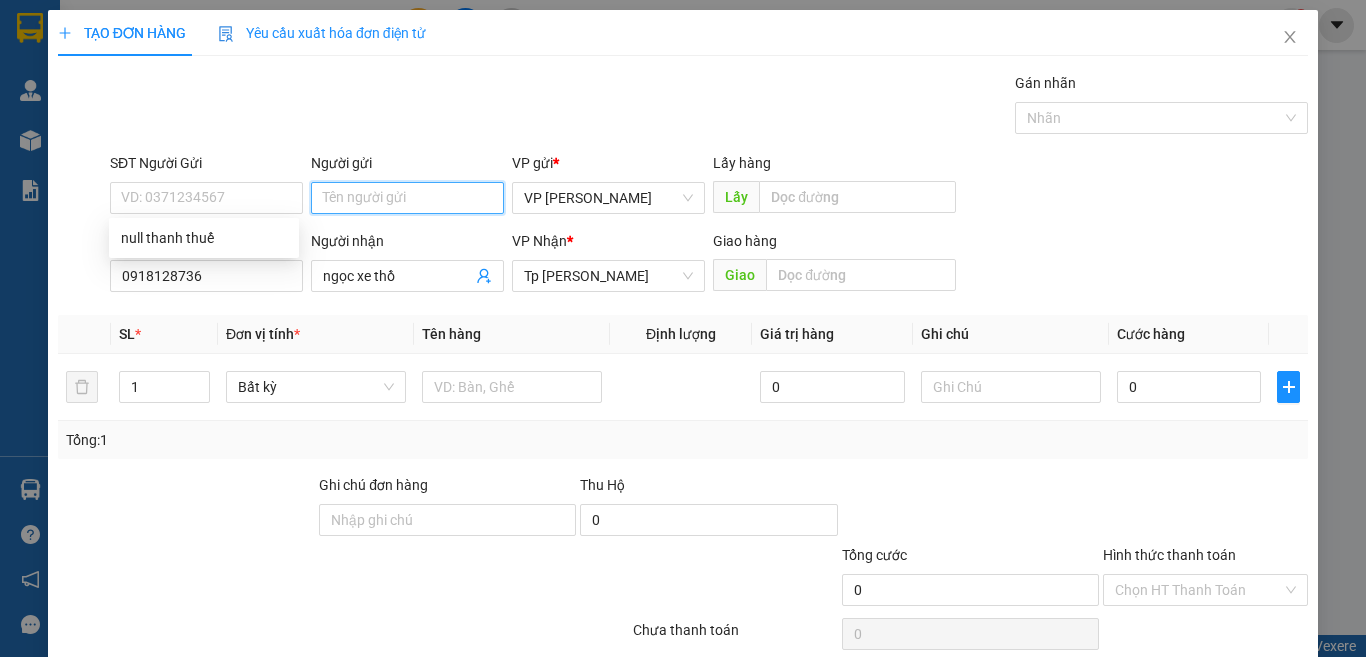 click on "Người gửi" at bounding box center [407, 198] 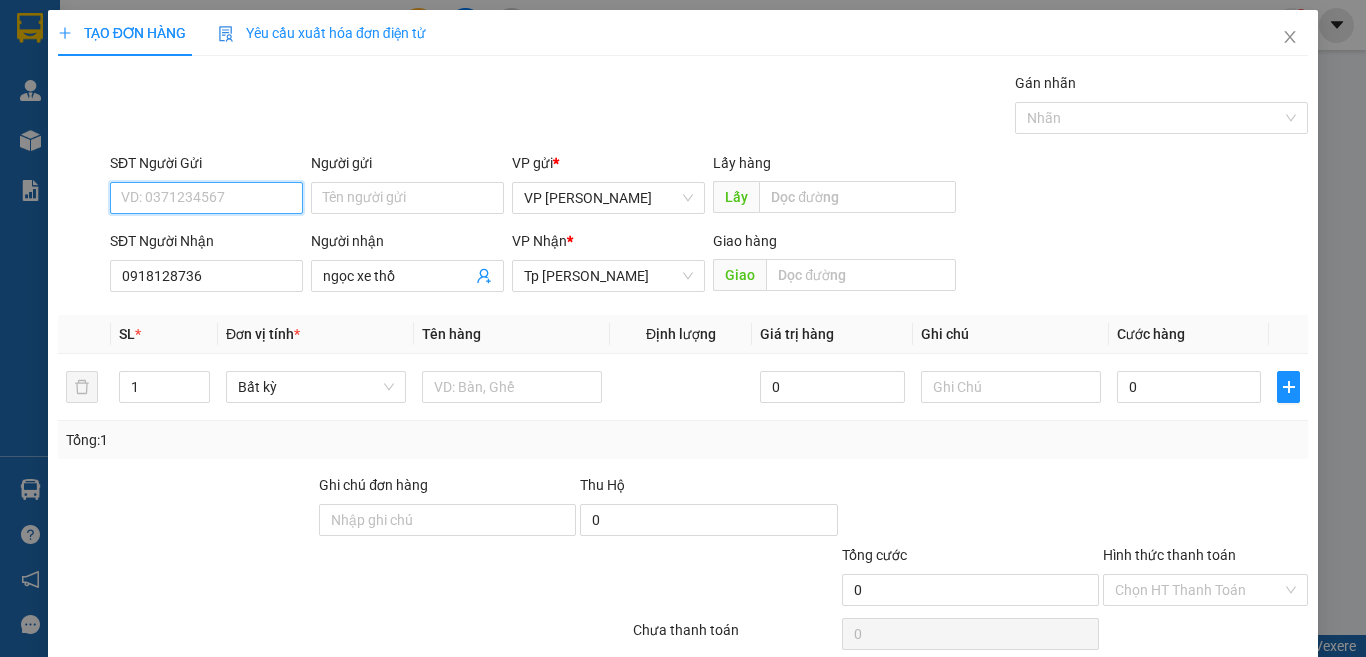 click on "SĐT Người Gửi" at bounding box center [206, 198] 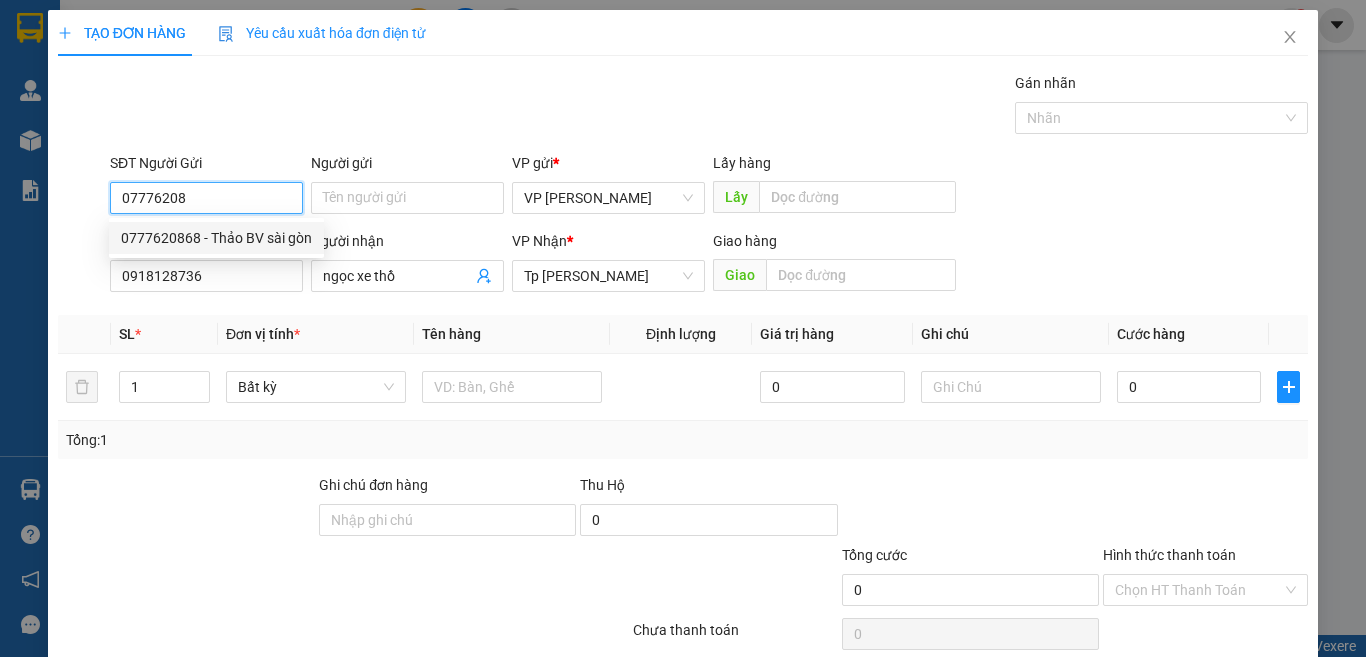 click on "0777620868 - Thảo BV sài gòn" at bounding box center (216, 238) 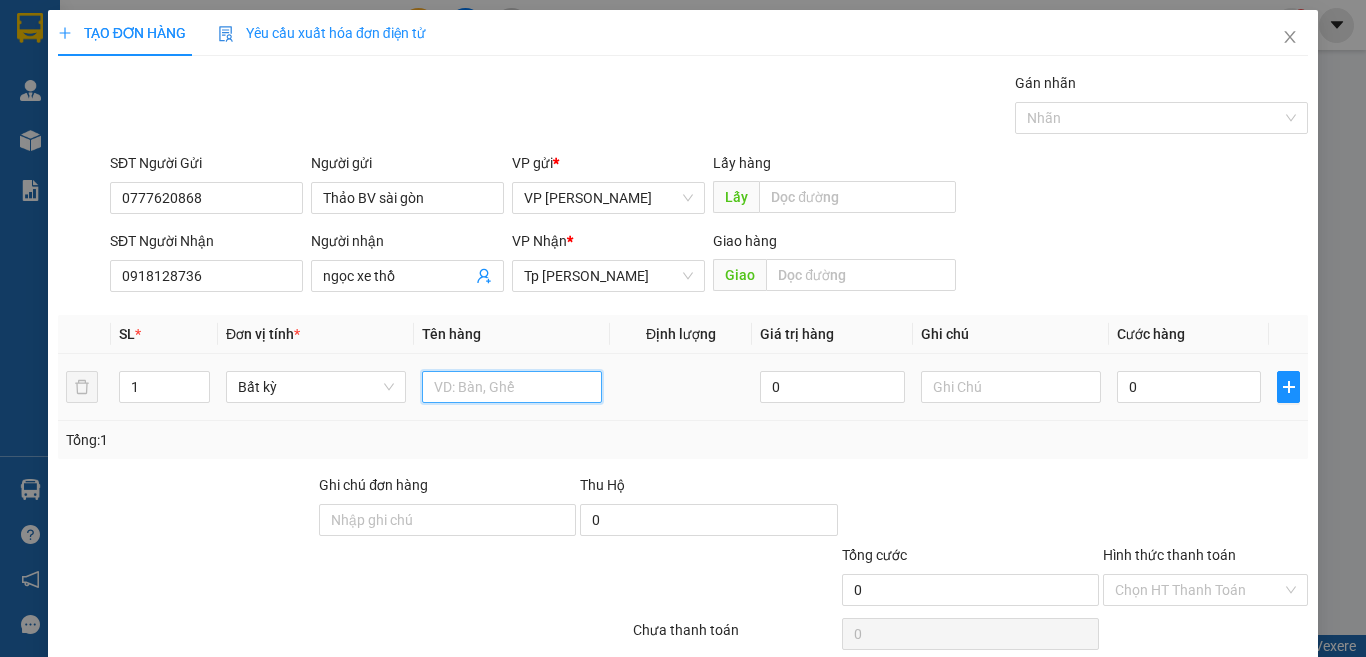 click at bounding box center [512, 387] 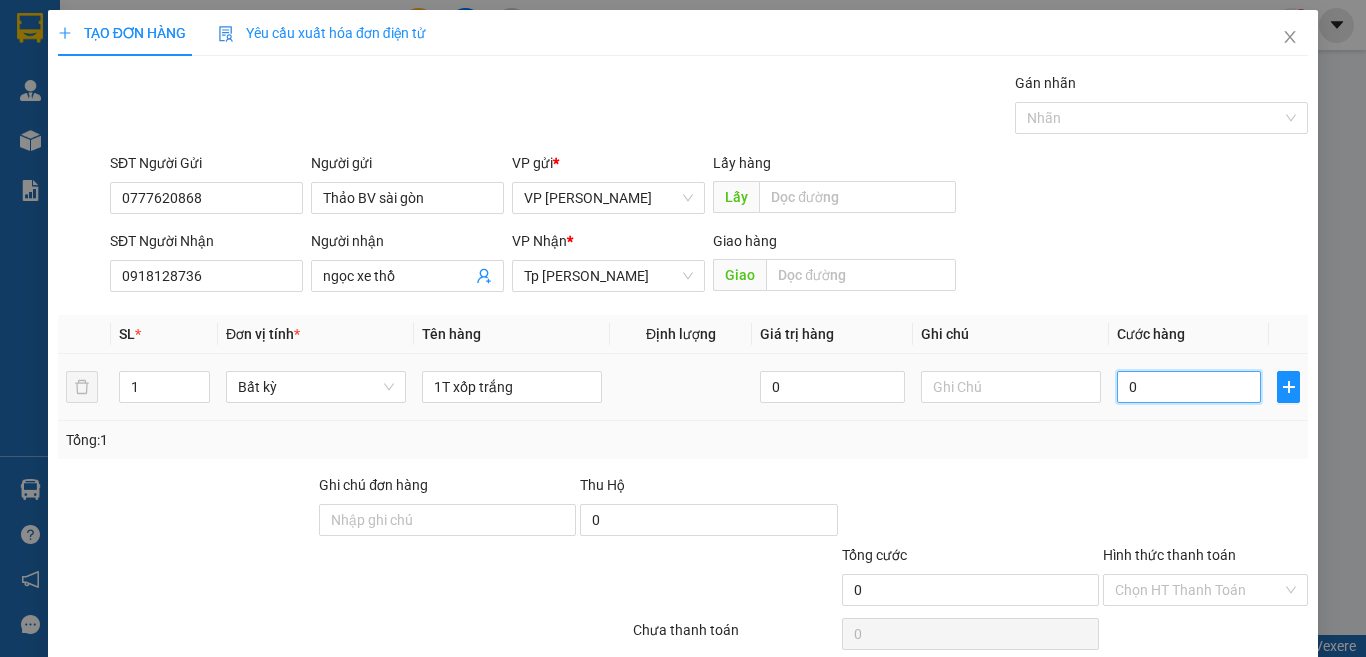 click on "0" at bounding box center [1189, 387] 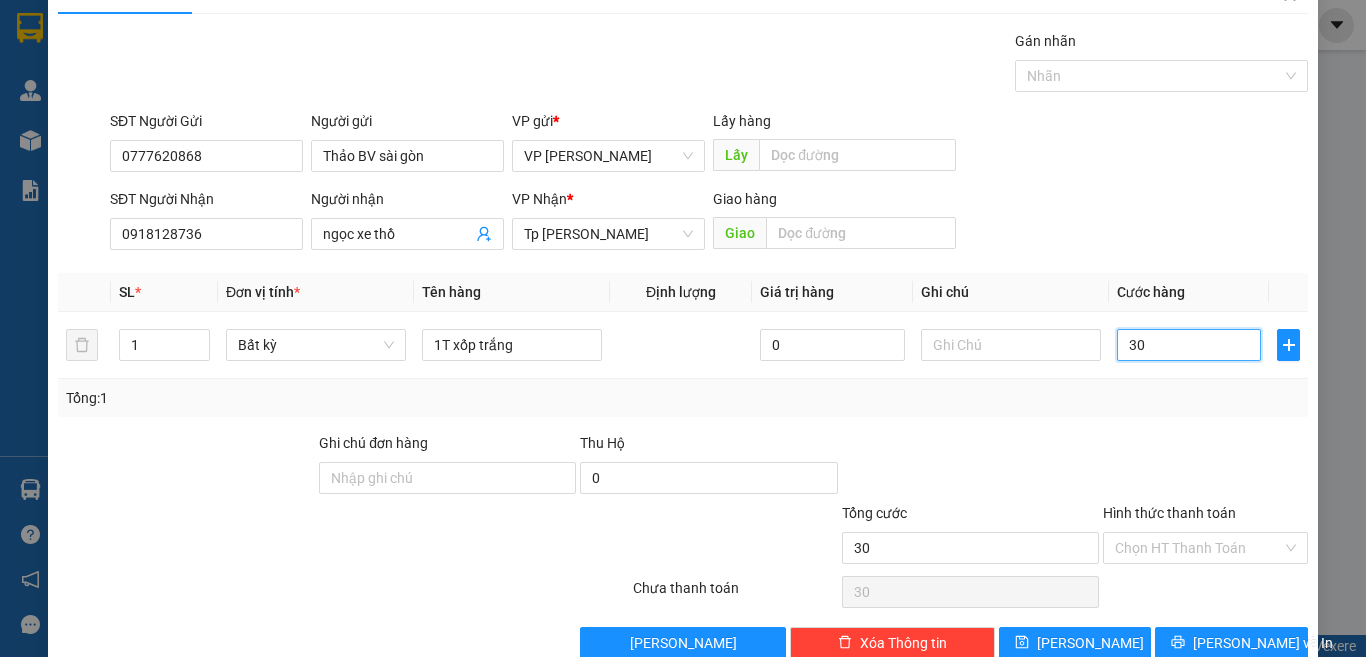 scroll, scrollTop: 83, scrollLeft: 0, axis: vertical 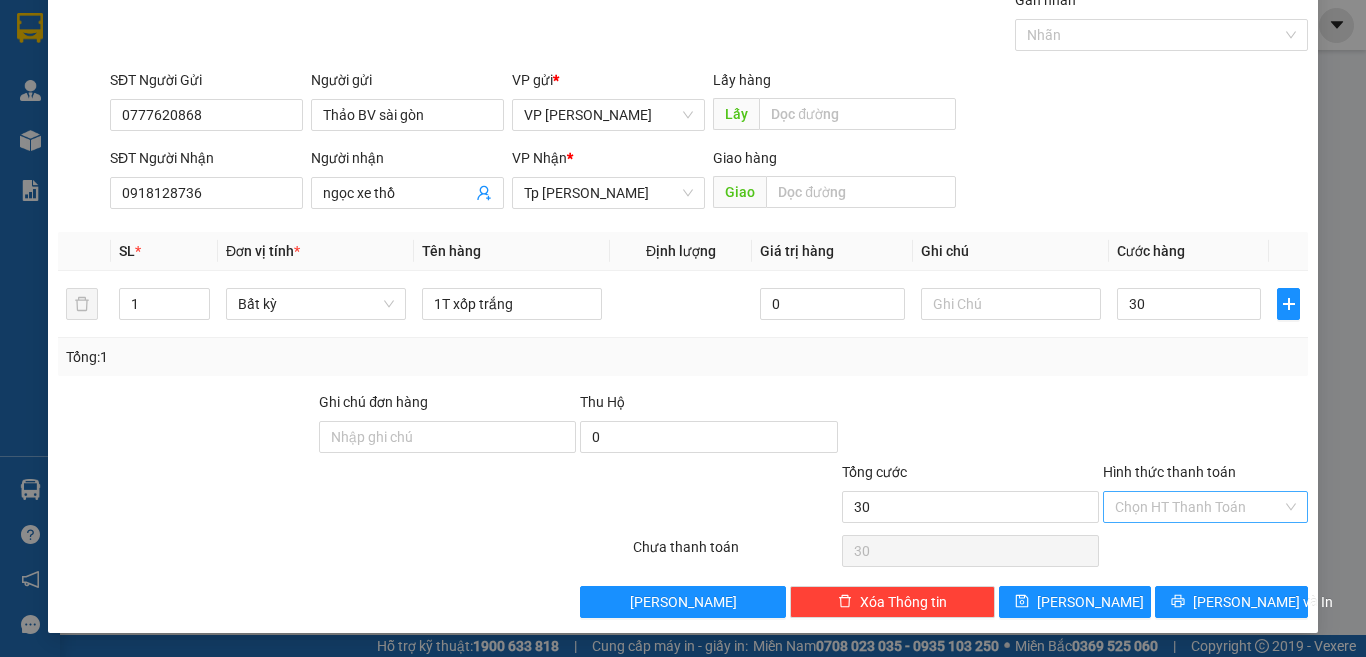 click on "Hình thức thanh toán" at bounding box center [1198, 507] 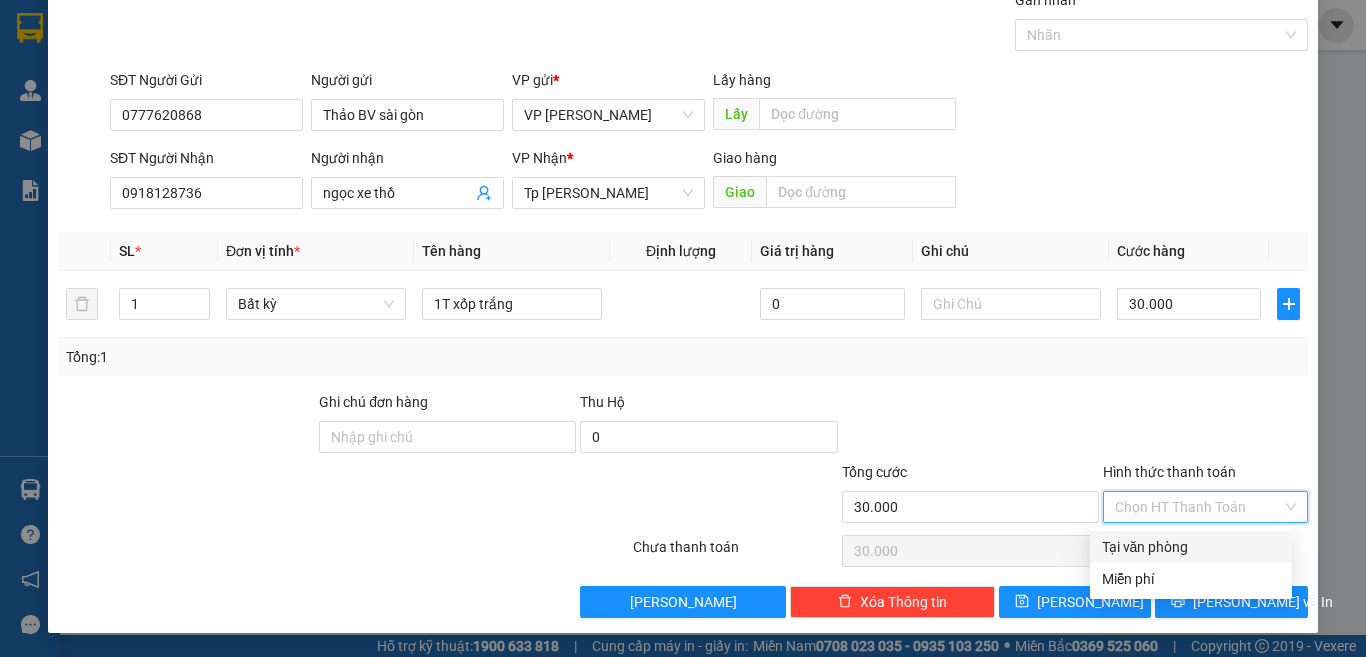 click on "Tại văn phòng" at bounding box center (1191, 547) 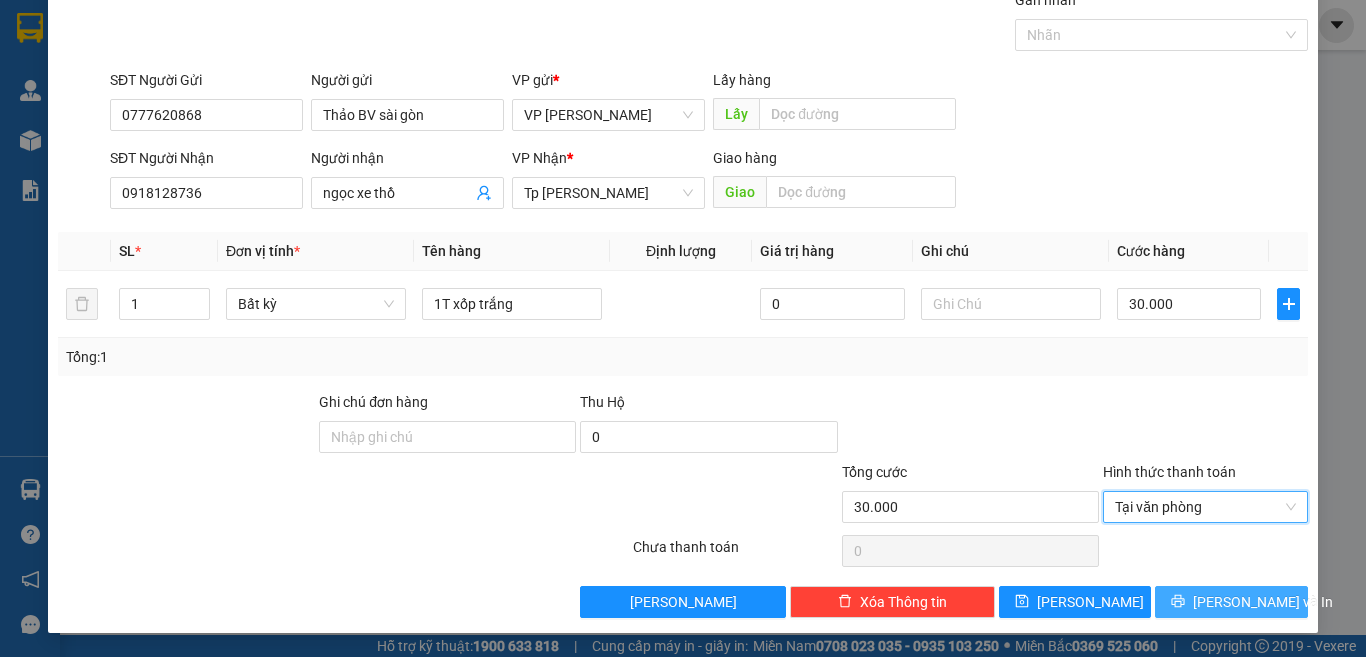 click 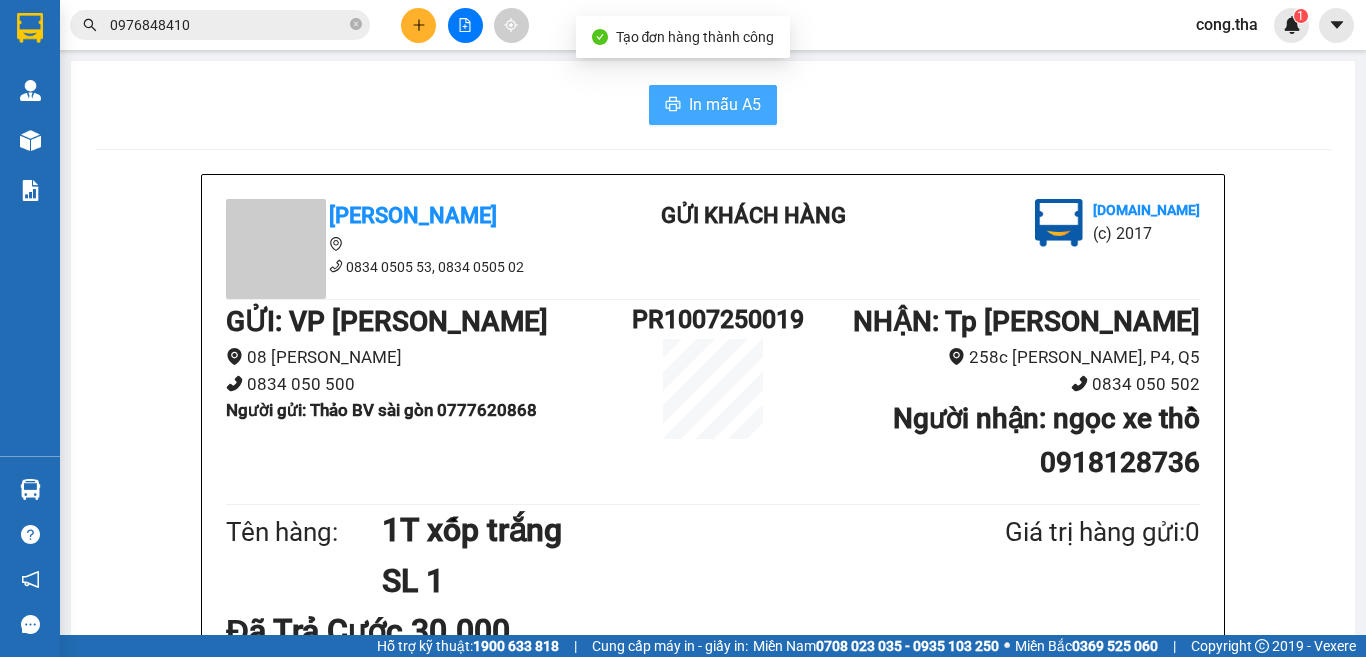 click on "In mẫu A5" at bounding box center (725, 104) 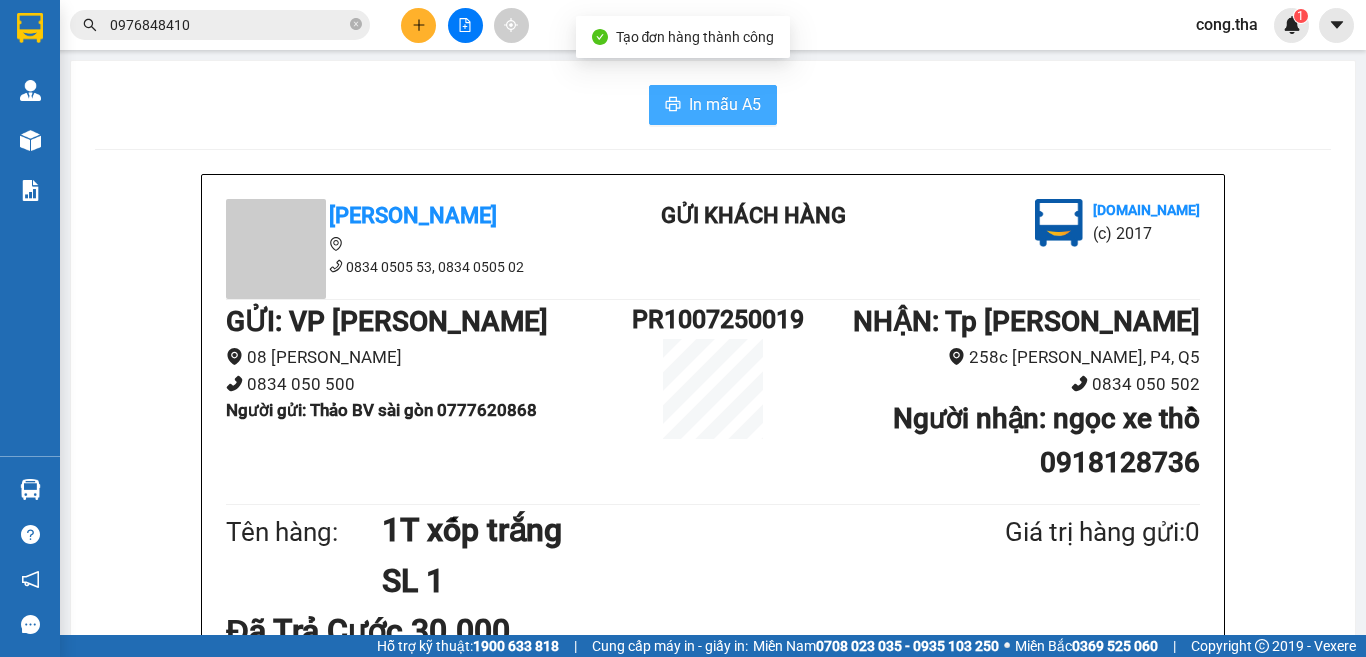 scroll, scrollTop: 0, scrollLeft: 0, axis: both 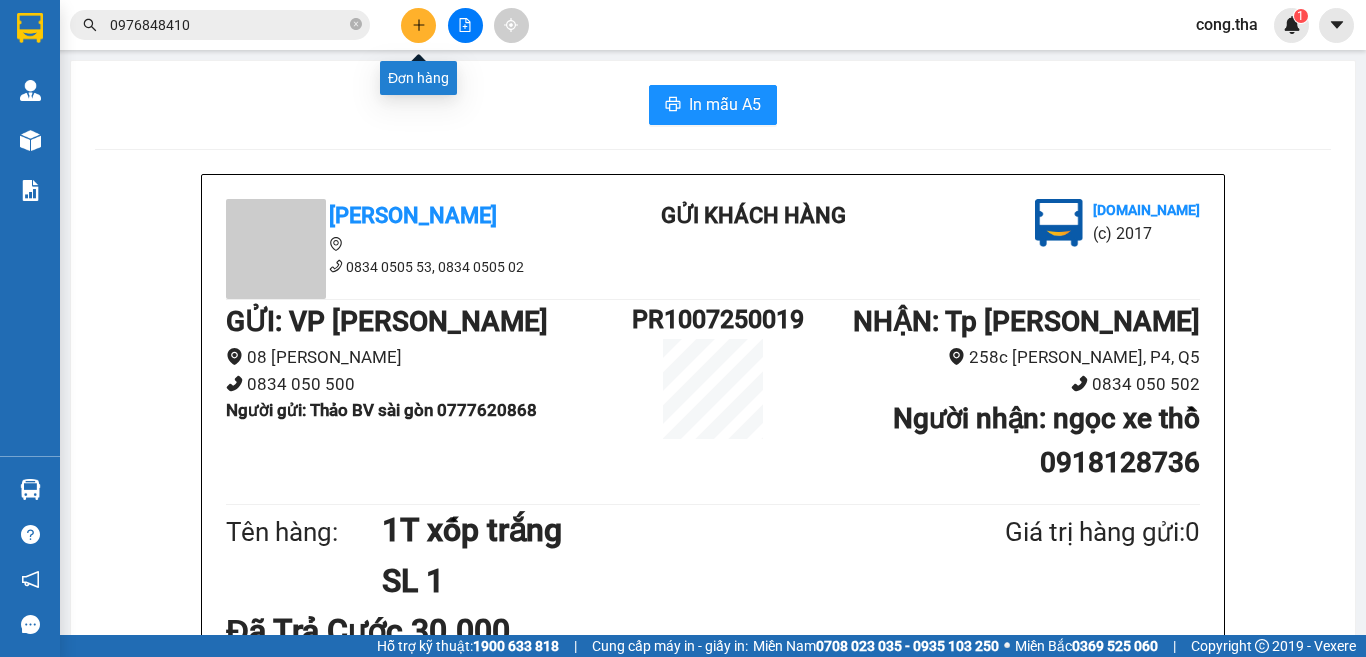 click 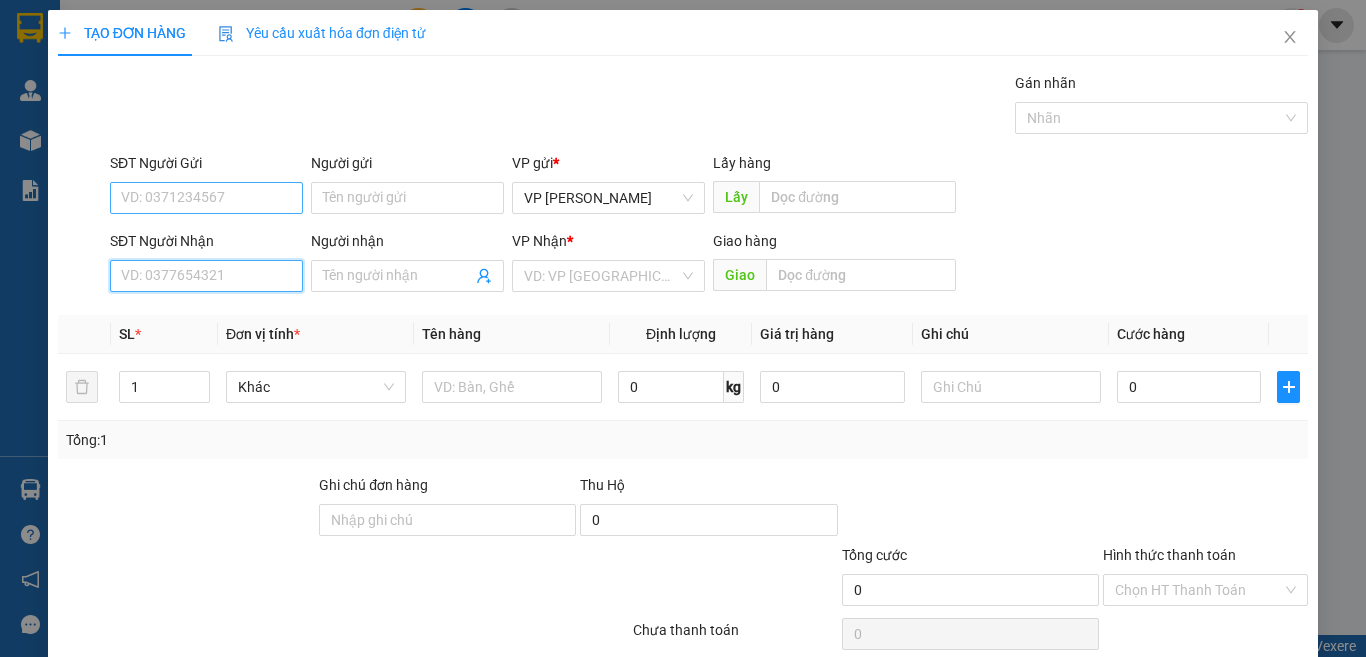 drag, startPoint x: 260, startPoint y: 264, endPoint x: 245, endPoint y: 203, distance: 62.817196 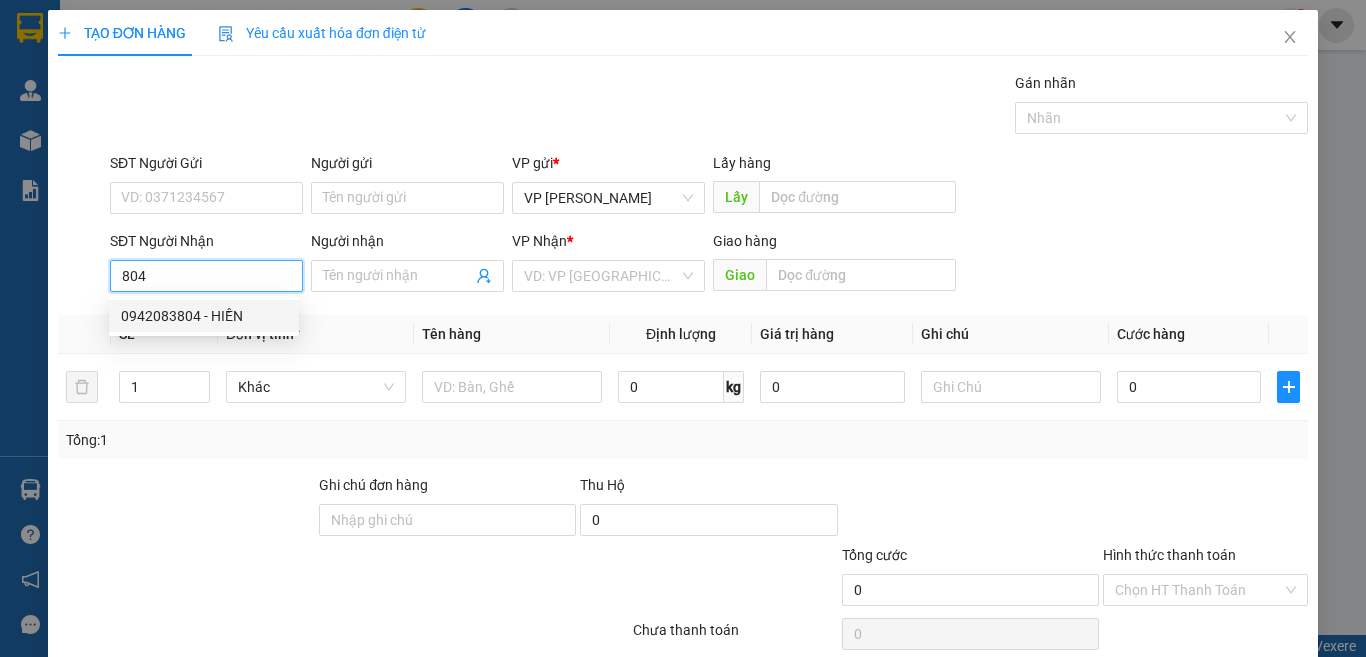 click on "0942083804 - HIỀN" at bounding box center (204, 316) 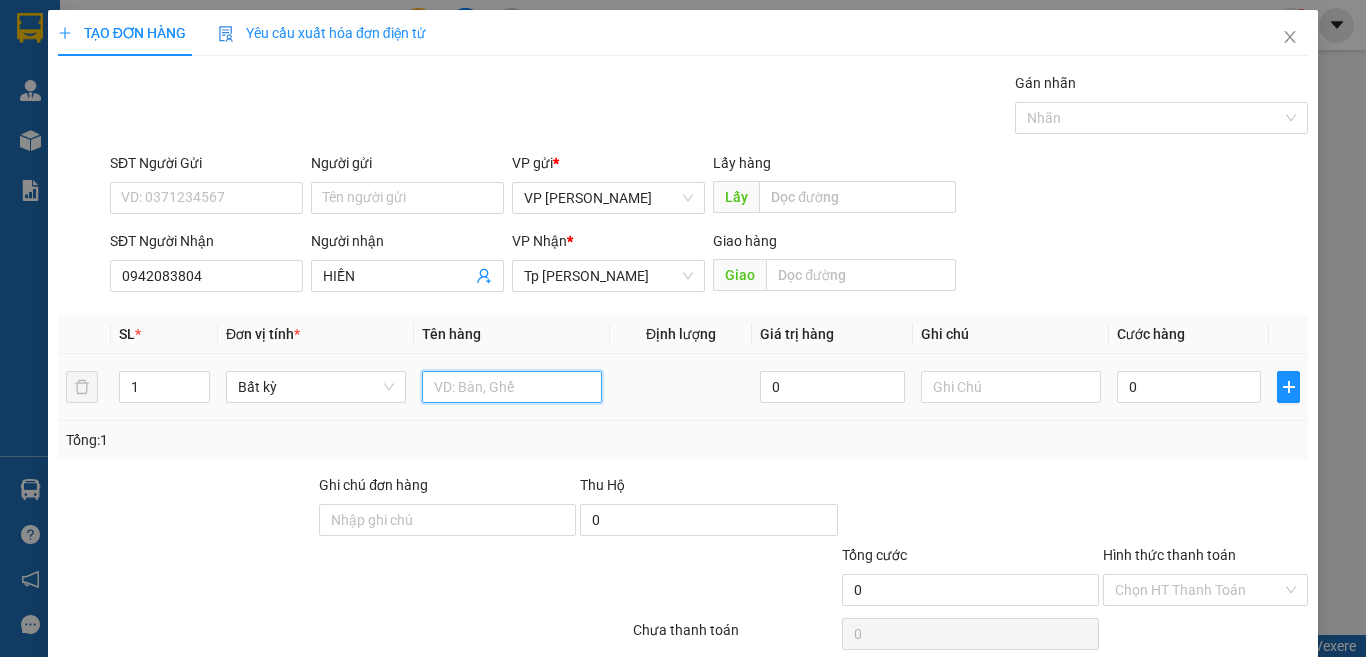 click at bounding box center (512, 387) 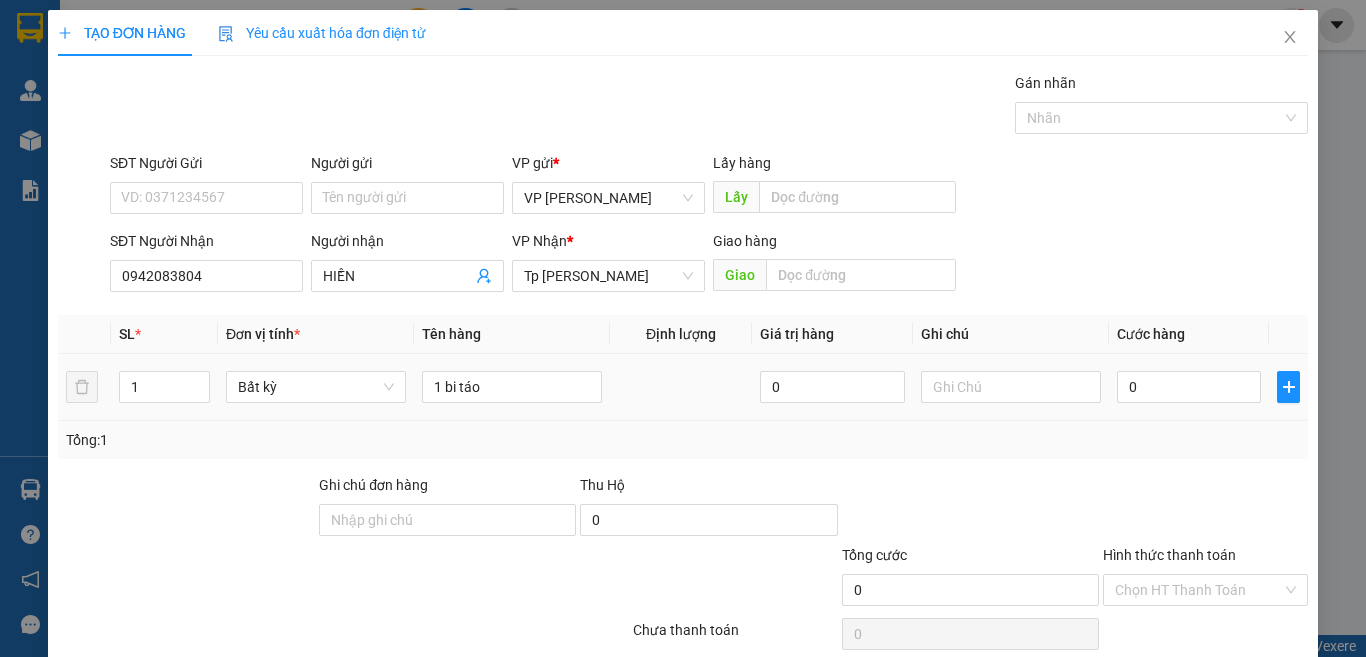 click on "0" at bounding box center [1189, 387] 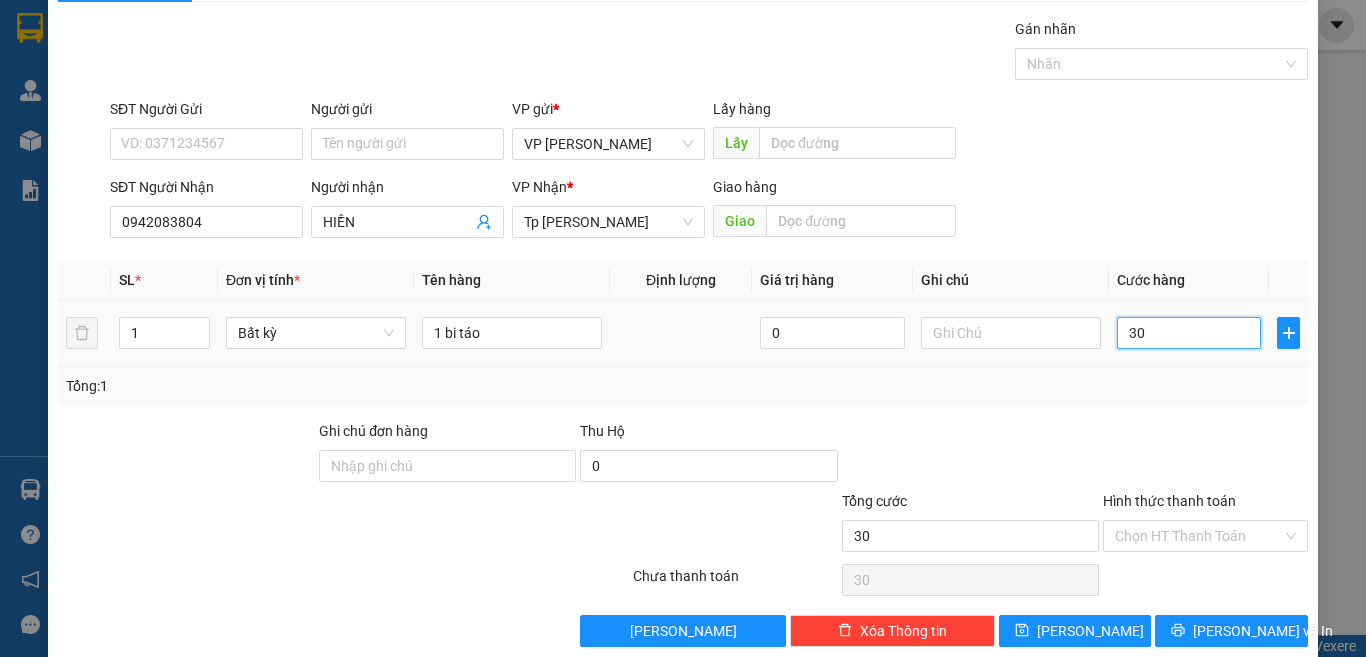 scroll, scrollTop: 83, scrollLeft: 0, axis: vertical 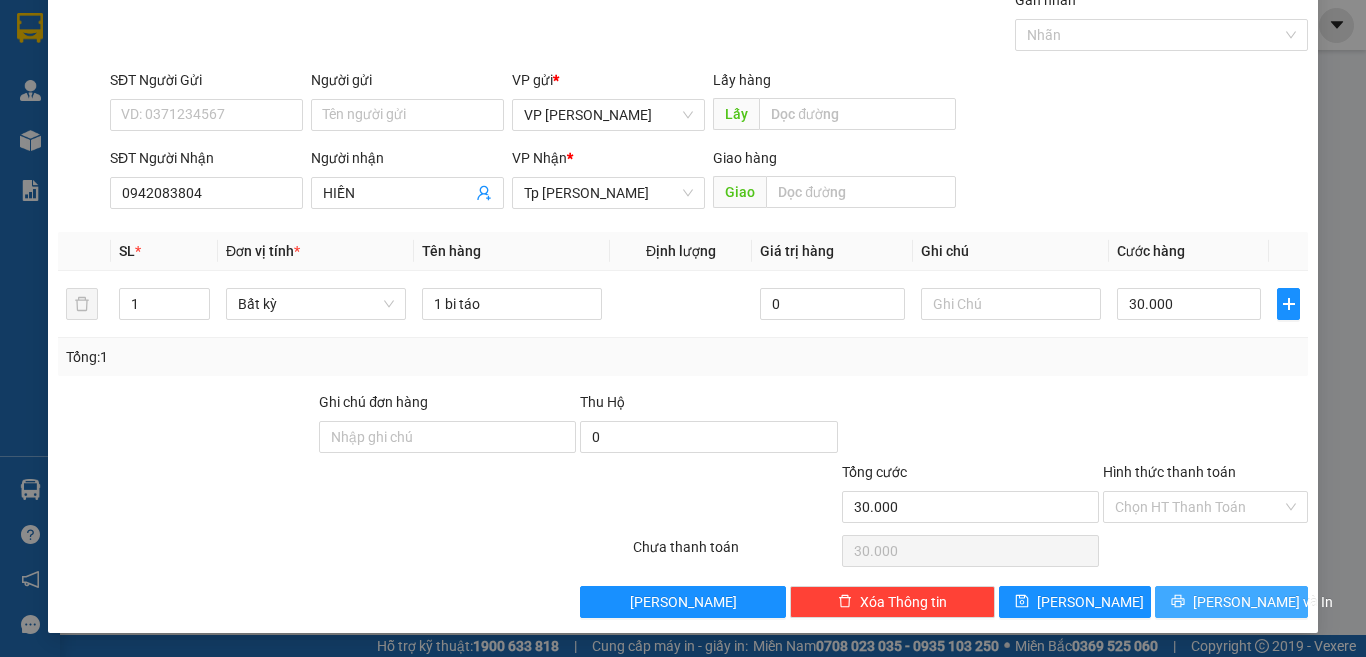 click 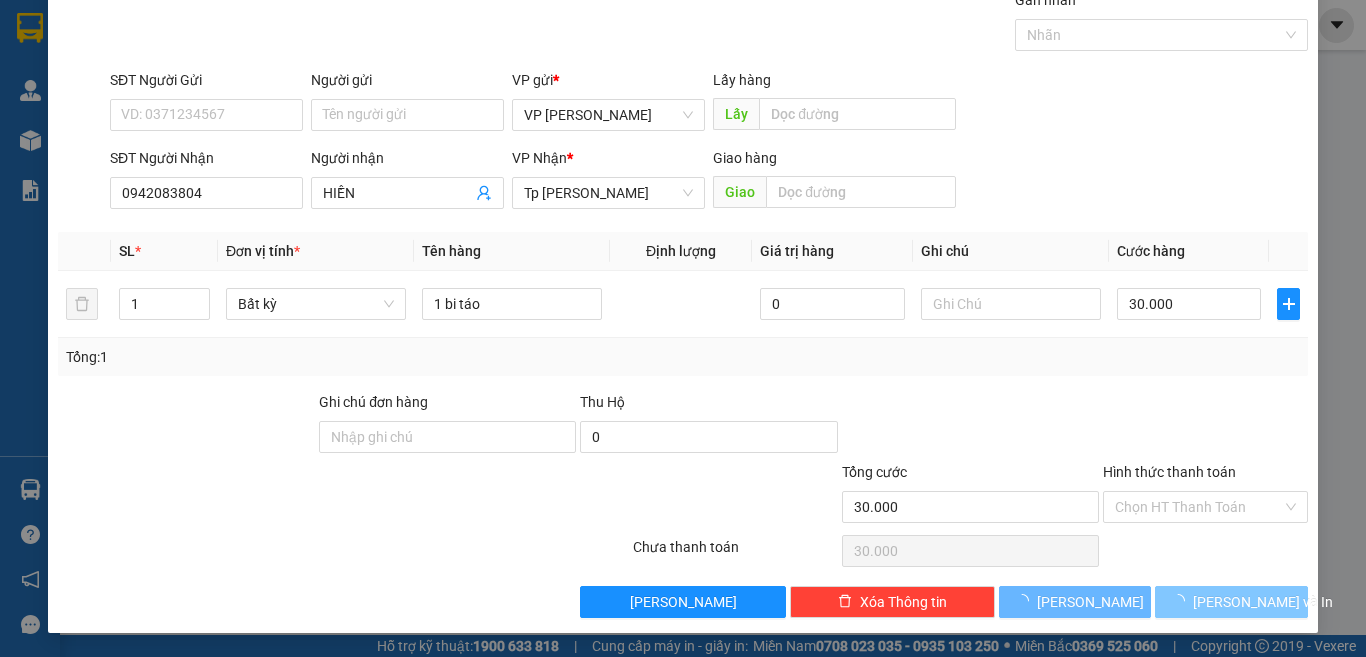 scroll, scrollTop: 29, scrollLeft: 0, axis: vertical 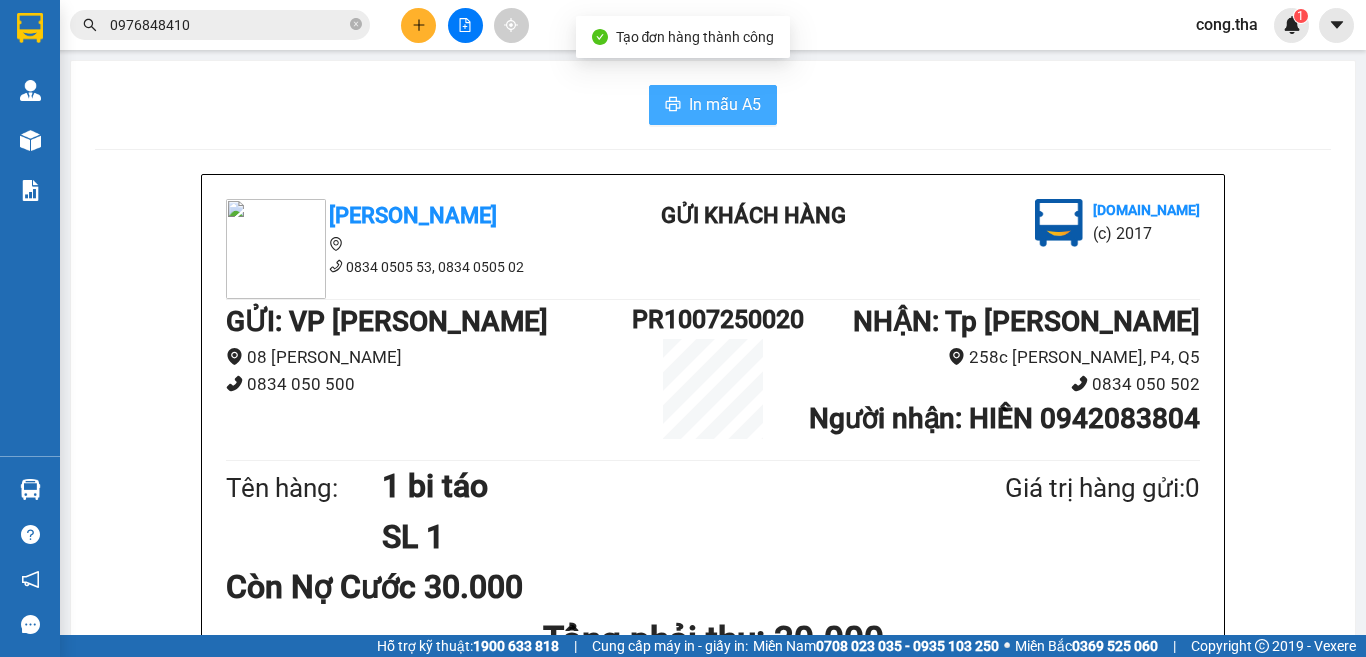 drag, startPoint x: 694, startPoint y: 68, endPoint x: 679, endPoint y: 113, distance: 47.434166 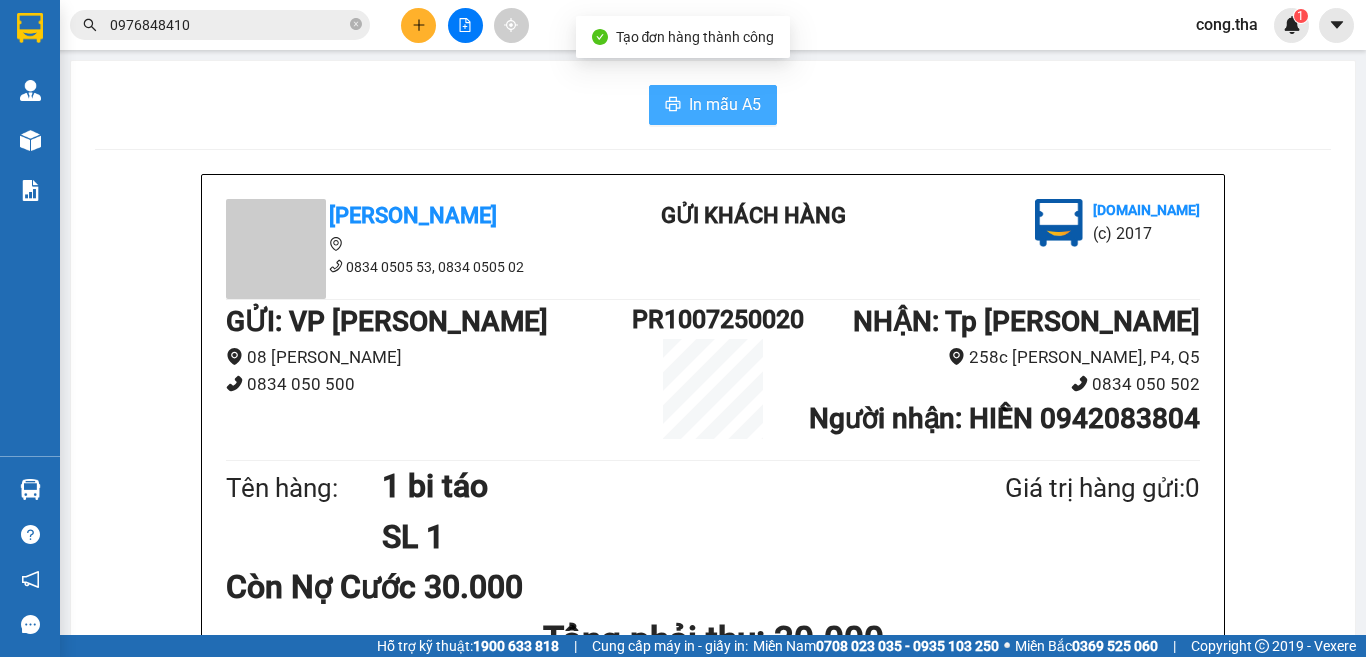 click on "In mẫu A5" at bounding box center (713, 105) 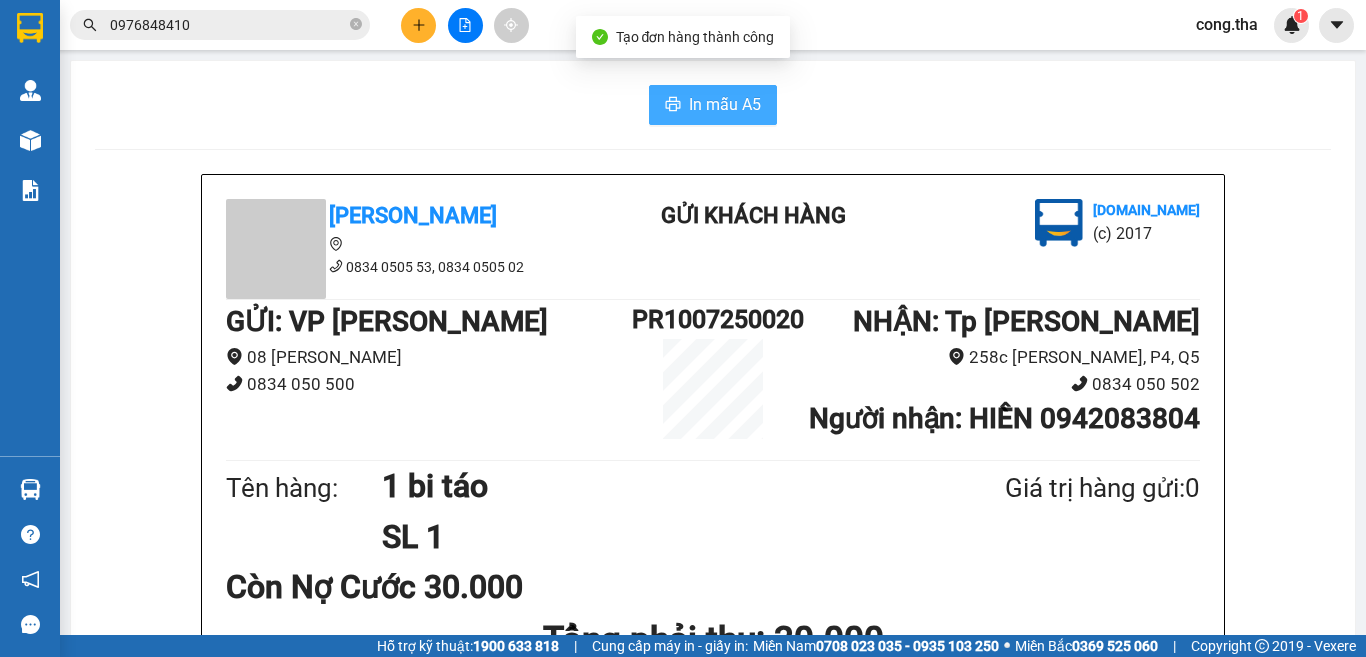 scroll, scrollTop: 0, scrollLeft: 0, axis: both 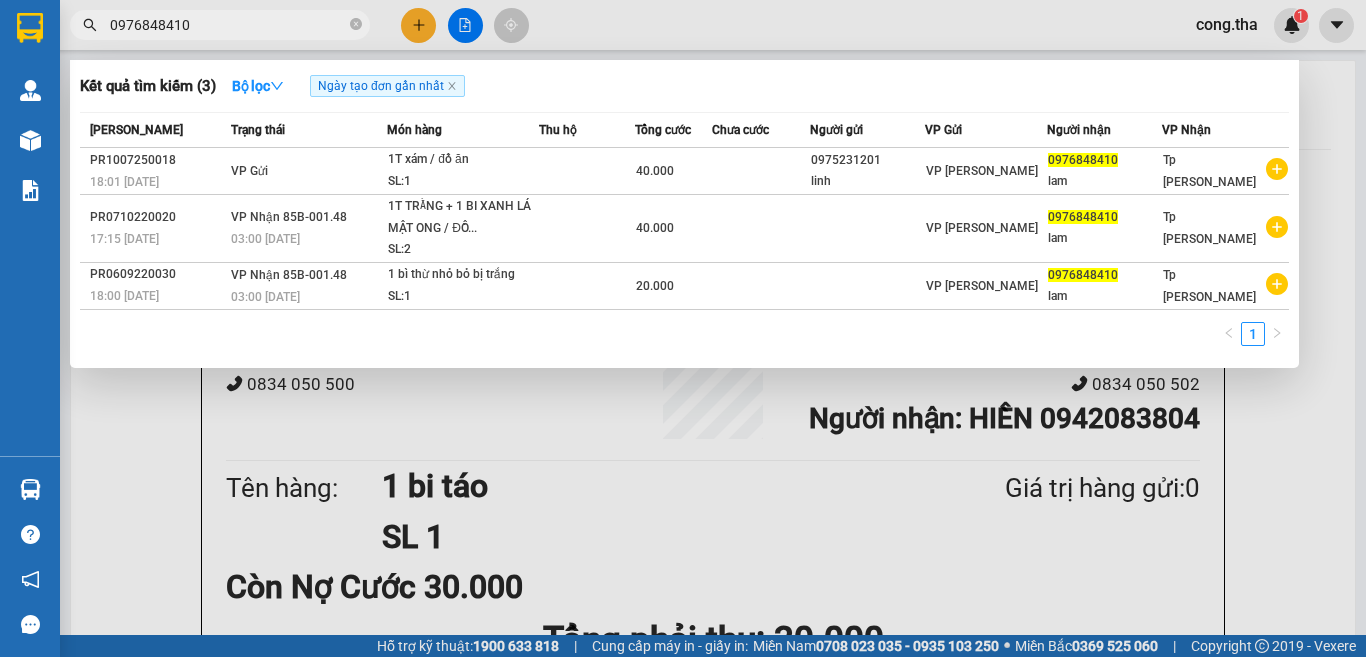 drag, startPoint x: 293, startPoint y: 35, endPoint x: 74, endPoint y: 42, distance: 219.11185 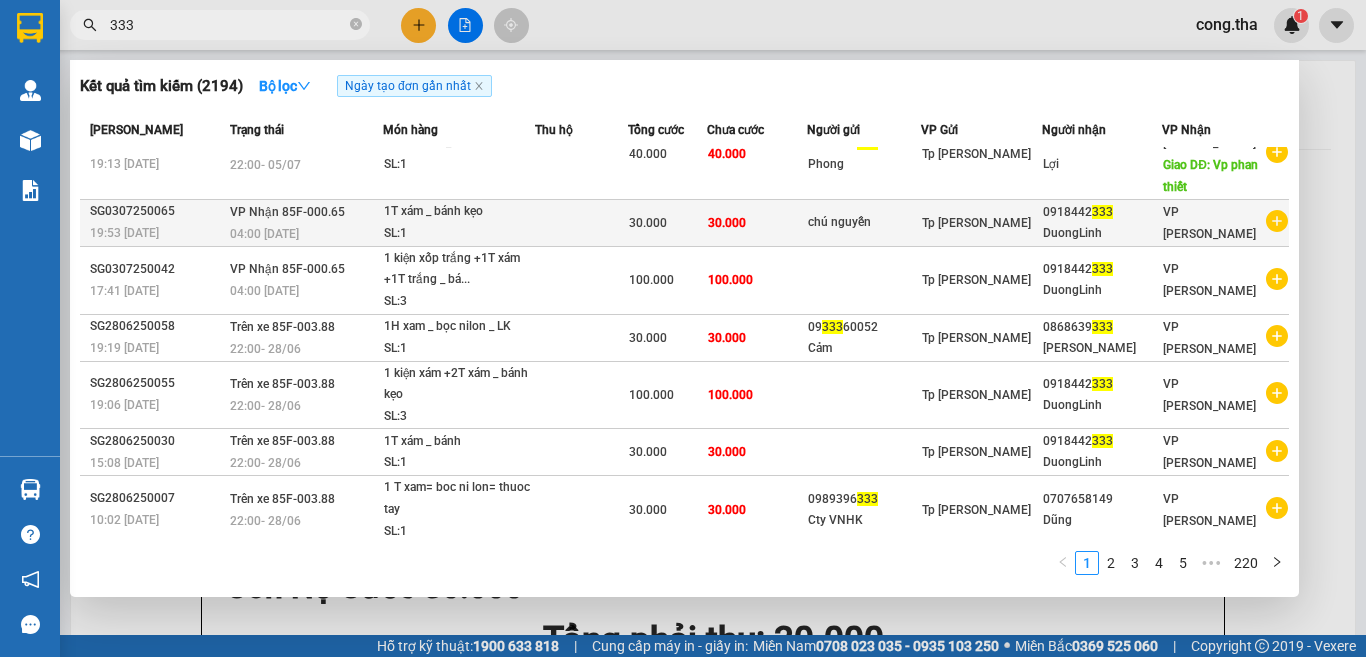 scroll, scrollTop: 206, scrollLeft: 0, axis: vertical 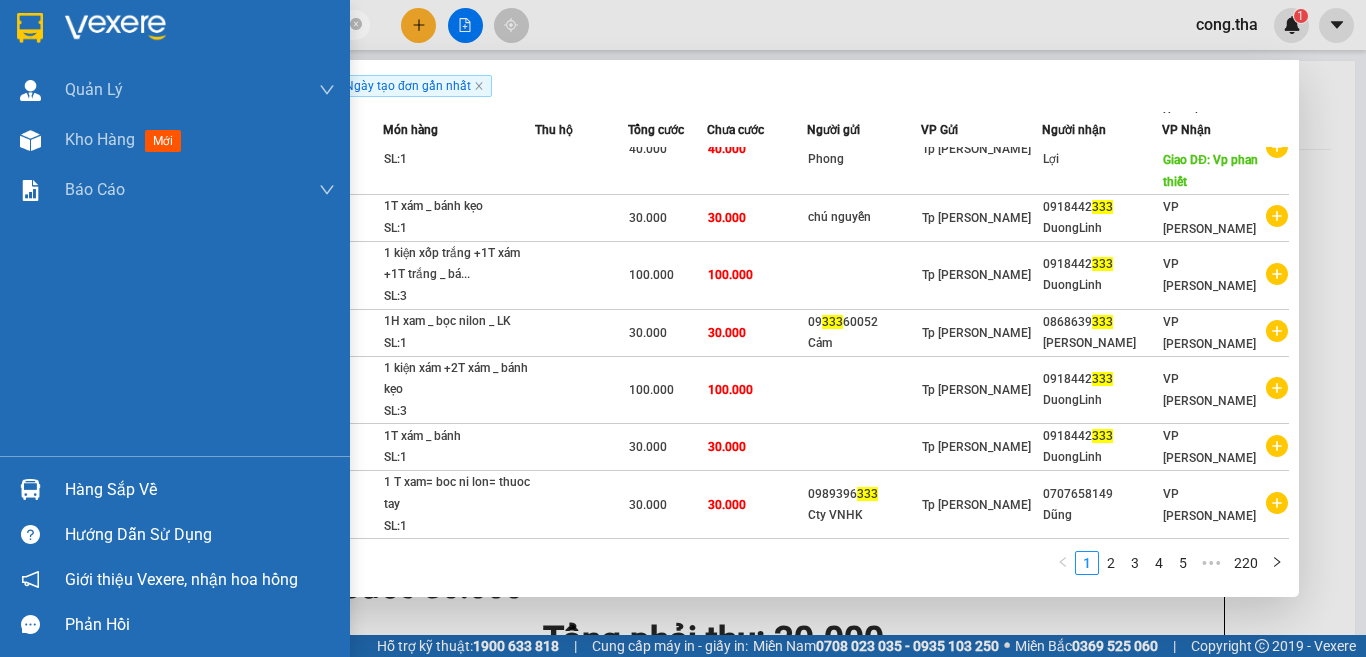 drag, startPoint x: 197, startPoint y: 33, endPoint x: 18, endPoint y: 20, distance: 179.47145 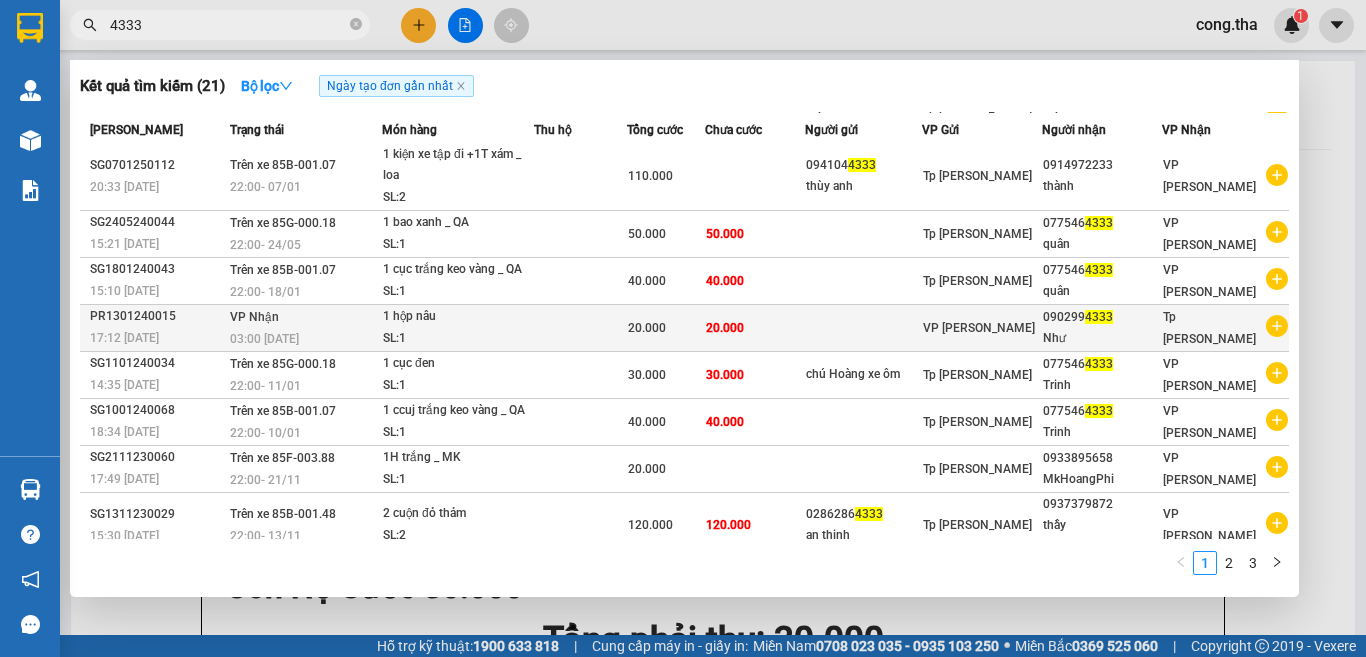 scroll, scrollTop: 165, scrollLeft: 0, axis: vertical 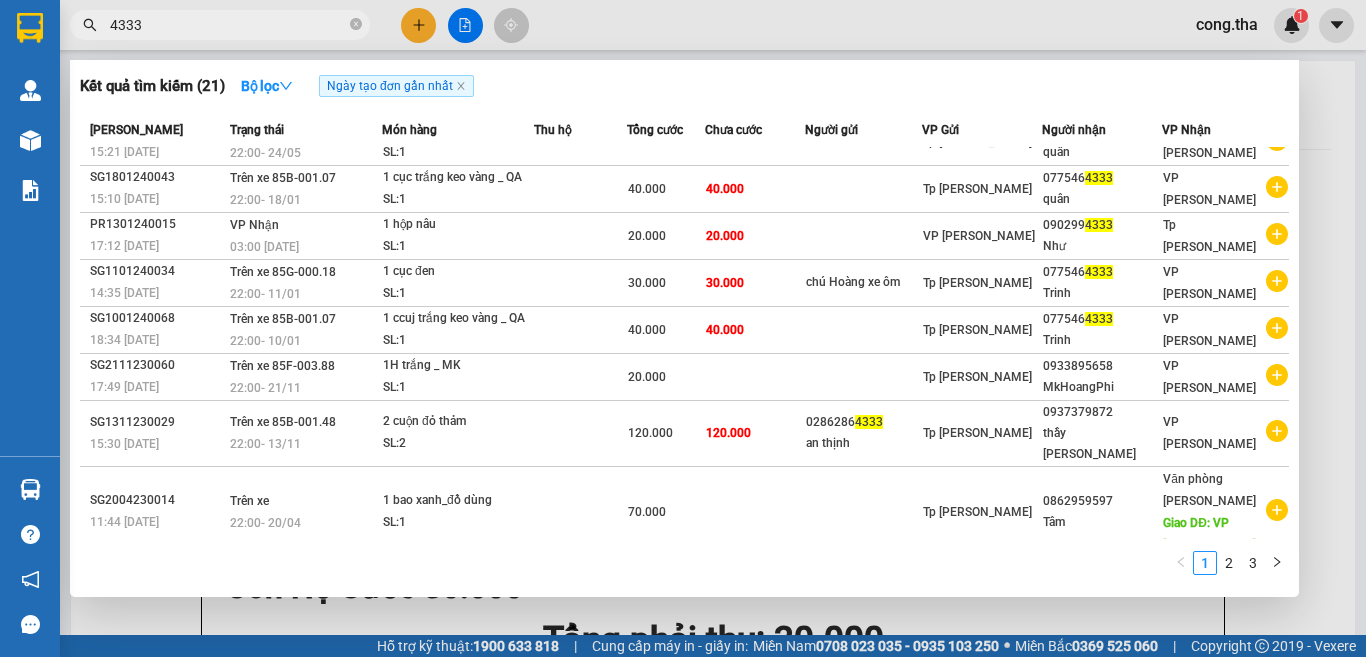 drag, startPoint x: 156, startPoint y: 20, endPoint x: 63, endPoint y: 35, distance: 94.20191 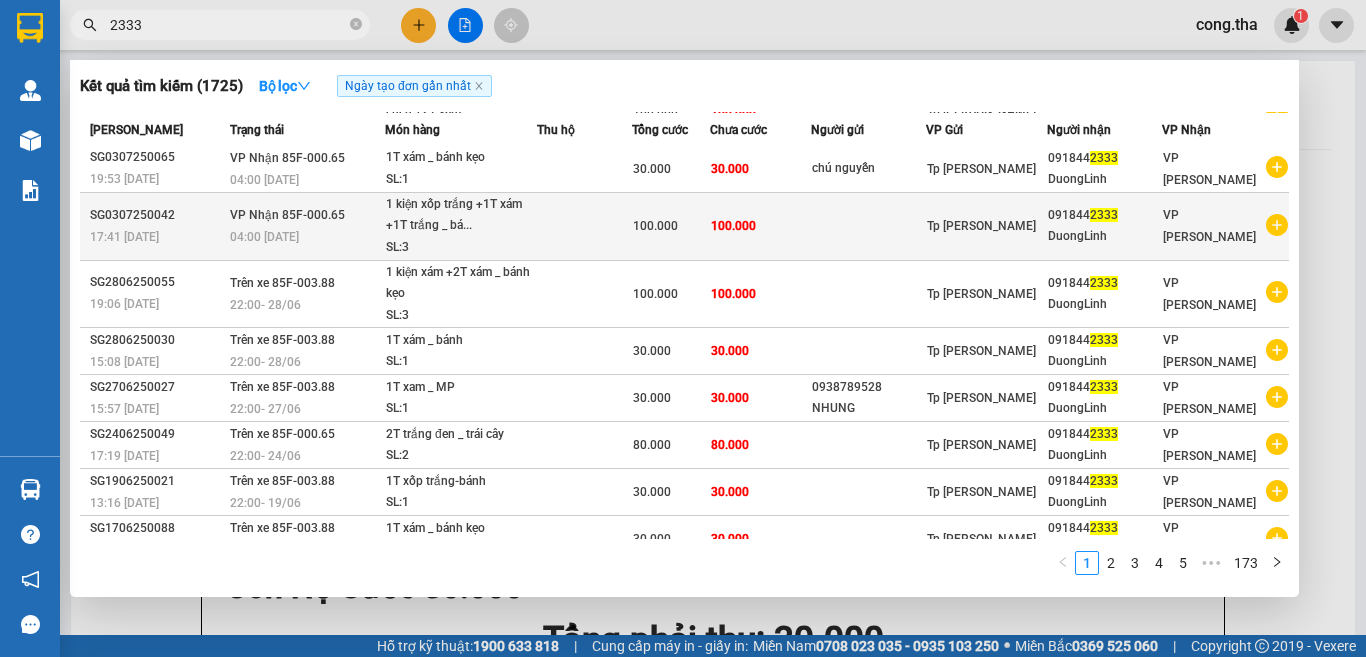 scroll, scrollTop: 141, scrollLeft: 0, axis: vertical 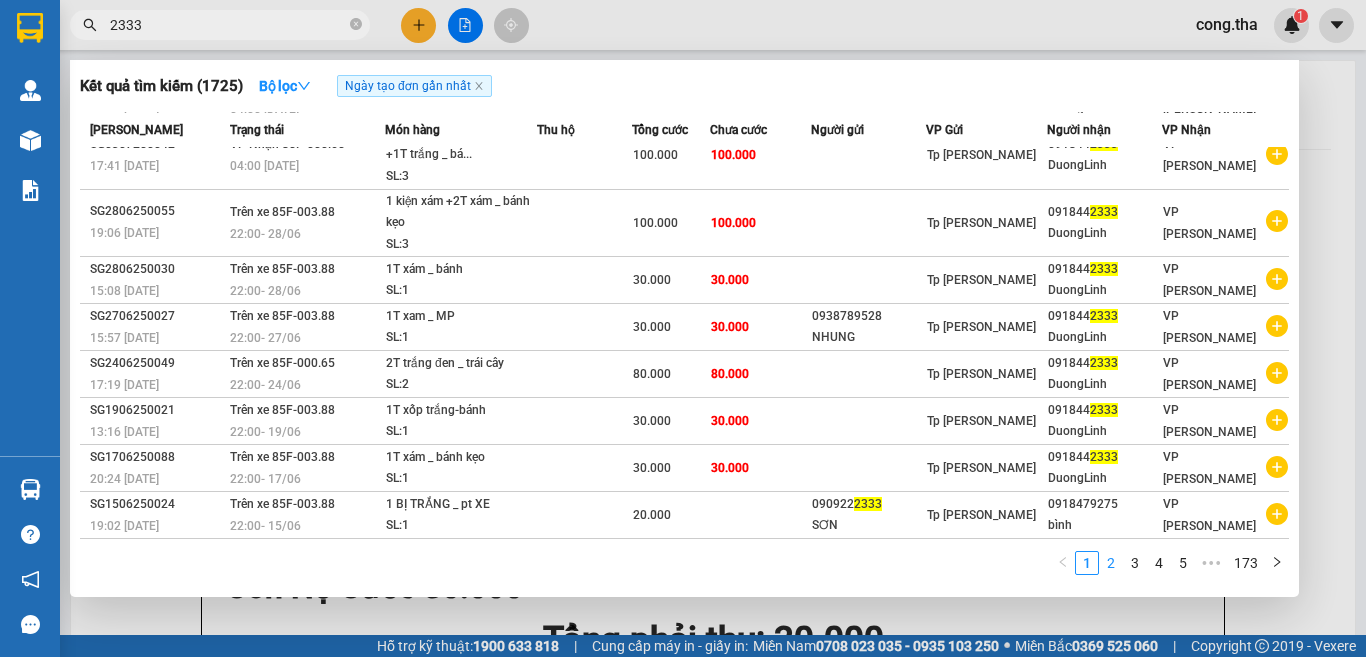 click on "2" at bounding box center [1111, 563] 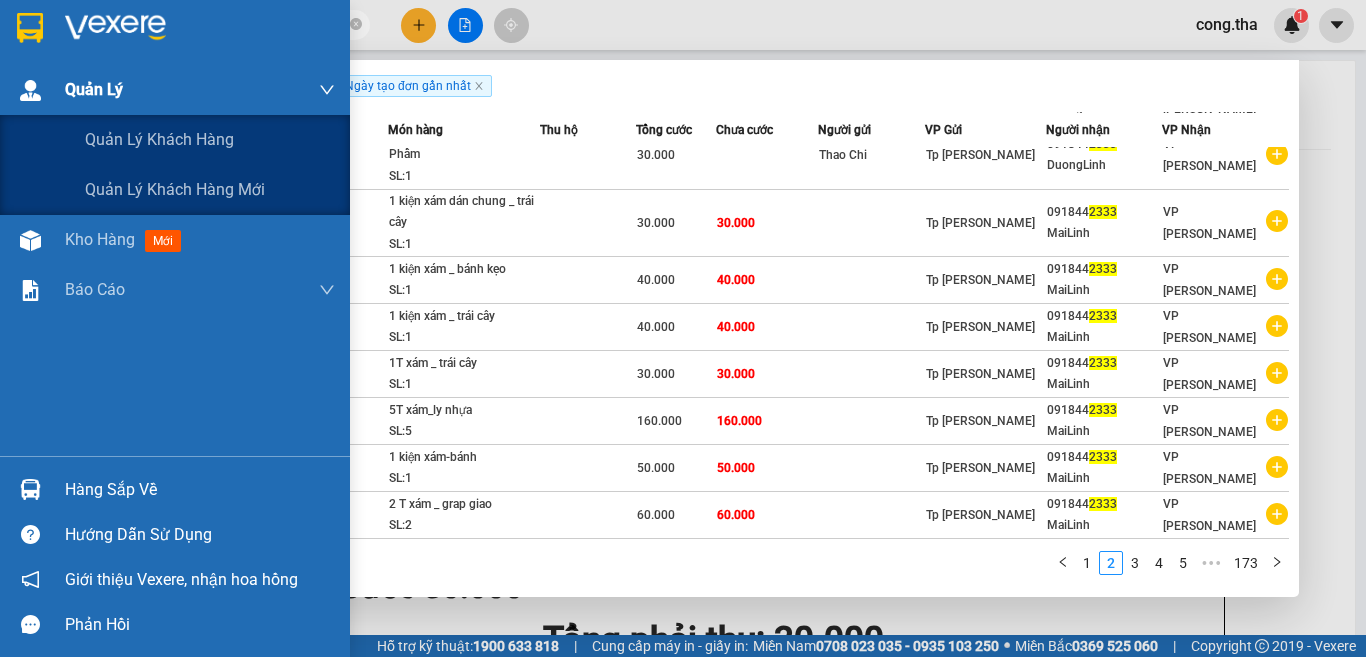 drag, startPoint x: 283, startPoint y: 18, endPoint x: 53, endPoint y: 88, distance: 240.4163 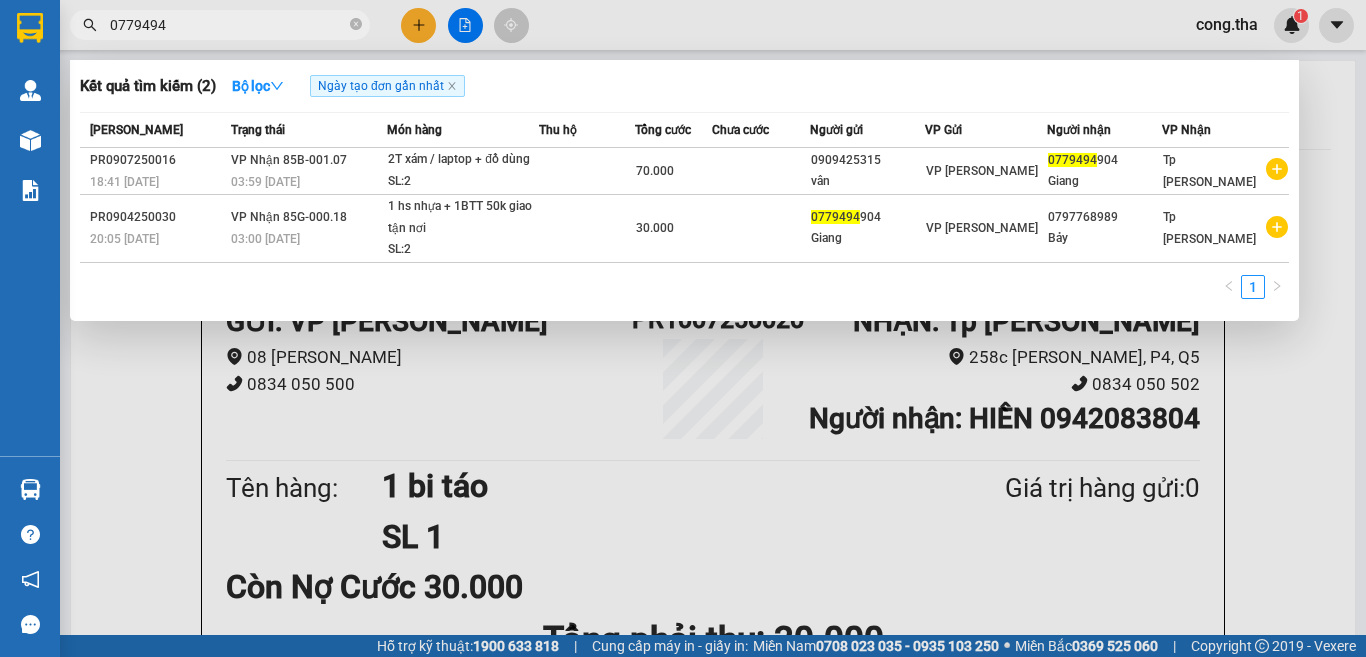 drag, startPoint x: 826, startPoint y: 471, endPoint x: 438, endPoint y: 365, distance: 402.21884 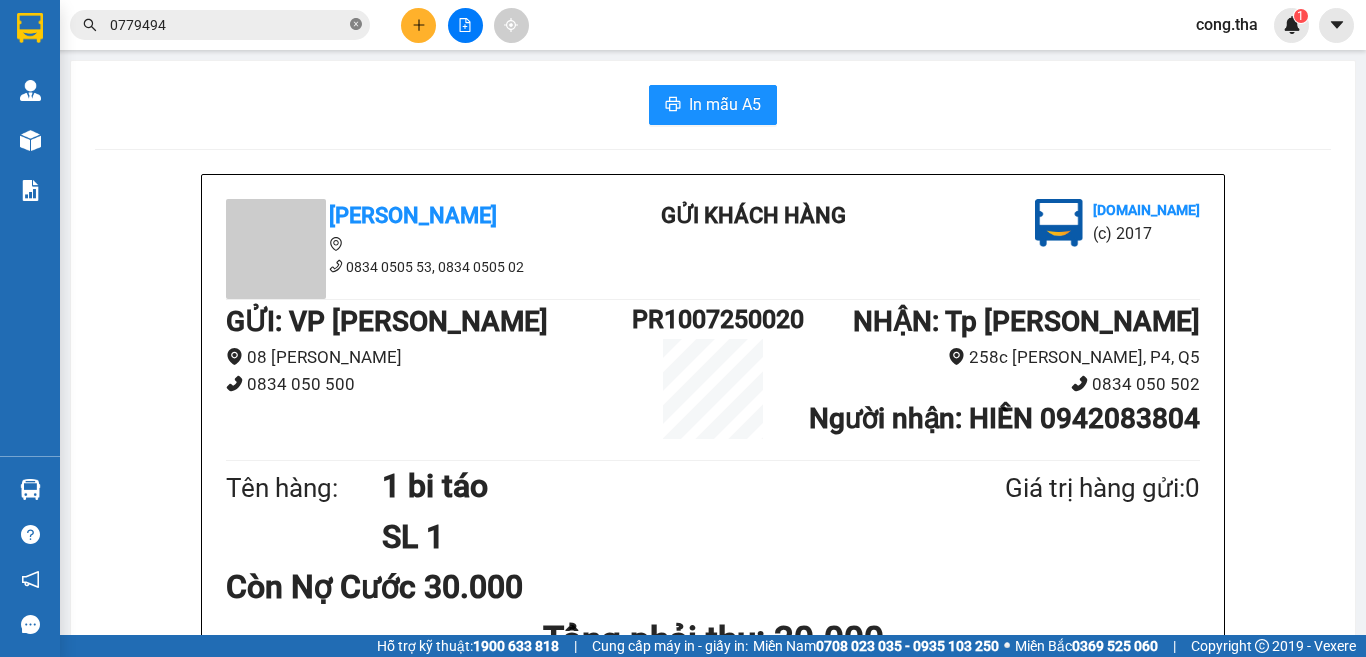 click 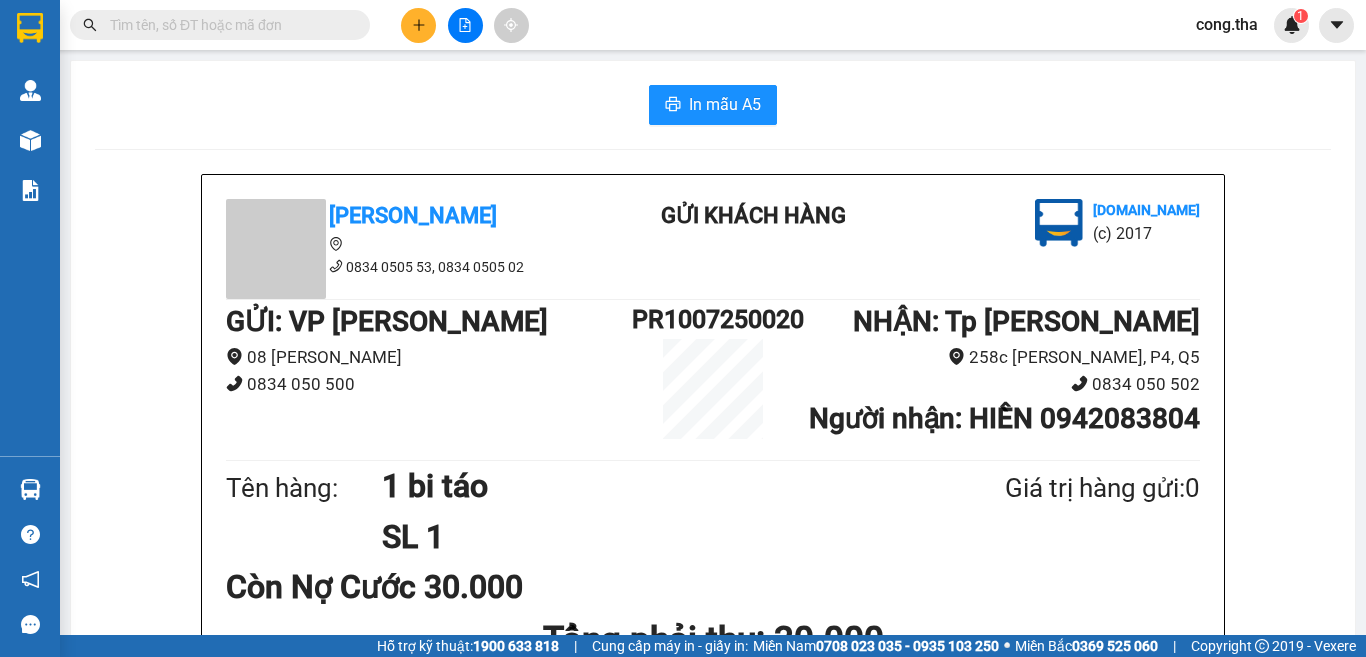 click at bounding box center [228, 25] 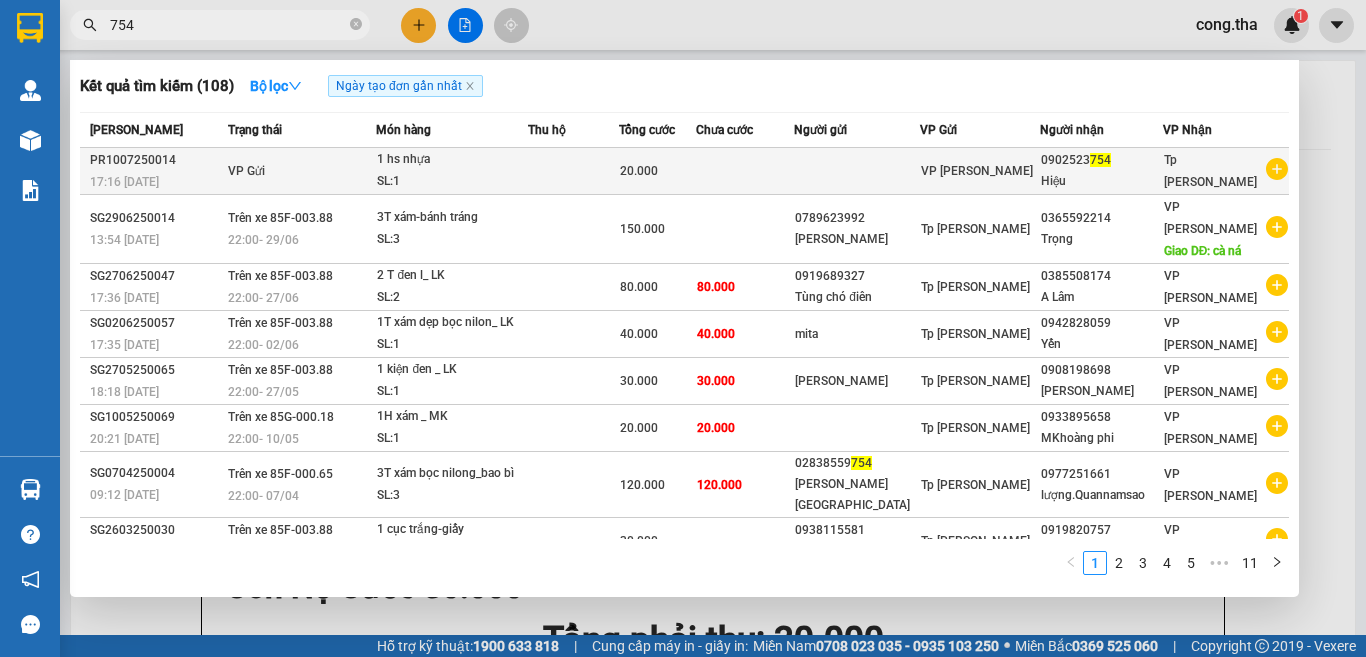 click at bounding box center [857, 171] 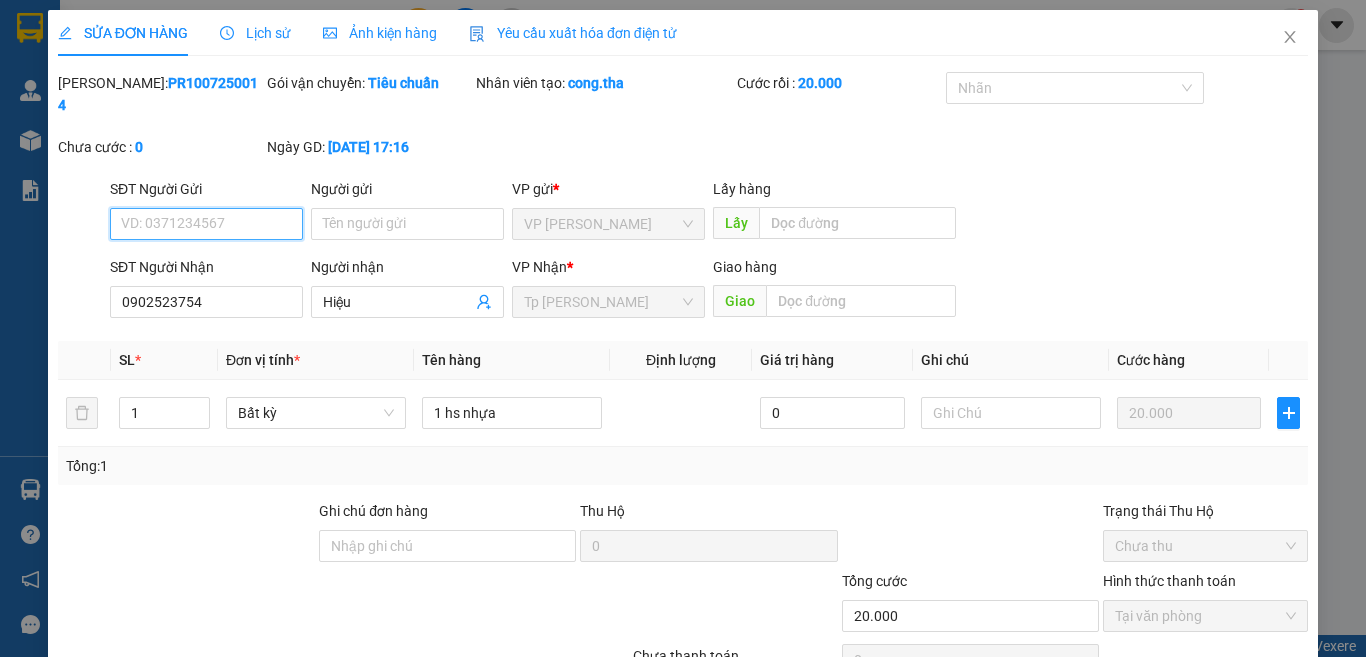 scroll, scrollTop: 87, scrollLeft: 0, axis: vertical 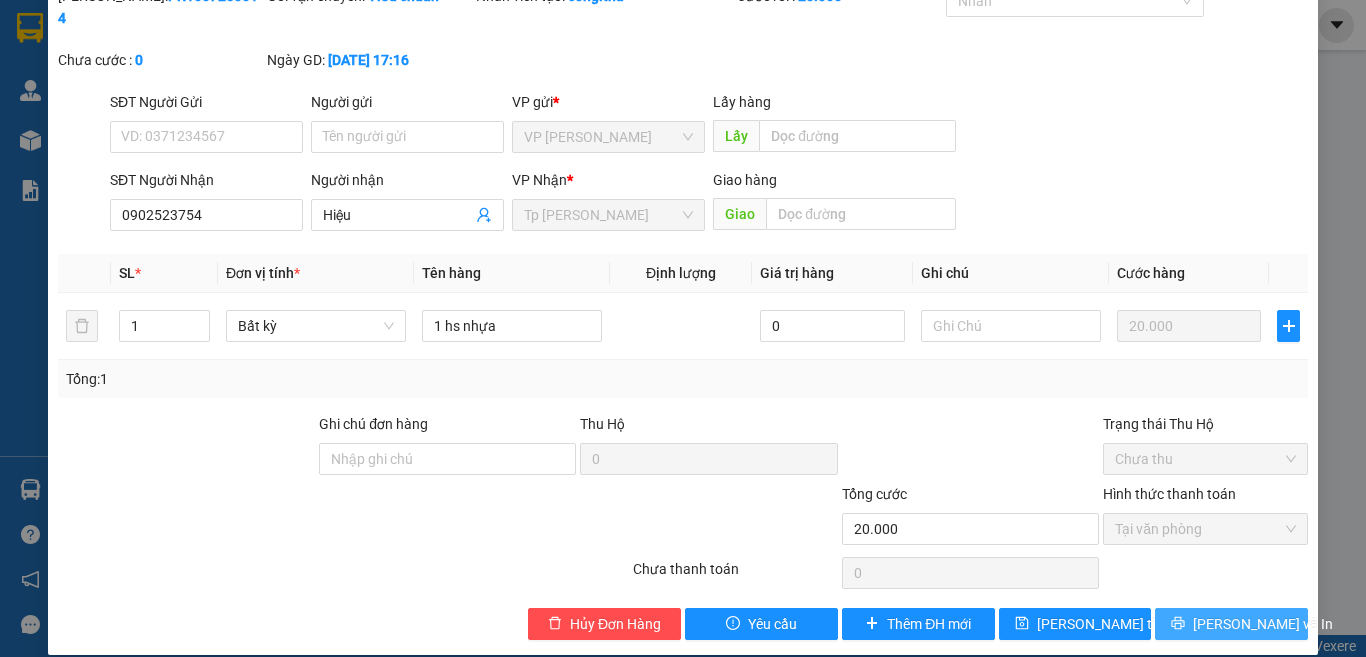 click 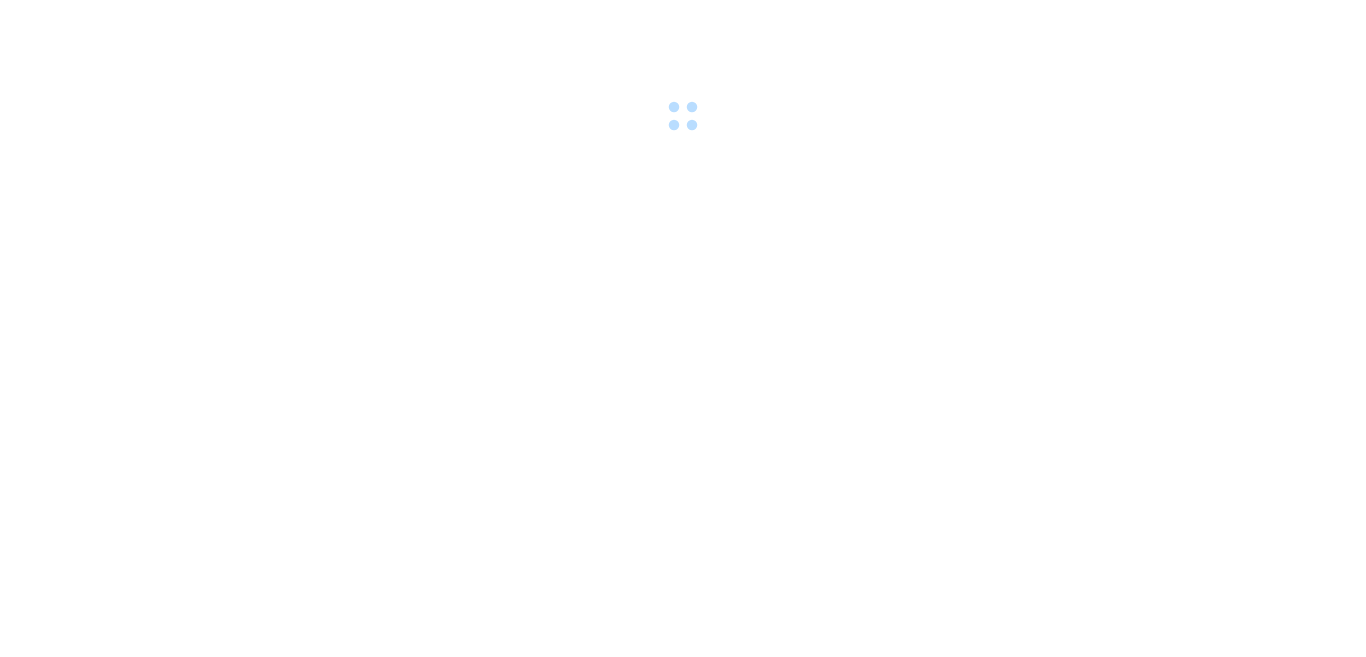 scroll, scrollTop: 0, scrollLeft: 0, axis: both 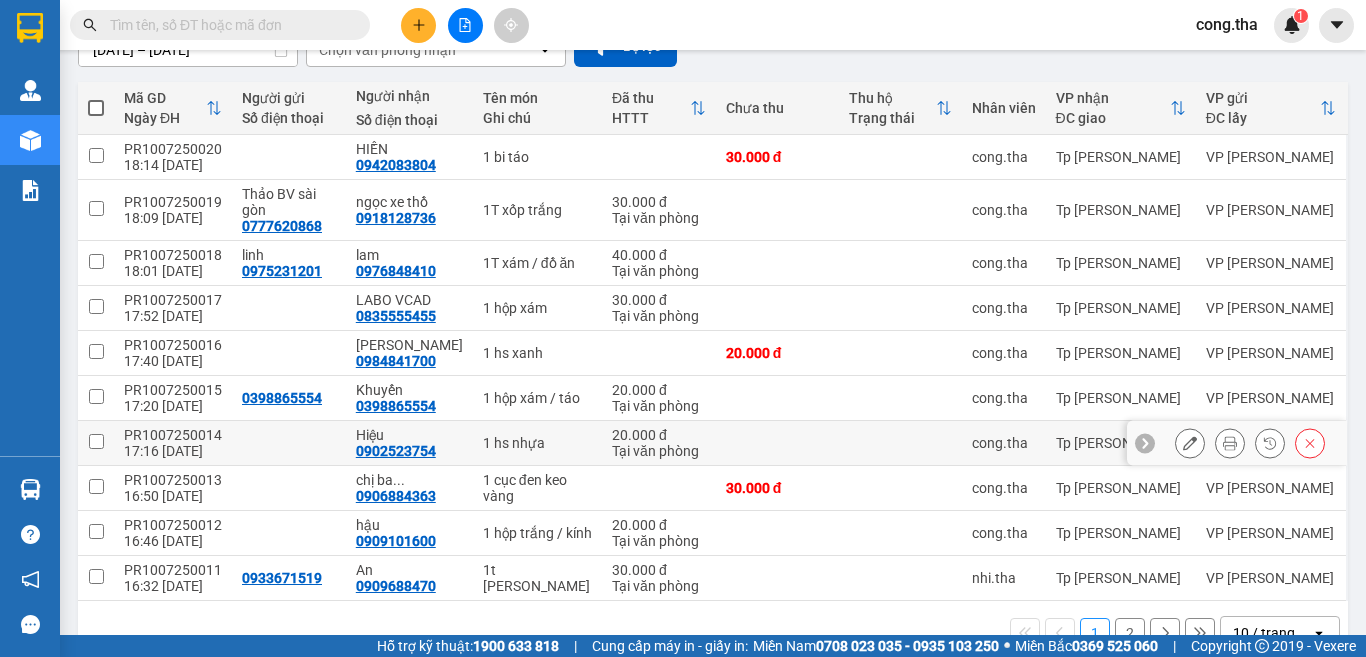 click 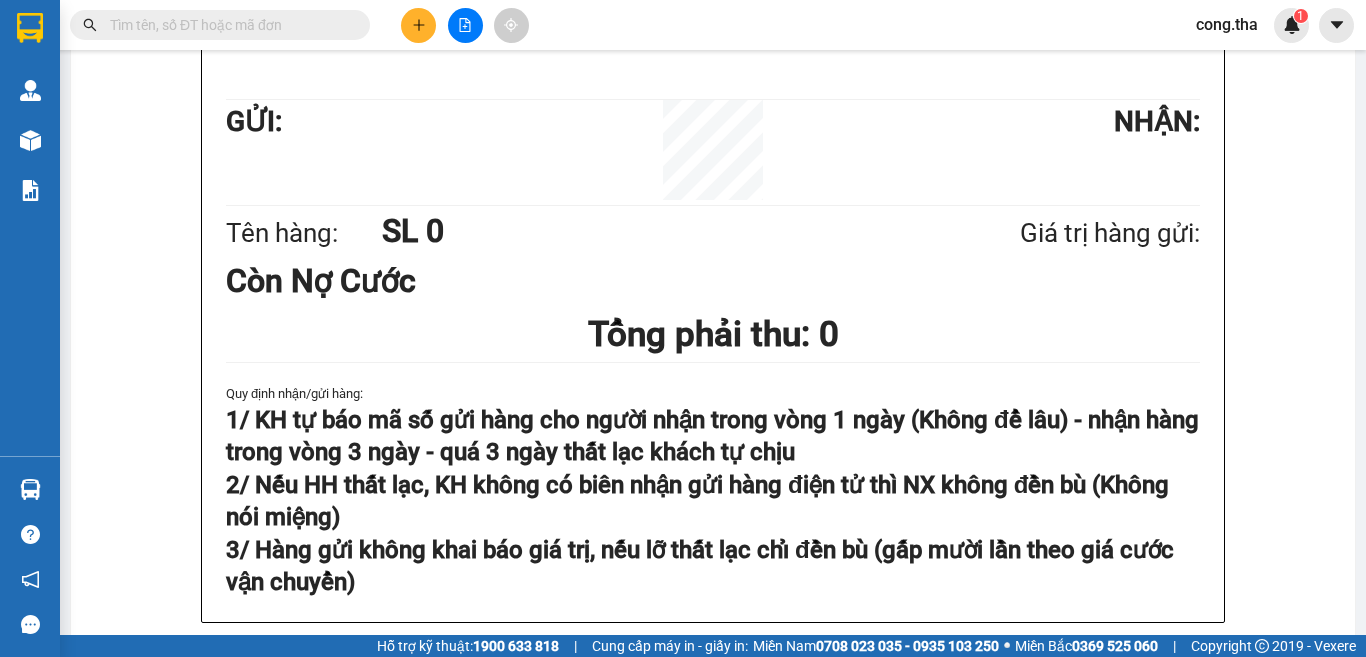 scroll, scrollTop: 0, scrollLeft: 0, axis: both 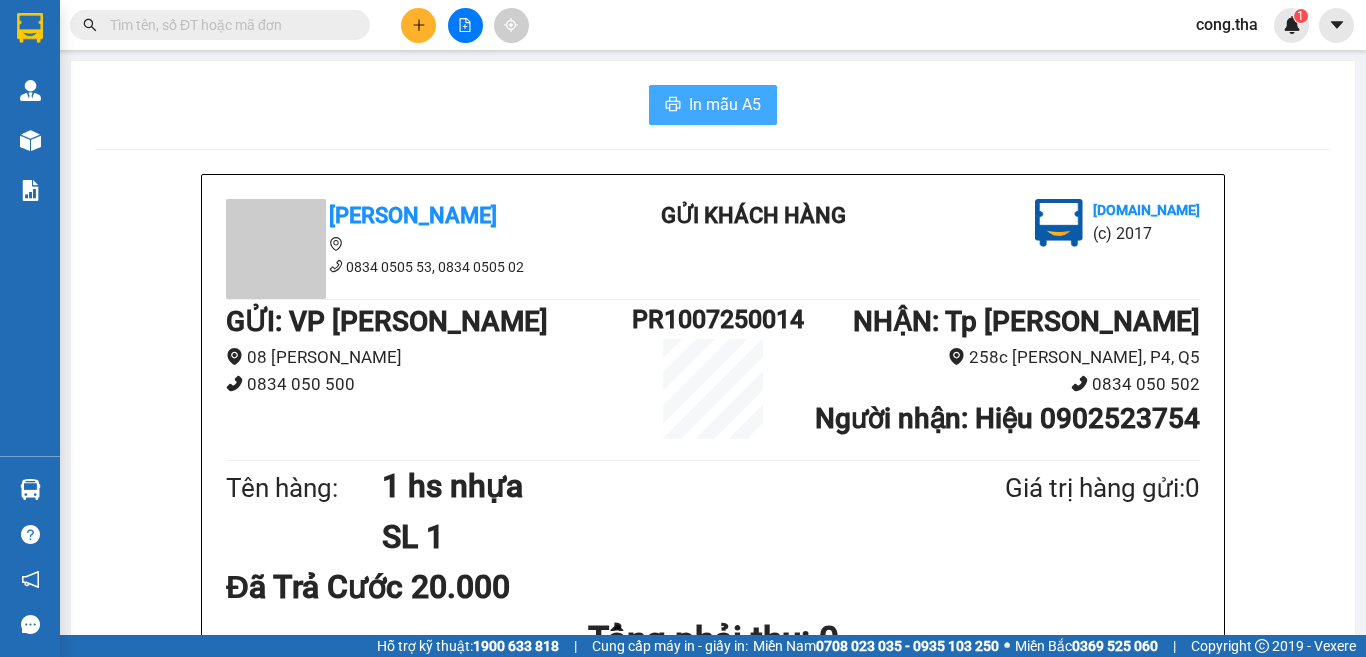 click on "In mẫu A5" at bounding box center (725, 104) 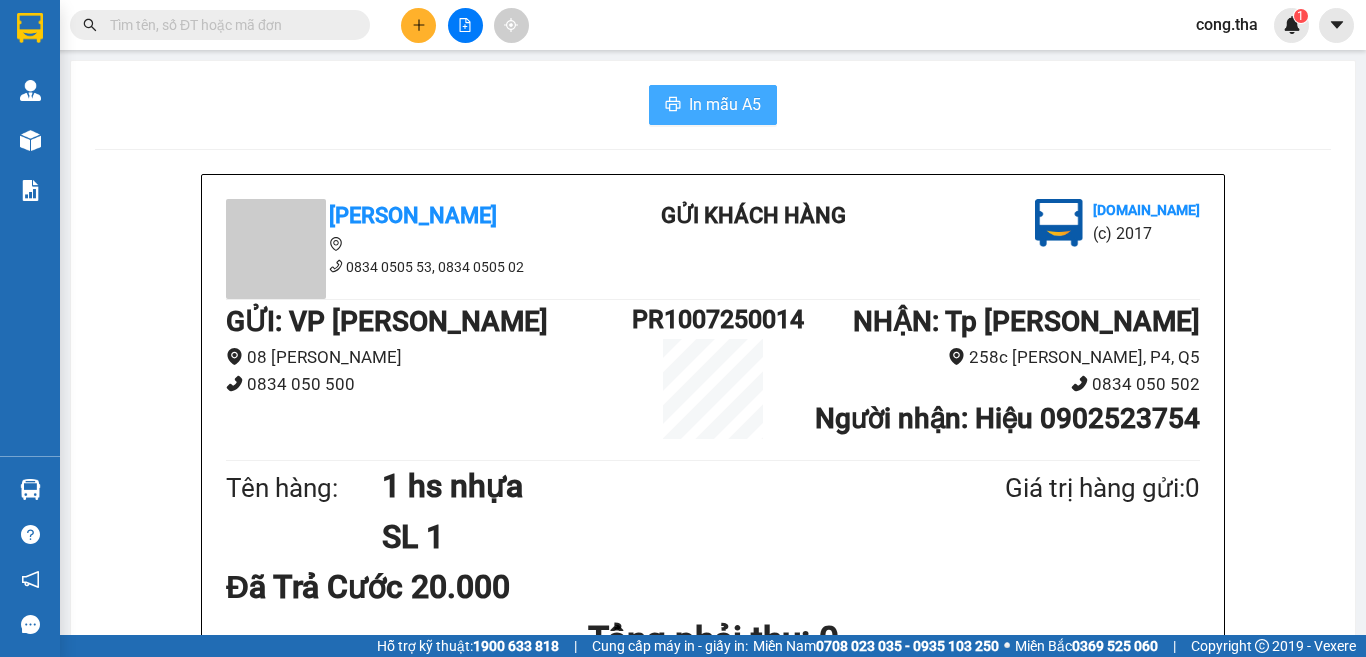 scroll, scrollTop: 0, scrollLeft: 0, axis: both 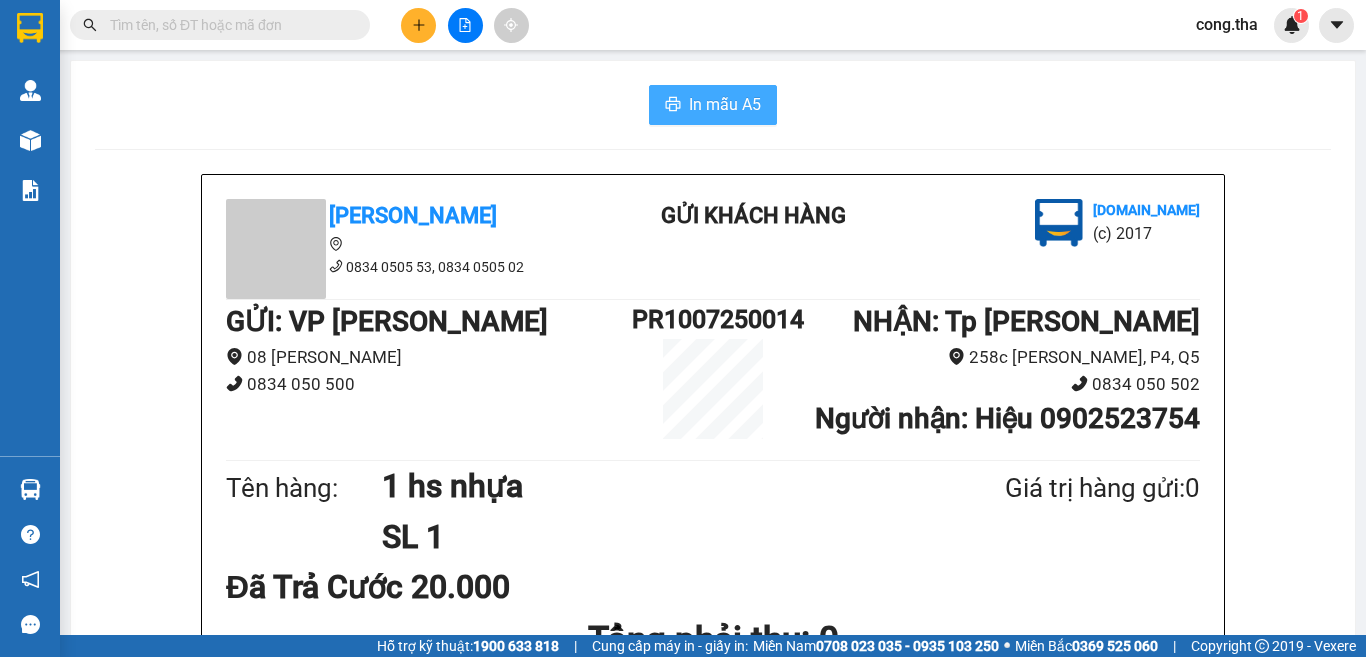 click on "In mẫu A5" at bounding box center (725, 104) 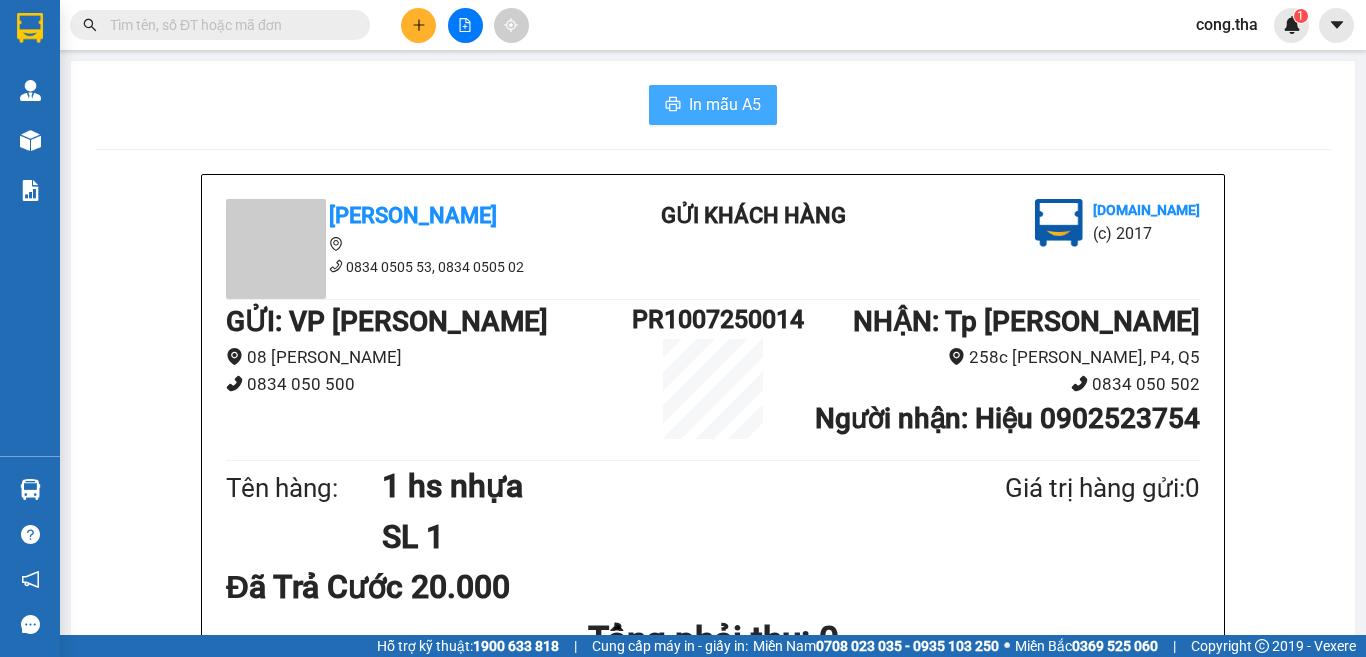 scroll, scrollTop: 0, scrollLeft: 0, axis: both 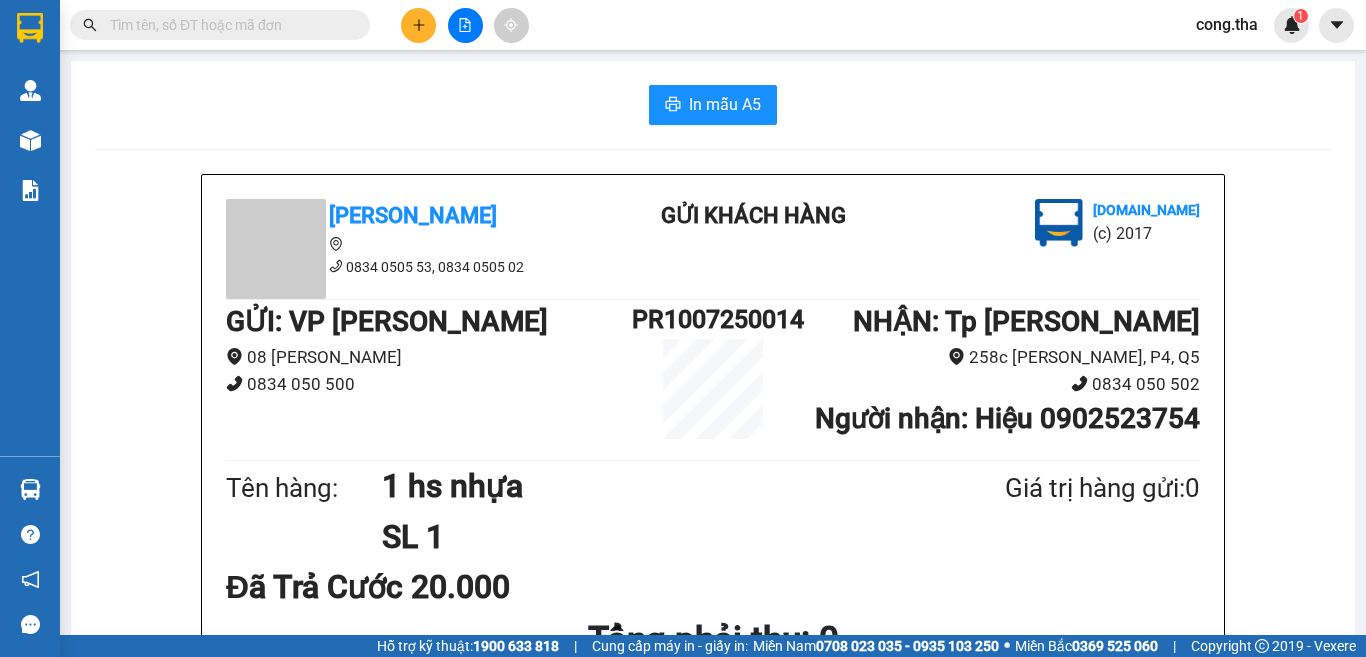 click 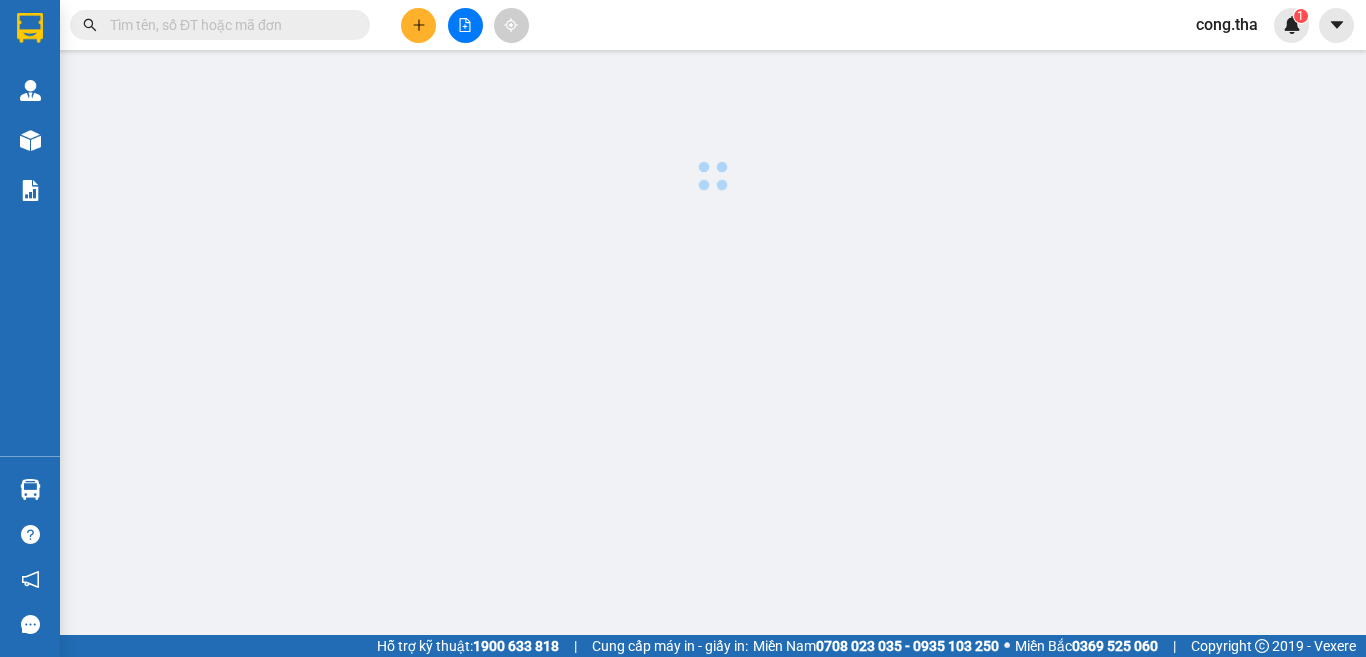 click 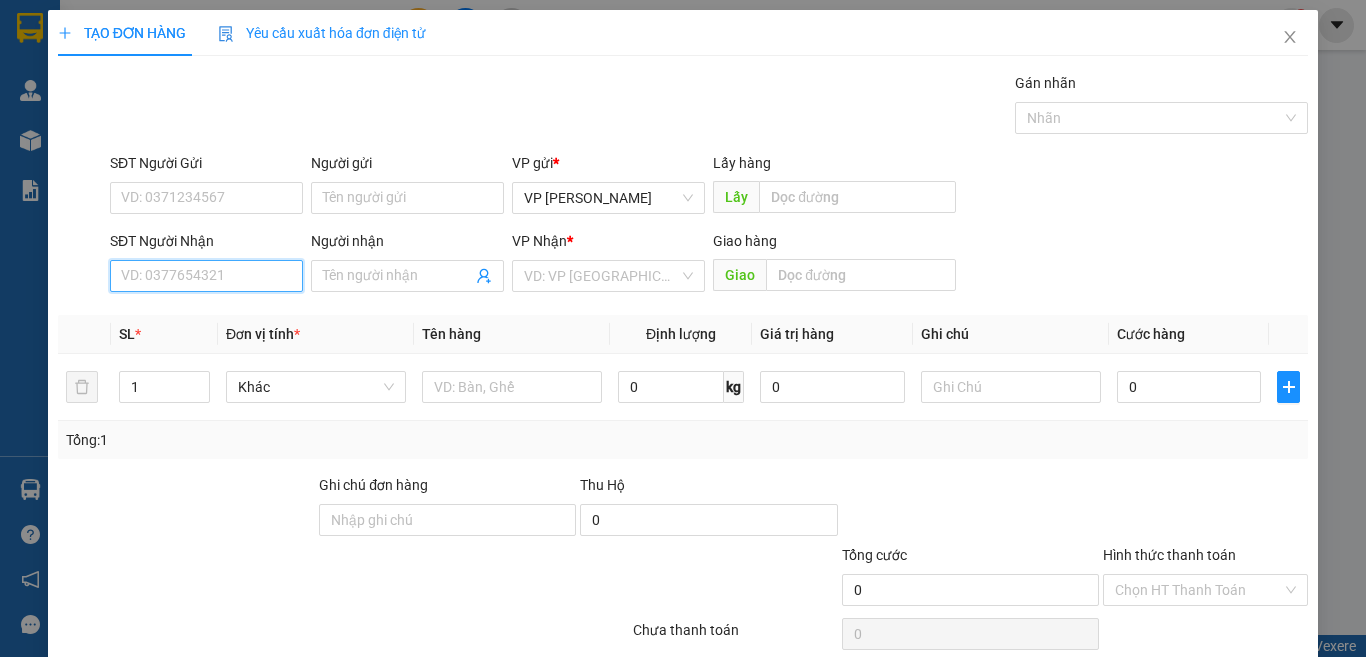 click on "SĐT Người Nhận" at bounding box center [206, 276] 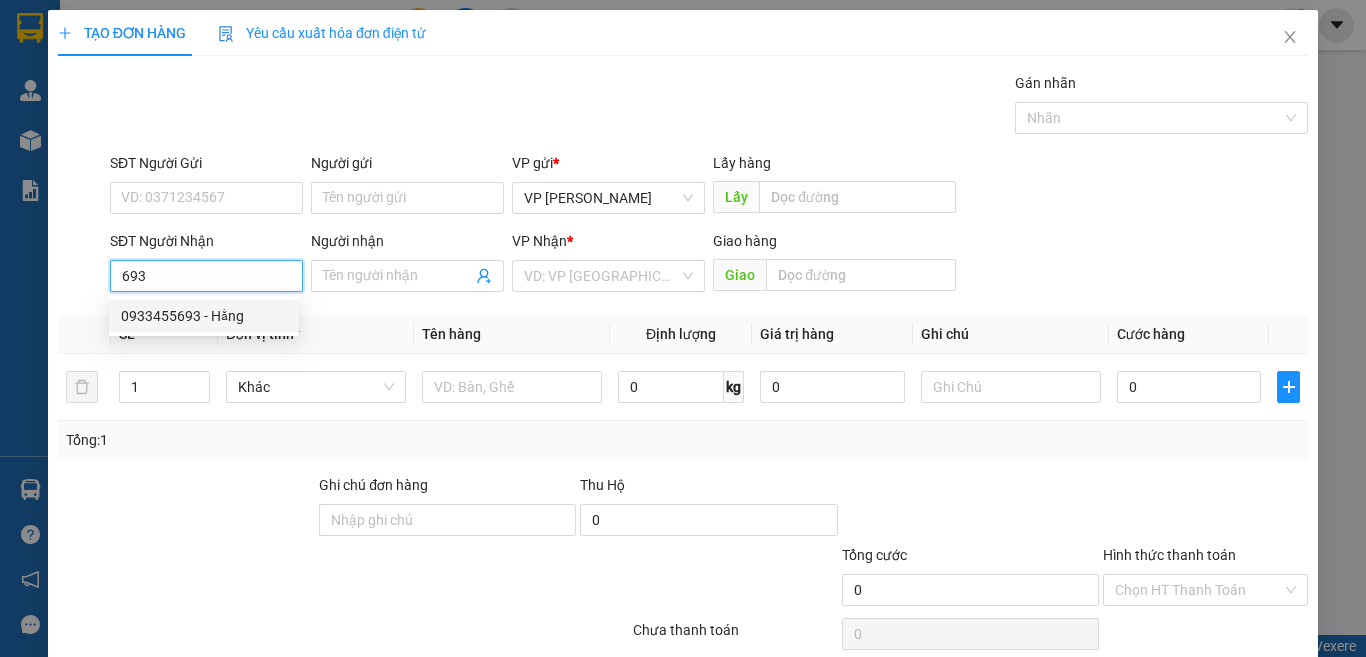 click on "0933455693 - Hằng" at bounding box center (204, 316) 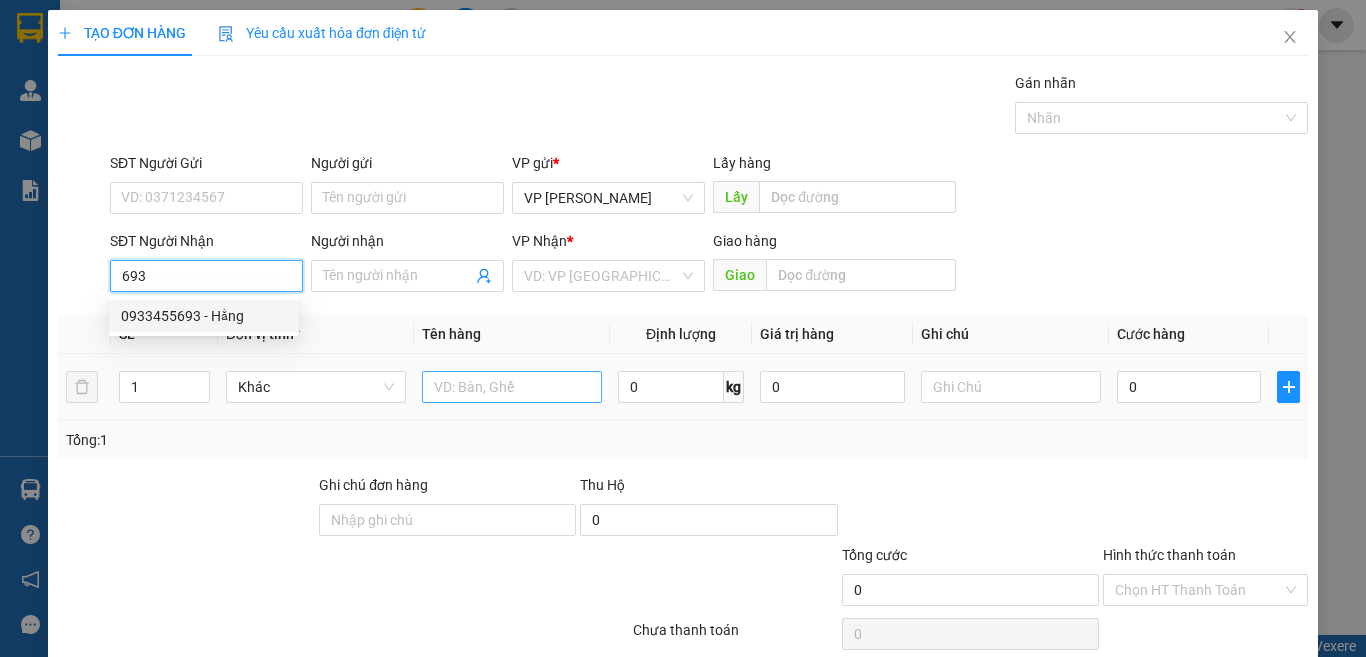 type on "0933455693" 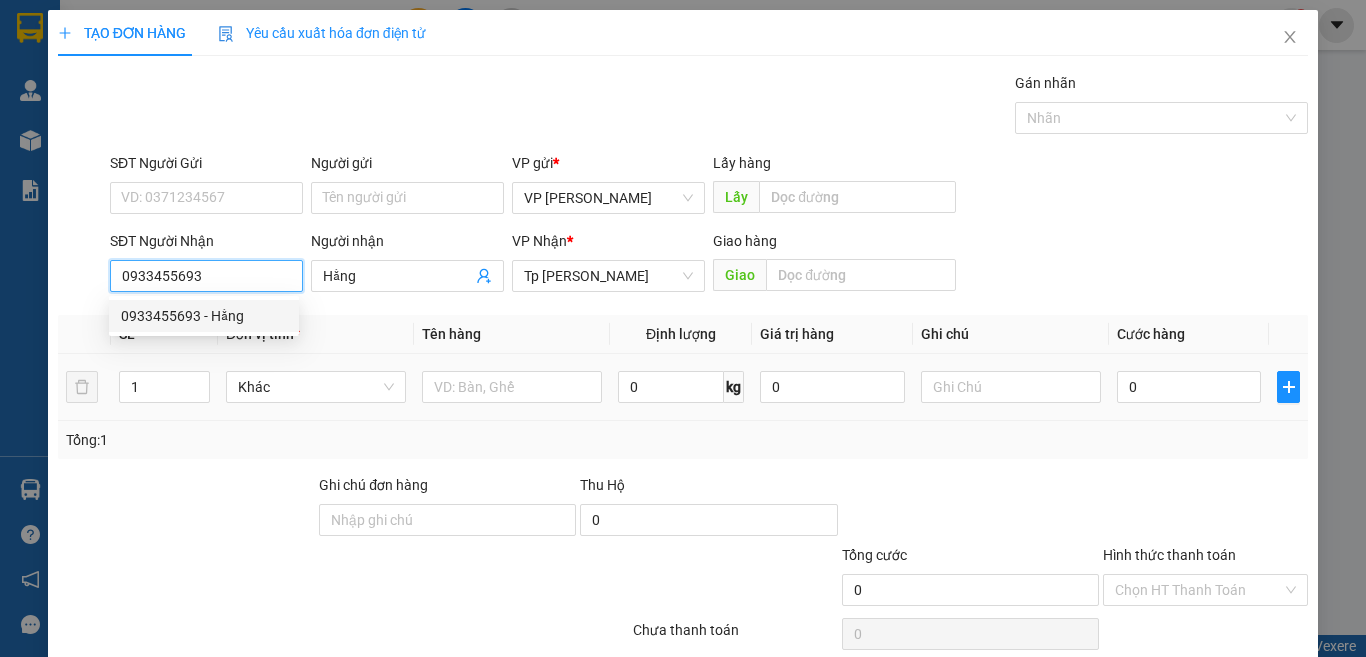 type on "0933455693" 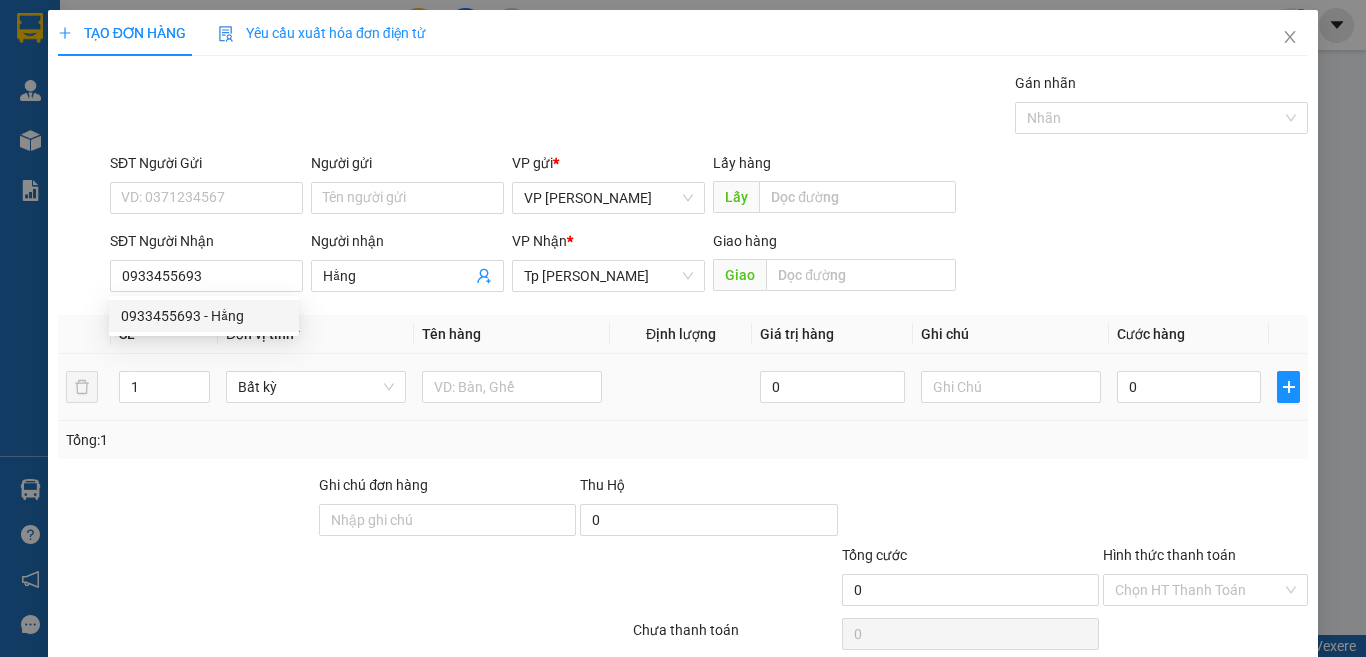 click at bounding box center (512, 387) 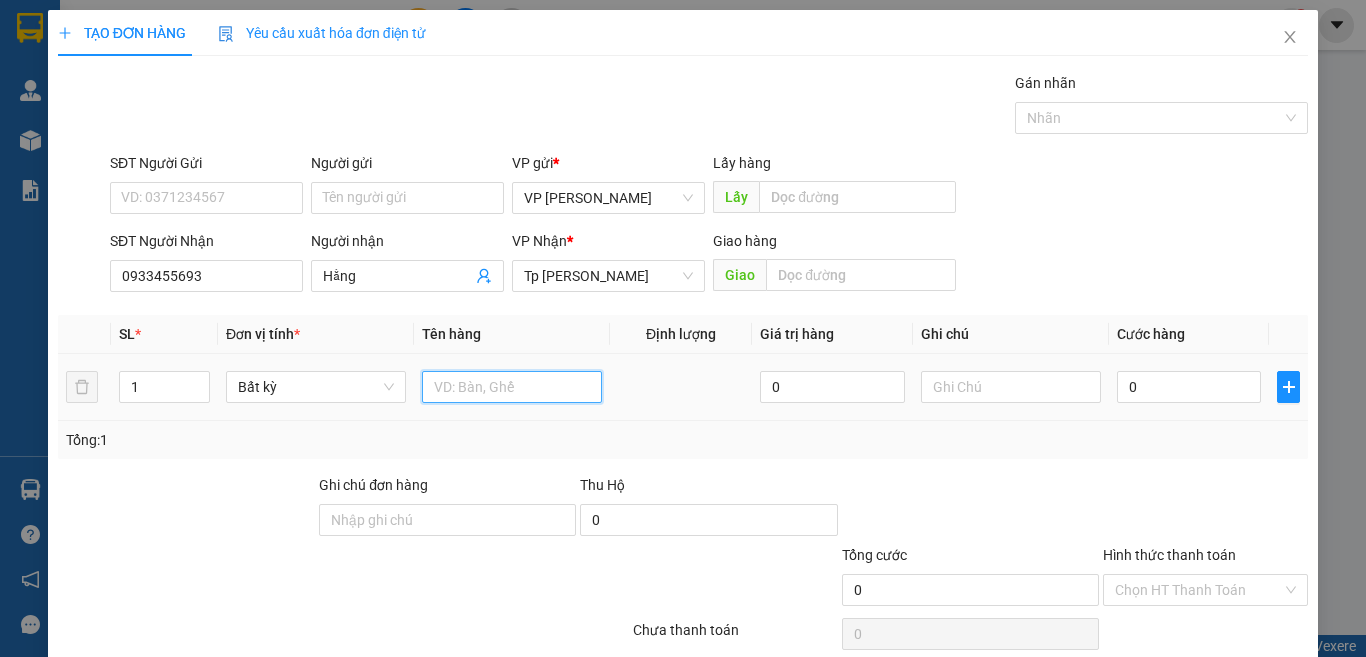 click at bounding box center (512, 387) 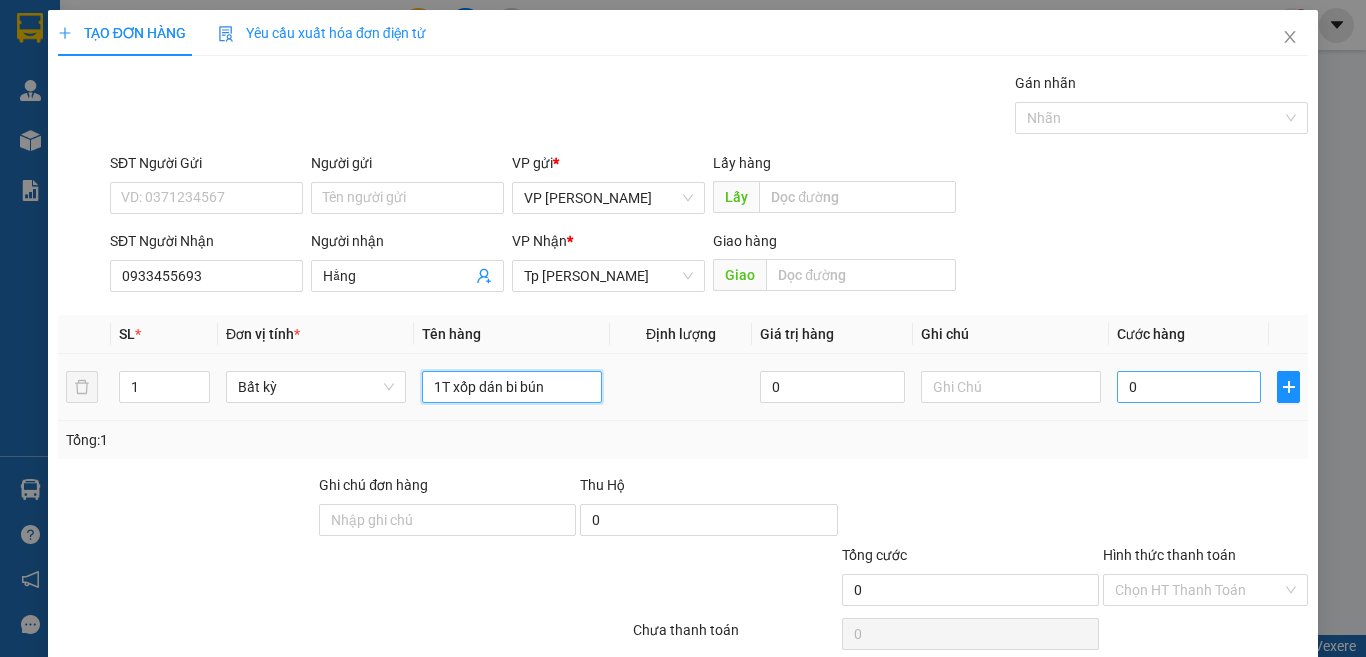 type on "1T xốp dán bi bún" 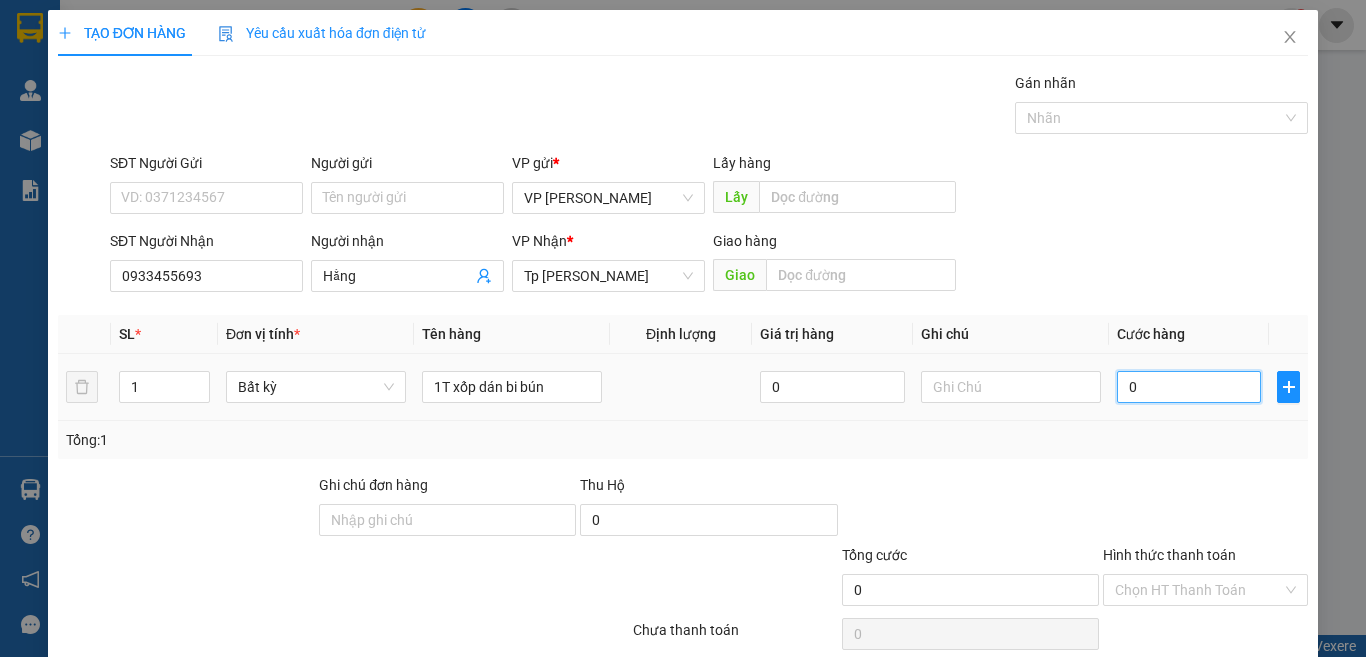 click on "0" at bounding box center (1189, 387) 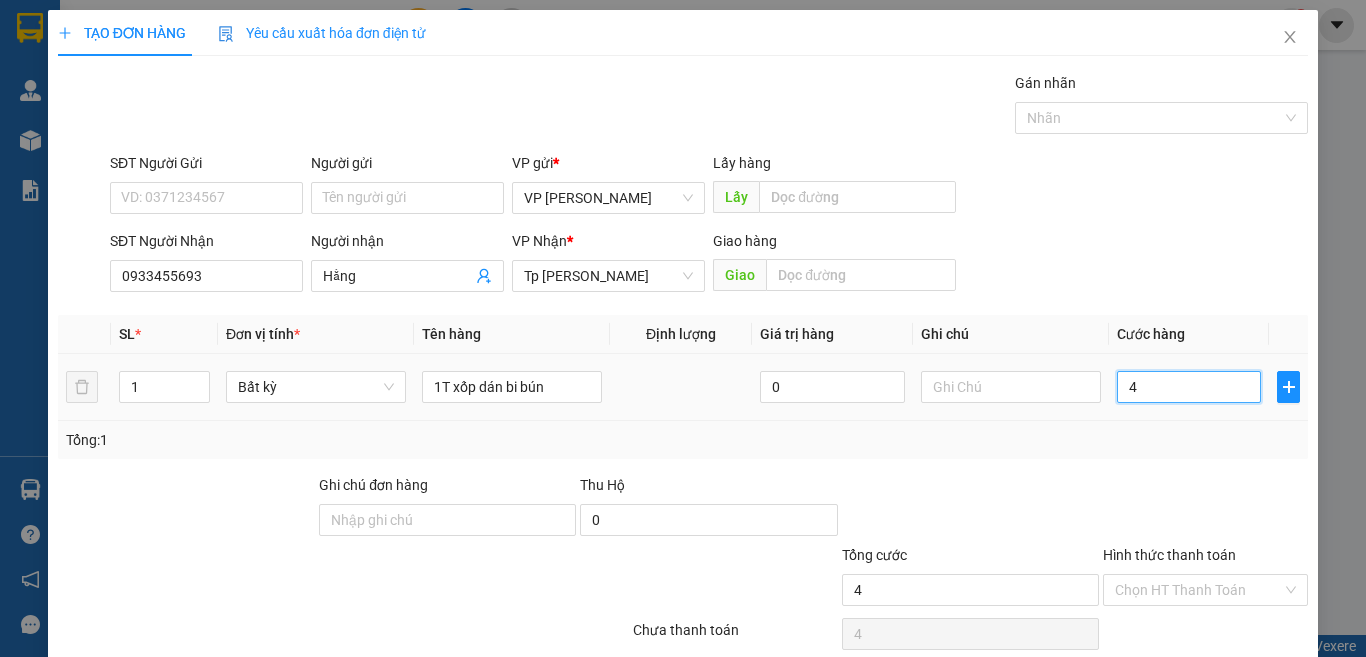 type on "40" 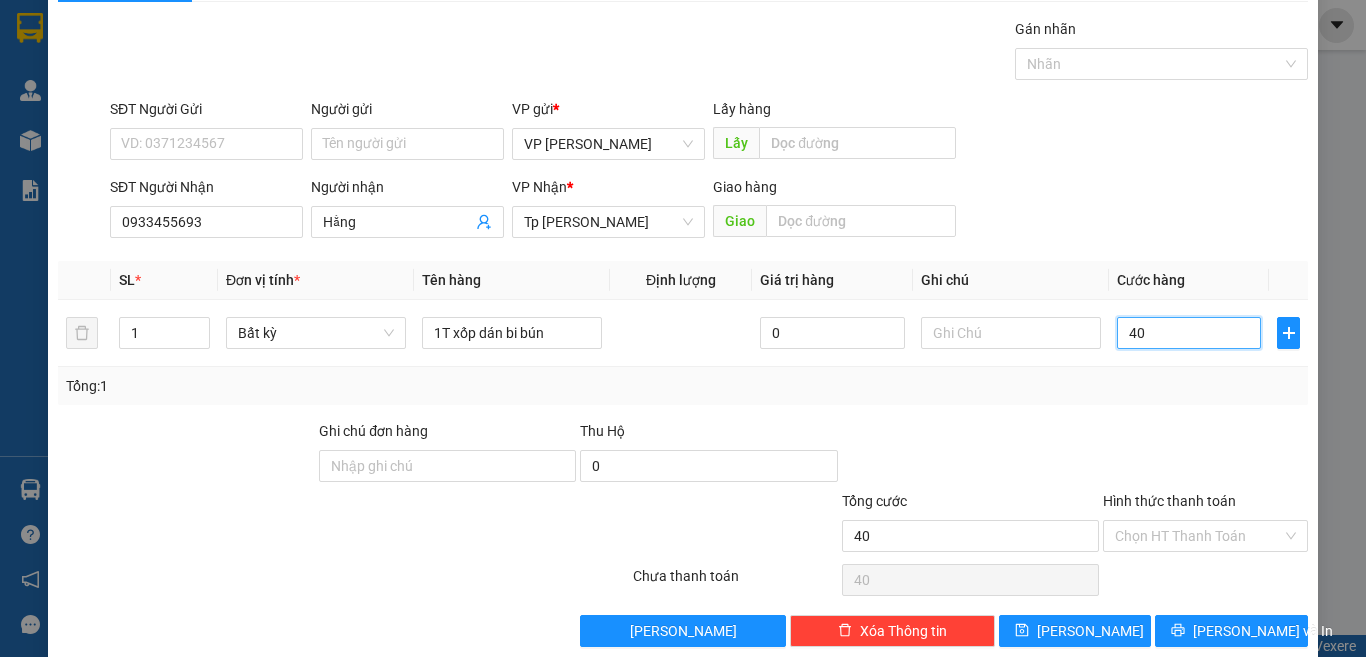 scroll, scrollTop: 83, scrollLeft: 0, axis: vertical 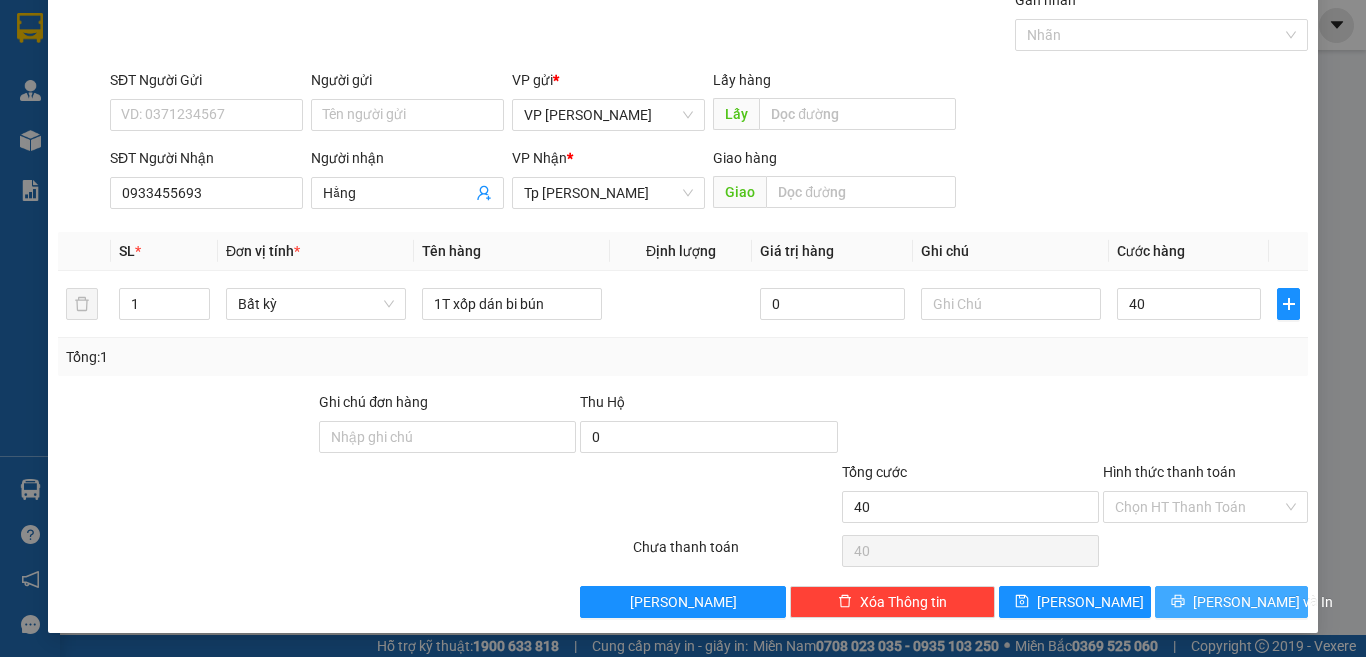 type on "40.000" 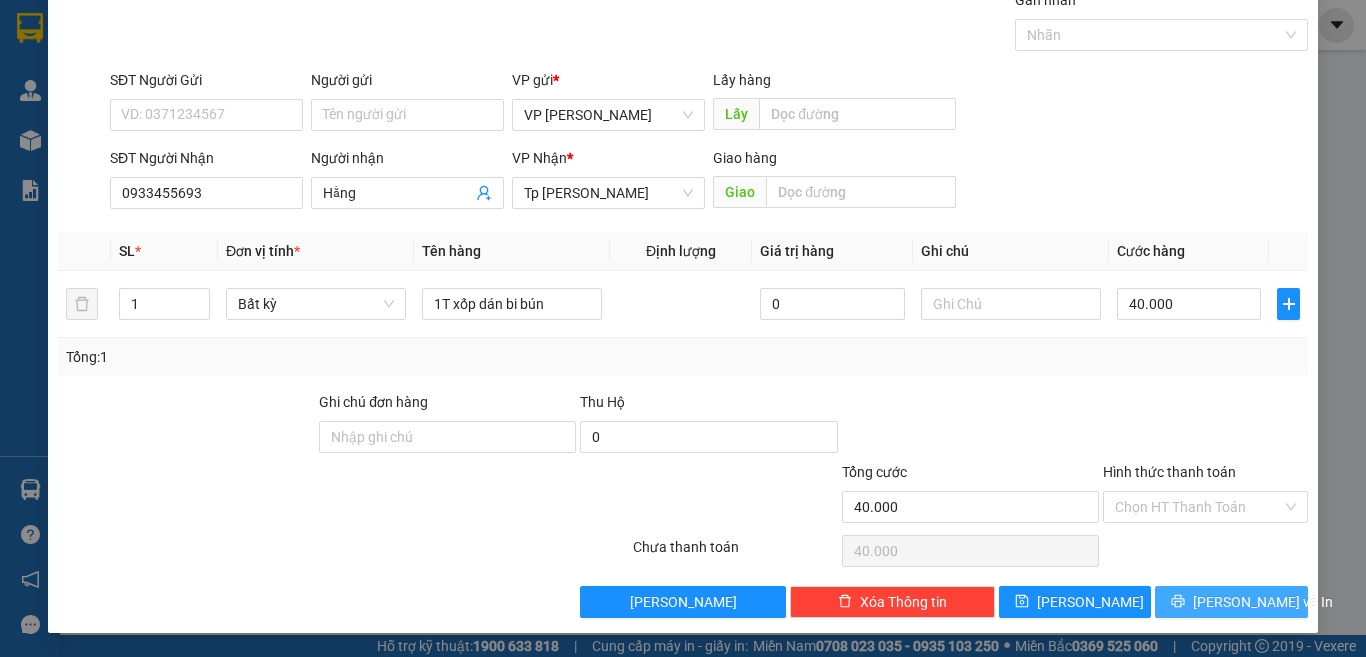 click 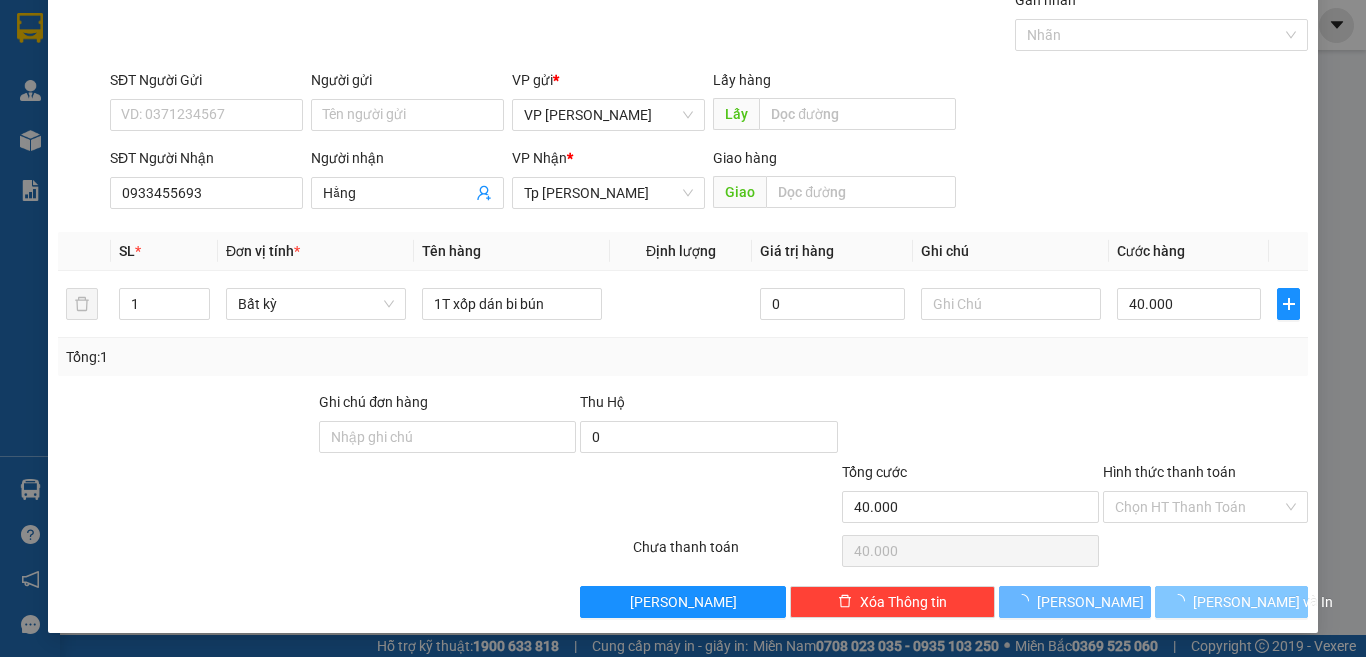 scroll, scrollTop: 29, scrollLeft: 0, axis: vertical 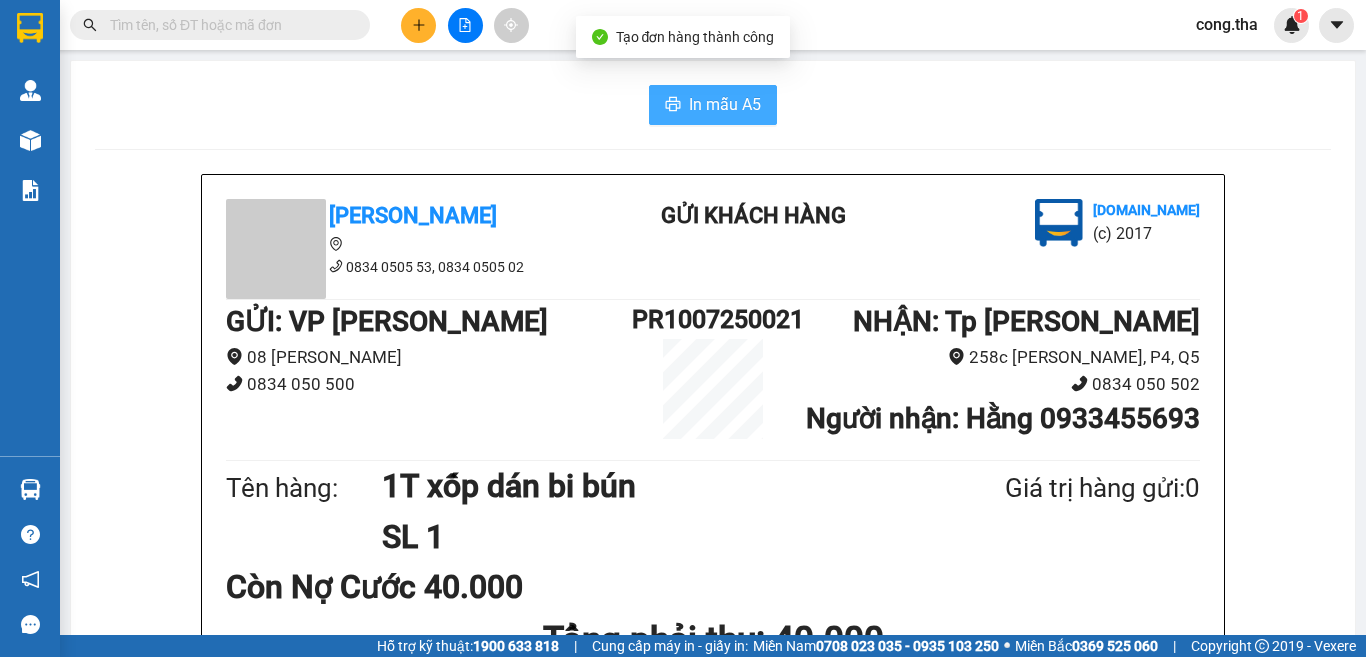 click on "In mẫu A5" at bounding box center [725, 104] 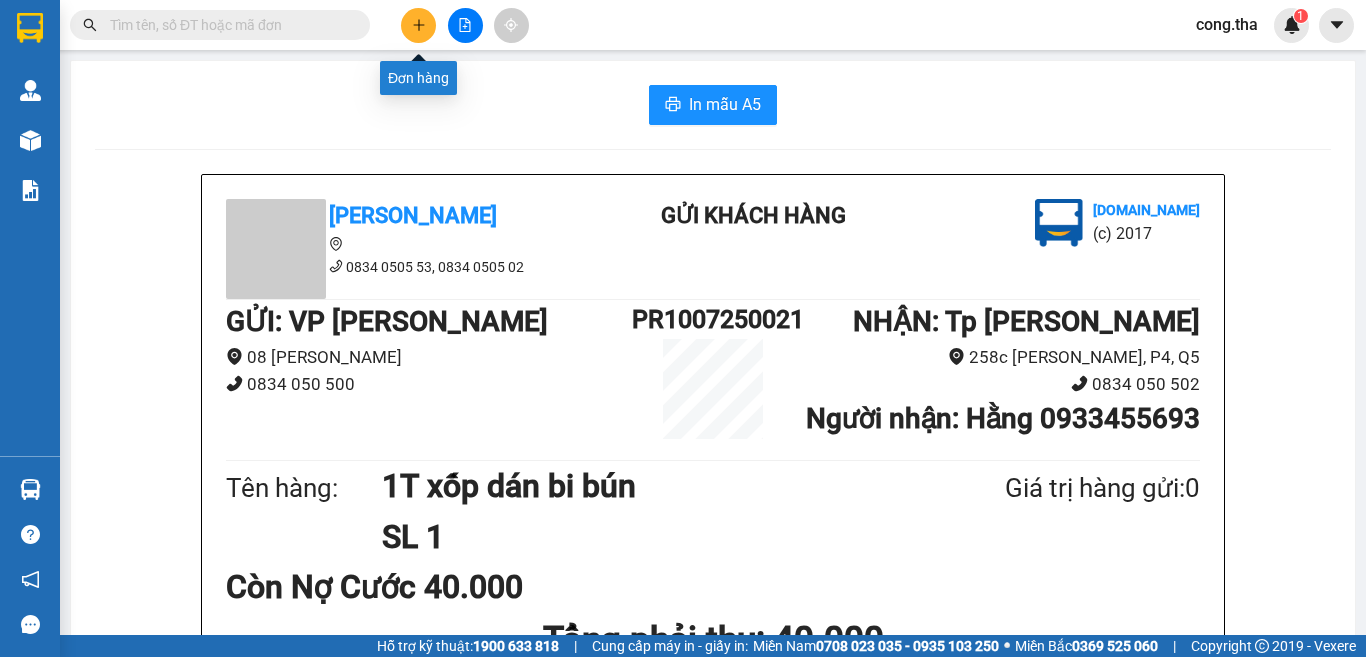 click at bounding box center [418, 25] 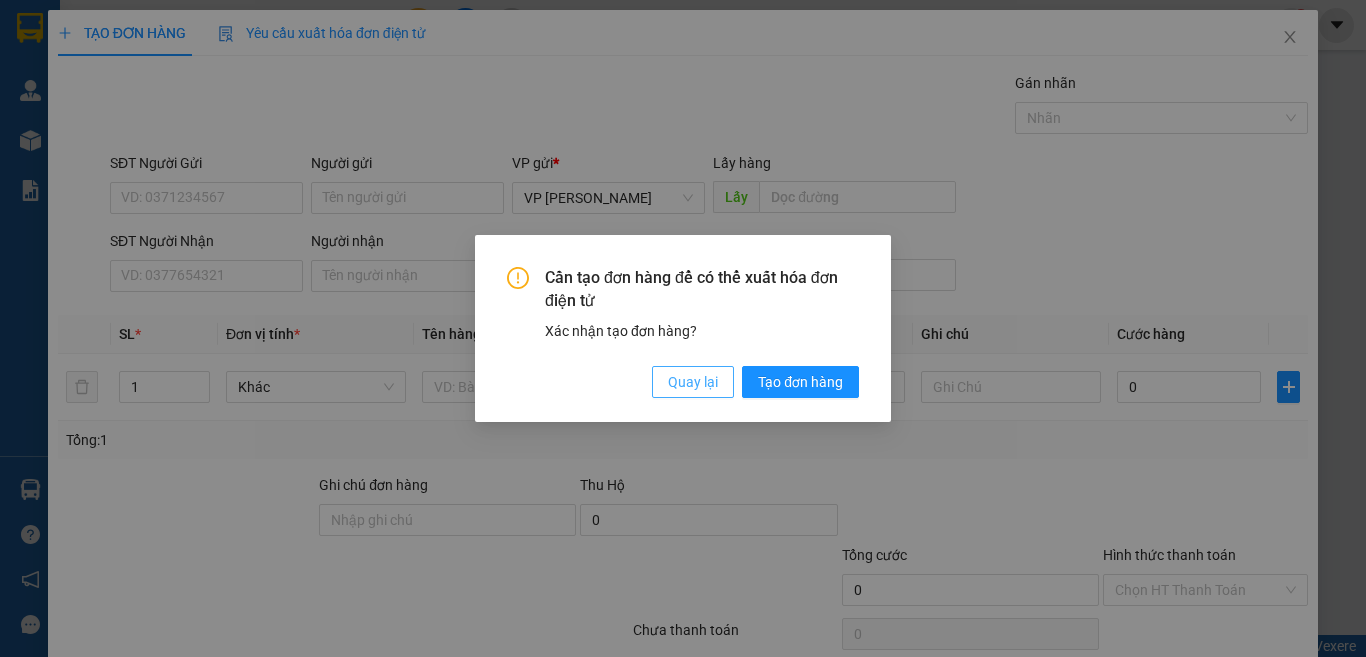 click on "Quay lại" at bounding box center [693, 382] 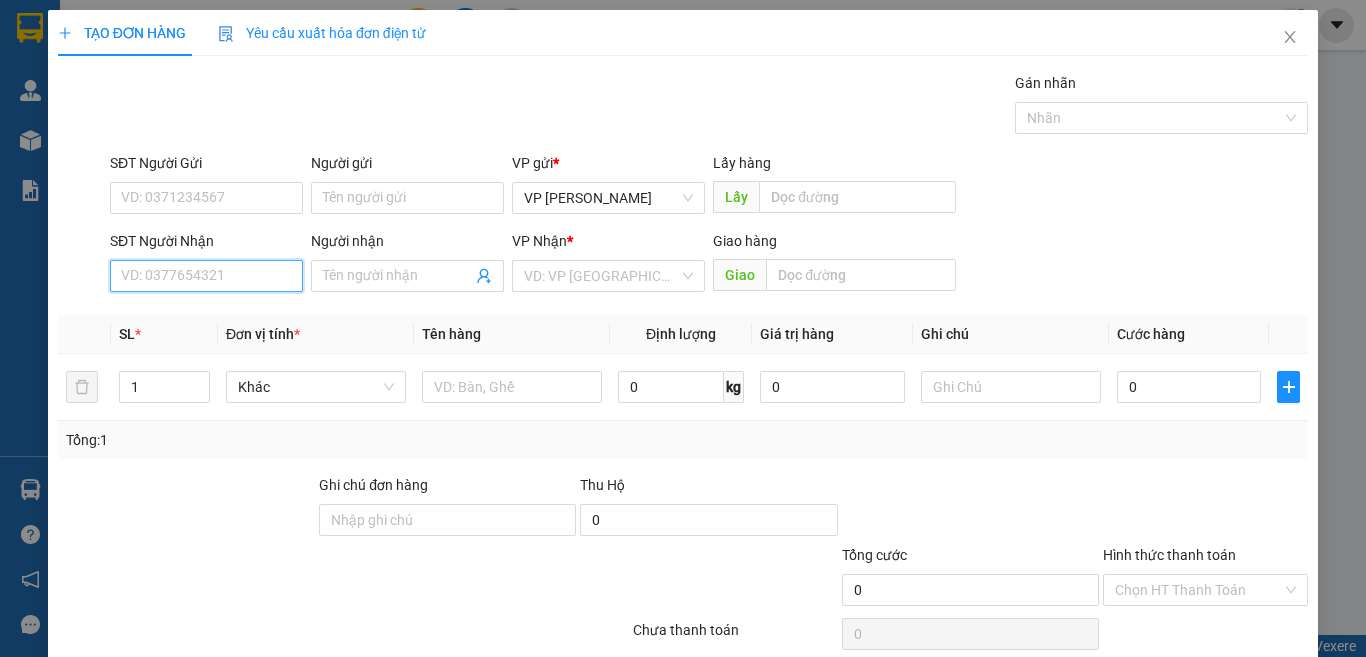 click on "SĐT Người Nhận" at bounding box center (206, 276) 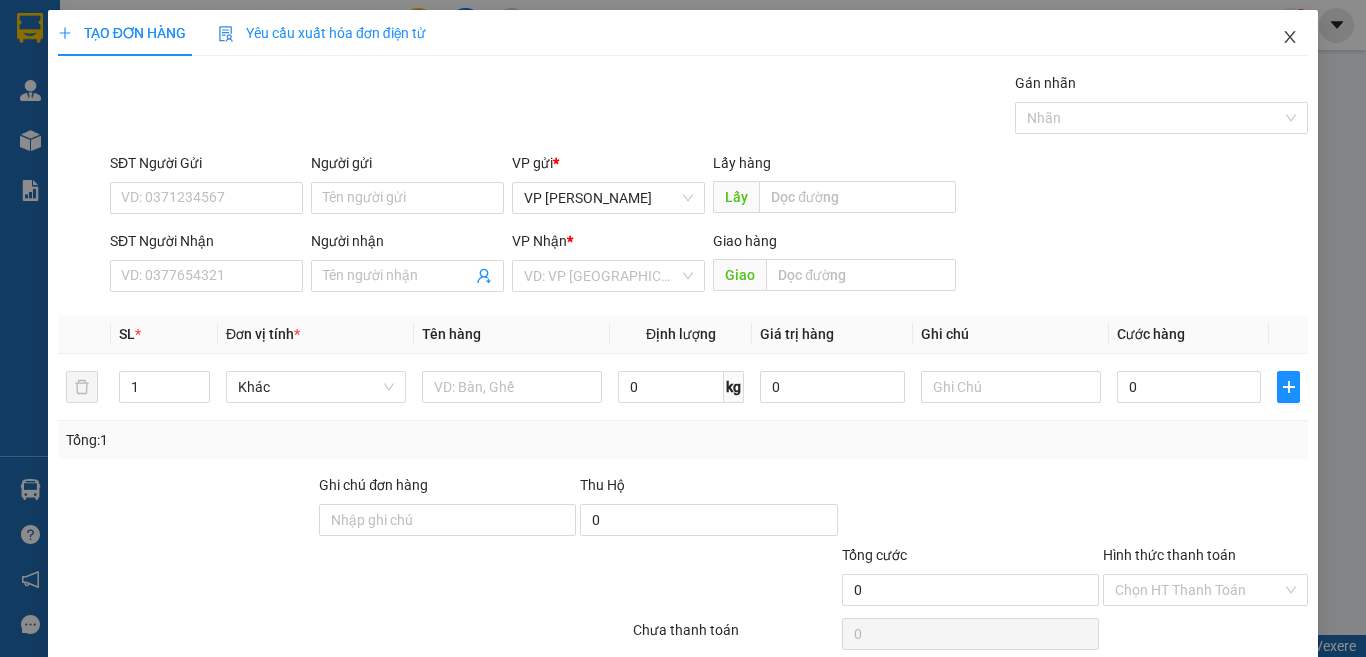 click 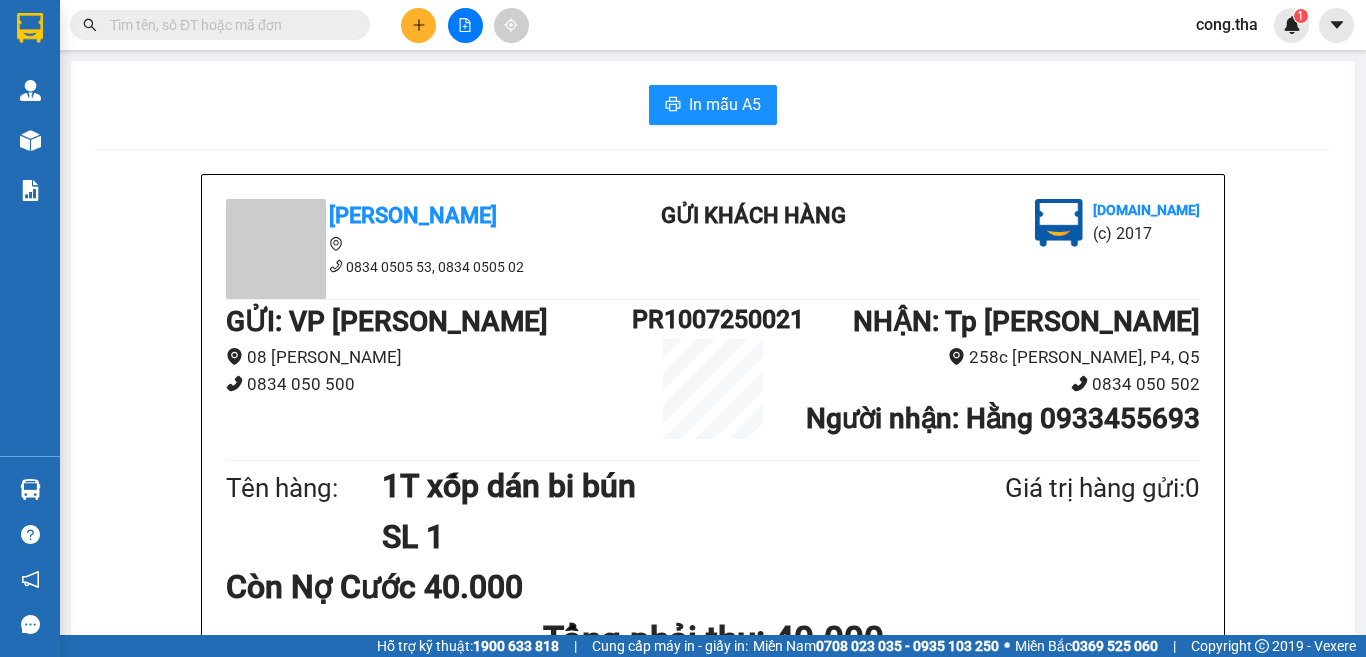 click at bounding box center (228, 25) 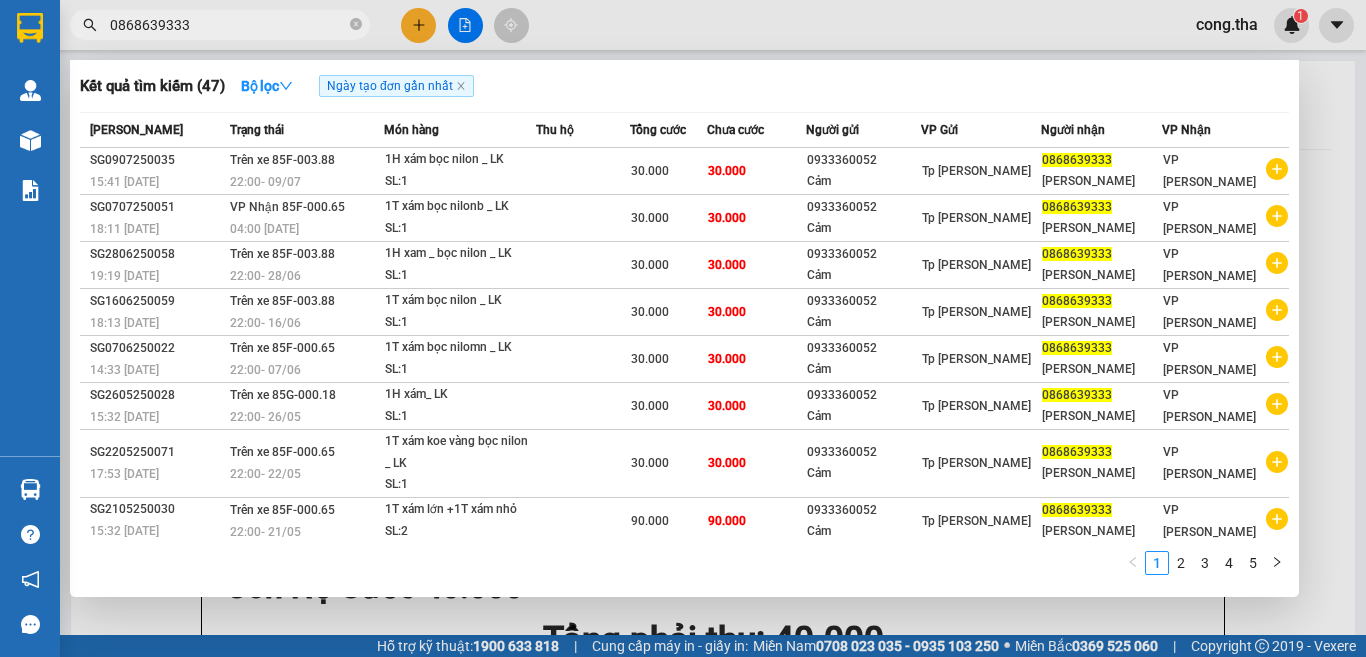 type on "0868639333" 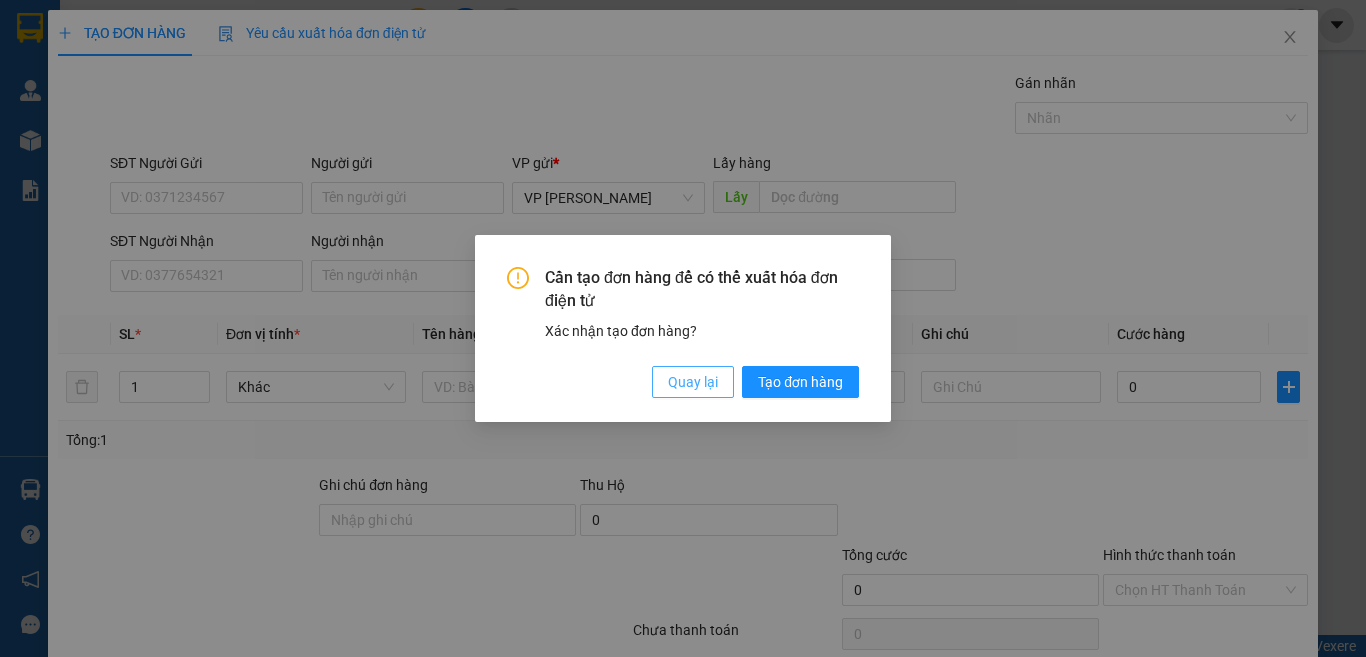 click on "Quay lại" at bounding box center (693, 382) 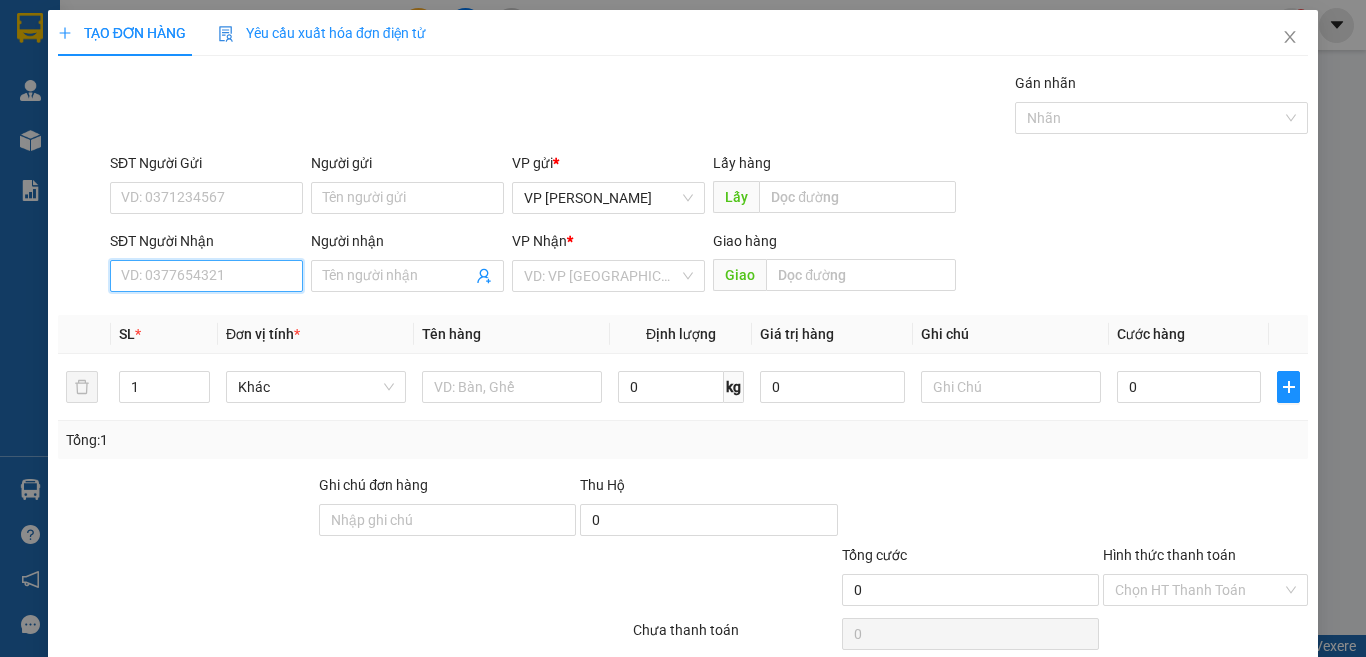 click on "SĐT Người Nhận" at bounding box center (206, 276) 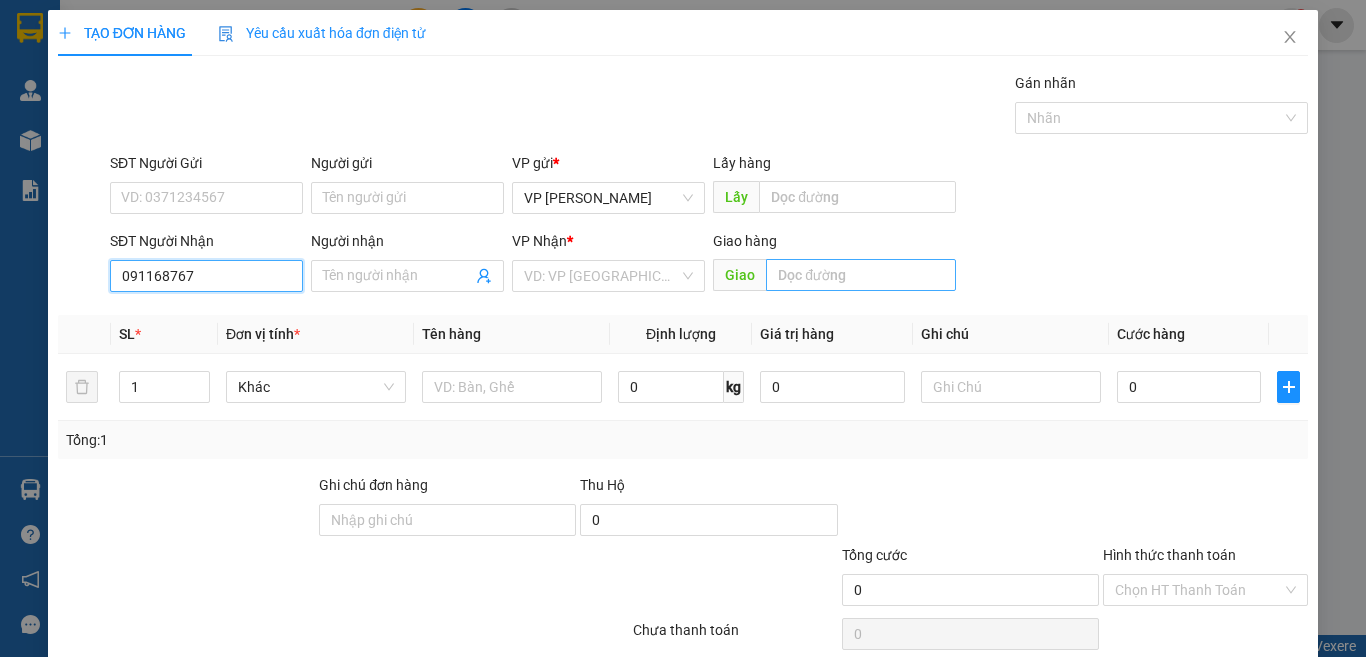 type on "0911687679" 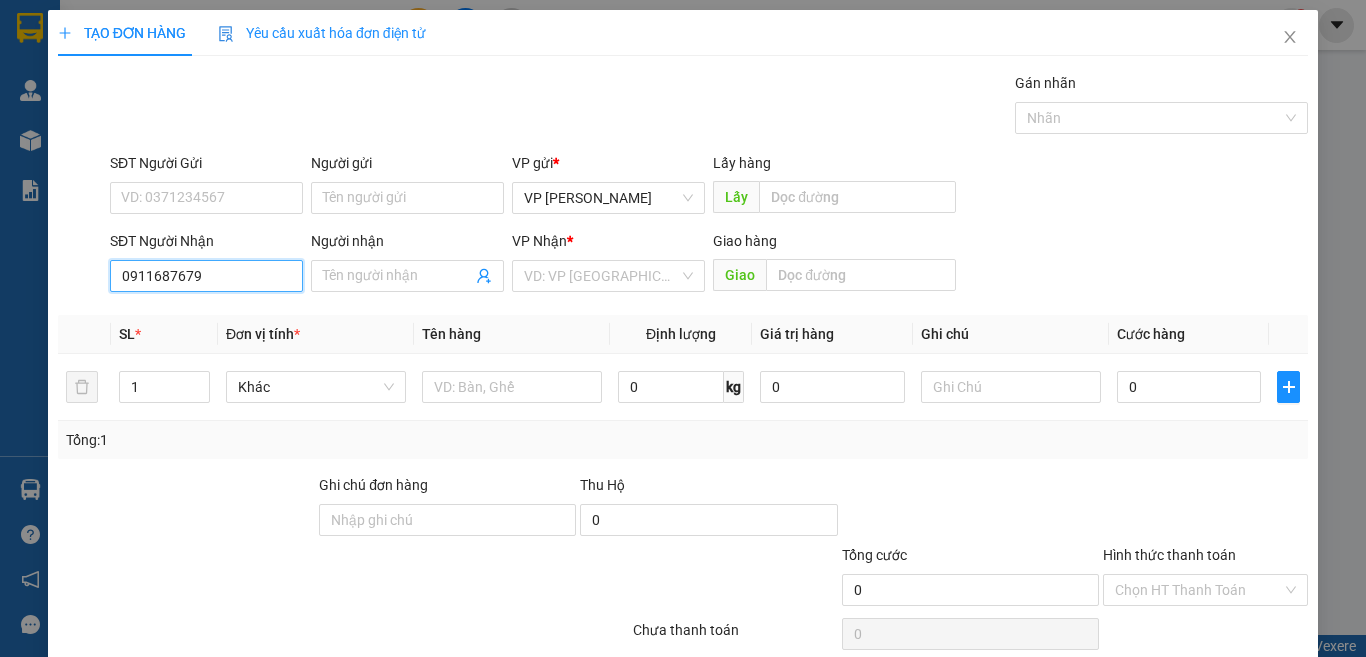 click on "0911687679" at bounding box center [206, 276] 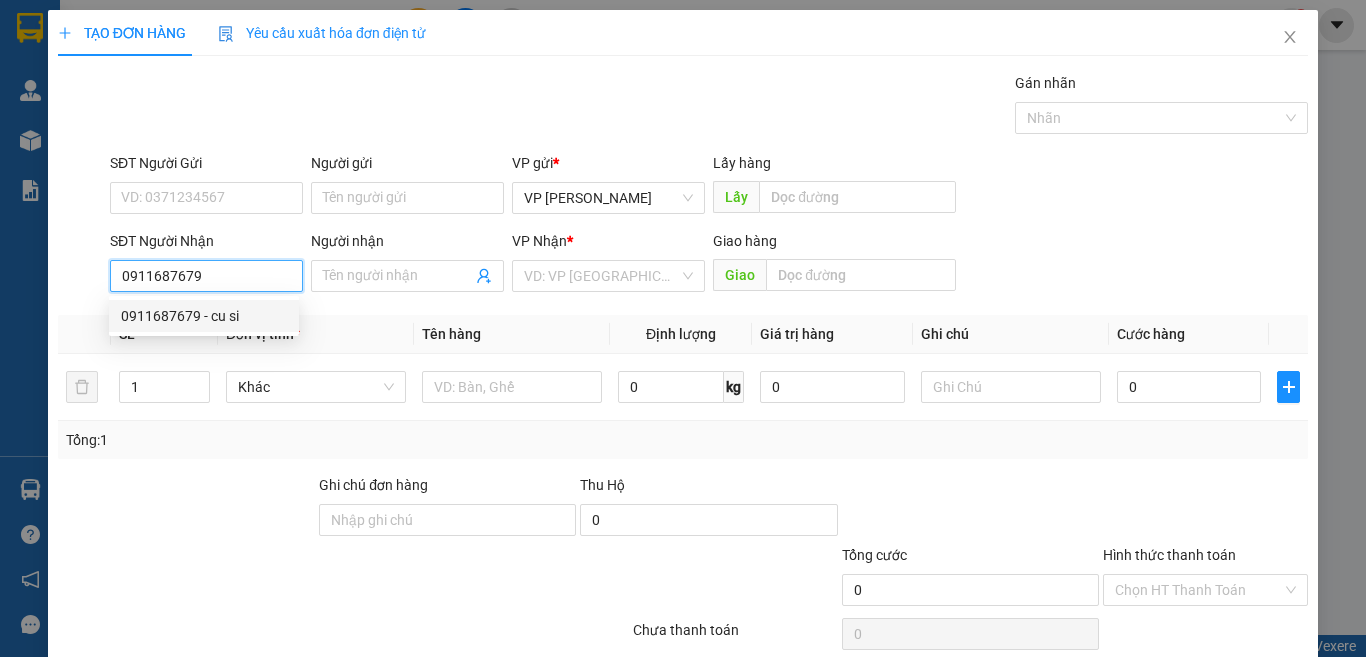 click on "0911687679 - cu si" at bounding box center (204, 316) 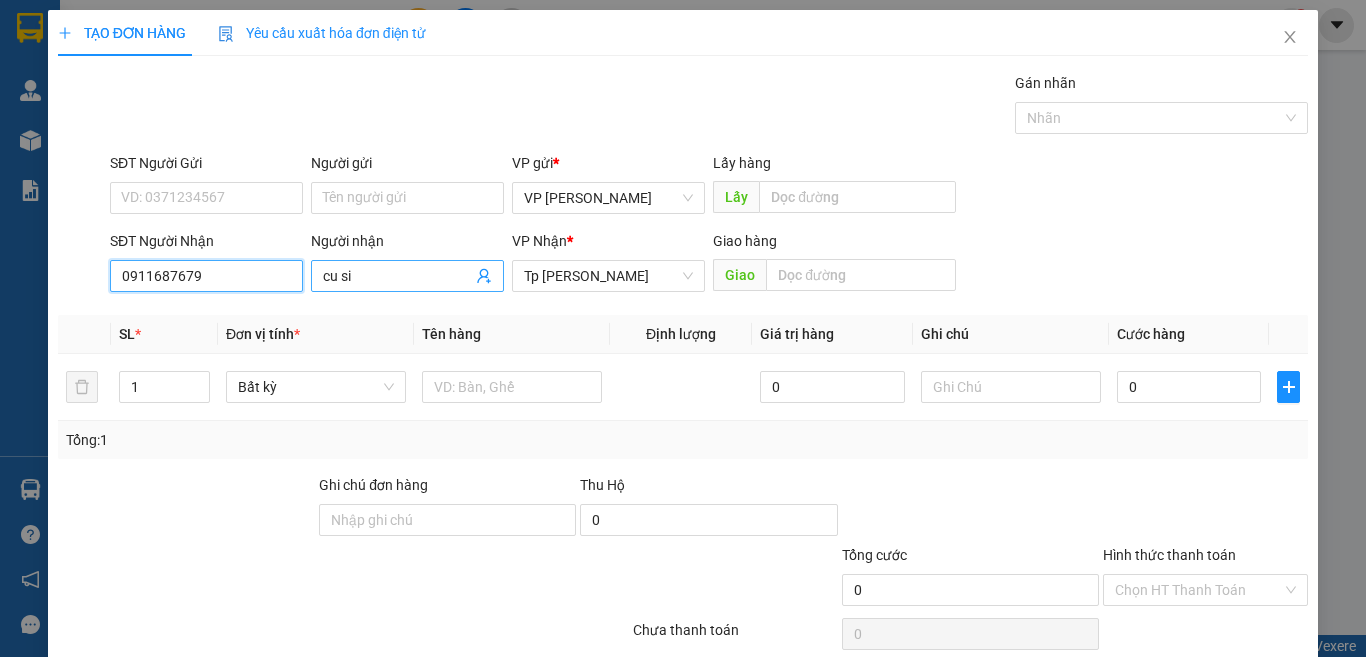 type on "0911687679" 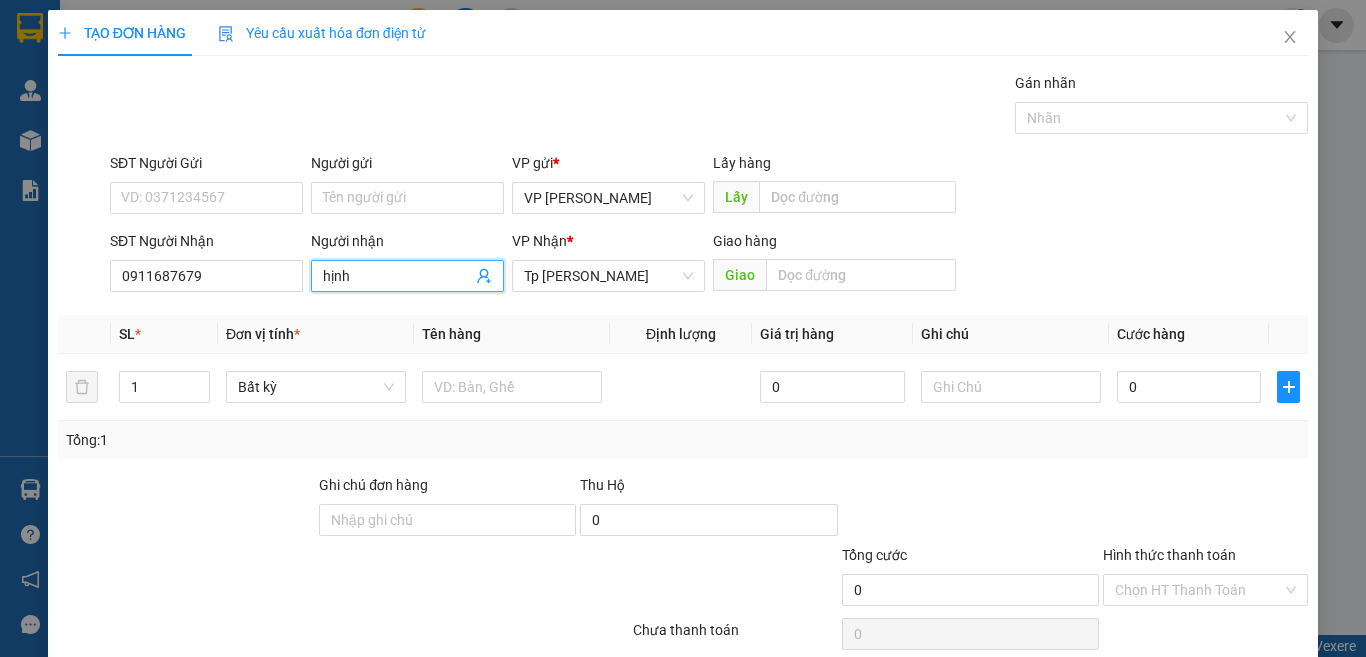 click on "hịnh" at bounding box center [407, 276] 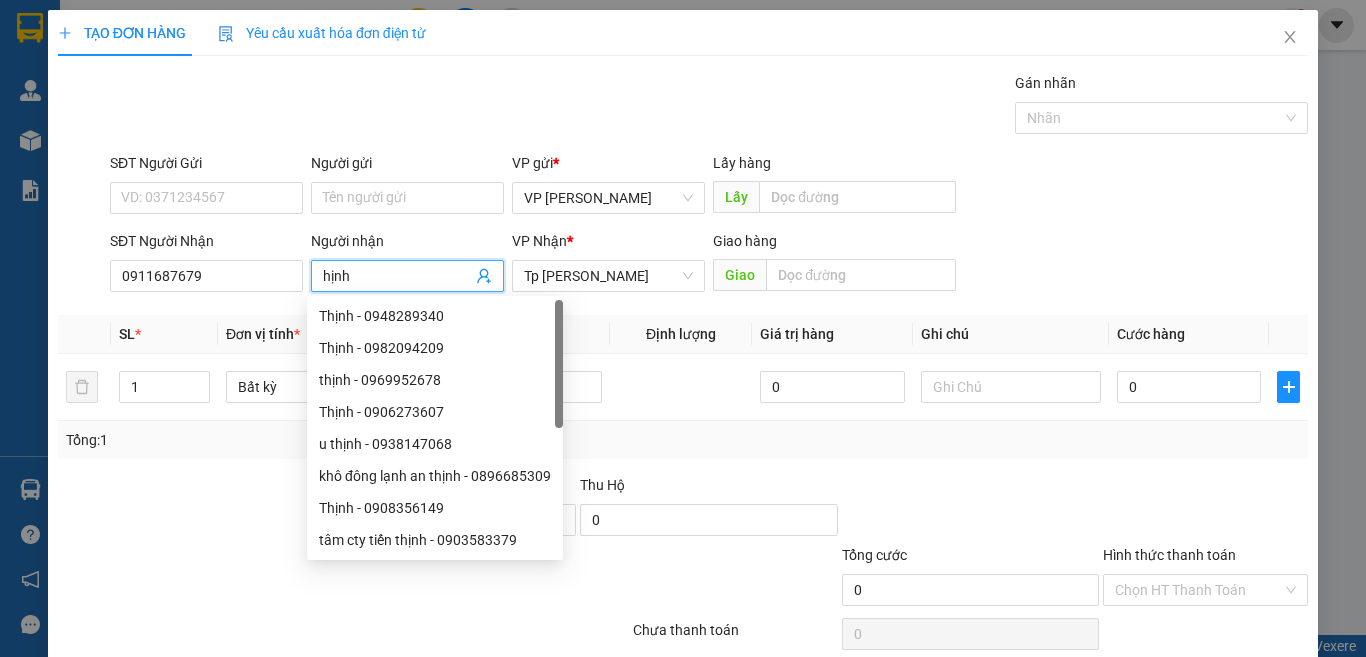 click on "hịnh" at bounding box center (397, 276) 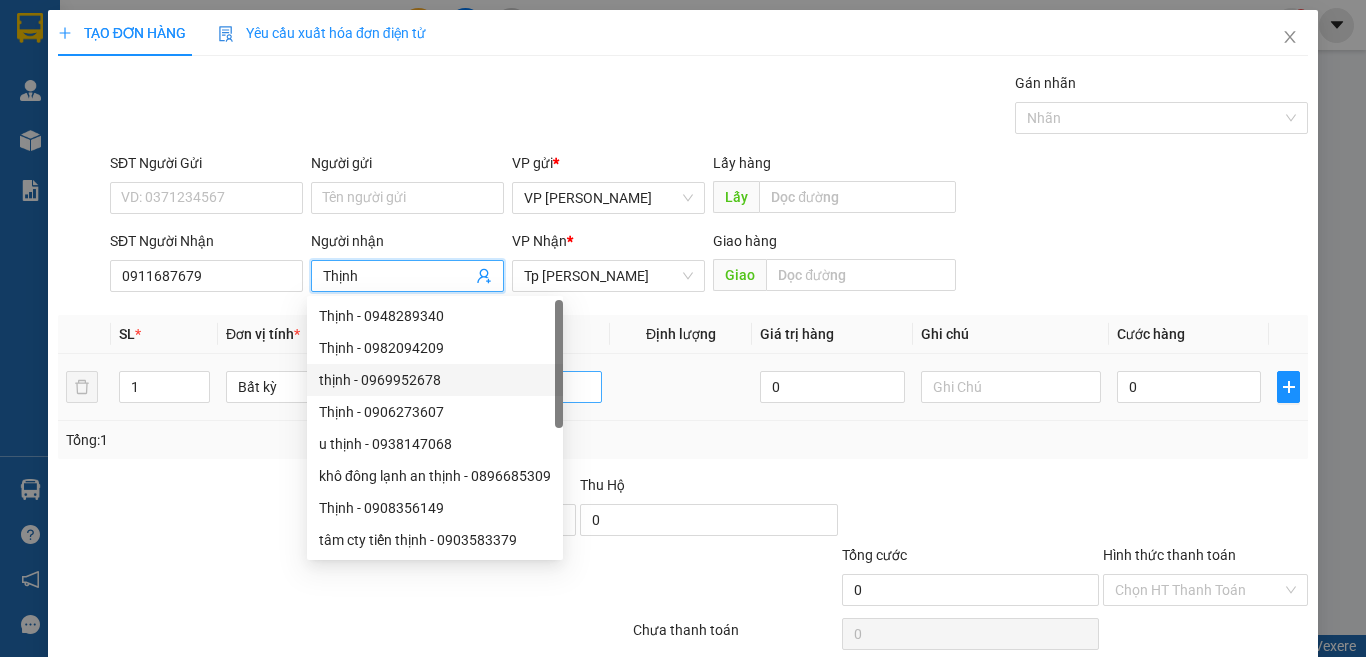 type on "Thịnh" 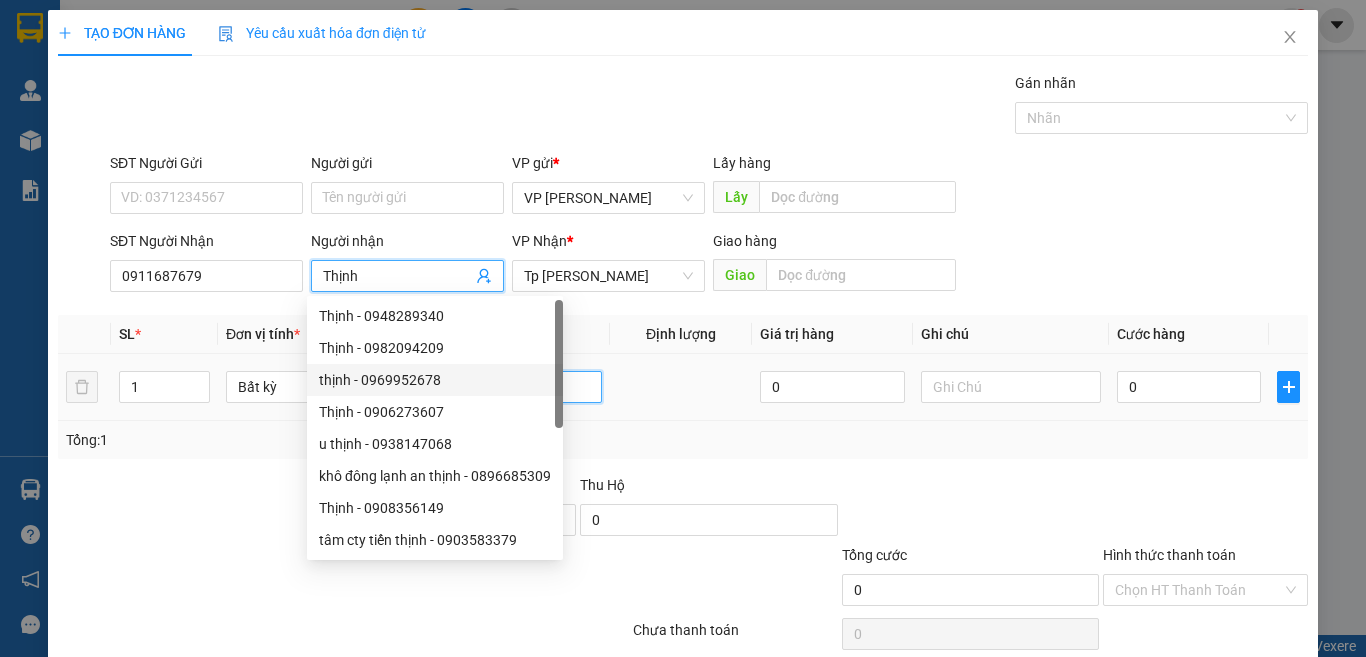 click at bounding box center (512, 387) 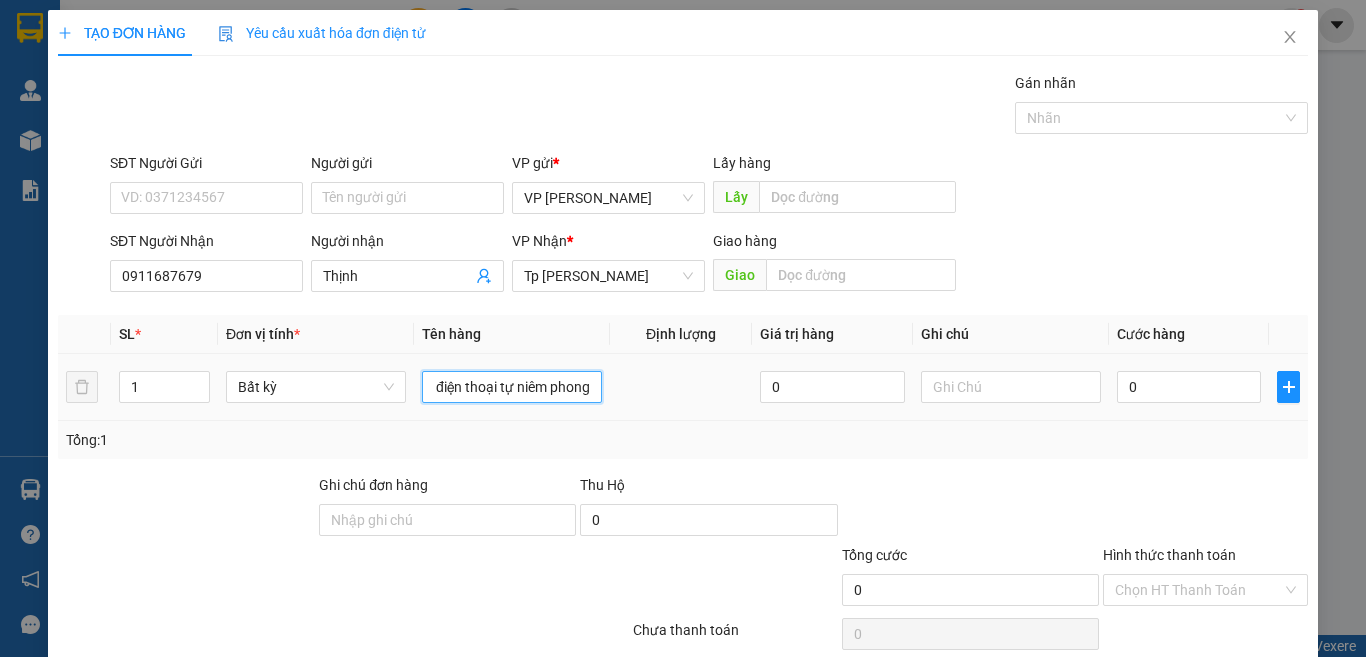 scroll, scrollTop: 0, scrollLeft: 79, axis: horizontal 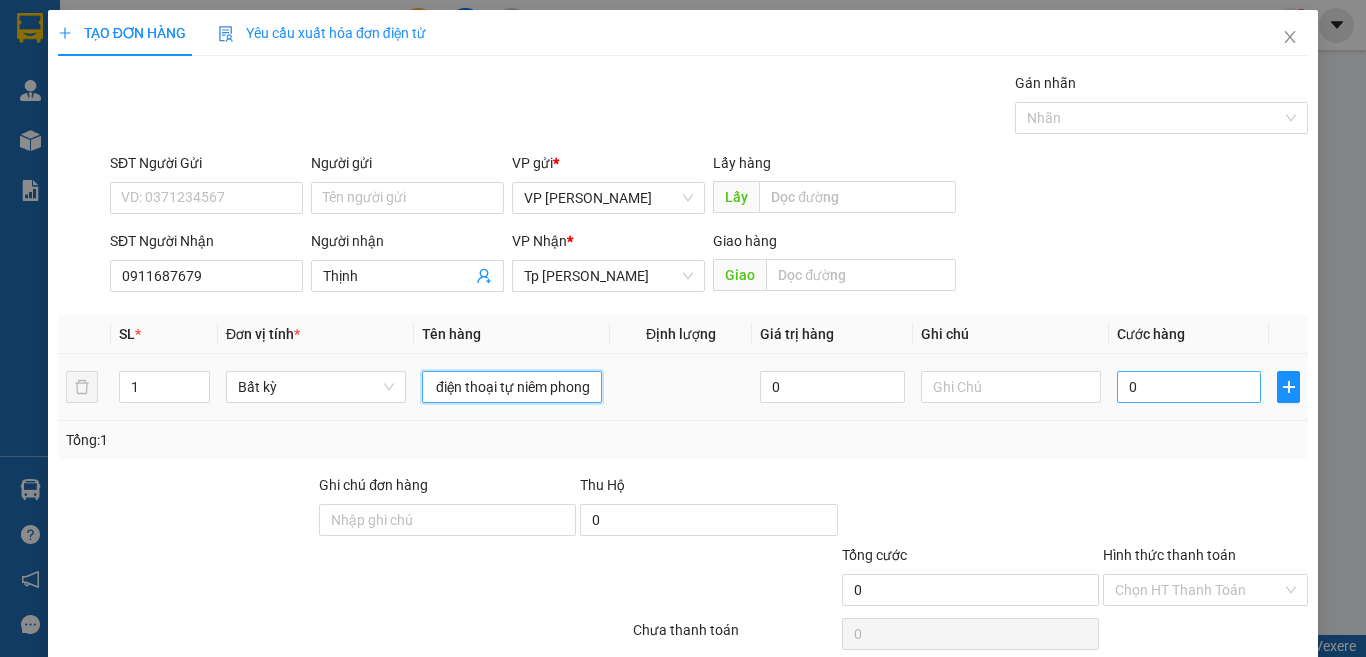 type on "1 gói vàng/ điện thoại tự niêm phong" 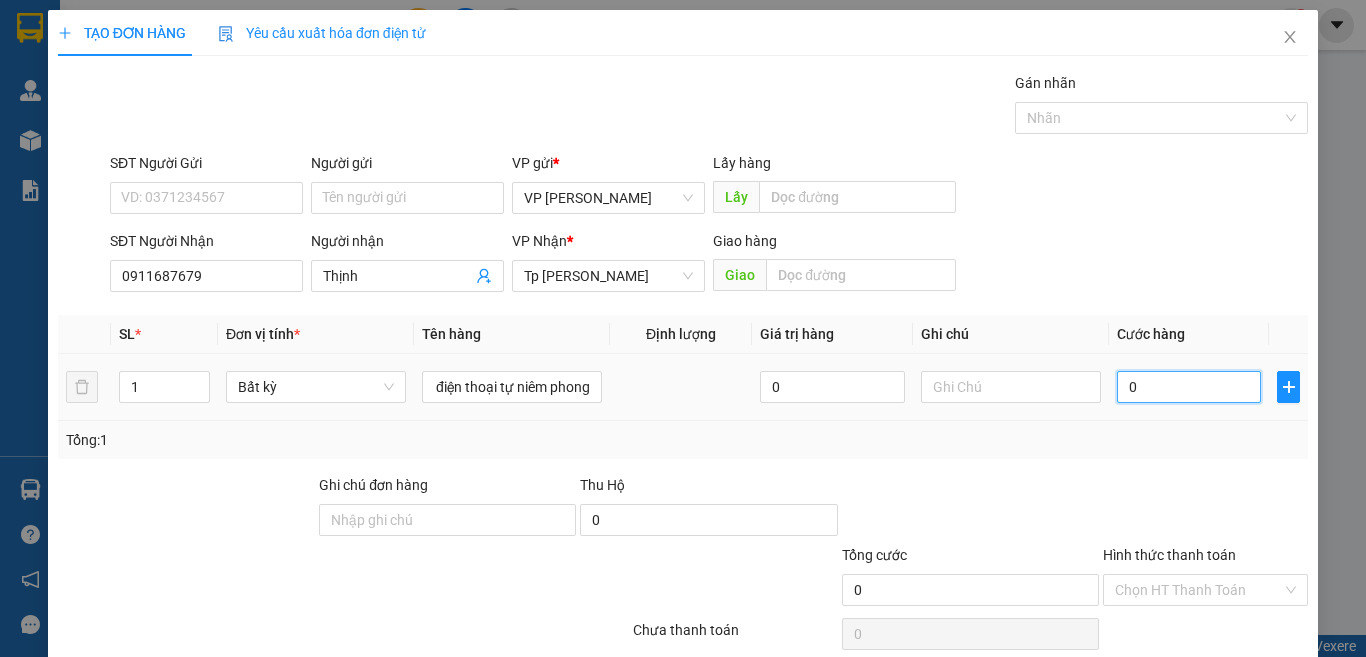 click on "0" at bounding box center (1189, 387) 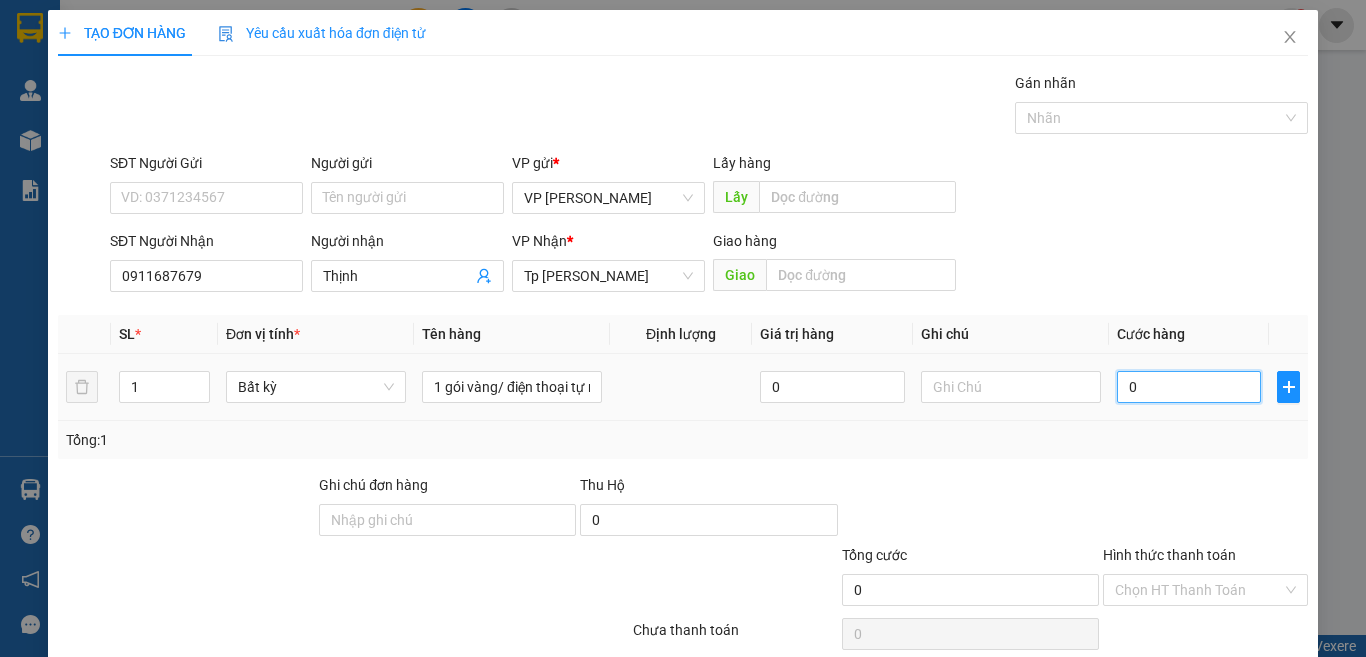 type on "4" 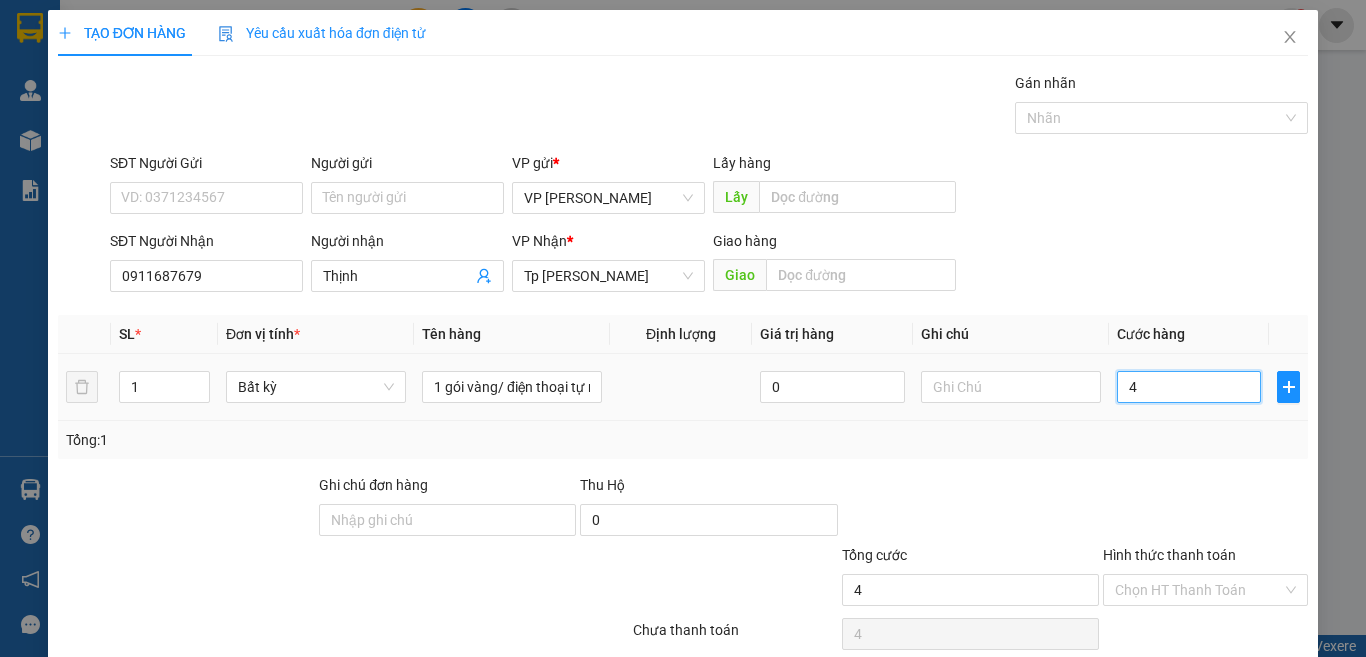 type on "40" 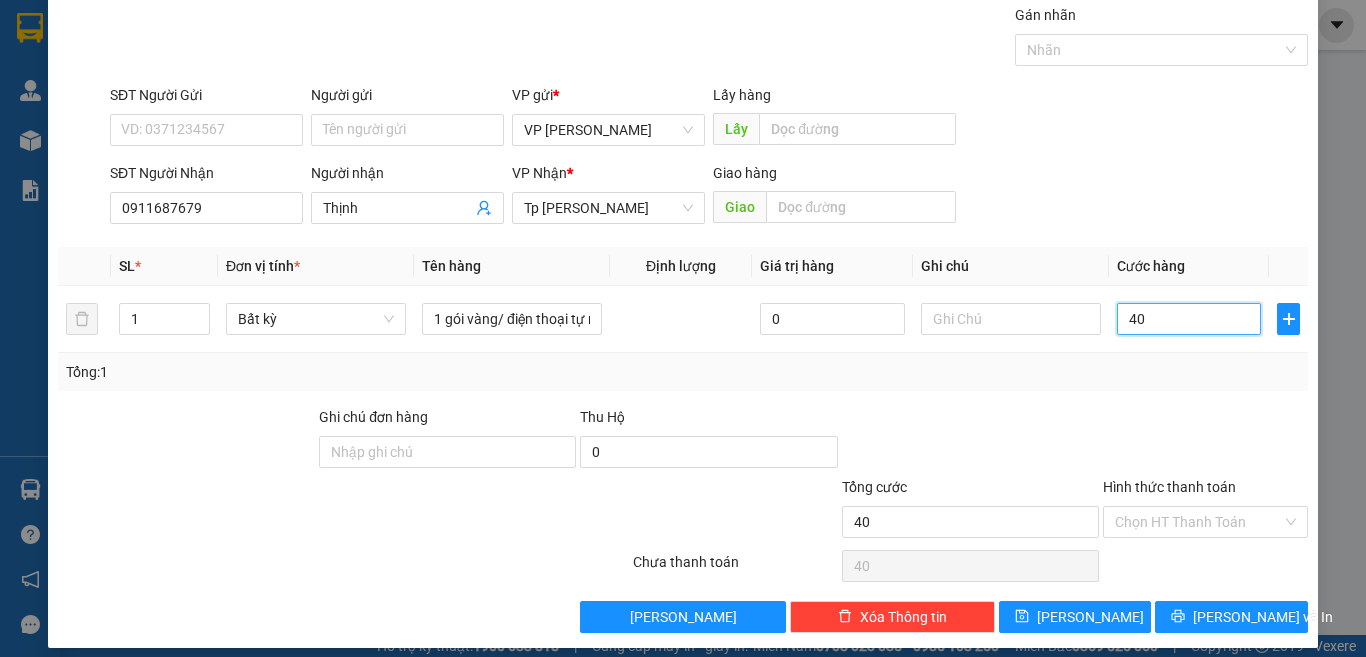 scroll, scrollTop: 83, scrollLeft: 0, axis: vertical 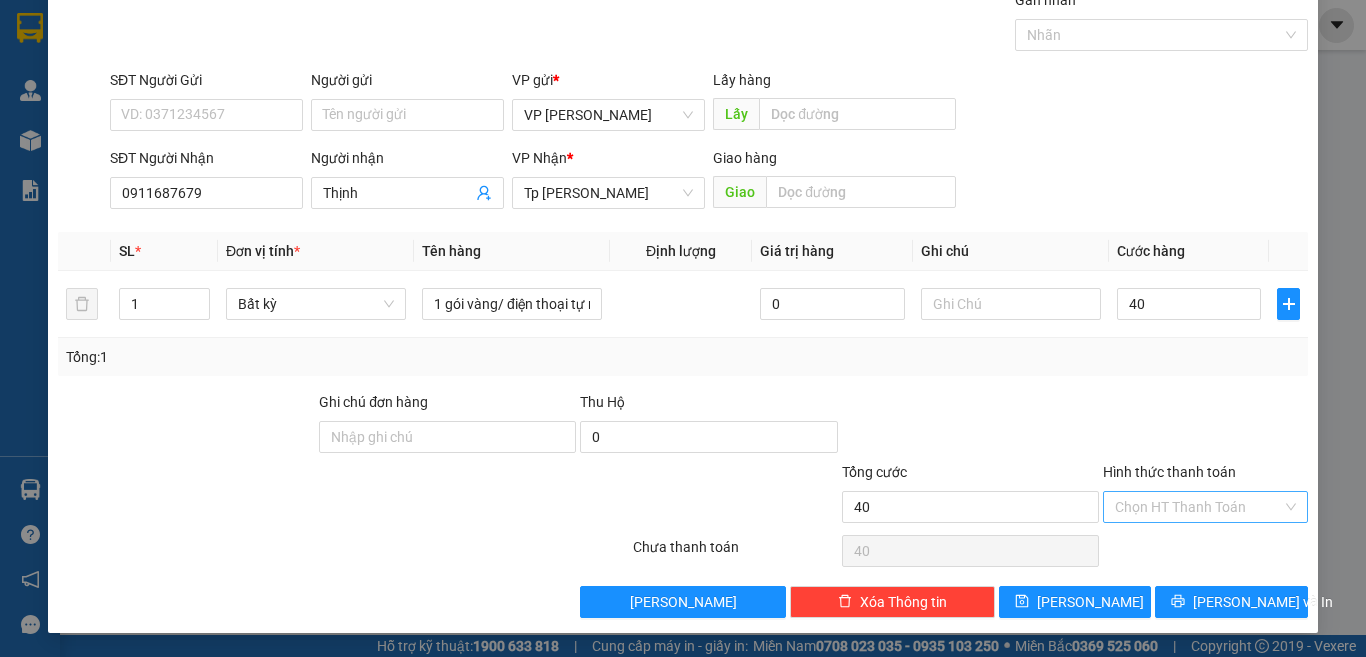 click on "Hình thức thanh toán" at bounding box center (1198, 507) 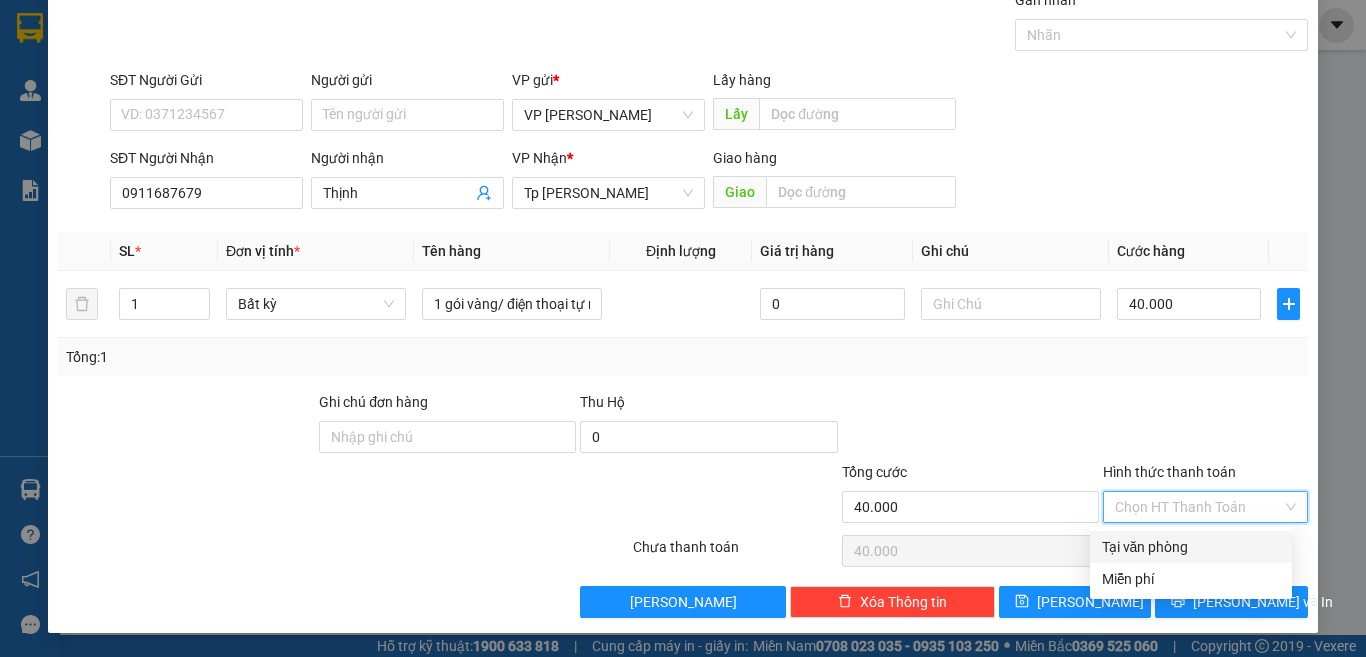click on "Tại văn phòng" at bounding box center [1191, 547] 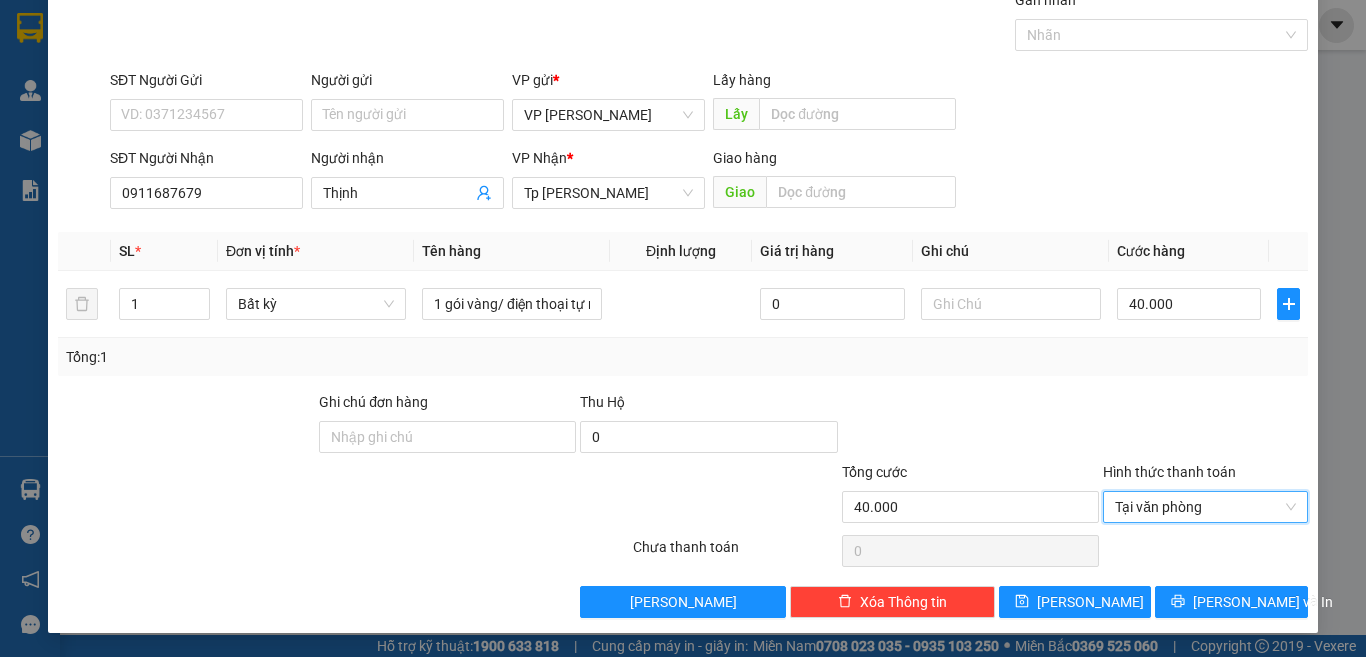 click at bounding box center (1205, 426) 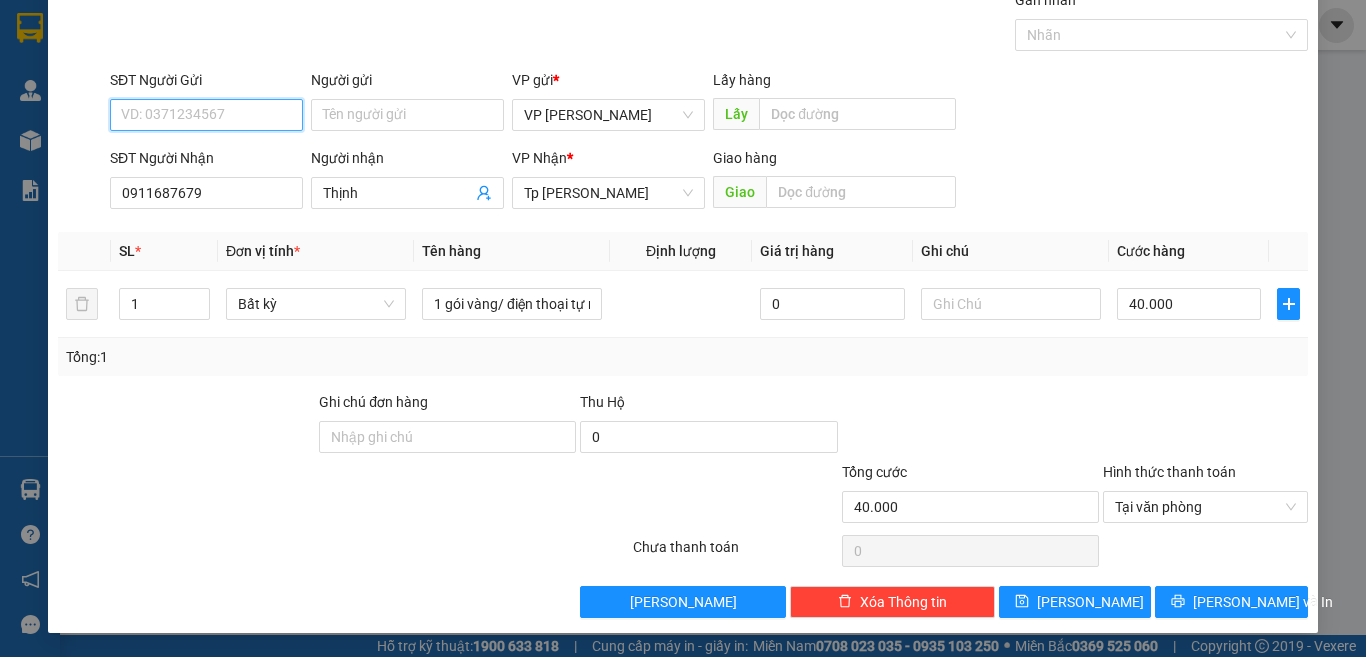 click on "SĐT Người Gửi" at bounding box center (206, 115) 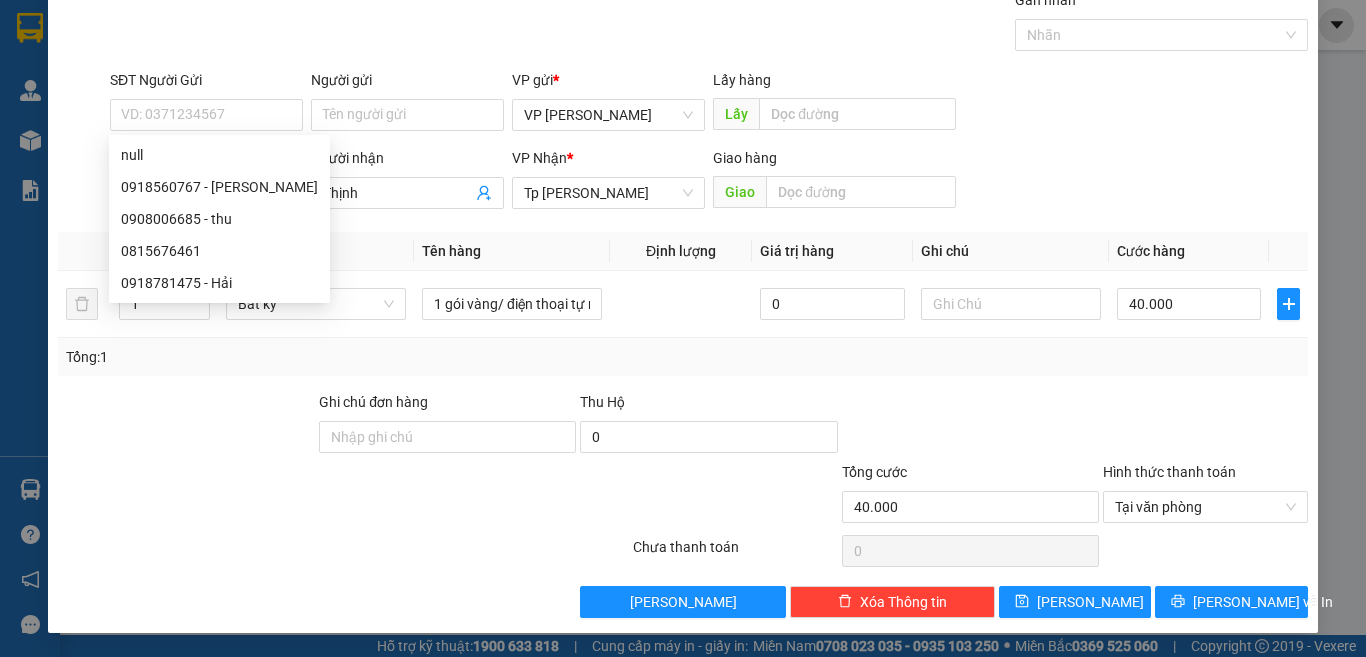 click on "SĐT Người Gửi VD: 0371234567 Người gửi Tên người gửi VP gửi  * VP Phan Rang Lấy hàng Lấy" at bounding box center [709, 104] 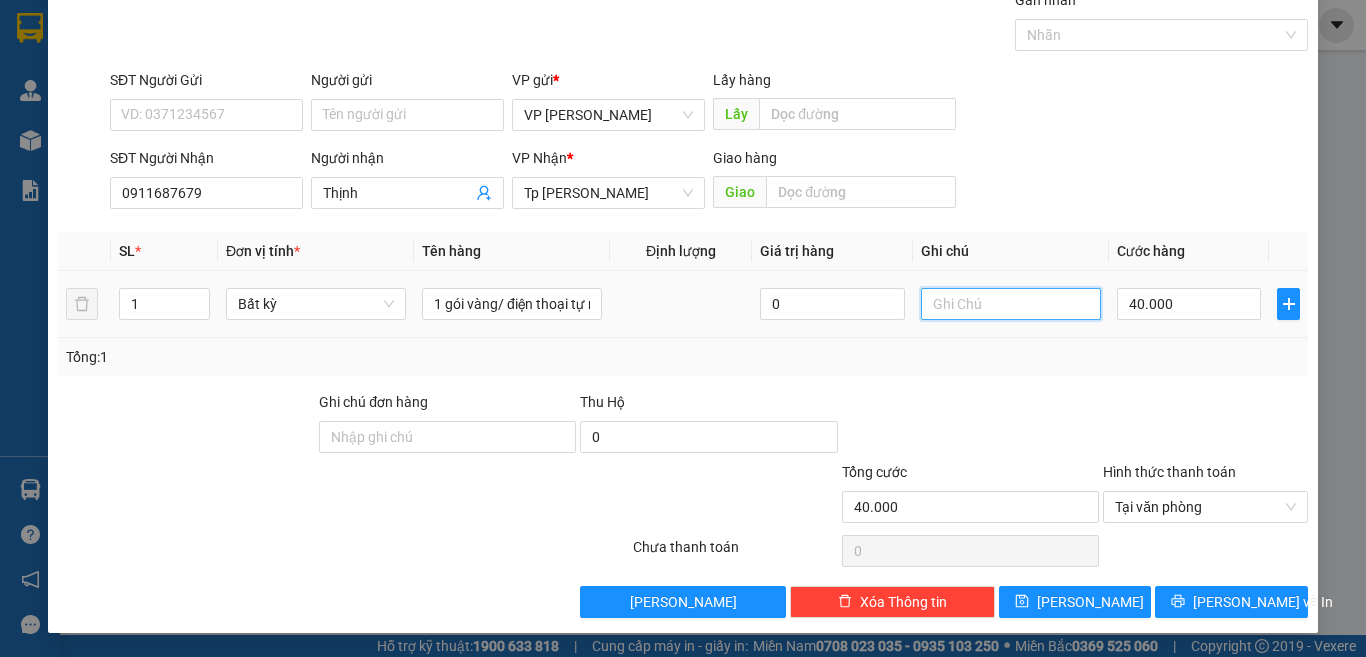 click at bounding box center (1011, 304) 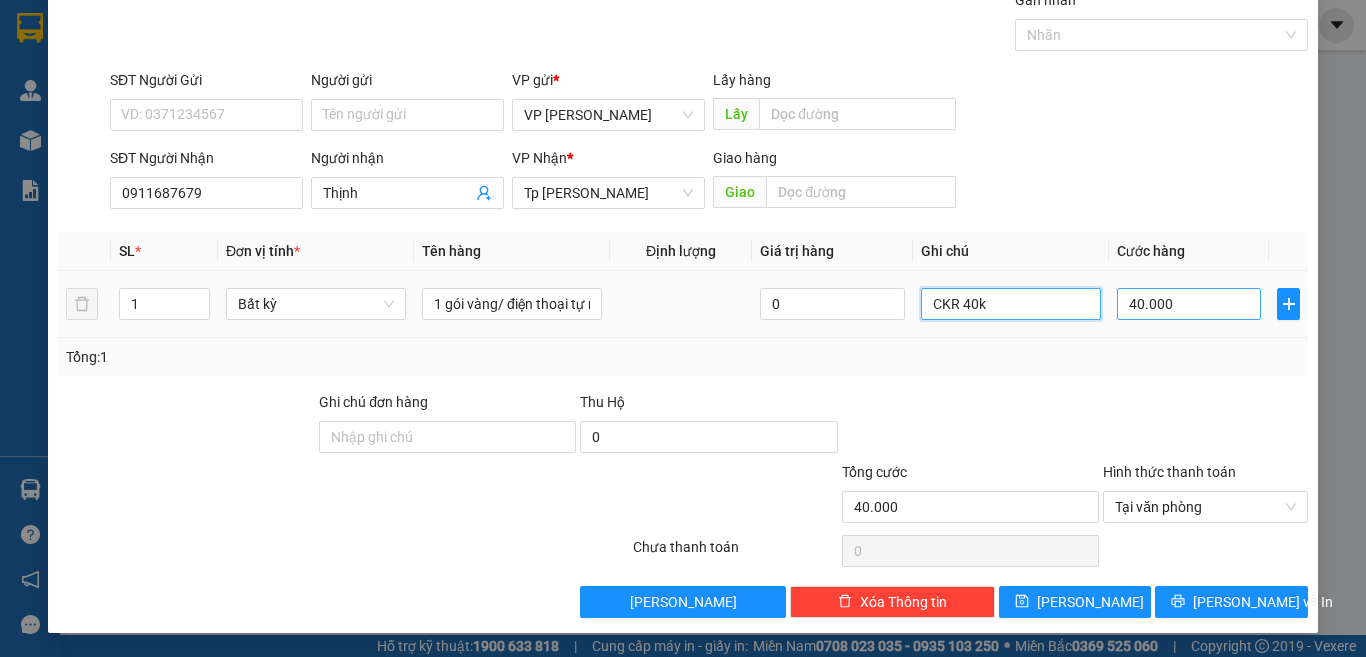 type on "CKR 40k" 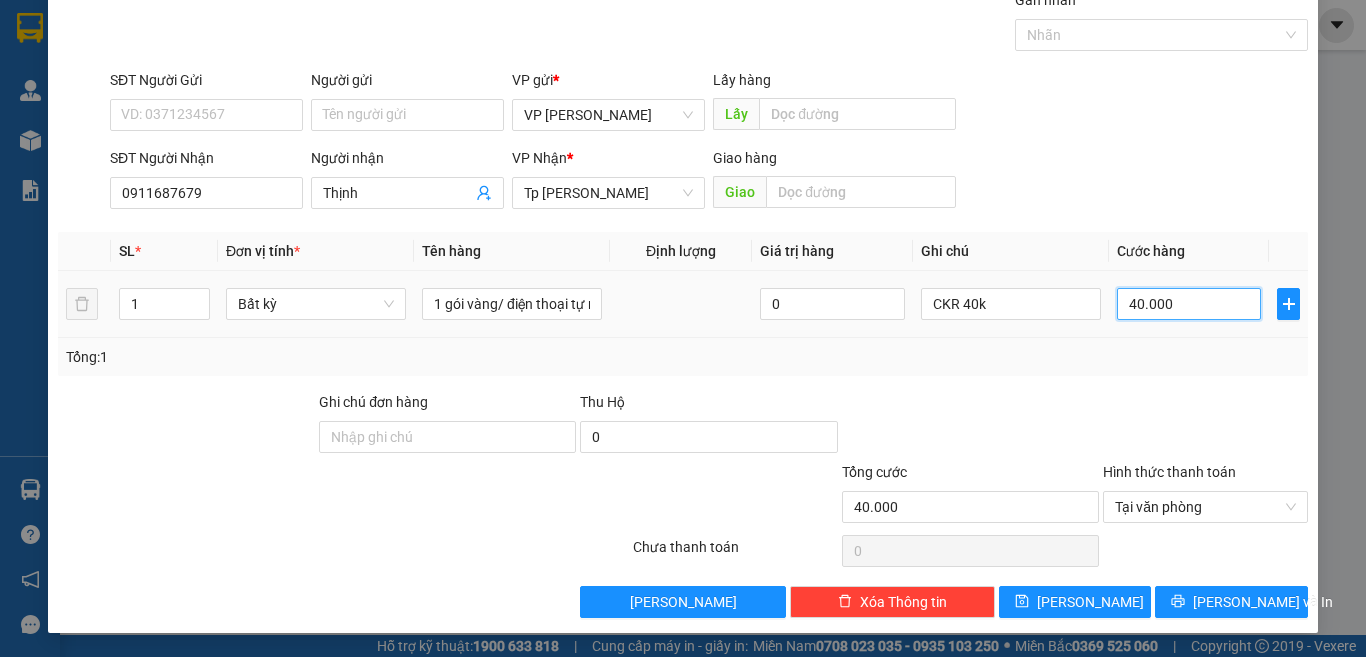 click on "40.000" at bounding box center (1189, 304) 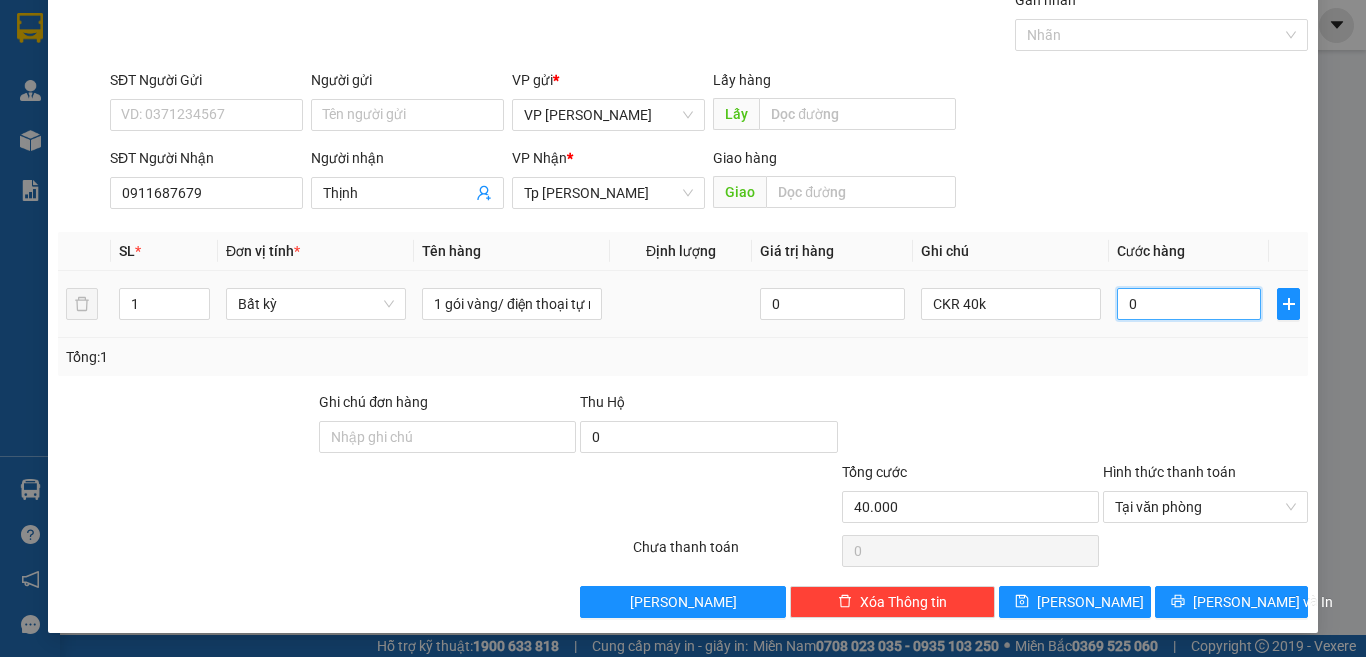 type on "0" 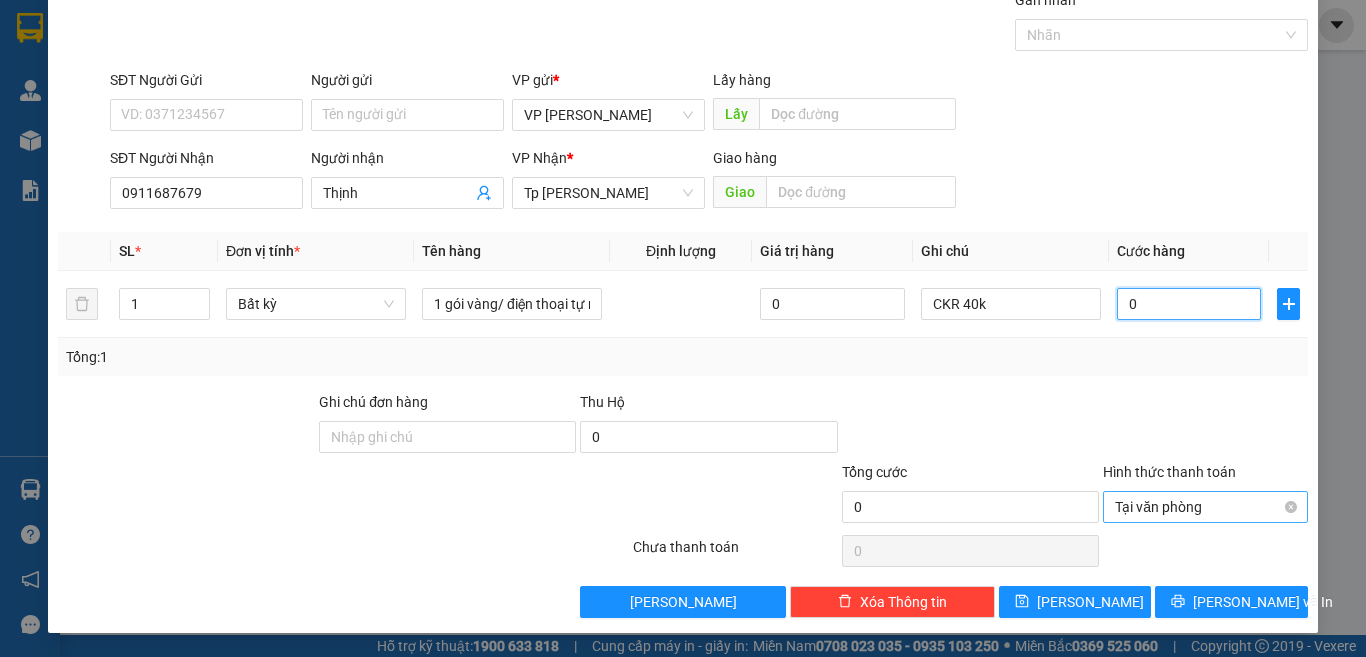 click on "Tại văn phòng" at bounding box center [1205, 507] 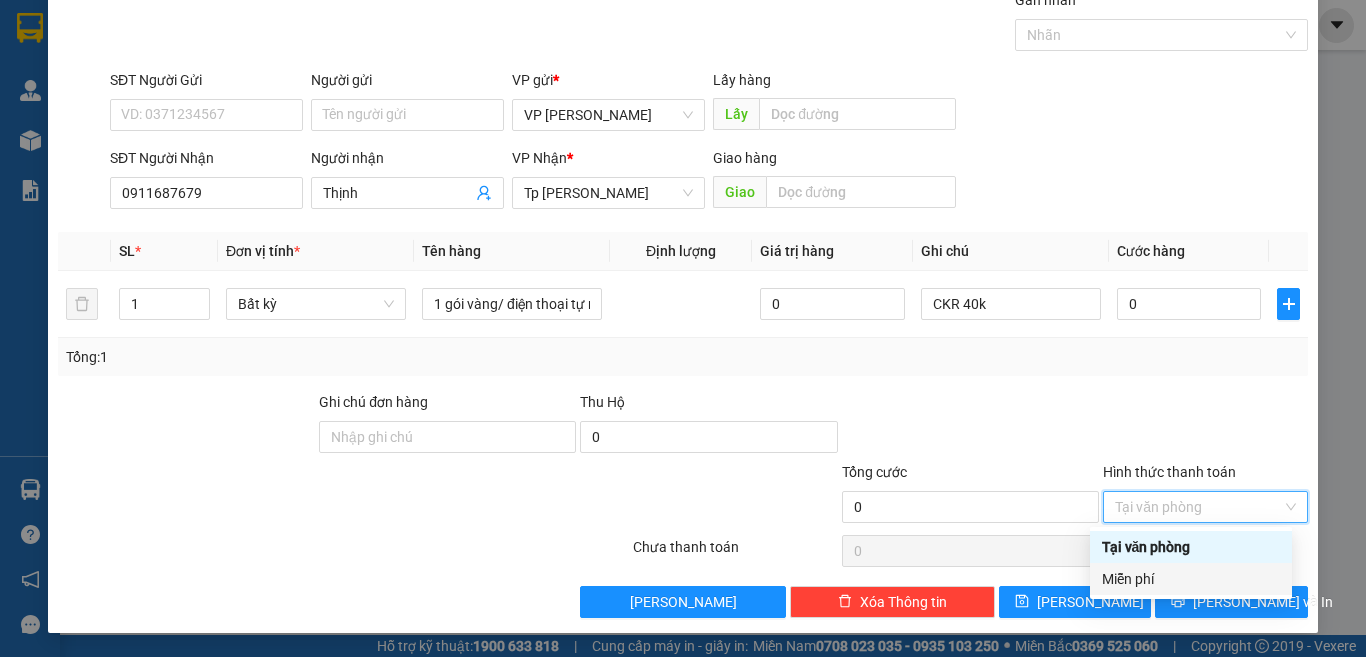 click on "Miễn phí" at bounding box center (1191, 579) 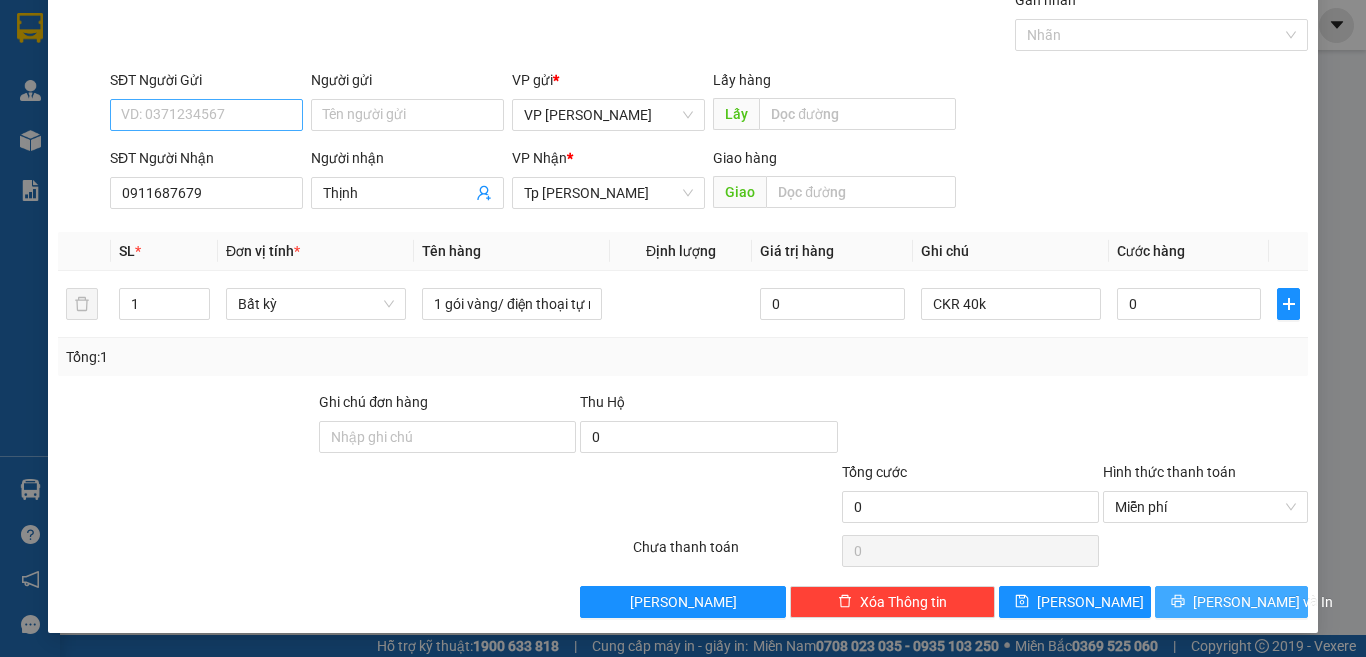 drag, startPoint x: 1187, startPoint y: 595, endPoint x: 142, endPoint y: 118, distance: 1148.7184 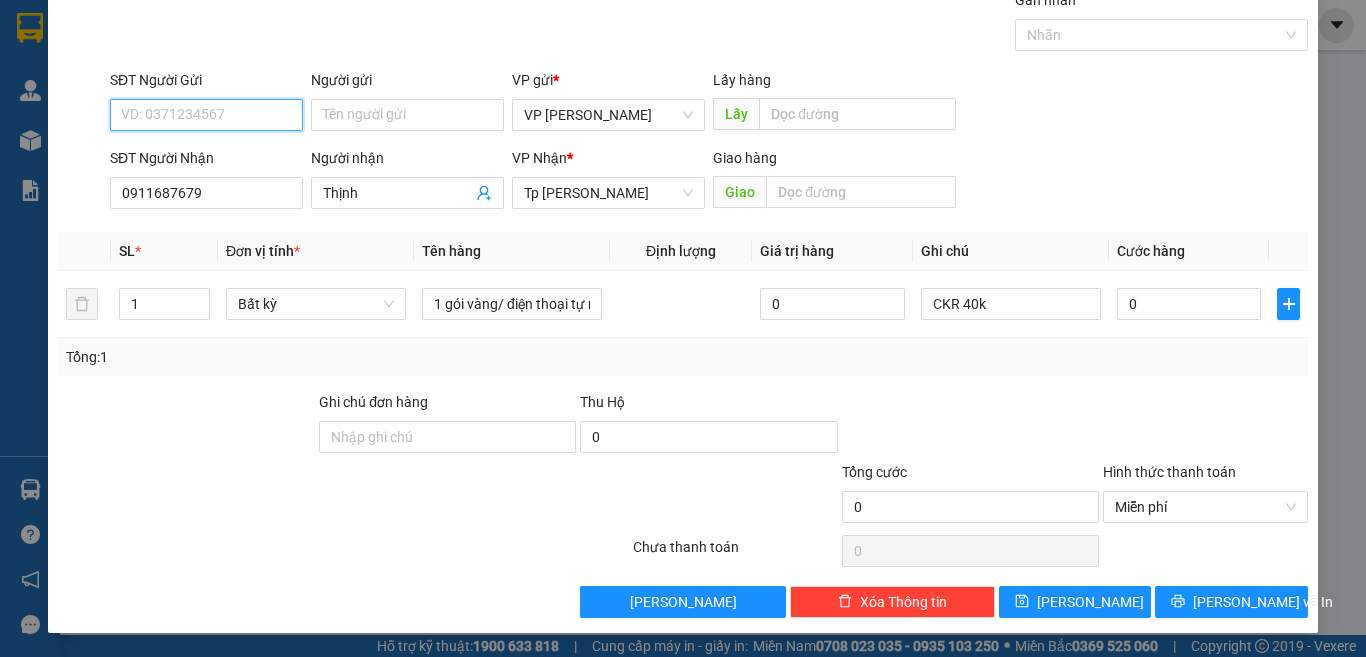 click on "SĐT Người Gửi" at bounding box center (206, 115) 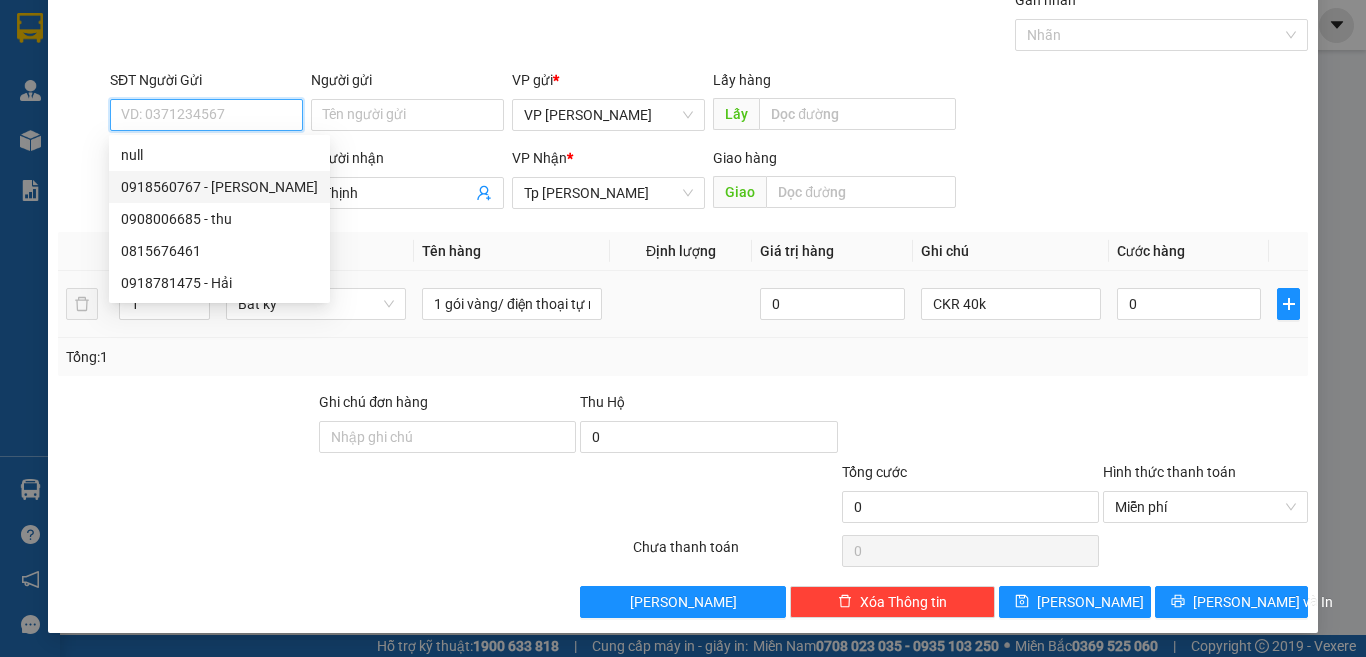 click on "0918560767 - Thanh" at bounding box center [219, 187] 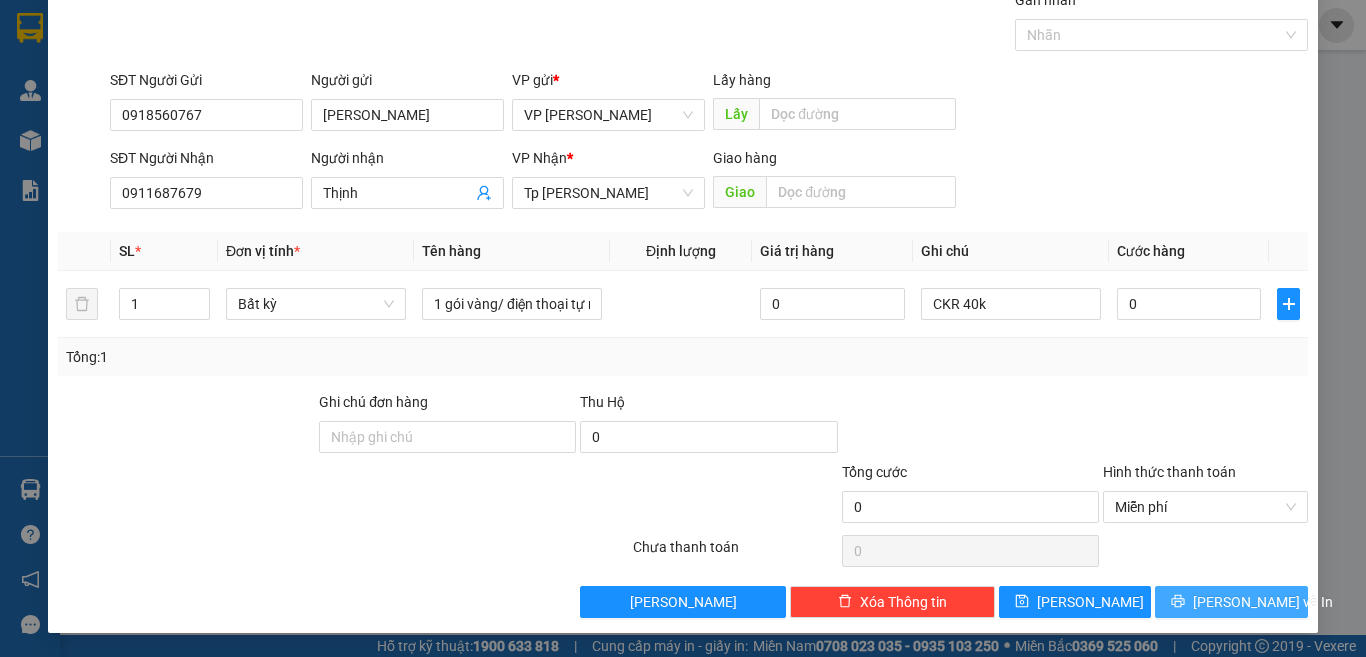click on "[PERSON_NAME] và In" at bounding box center (1263, 602) 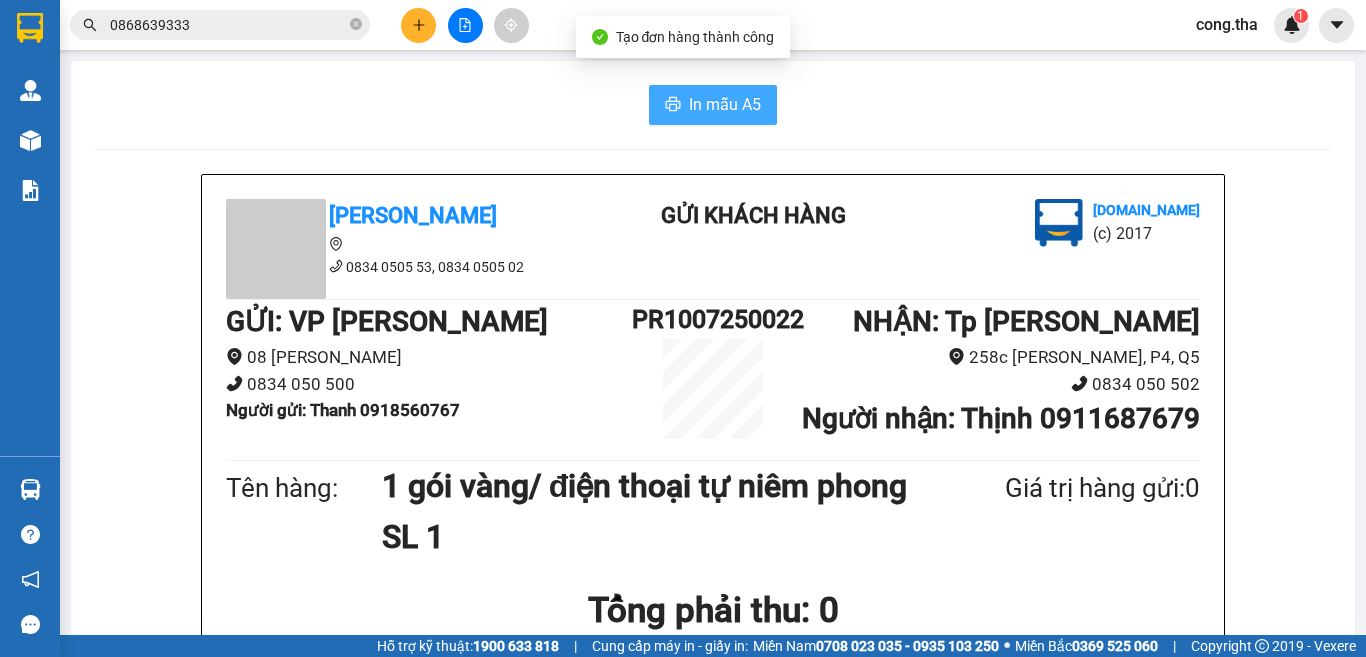 click on "In mẫu A5" at bounding box center (713, 105) 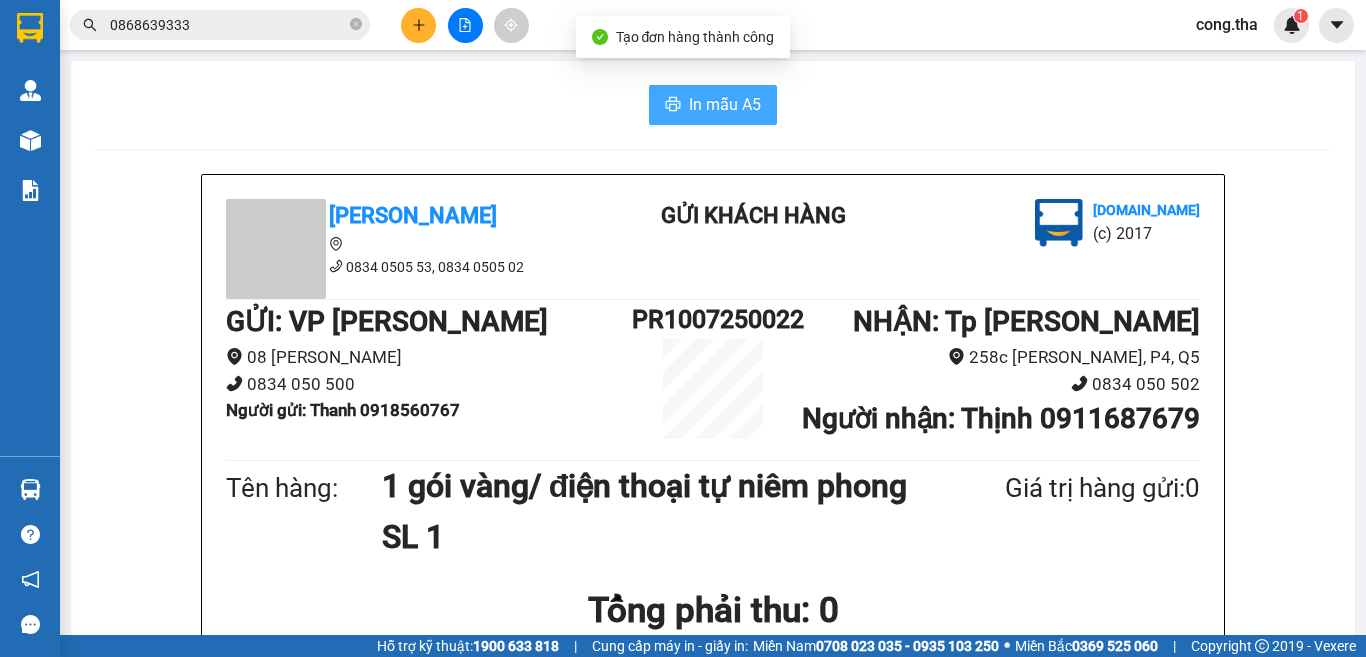 scroll, scrollTop: 0, scrollLeft: 0, axis: both 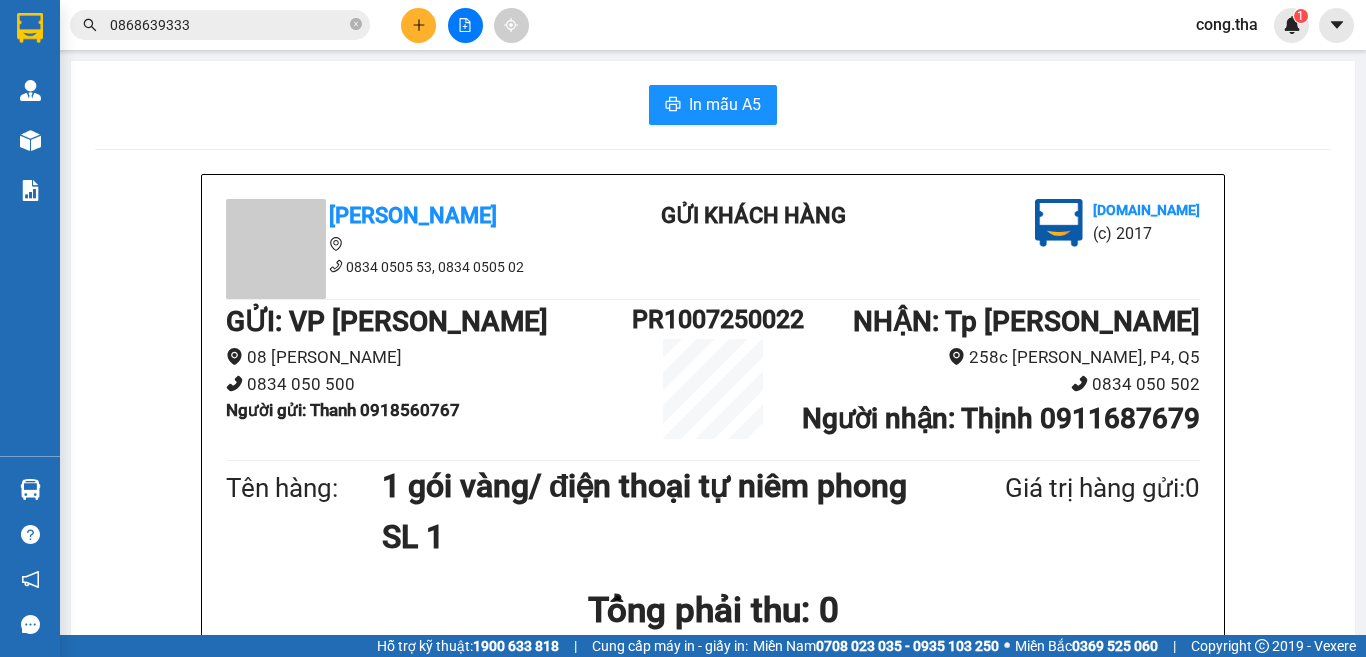 click 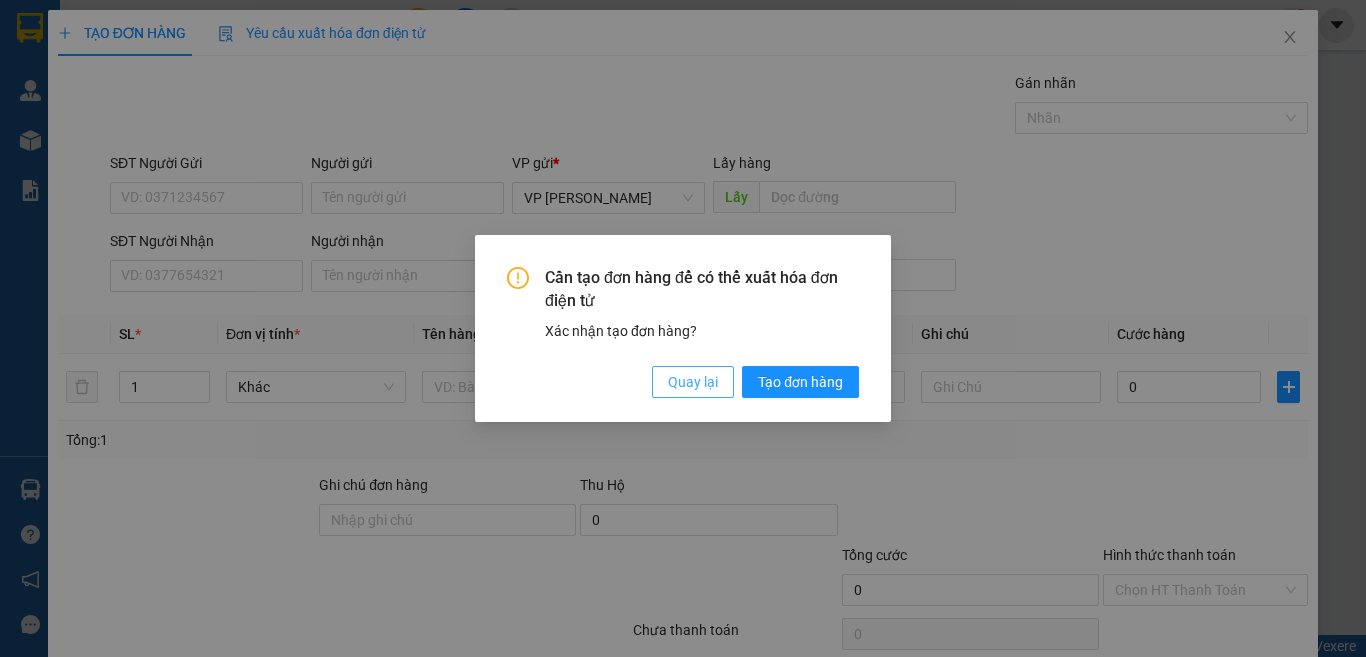 click on "Quay lại" at bounding box center [693, 382] 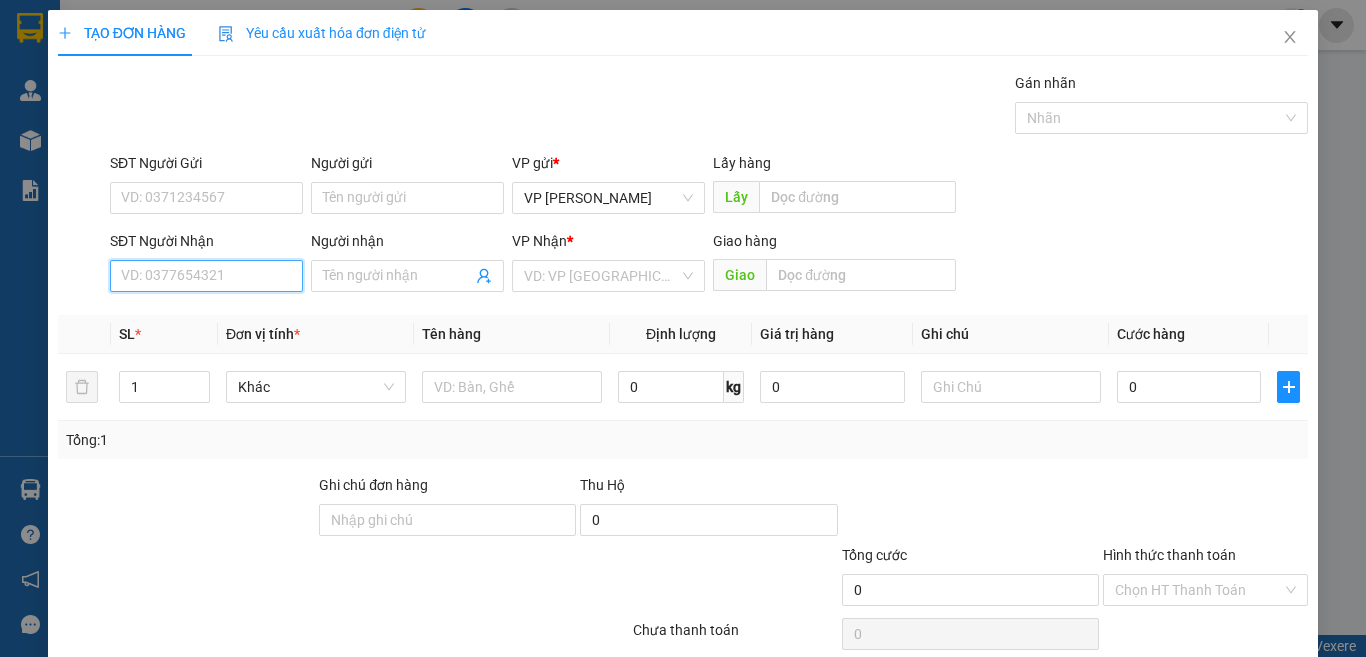 click on "SĐT Người Nhận" at bounding box center [206, 276] 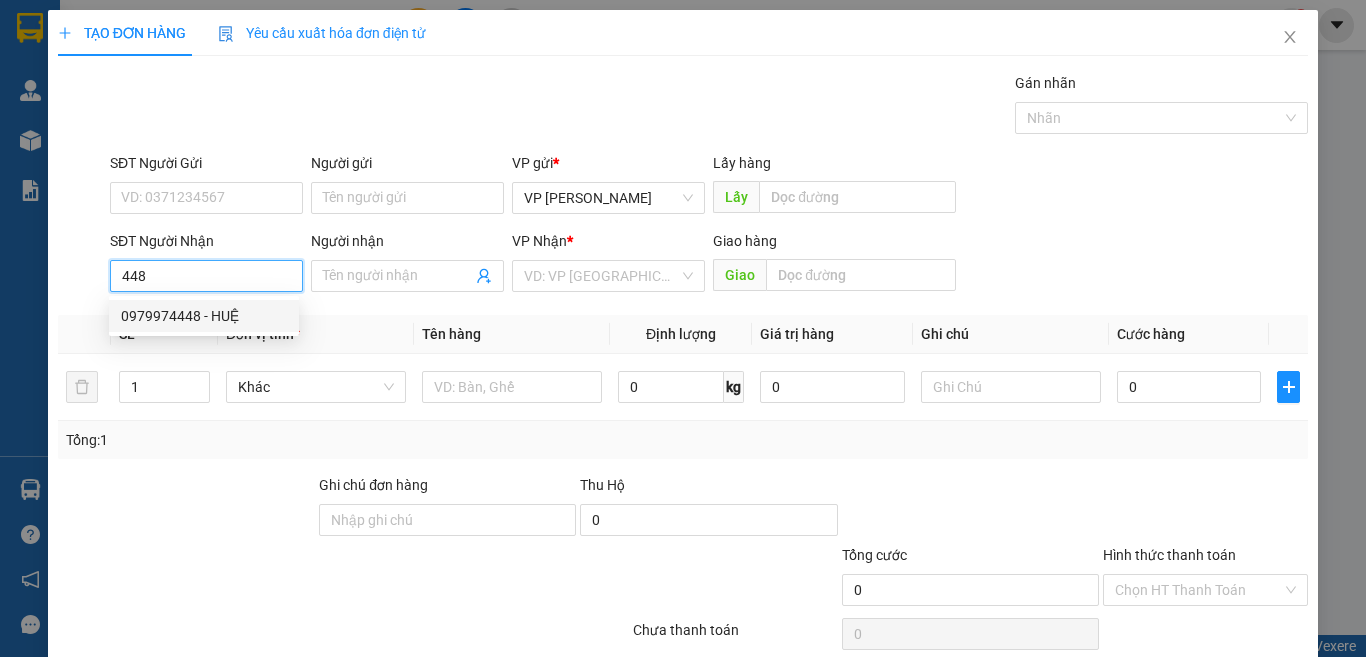 click on "0979974448 - HUỆ" at bounding box center [204, 316] 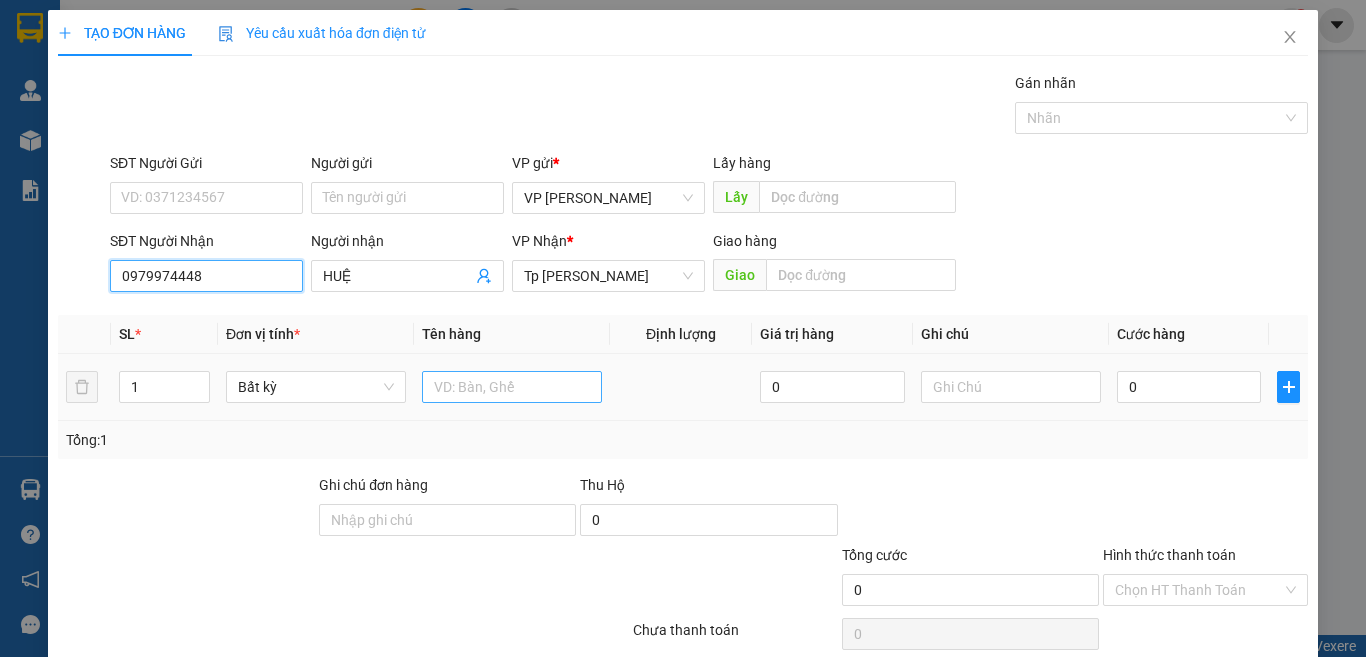 type on "0979974448" 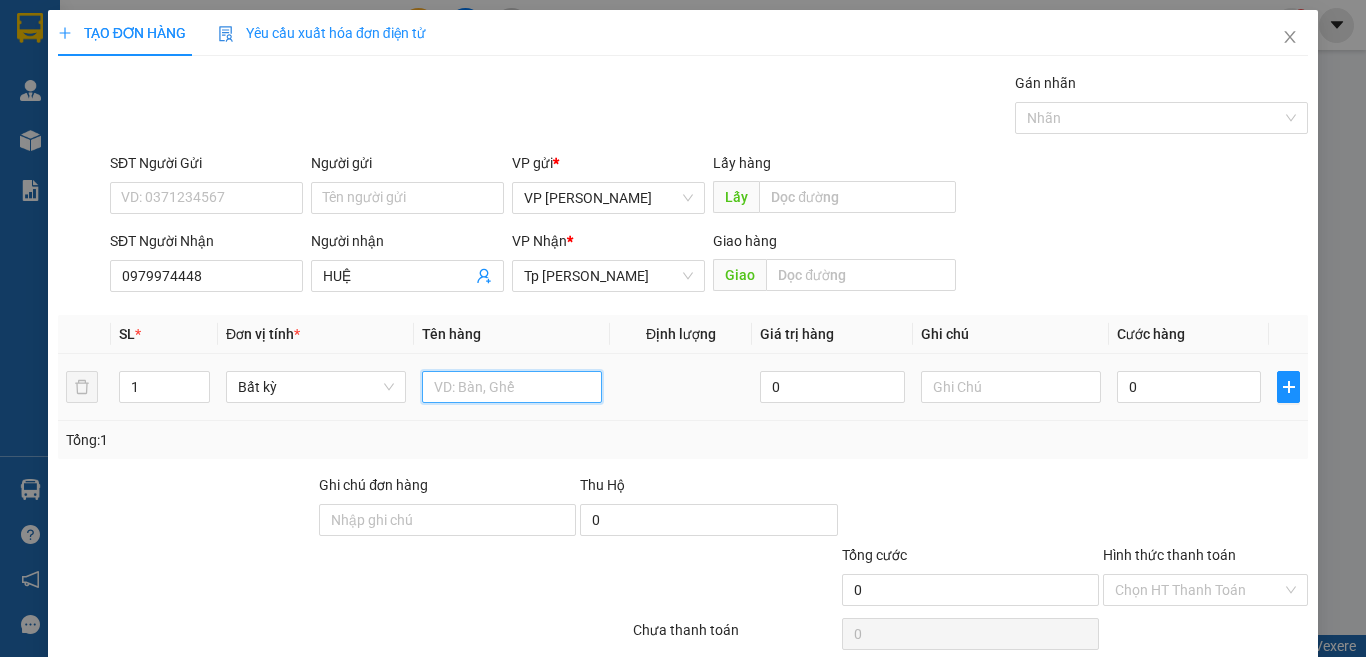 click at bounding box center (512, 387) 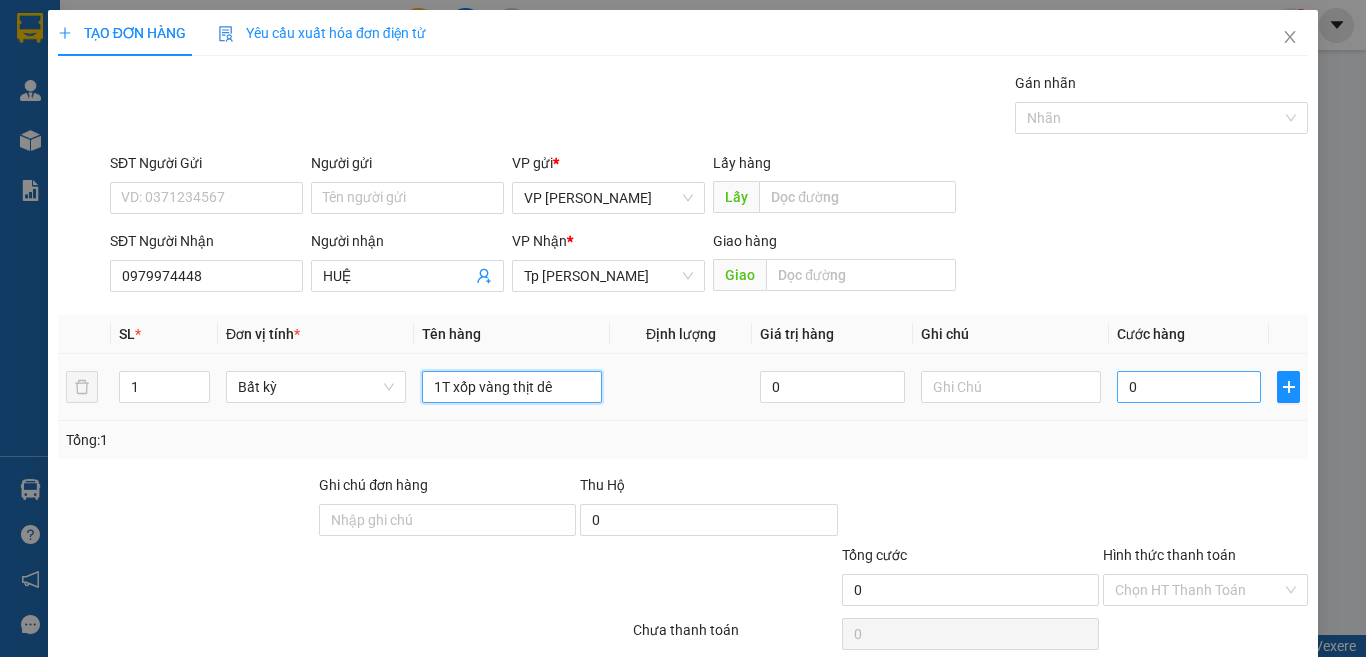 type on "1T xốp vàng thịt dê" 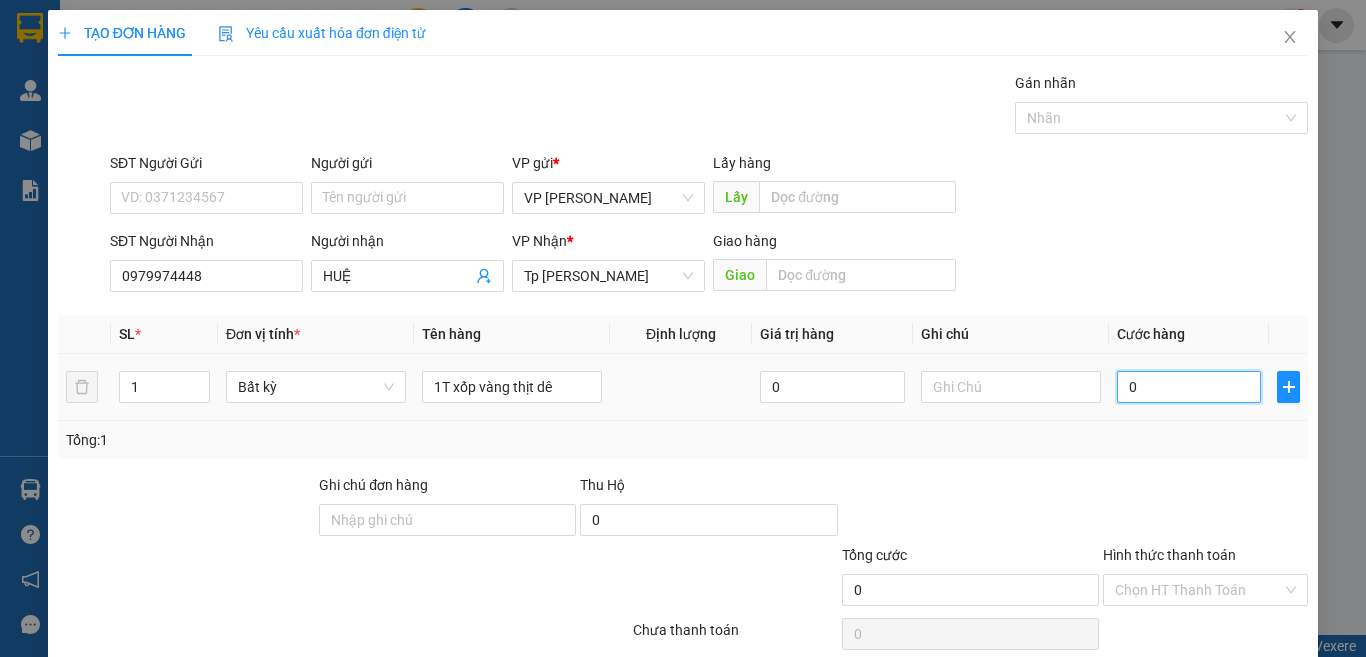 click on "0" at bounding box center [1189, 387] 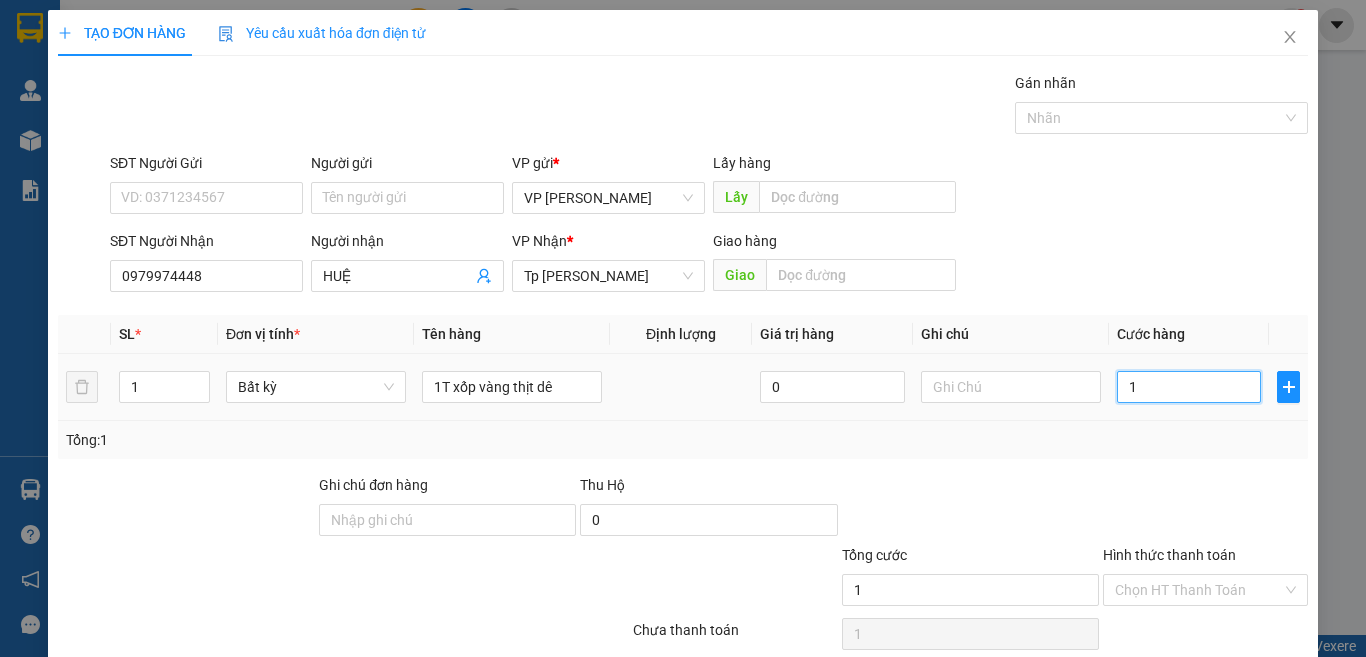 type on "15" 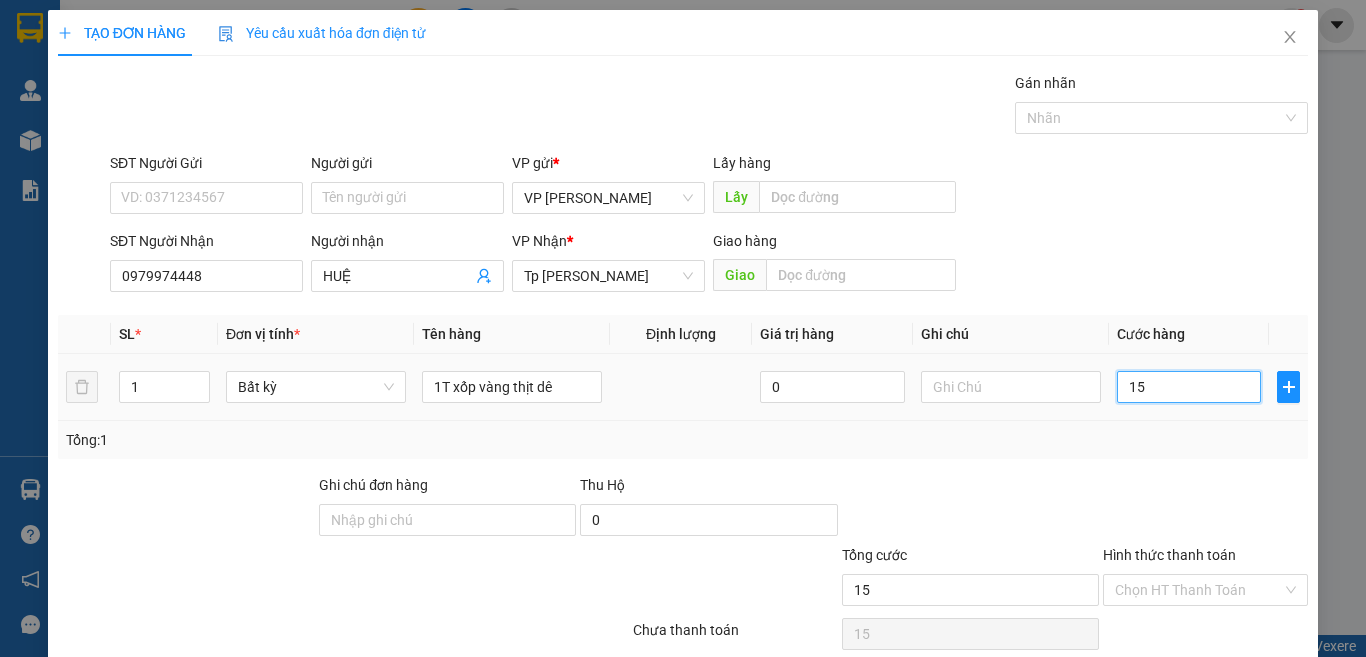 type on "150" 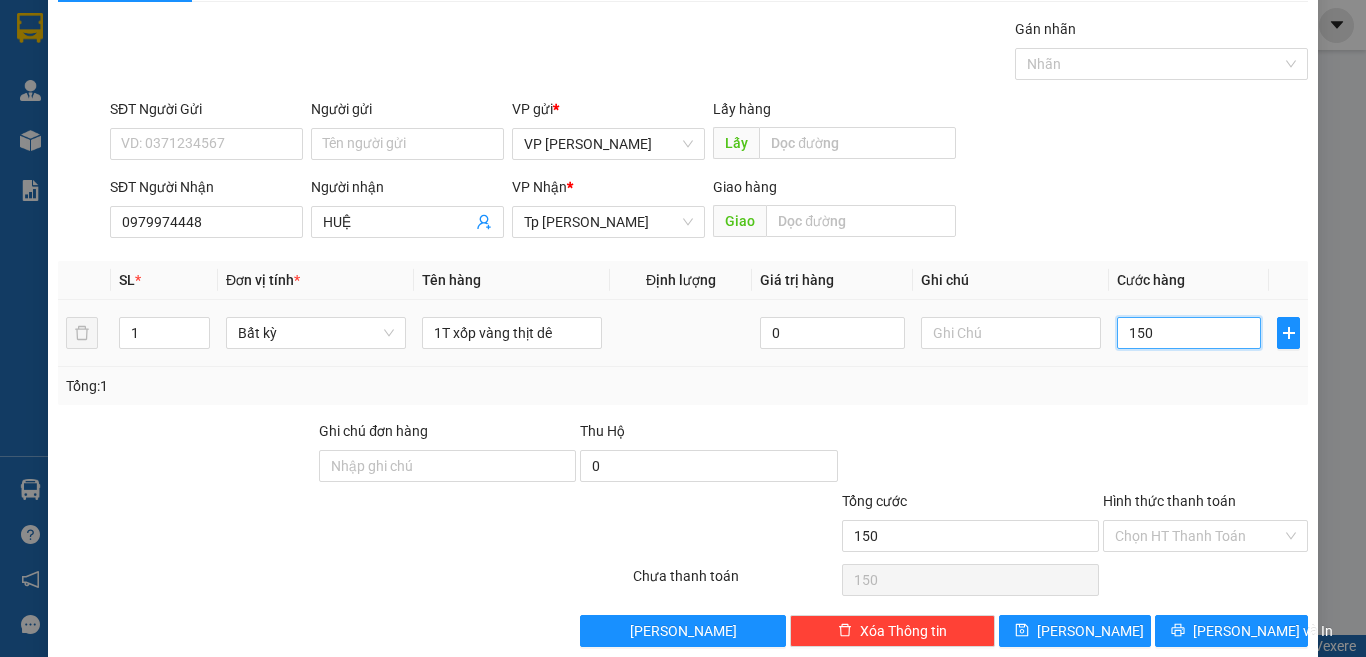 scroll, scrollTop: 83, scrollLeft: 0, axis: vertical 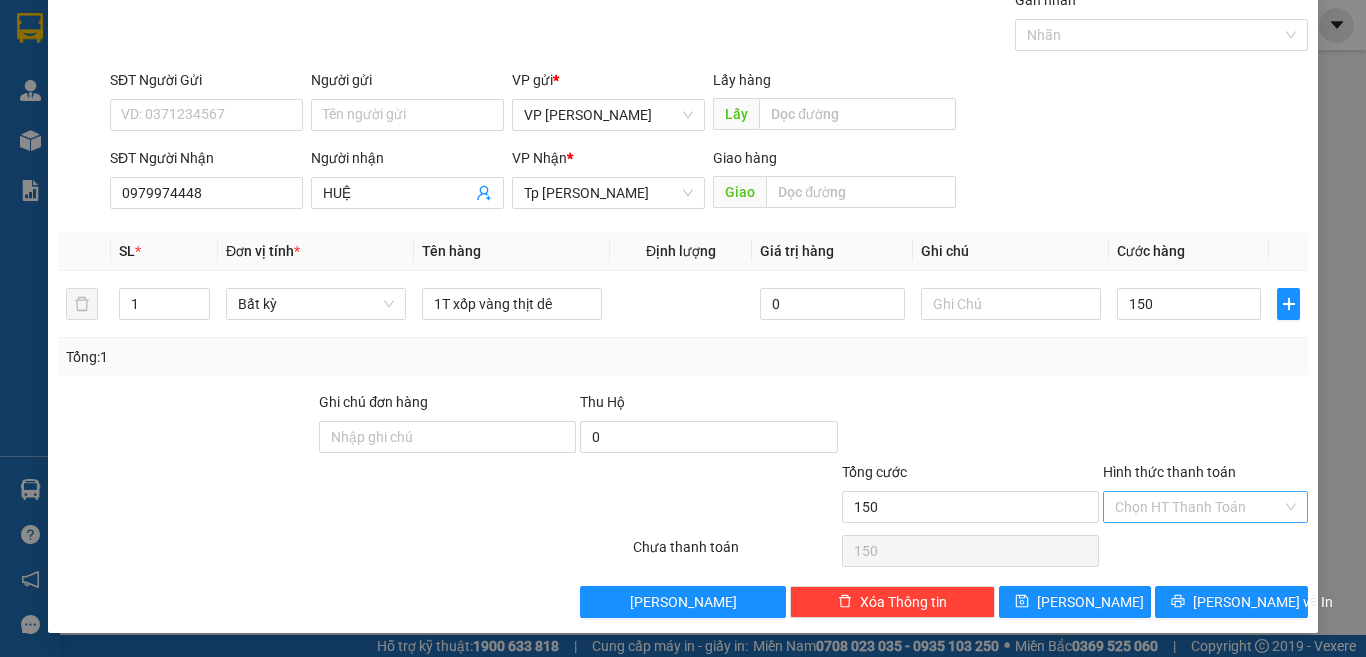 click on "Hình thức thanh toán" at bounding box center (1198, 507) 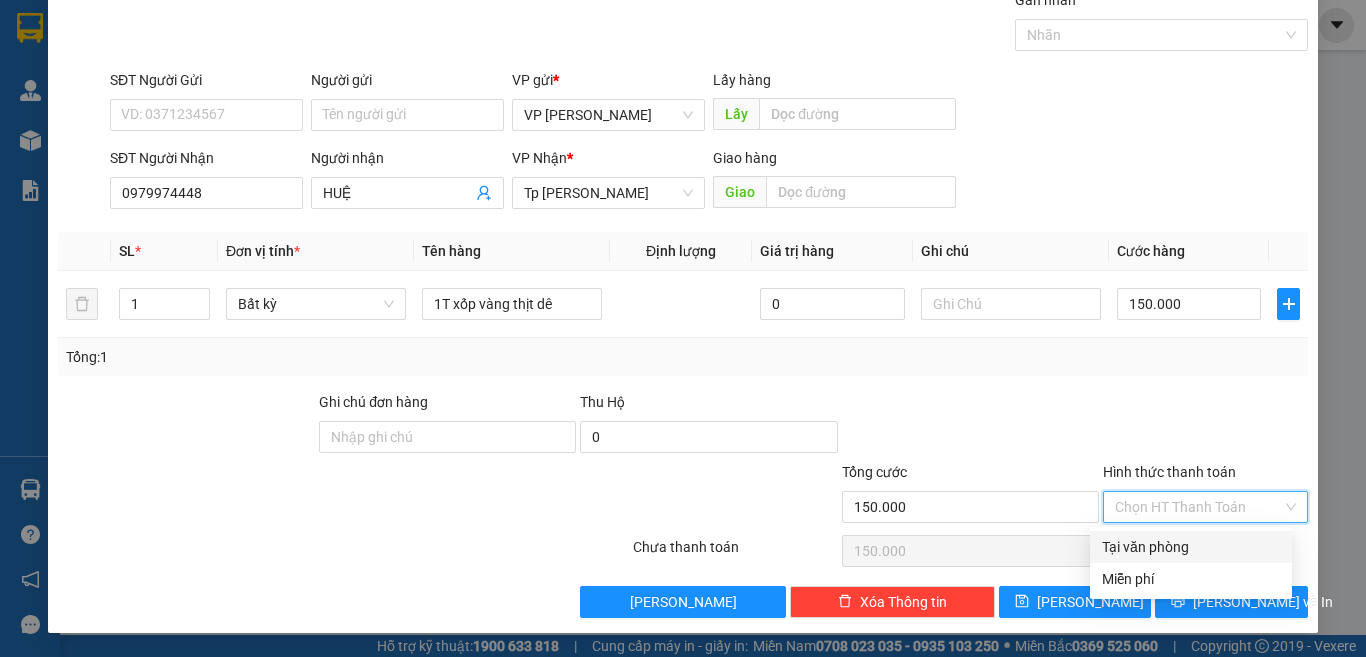 click on "Tại văn phòng" at bounding box center (1191, 547) 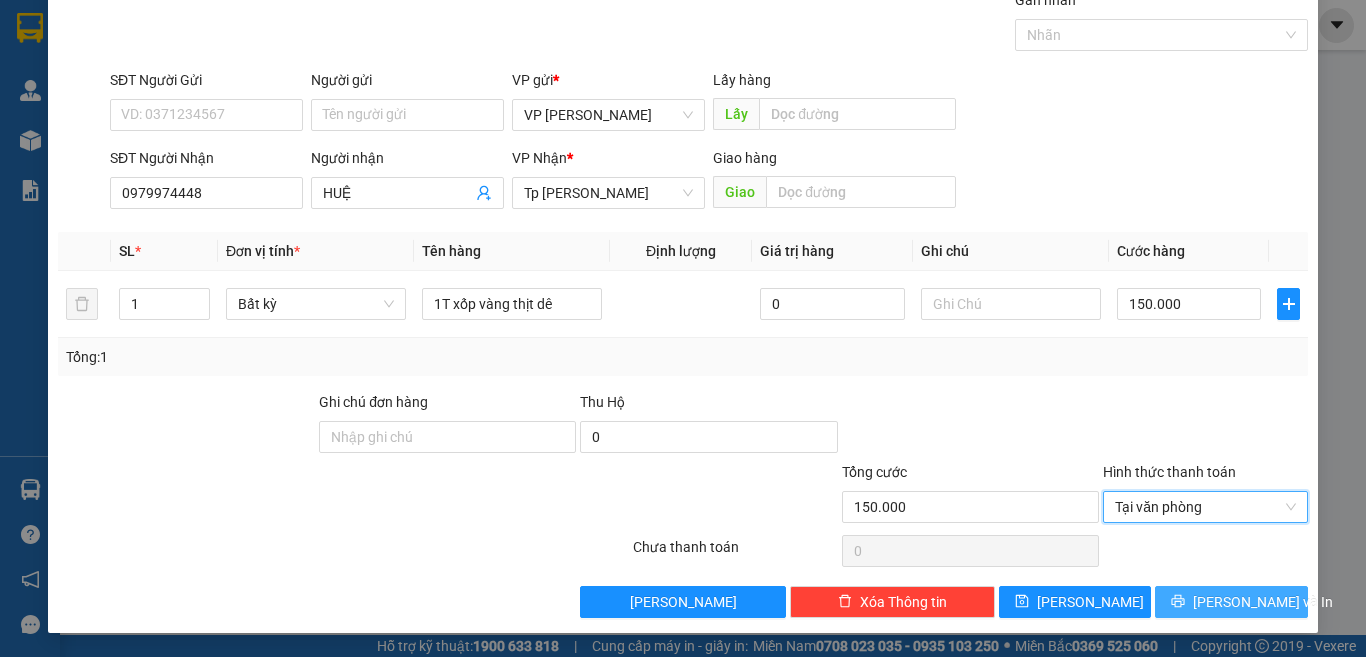 click on "[PERSON_NAME] và In" at bounding box center (1231, 602) 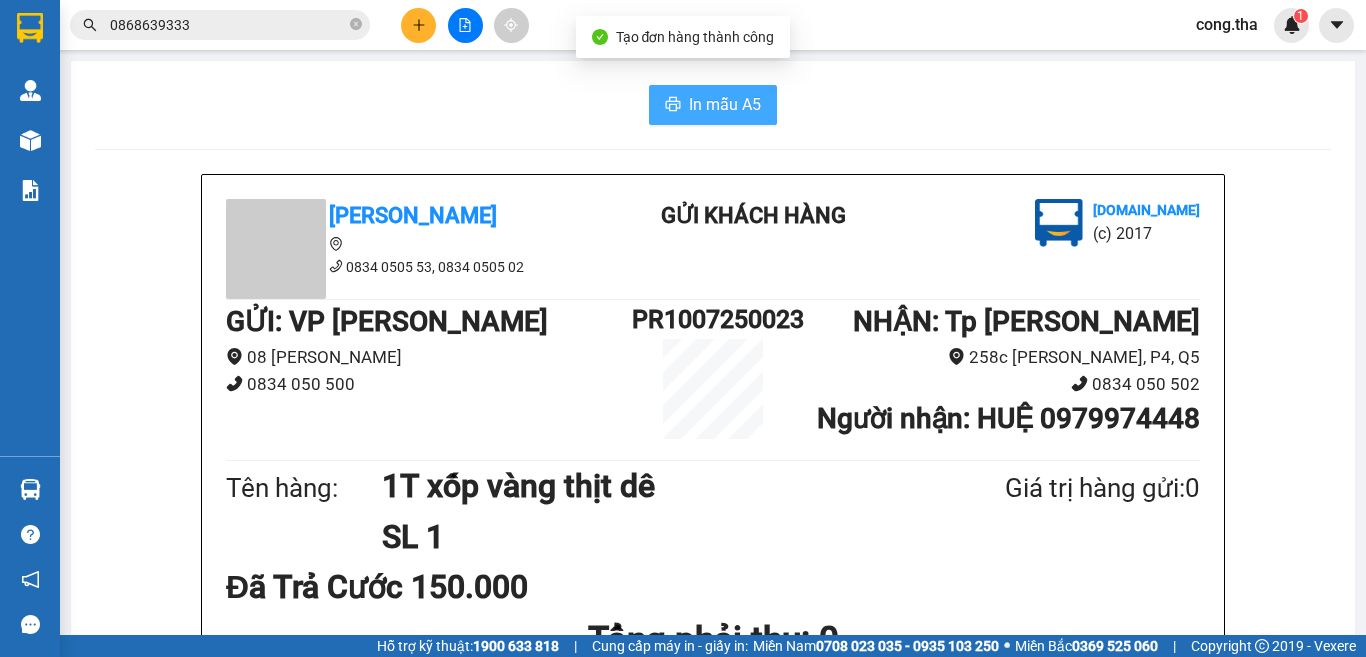 click on "In mẫu A5" at bounding box center [713, 105] 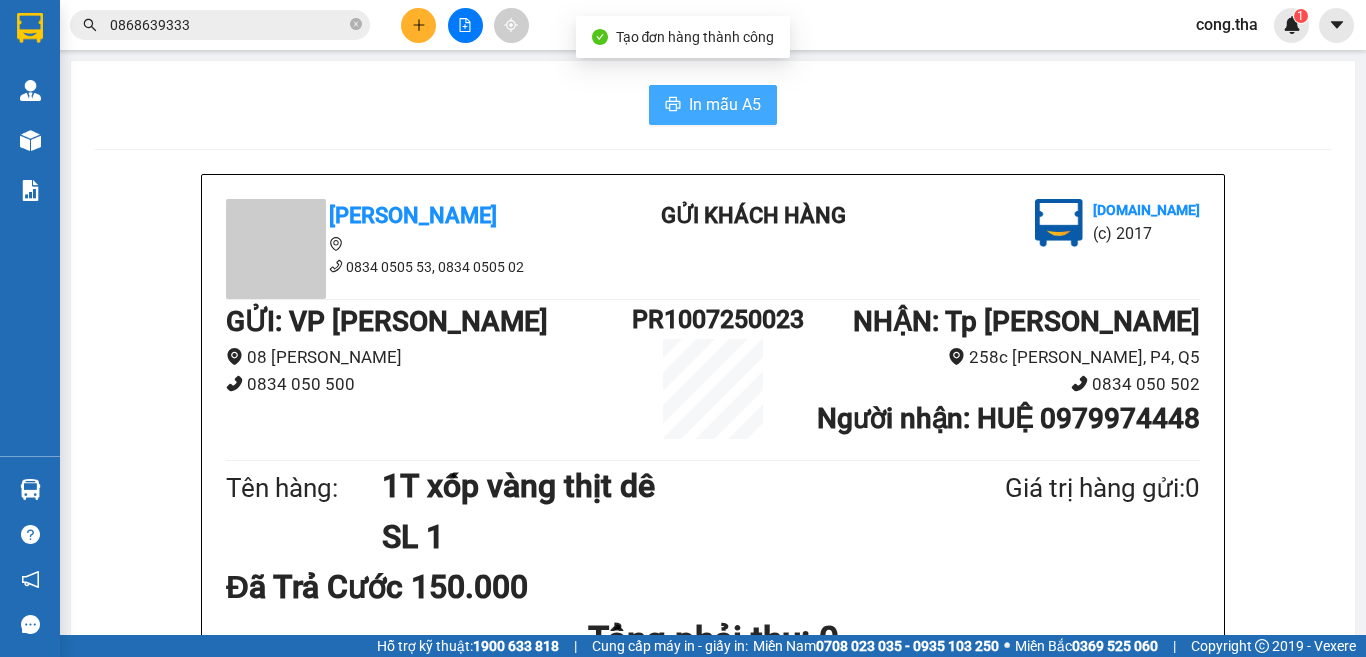 scroll, scrollTop: 0, scrollLeft: 0, axis: both 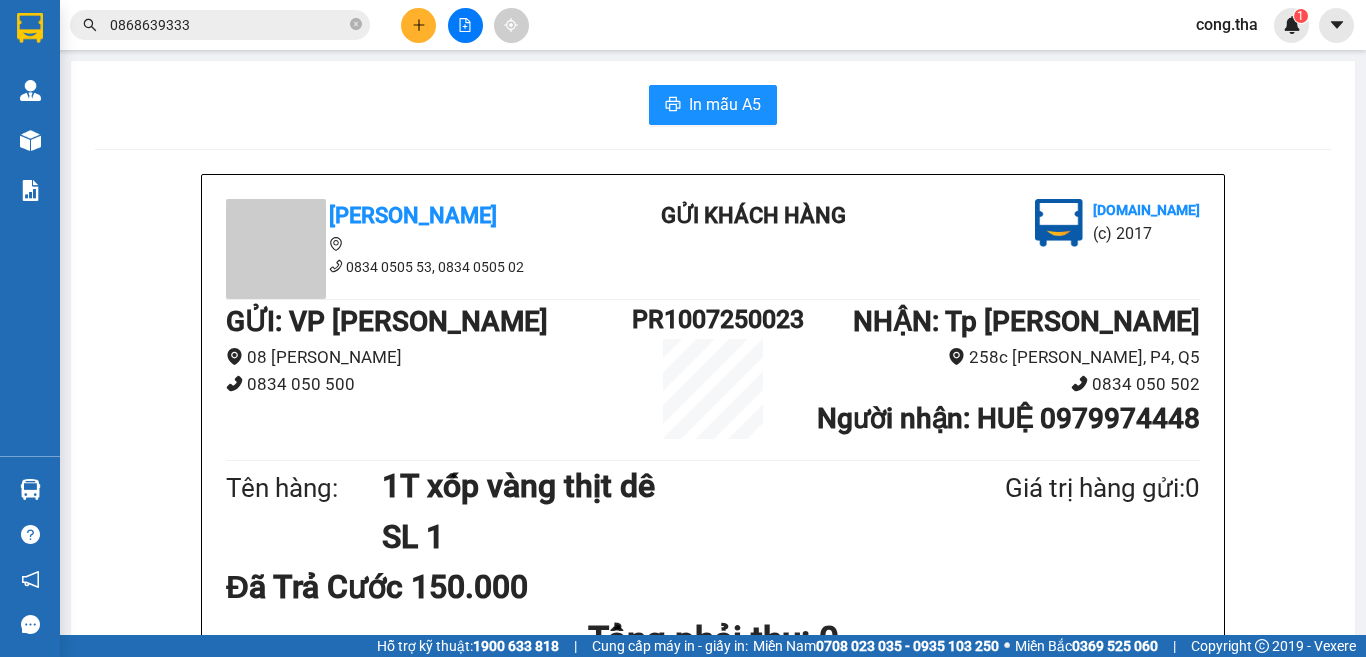 click 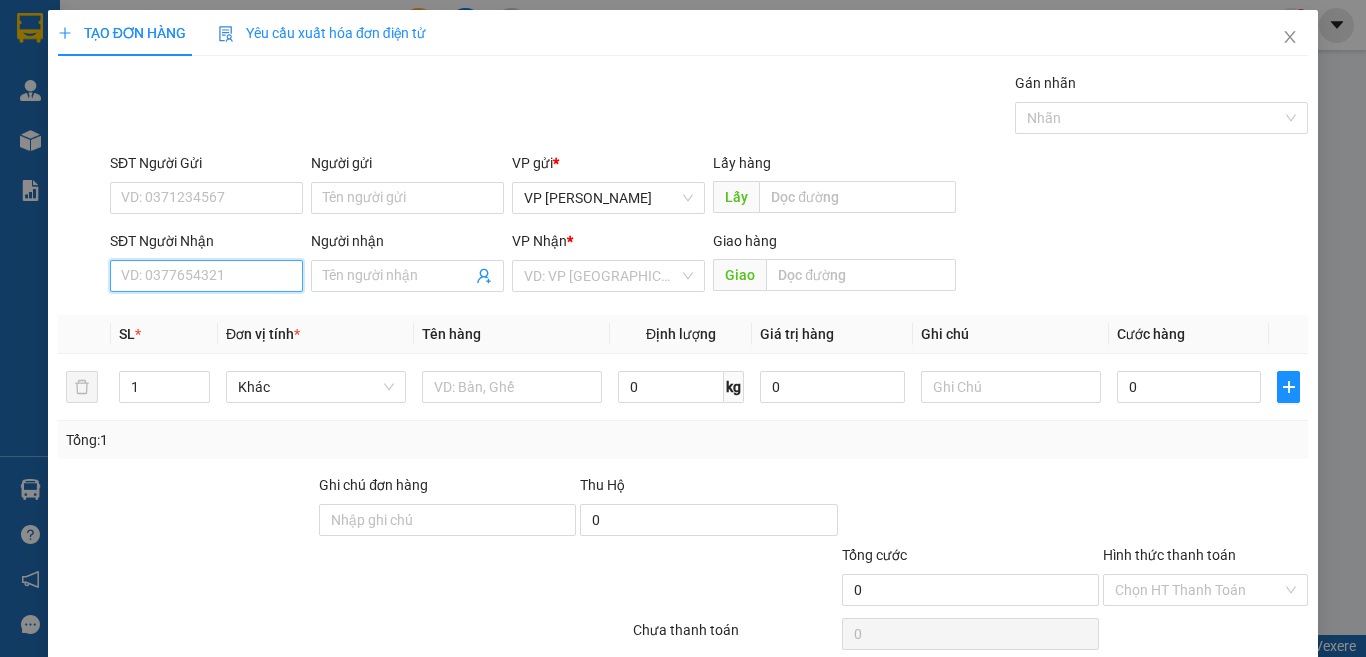 click on "SĐT Người Nhận" at bounding box center (206, 276) 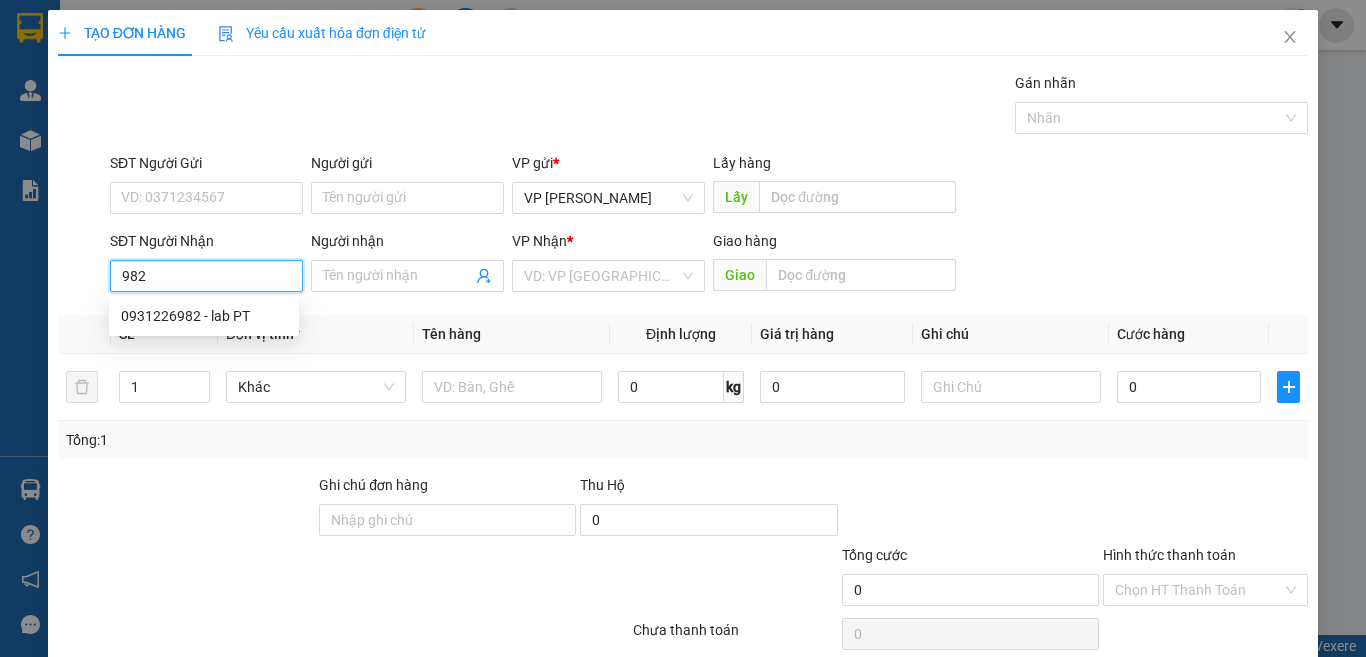 click on "982" at bounding box center (206, 276) 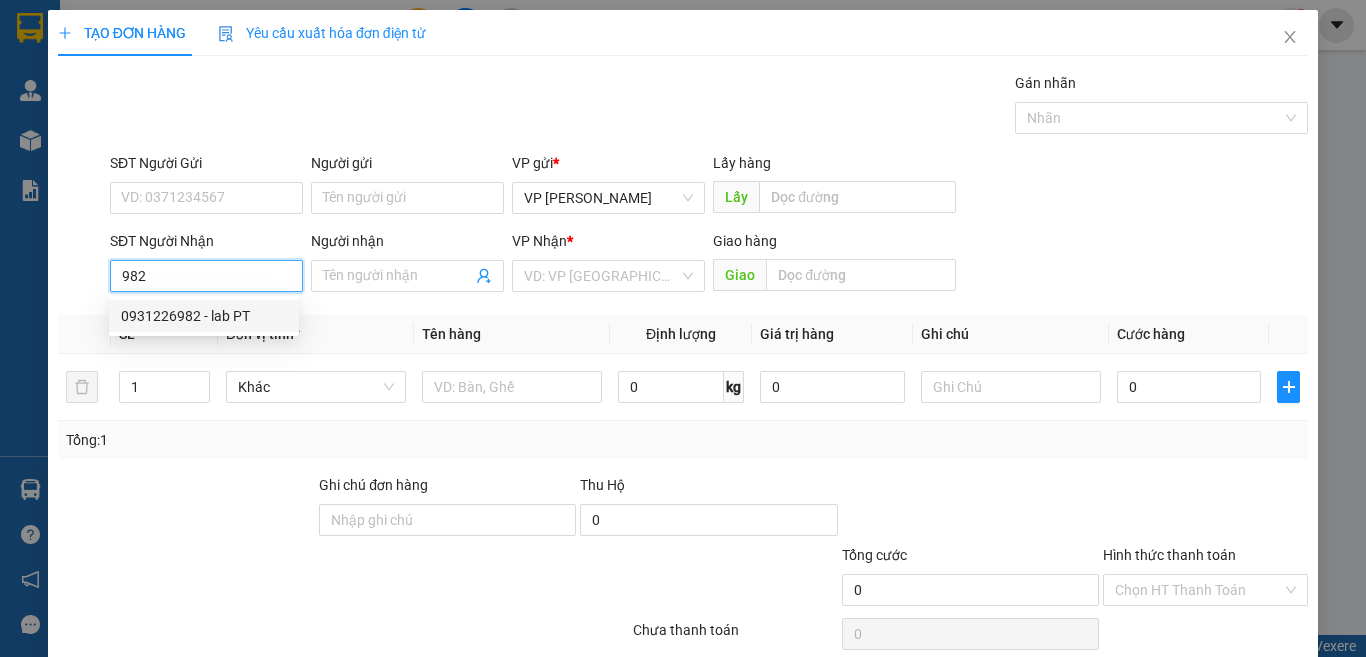 click on "0931226982 - lab PT" at bounding box center (204, 316) 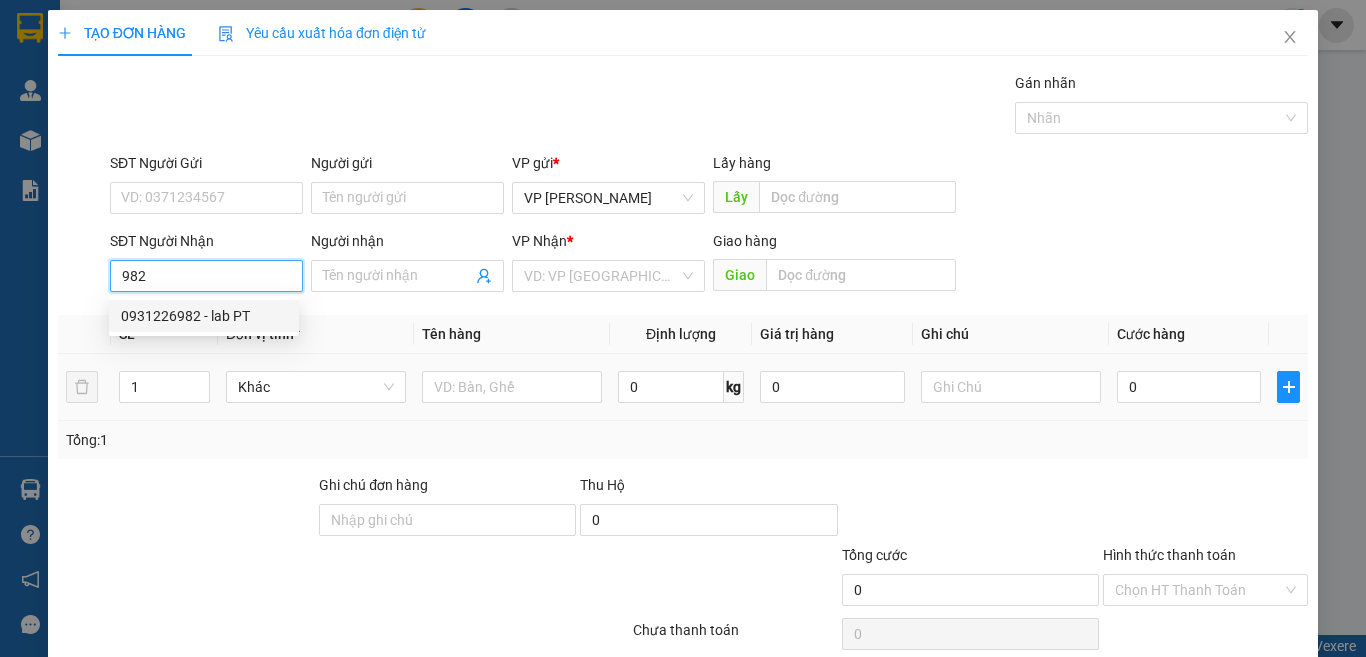 type on "0931226982" 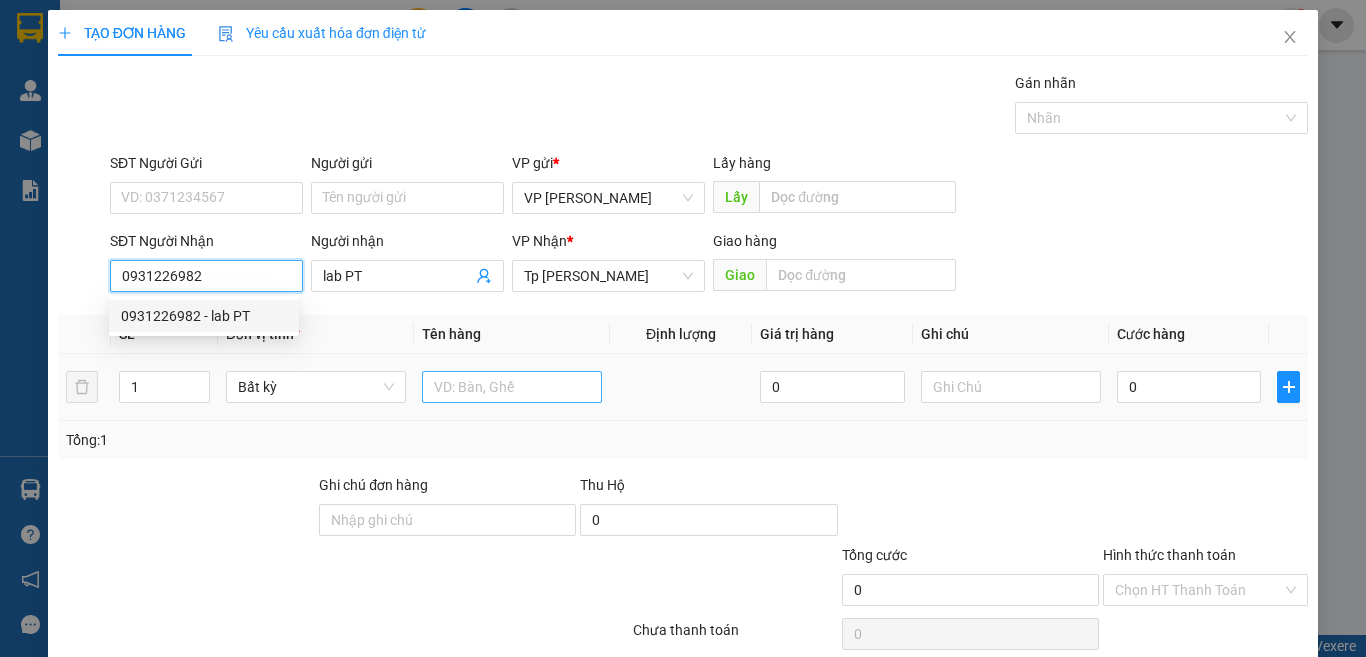 type on "0931226982" 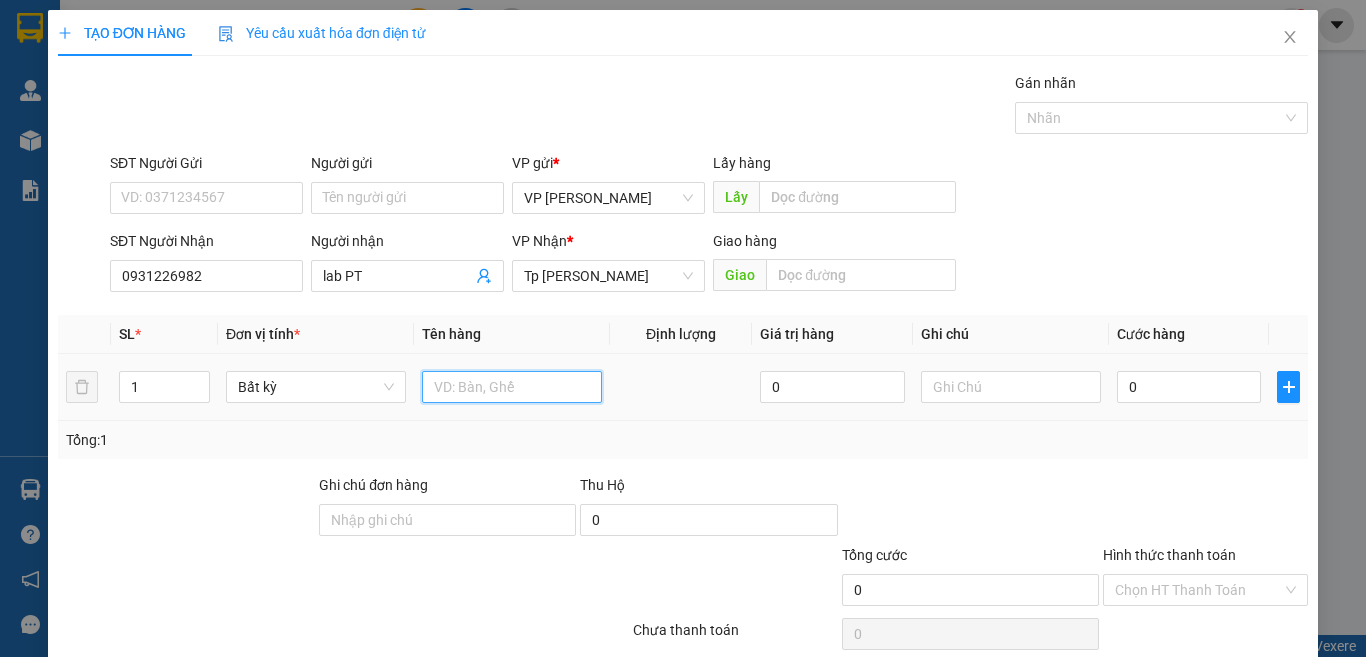click at bounding box center (512, 387) 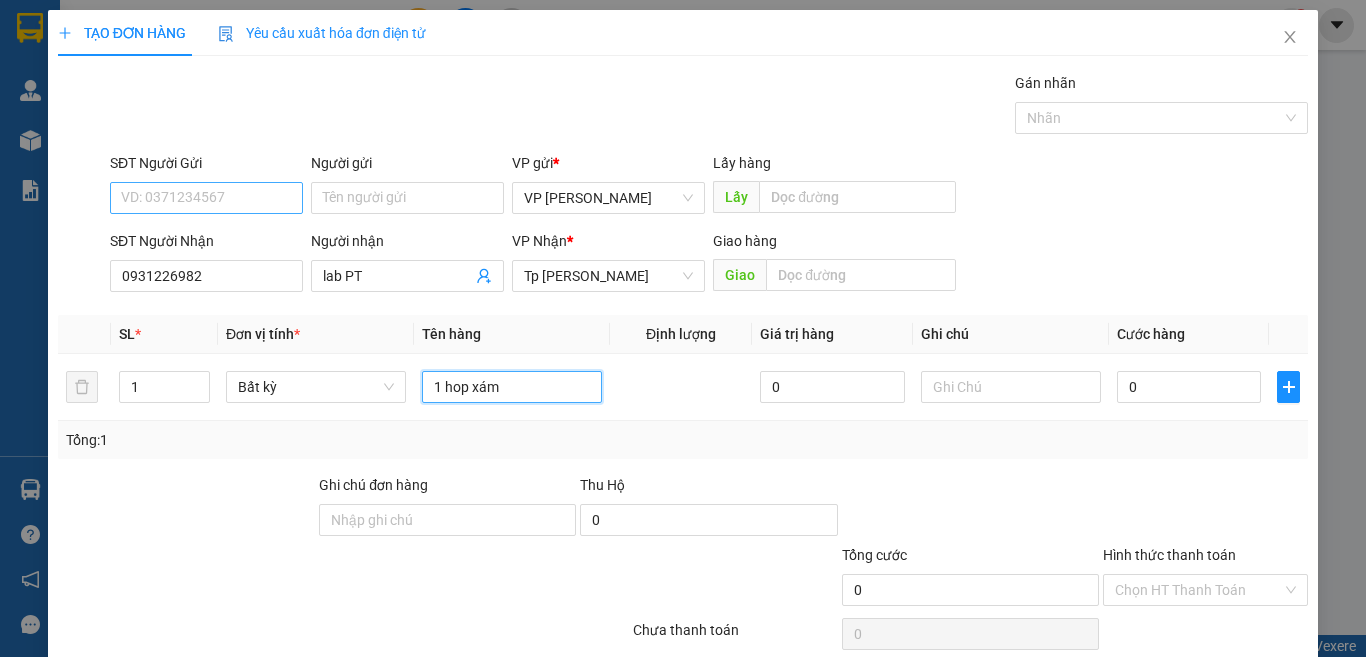 type on "1 hop xám" 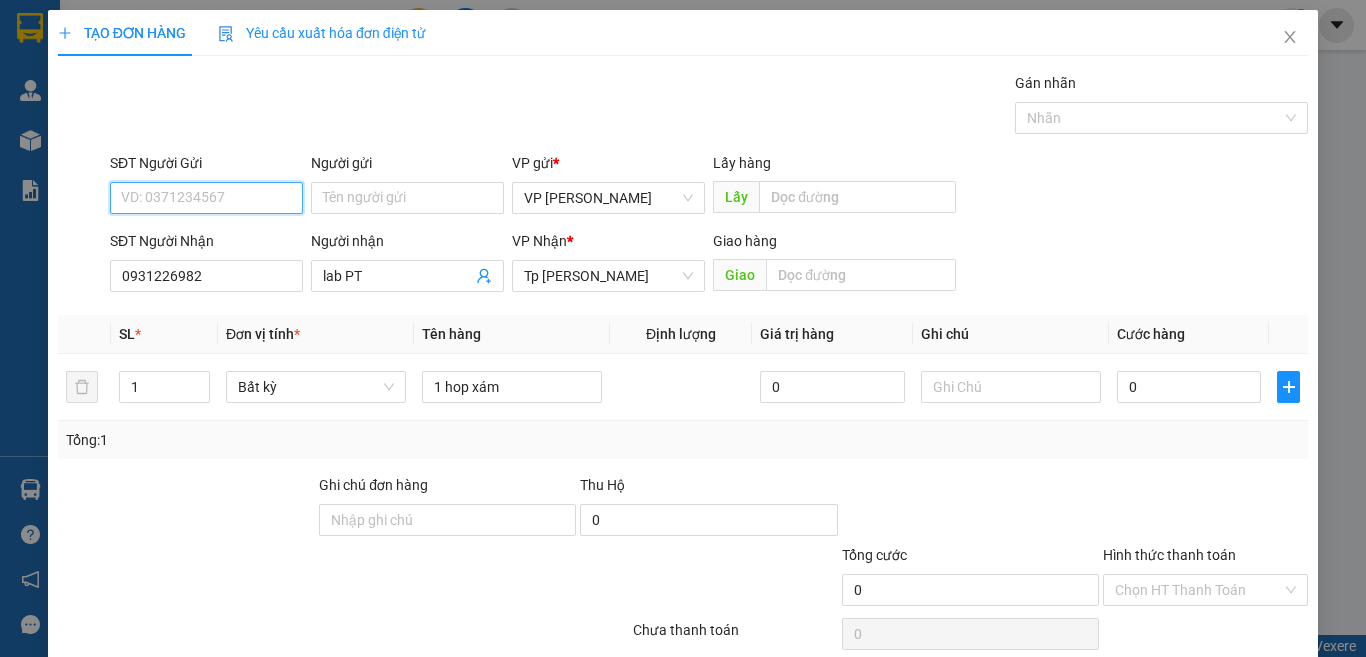 click on "SĐT Người Gửi" at bounding box center (206, 198) 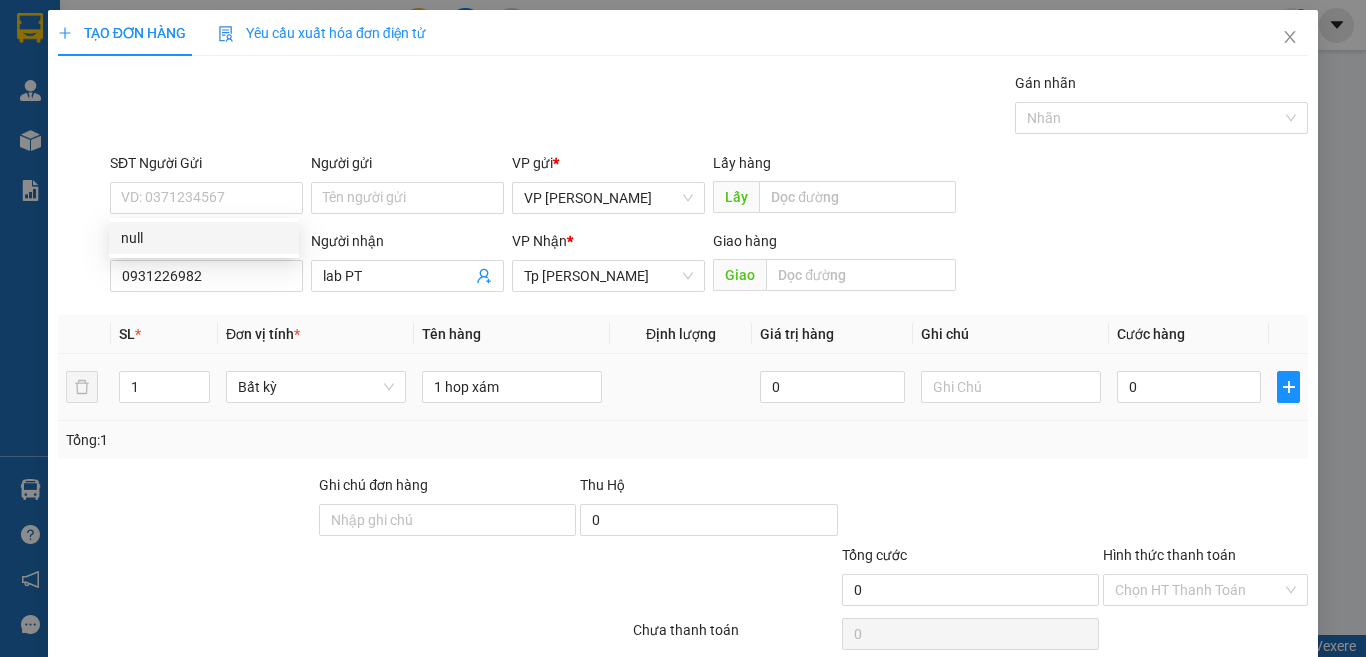 click on "0" at bounding box center [1189, 387] 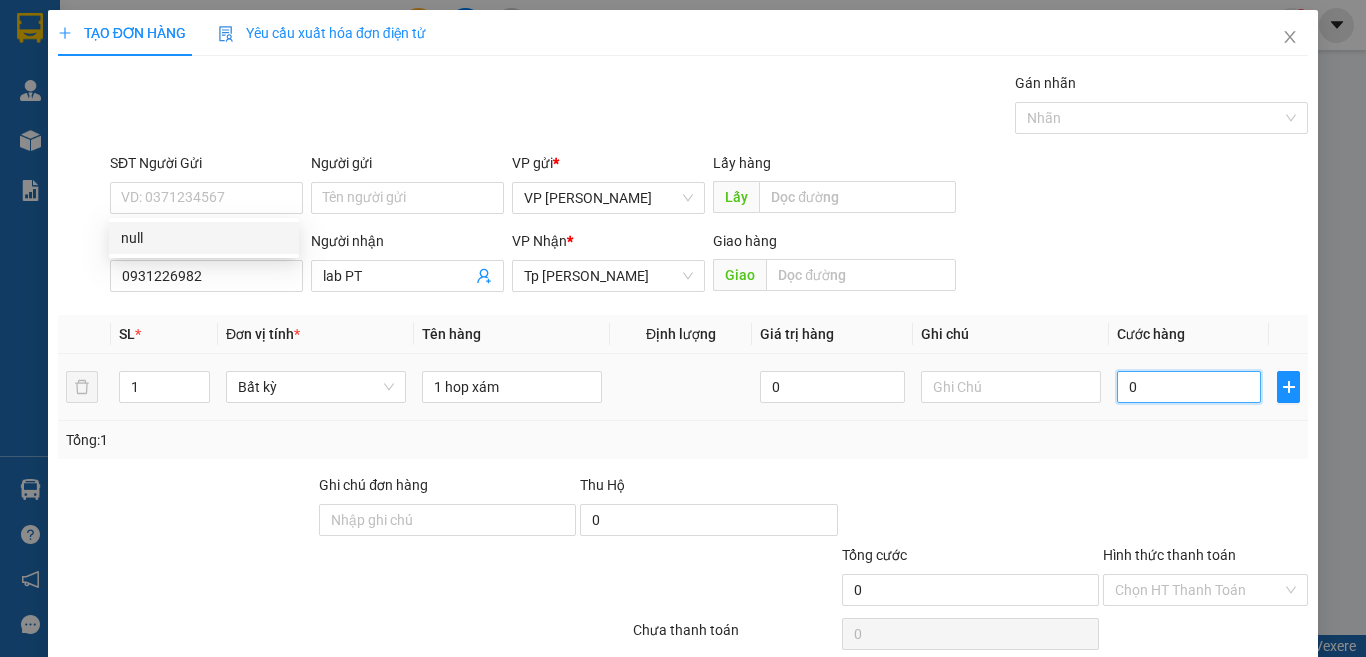 click on "0" at bounding box center (1189, 387) 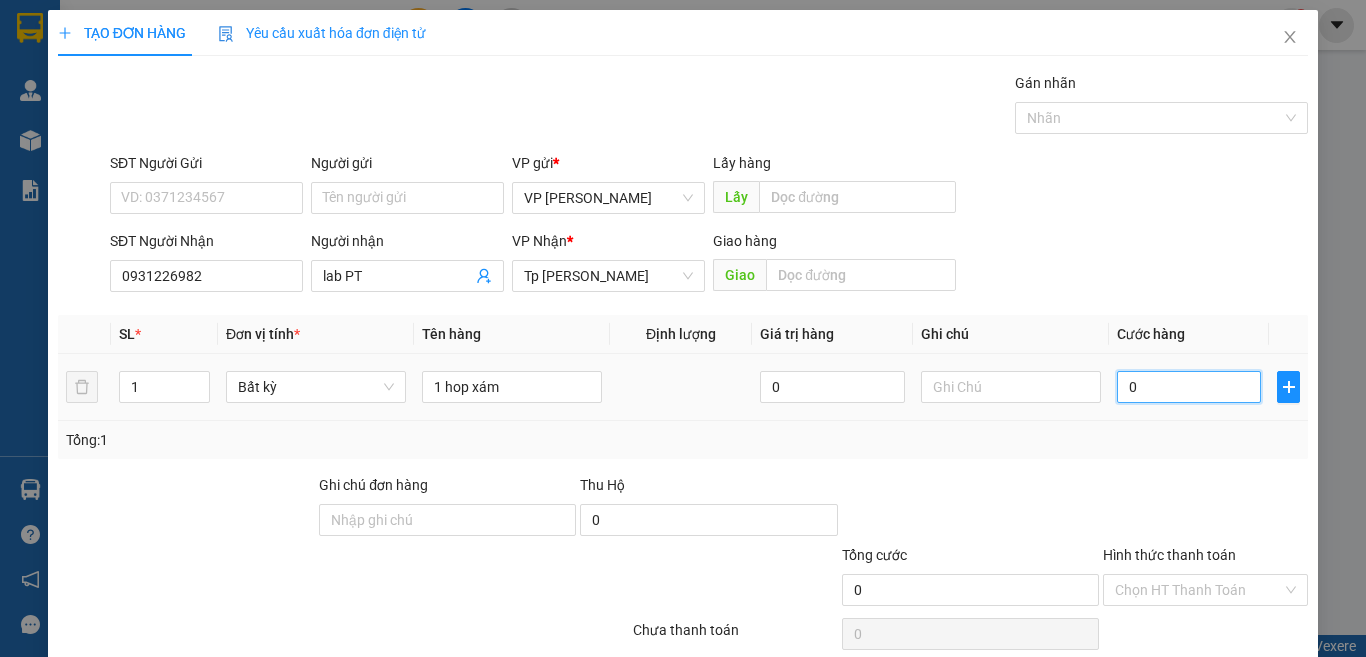 type on "3" 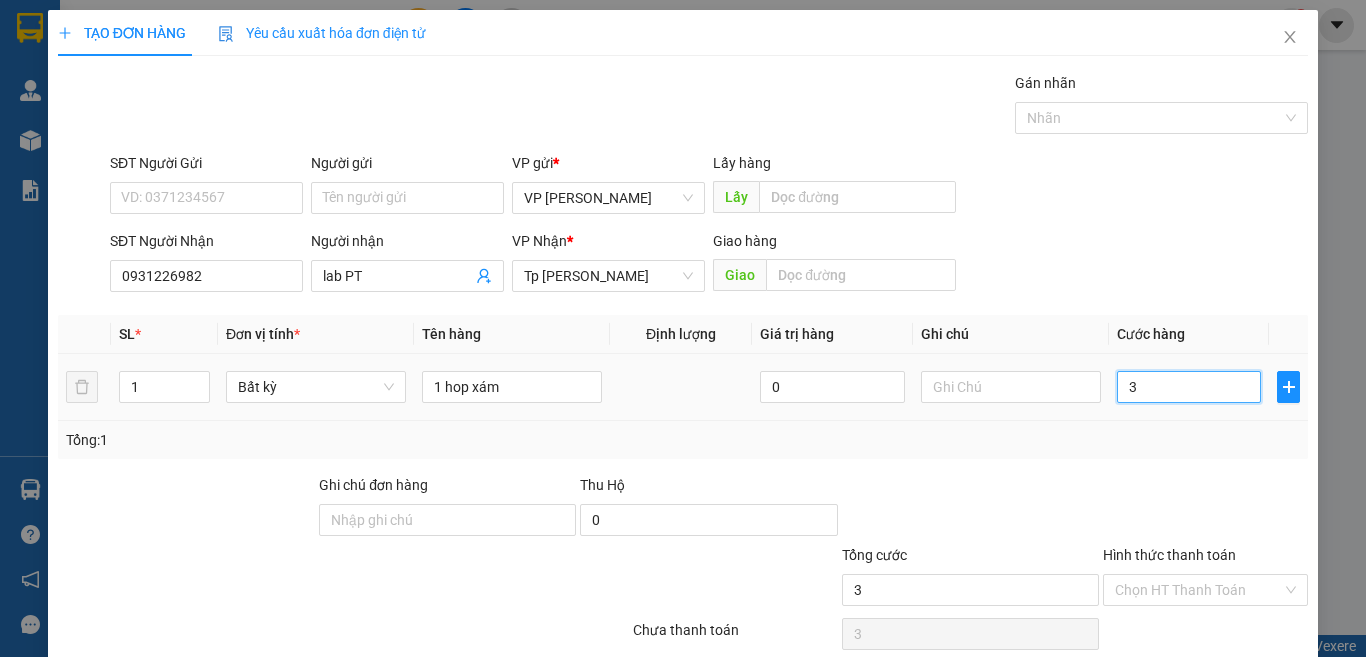 type on "30" 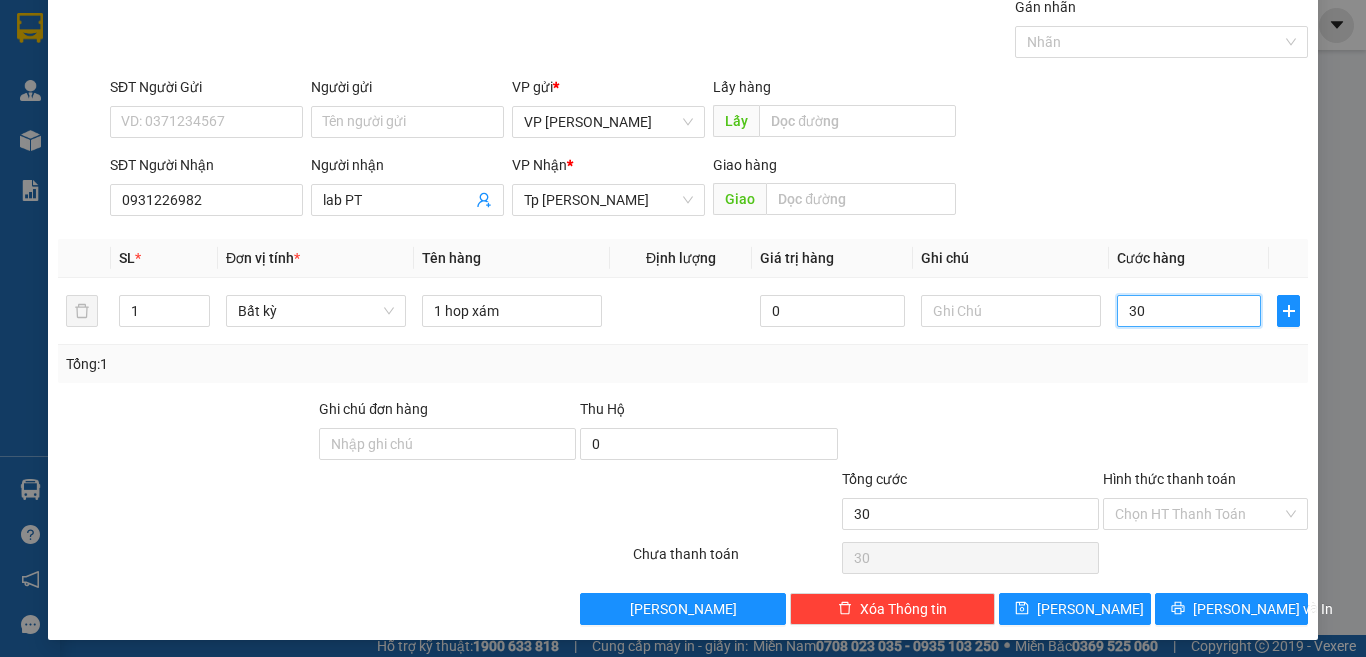 scroll, scrollTop: 83, scrollLeft: 0, axis: vertical 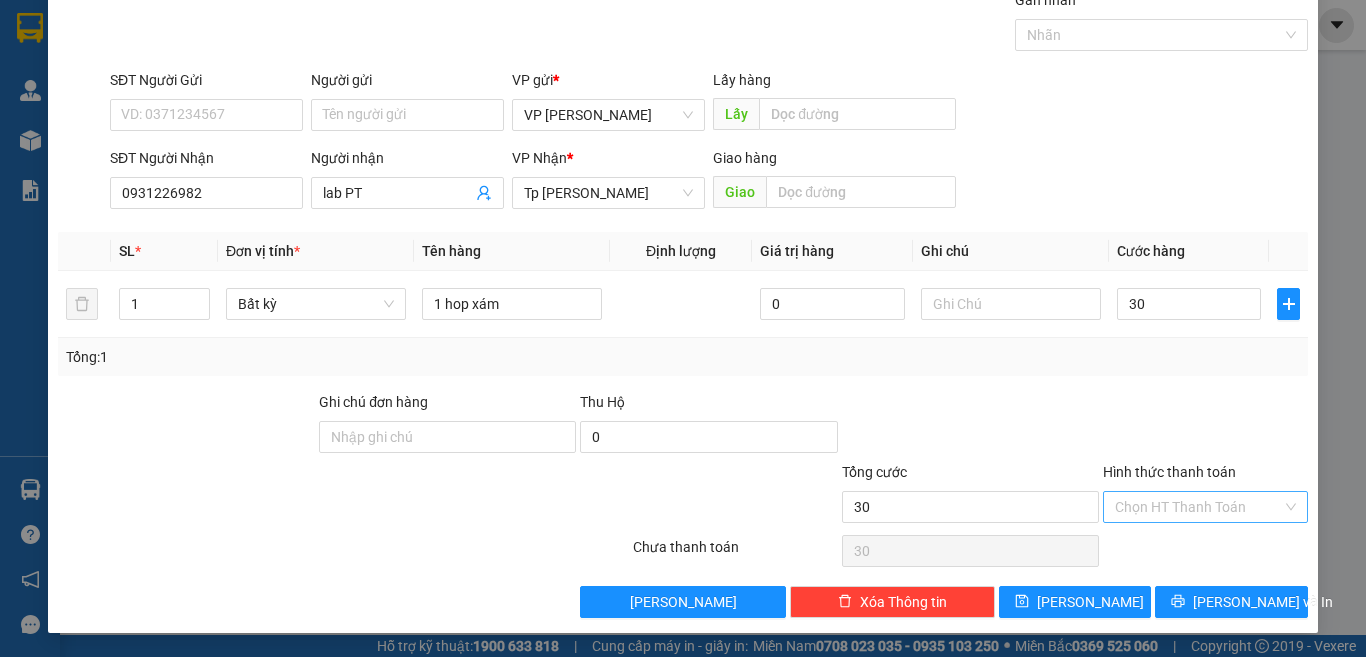 click on "Hình thức thanh toán" at bounding box center (1198, 507) 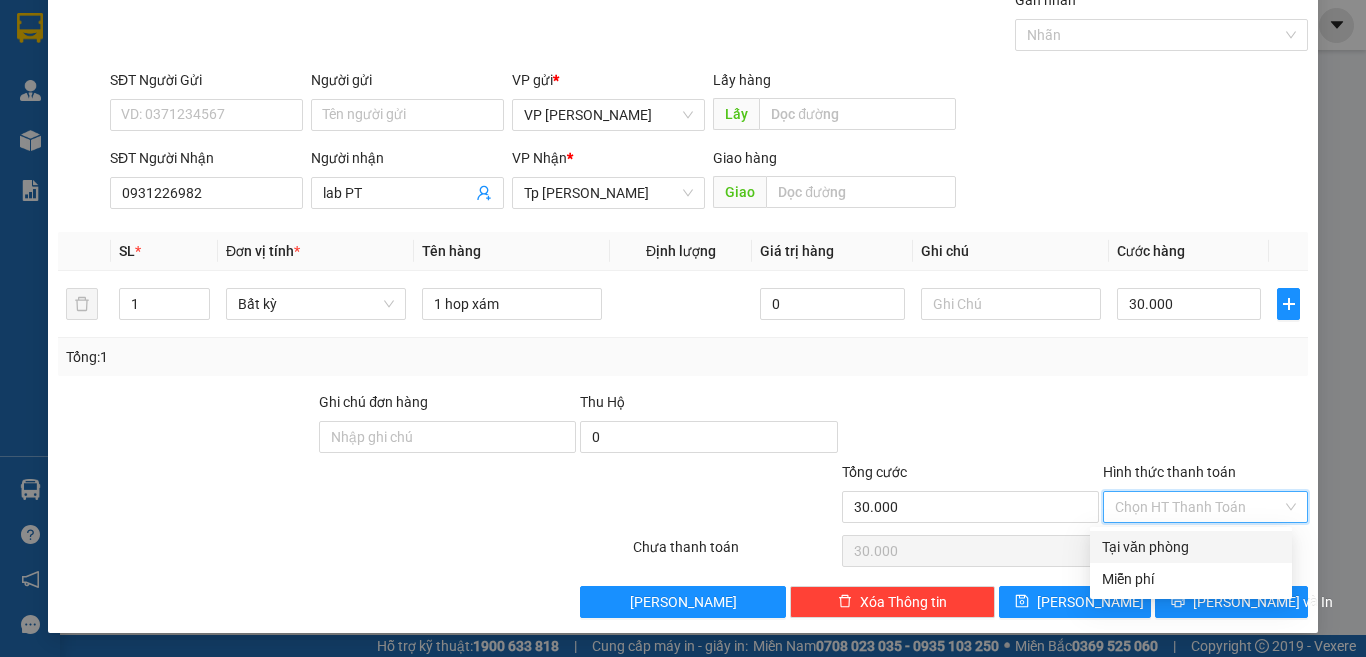 click on "Tại văn phòng" at bounding box center (1191, 547) 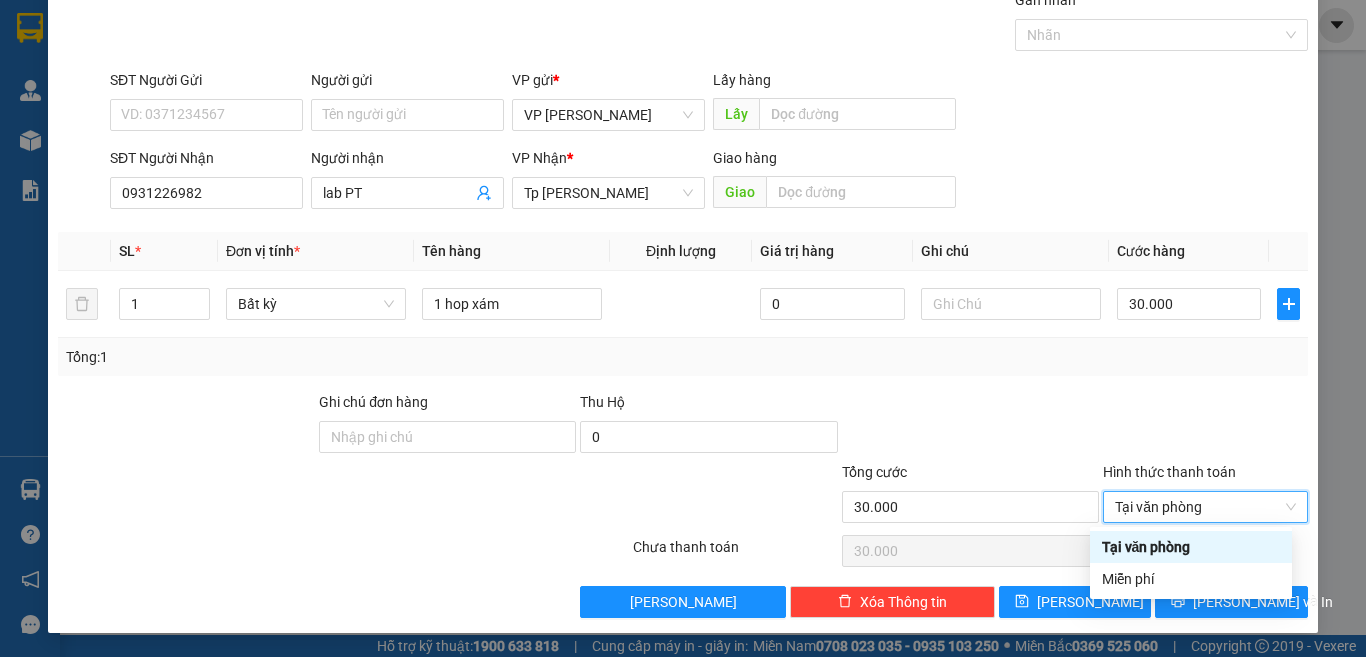 type on "0" 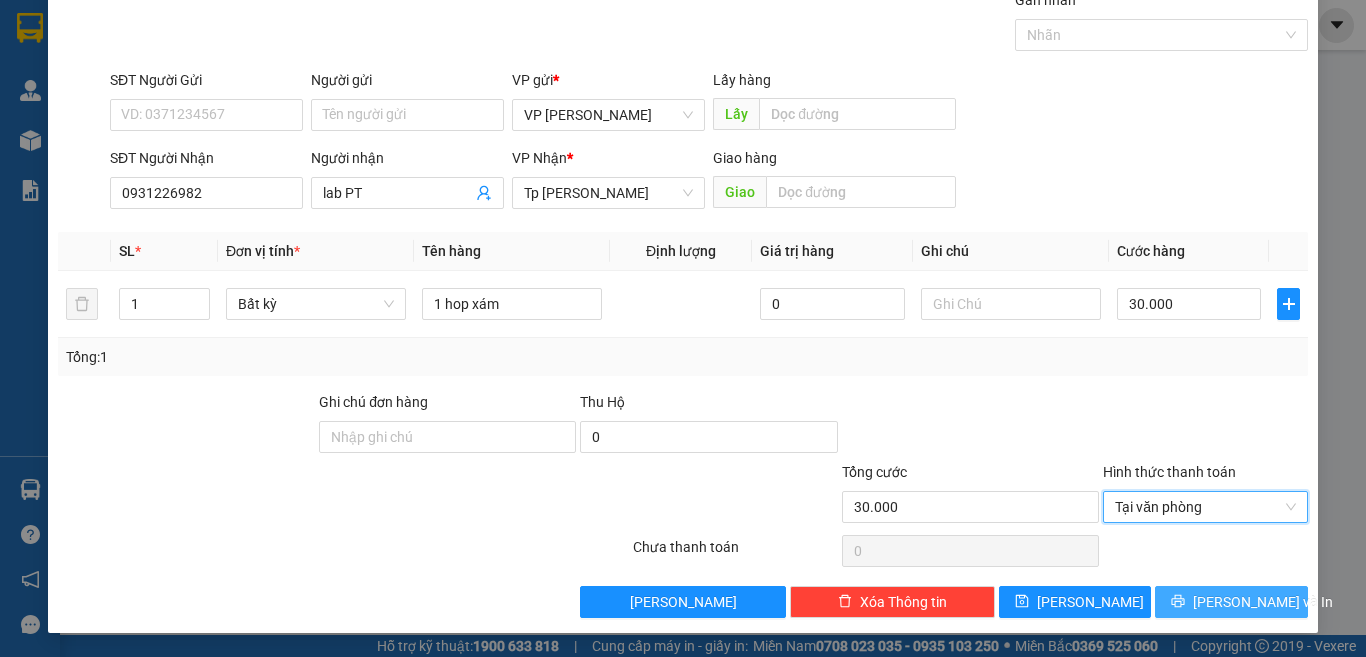 click on "[PERSON_NAME] và In" at bounding box center (1231, 602) 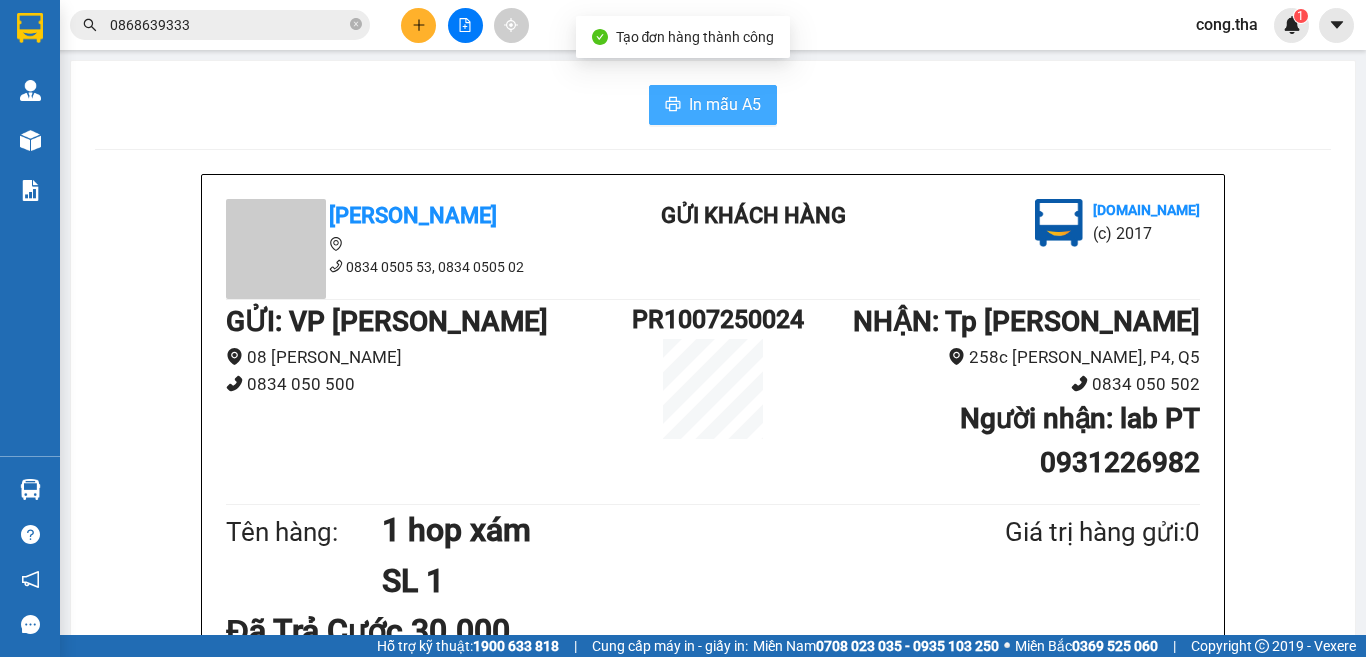 click on "In mẫu A5" at bounding box center [713, 105] 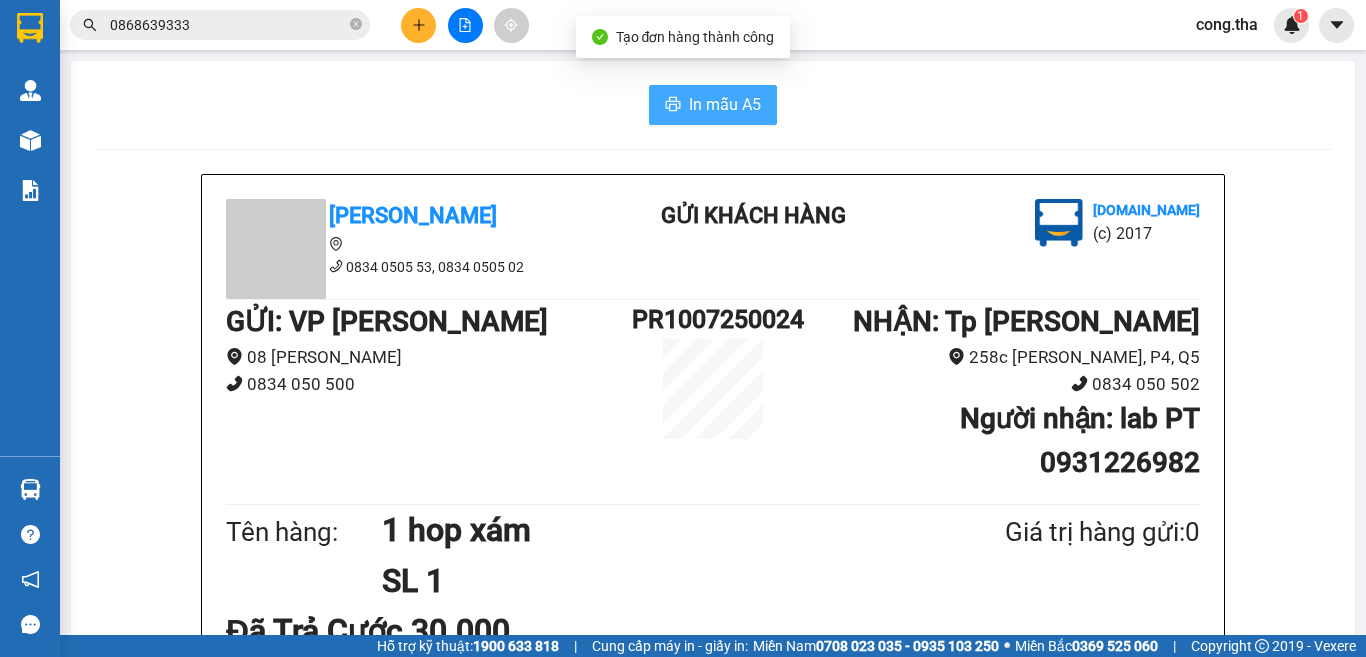 scroll, scrollTop: 0, scrollLeft: 0, axis: both 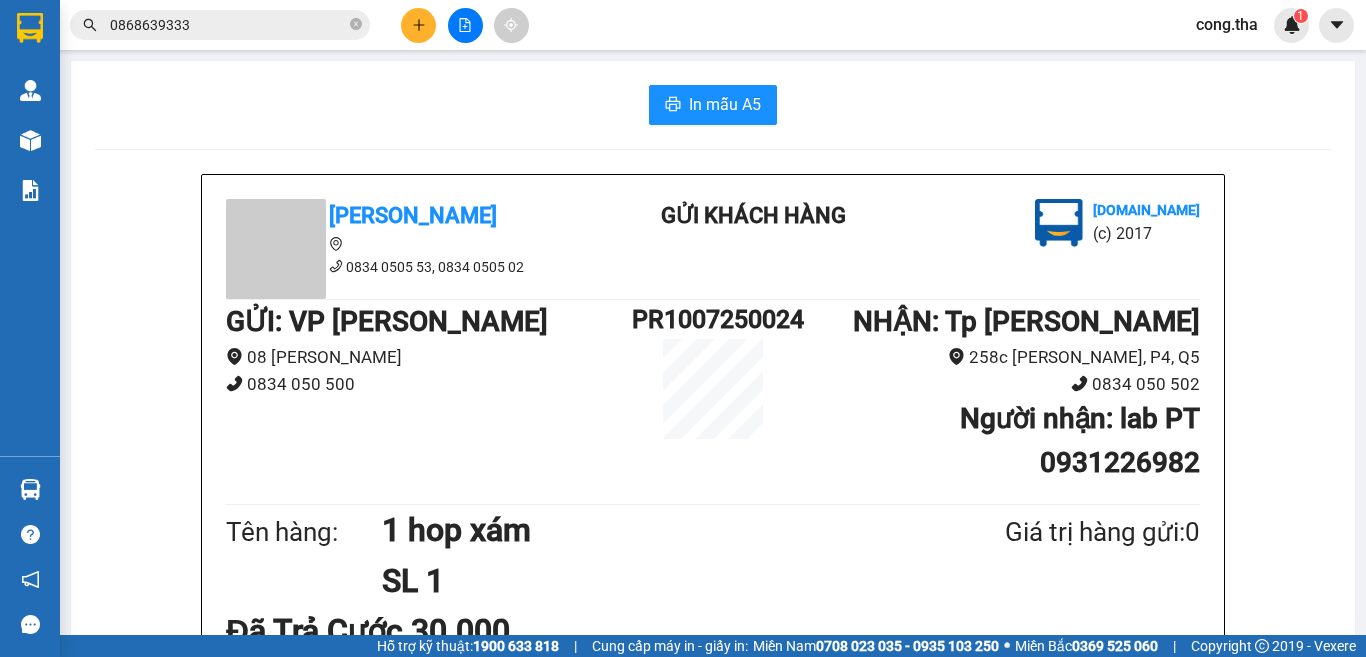 click 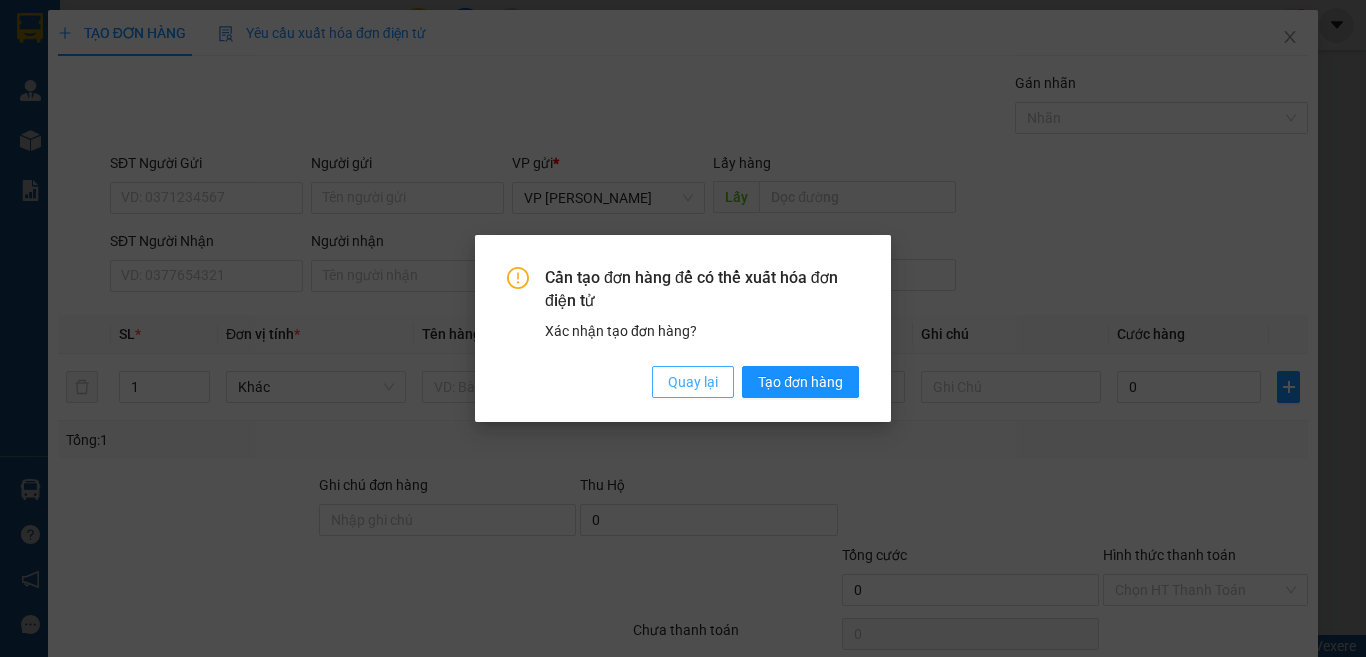 click on "Quay lại" at bounding box center (693, 382) 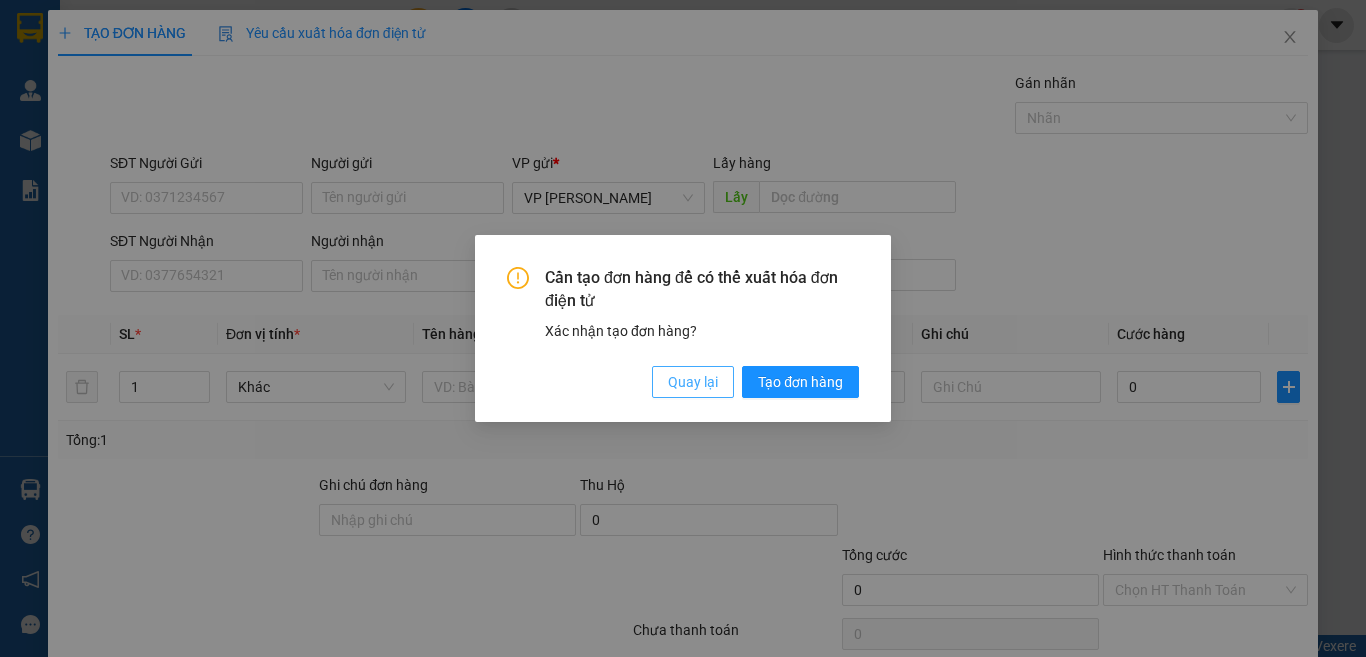 click on "Quay lại" at bounding box center [693, 382] 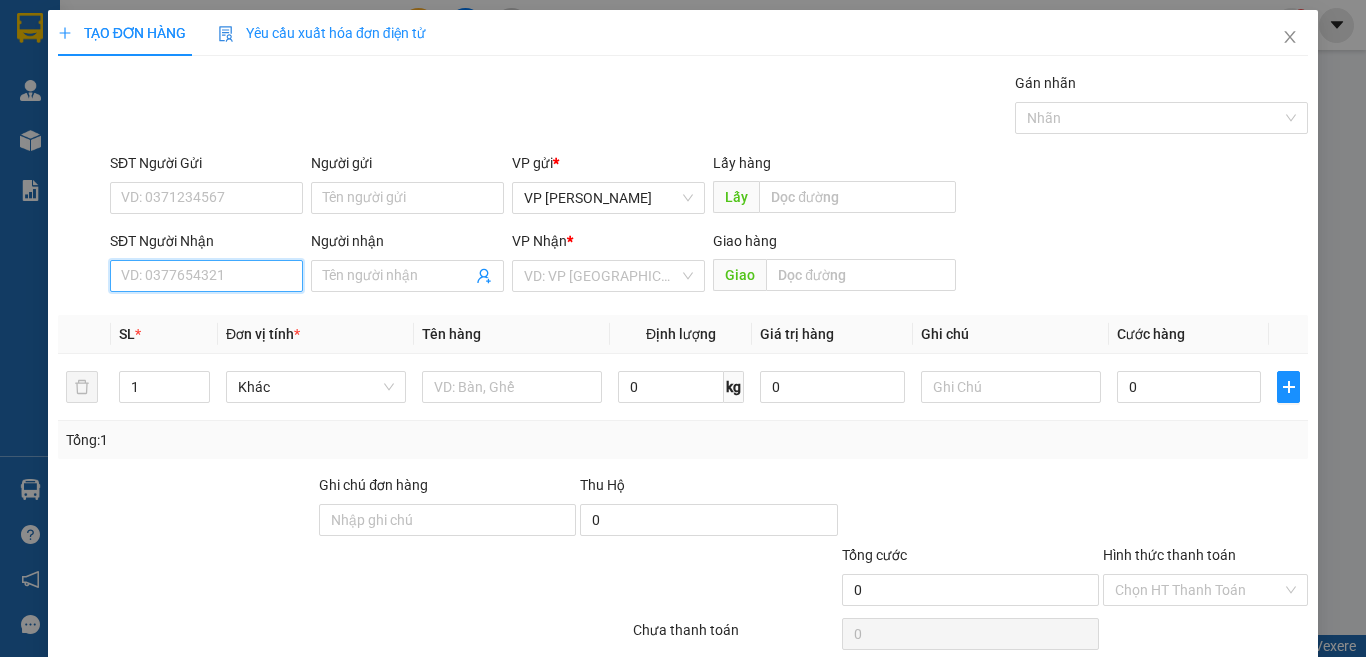 click on "SĐT Người Nhận" at bounding box center [206, 276] 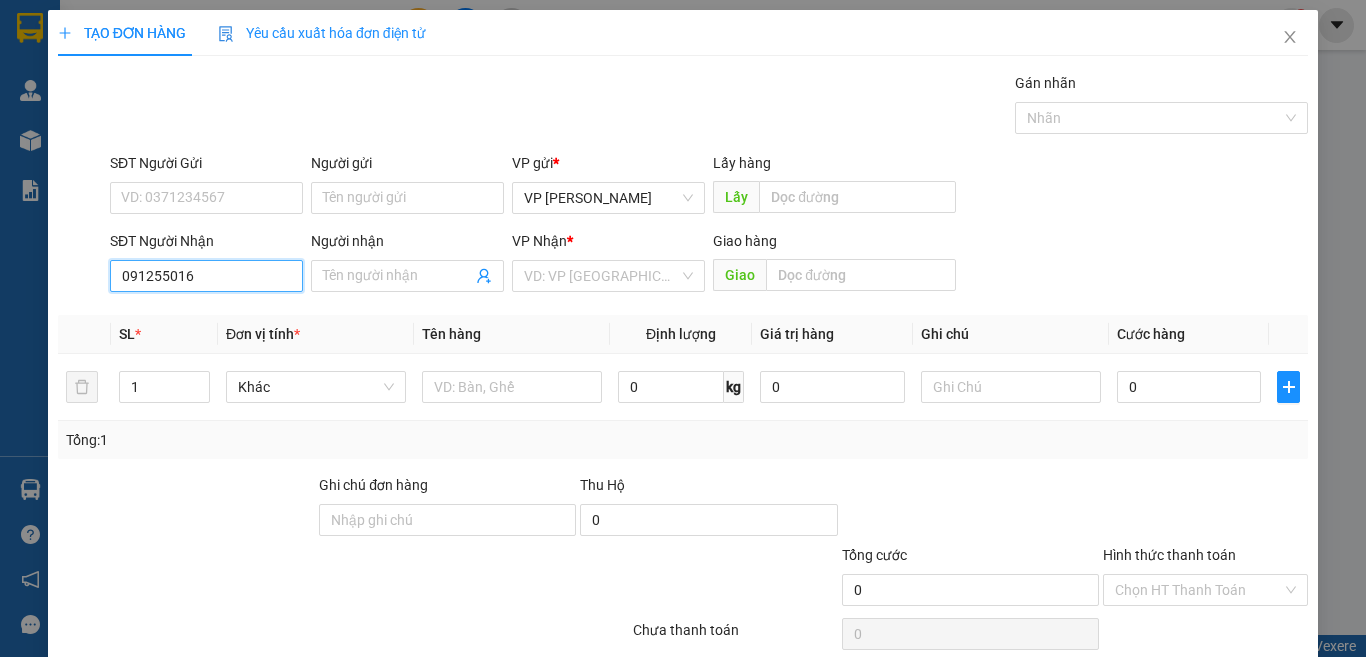 type on "0912550161" 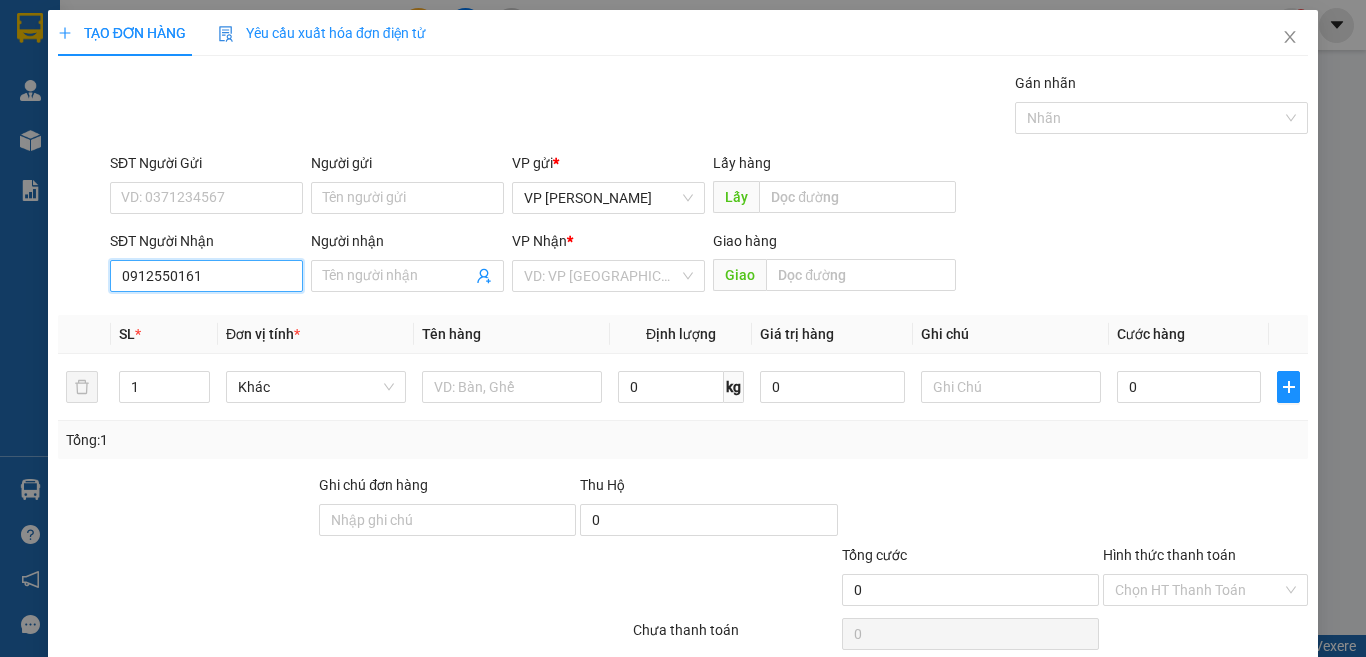 click on "0912550161" at bounding box center [206, 276] 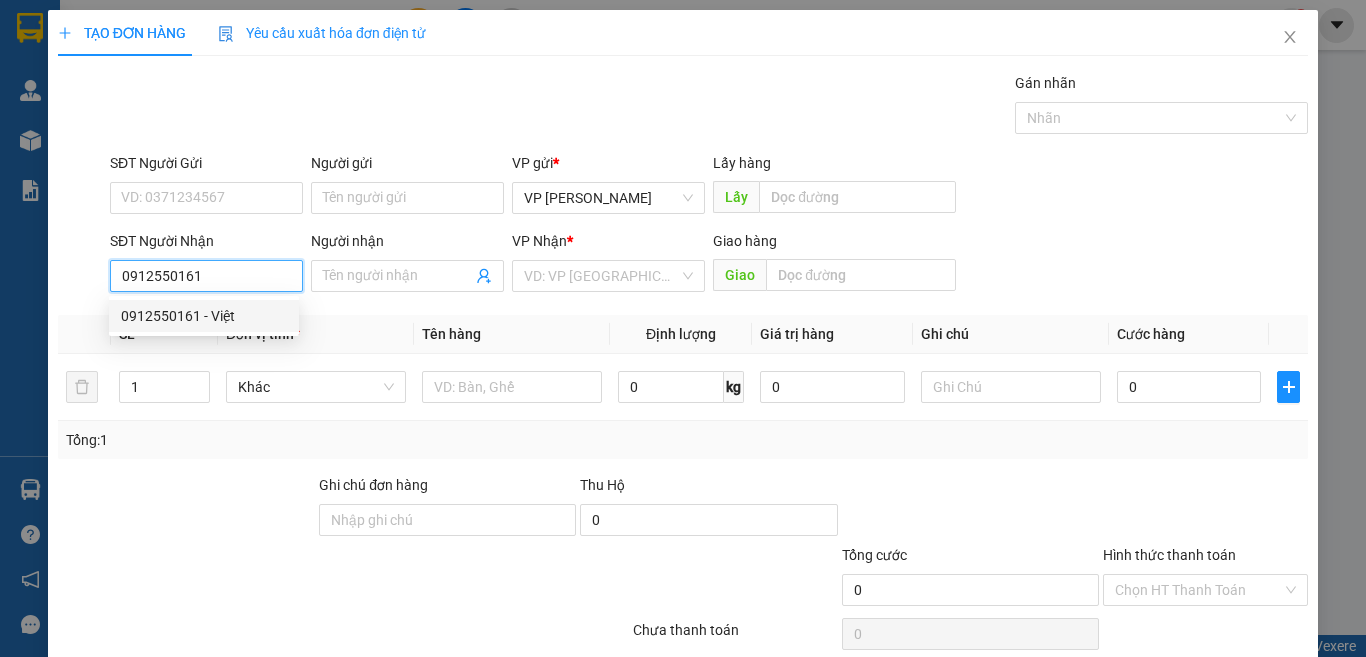 click on "0912550161 - Việt" at bounding box center (204, 316) 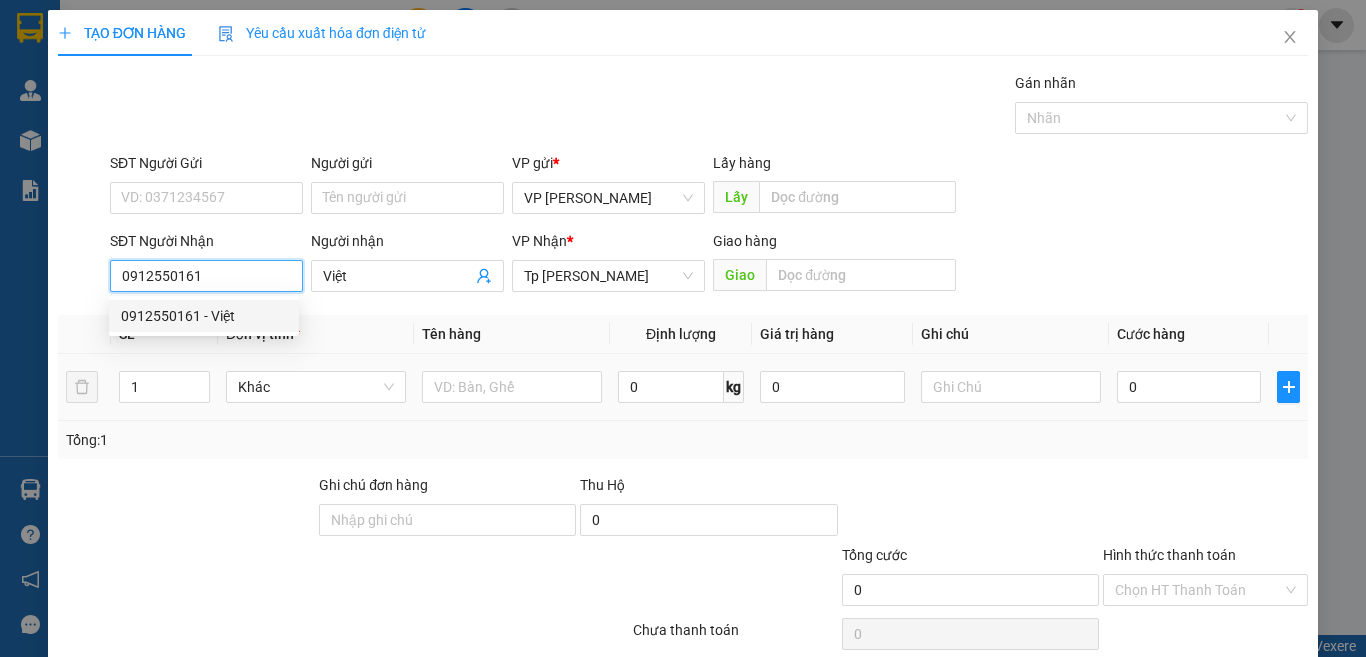 type on "0912550161" 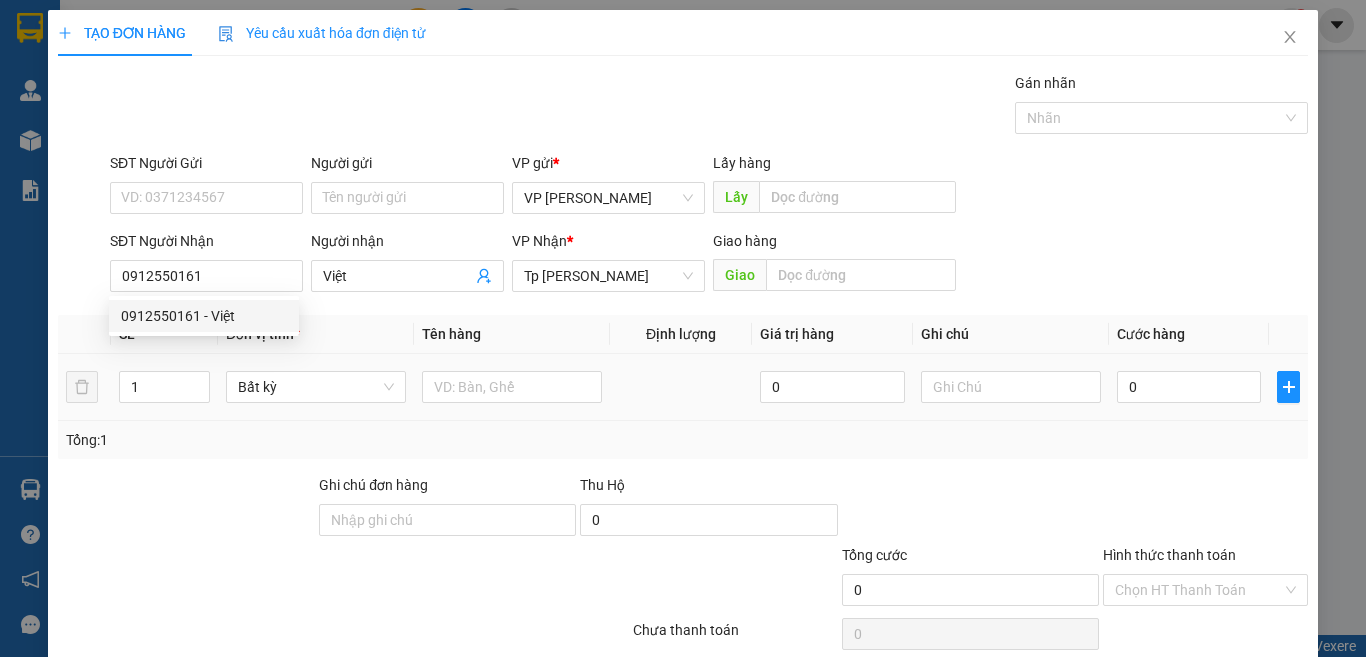 click at bounding box center (512, 387) 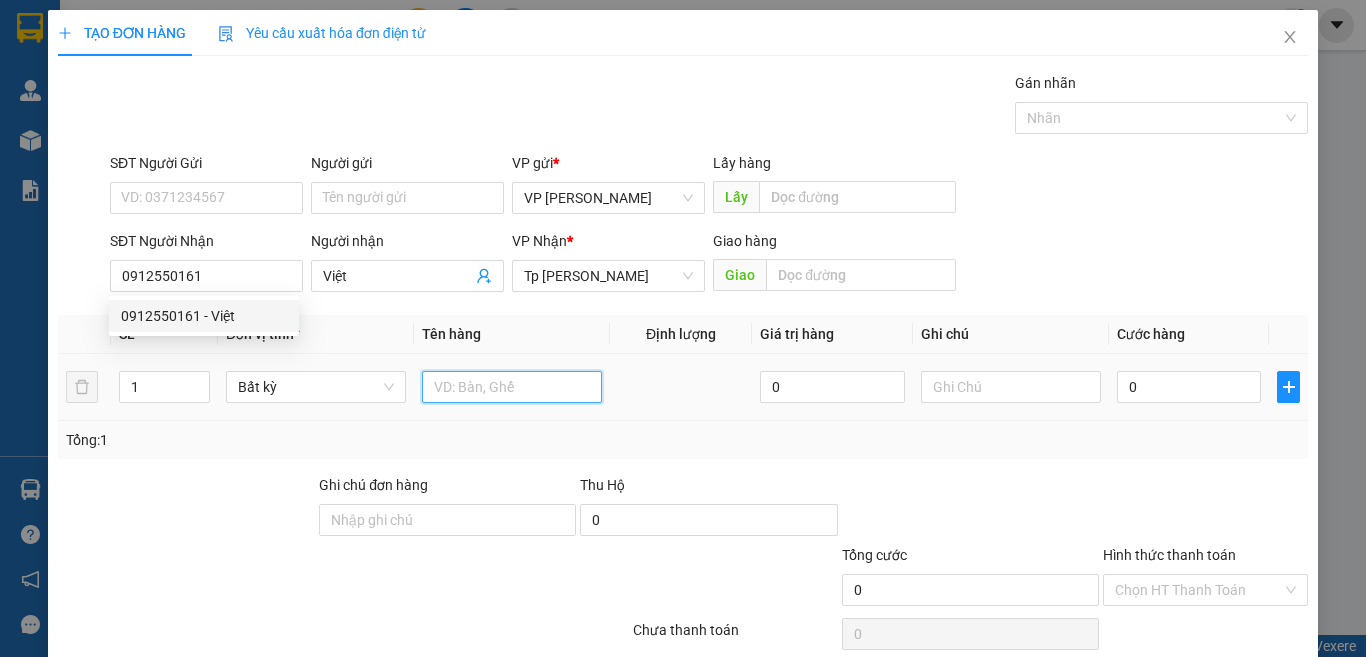 click at bounding box center [512, 387] 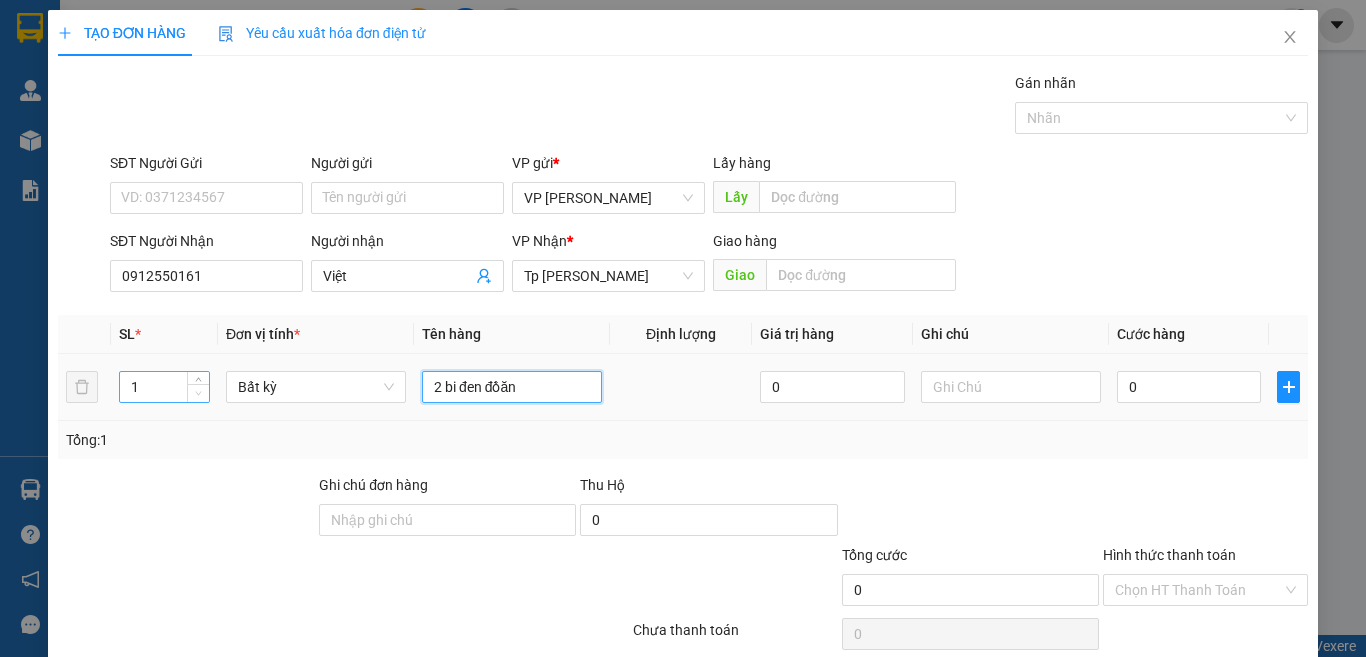 click at bounding box center (198, 393) 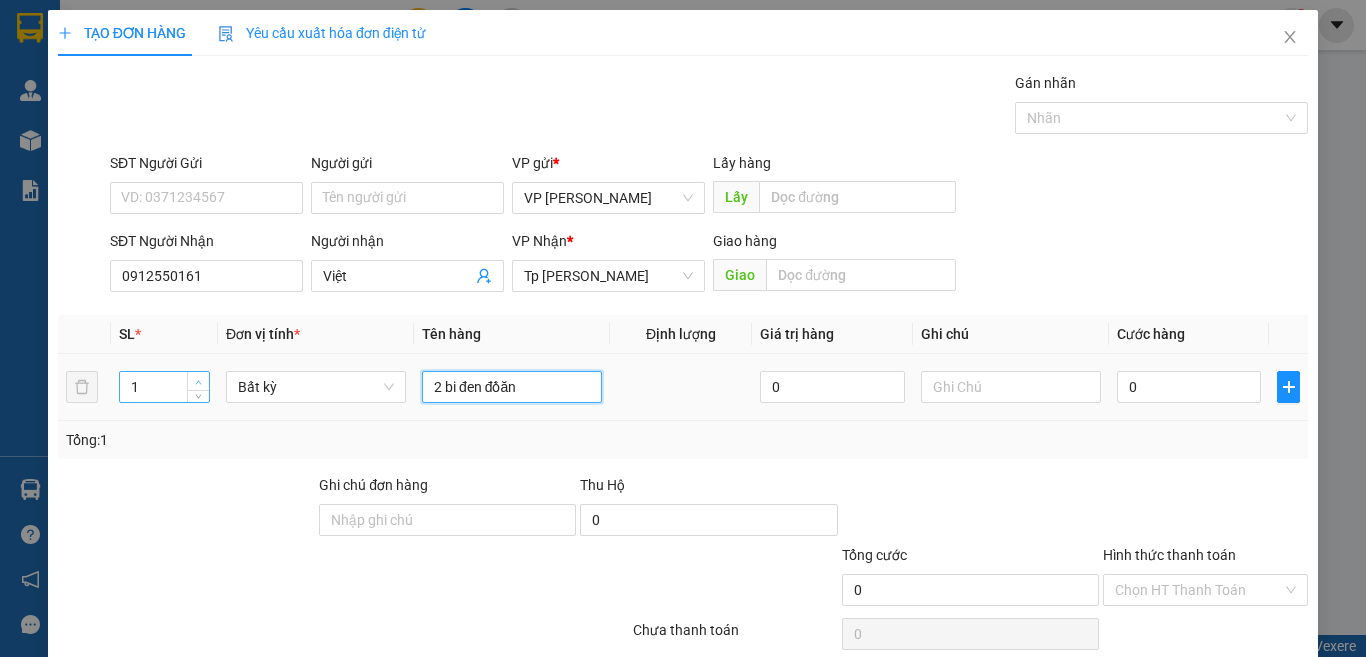 type on "2 bi đen đồăn" 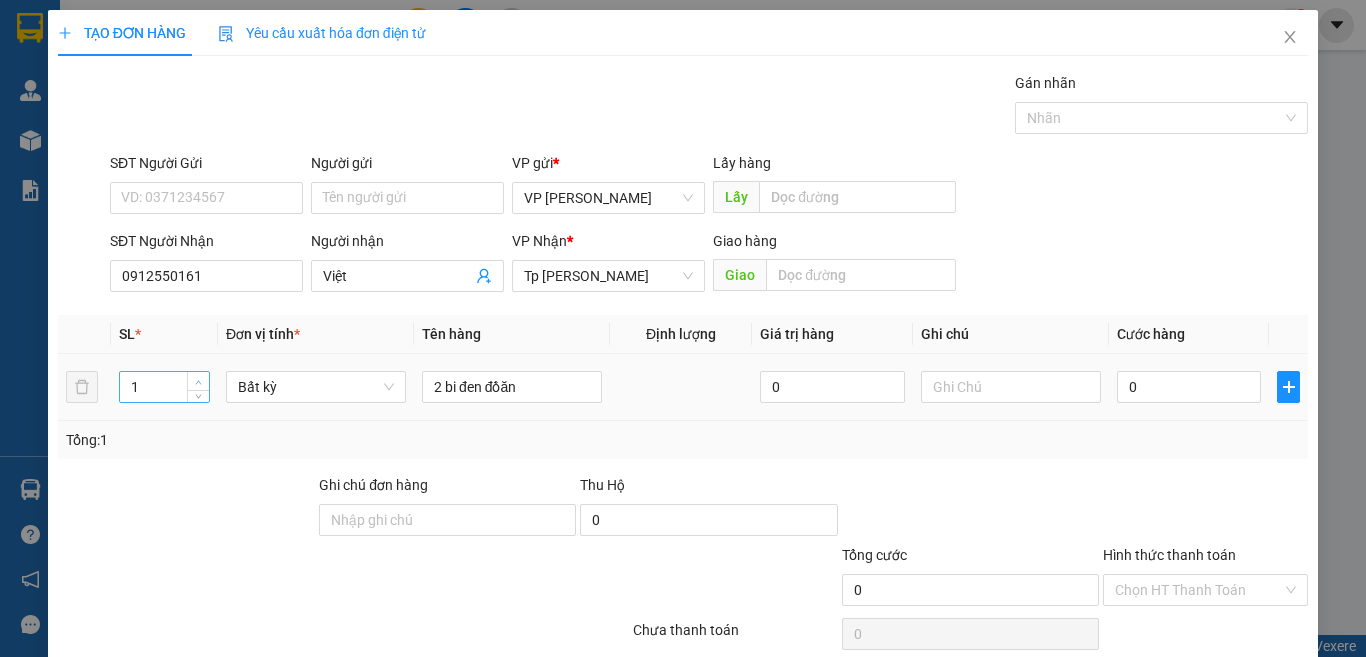 type on "2" 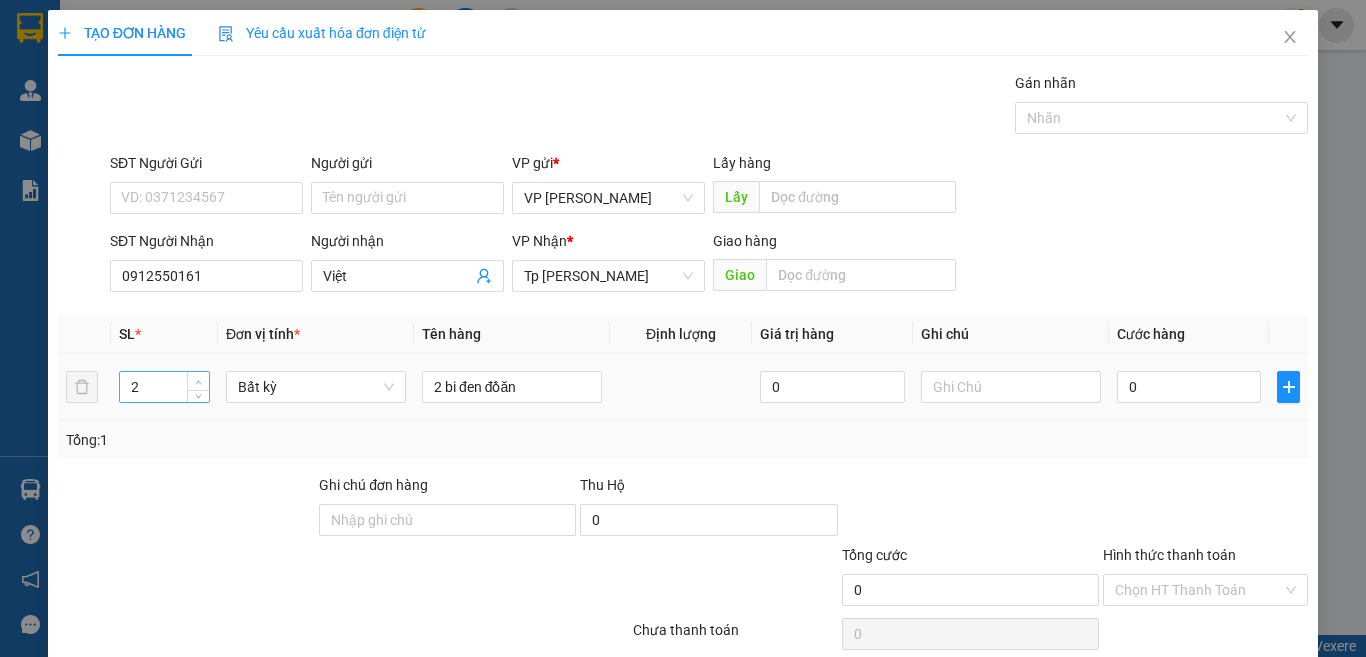 click 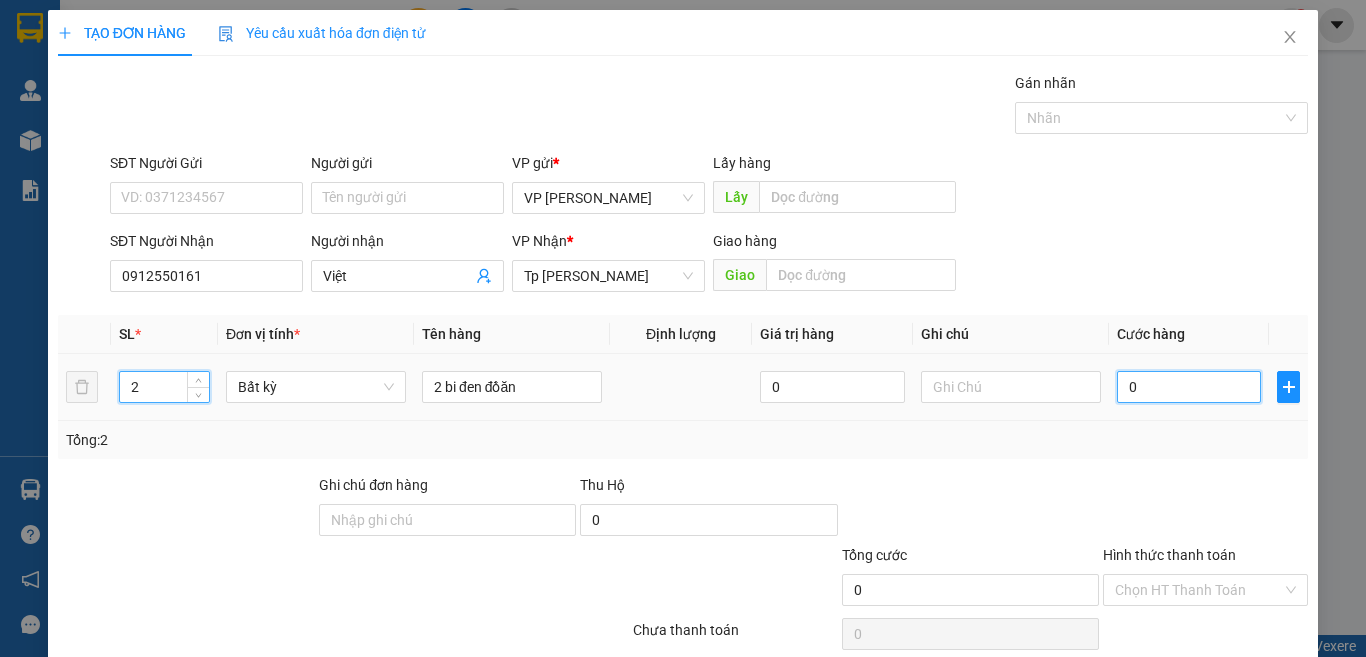 click on "0" at bounding box center (1189, 387) 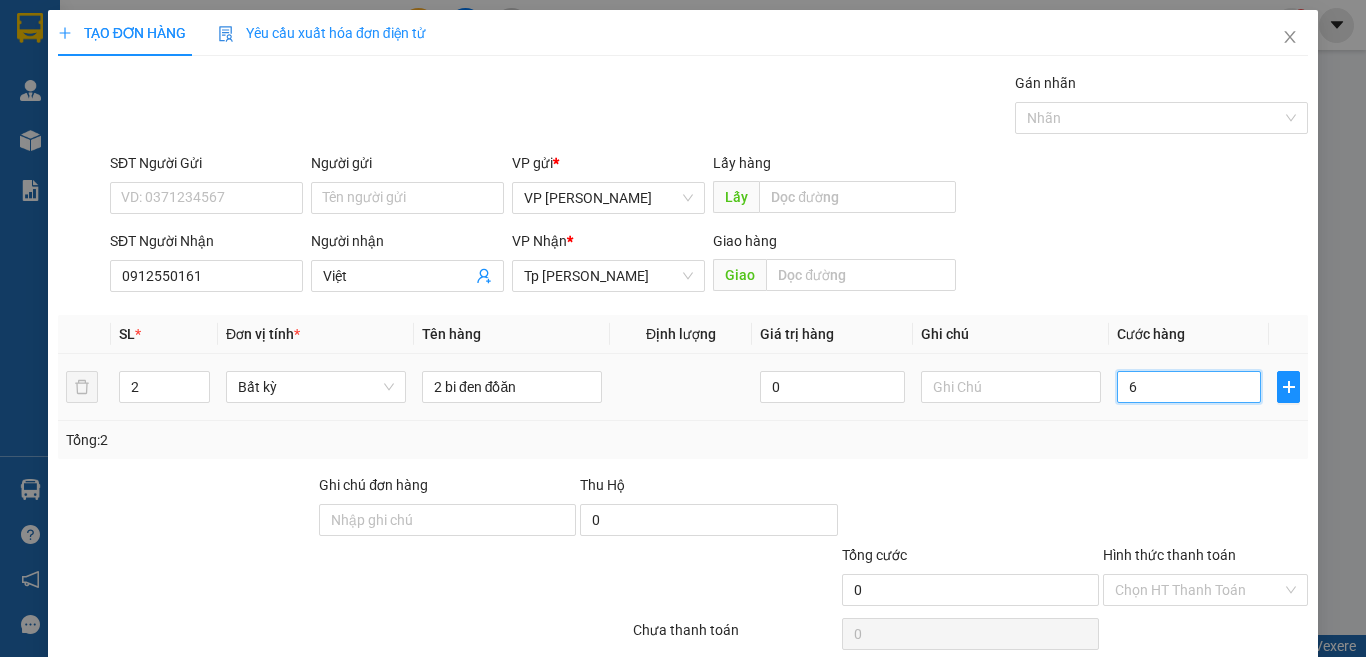 type on "60" 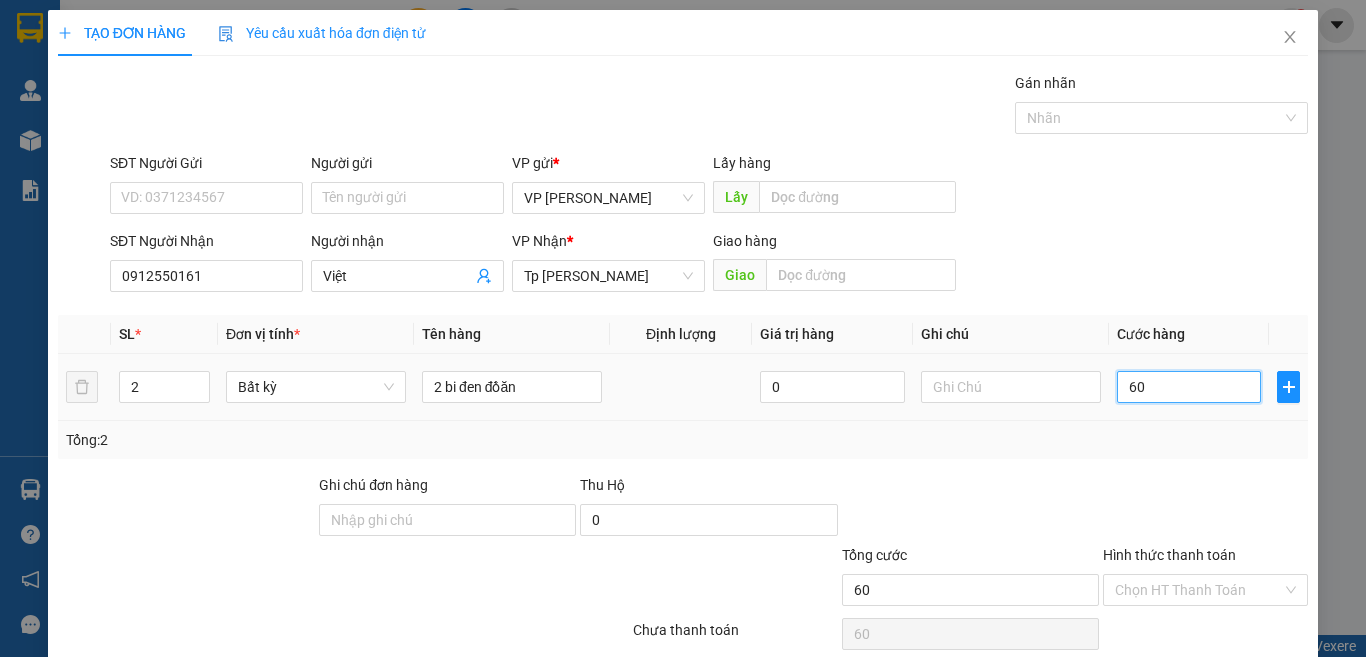 type on "60" 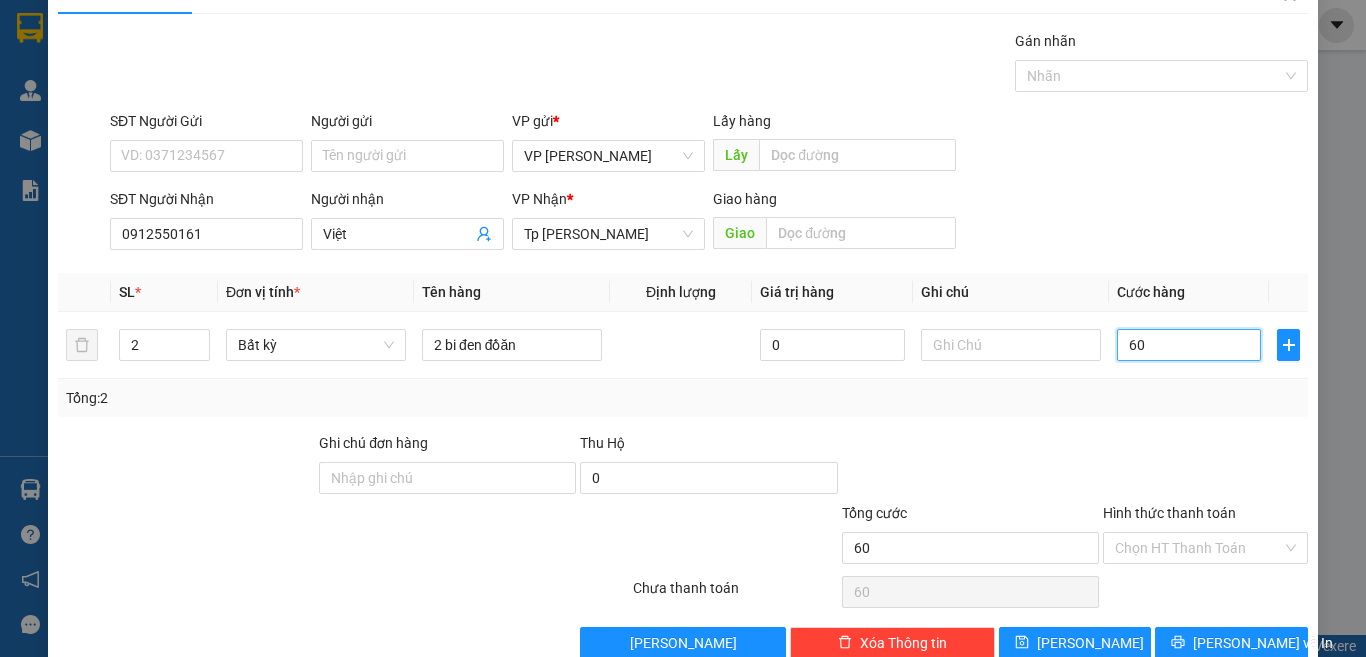 scroll, scrollTop: 83, scrollLeft: 0, axis: vertical 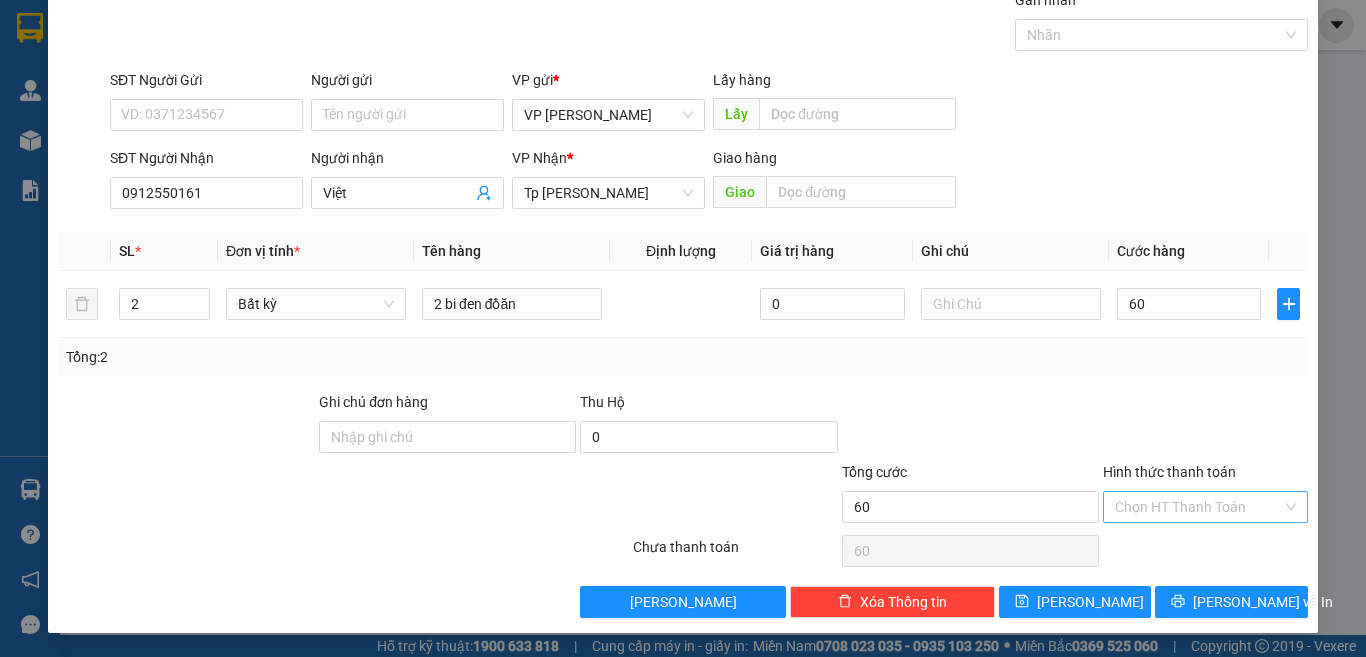 type on "60.000" 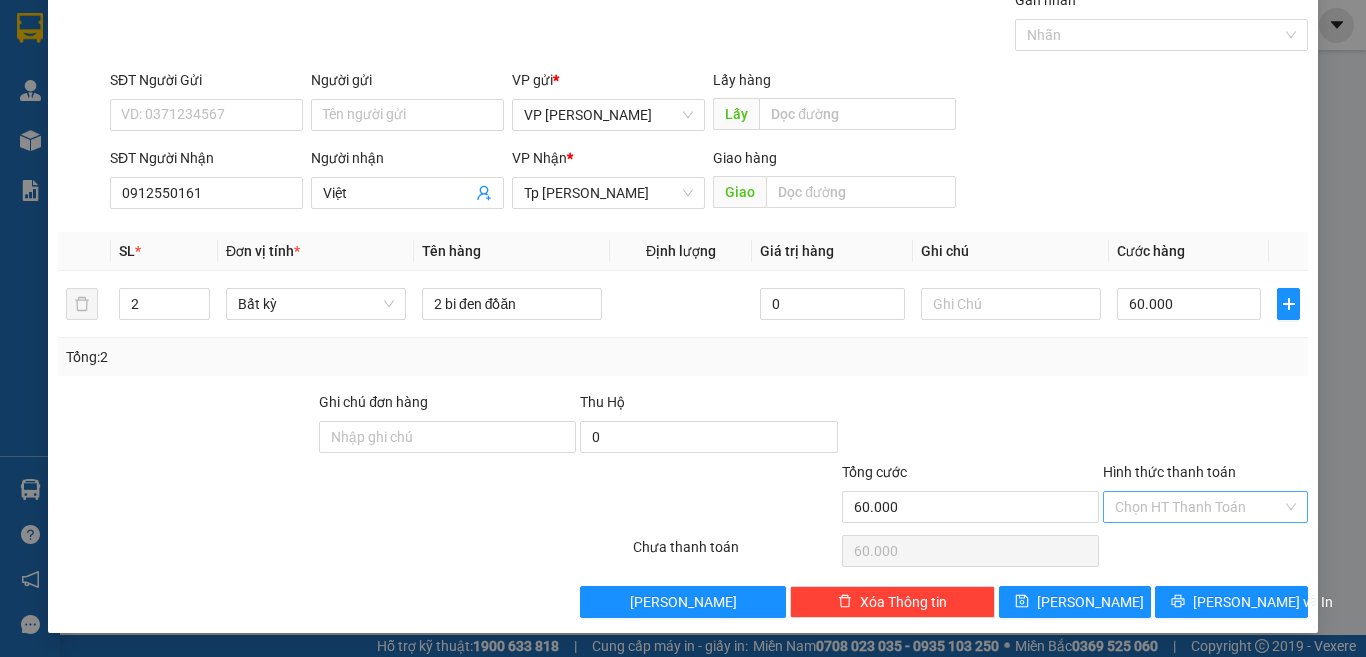 click on "Hình thức thanh toán" at bounding box center [1198, 507] 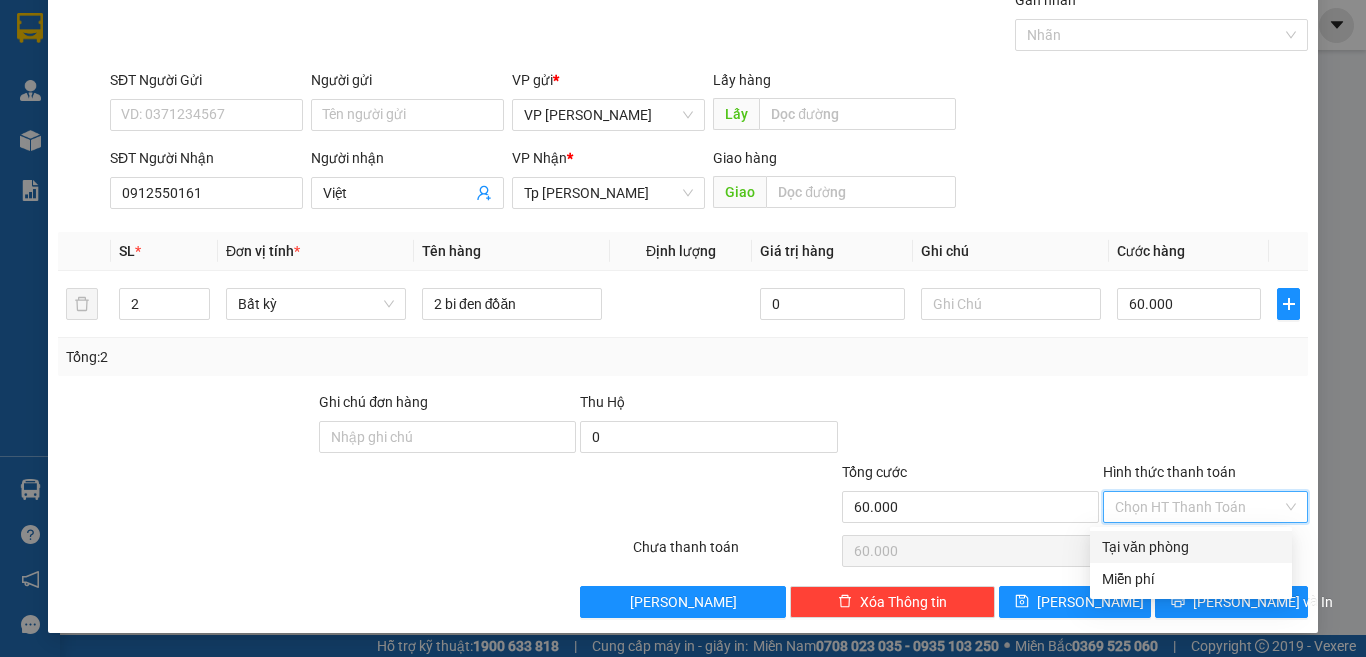 click on "Tại văn phòng" at bounding box center [1191, 547] 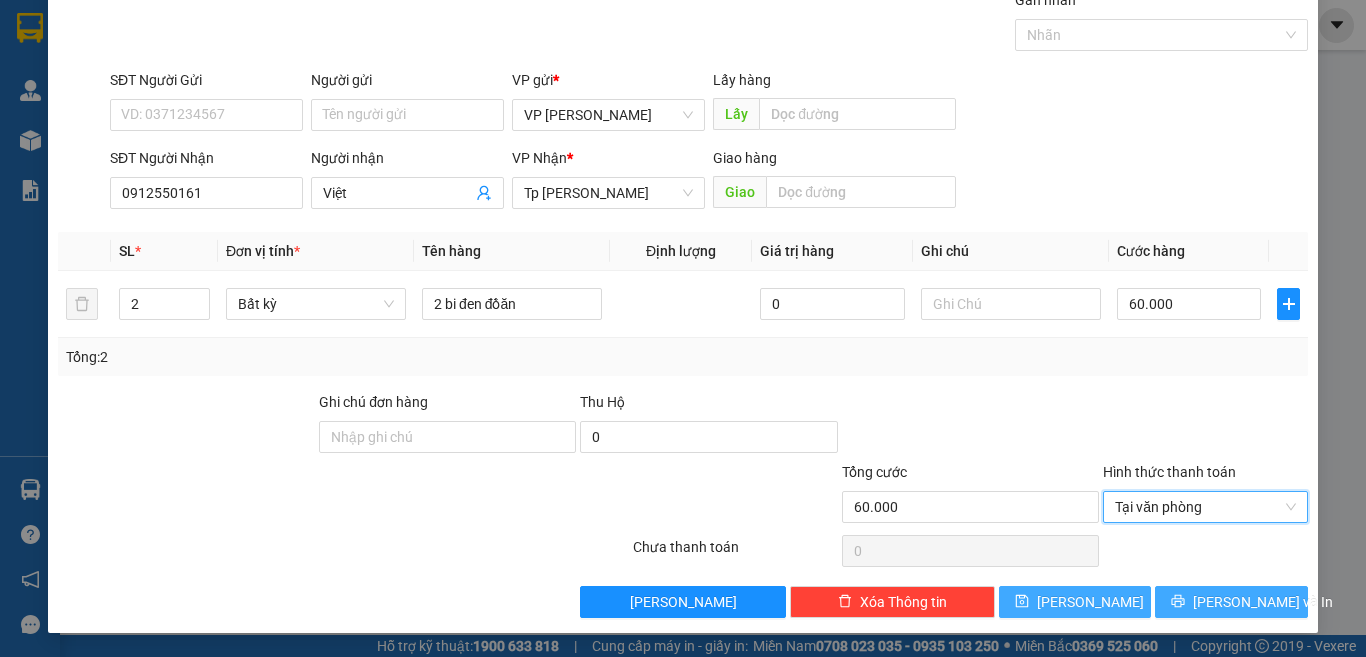 drag, startPoint x: 1176, startPoint y: 598, endPoint x: 1095, endPoint y: 610, distance: 81.88406 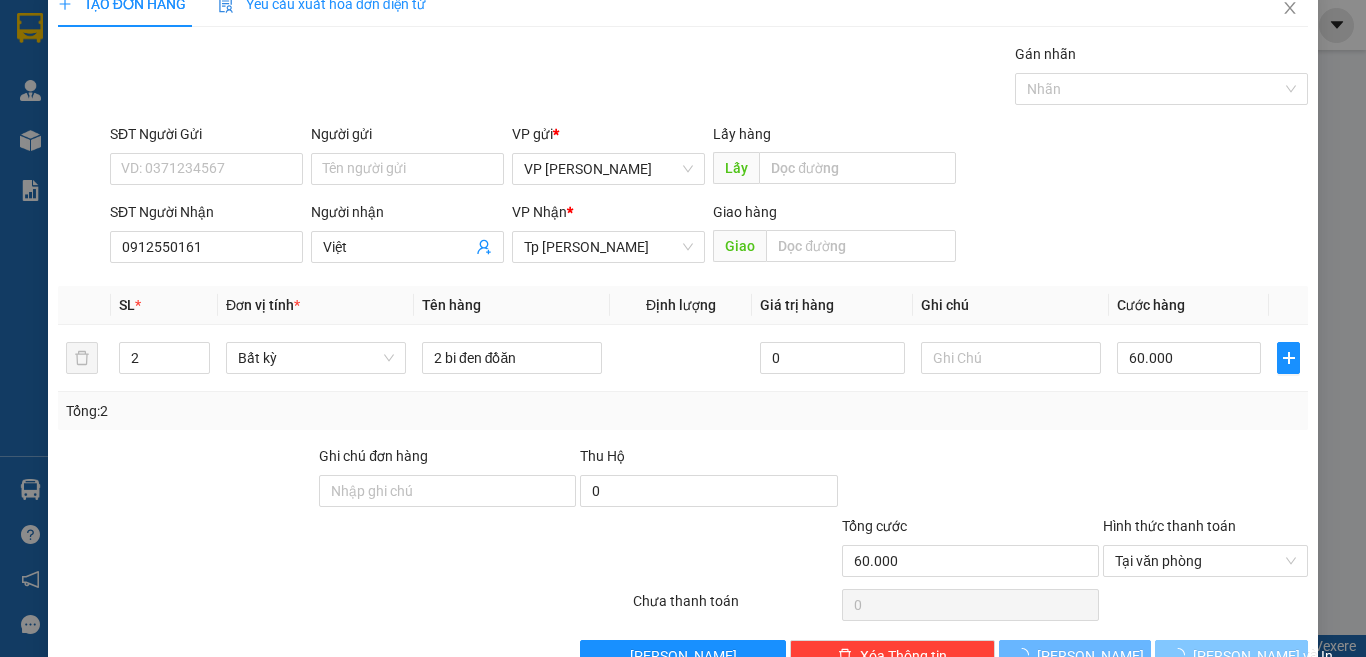 scroll, scrollTop: 0, scrollLeft: 0, axis: both 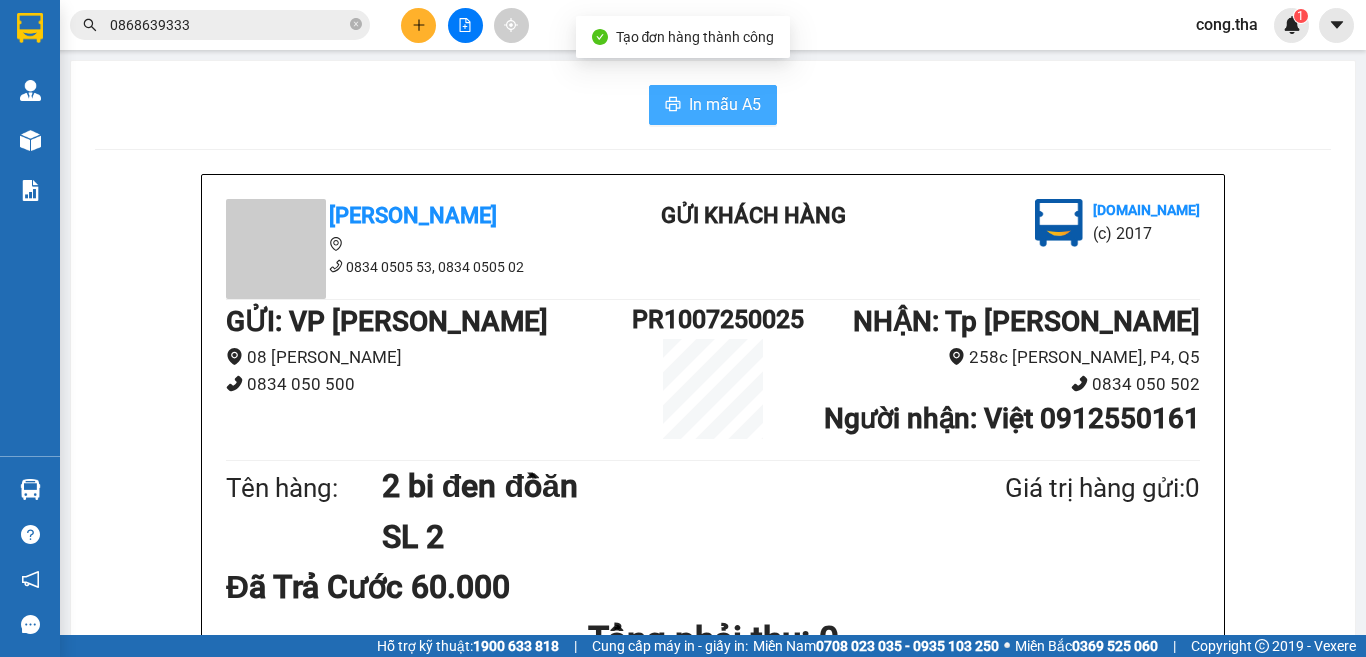 click on "In mẫu A5" at bounding box center (725, 104) 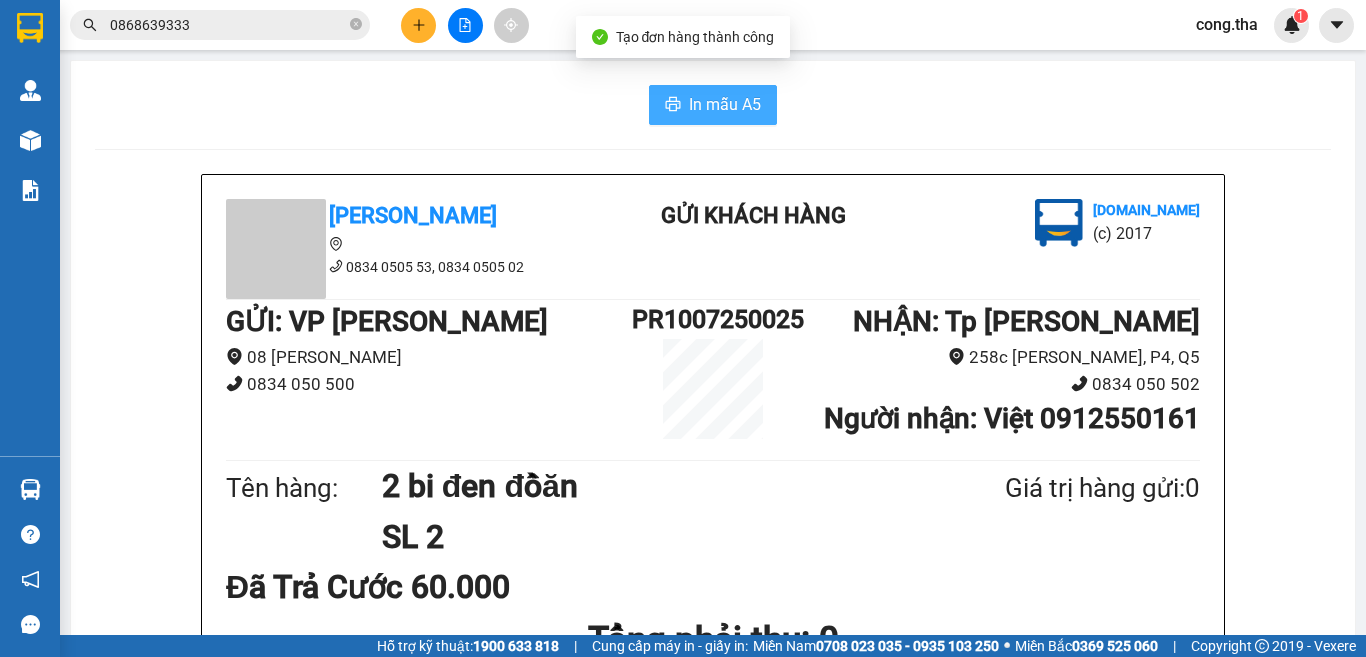 scroll, scrollTop: 0, scrollLeft: 0, axis: both 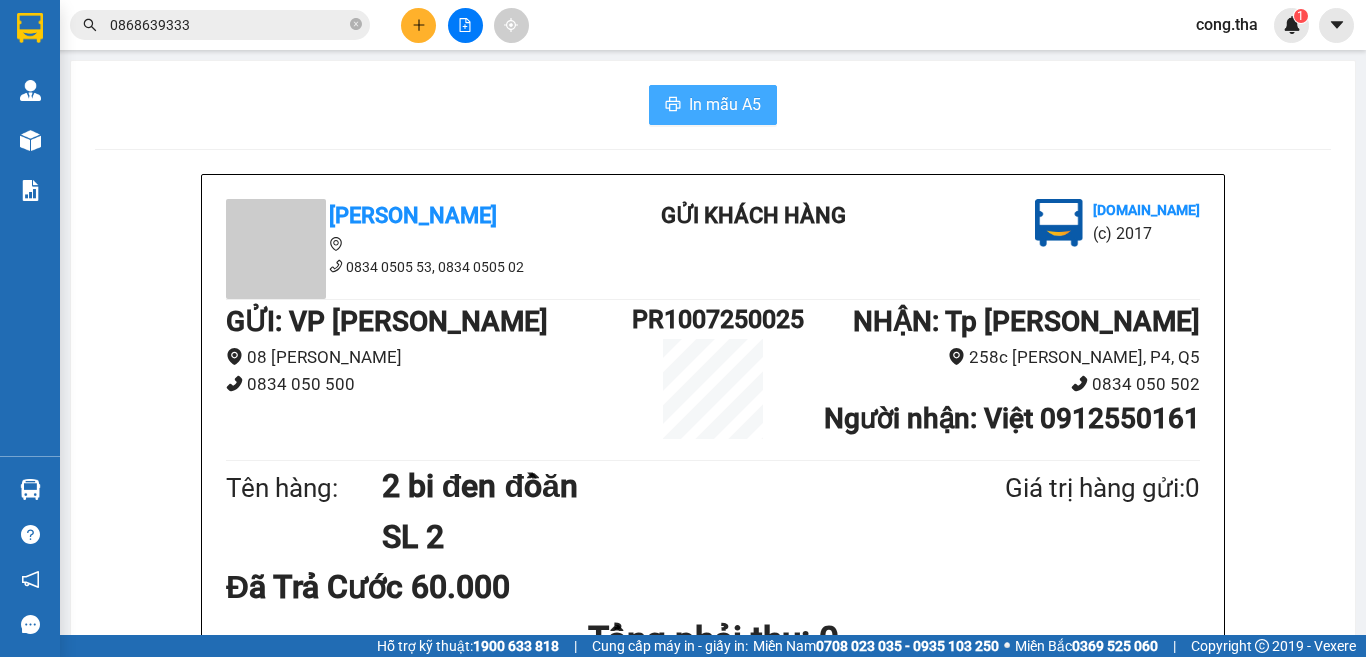 click on "In mẫu A5" at bounding box center (725, 104) 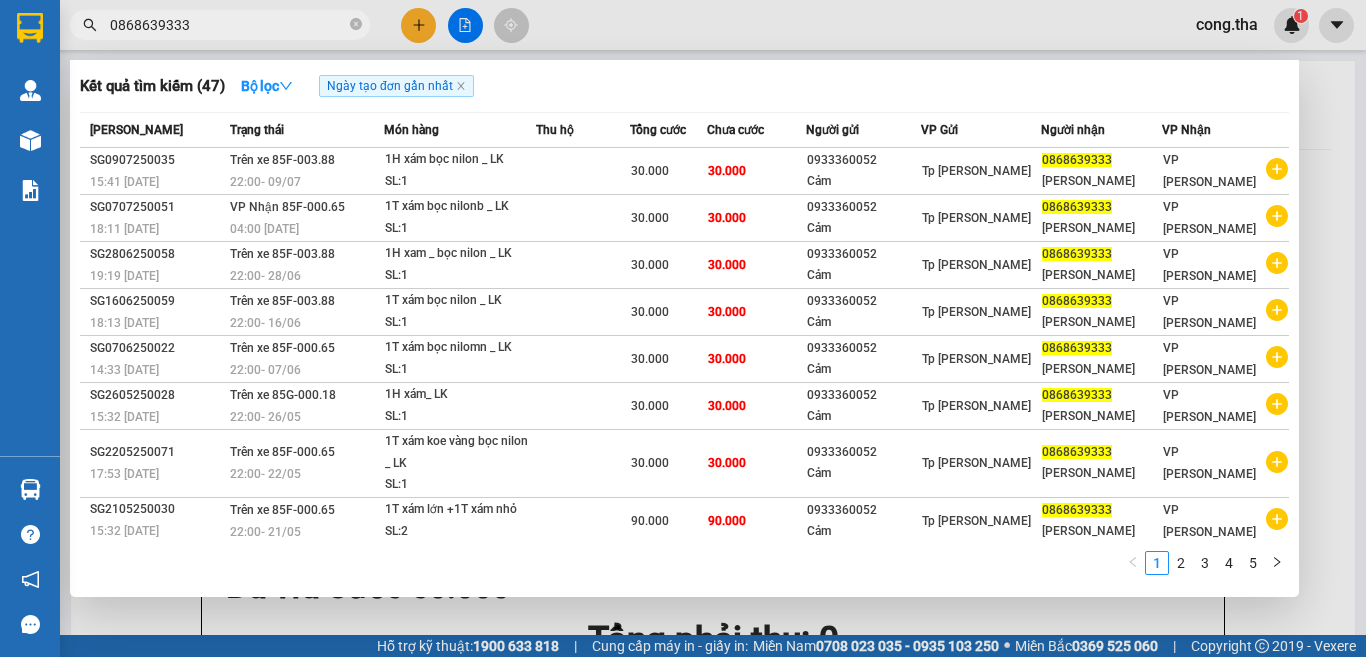 drag, startPoint x: 216, startPoint y: 25, endPoint x: 35, endPoint y: 25, distance: 181 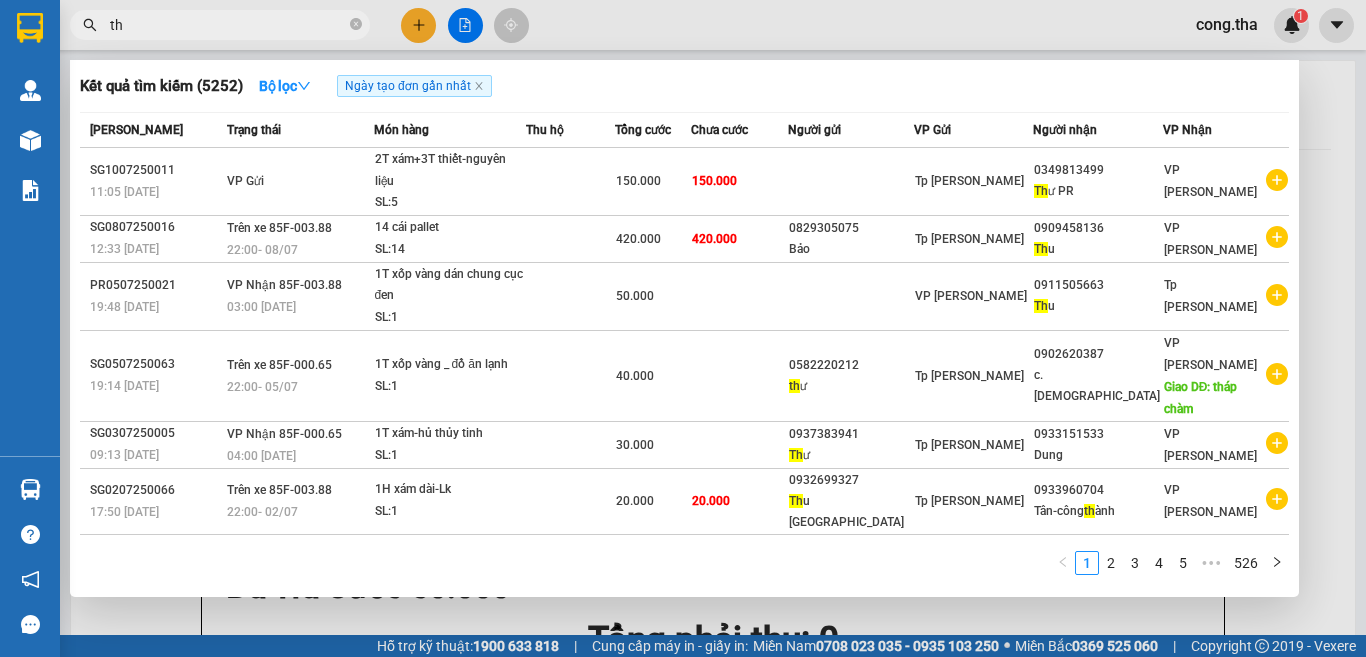 type on "t" 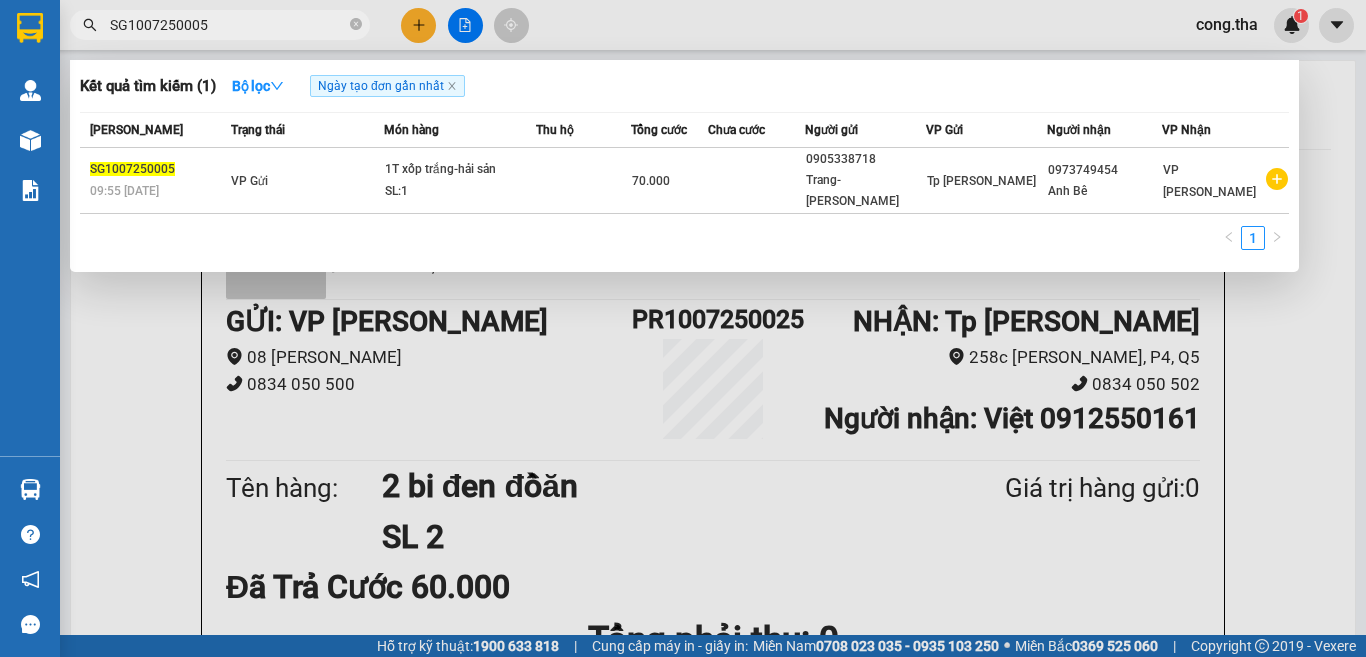 type on "SG1007250005" 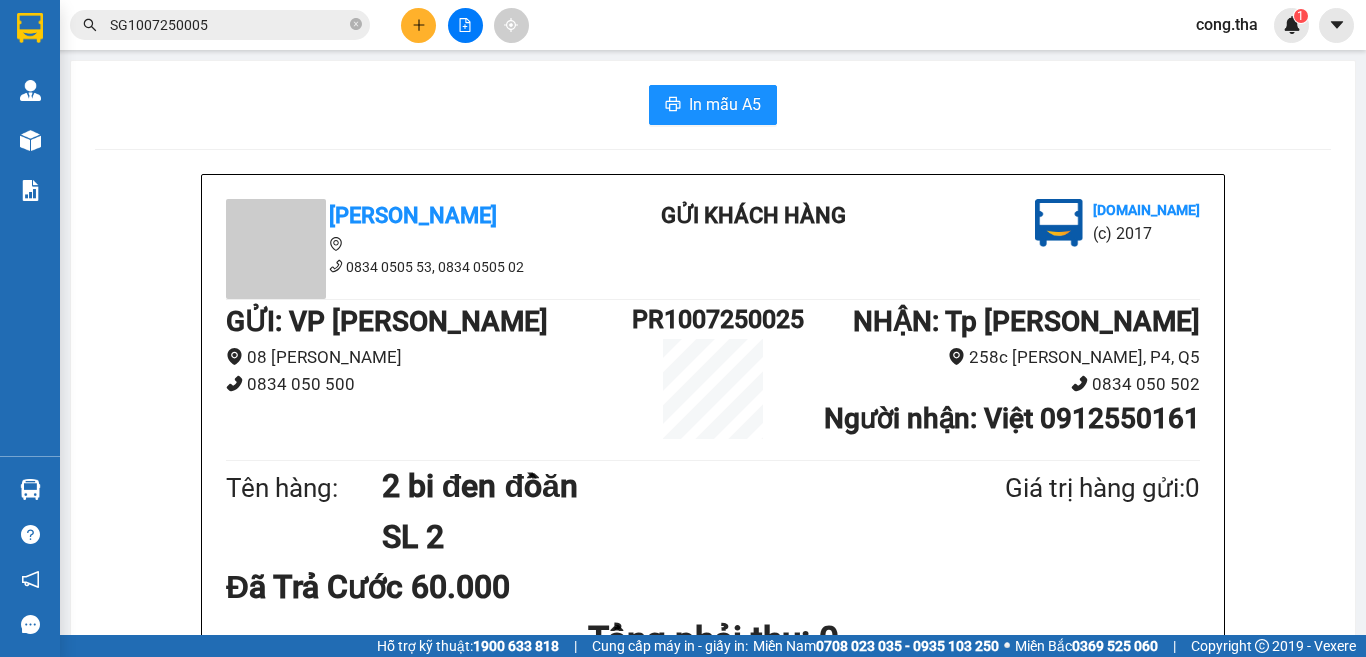 click at bounding box center (418, 25) 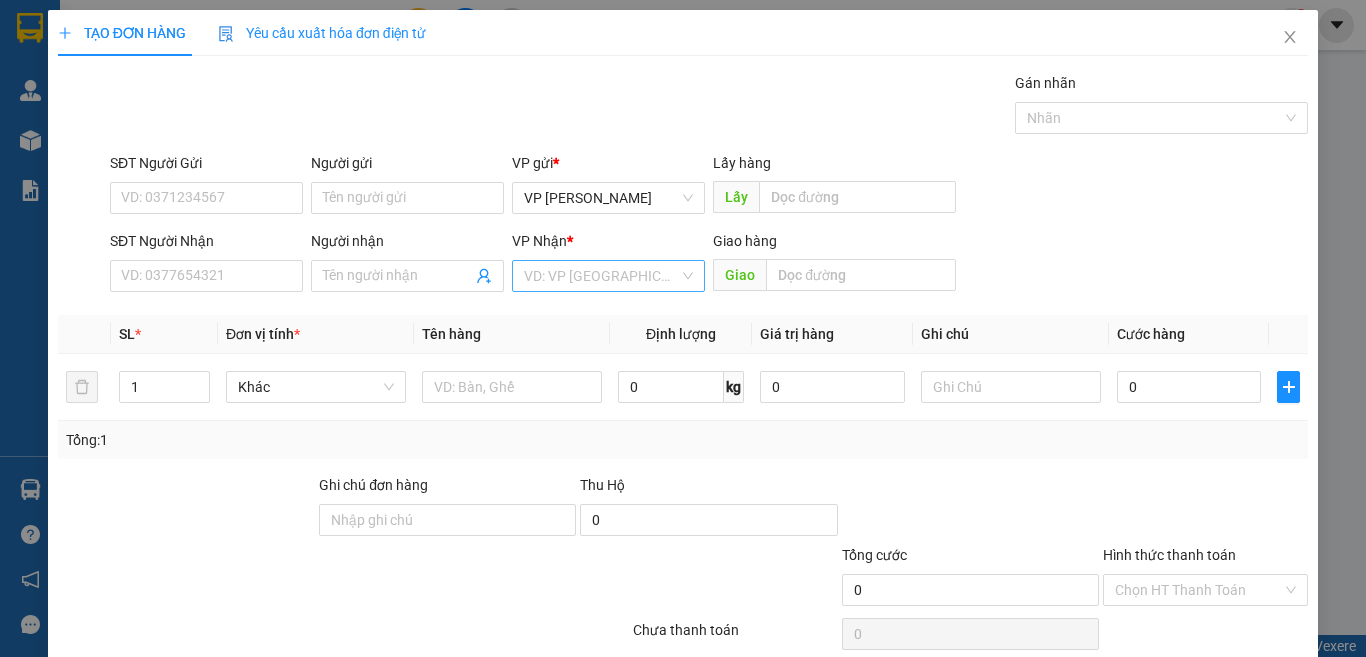 click at bounding box center [601, 276] 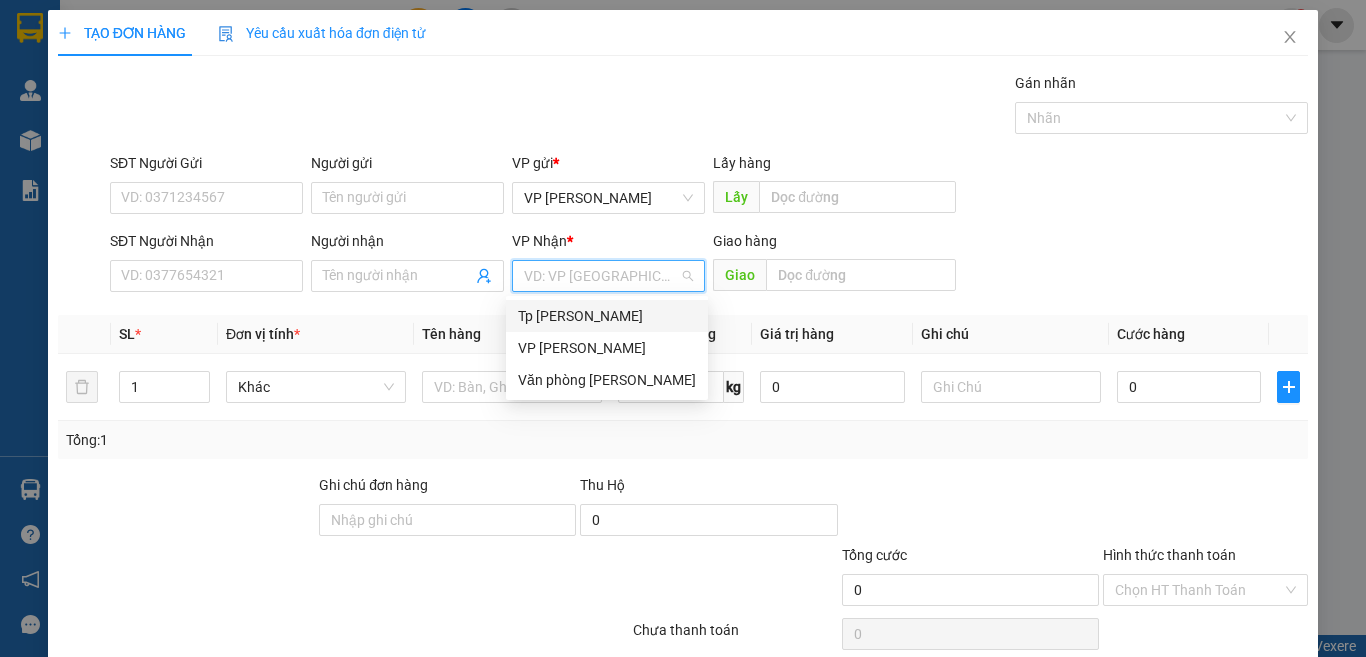 click on "Tp [PERSON_NAME]" at bounding box center [607, 316] 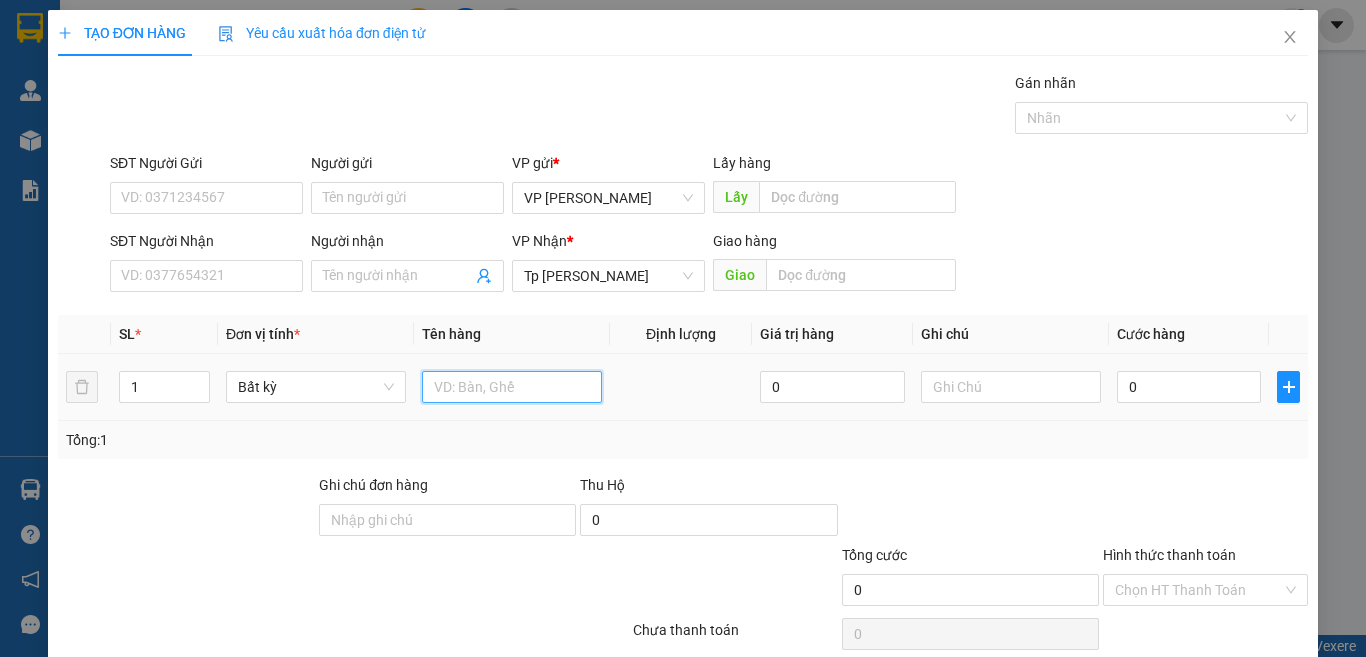 click at bounding box center [512, 387] 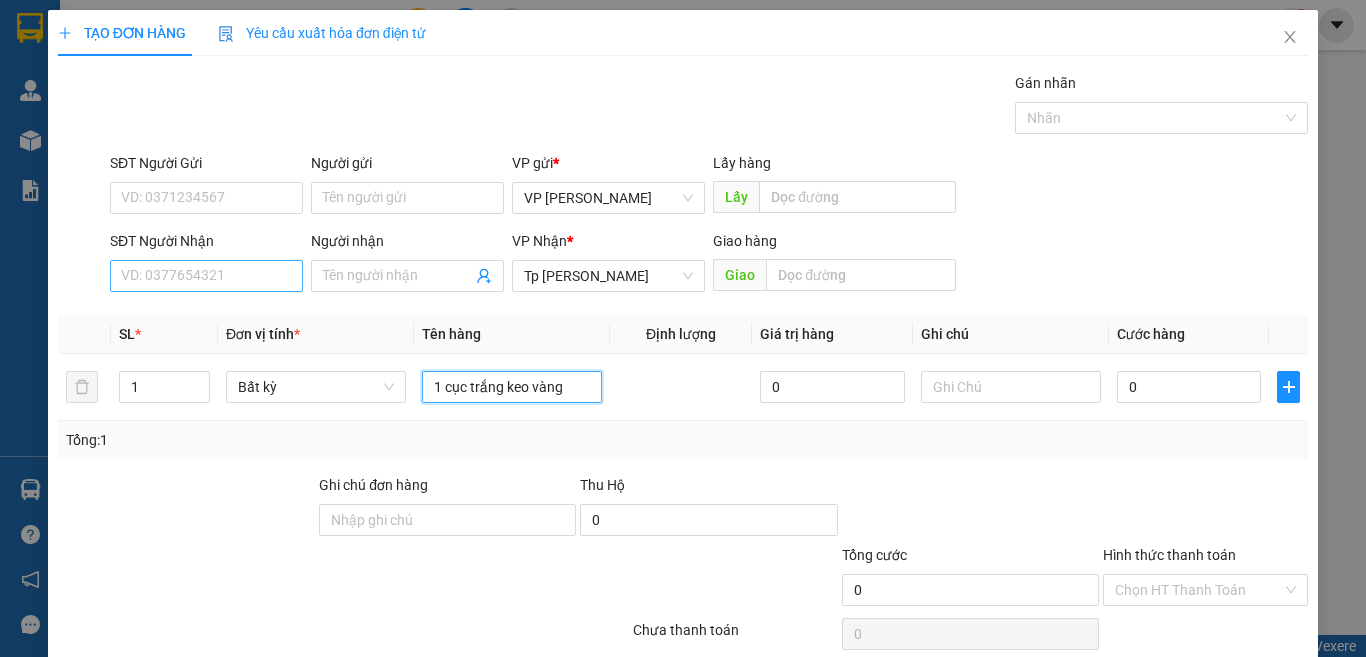 type on "1 cục trắng keo vàng" 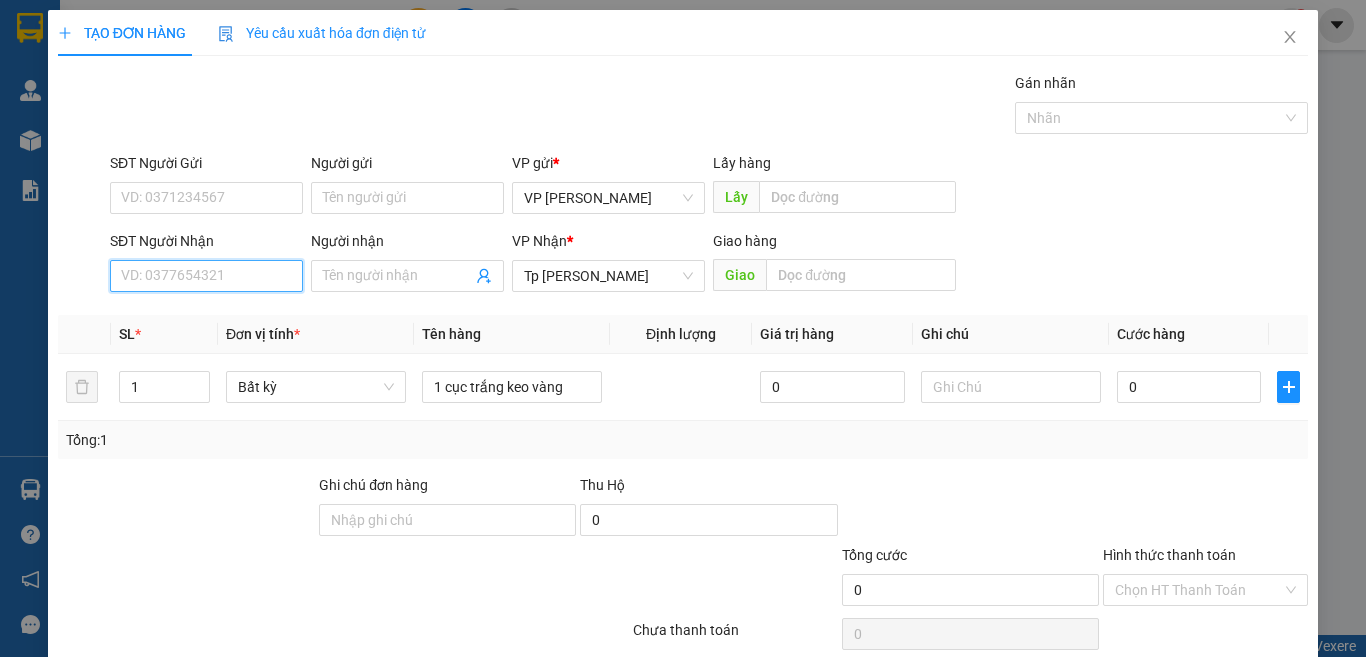 click on "SĐT Người Nhận" at bounding box center (206, 276) 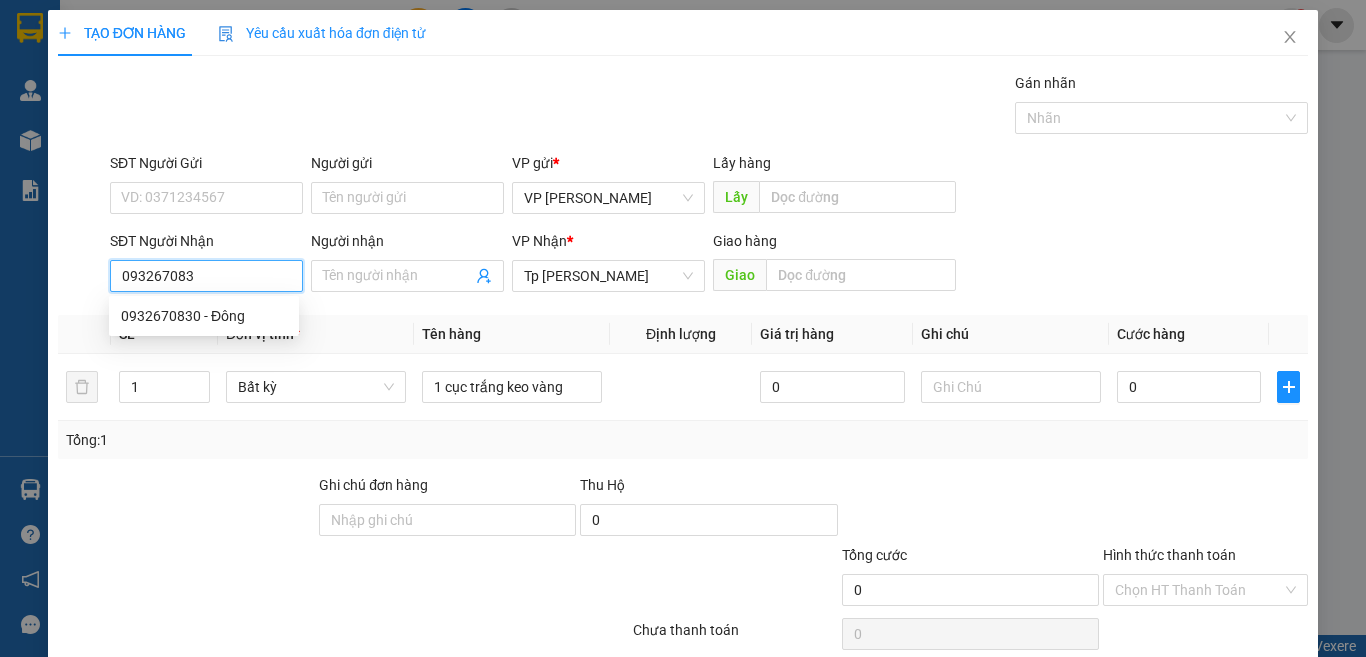 type on "0932670830" 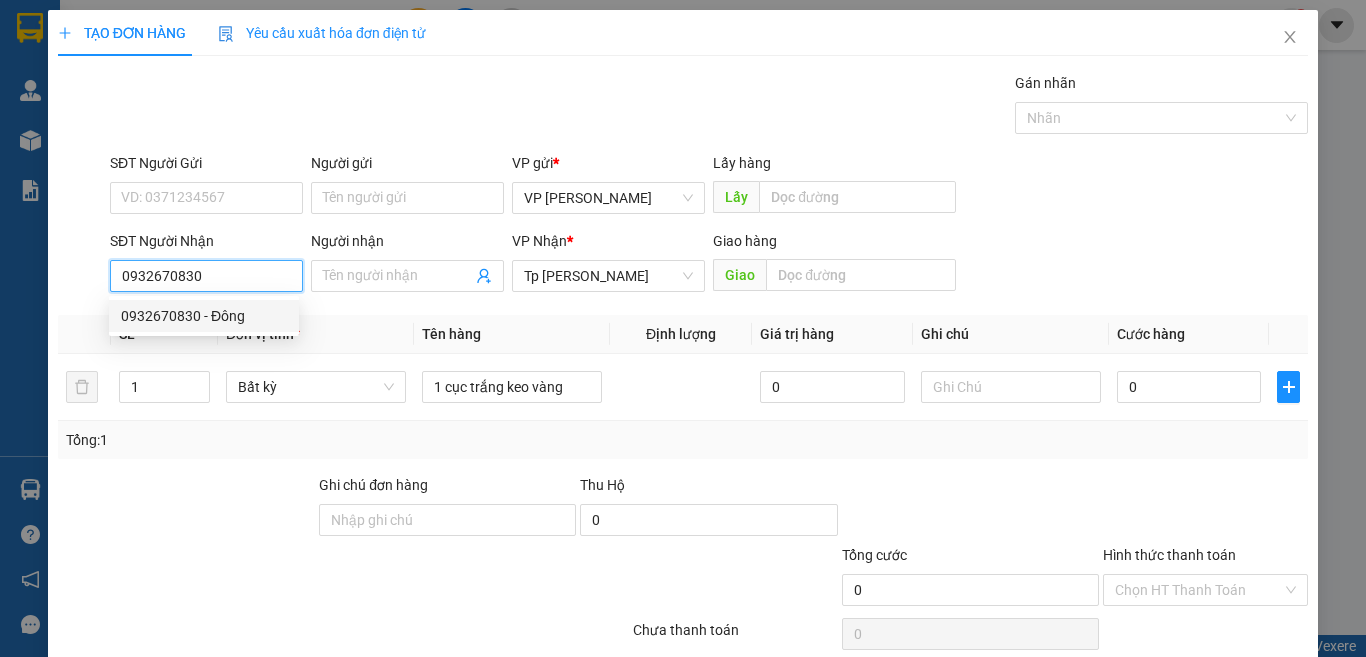 click on "0932670830 - Đông" at bounding box center (204, 316) 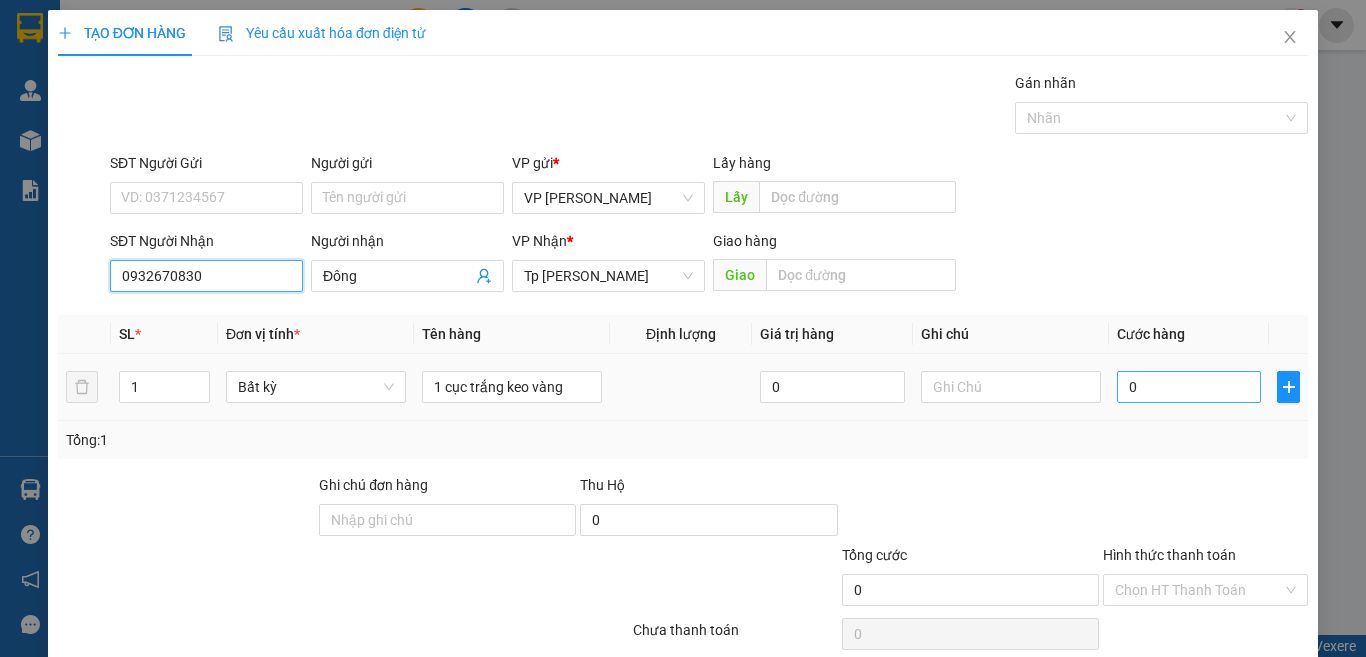 type on "0932670830" 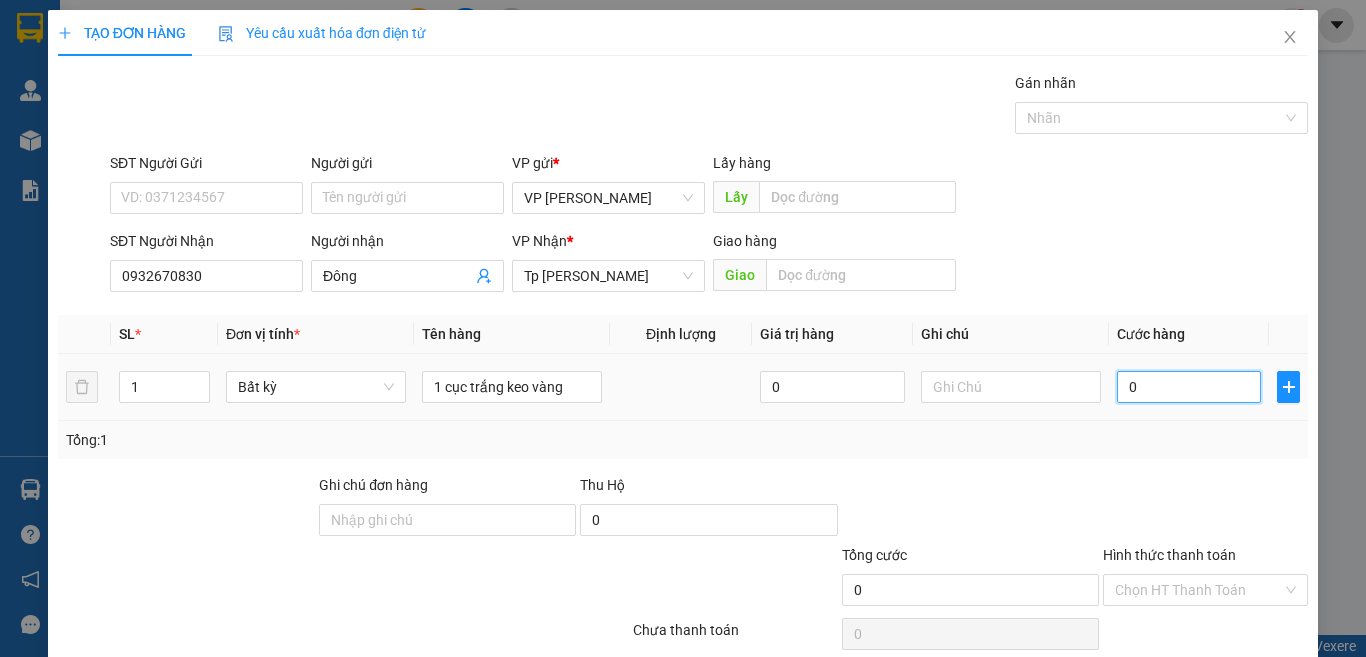 click on "0" at bounding box center (1189, 387) 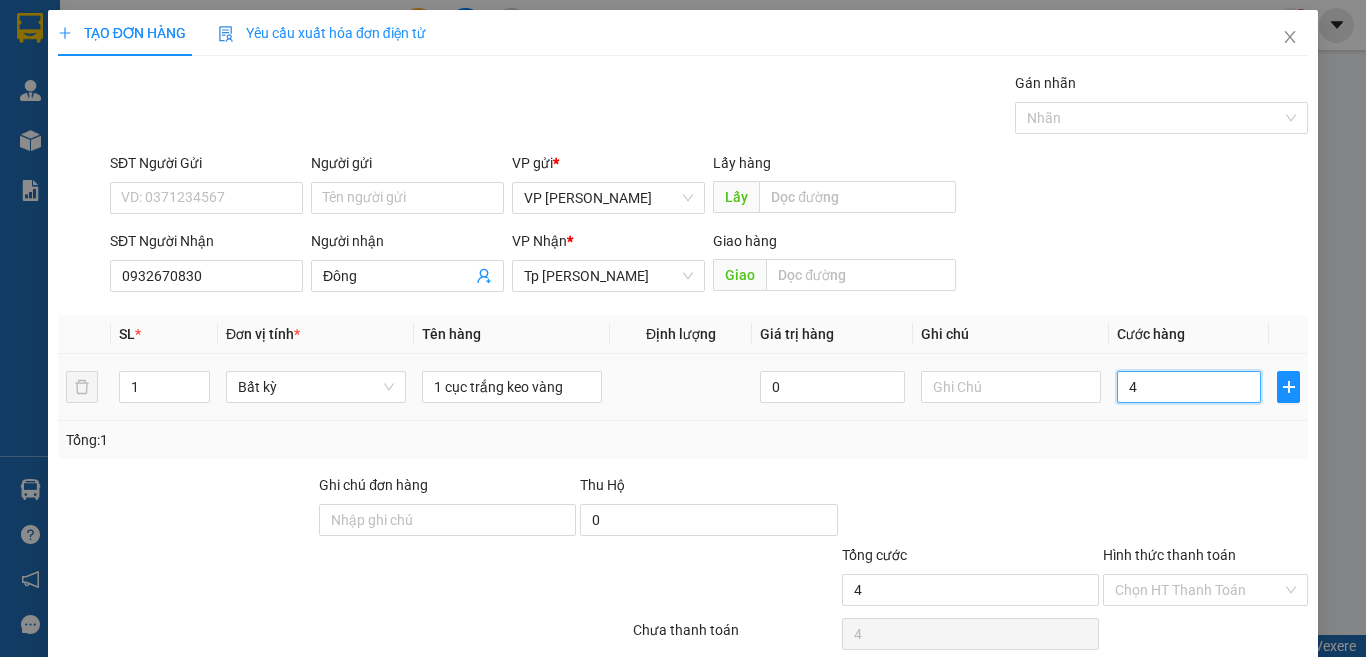 type on "40" 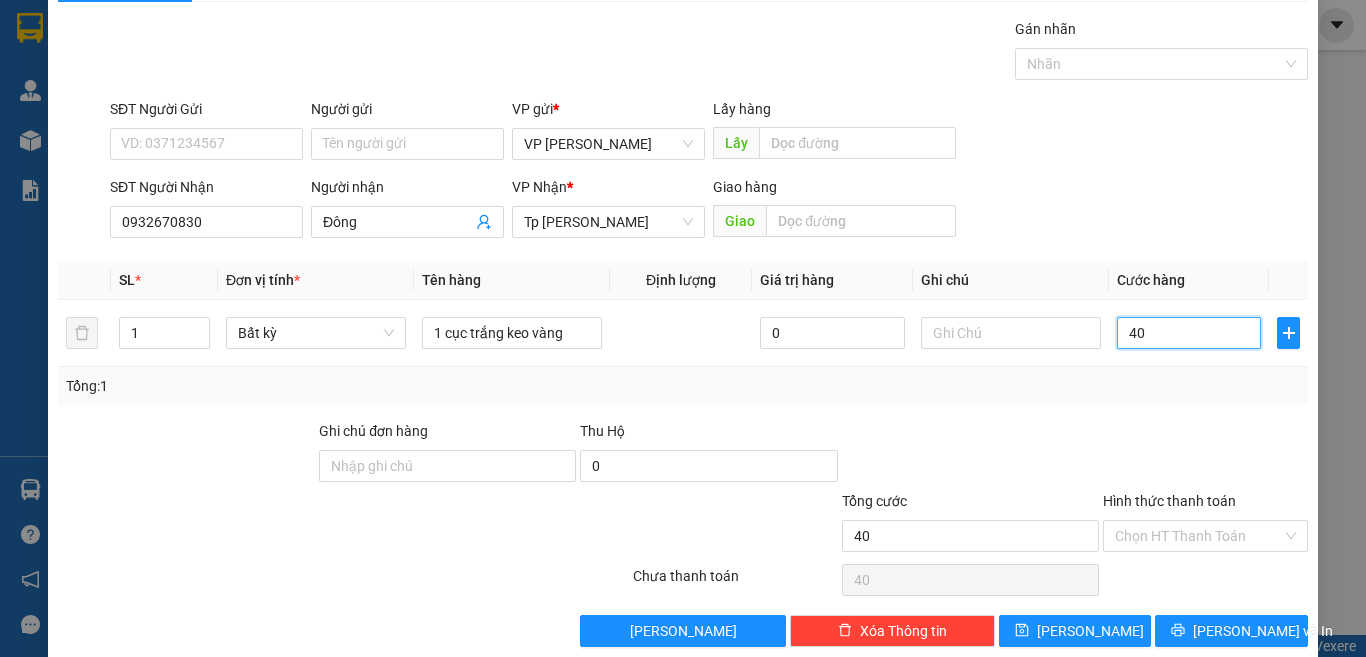 scroll, scrollTop: 83, scrollLeft: 0, axis: vertical 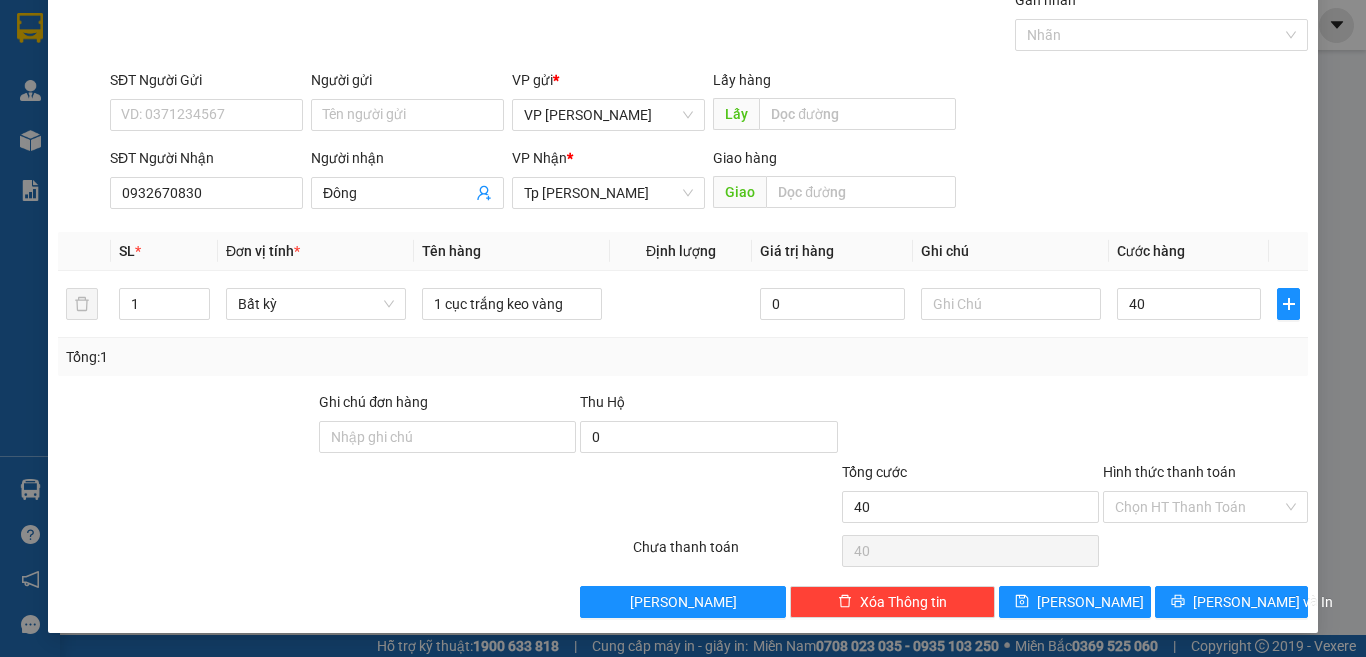type on "40.000" 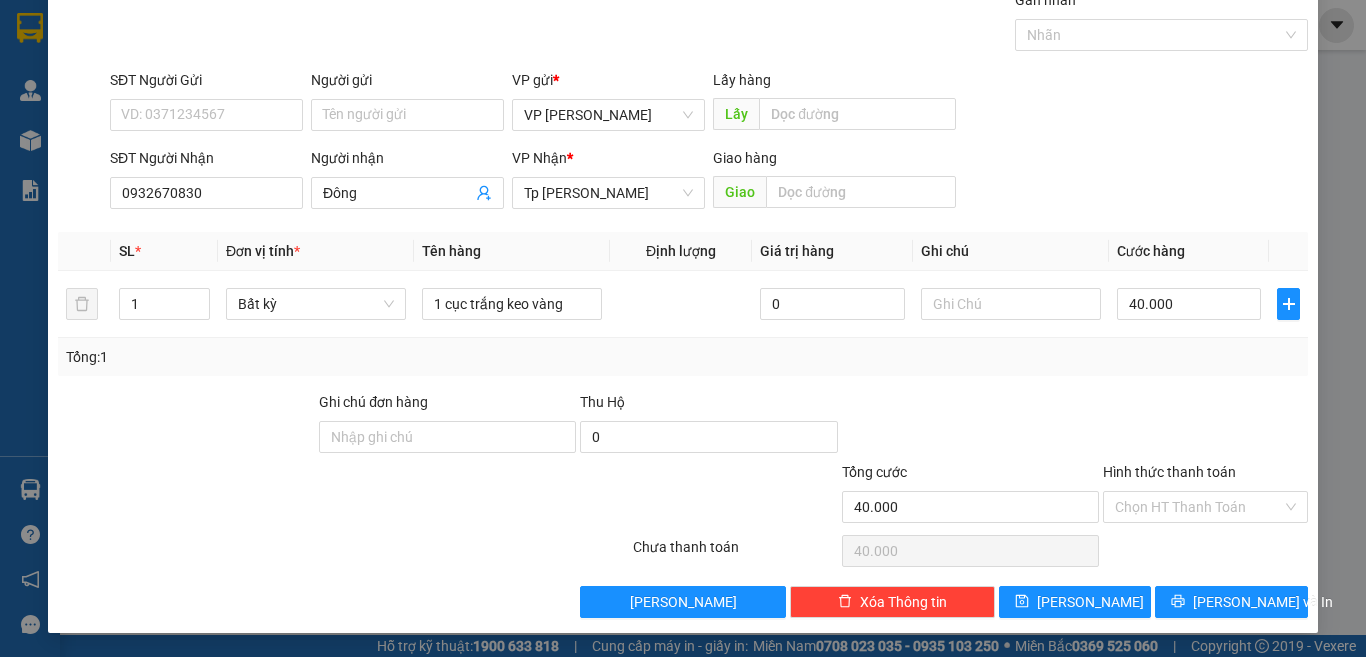 click on "Transit Pickup Surcharge Ids Transit Deliver Surcharge Ids Transit Deliver Surcharge Transit Deliver Surcharge Gói vận chuyển  * Tiêu chuẩn Gán nhãn   Nhãn SĐT Người Gửi VD: 0371234567 Người gửi Tên người gửi VP gửi  * VP Phan Rang Lấy hàng Lấy SĐT Người Nhận 0932670830 Người nhận Đông VP Nhận  * Tp Hồ Chí Minh Giao hàng Giao SL  * Đơn vị tính  * Tên hàng  Định lượng Giá trị hàng Ghi chú Cước hàng                   1 Bất kỳ 1 cục trắng keo vàng 0 40.000 Tổng:  1 Ghi chú đơn hàng Thu Hộ 0 Tổng cước 40.000 Hình thức thanh toán Chọn HT Thanh Toán Số tiền thu trước 0 Chưa thanh toán 40.000 Chọn HT Thanh Toán Lưu nháp Xóa Thông tin Lưu Lưu và In" at bounding box center (683, 303) 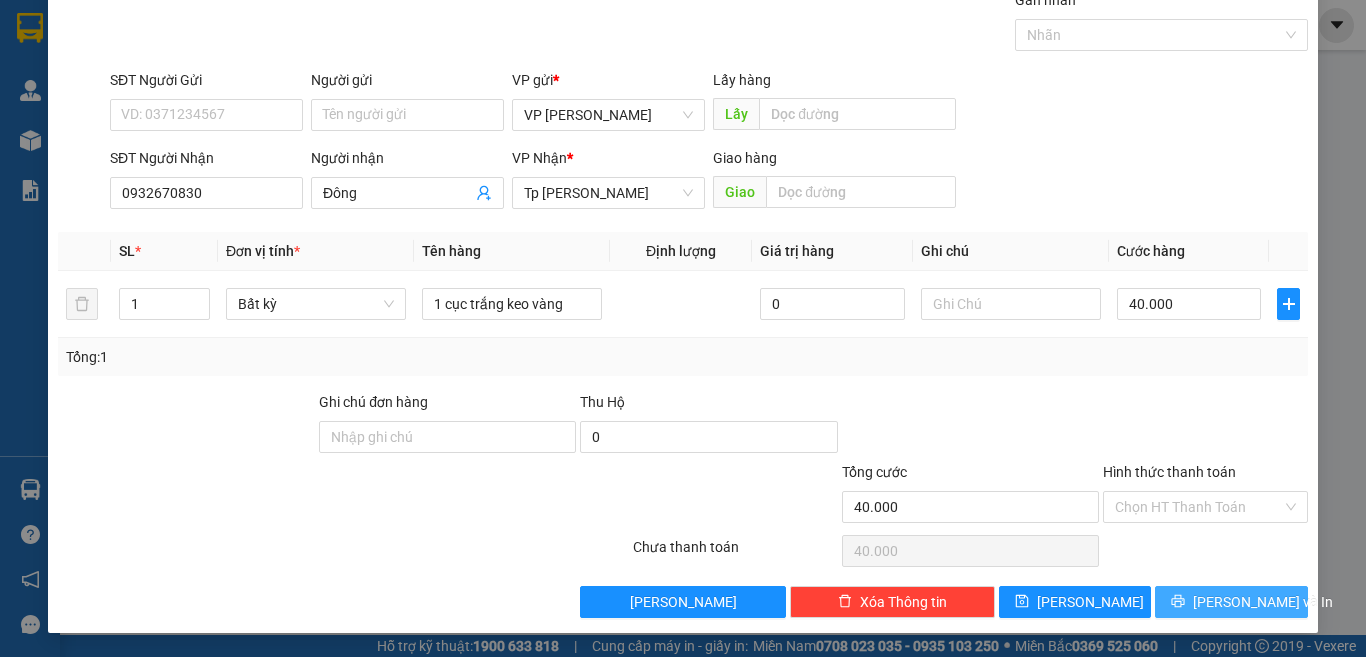 click 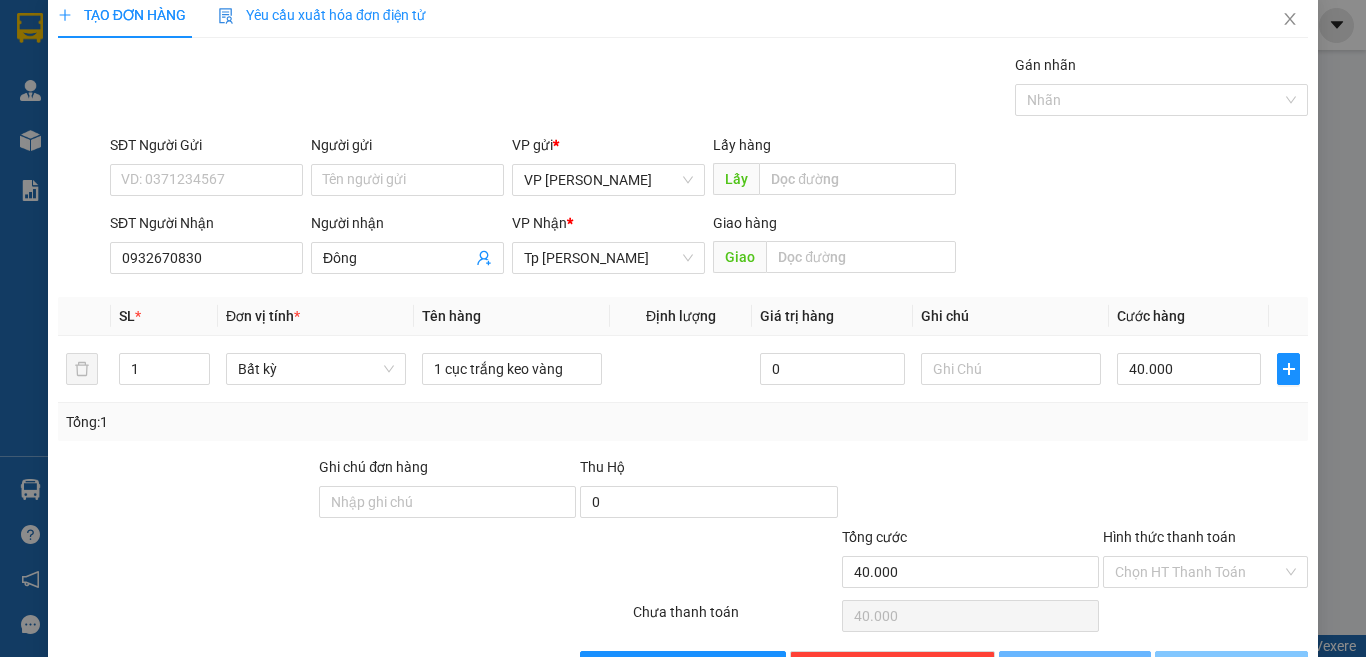 scroll, scrollTop: 0, scrollLeft: 0, axis: both 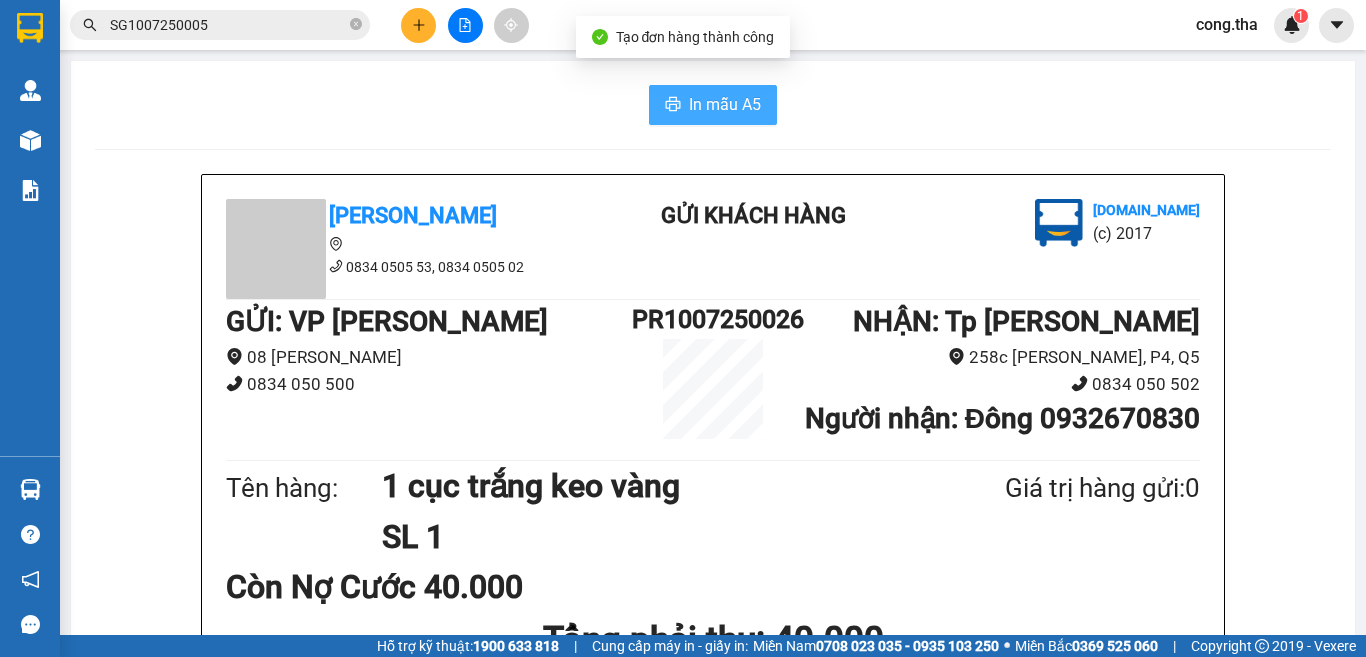 click on "In mẫu A5" at bounding box center (713, 105) 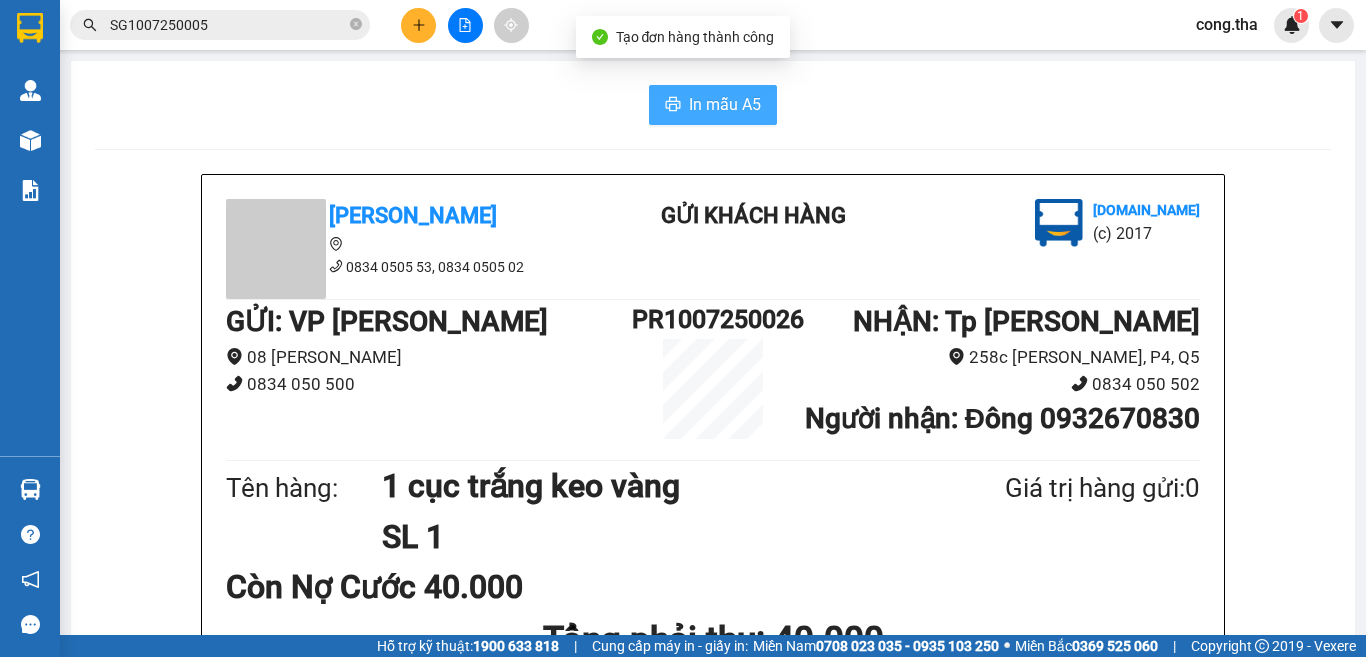 scroll, scrollTop: 0, scrollLeft: 0, axis: both 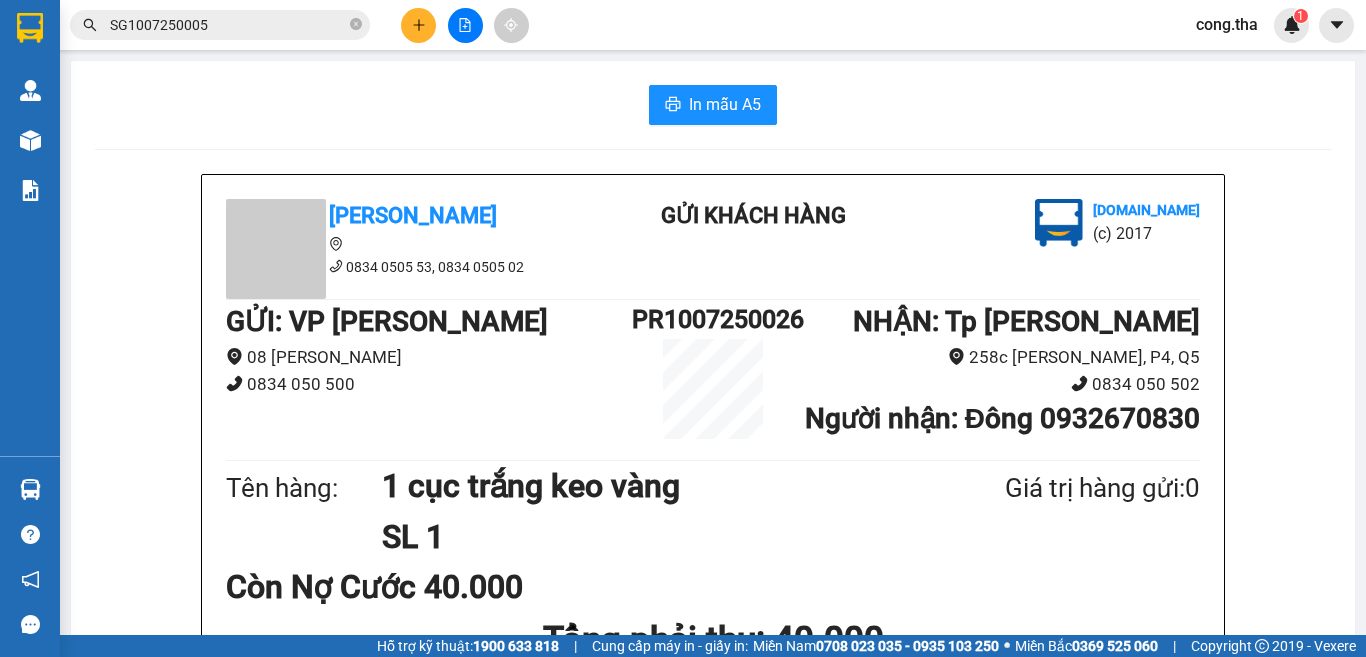 click at bounding box center (418, 25) 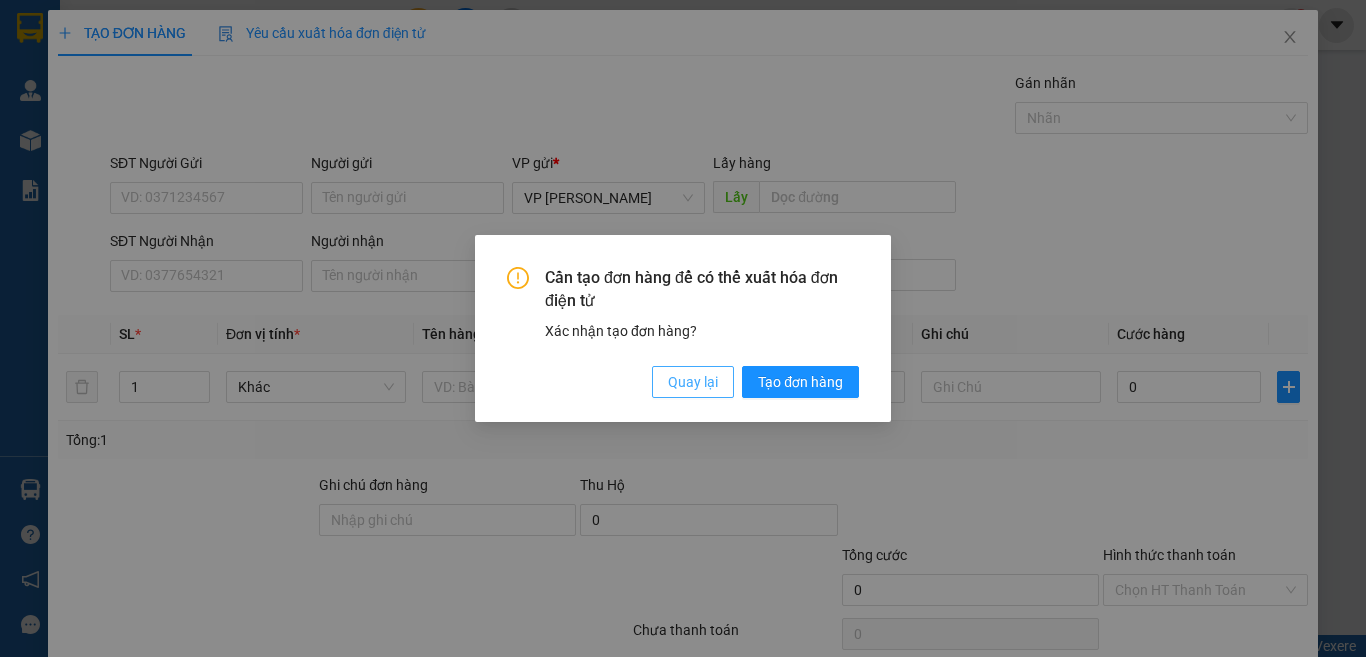click on "Quay lại" at bounding box center [693, 382] 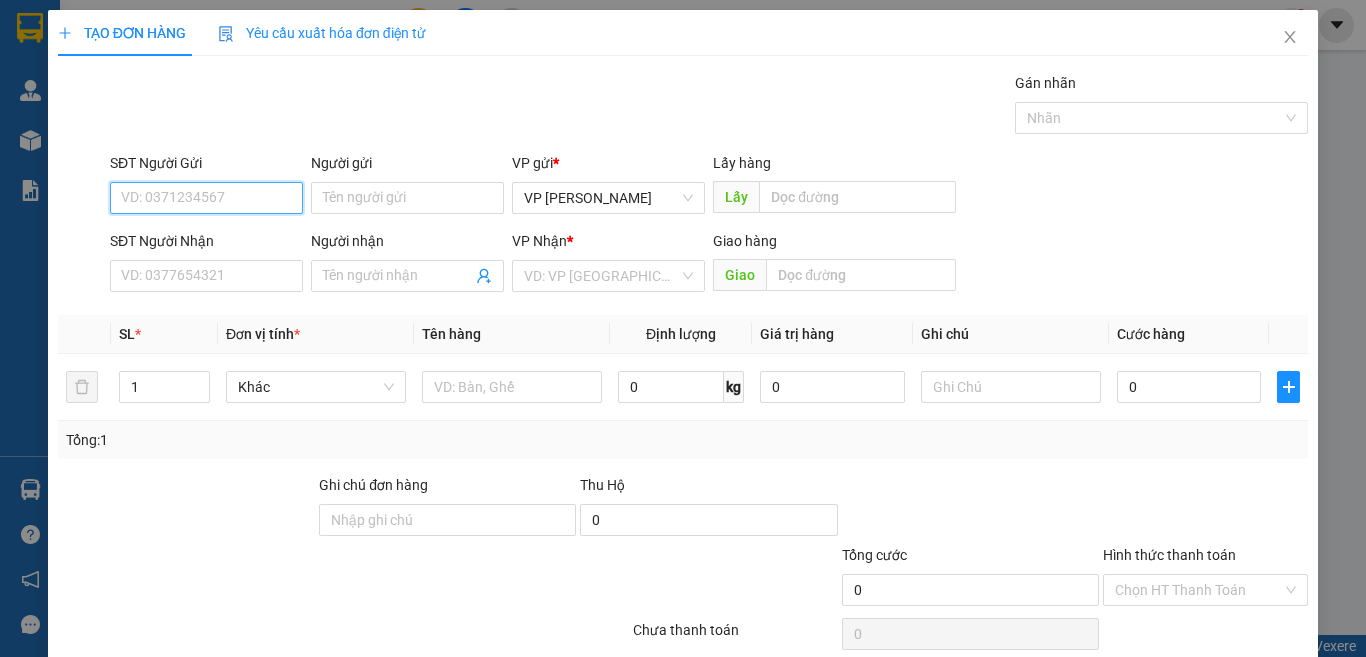 drag, startPoint x: 247, startPoint y: 206, endPoint x: 254, endPoint y: 180, distance: 26.925823 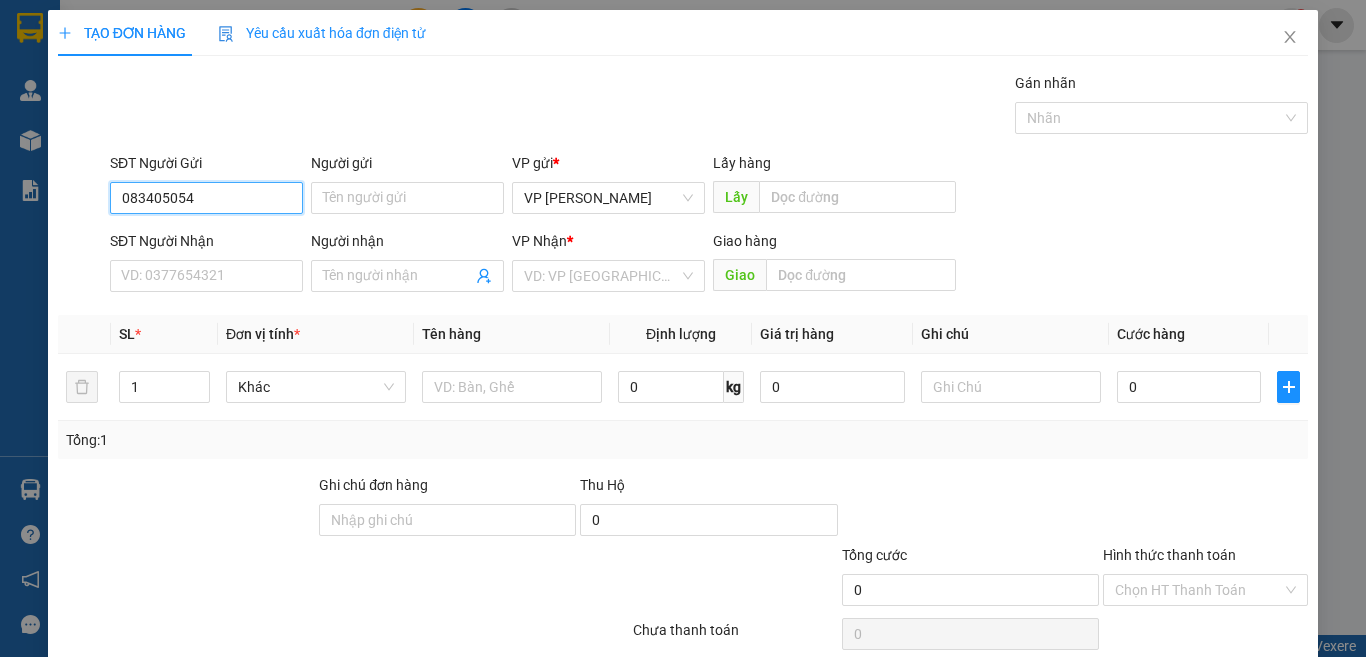 type on "0834050547" 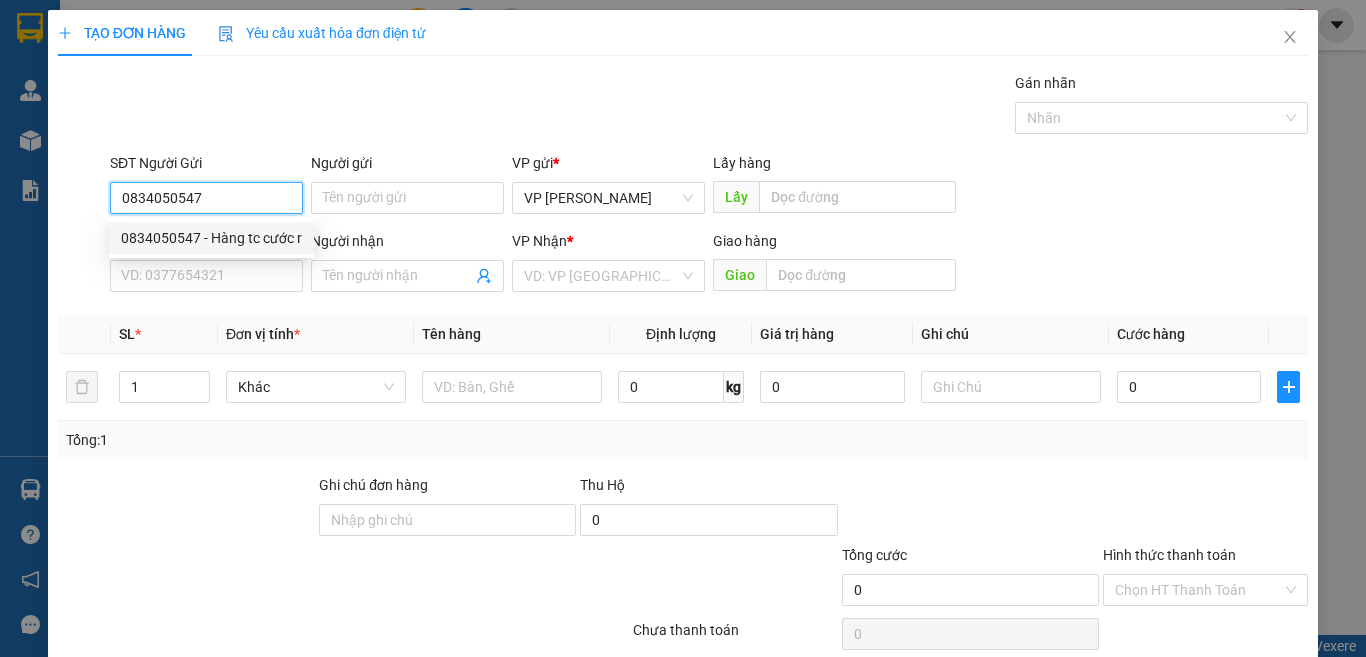 click on "0834050547 - Hàng tc cước r" at bounding box center [211, 238] 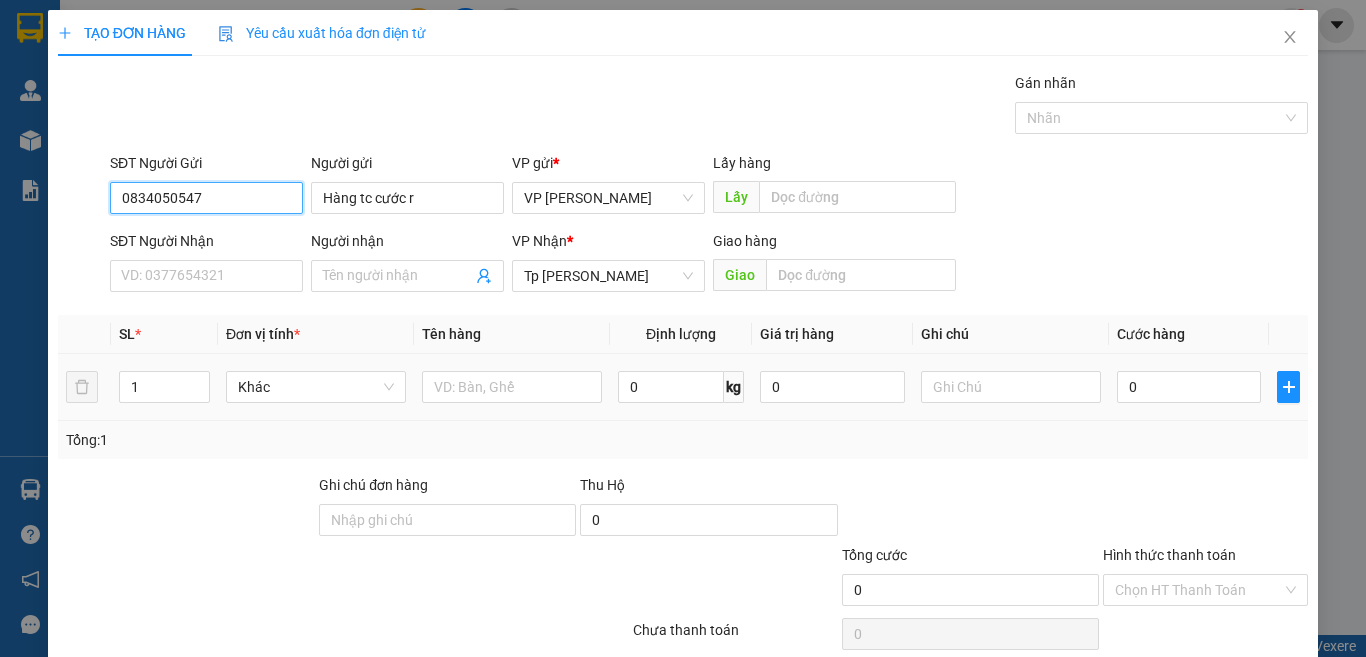 type on "0834050547" 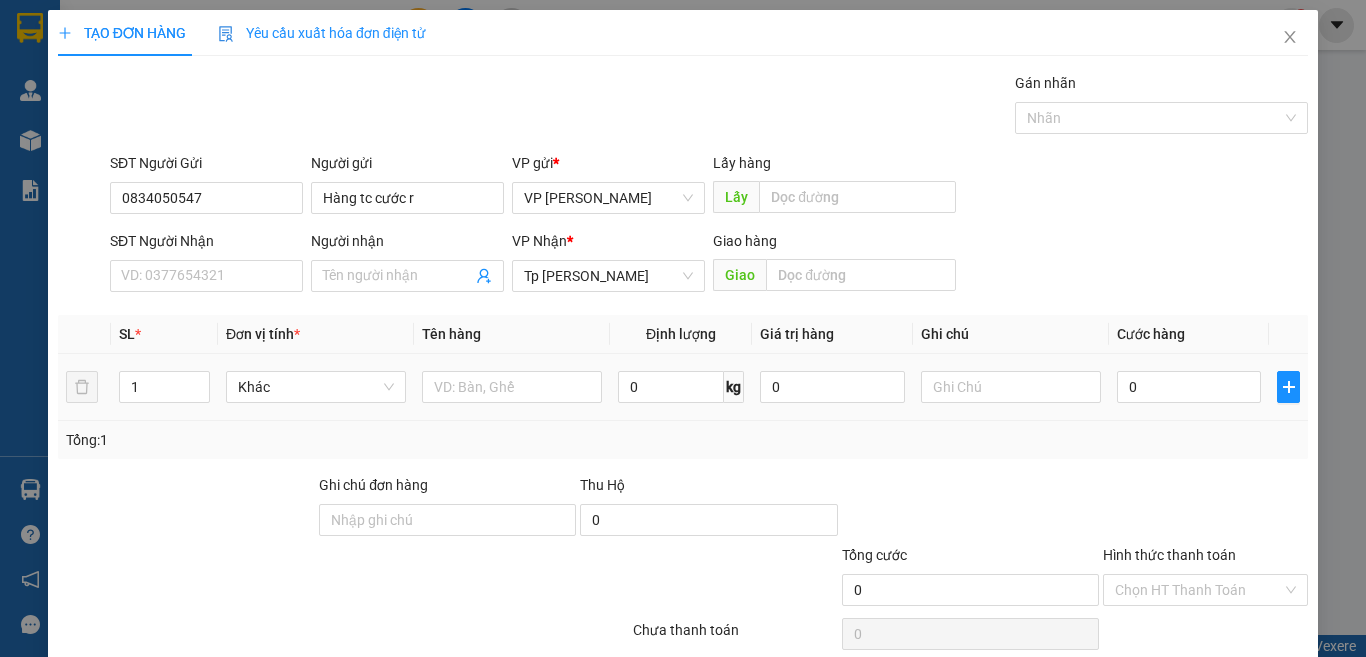 click at bounding box center (512, 387) 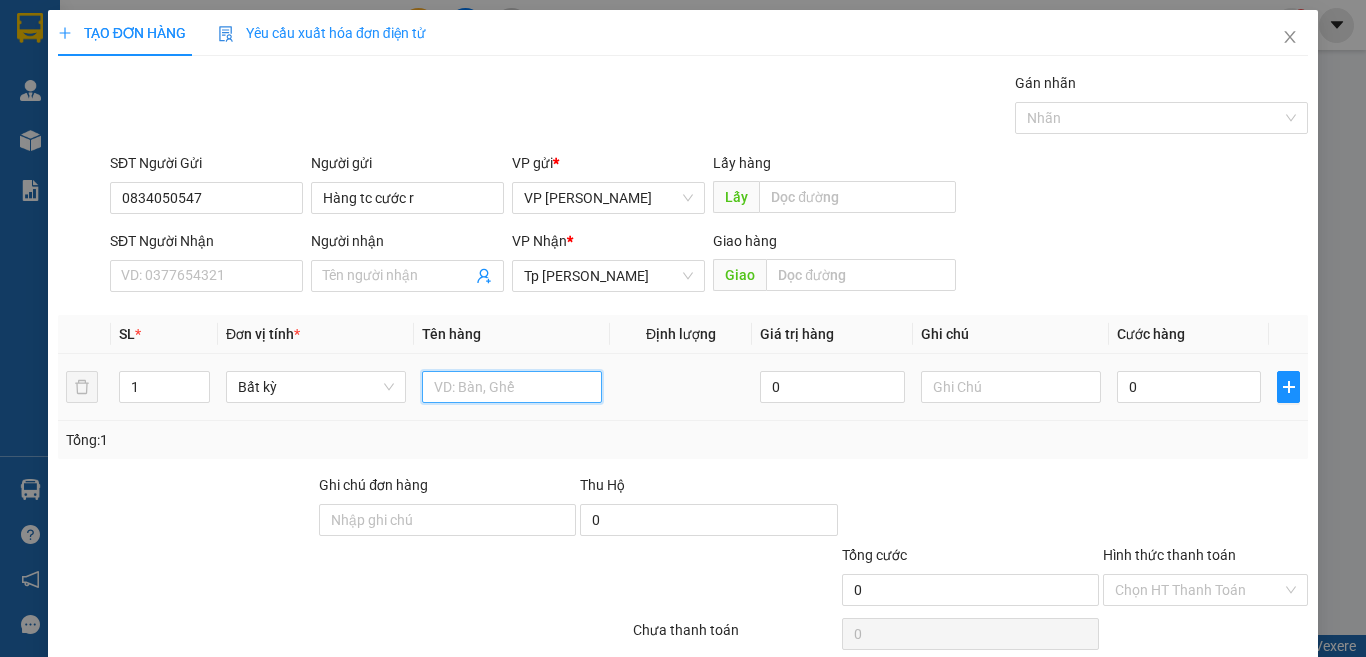 click at bounding box center (512, 387) 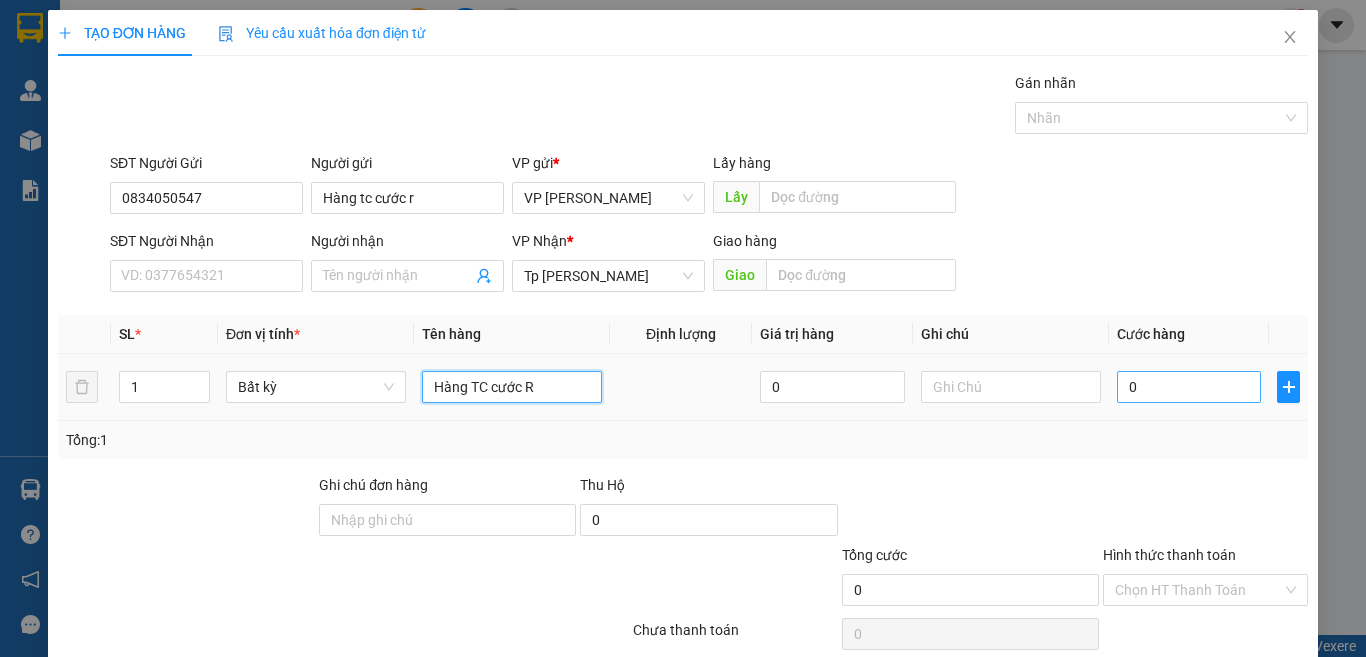type on "Hàng TC cước R" 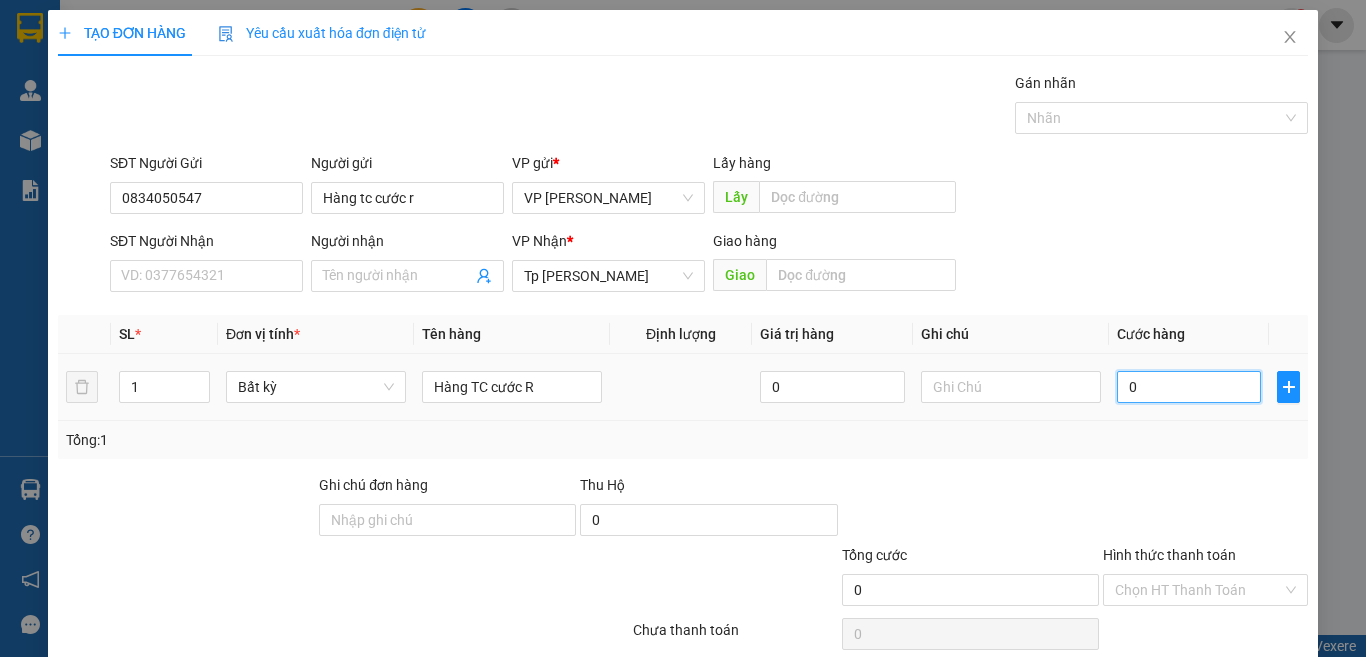 click on "0" at bounding box center (1189, 387) 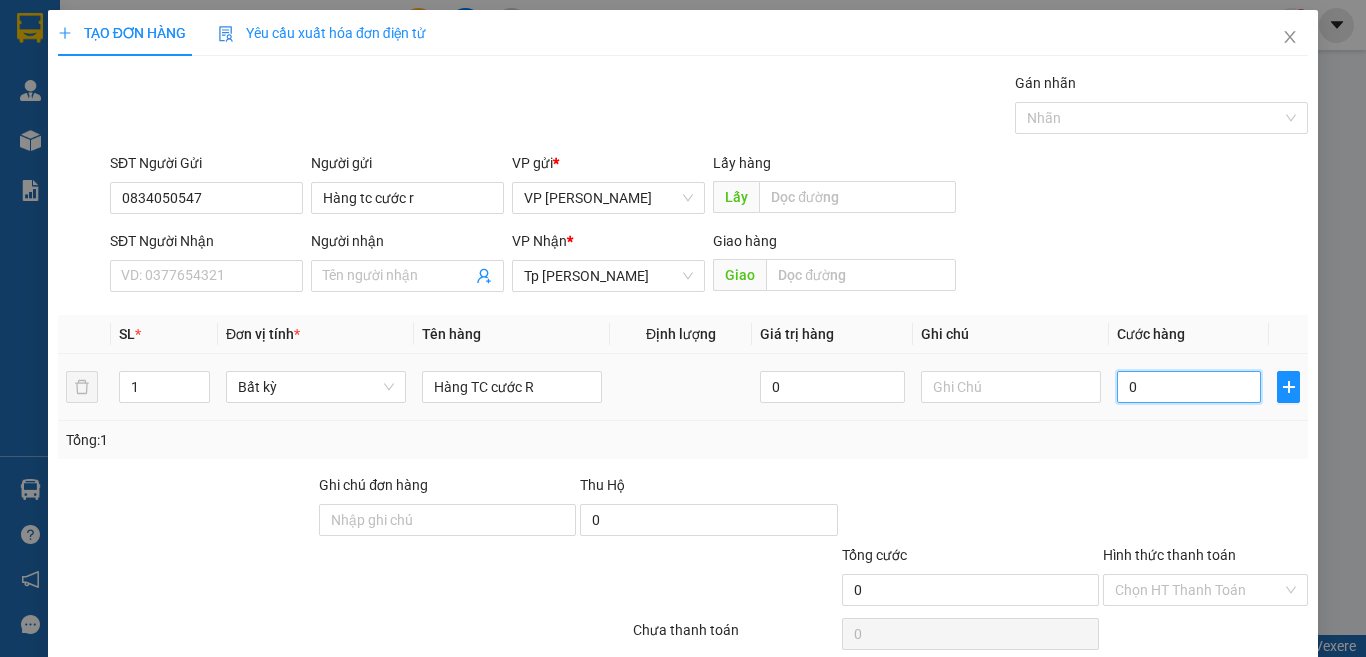 type on "2" 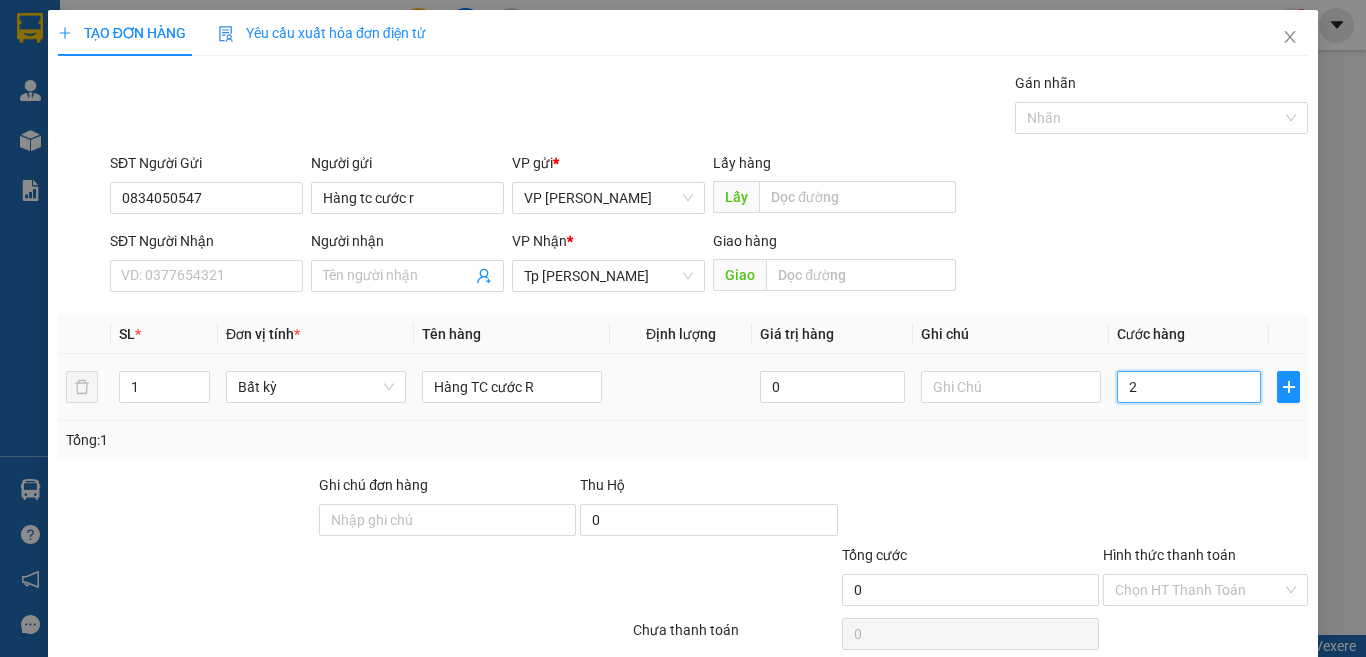 type on "2" 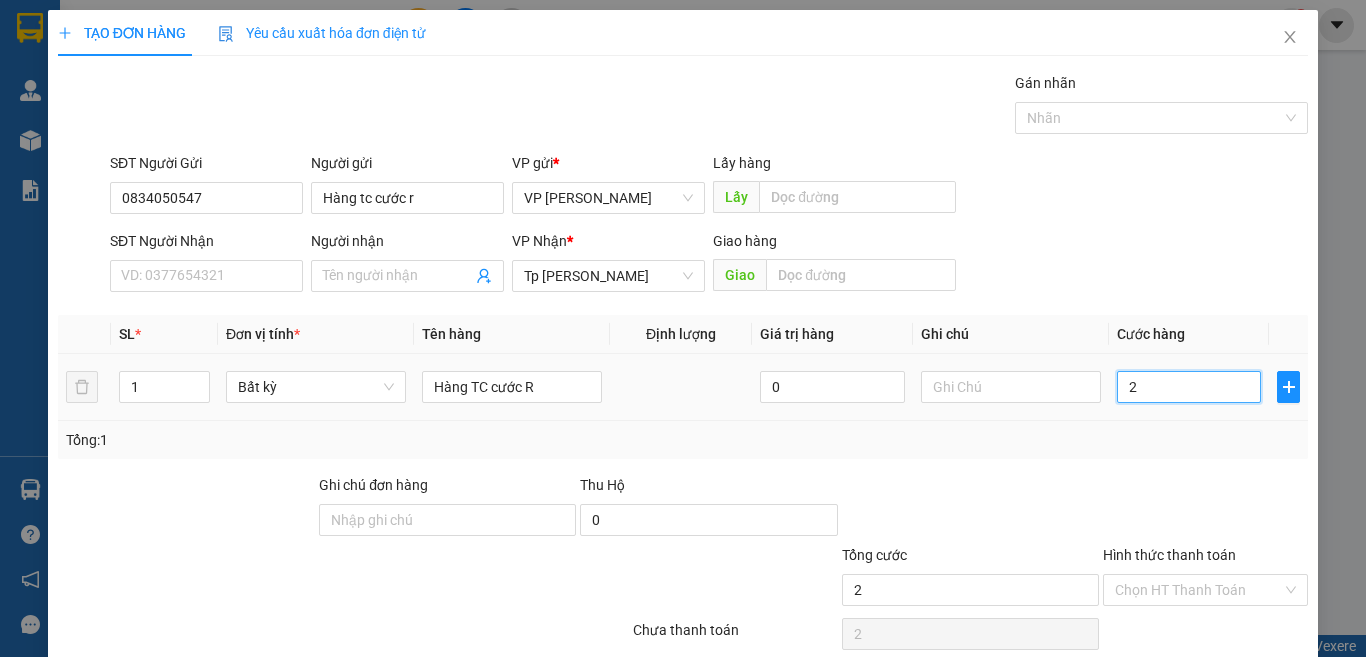 type on "22" 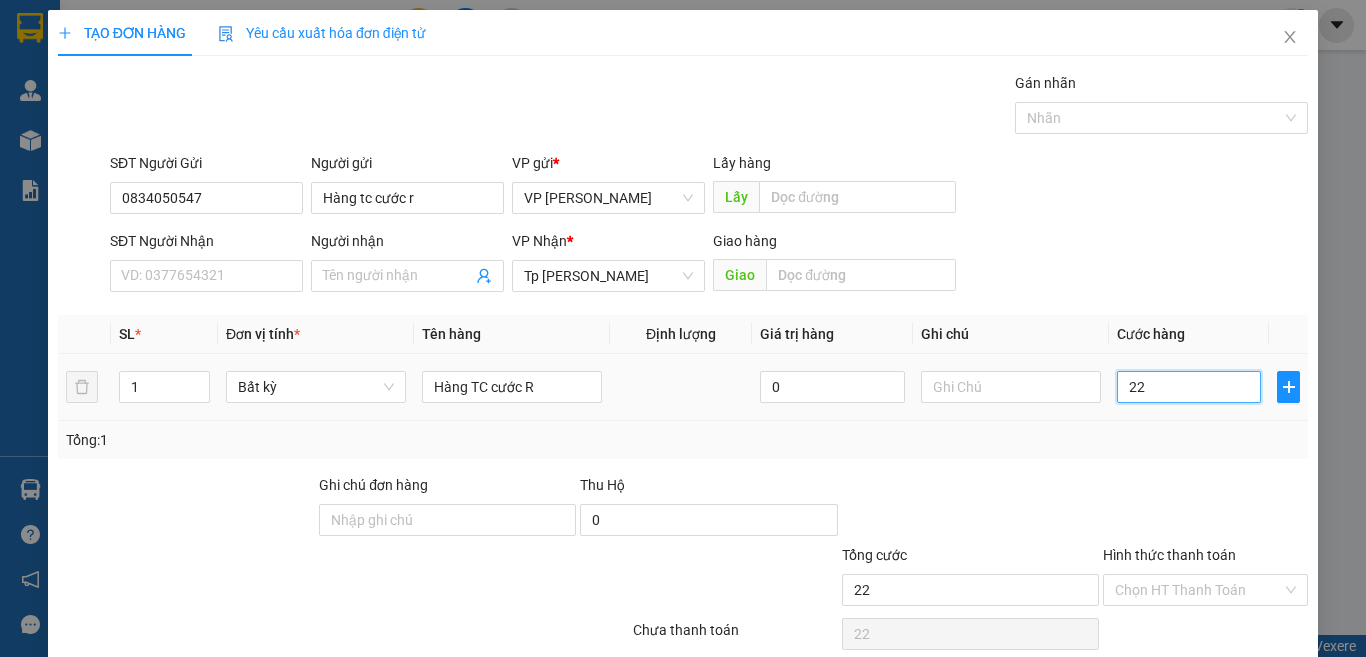 type on "220" 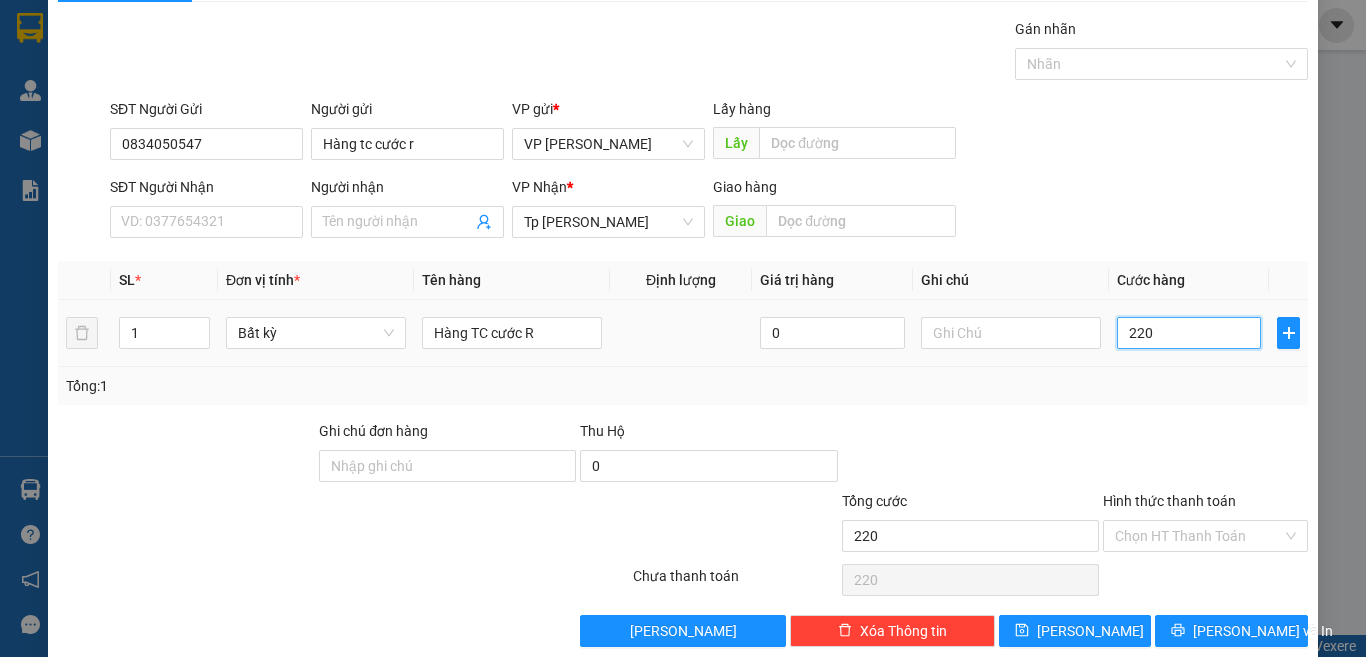 scroll, scrollTop: 83, scrollLeft: 0, axis: vertical 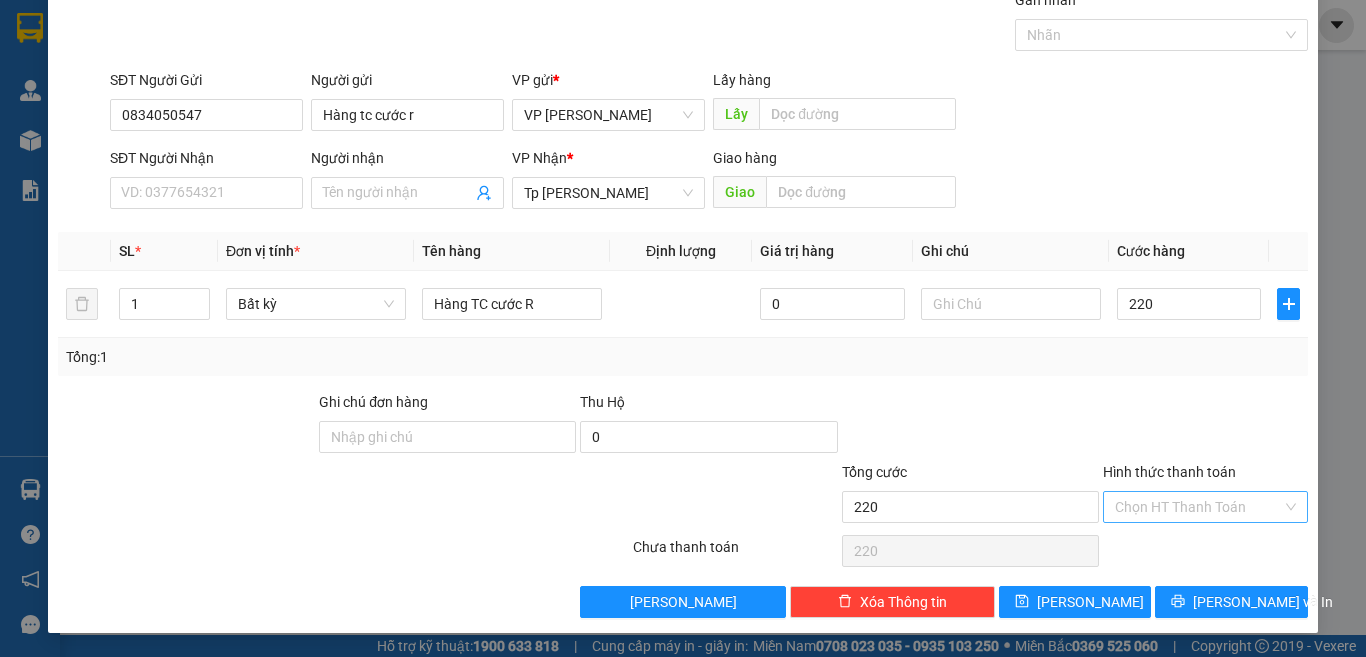 click on "Hình thức thanh toán" at bounding box center [1198, 507] 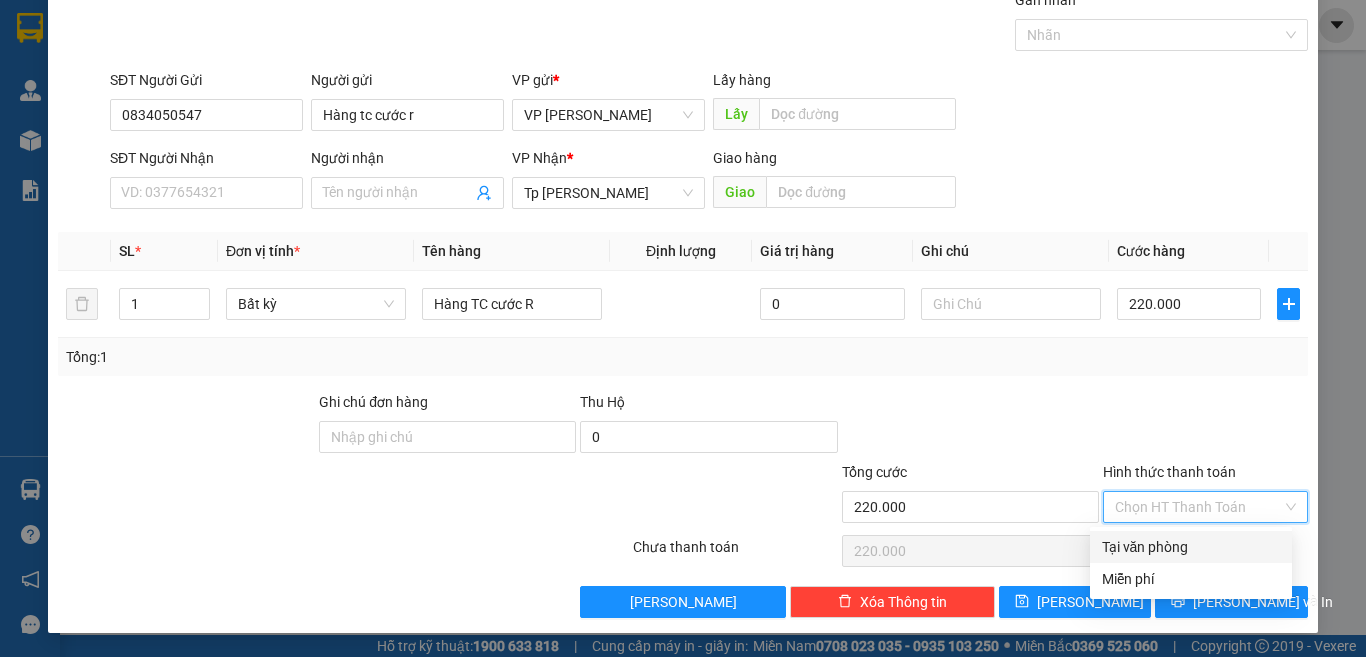 click on "Tại văn phòng" at bounding box center [1191, 547] 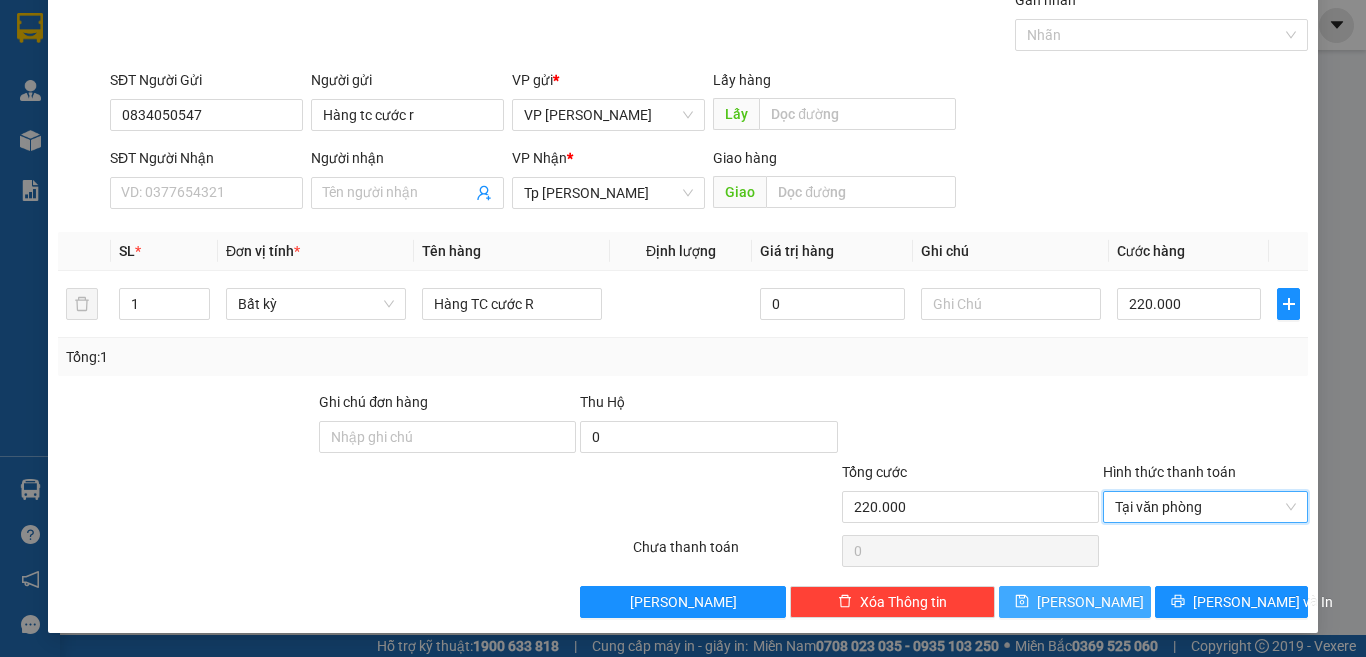 click on "[PERSON_NAME]" at bounding box center (1075, 602) 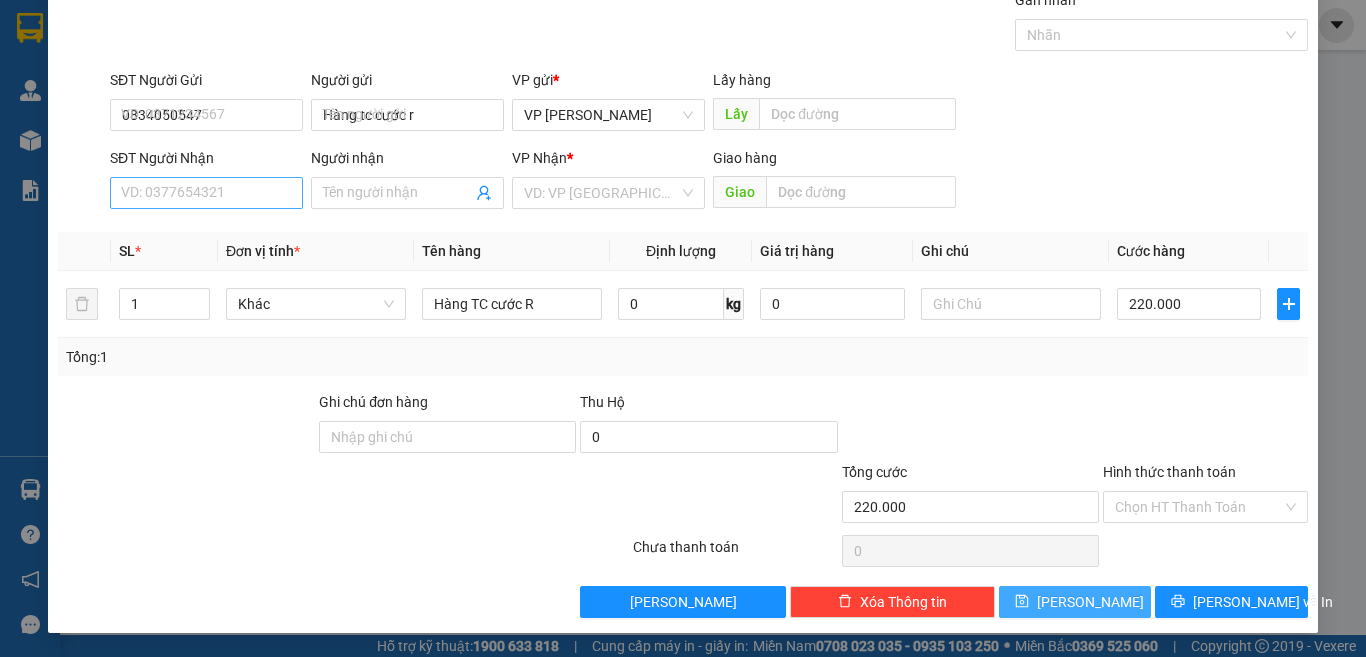 type 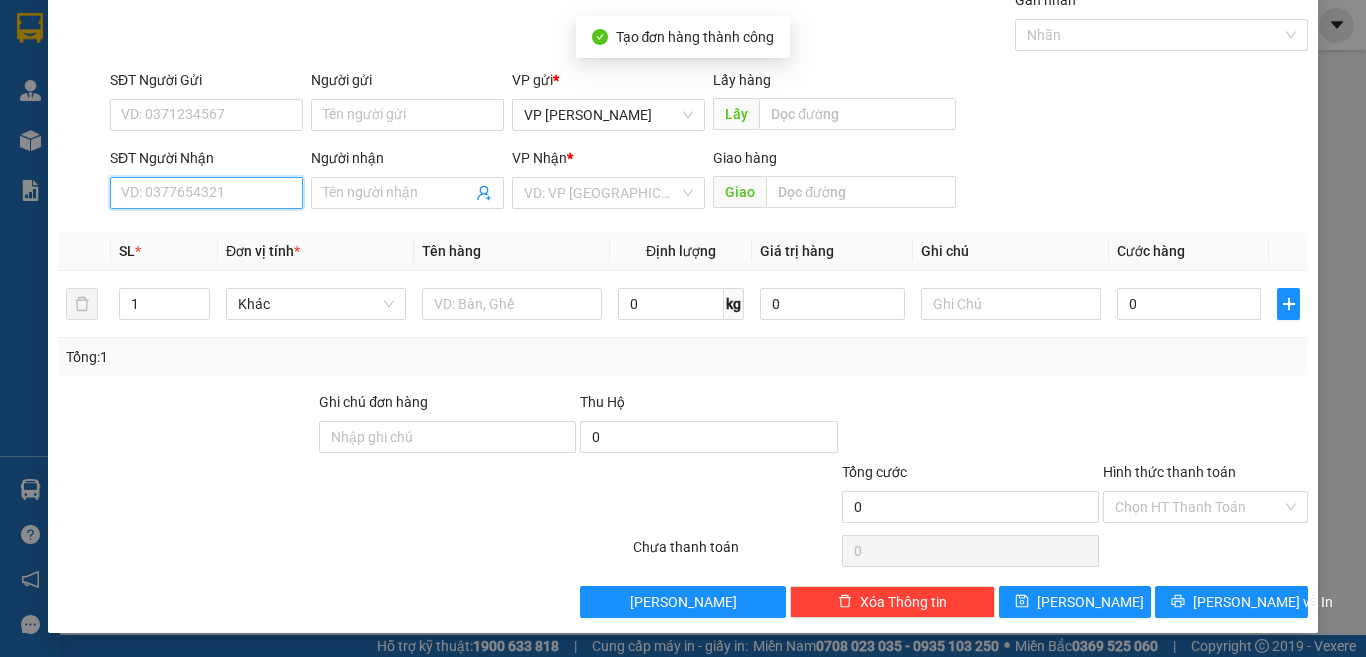 click on "SĐT Người Nhận" at bounding box center (206, 193) 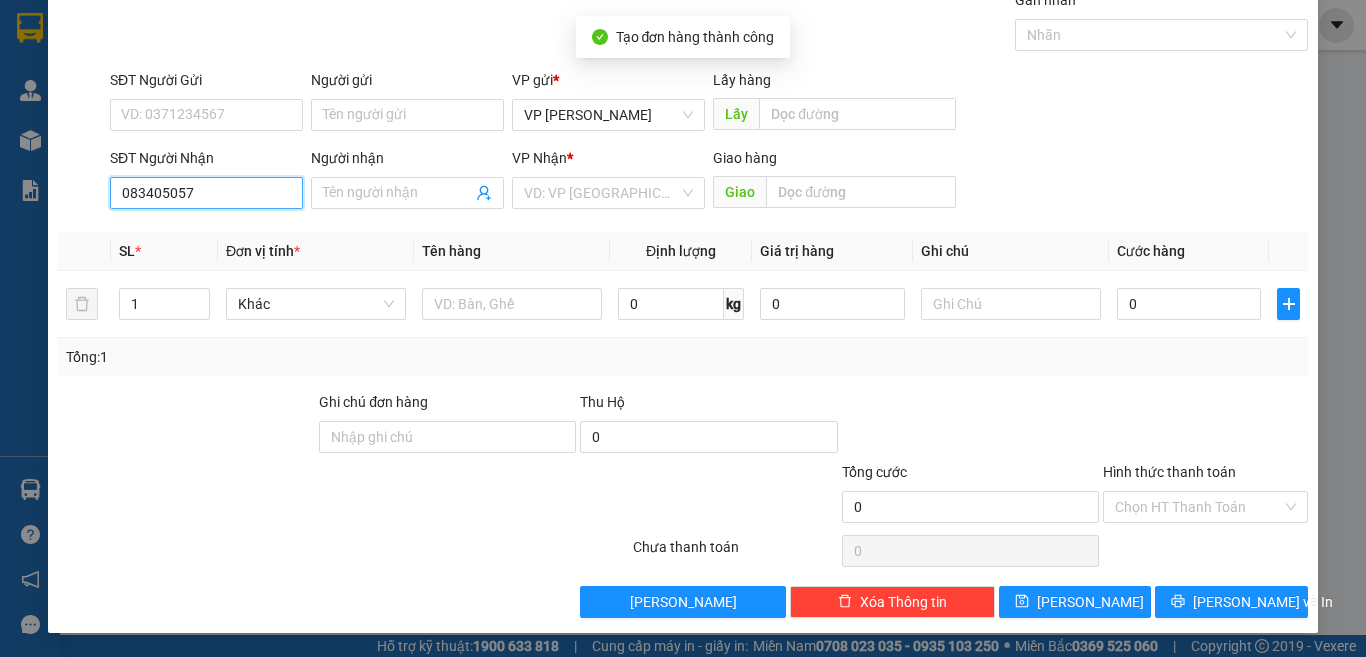 type on "0834050578" 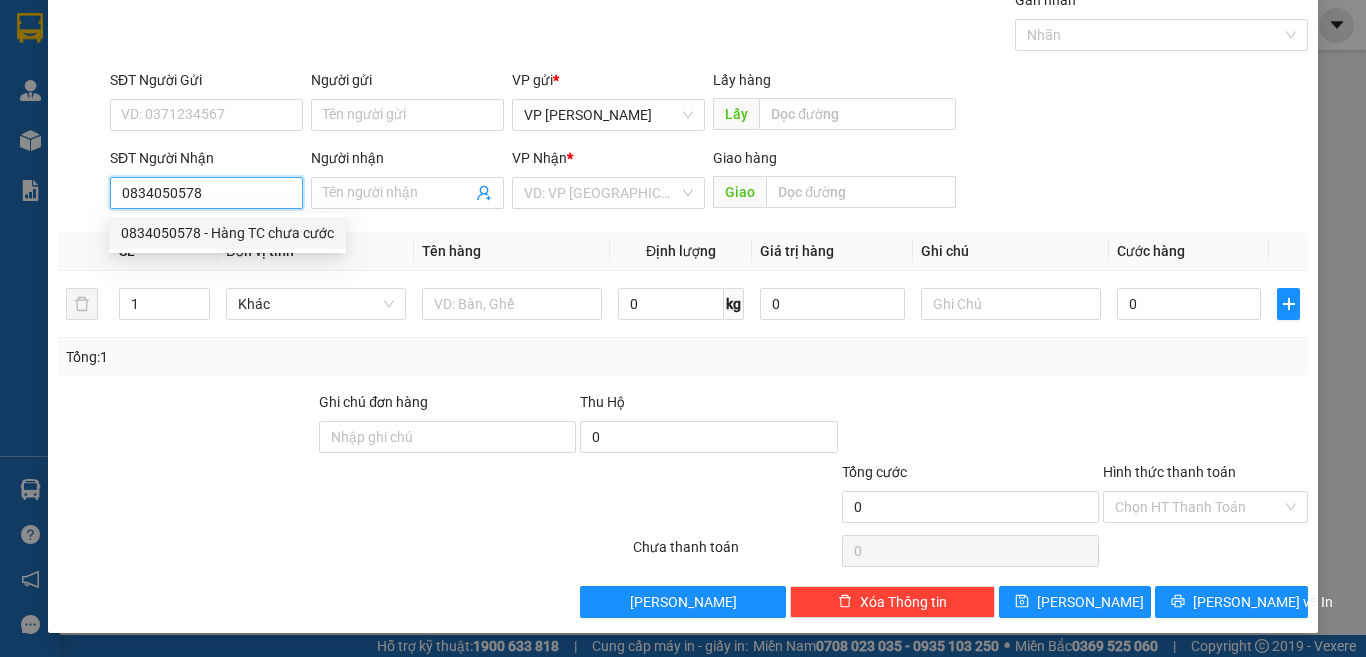 click on "0834050578 - Hàng TC chưa cước" at bounding box center (227, 233) 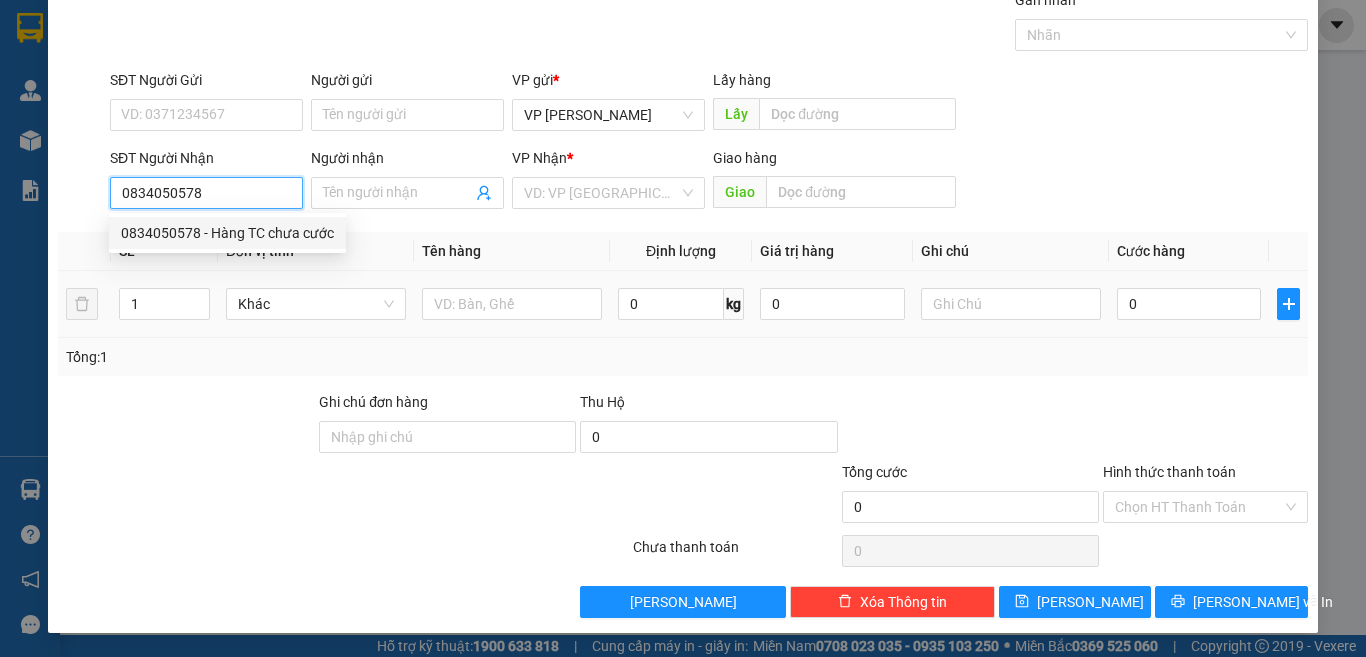 type on "Hàng TC chưa cước" 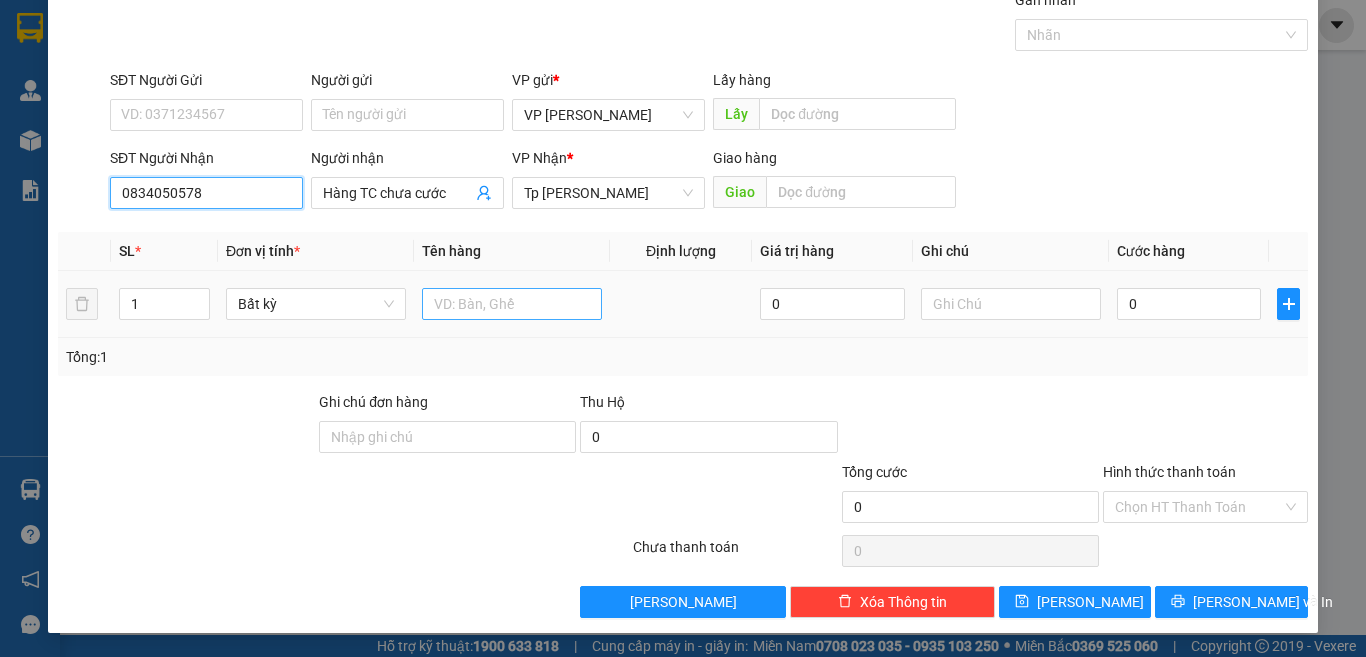 type on "0834050578" 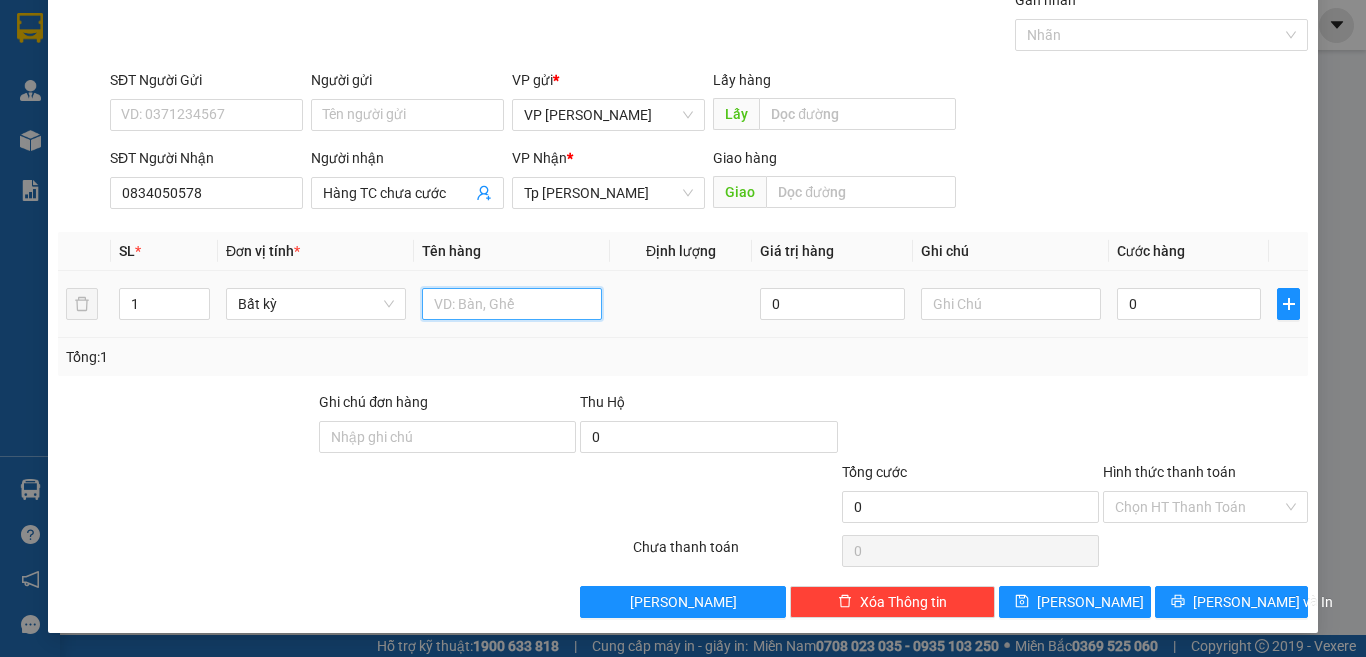 click at bounding box center [512, 304] 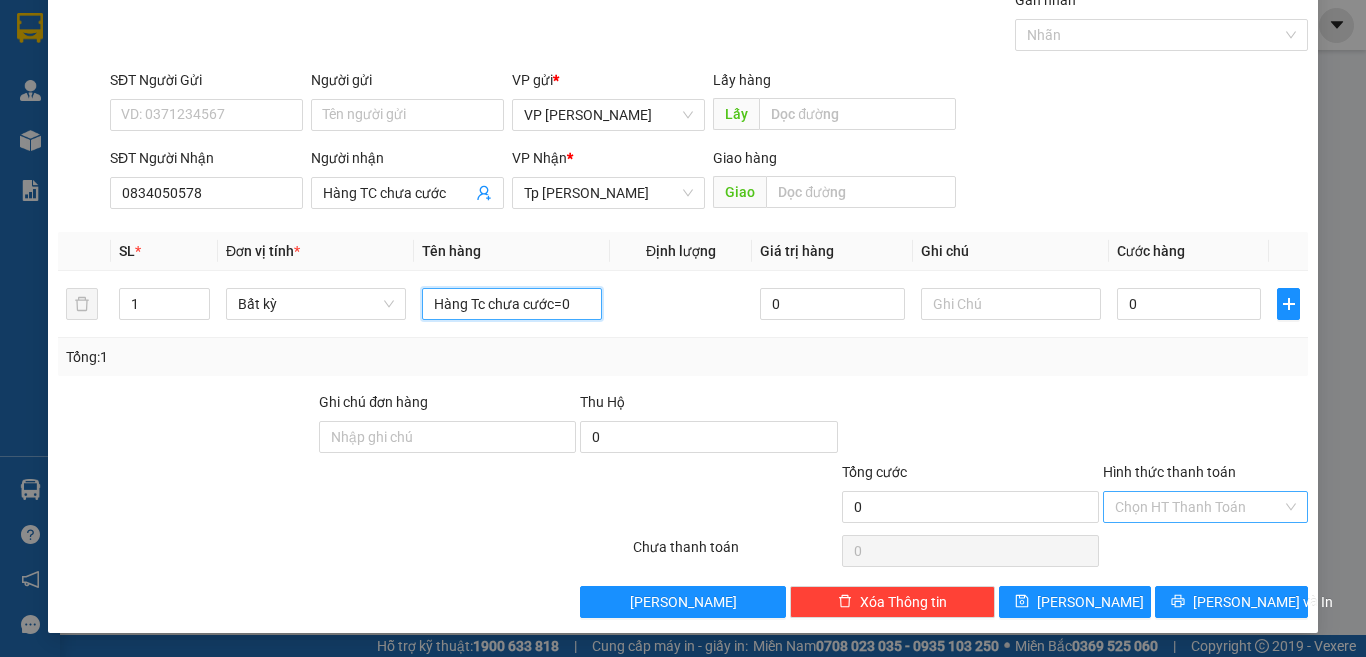 type on "Hàng Tc chưa cước=0" 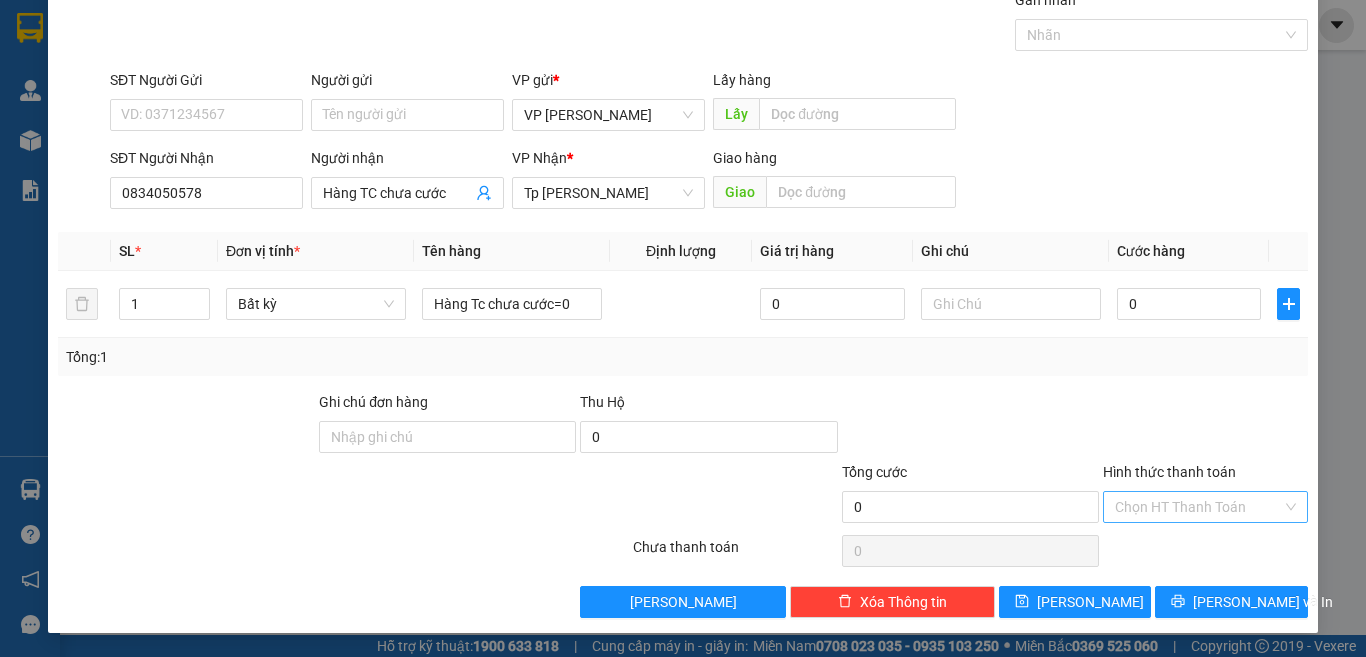 click on "Hình thức thanh toán" at bounding box center [1198, 507] 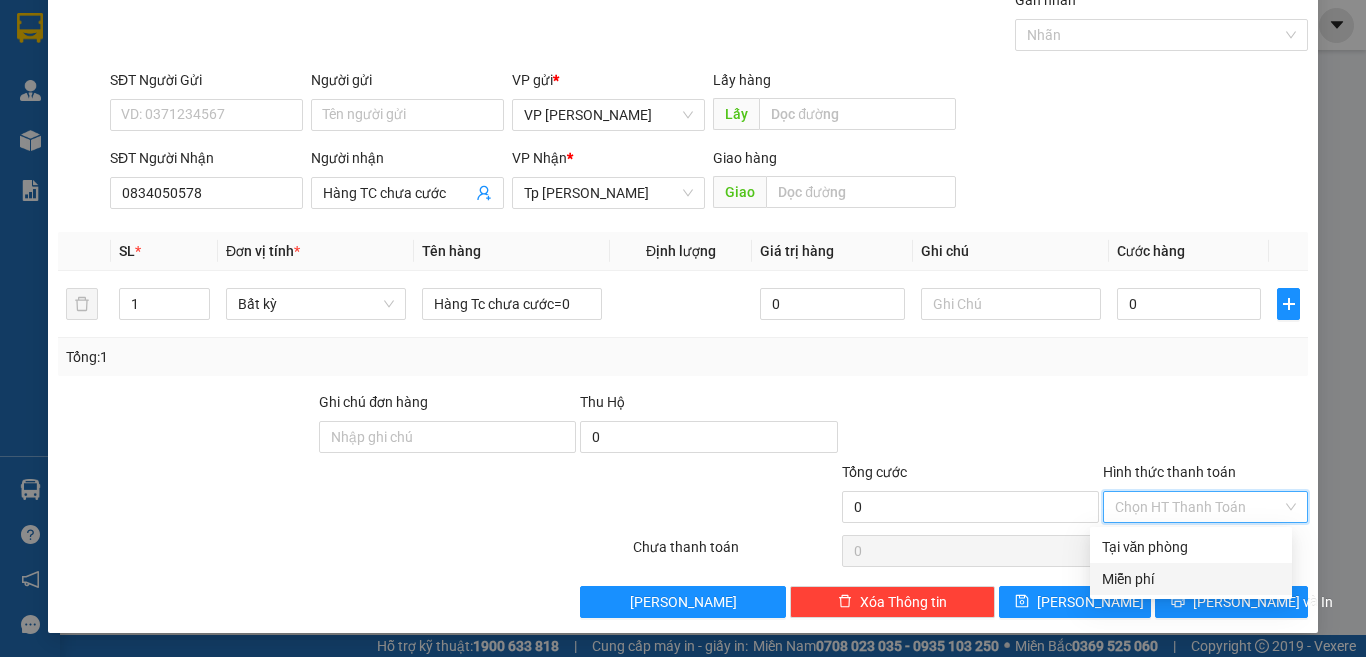 click on "Miễn phí" at bounding box center [1191, 579] 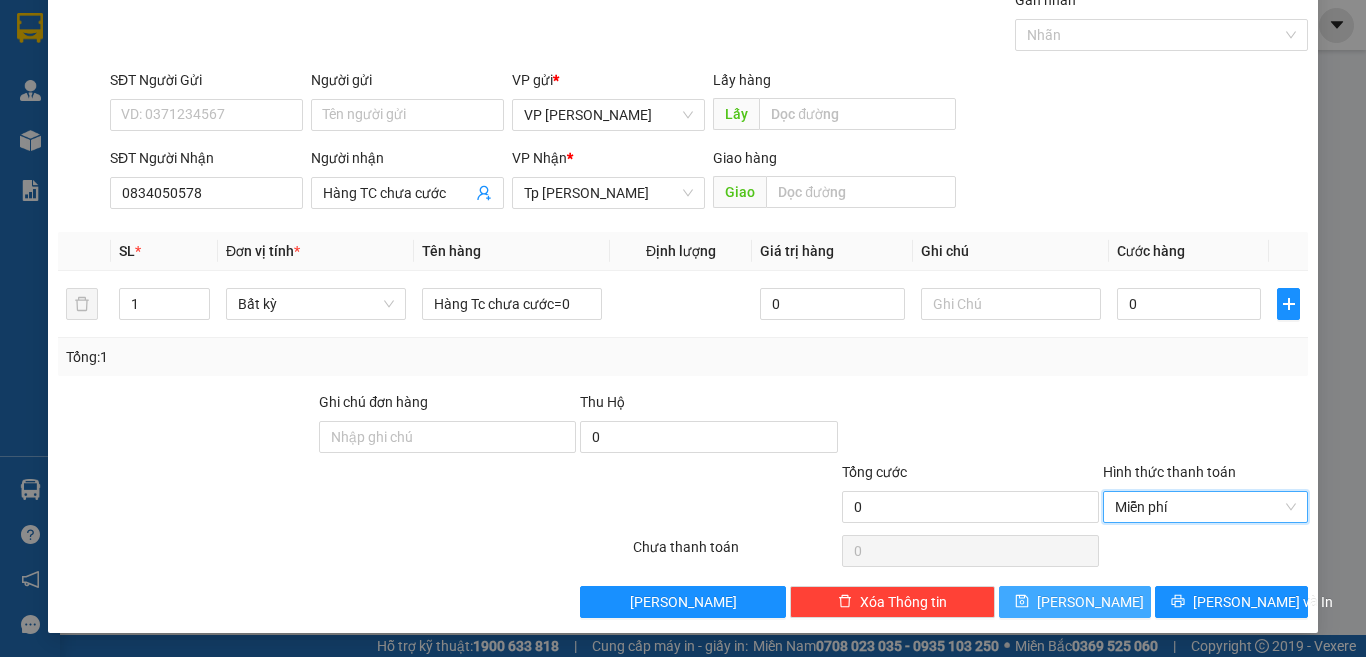 click on "[PERSON_NAME]" at bounding box center [1090, 602] 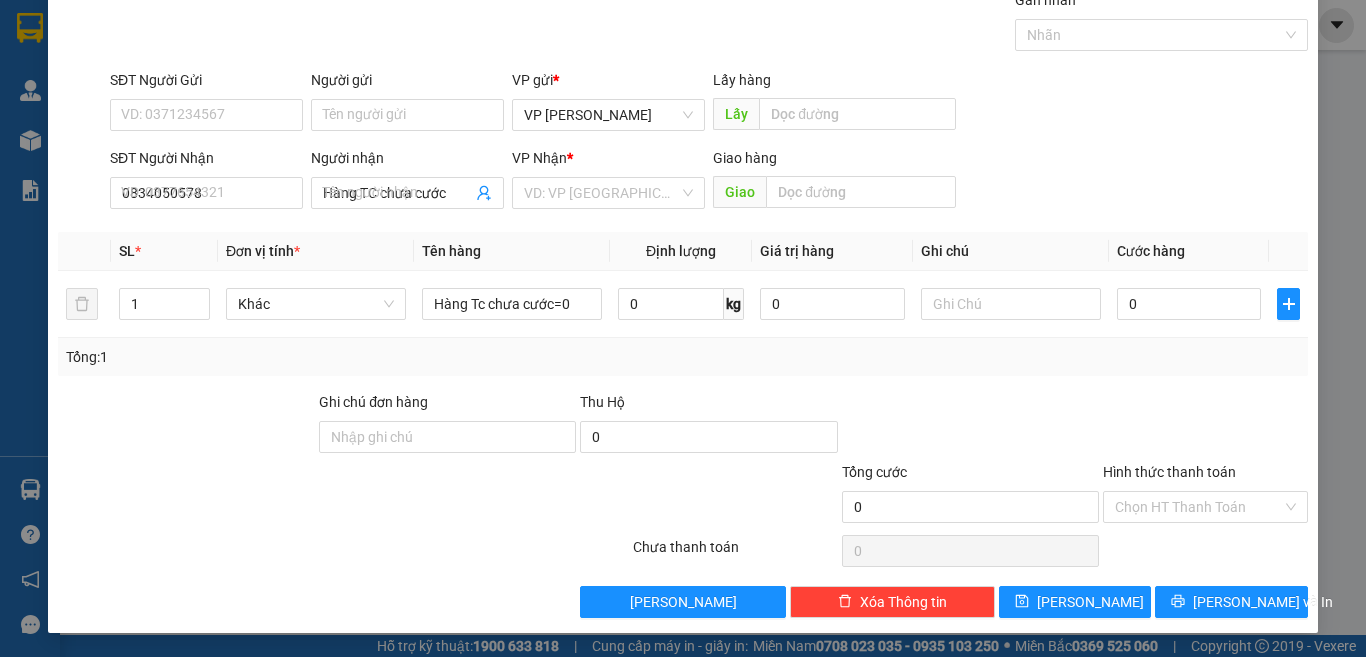 type 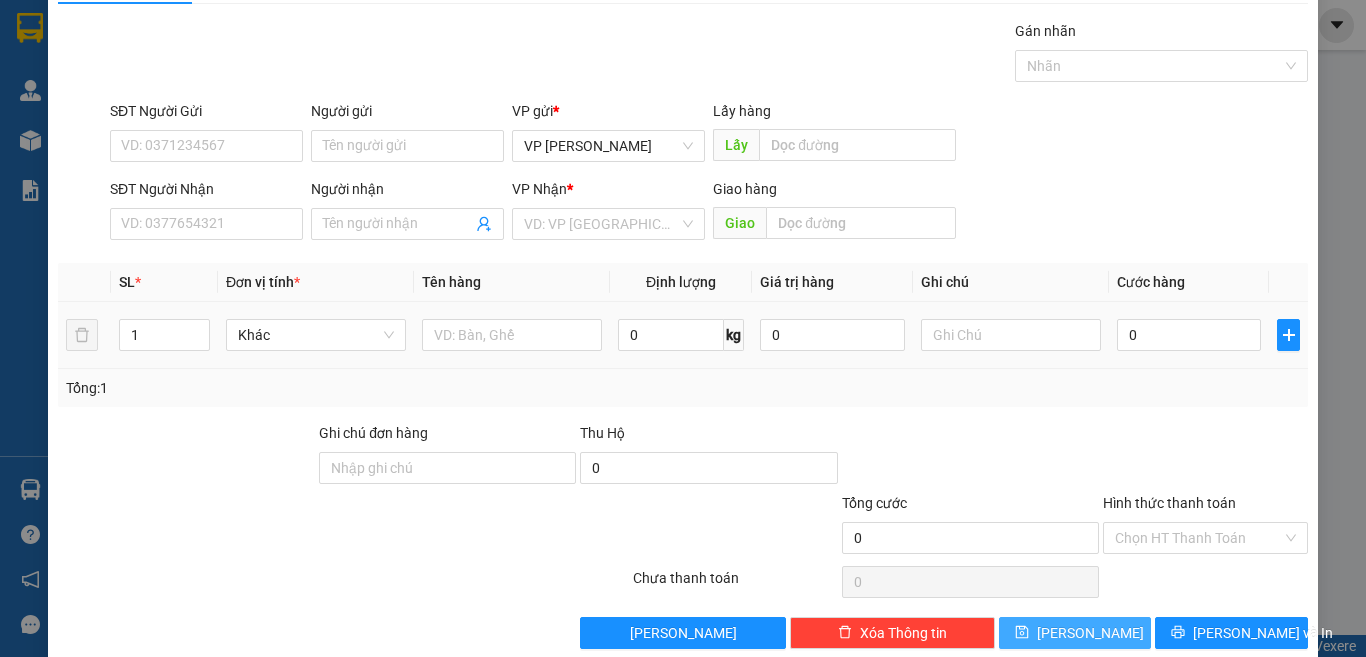 scroll, scrollTop: 0, scrollLeft: 0, axis: both 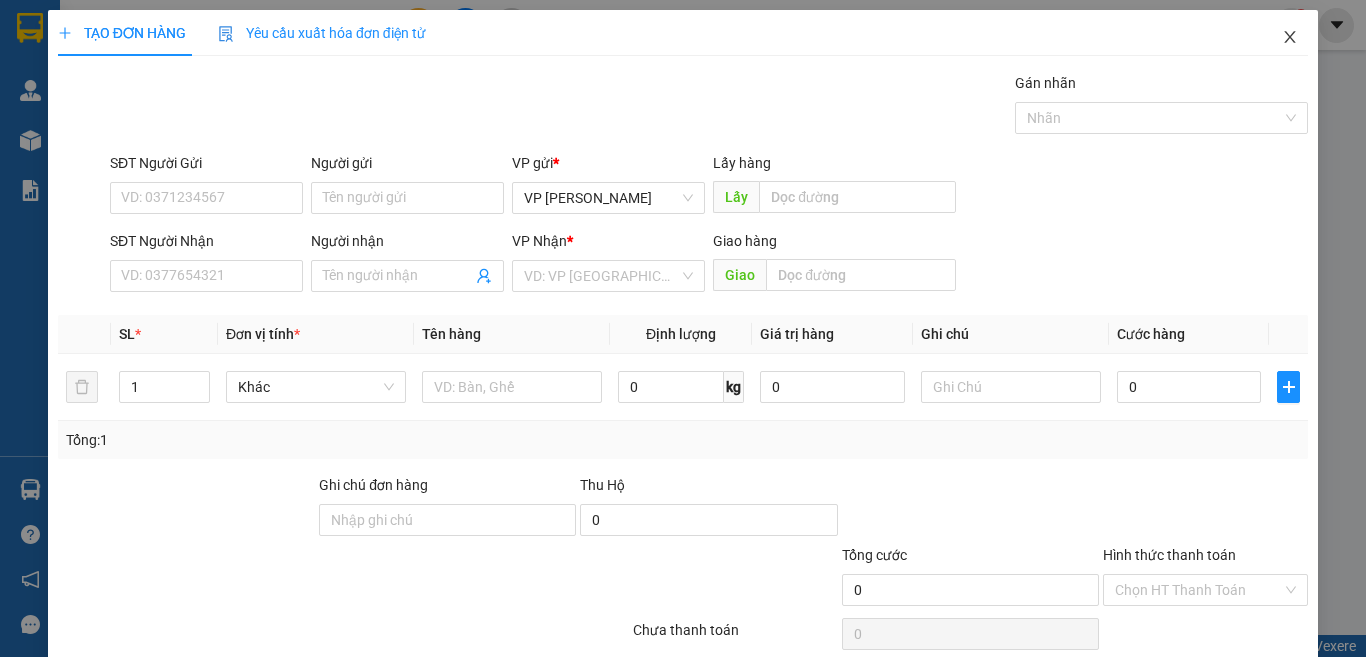 click 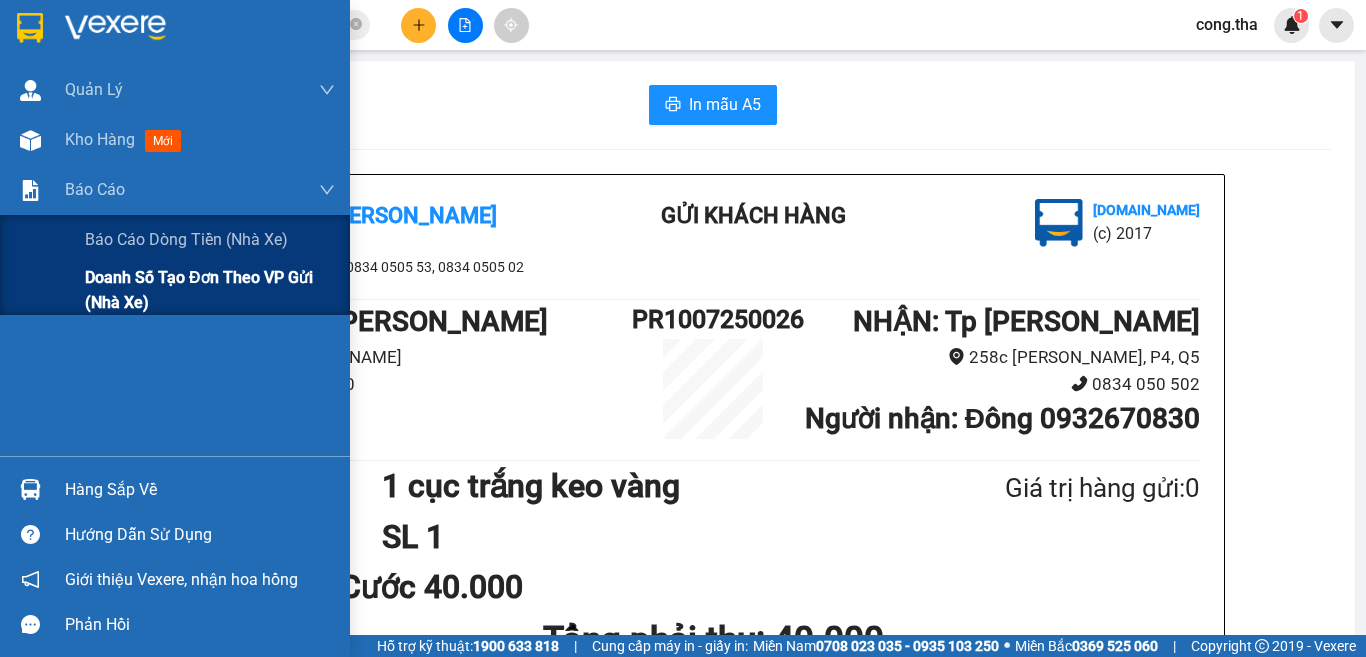 click on "Doanh số tạo đơn theo VP gửi (nhà xe)" at bounding box center (210, 290) 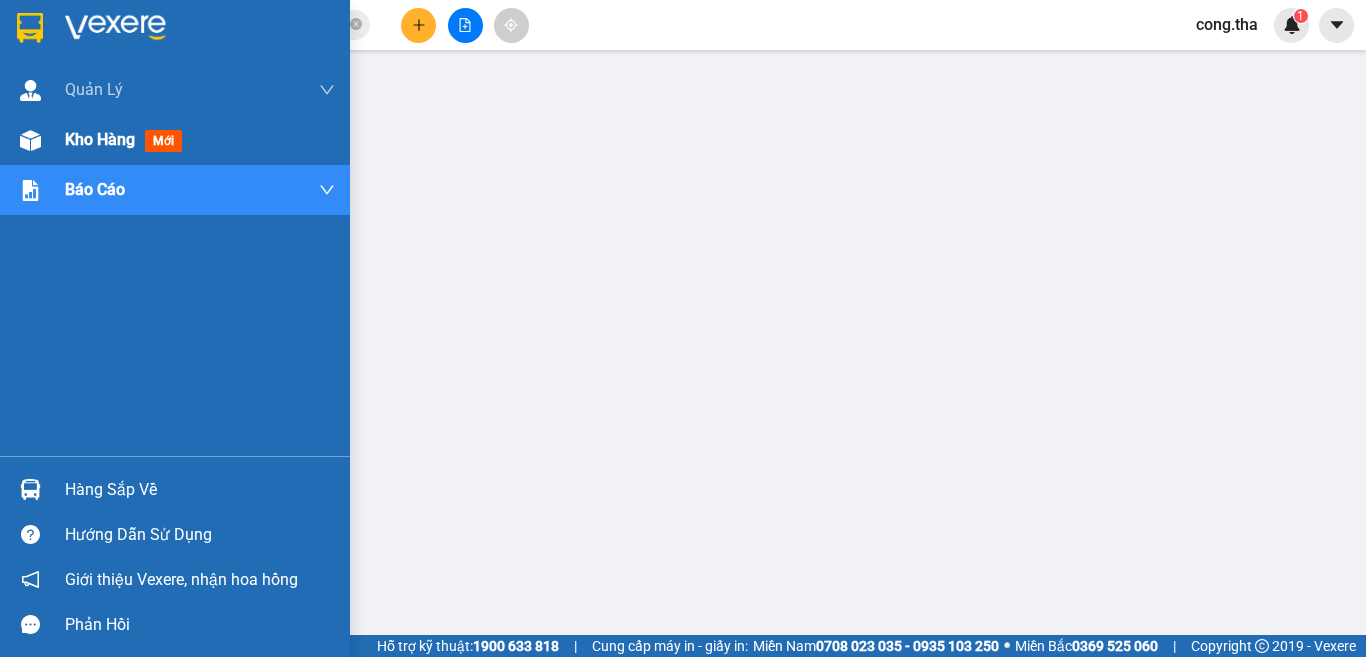 click on "Kho hàng mới" at bounding box center [175, 140] 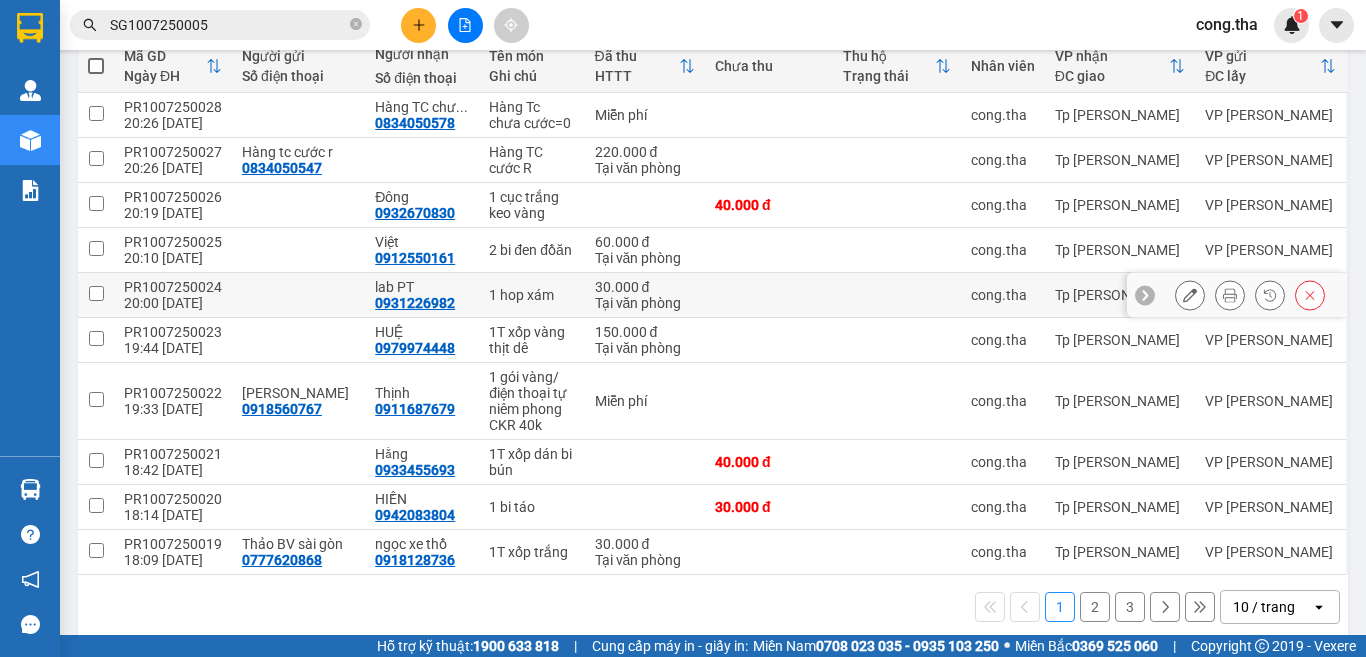 scroll, scrollTop: 264, scrollLeft: 0, axis: vertical 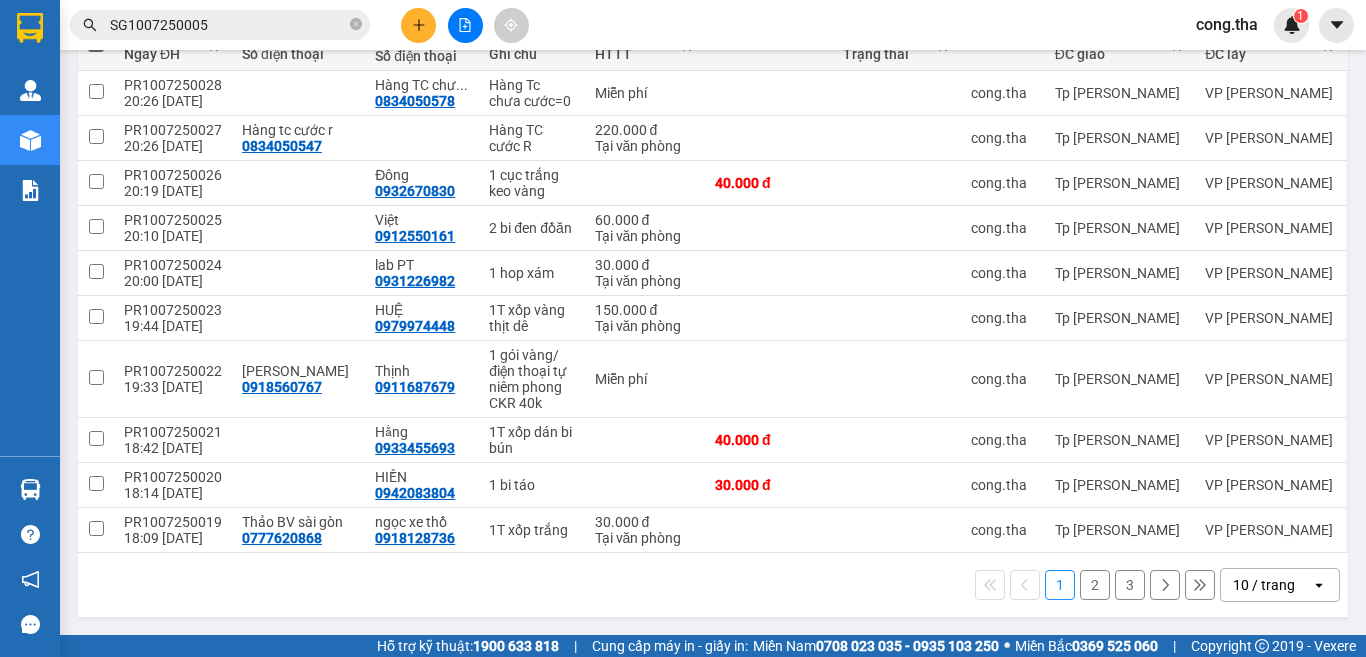 click on "10 / trang" at bounding box center [1264, 585] 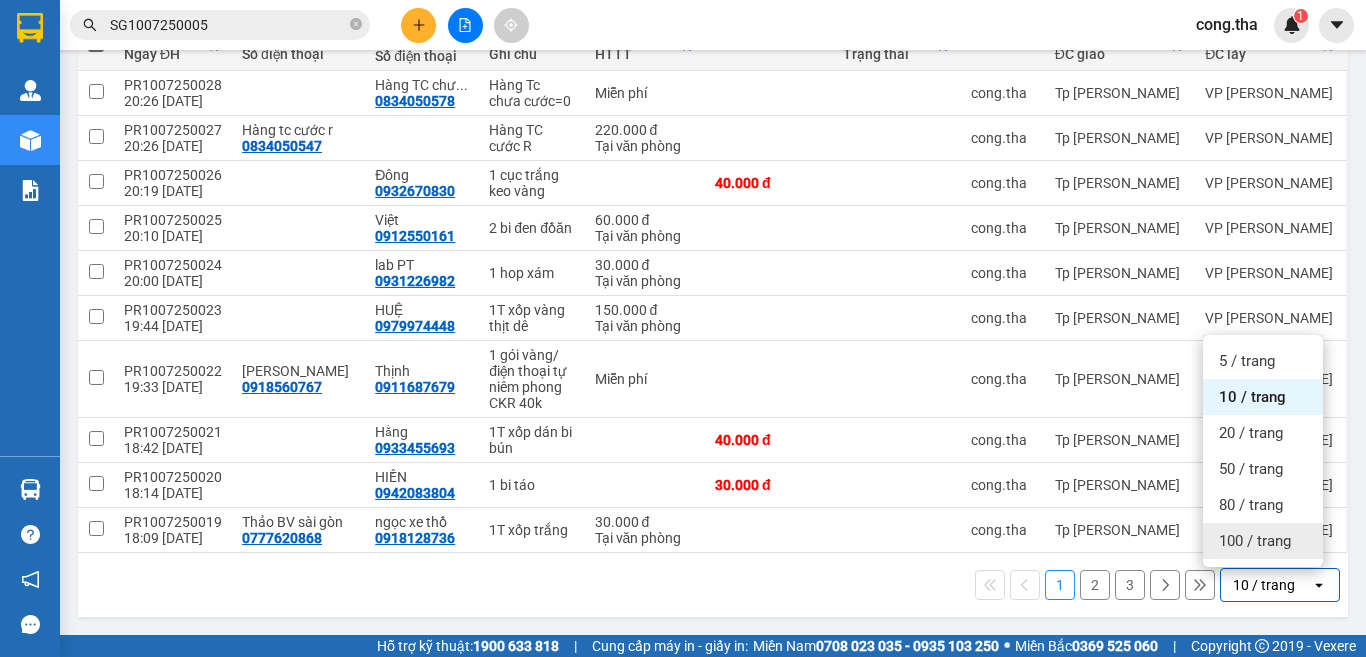 click on "100 / trang" at bounding box center (1263, 541) 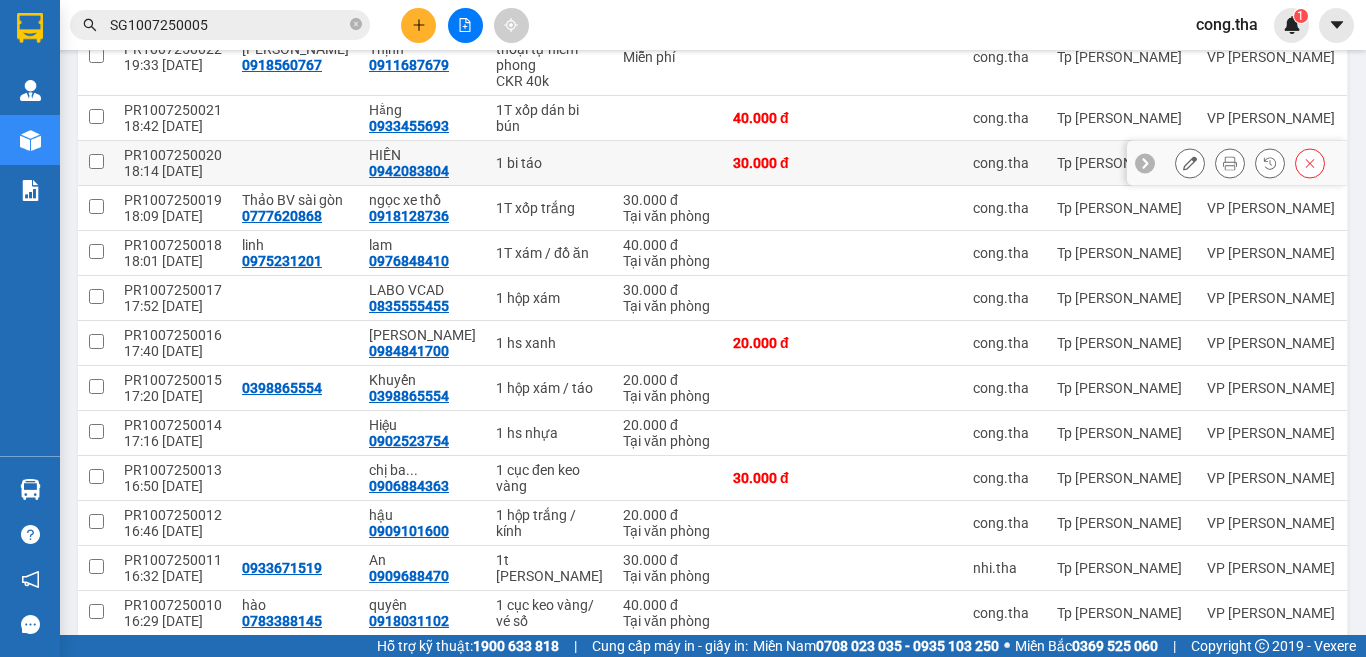scroll, scrollTop: 0, scrollLeft: 0, axis: both 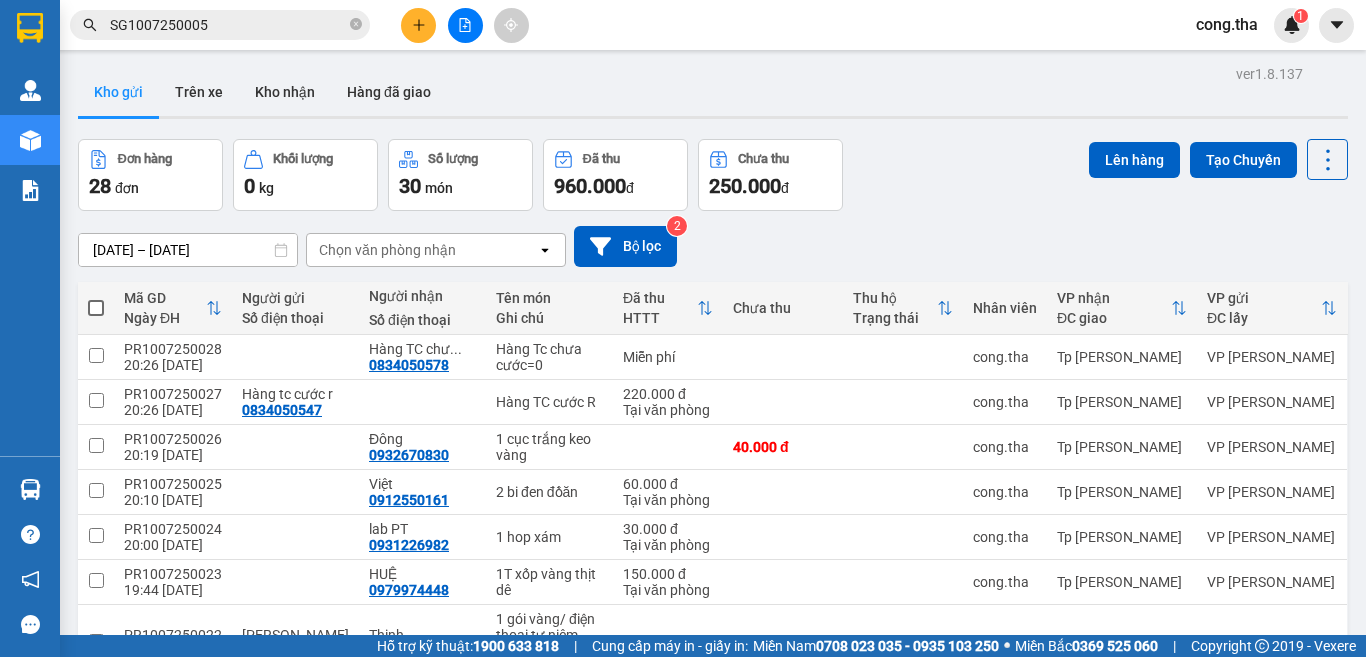 drag, startPoint x: 97, startPoint y: 303, endPoint x: 902, endPoint y: 233, distance: 808.0377 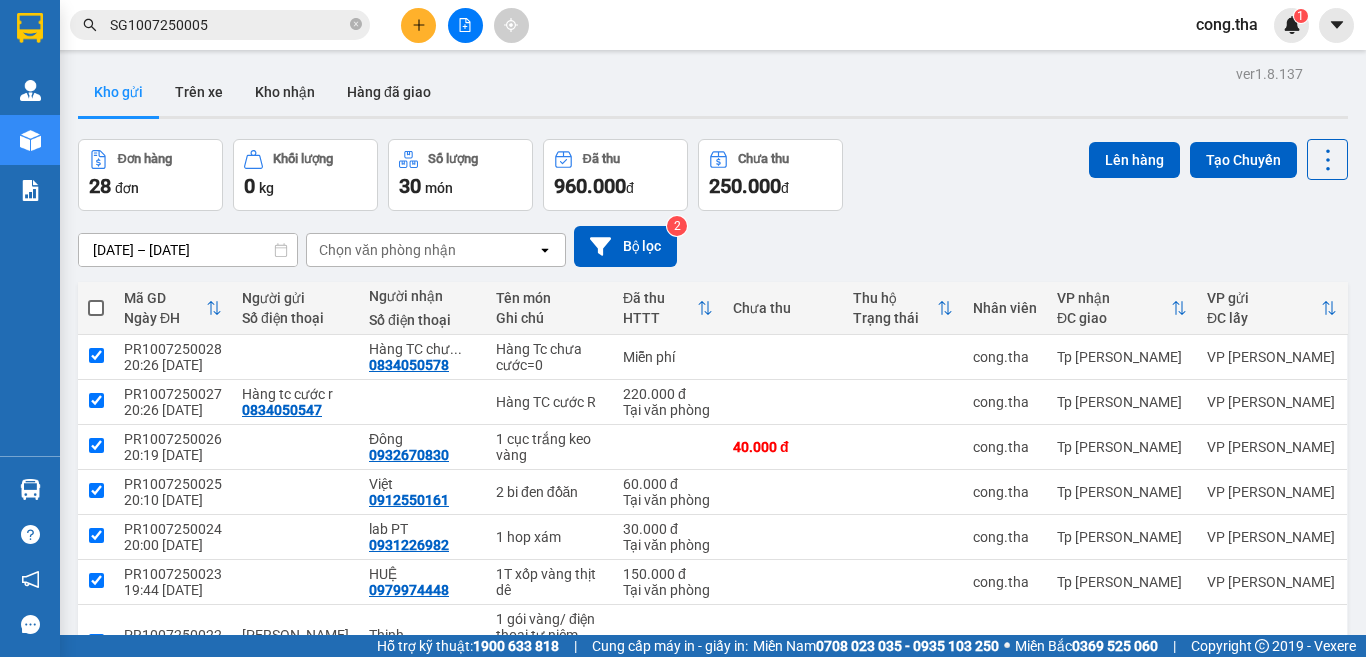 checkbox on "true" 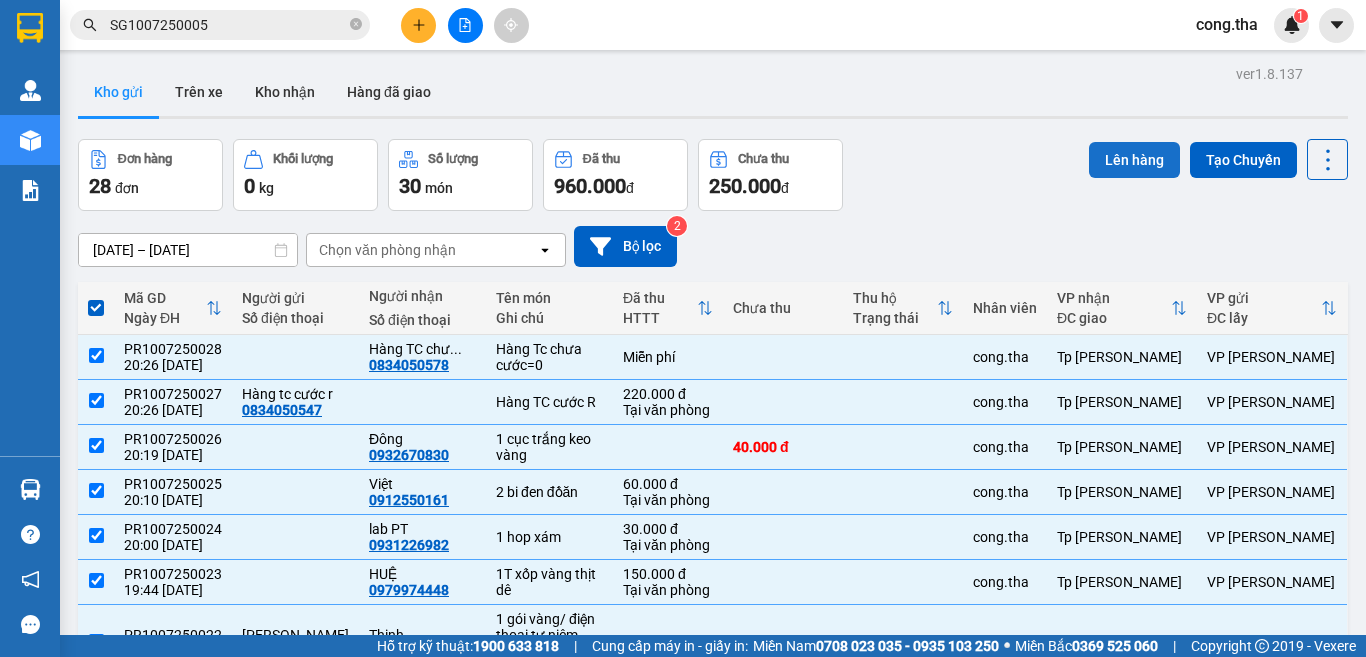 click on "Lên hàng" at bounding box center (1134, 160) 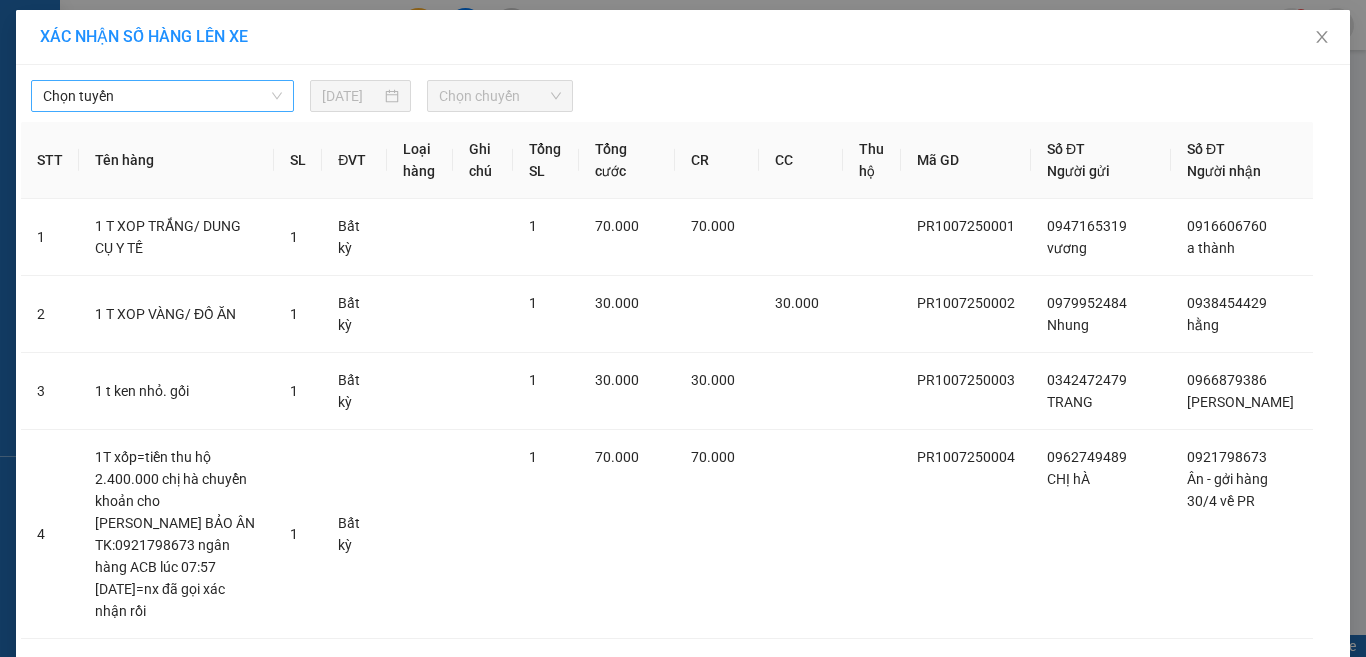 click on "Chọn tuyến" at bounding box center [162, 96] 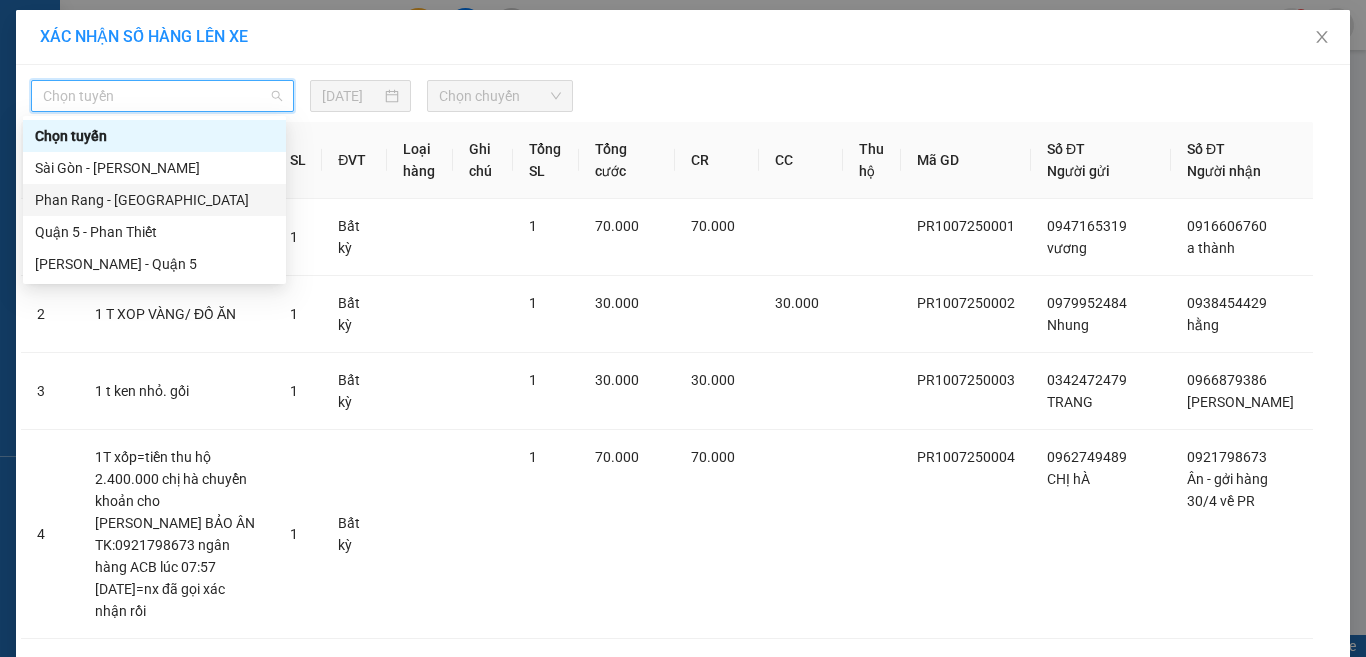click on "Phan Rang - Sài Gòn" at bounding box center [154, 200] 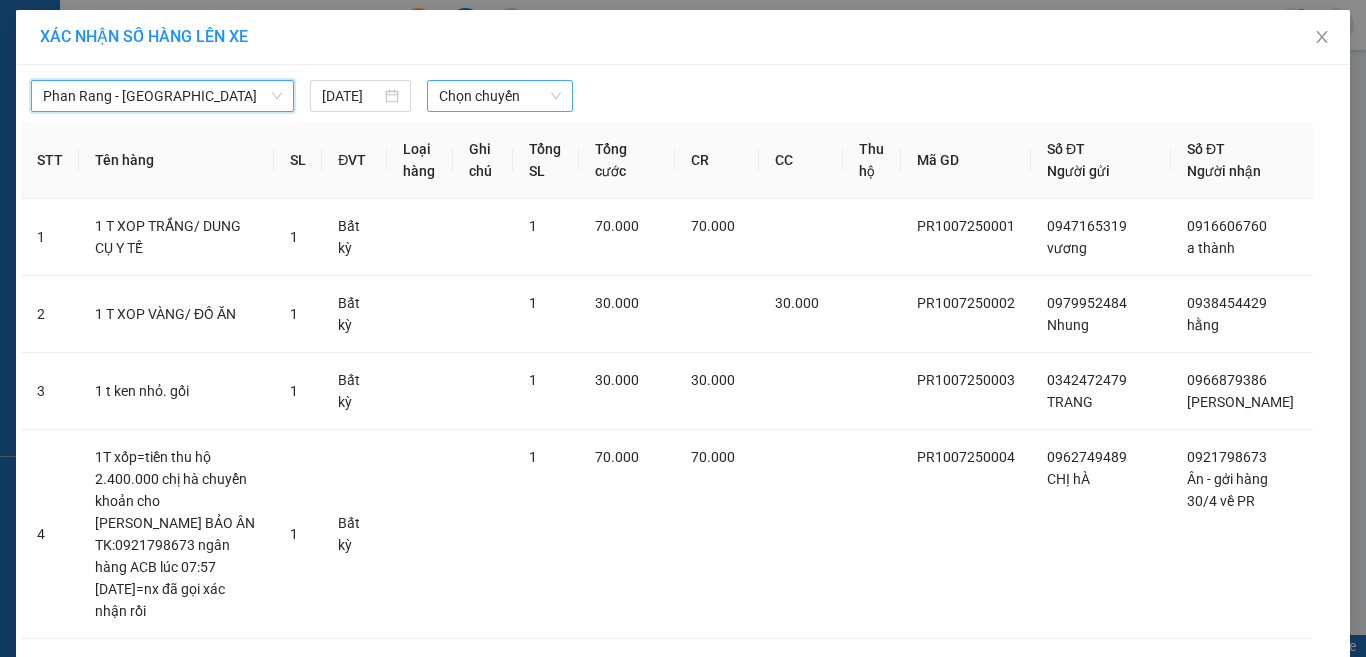 click on "Chọn chuyến" at bounding box center (500, 96) 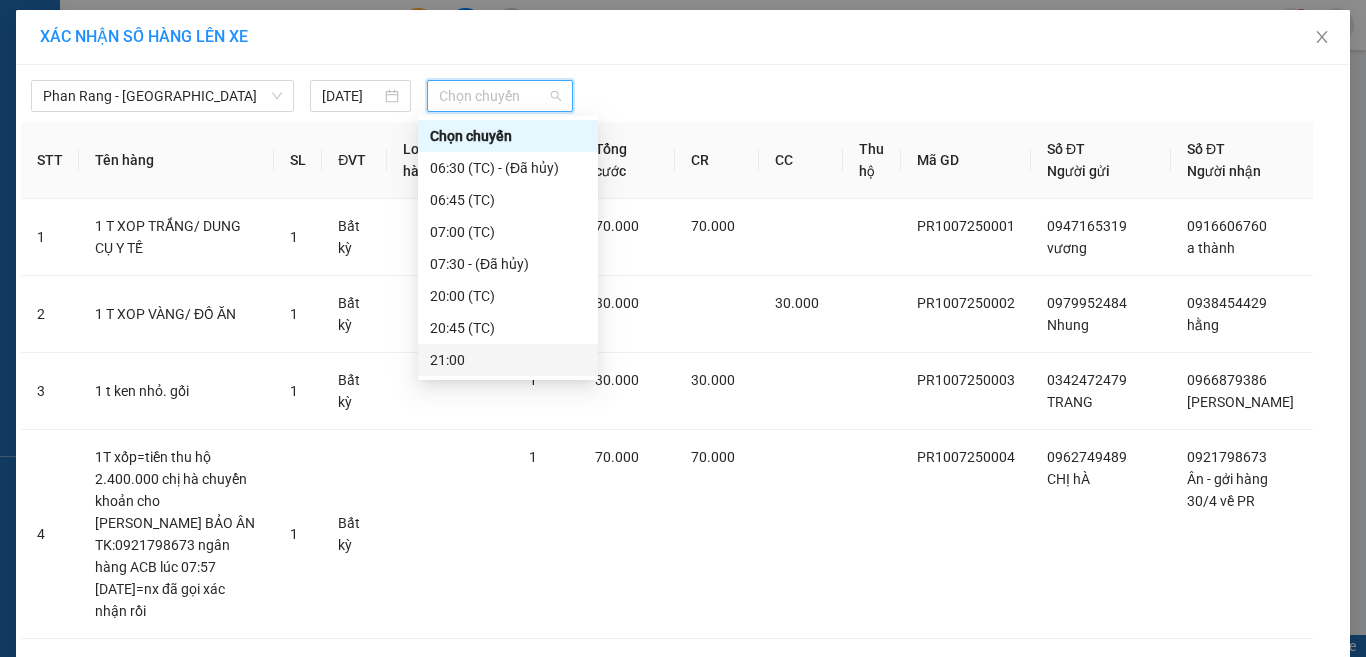 click on "21:00" at bounding box center [508, 360] 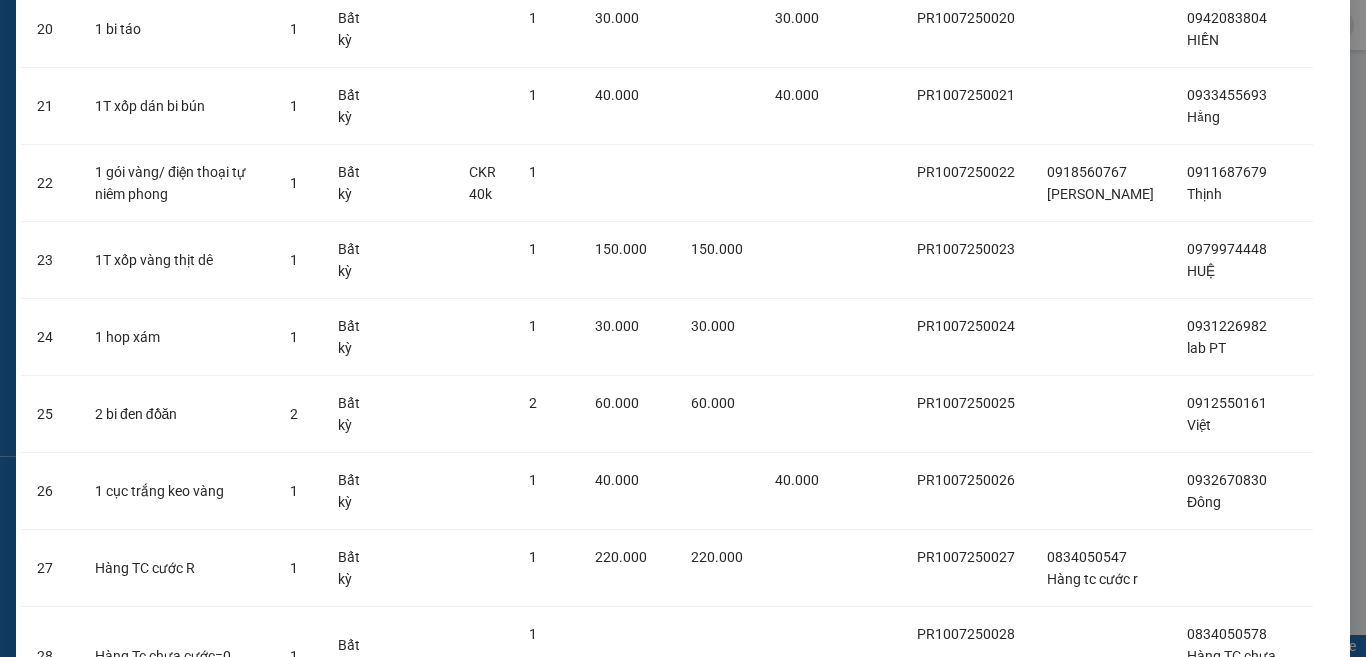 scroll, scrollTop: 2032, scrollLeft: 0, axis: vertical 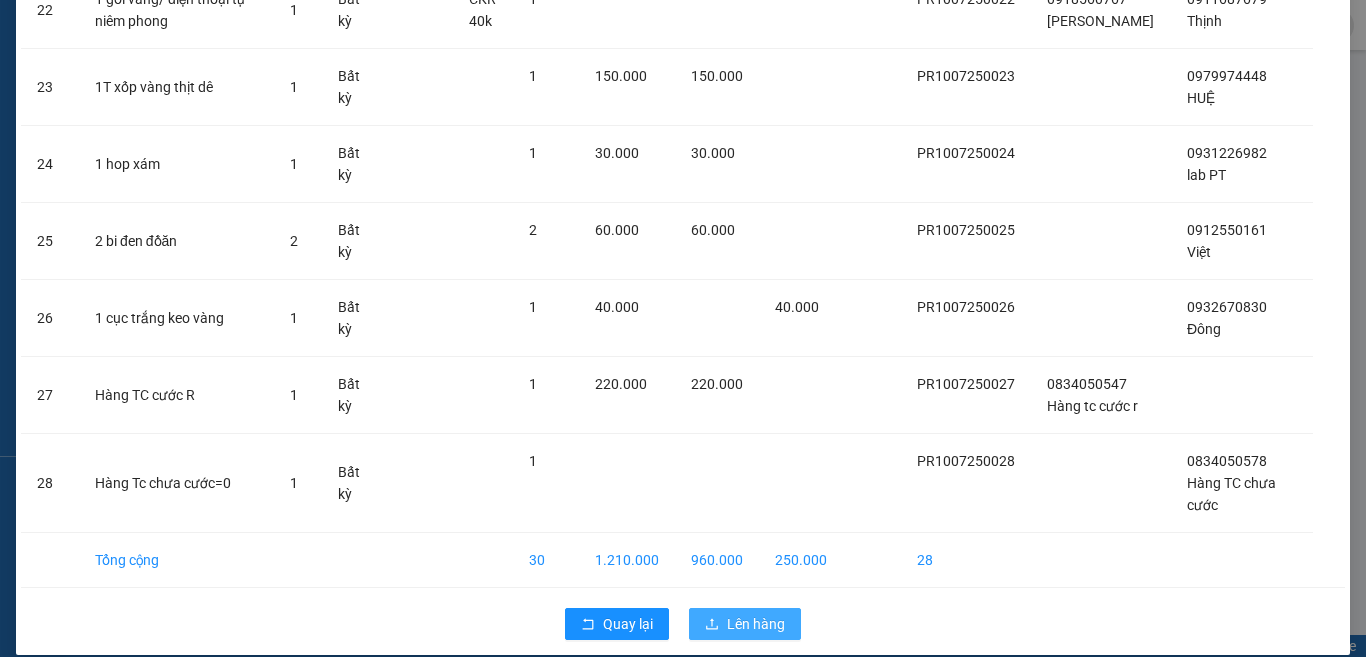 click 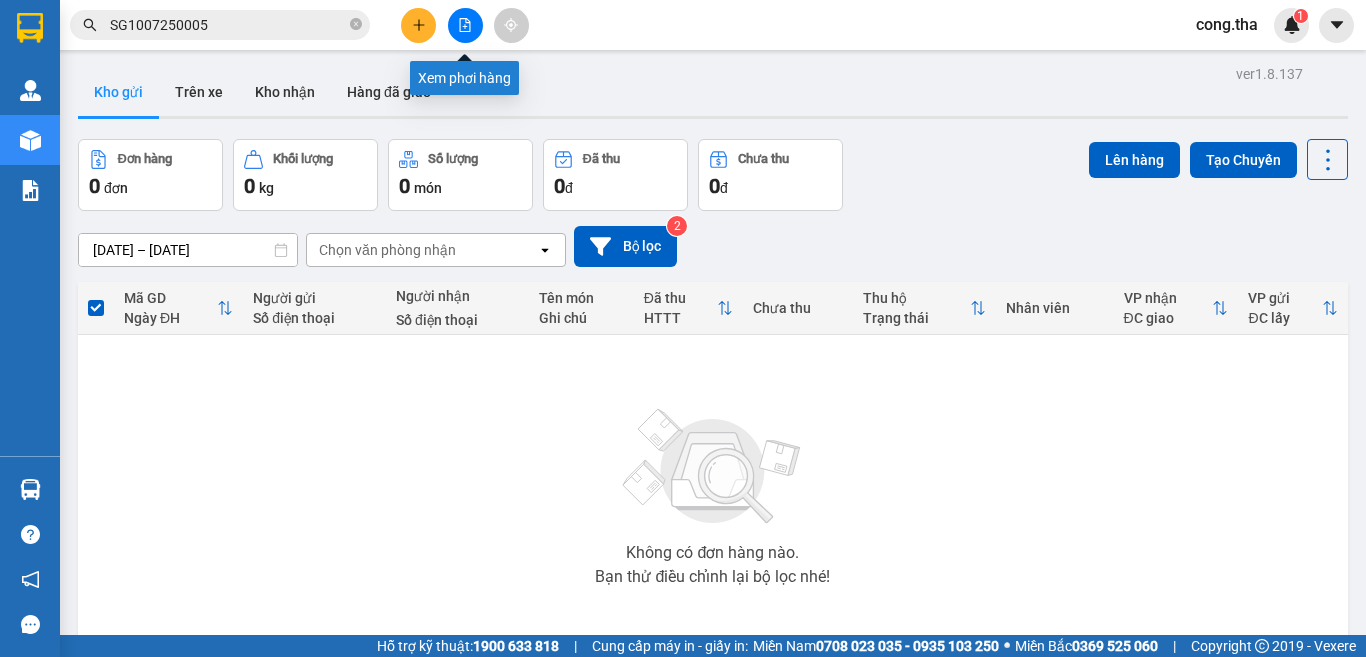 click 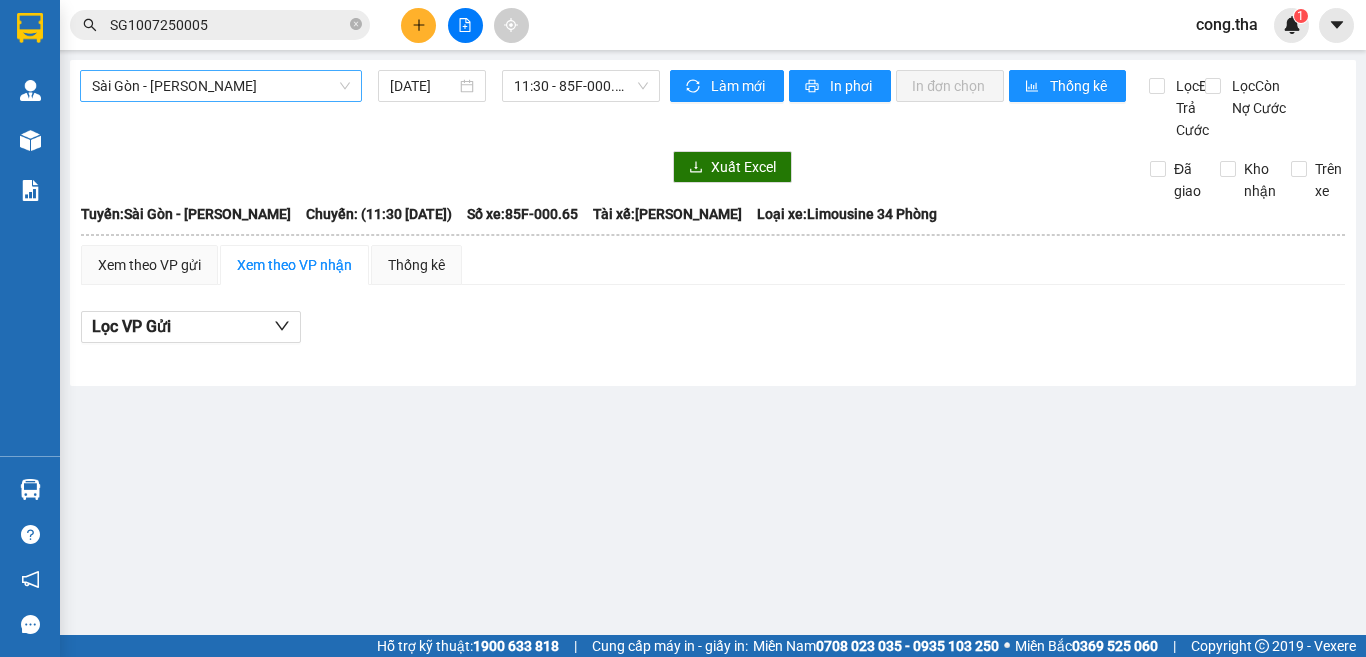 click on "Sài Gòn - Phan Rang" at bounding box center (221, 86) 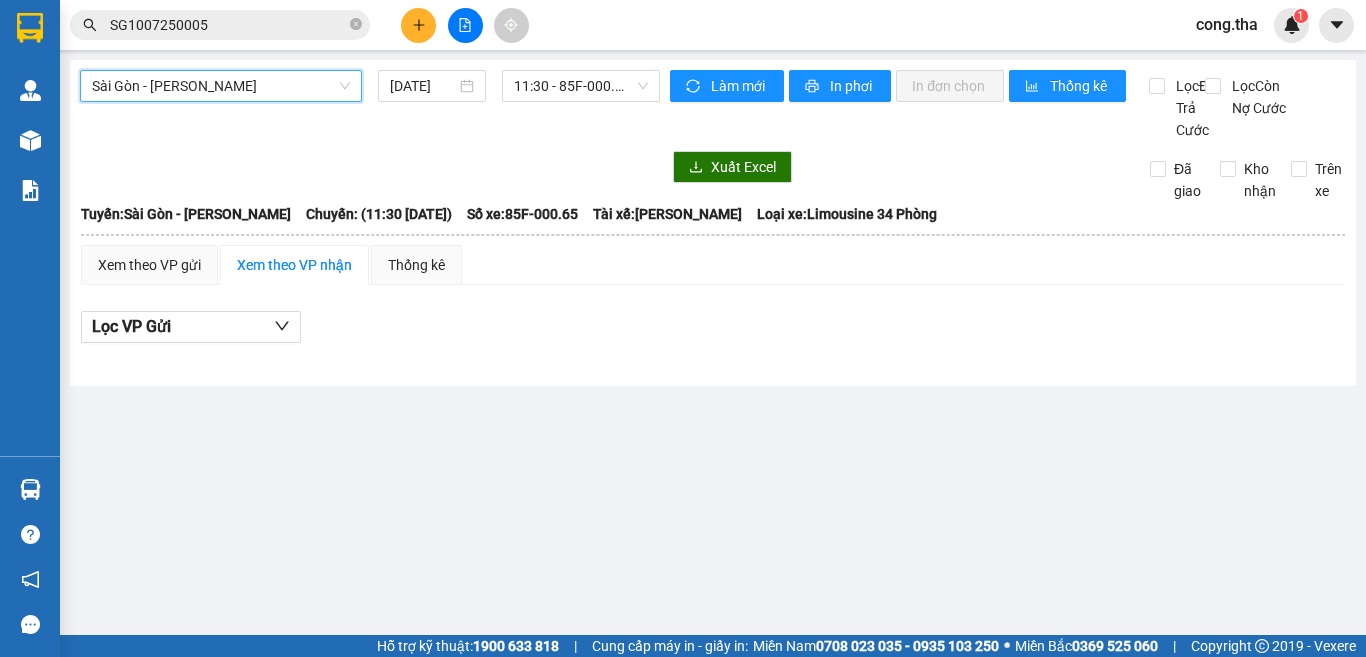 click on "Sài Gòn - Phan Rang" at bounding box center (221, 86) 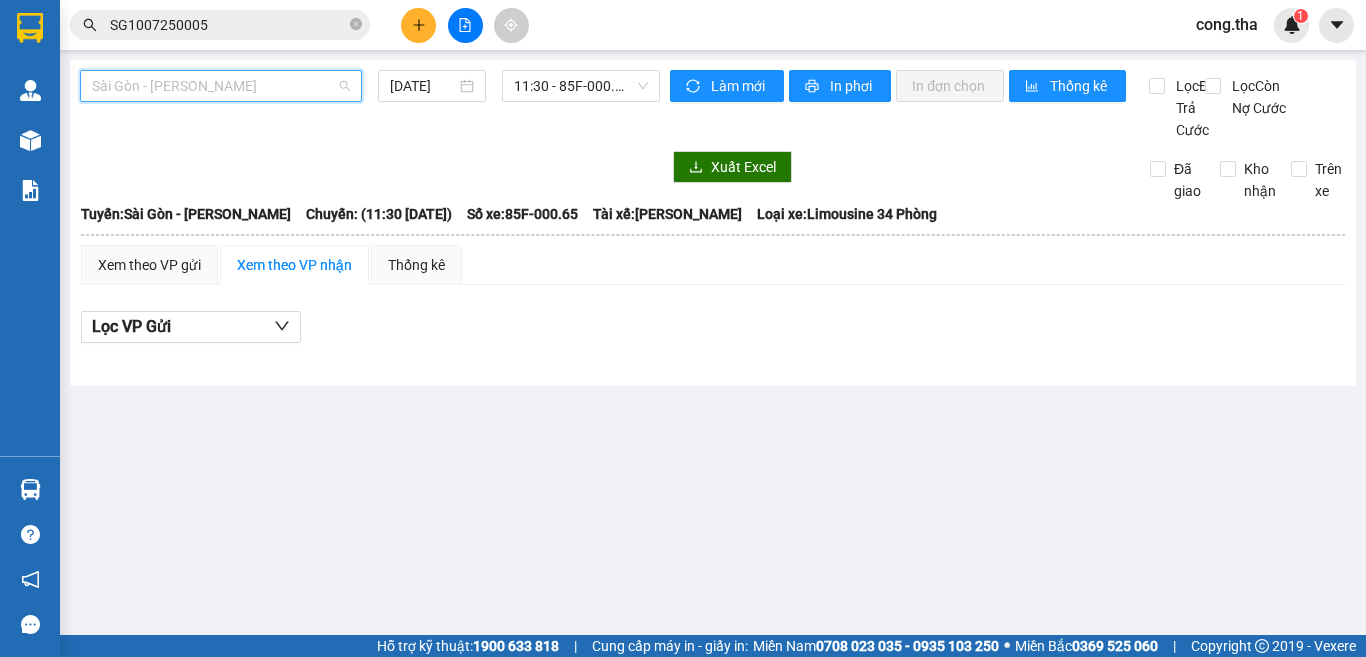 click on "Sài Gòn - Phan Rang" at bounding box center (221, 86) 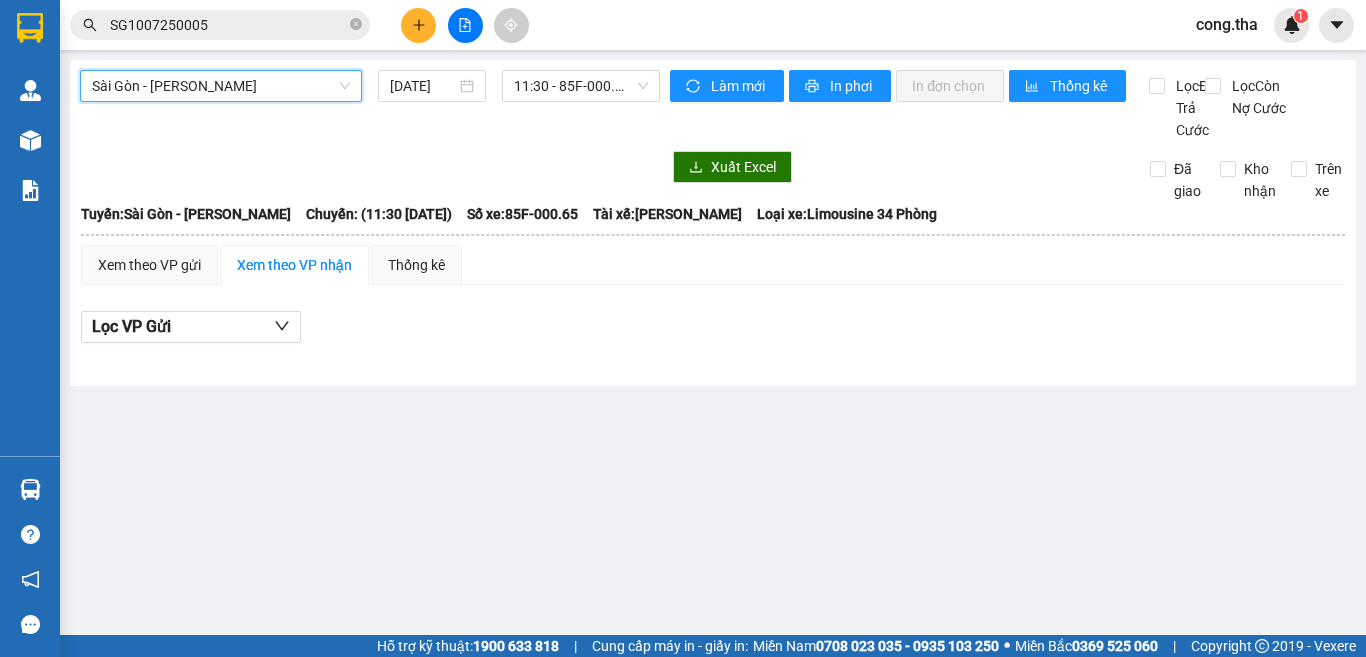 click on "Sài Gòn - Phan Rang" at bounding box center [221, 86] 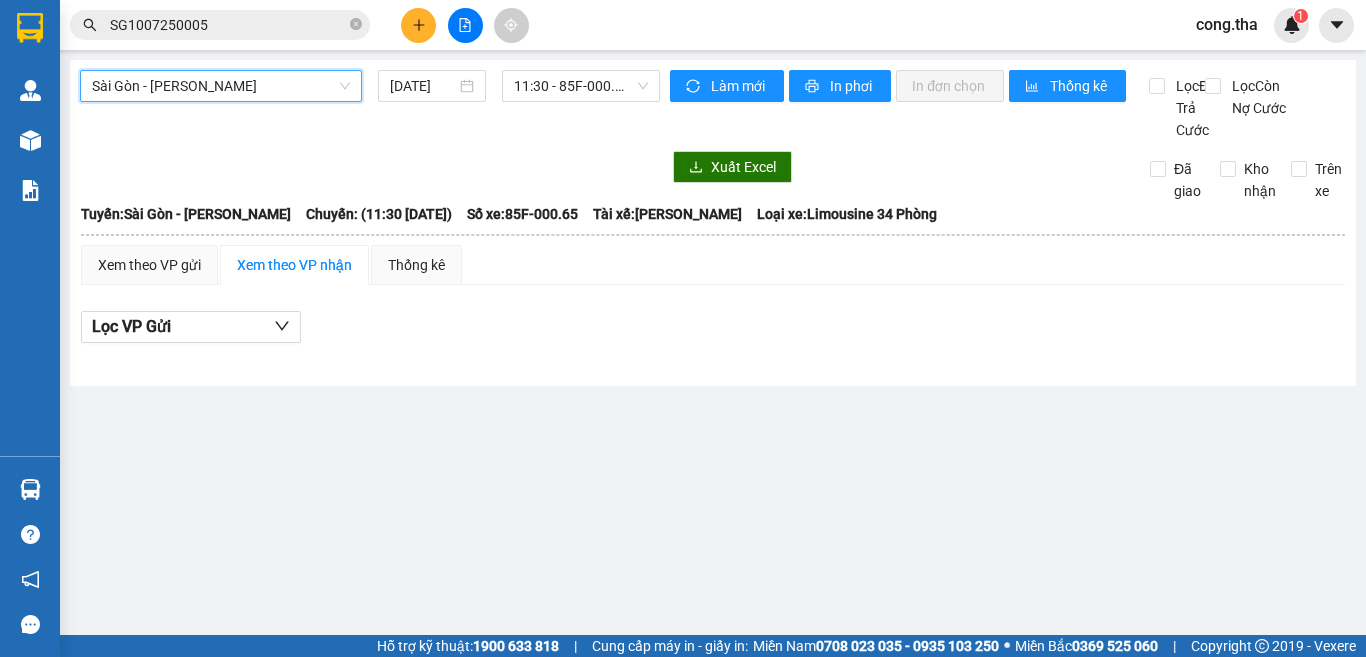 click on "Sài Gòn - Phan Rang" at bounding box center [221, 86] 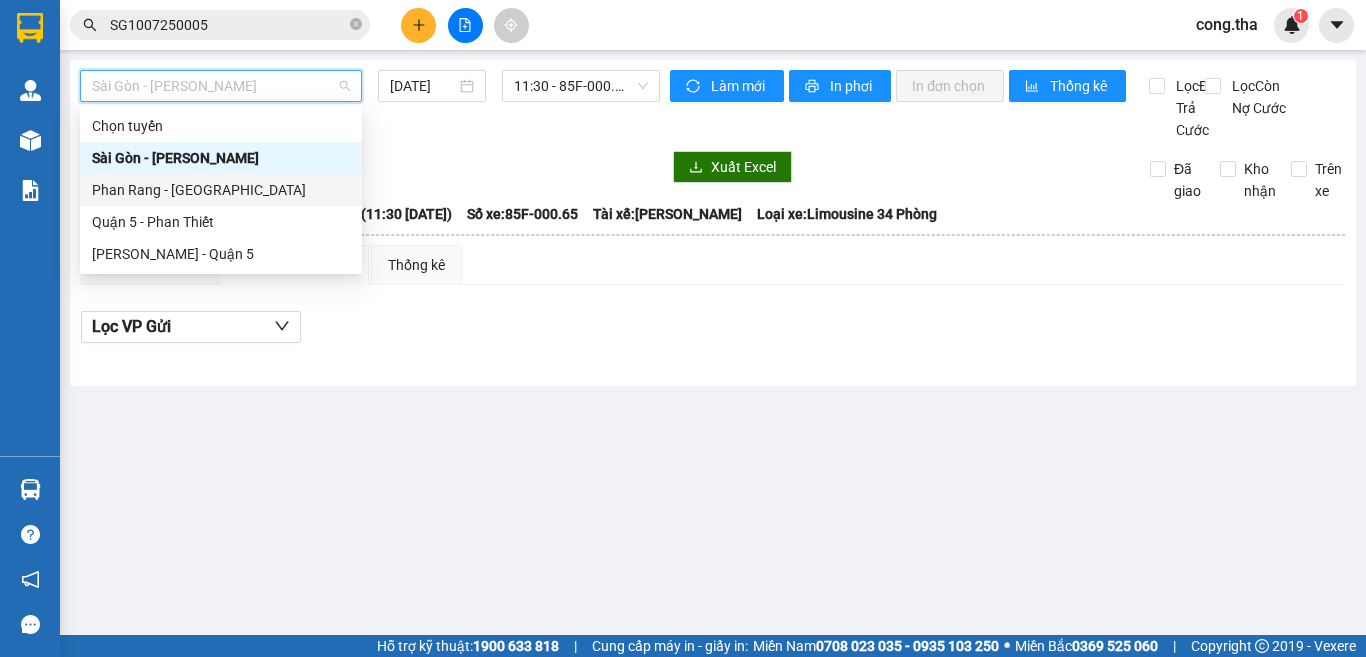 click on "Phan Rang - Sài Gòn" at bounding box center [221, 190] 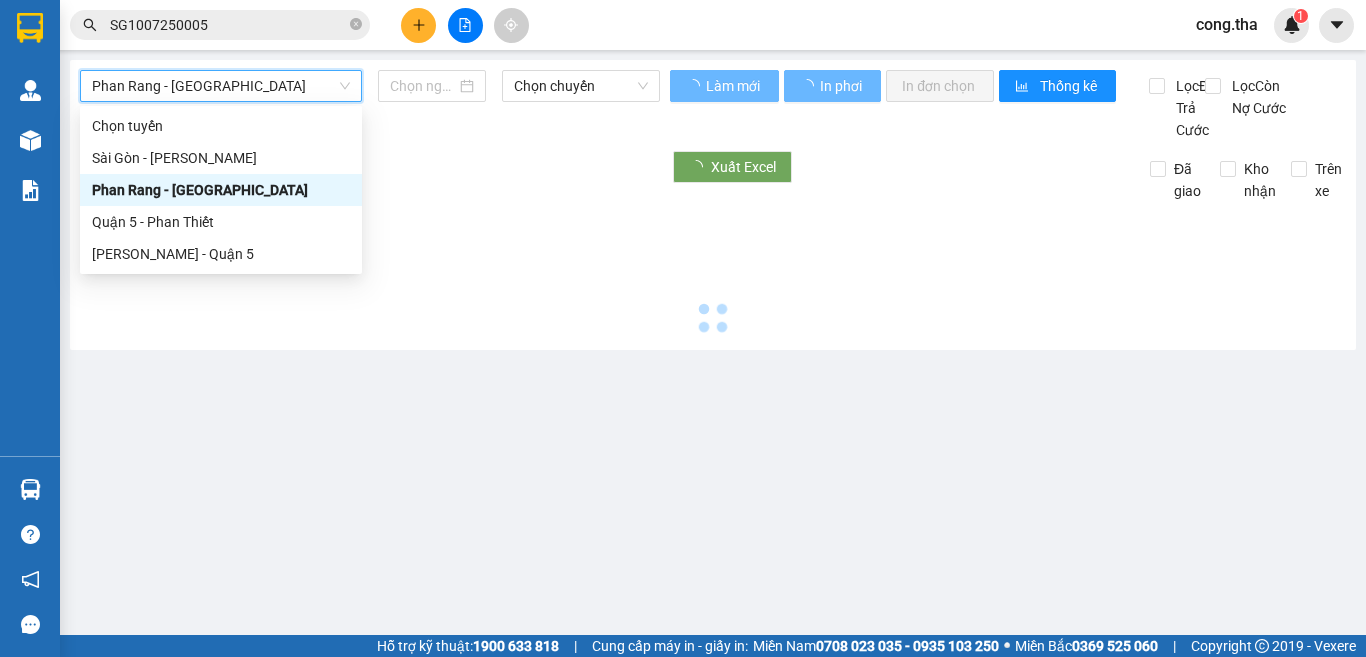 type on "10/07/2025" 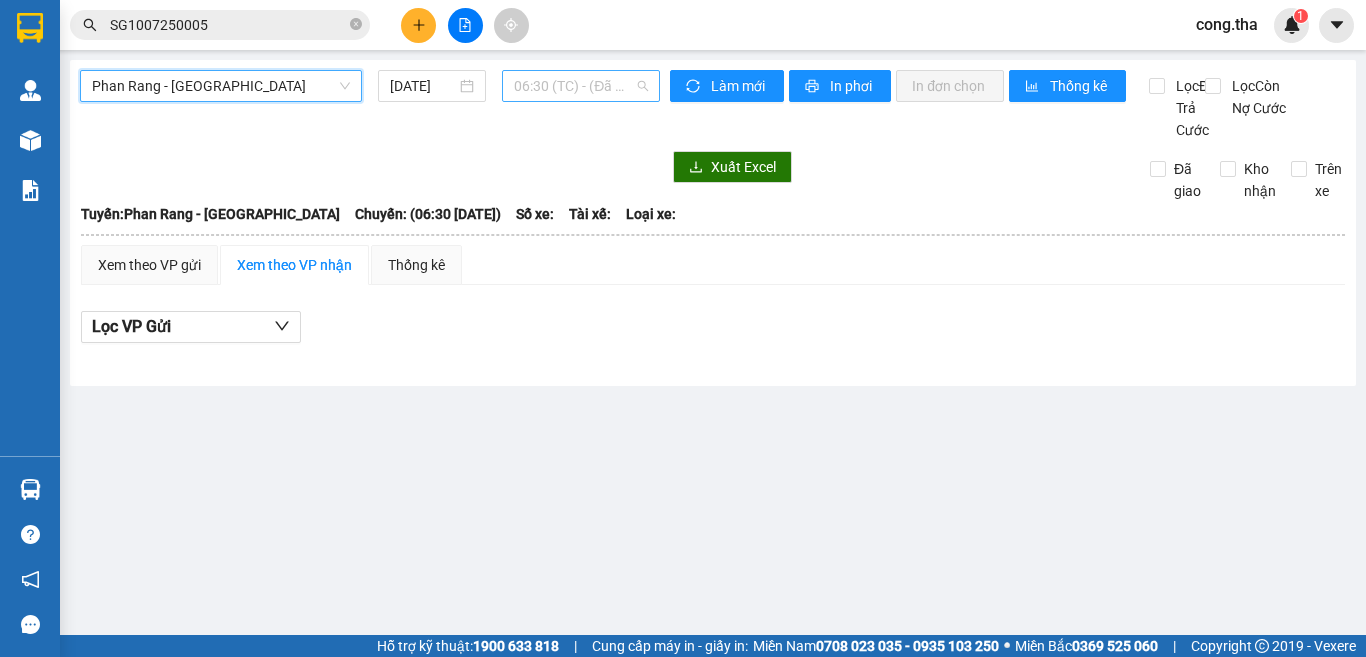 drag, startPoint x: 549, startPoint y: 94, endPoint x: 547, endPoint y: 131, distance: 37.054016 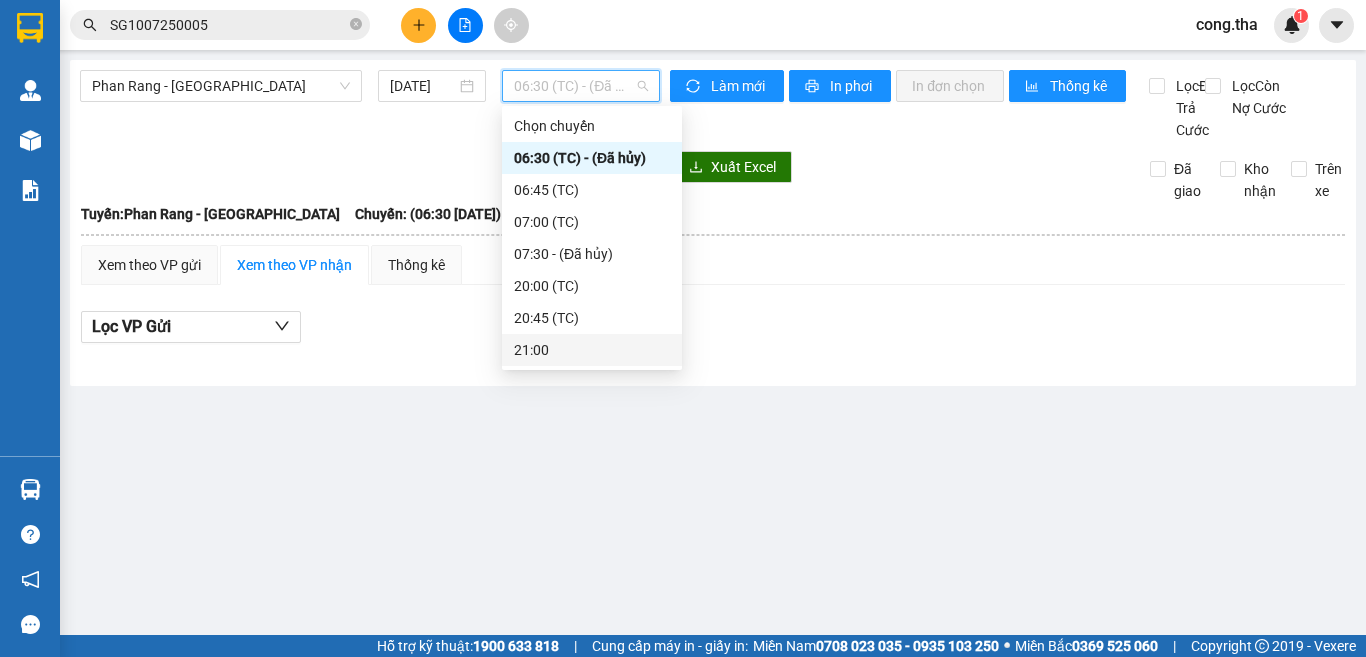 click on "21:00" at bounding box center [592, 350] 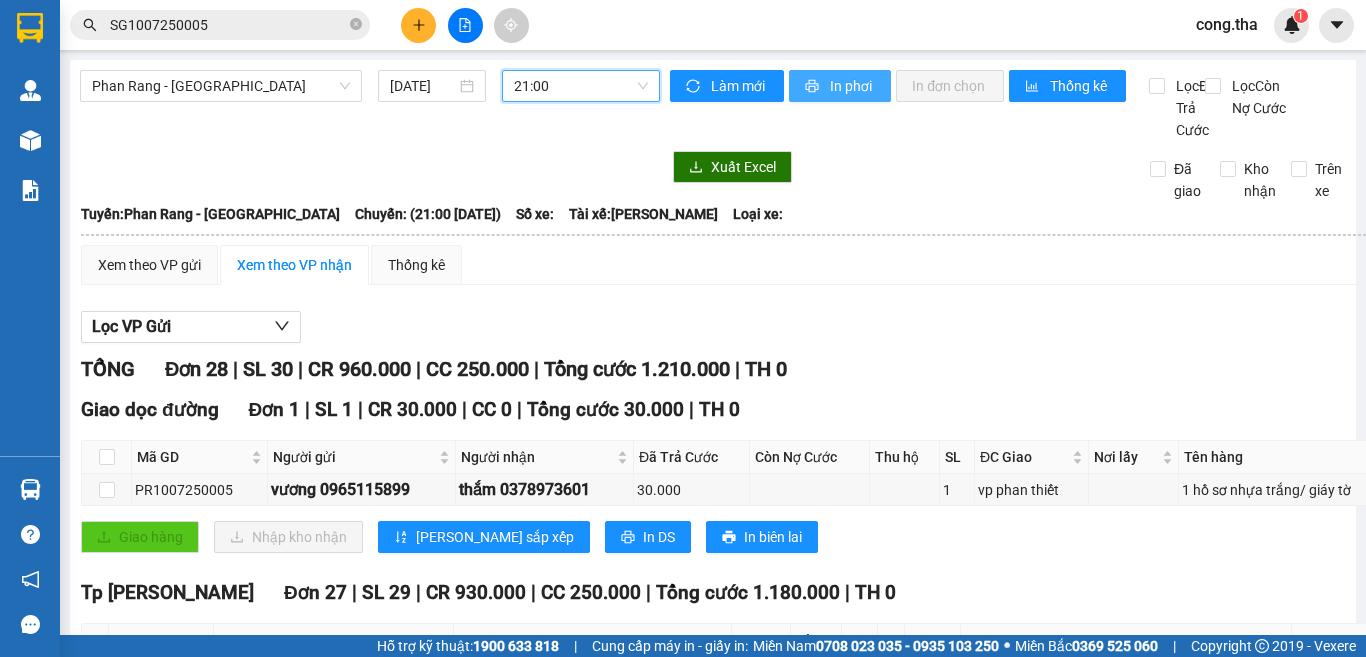 click on "In phơi" at bounding box center (852, 86) 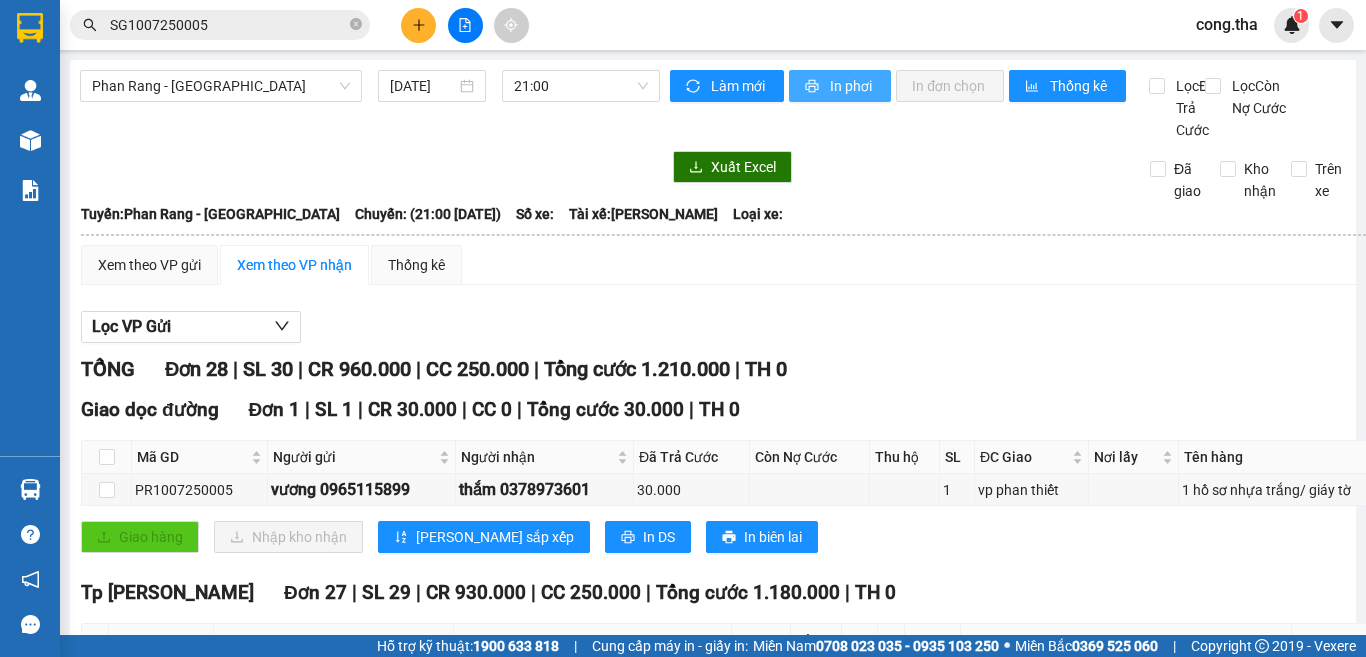 scroll, scrollTop: 0, scrollLeft: 0, axis: both 